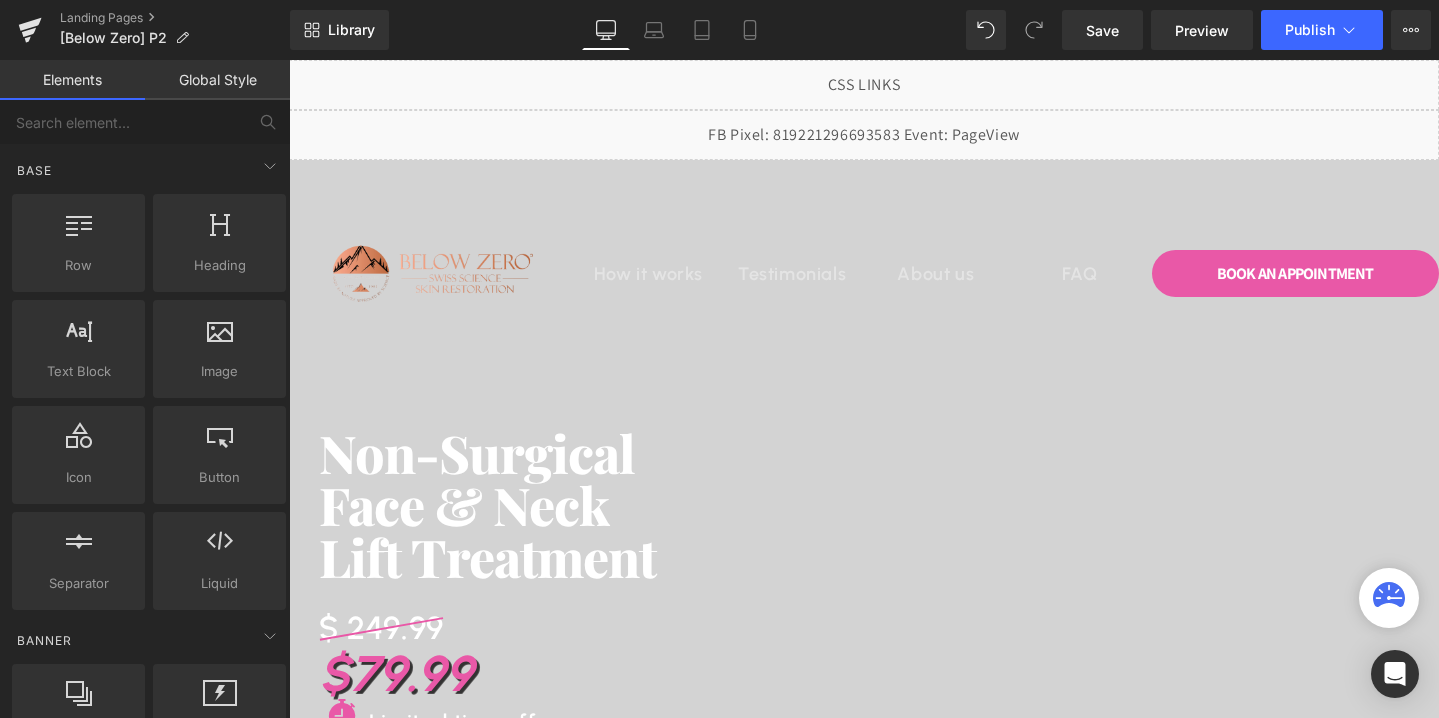 scroll, scrollTop: 566, scrollLeft: 0, axis: vertical 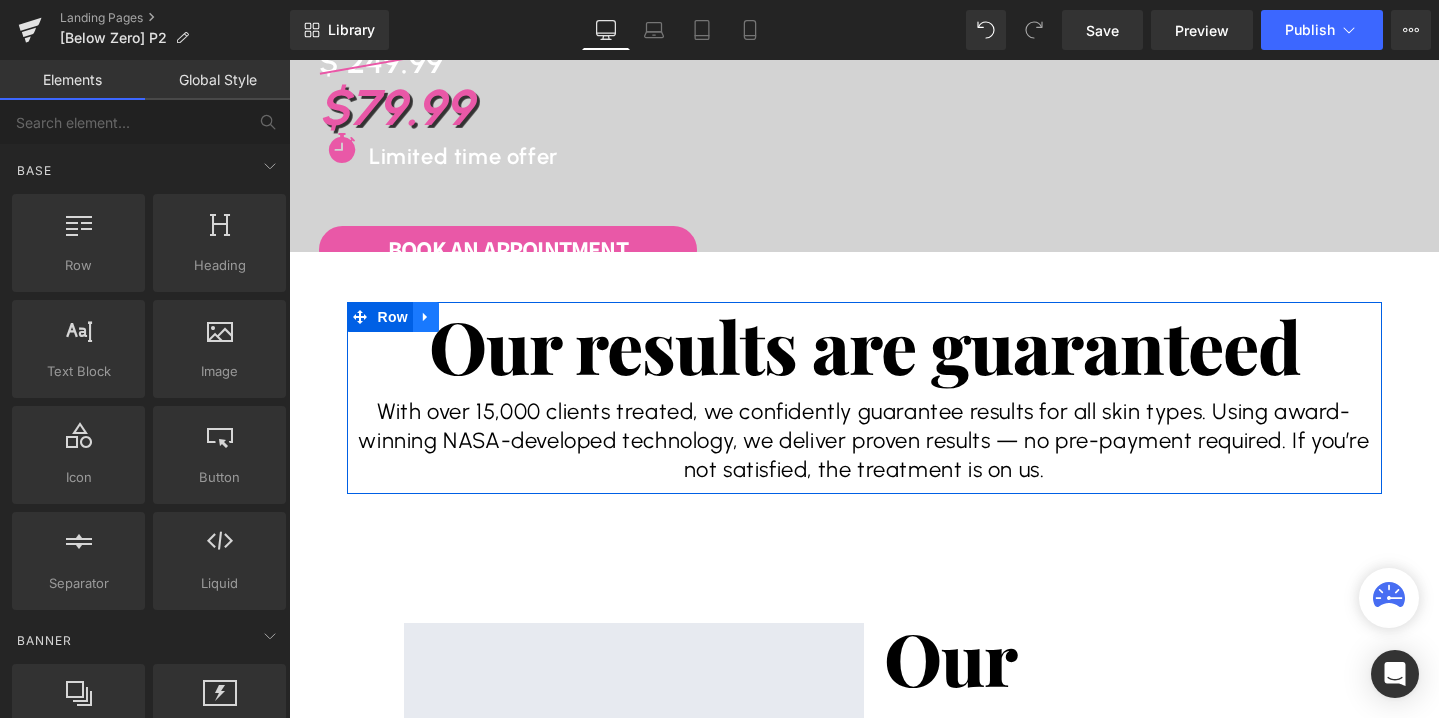 click 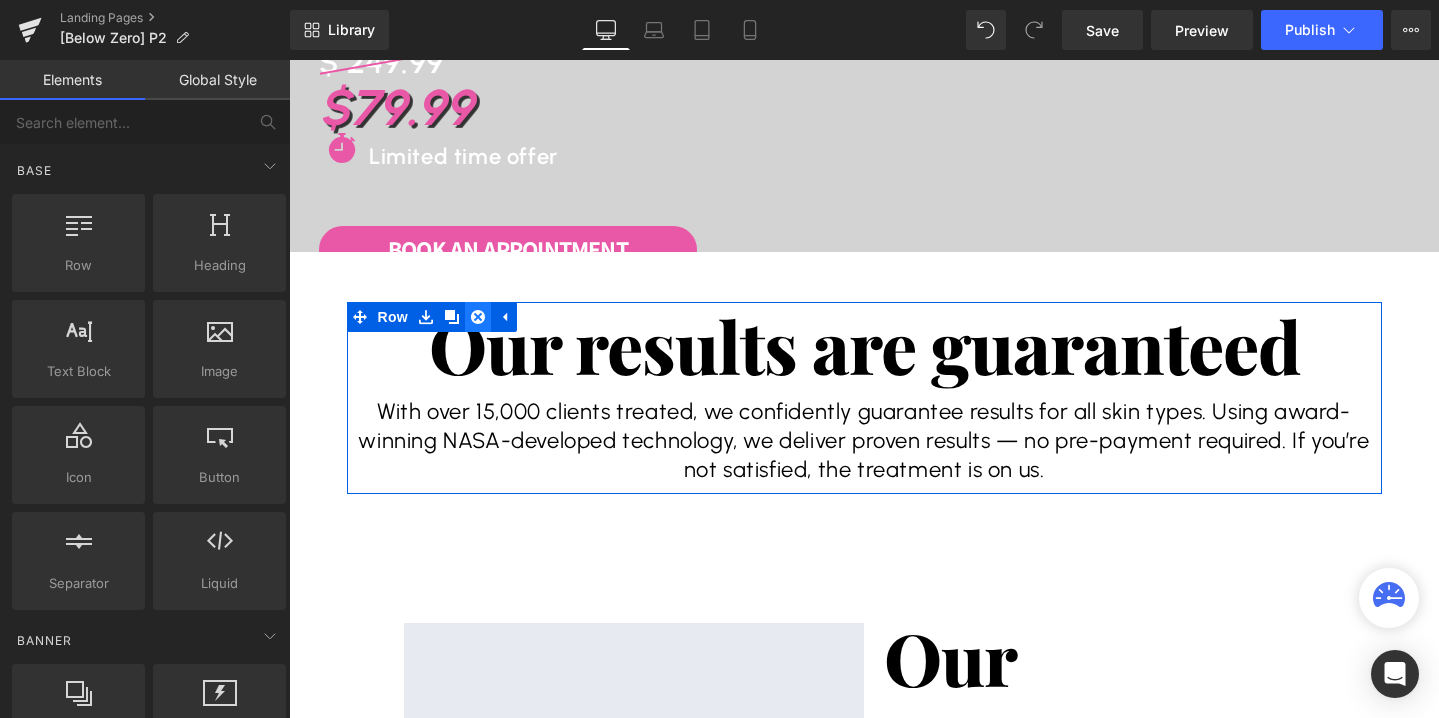 click 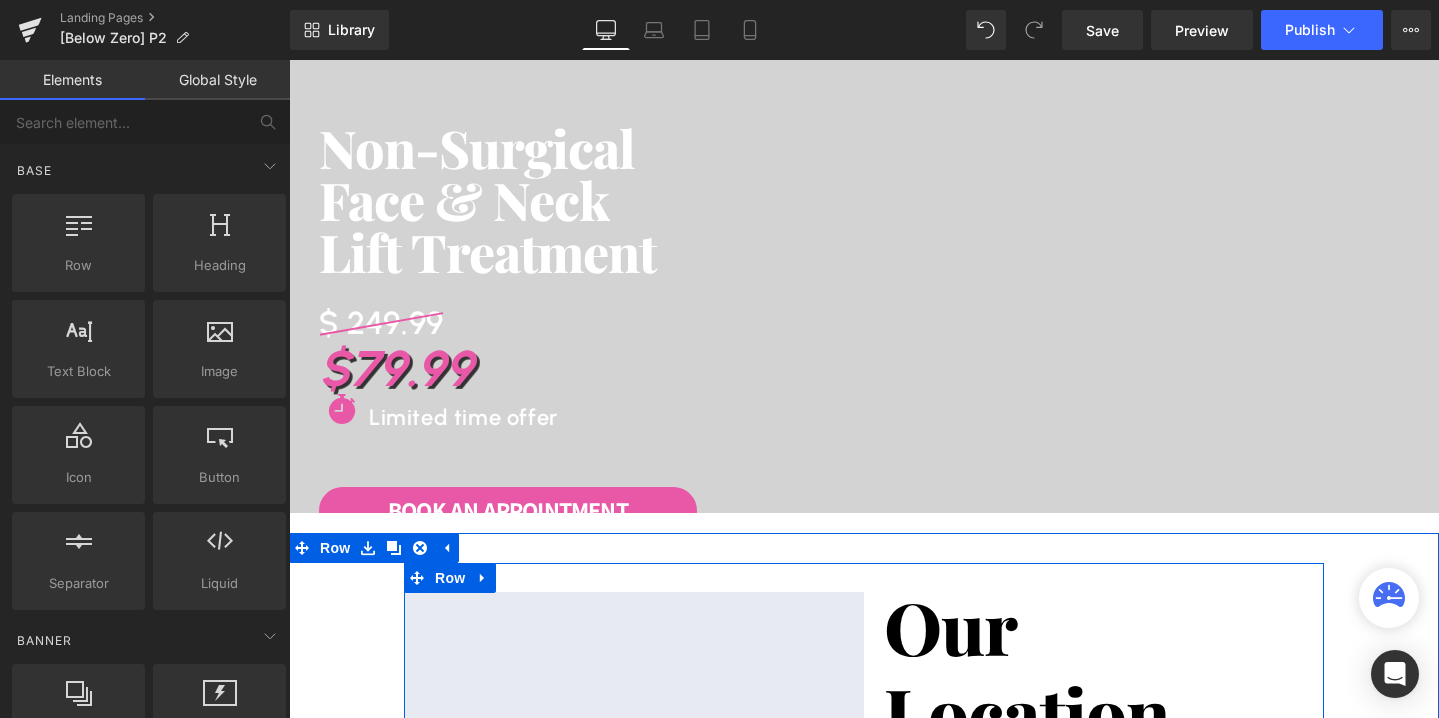 scroll, scrollTop: 148, scrollLeft: 0, axis: vertical 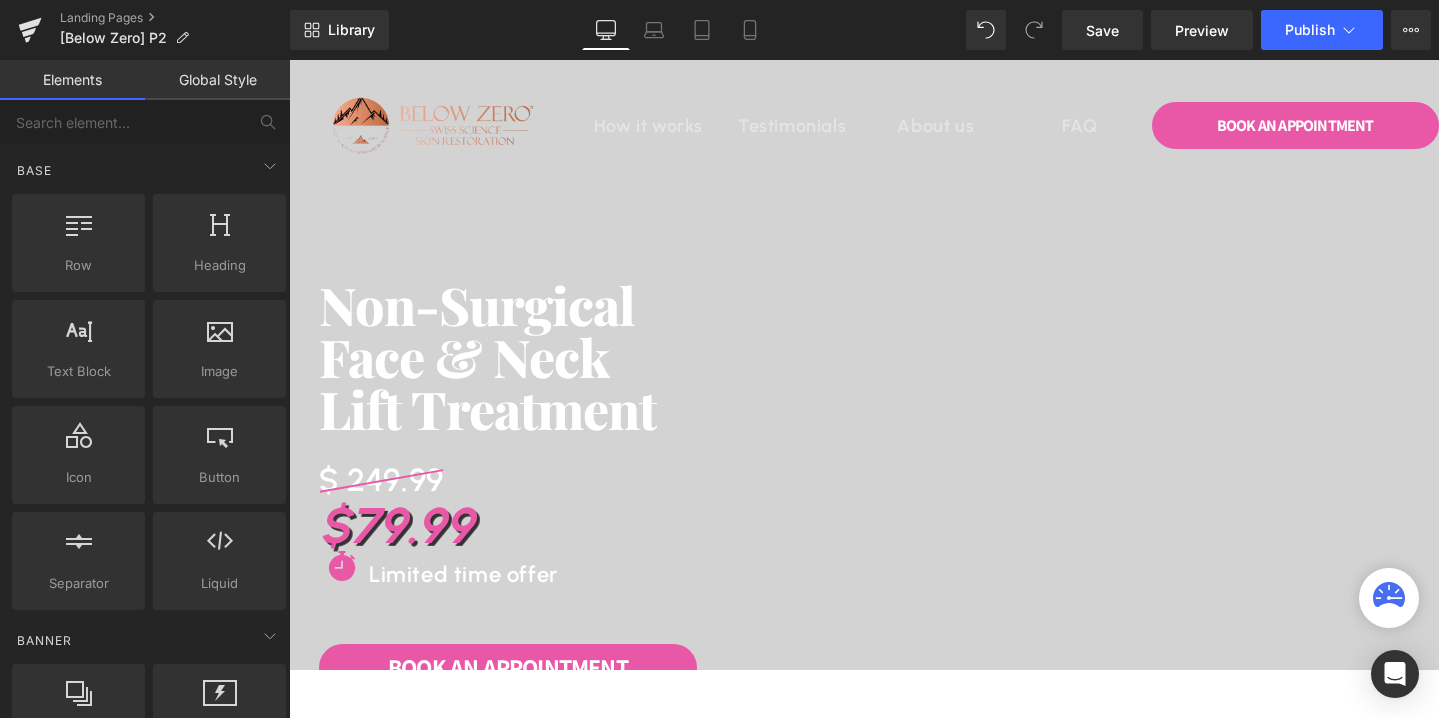click on "Non-Surgical  Face & Neck  Lift Treatment Heading         $ 249.99 Heading
$79.99
Heading
Icon
Limited time offer Heading
Icon List         Book An APPOINTMENT Button         Row" at bounding box center [634, 500] 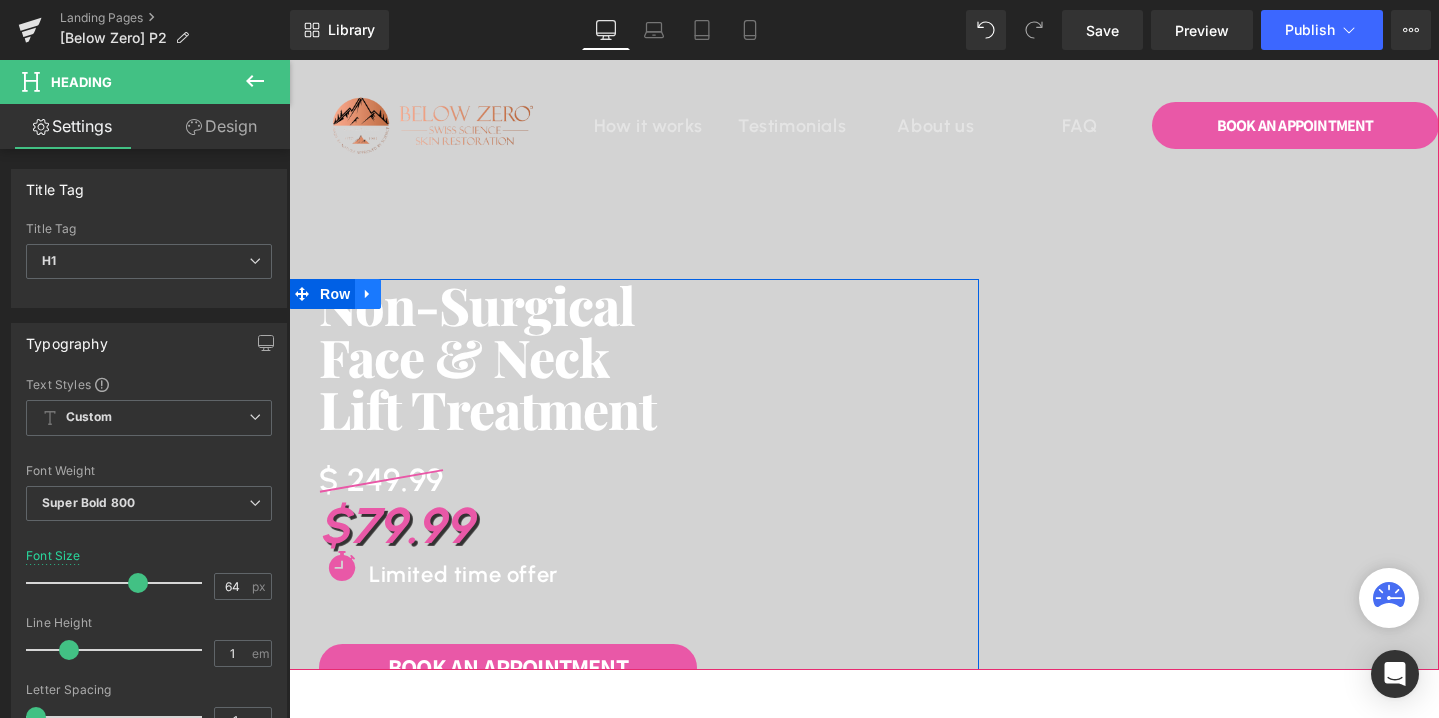 click at bounding box center [368, 294] 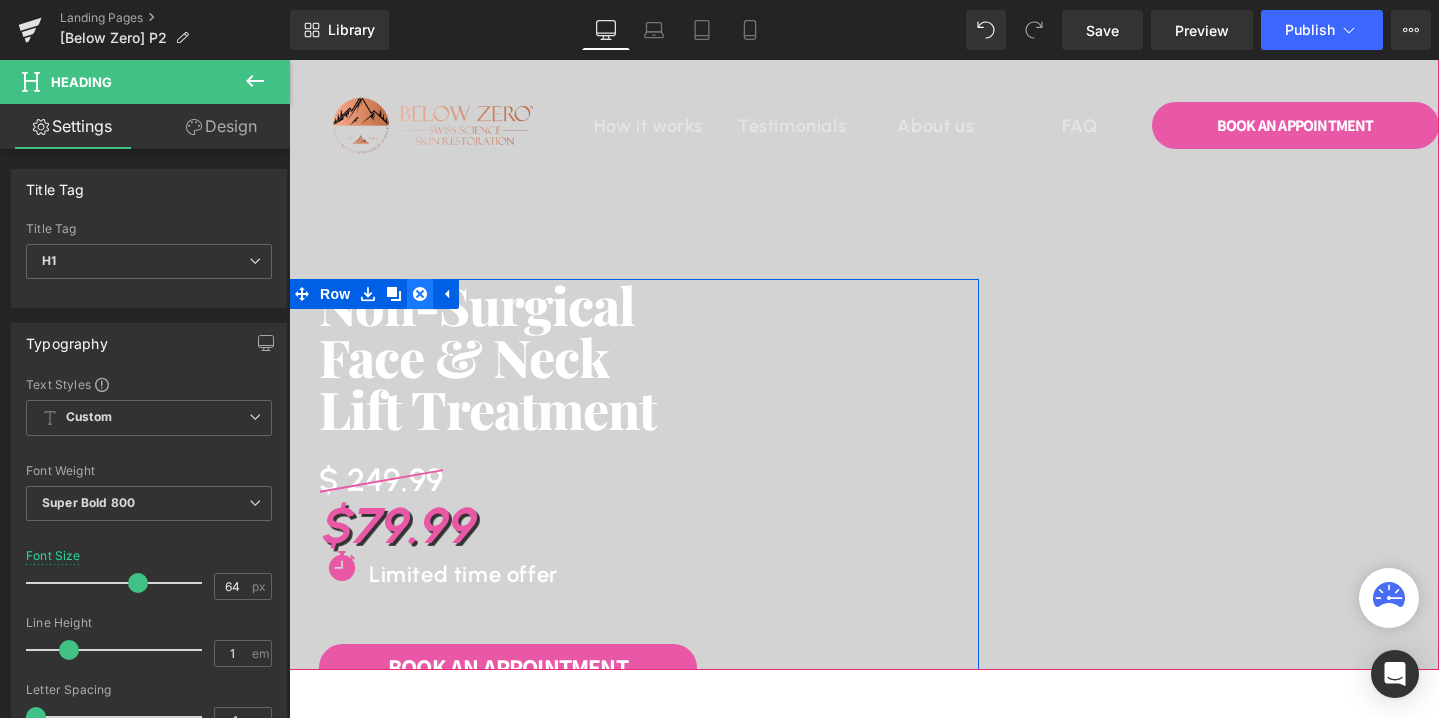 click 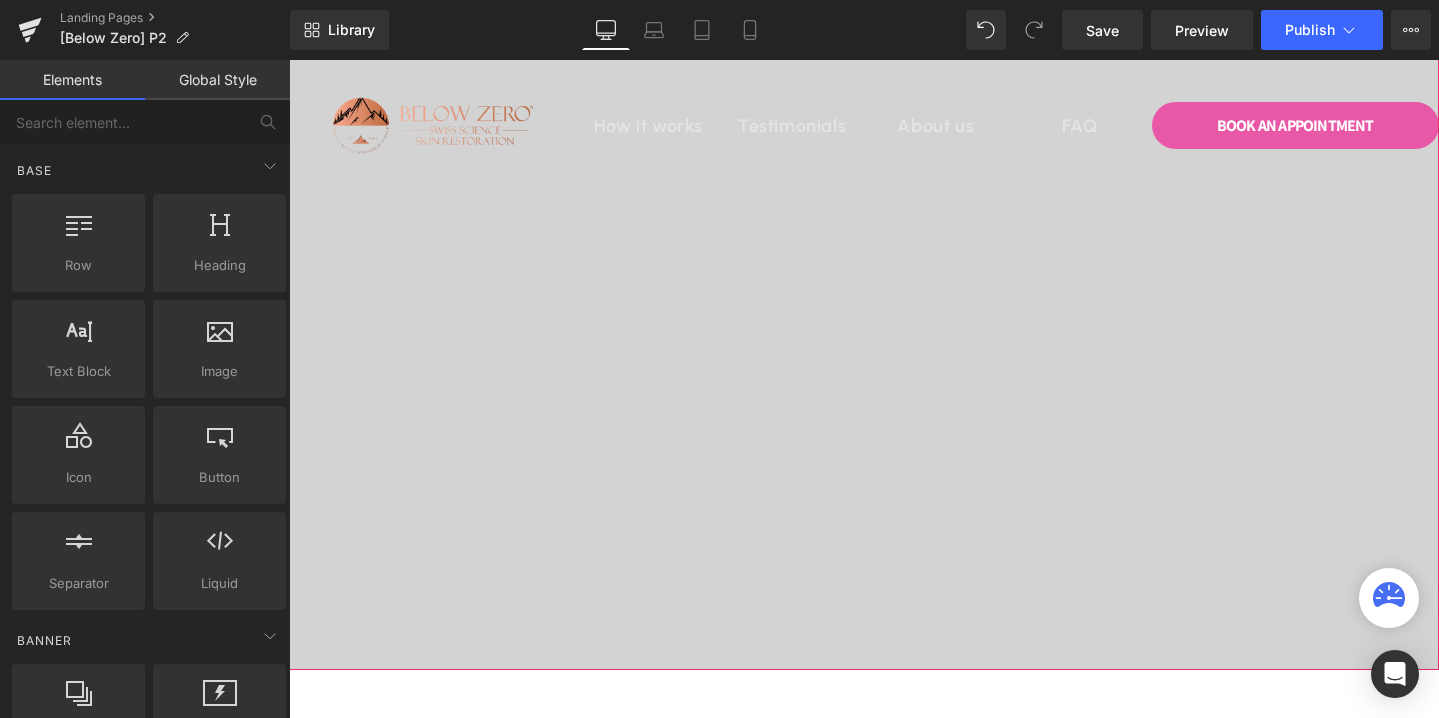 click at bounding box center [864, 299] 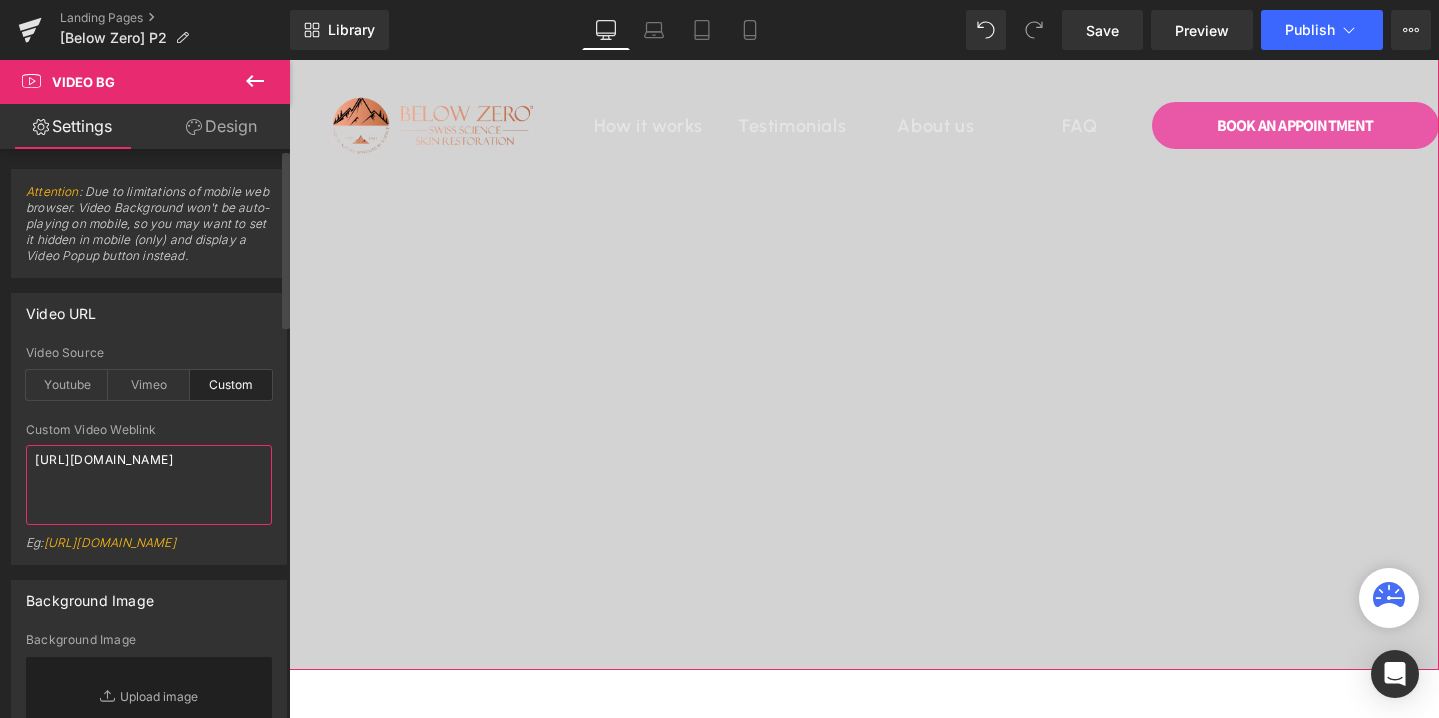 click on "[URL][DOMAIN_NAME]" at bounding box center (149, 485) 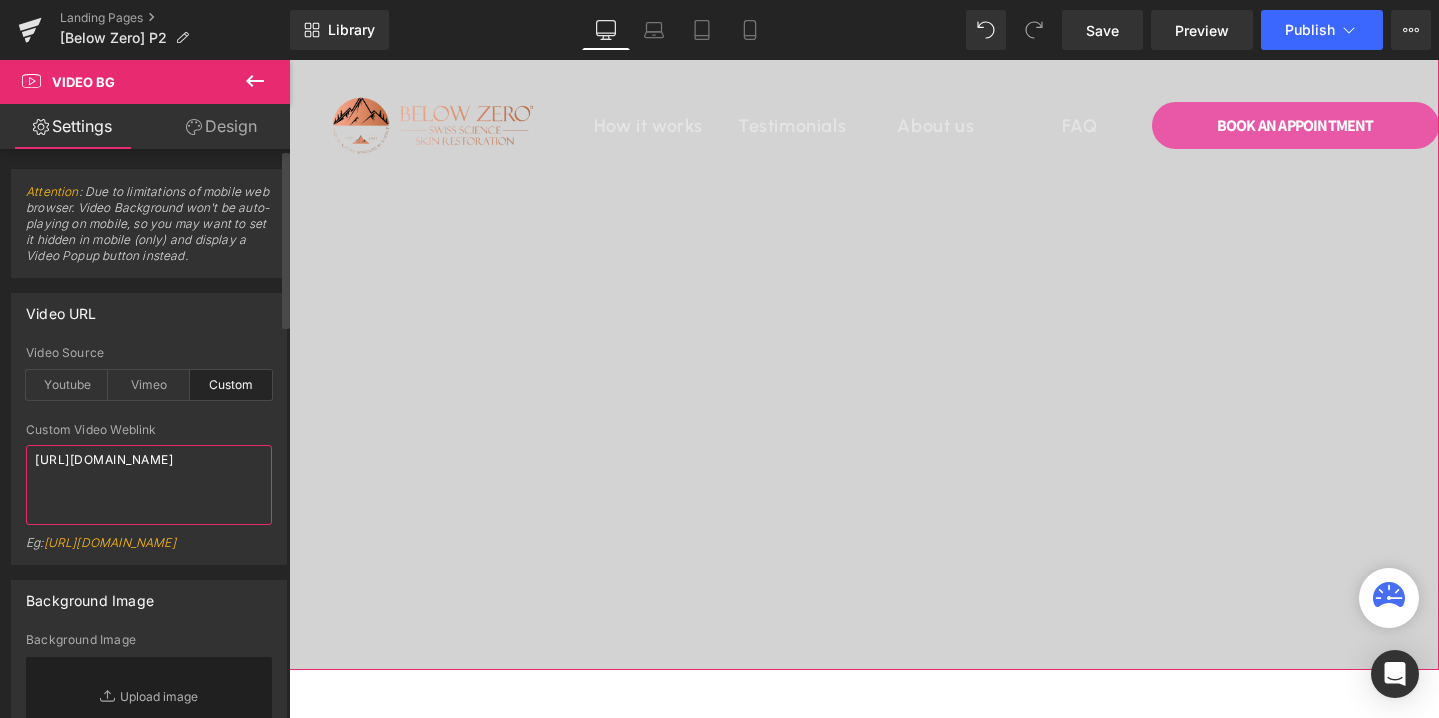 click on "[URL][DOMAIN_NAME]" at bounding box center [149, 485] 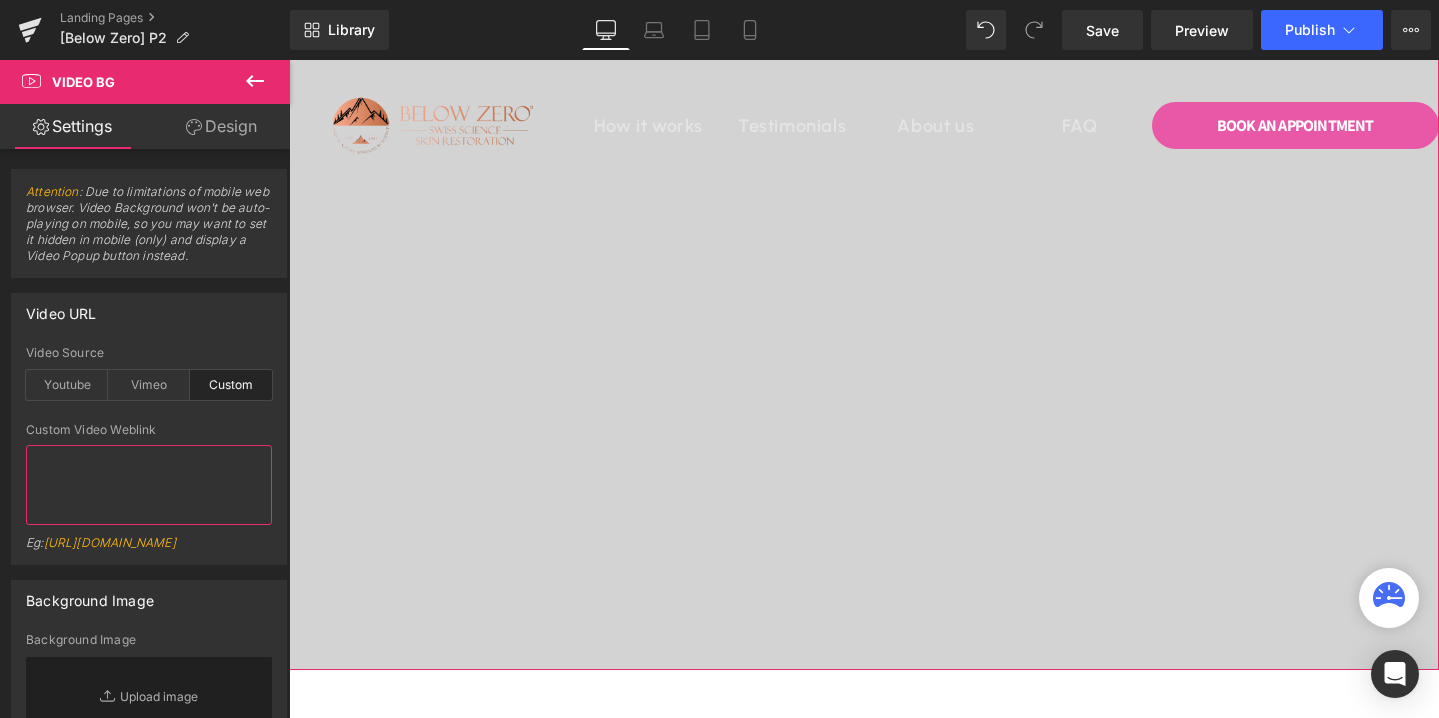 type 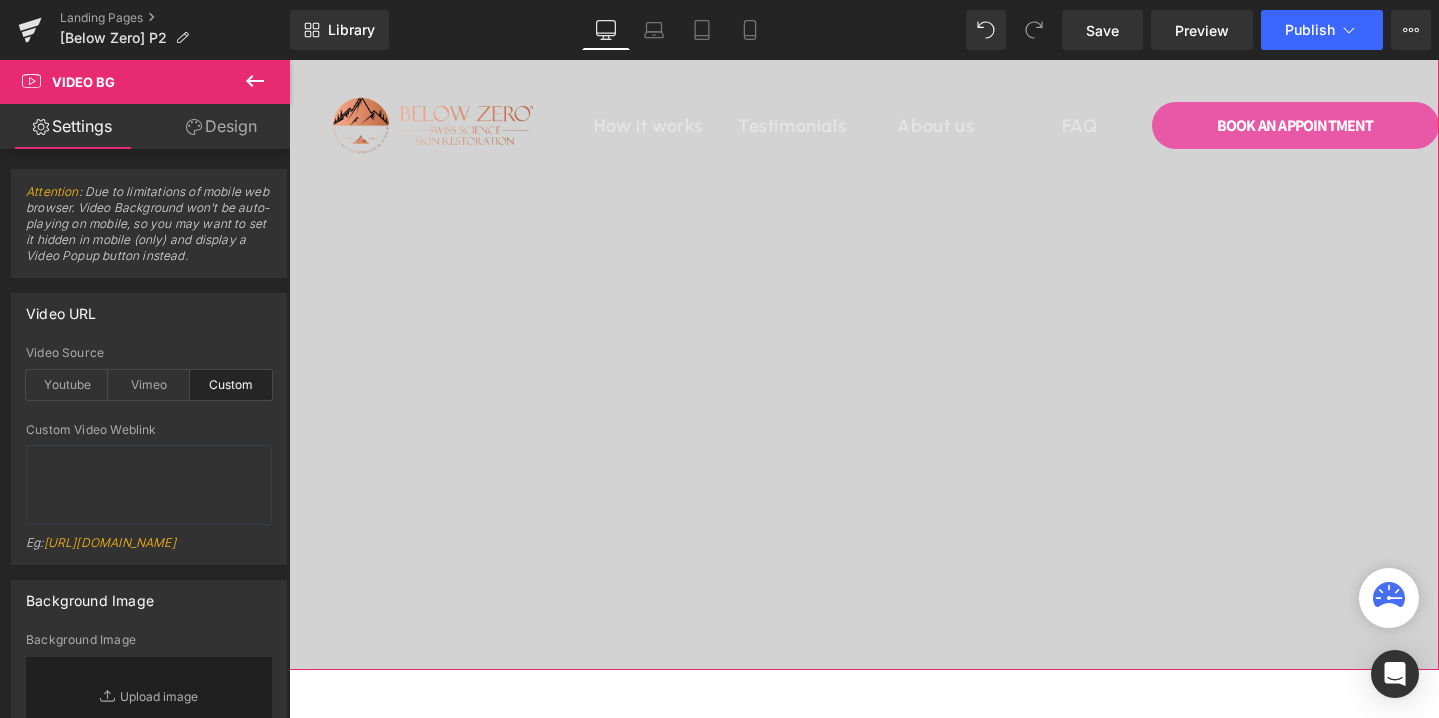 click at bounding box center [864, 299] 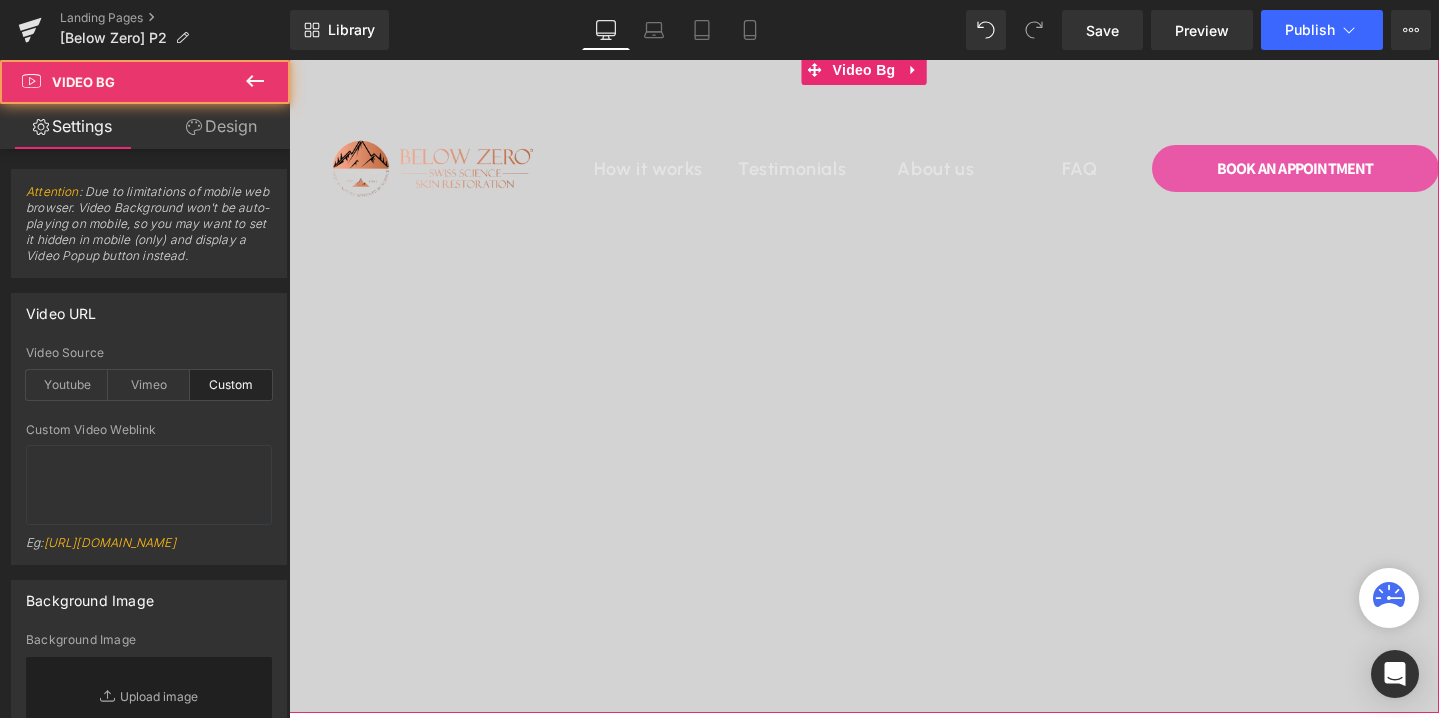 scroll, scrollTop: 34, scrollLeft: 0, axis: vertical 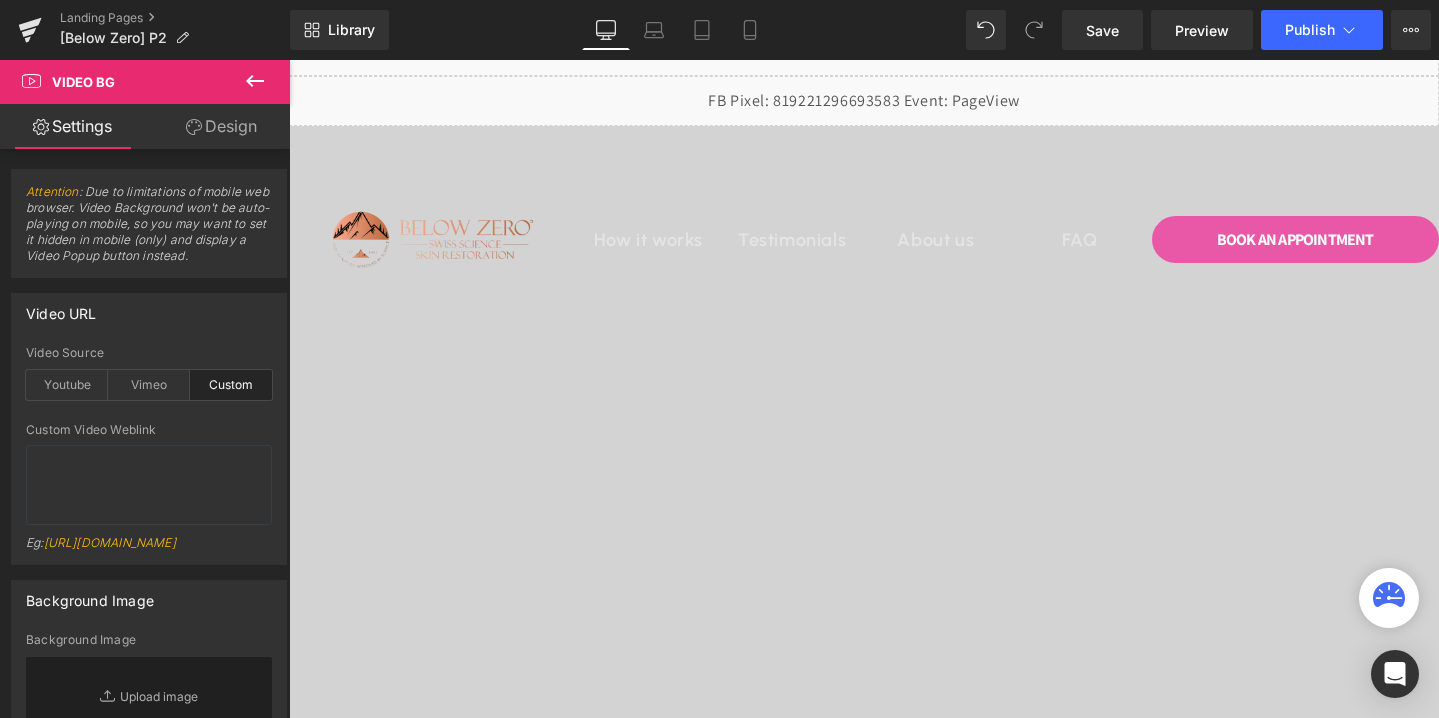 click 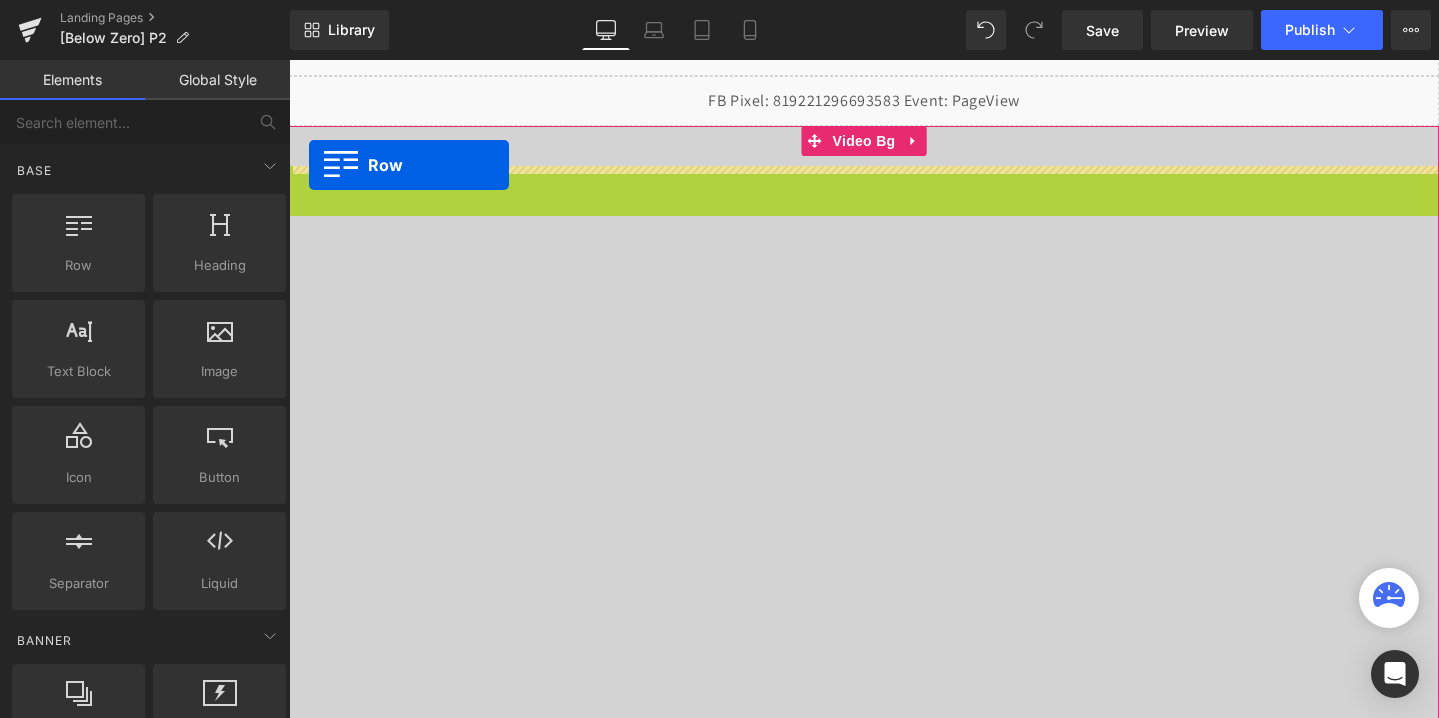 scroll, scrollTop: 0, scrollLeft: 0, axis: both 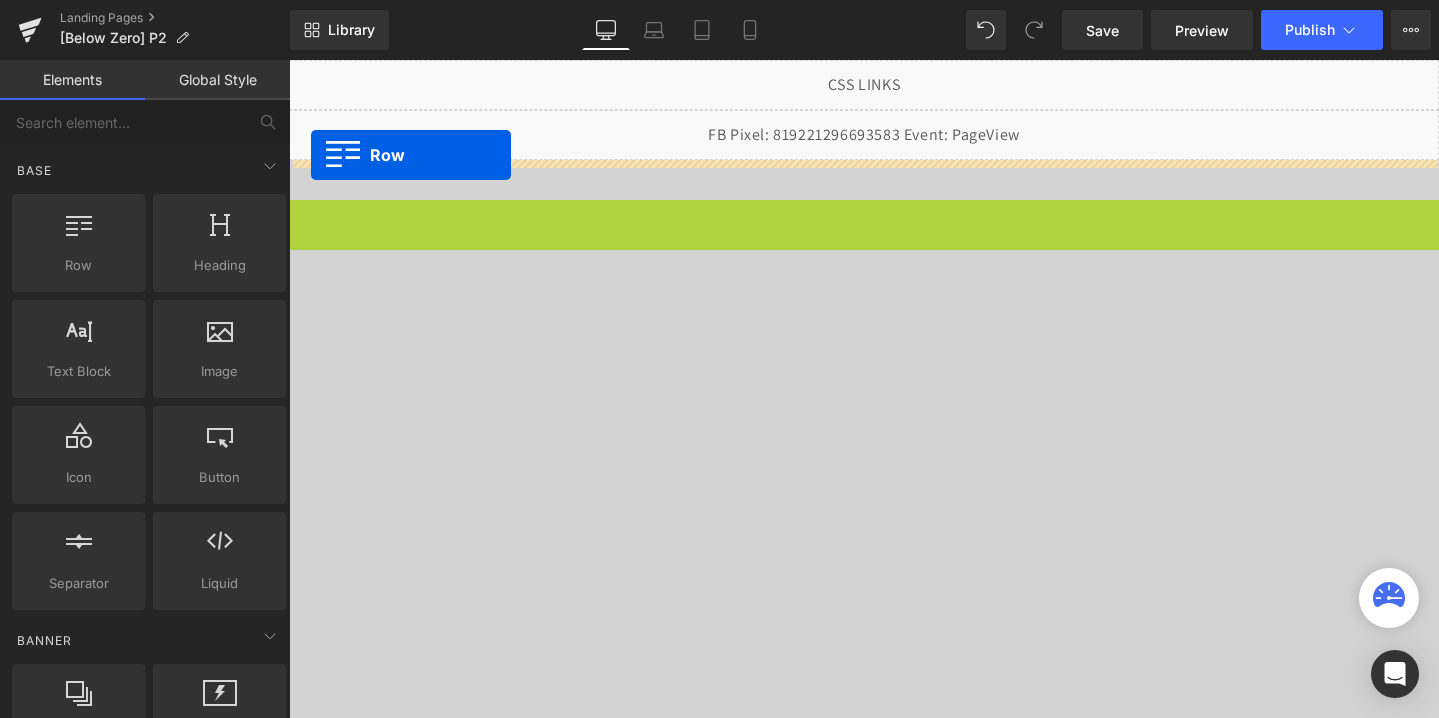 drag, startPoint x: 304, startPoint y: 184, endPoint x: 311, endPoint y: 155, distance: 29.832869 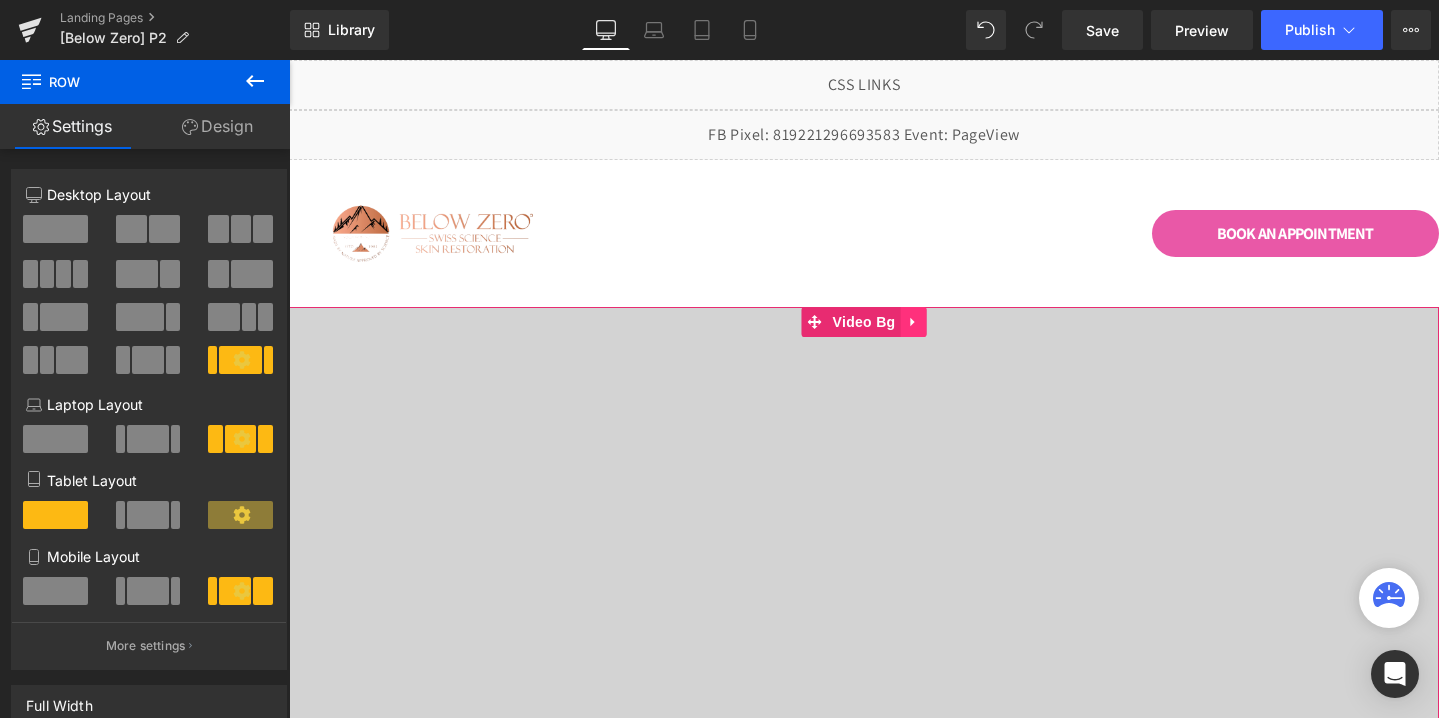 click 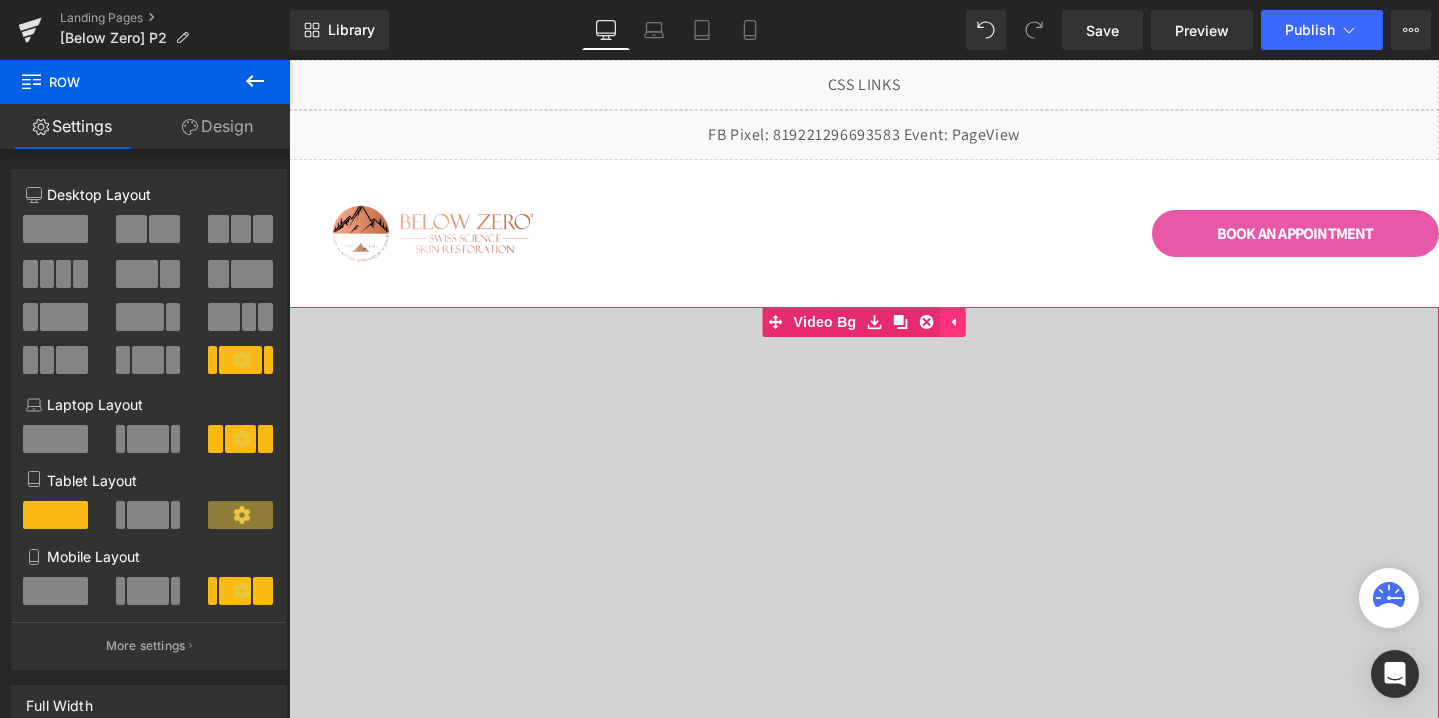 click at bounding box center [926, 322] 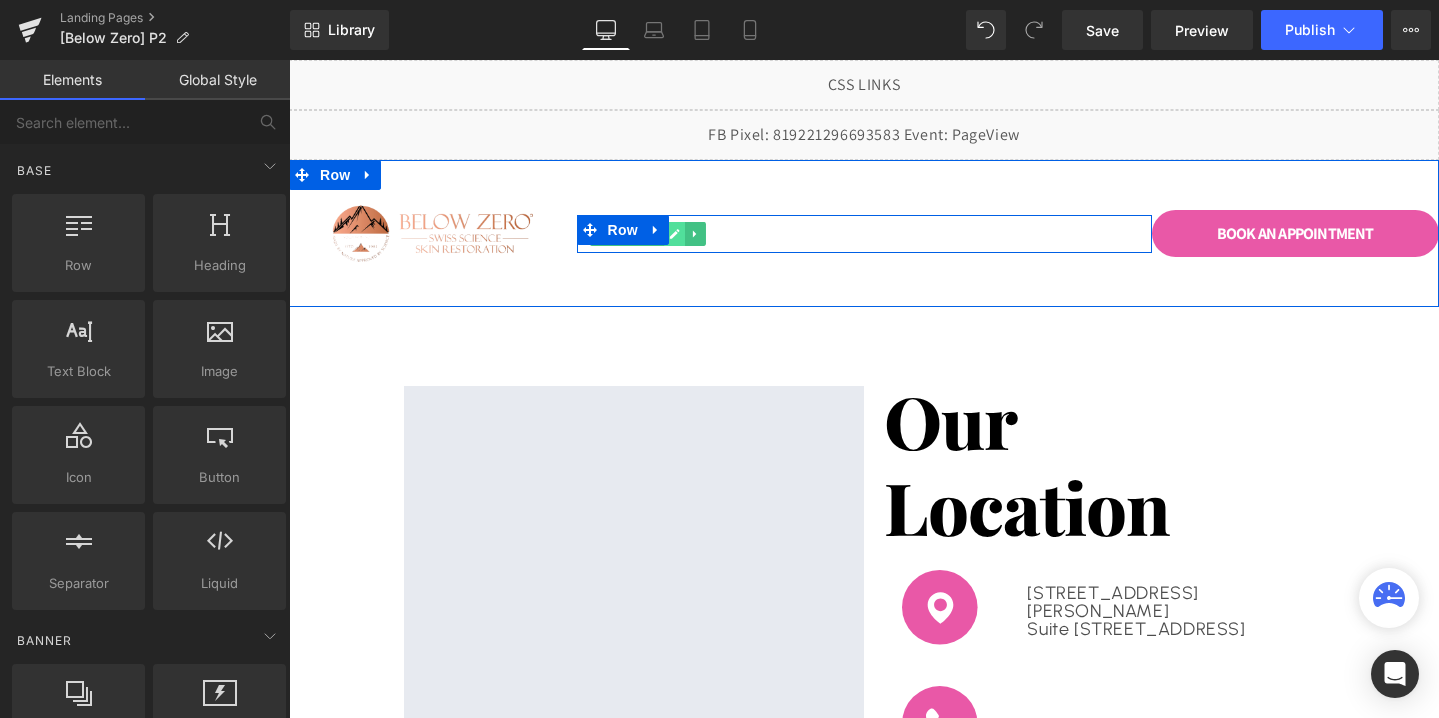 click at bounding box center [675, 234] 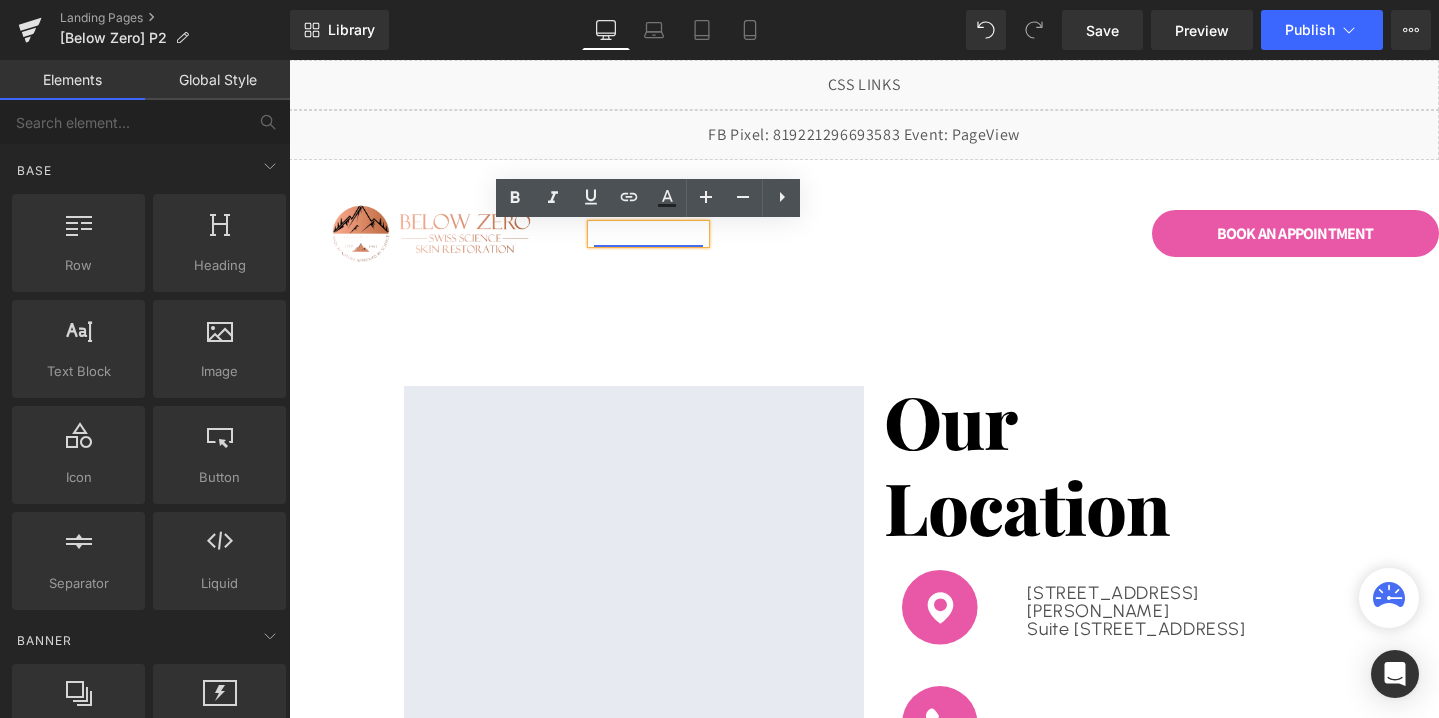 click on "How it works" at bounding box center (648, 234) 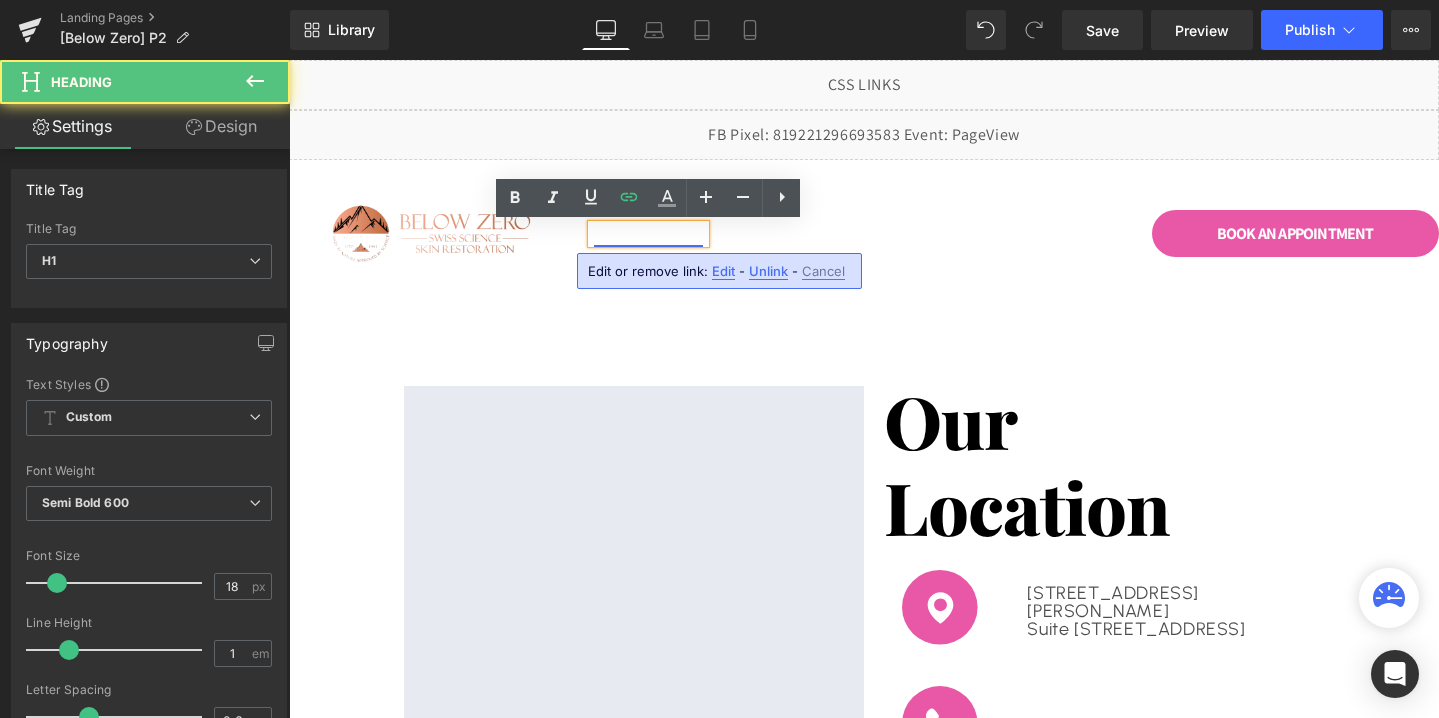 click on "How it works" at bounding box center [648, 234] 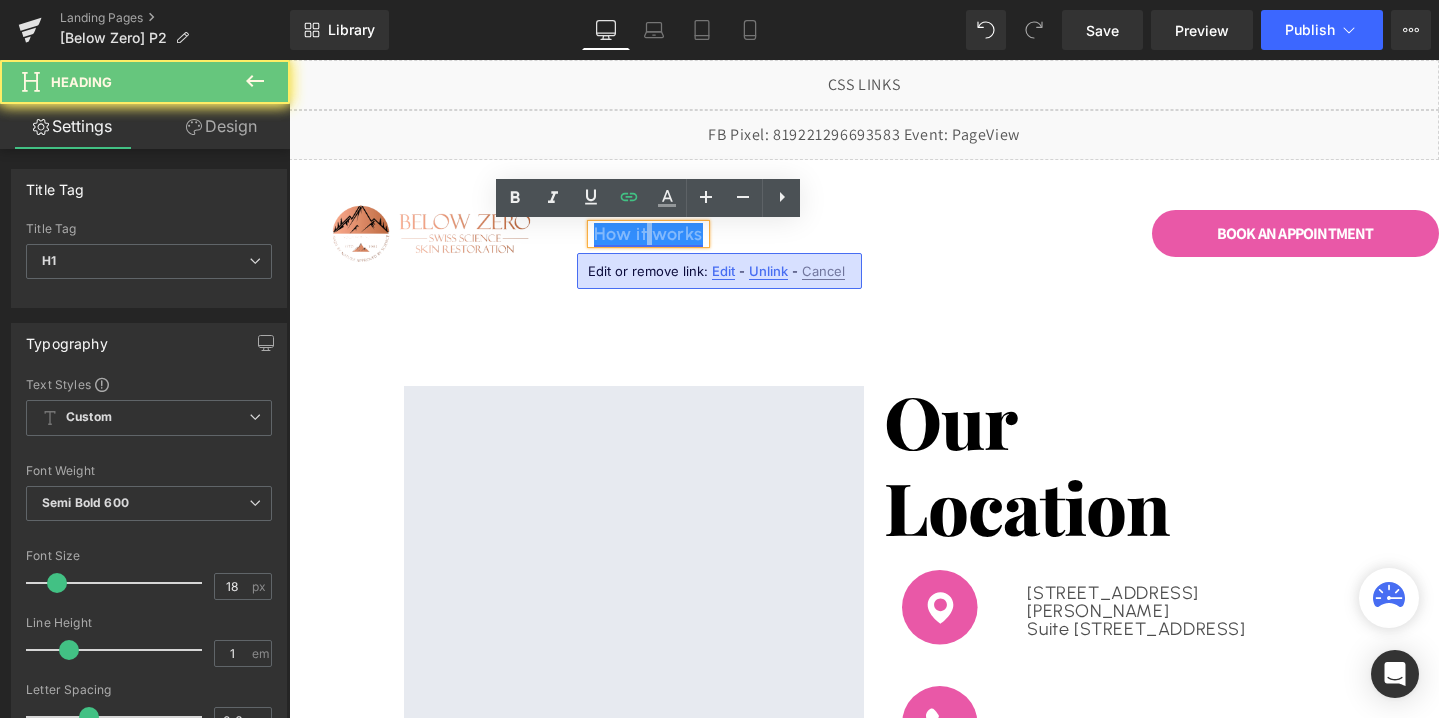 click on "How it works" at bounding box center (648, 234) 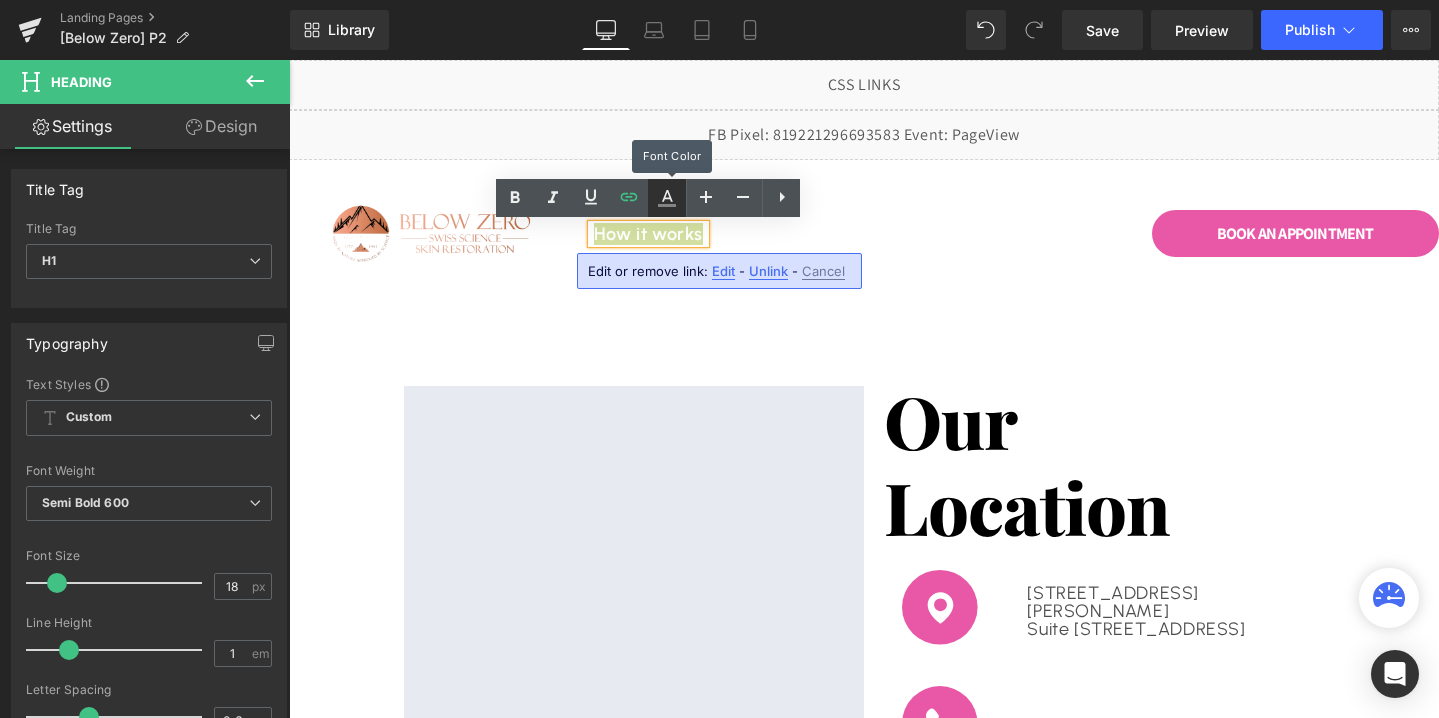 click 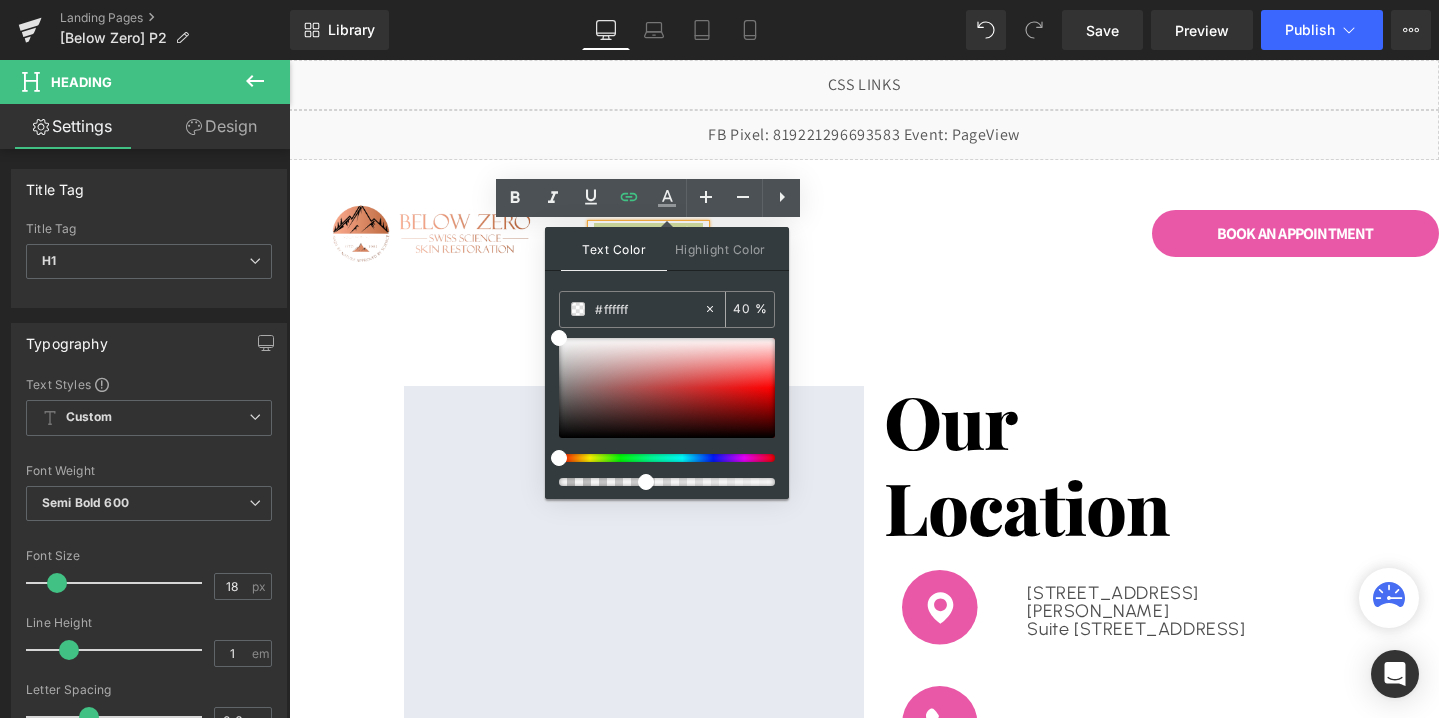 click on "40" at bounding box center [744, 309] 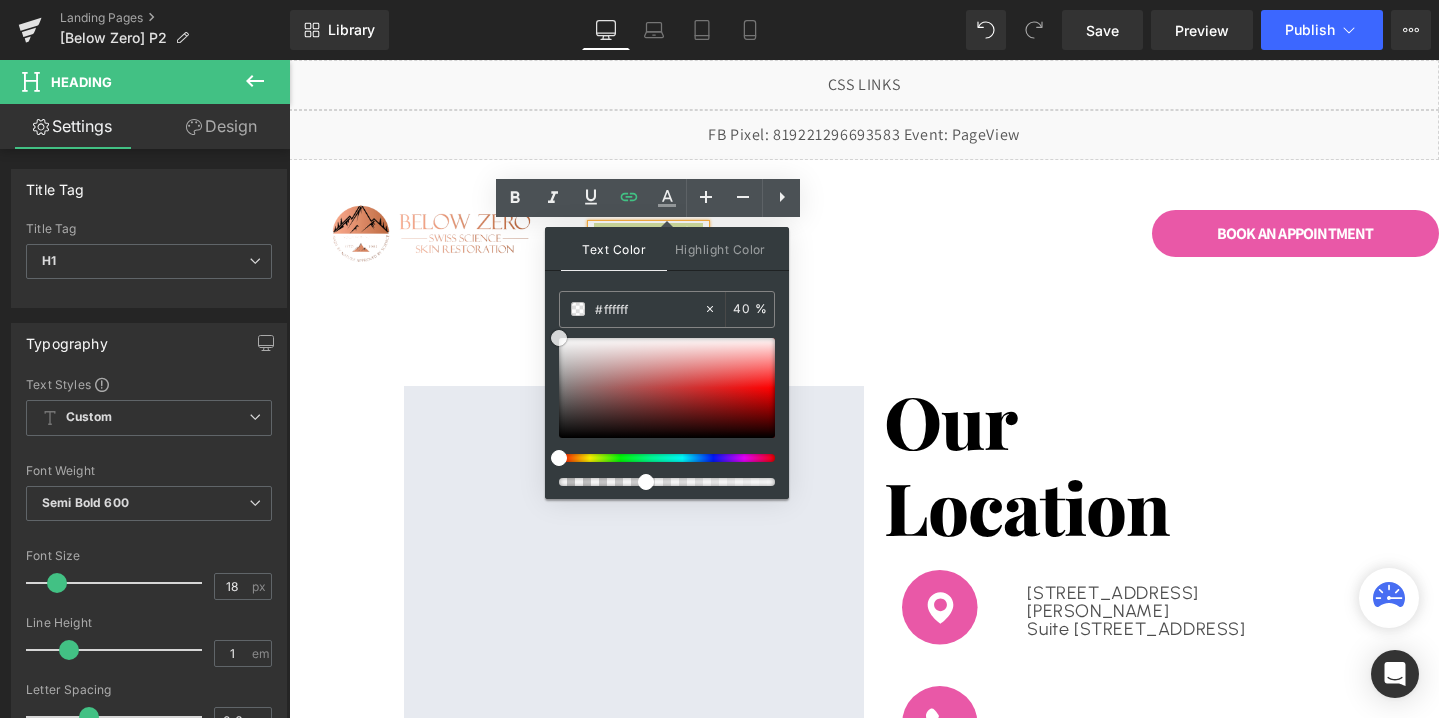 type 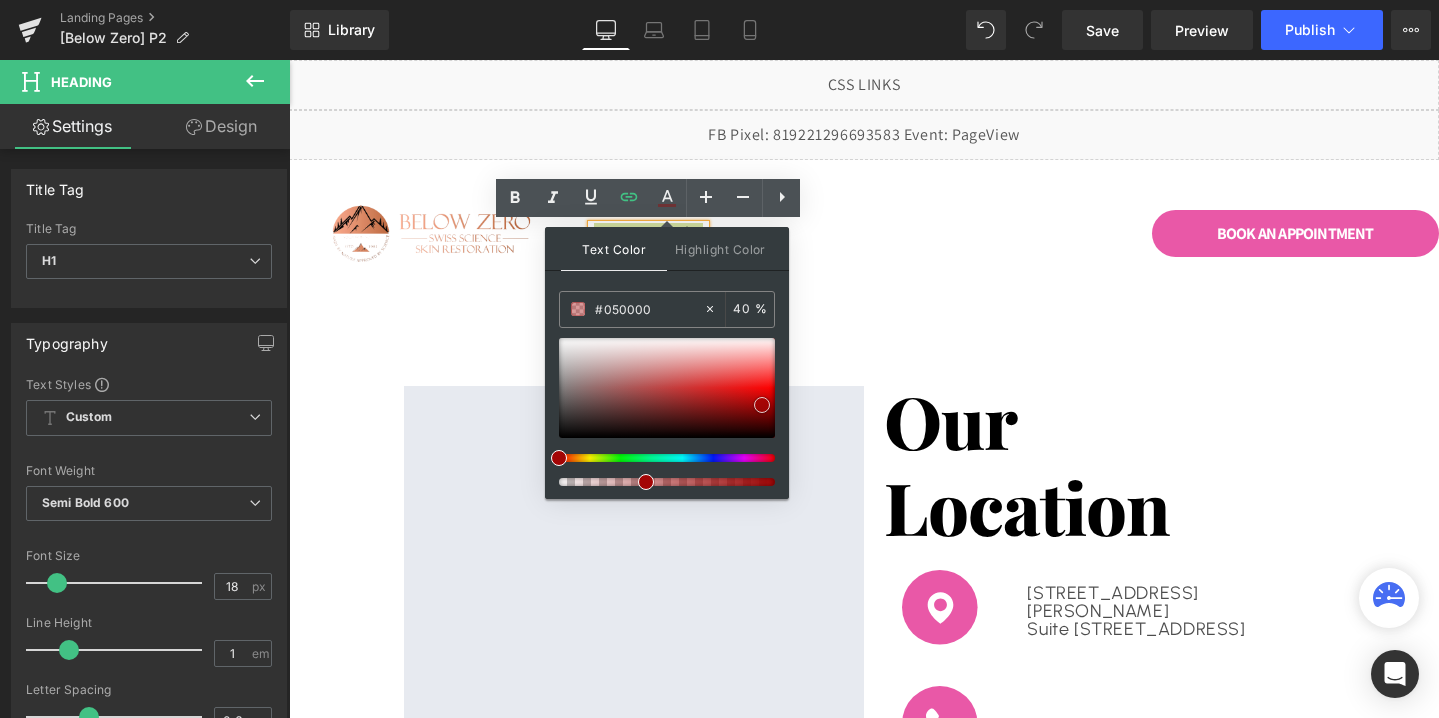 type on "#000000" 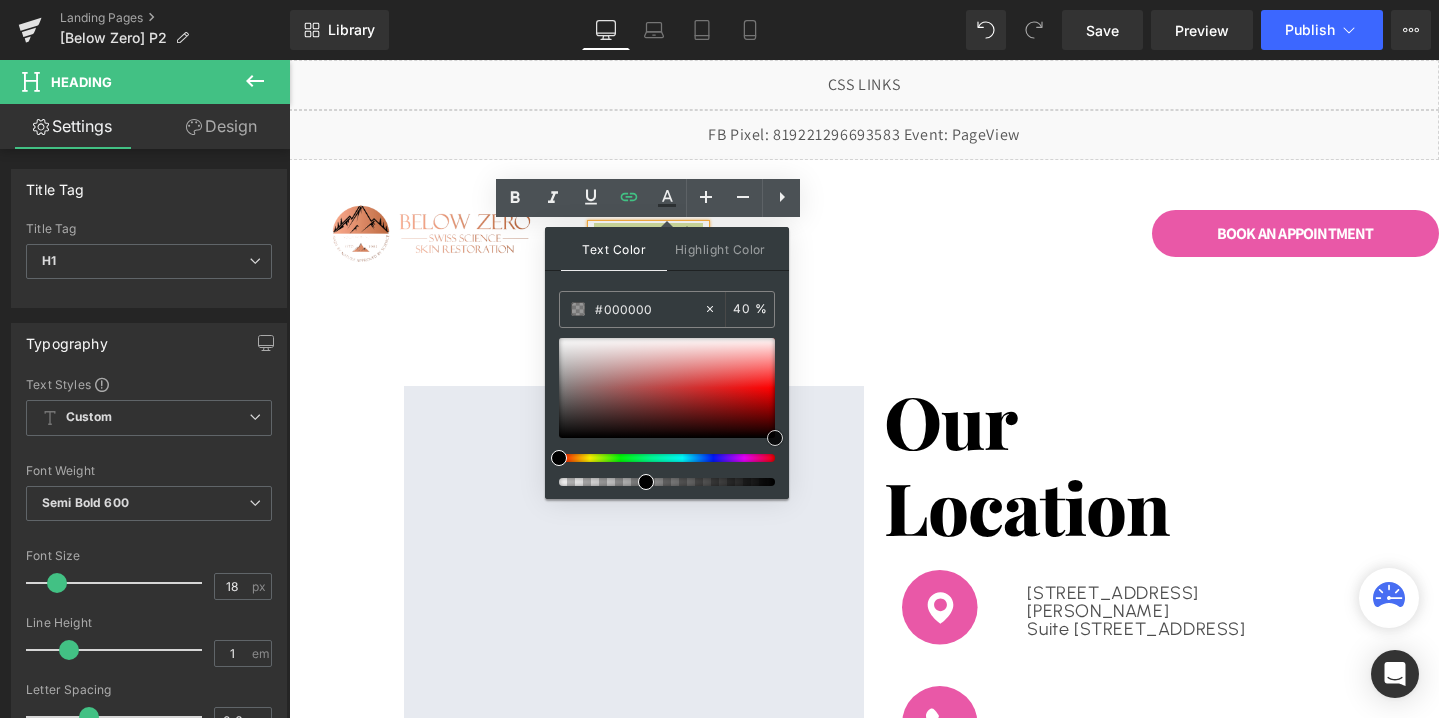 drag, startPoint x: 762, startPoint y: 405, endPoint x: 778, endPoint y: 442, distance: 40.311287 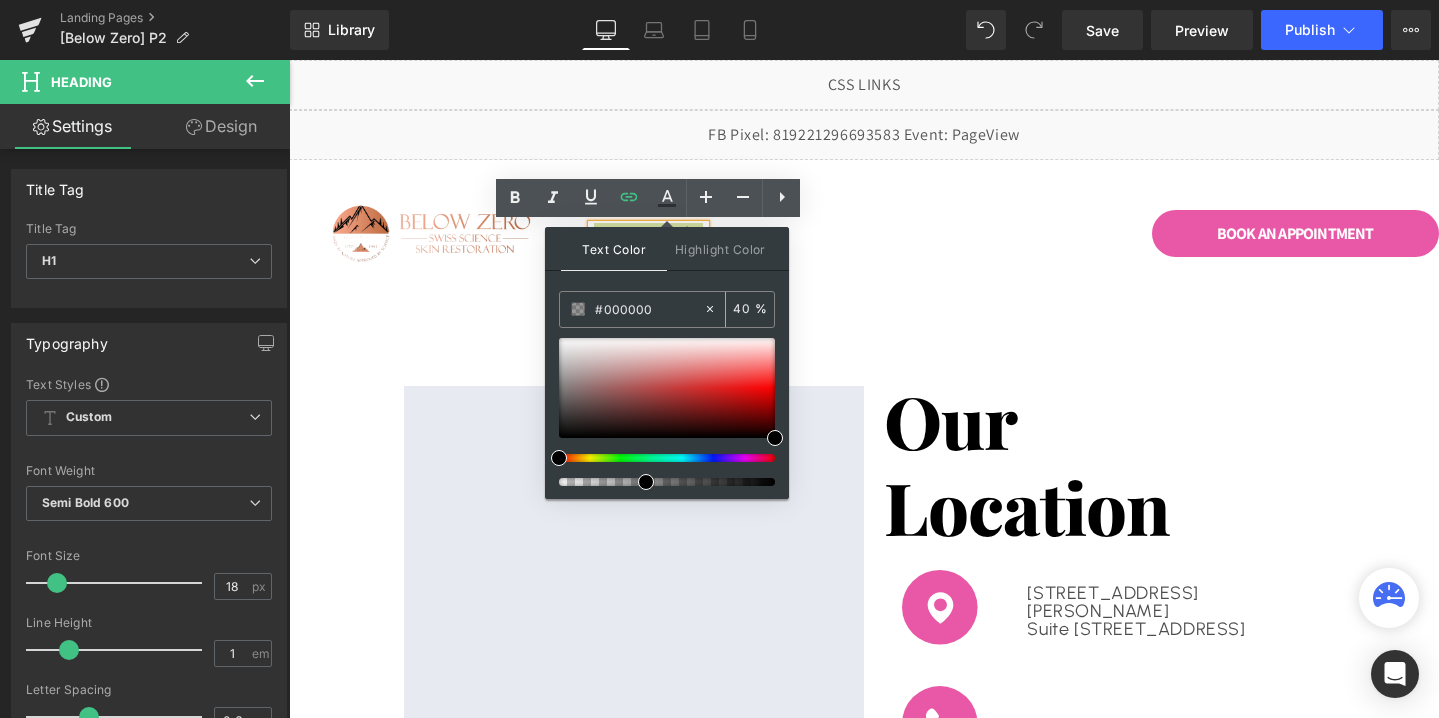 click on "40" at bounding box center (744, 309) 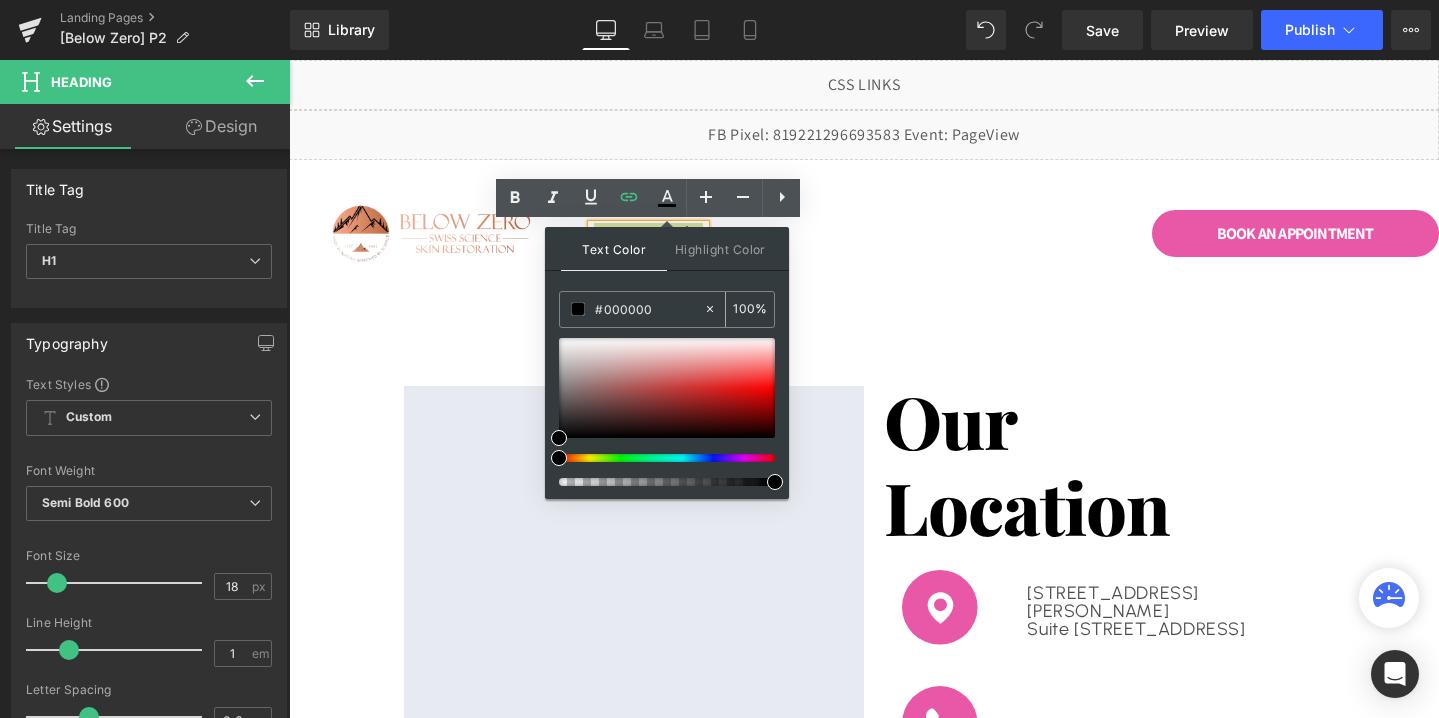 type on "100" 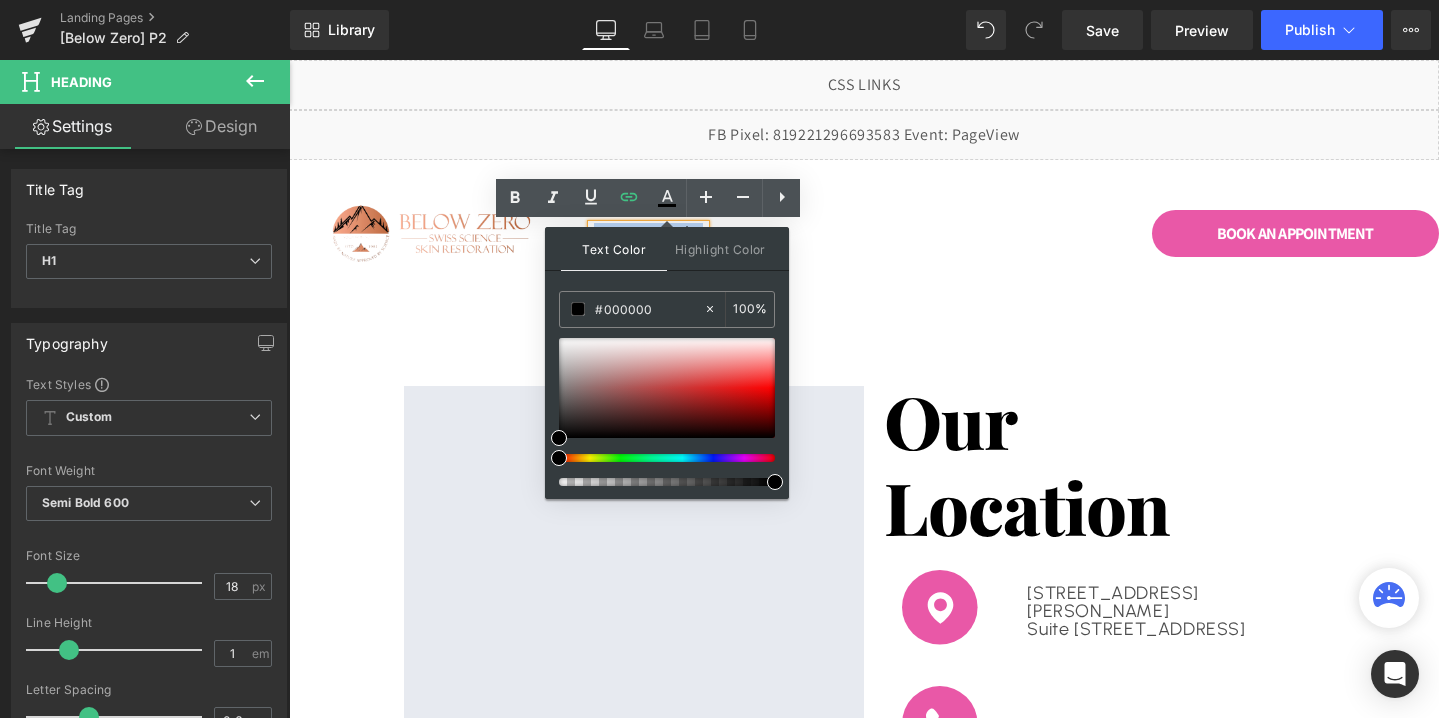 click on "How it works Heading         Testimonials Heading         About us Heading
FAQ
Heading
Row" at bounding box center (864, 233) 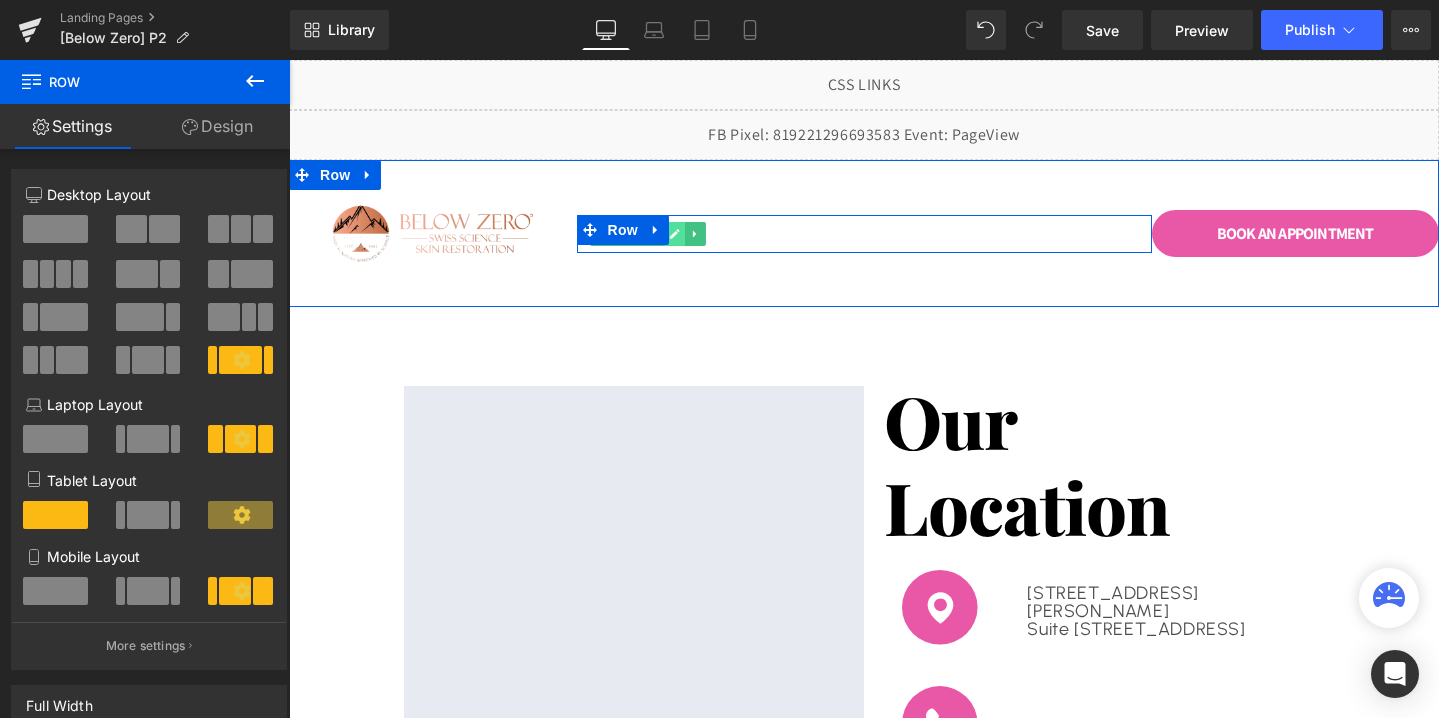 click at bounding box center [675, 234] 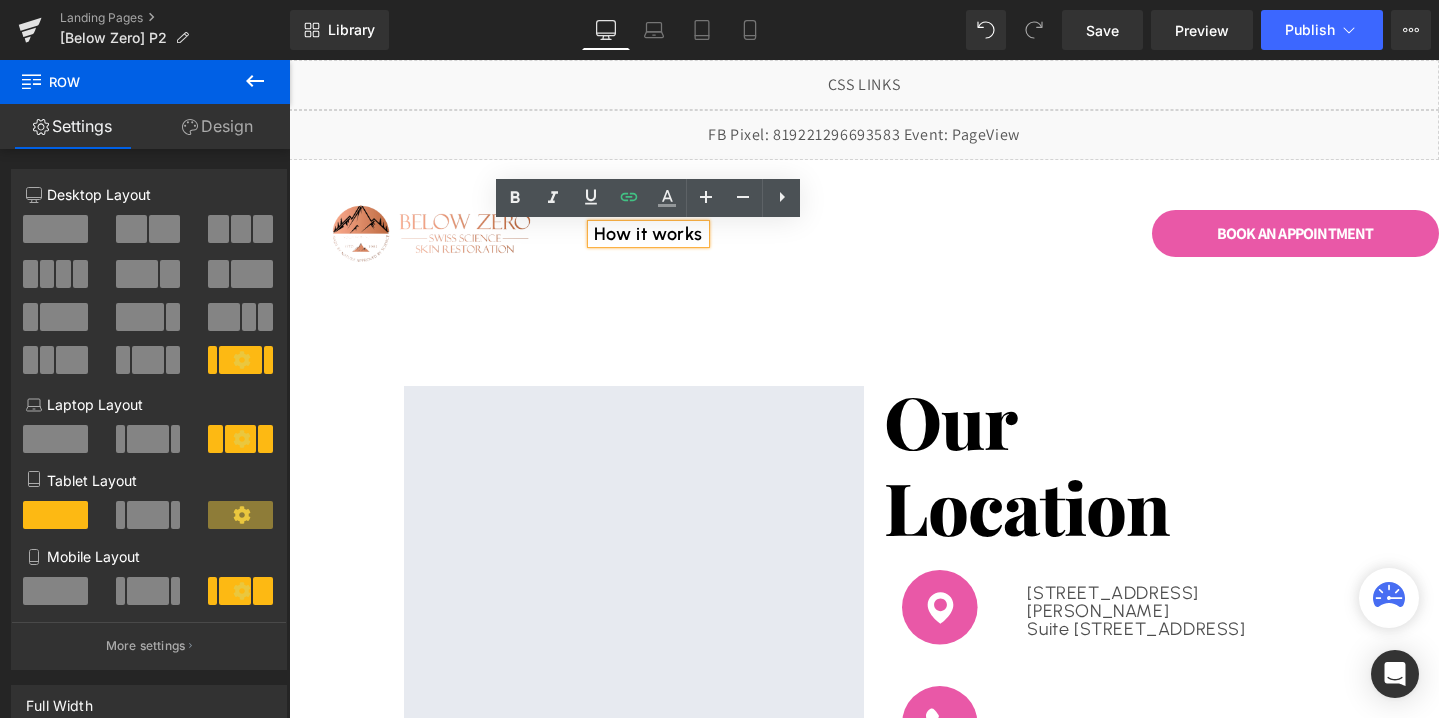 click on "How it works Heading         Testimonials Heading         About us Heading
FAQ
Heading
Row" at bounding box center (864, 233) 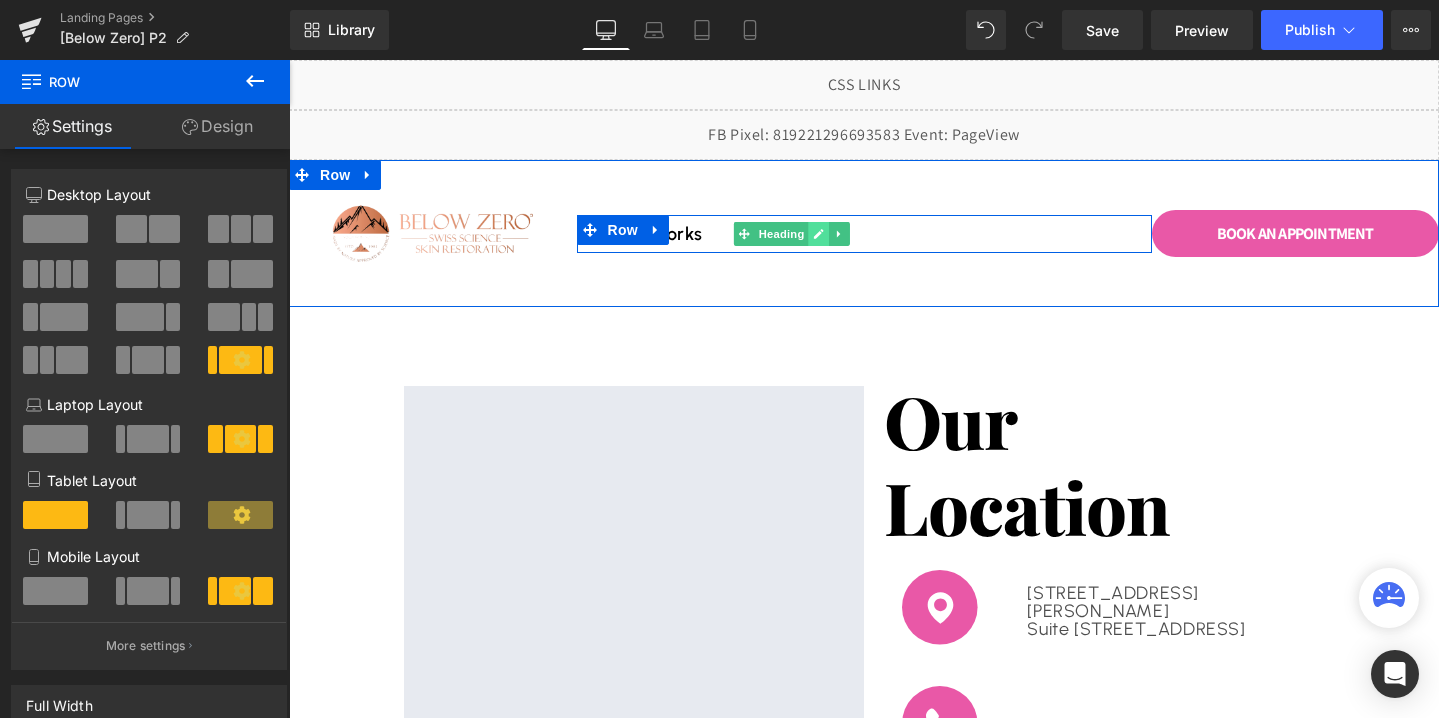 click 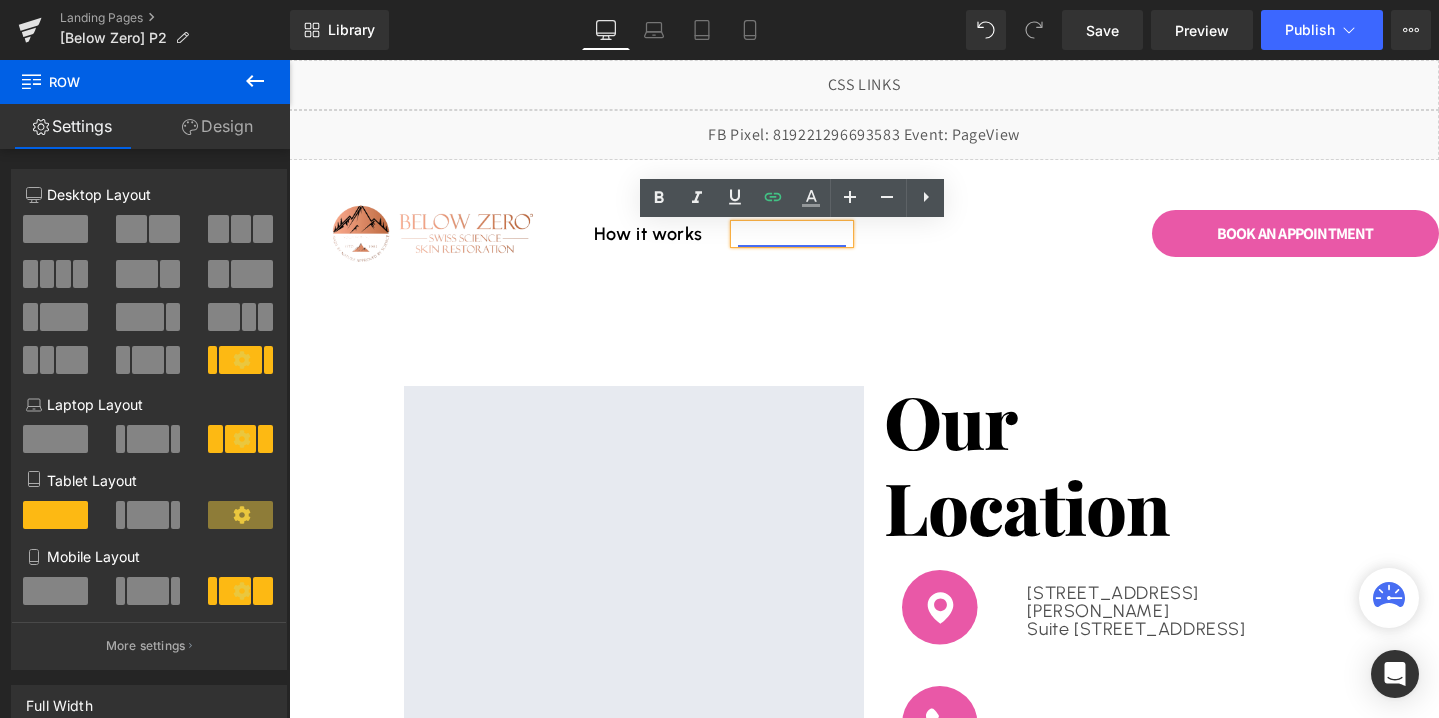 click on "Testimonials" at bounding box center (792, 234) 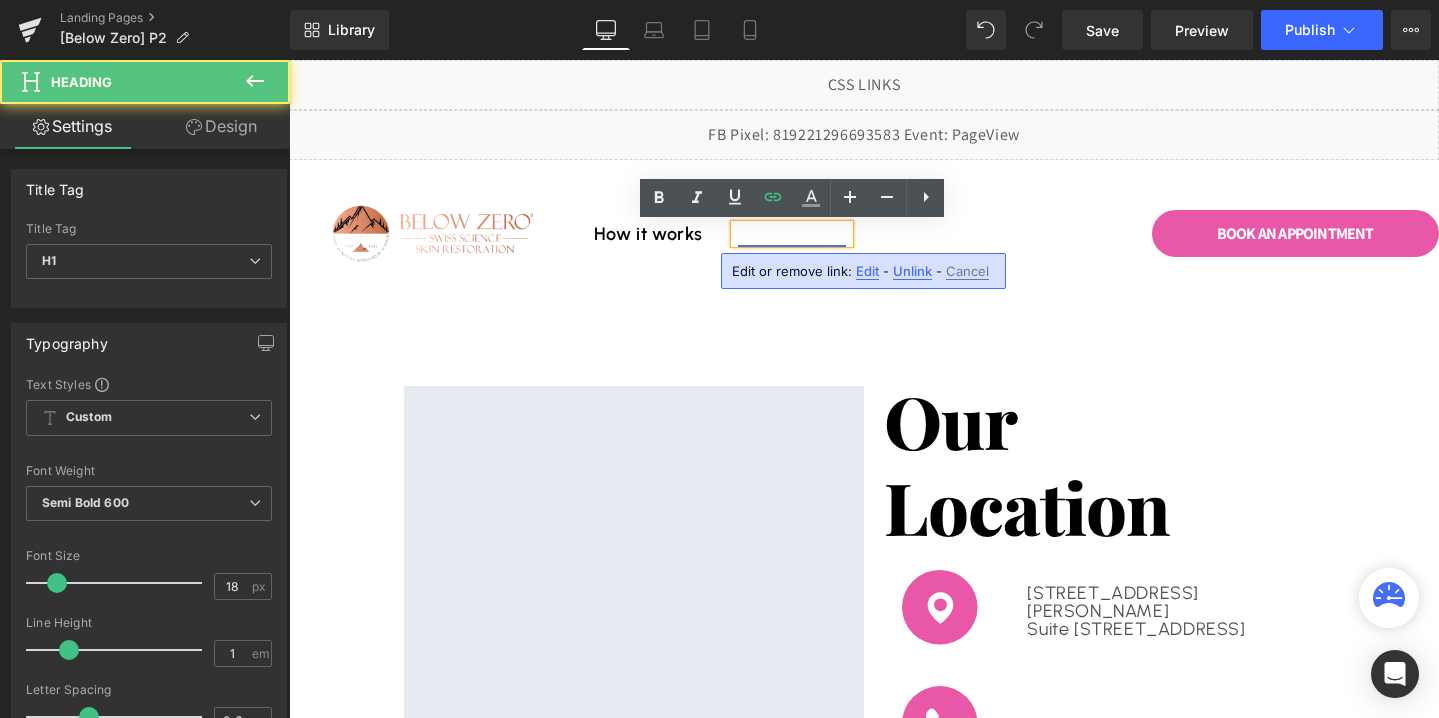 click on "Testimonials" at bounding box center [792, 234] 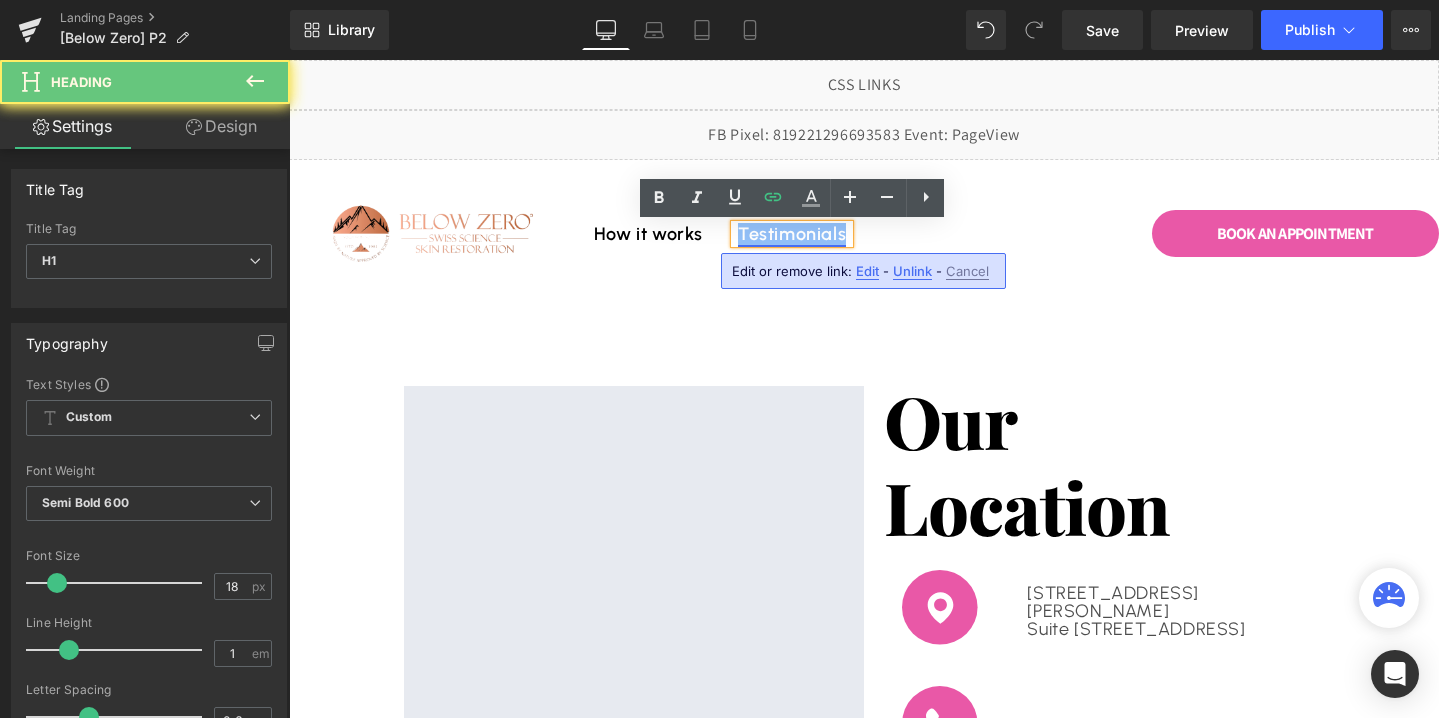 click on "Testimonials" at bounding box center (792, 234) 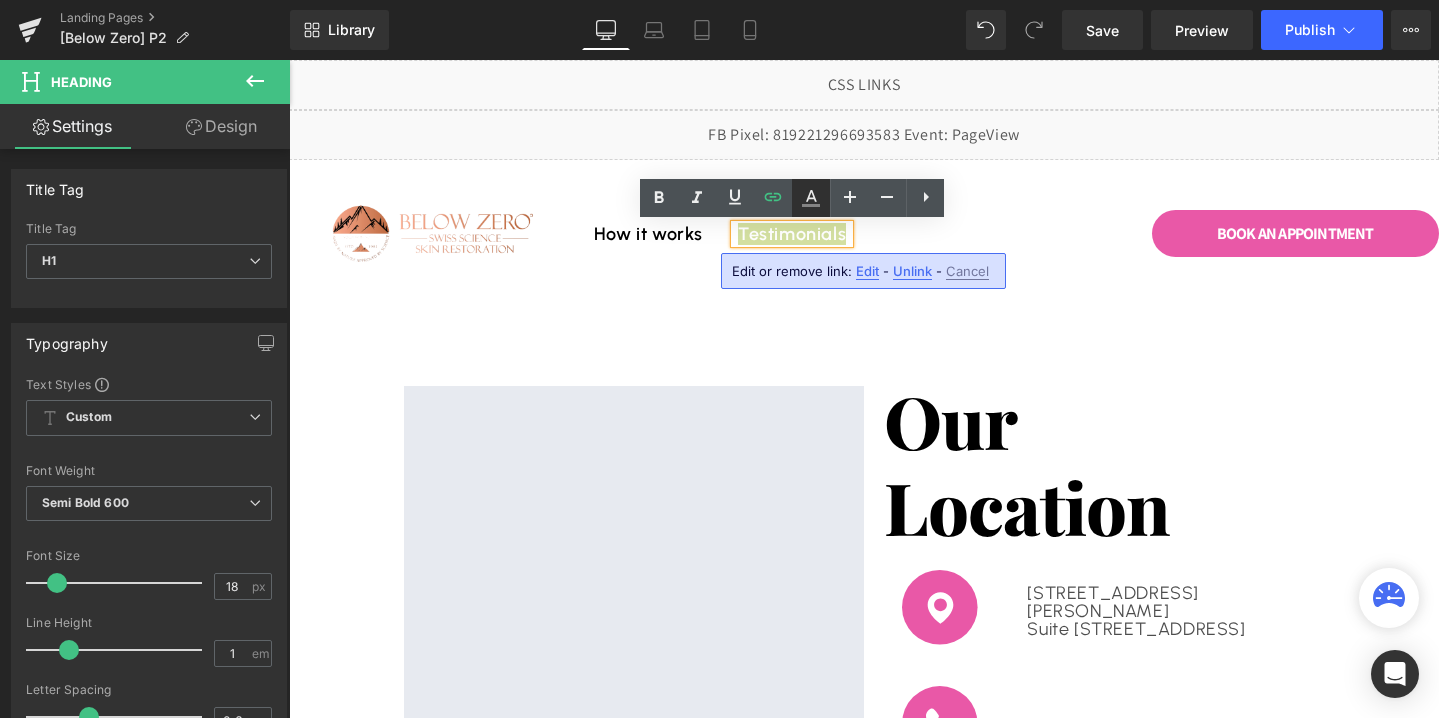 click 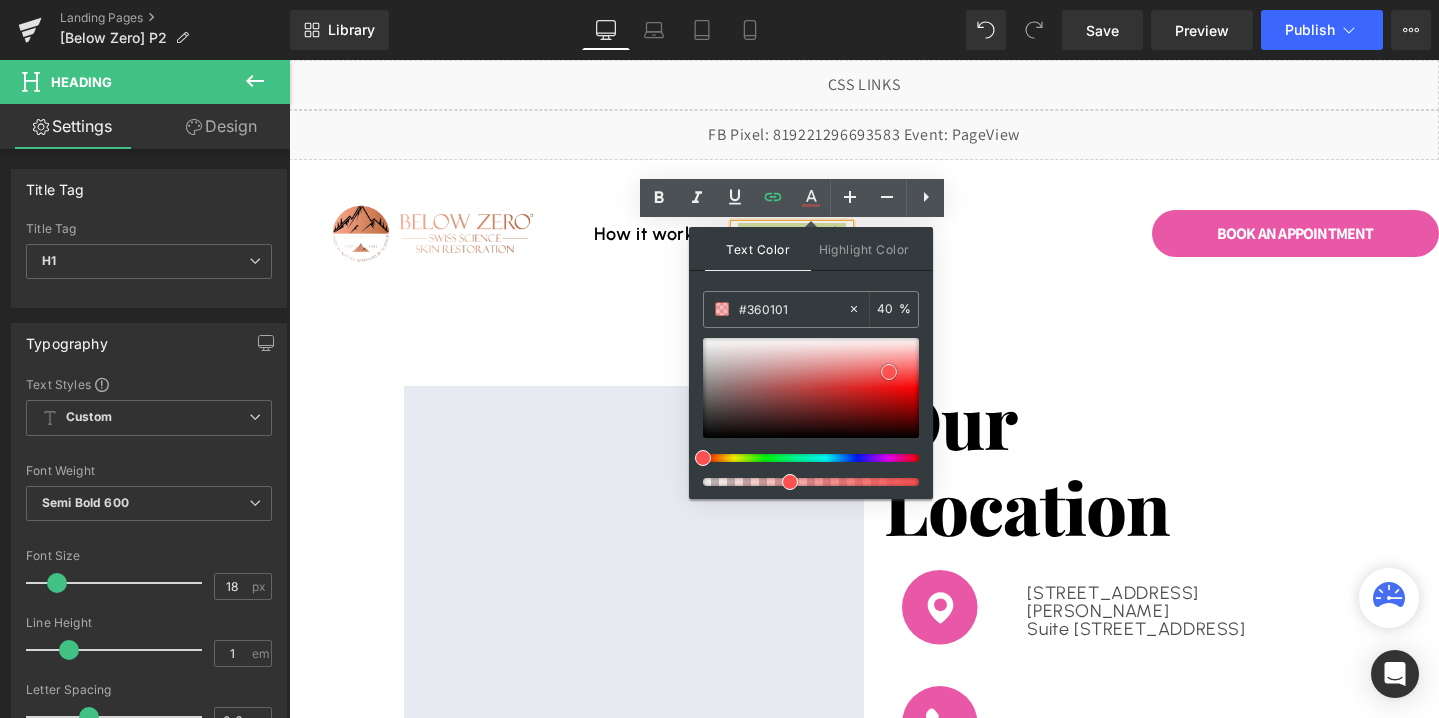 type on "#000000" 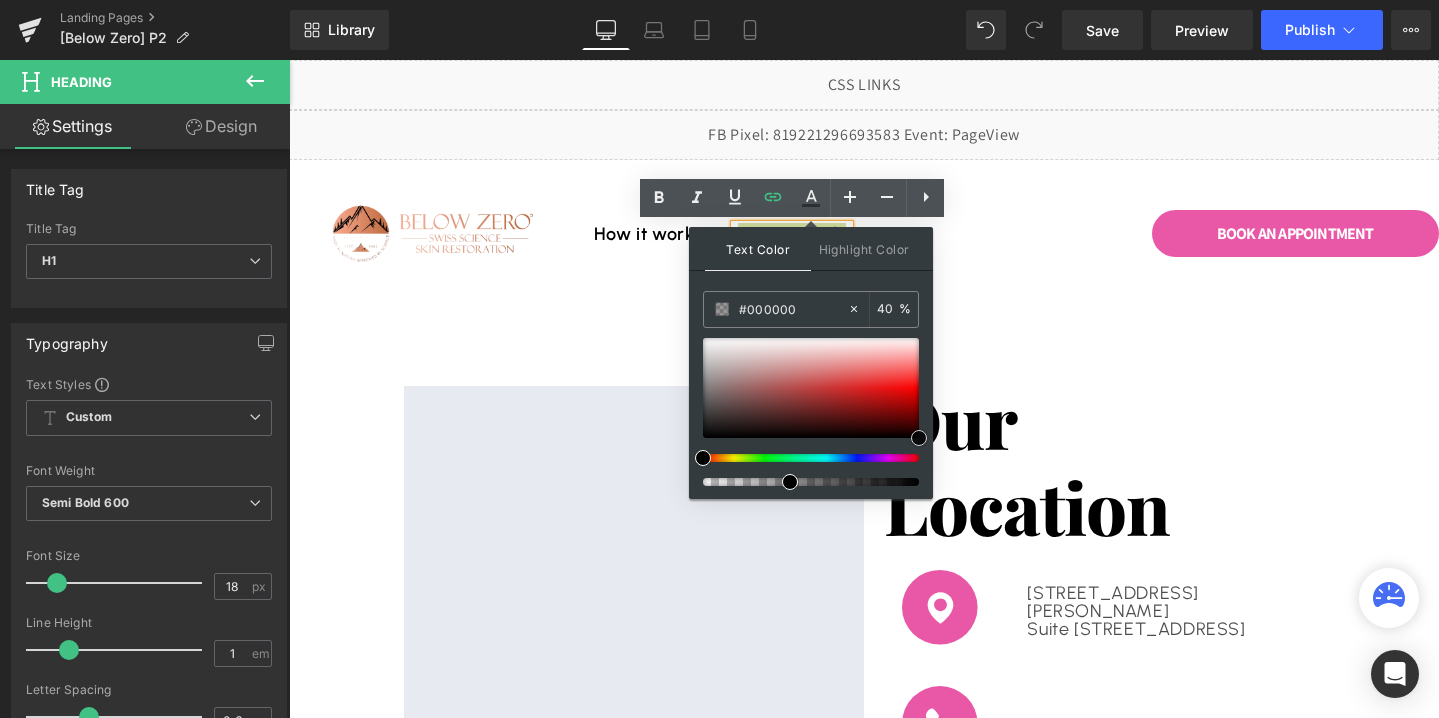 drag, startPoint x: 889, startPoint y: 372, endPoint x: 930, endPoint y: 460, distance: 97.082436 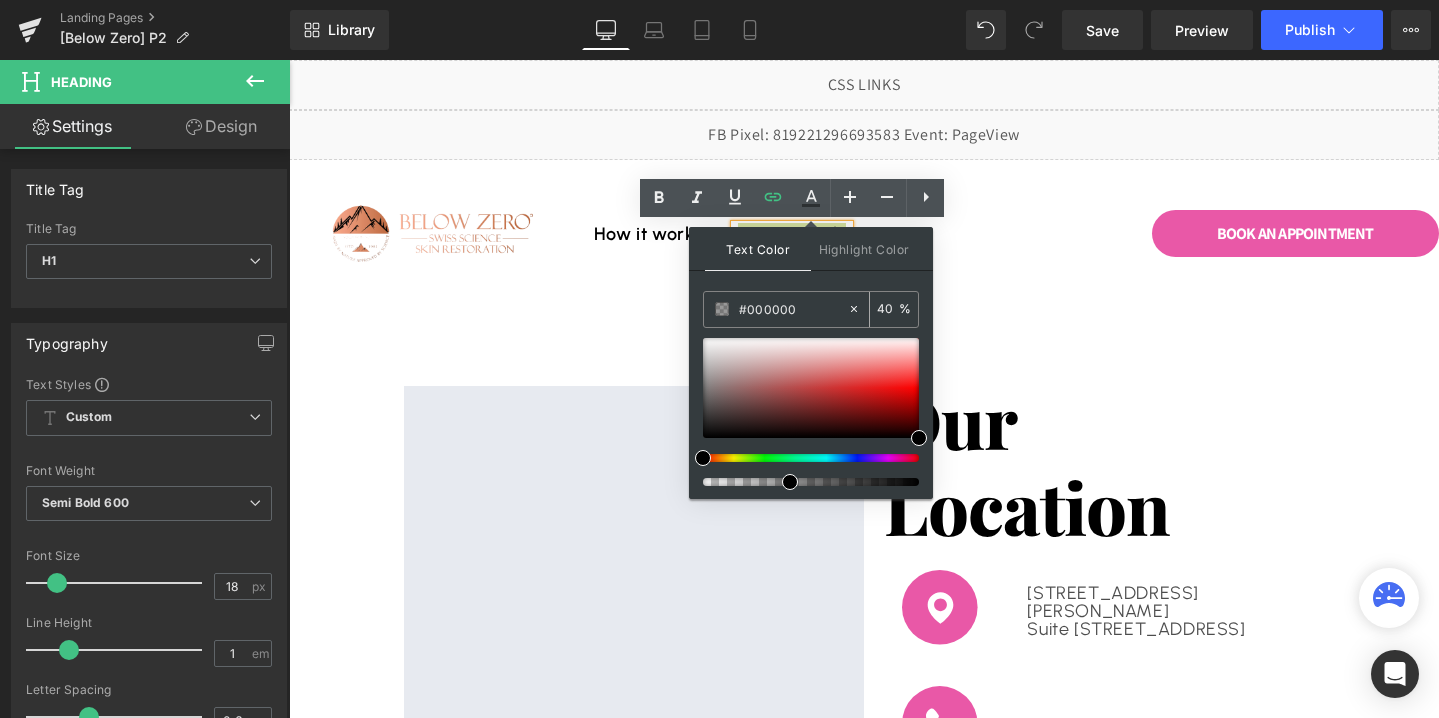 click on "40" at bounding box center [888, 309] 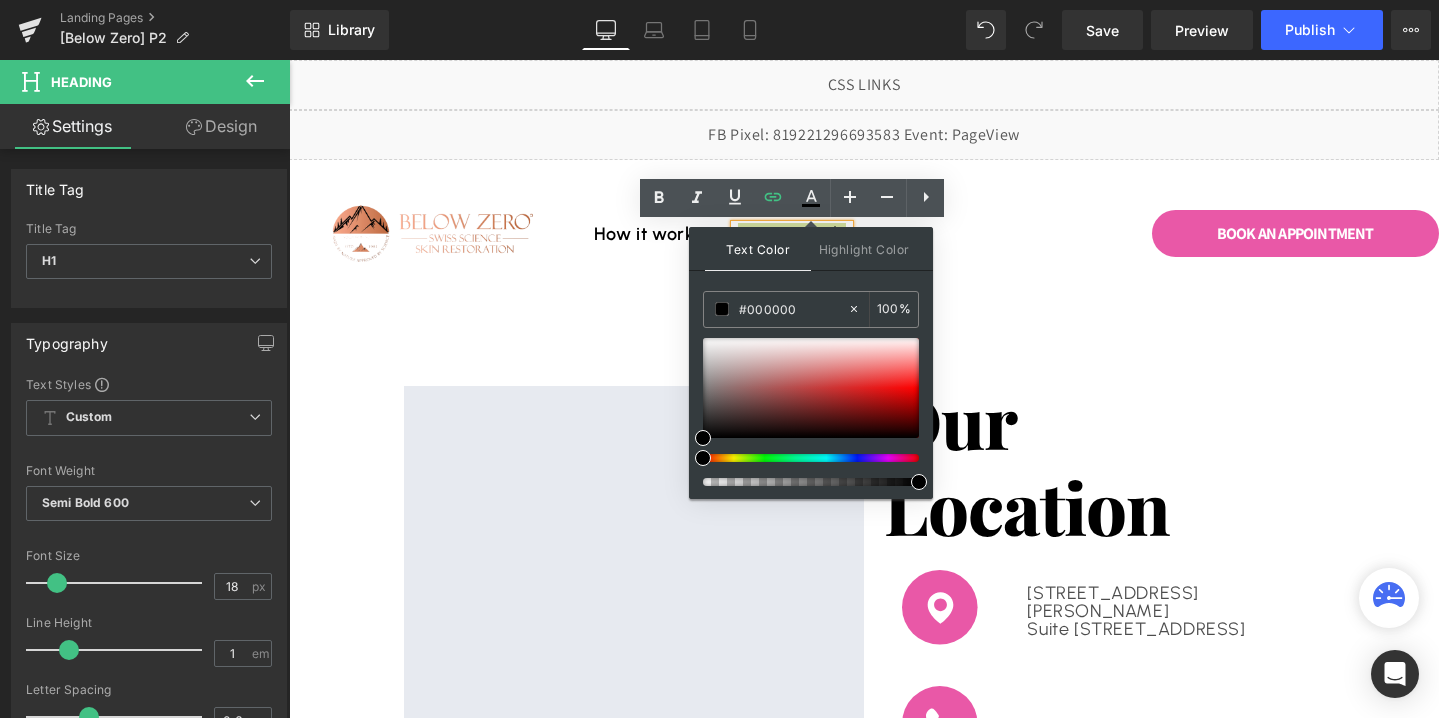 type on "100" 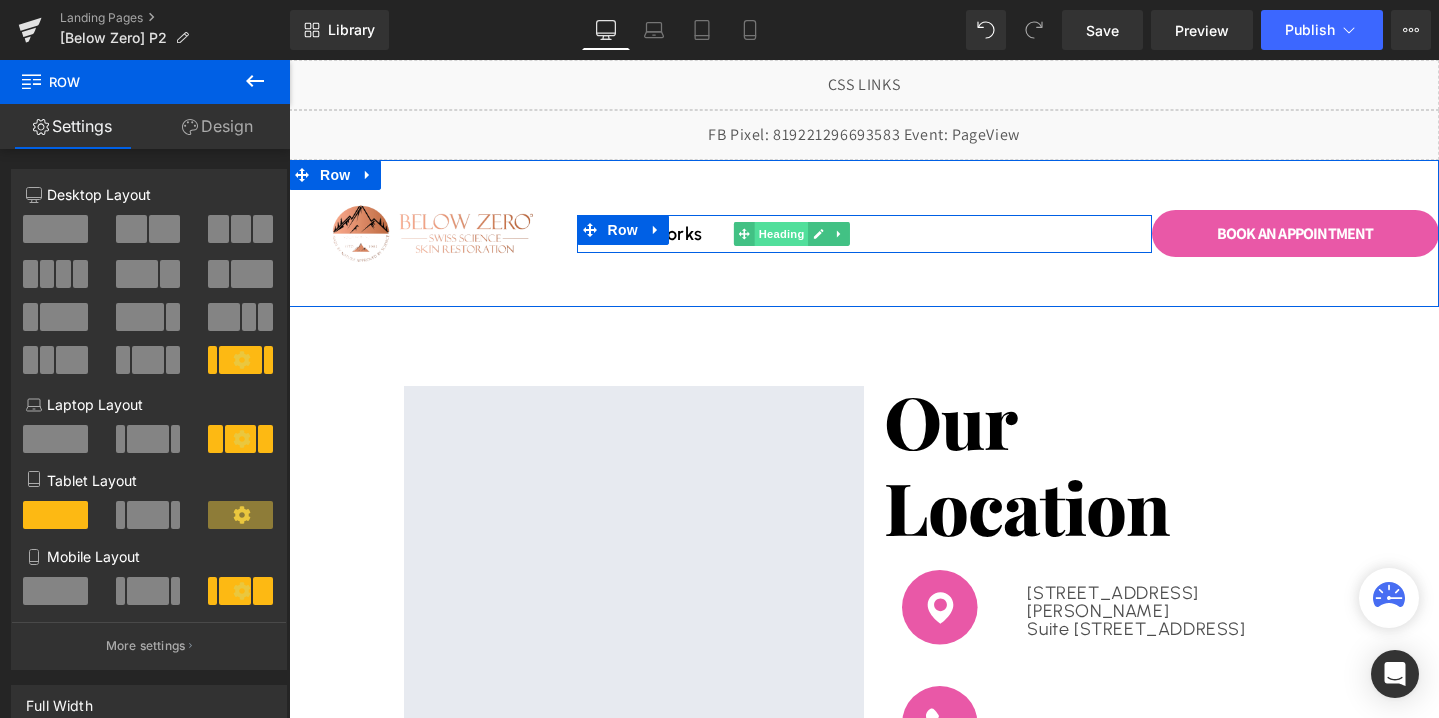 click on "Heading" at bounding box center [782, 234] 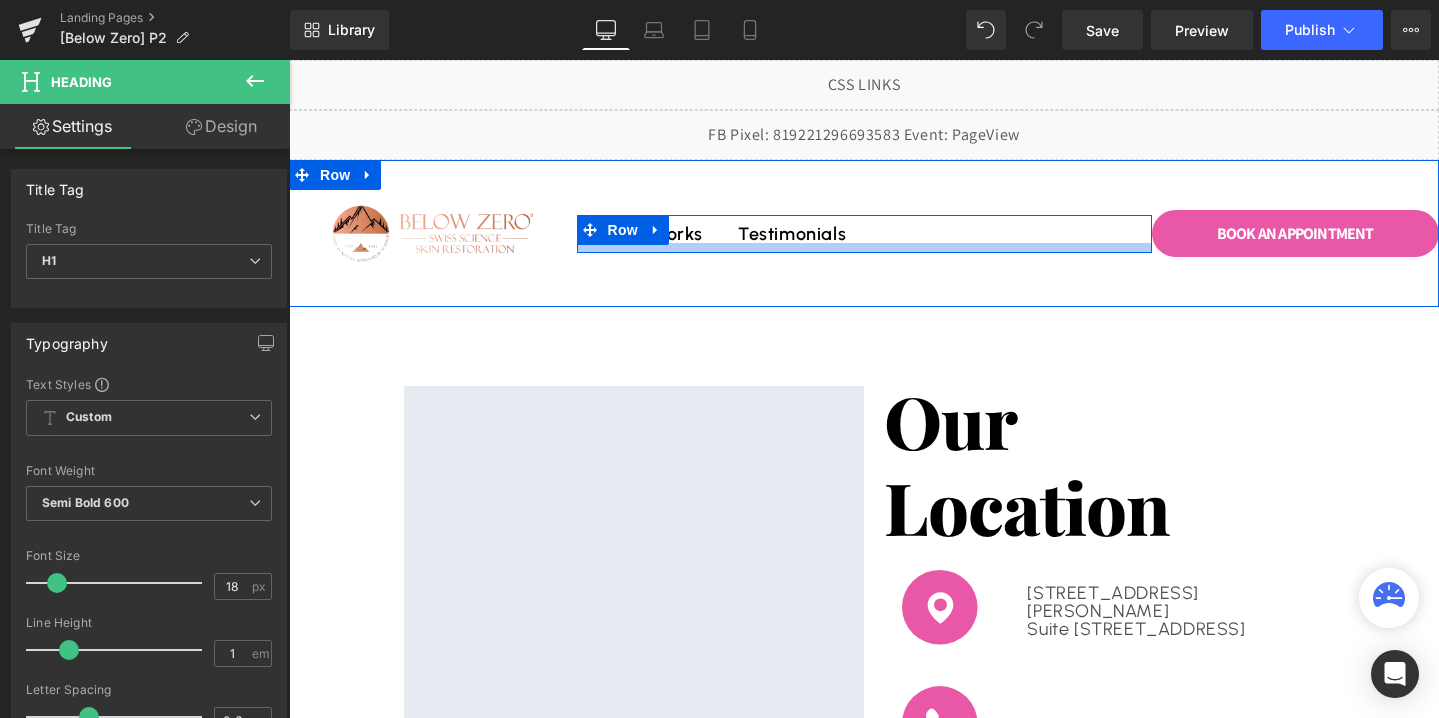 click at bounding box center [864, 248] 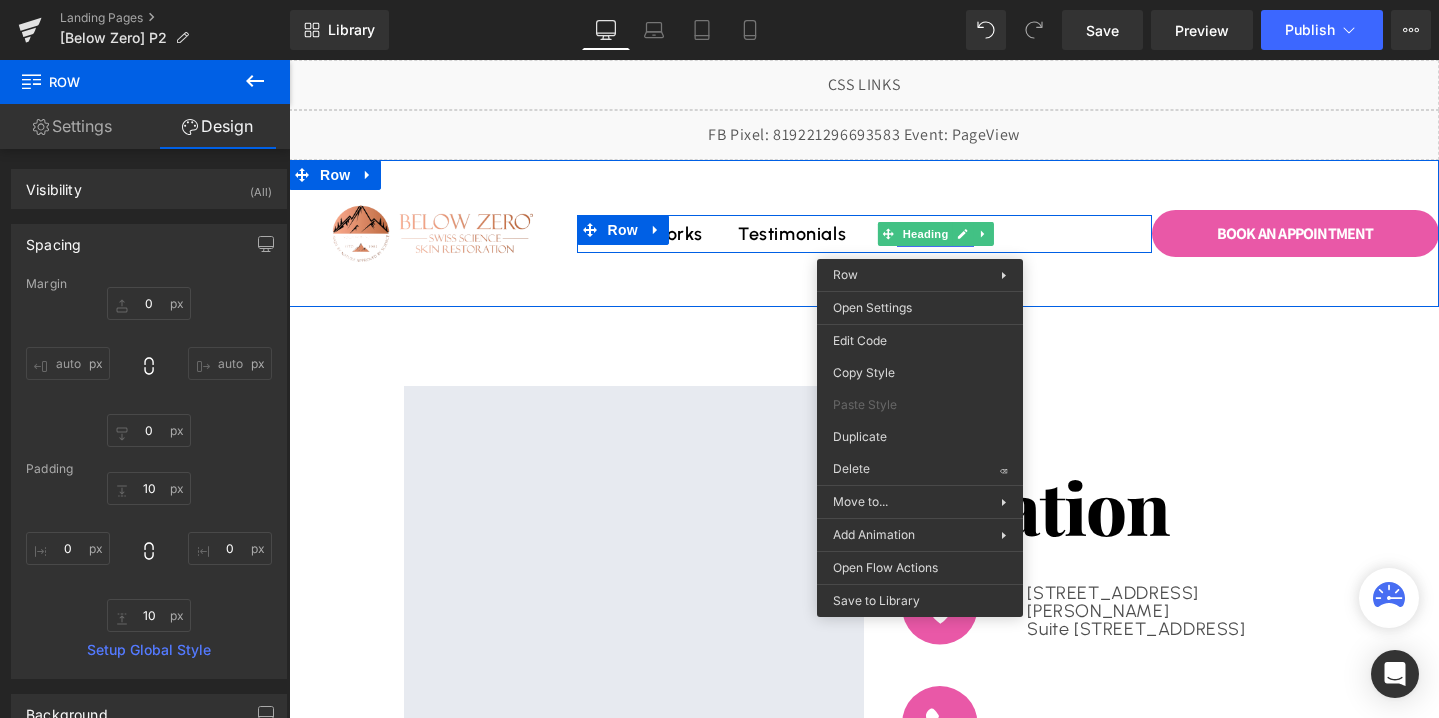 click on "Heading" at bounding box center (926, 234) 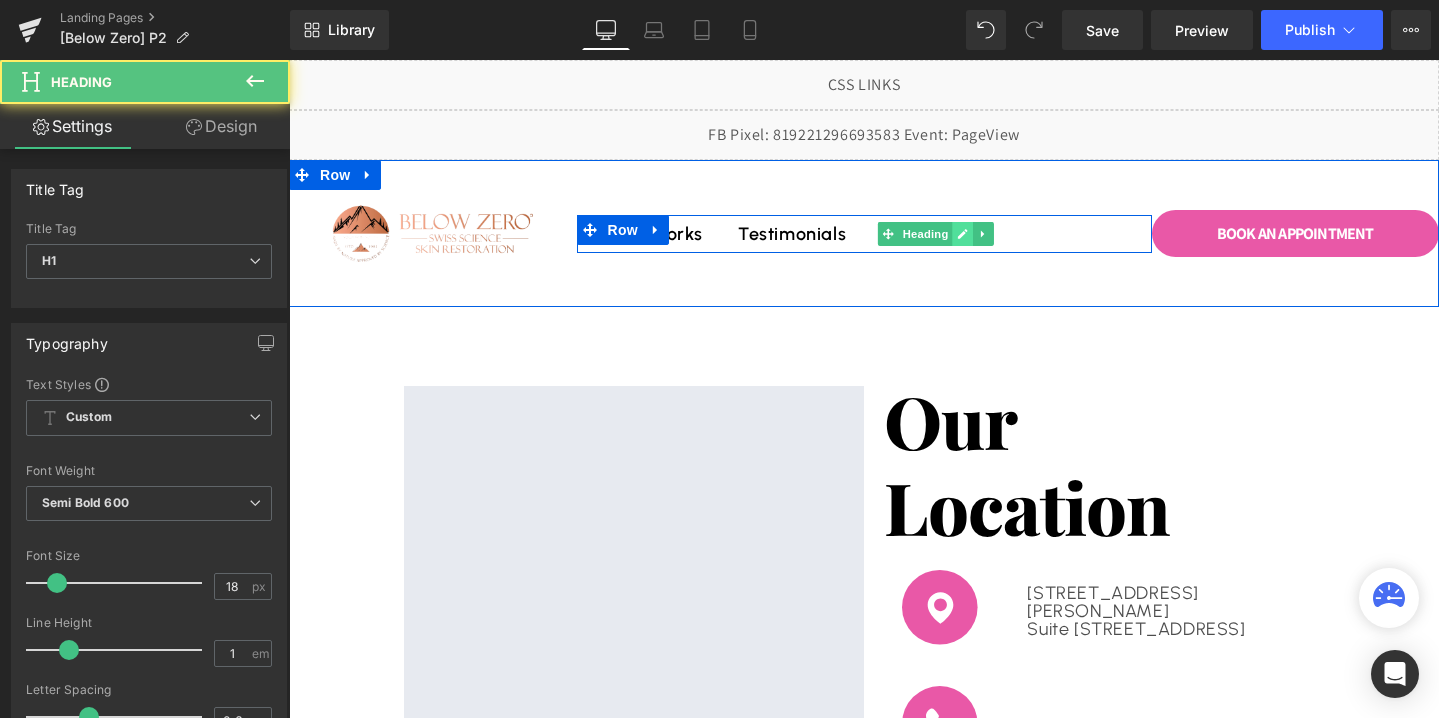 click 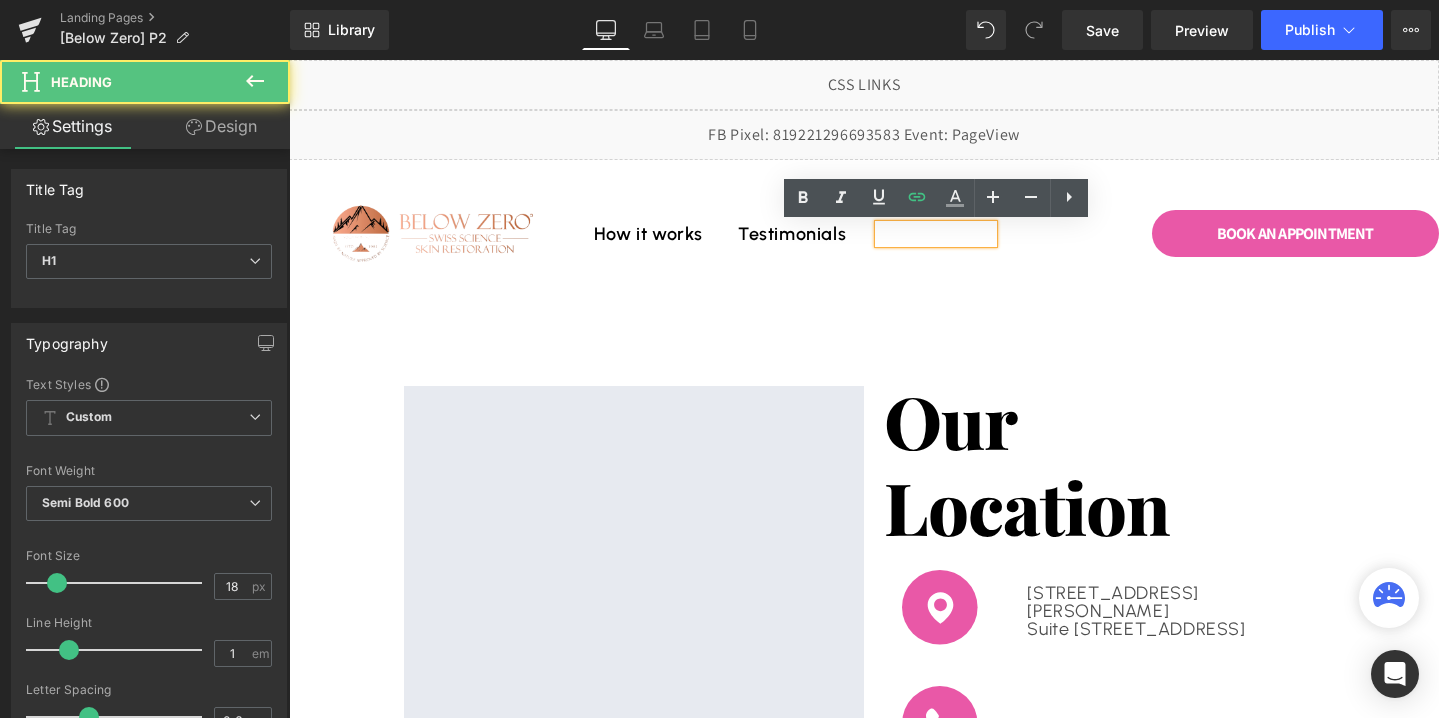 click on "About us" at bounding box center (935, 234) 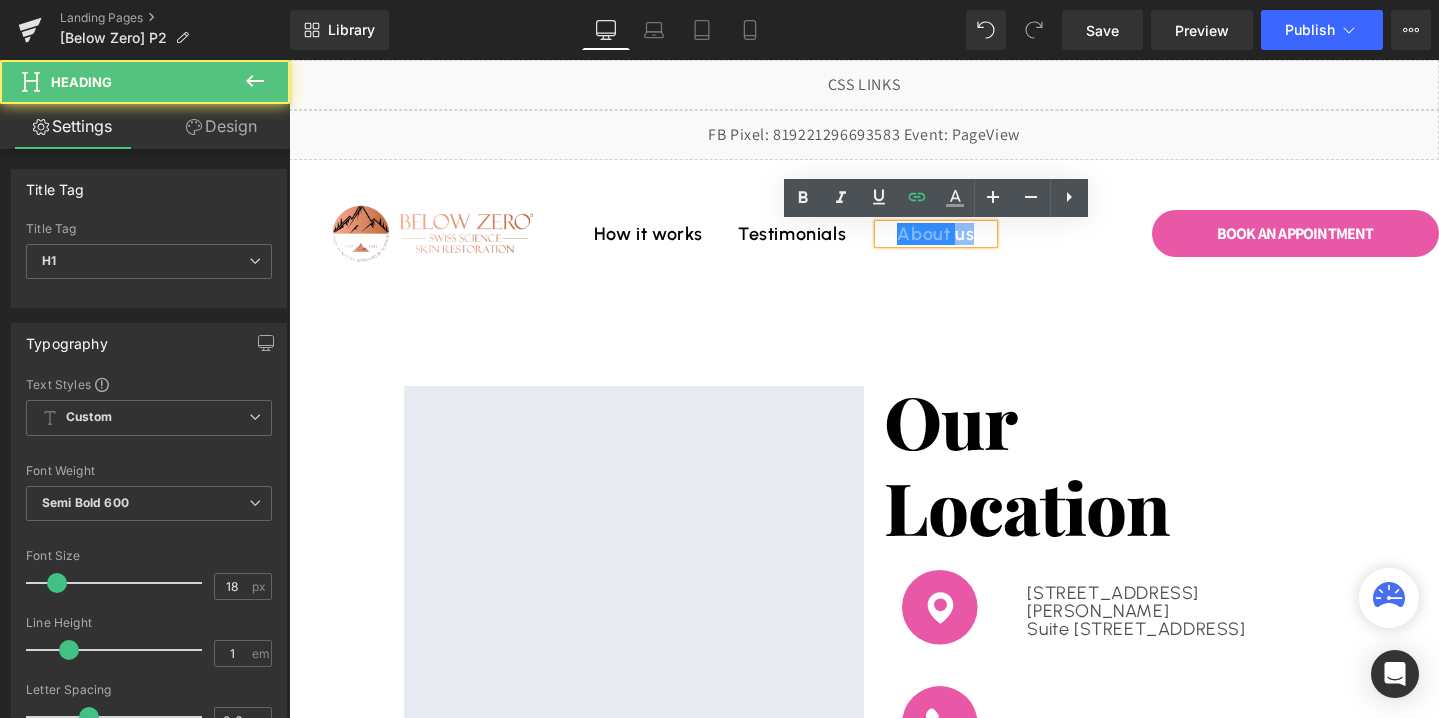 click on "About us" at bounding box center [935, 234] 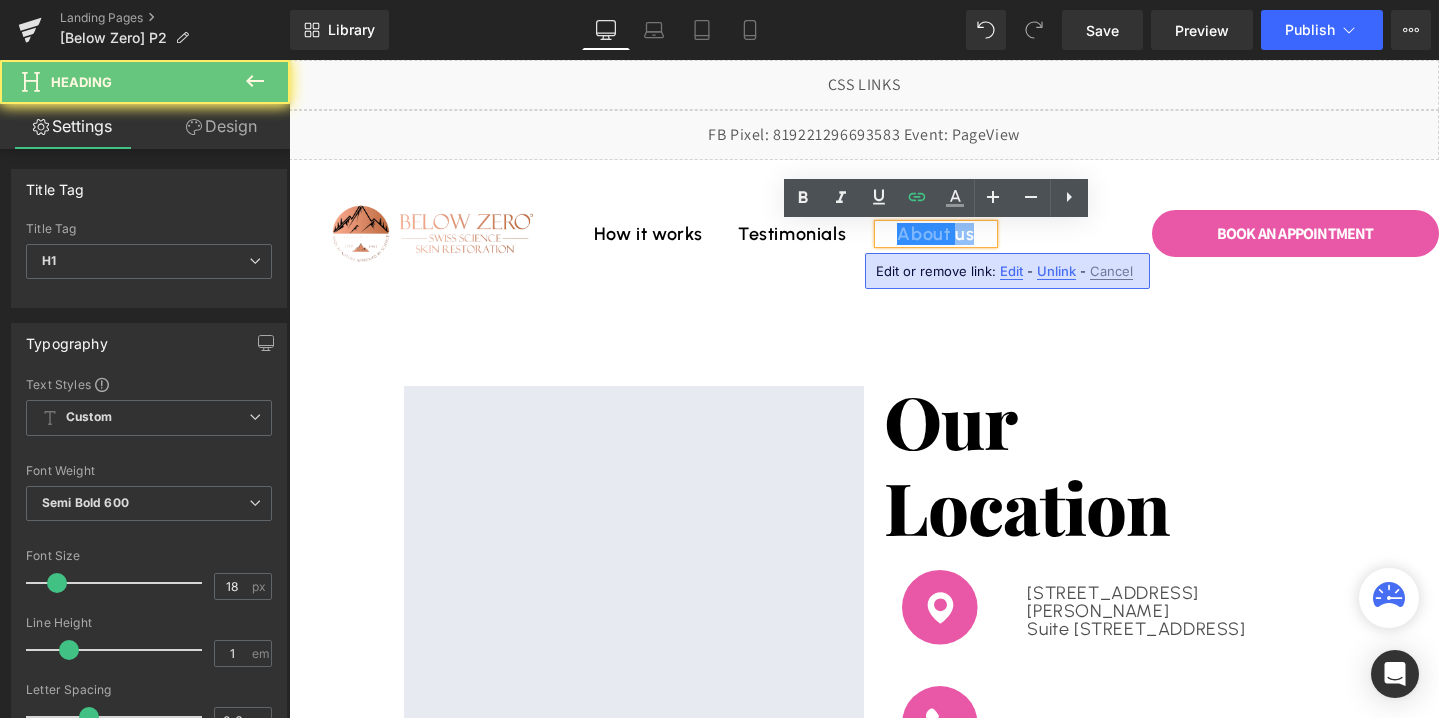 click on "About us" at bounding box center (935, 234) 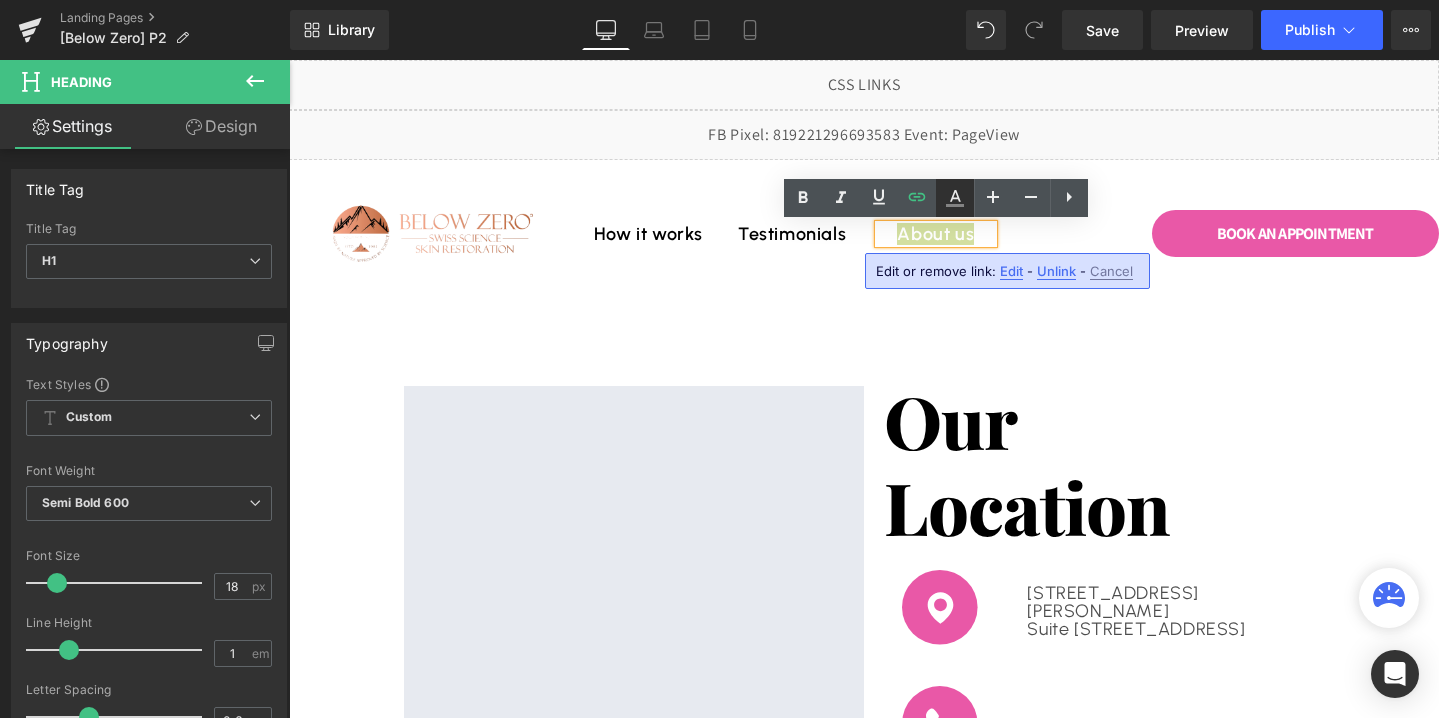 click 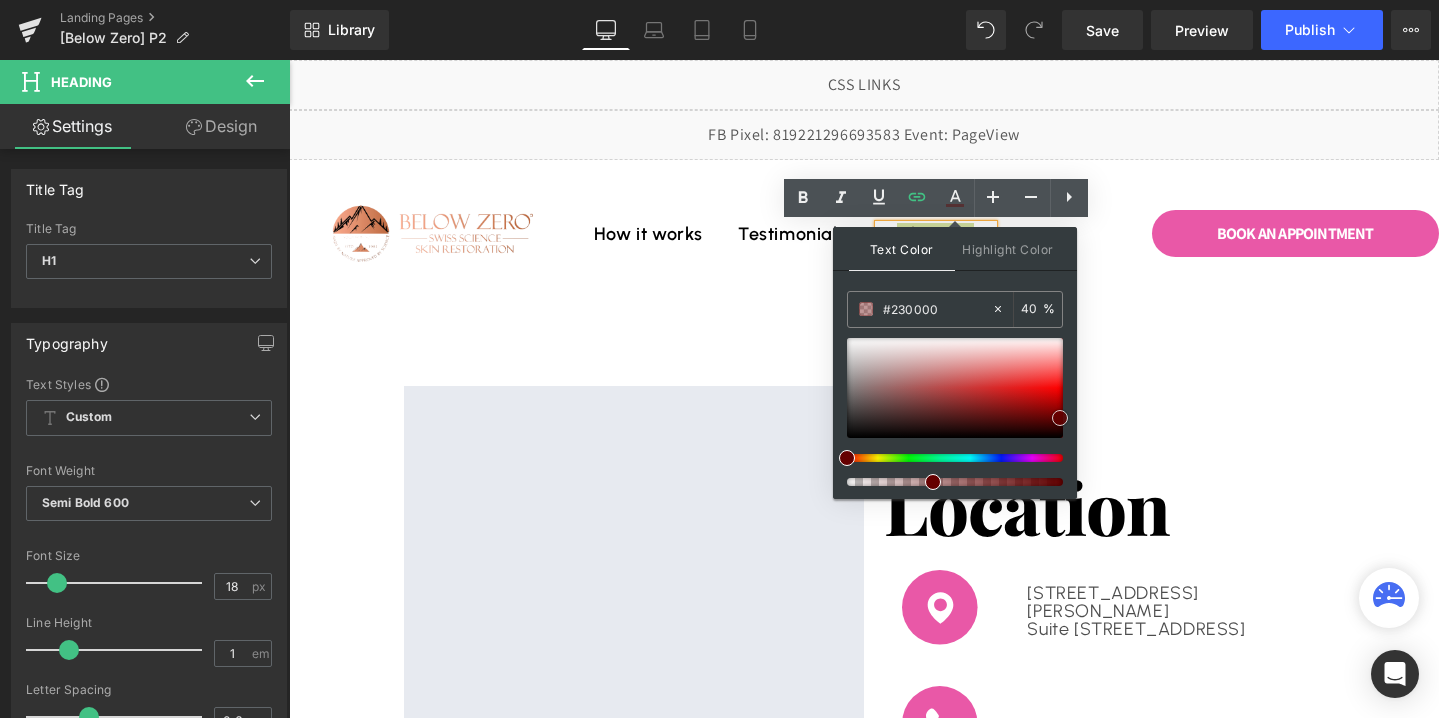type on "#000000" 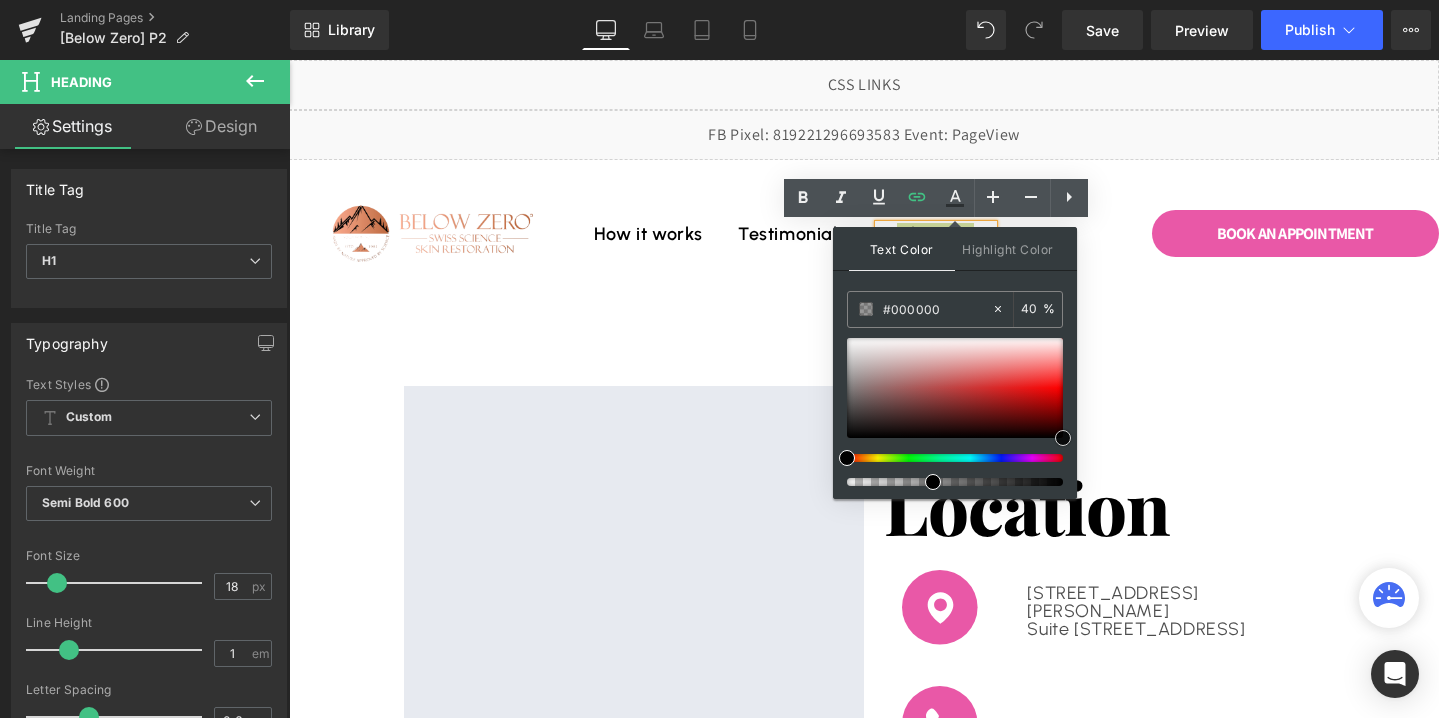 drag, startPoint x: 1060, startPoint y: 418, endPoint x: 1065, endPoint y: 455, distance: 37.336308 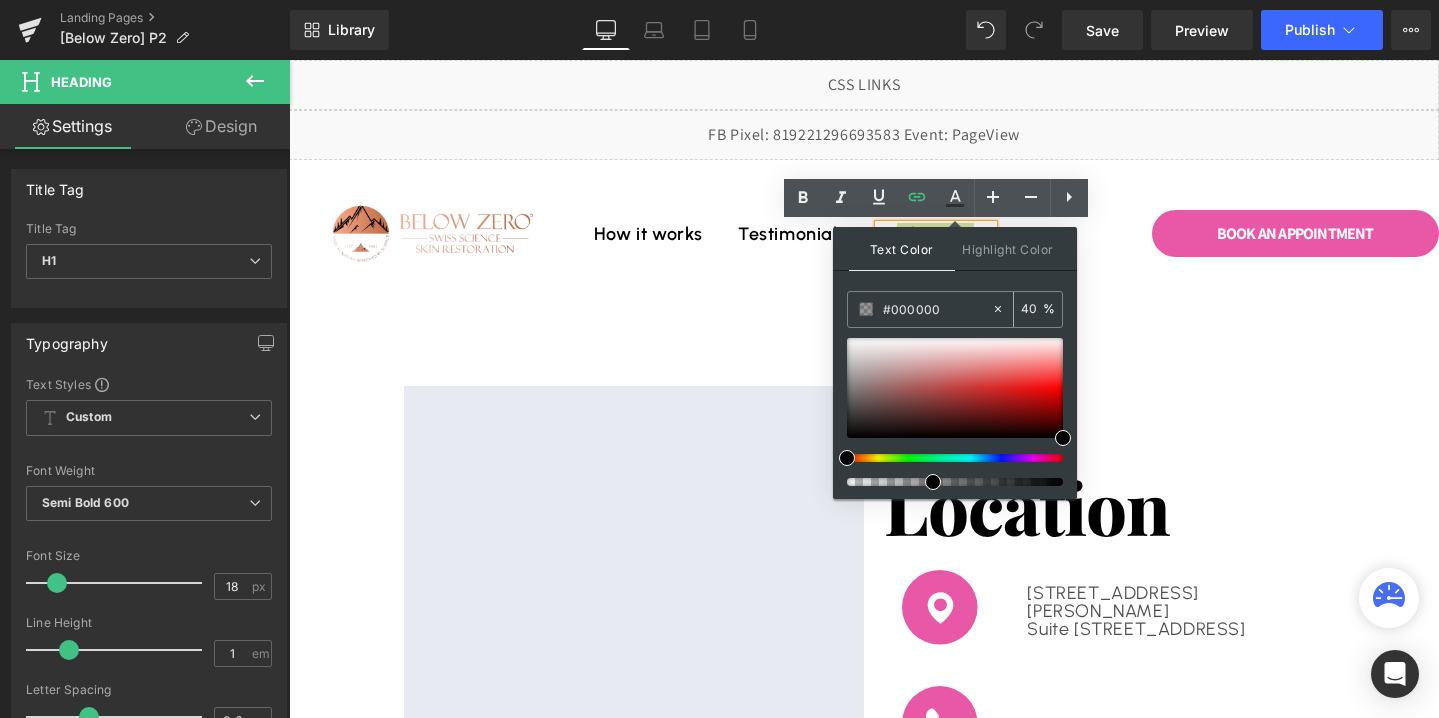 click on "40" at bounding box center [1032, 309] 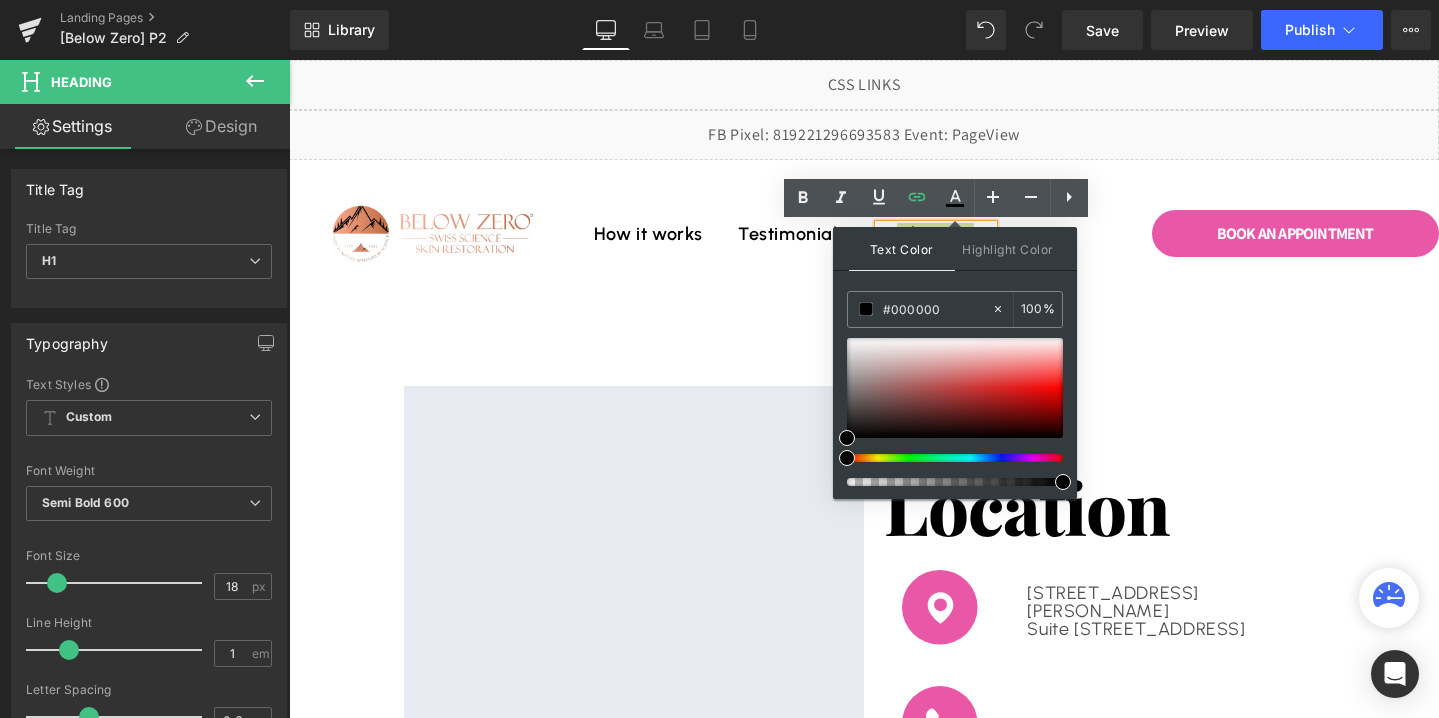 type on "100" 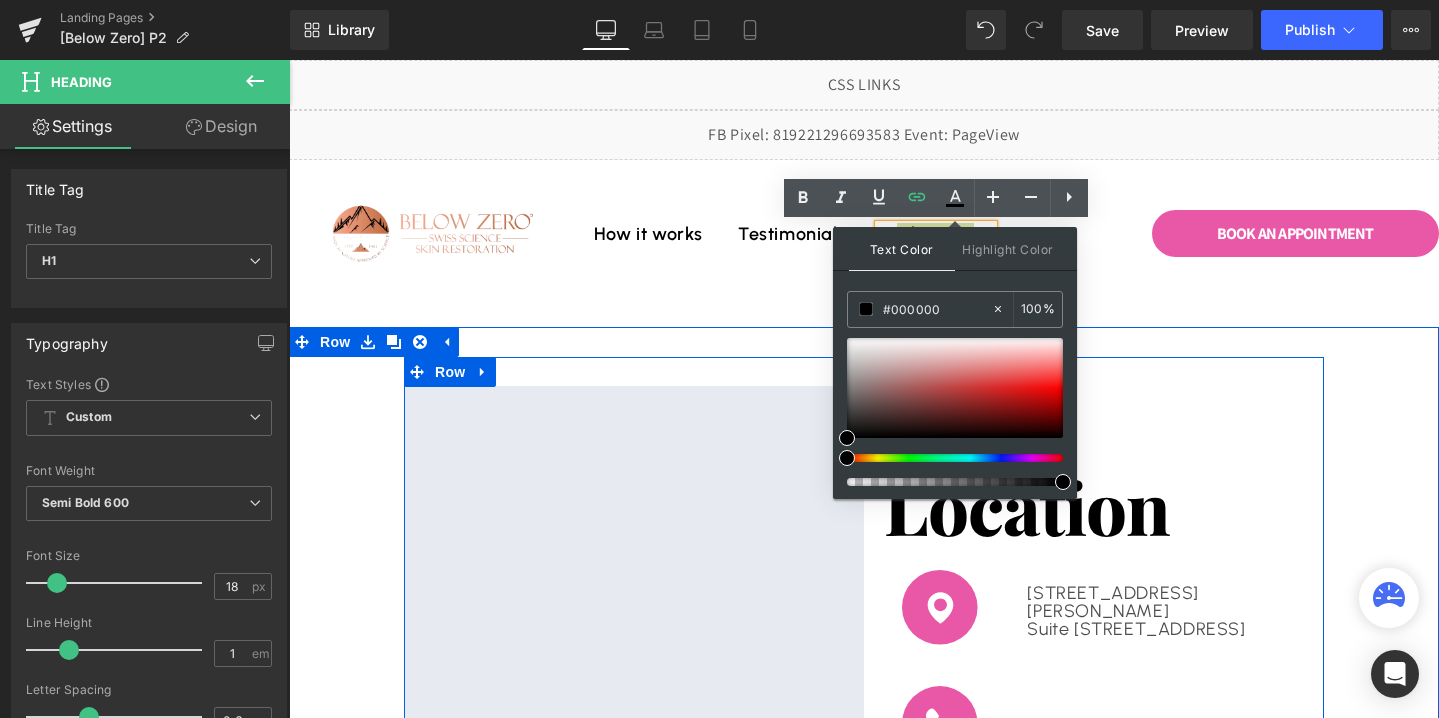 click on "Our Location Heading         Image         [STREET_ADDRESS][PERSON_NAME] Text Block         Row         Image         [PHONE_NUMBER] Text Block         Row         Book An APPOINTMENT Button         Get Directions Button         Row" at bounding box center [1094, 661] 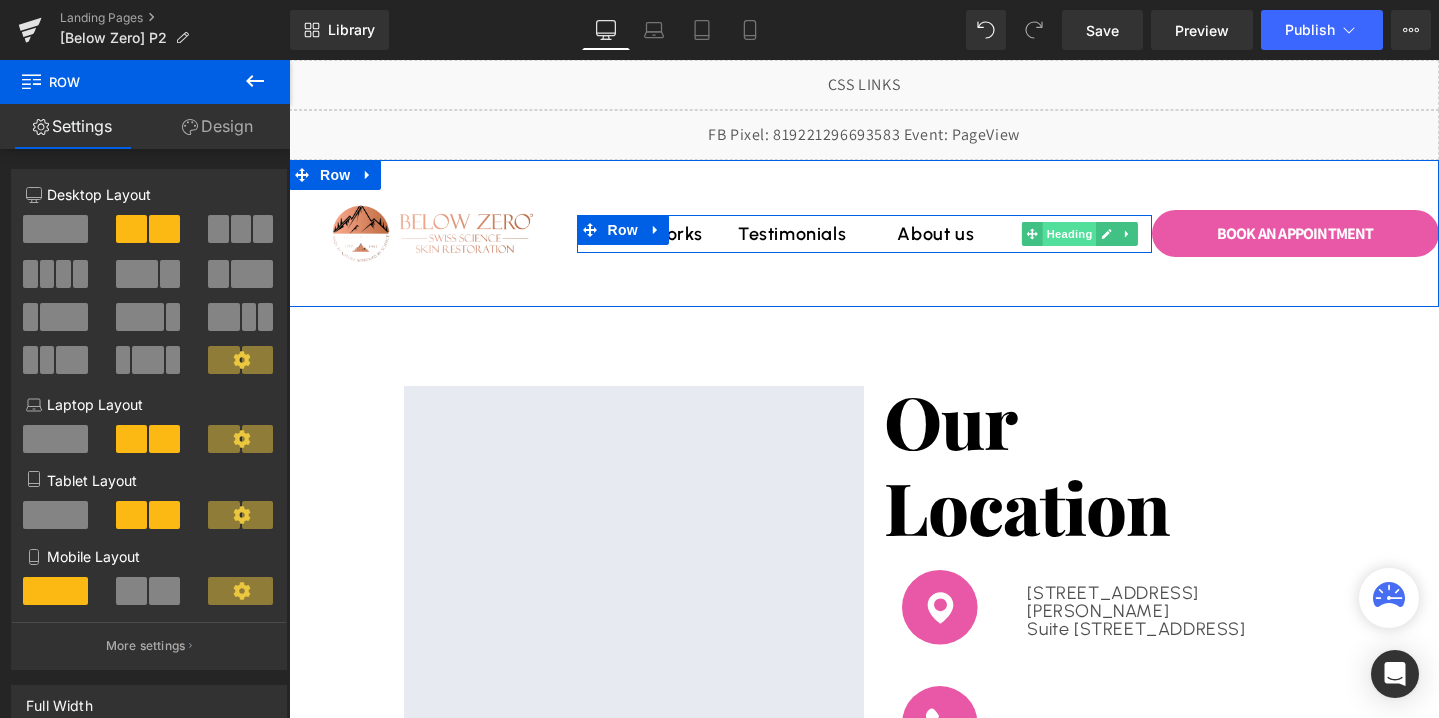 click on "Heading" at bounding box center (1069, 234) 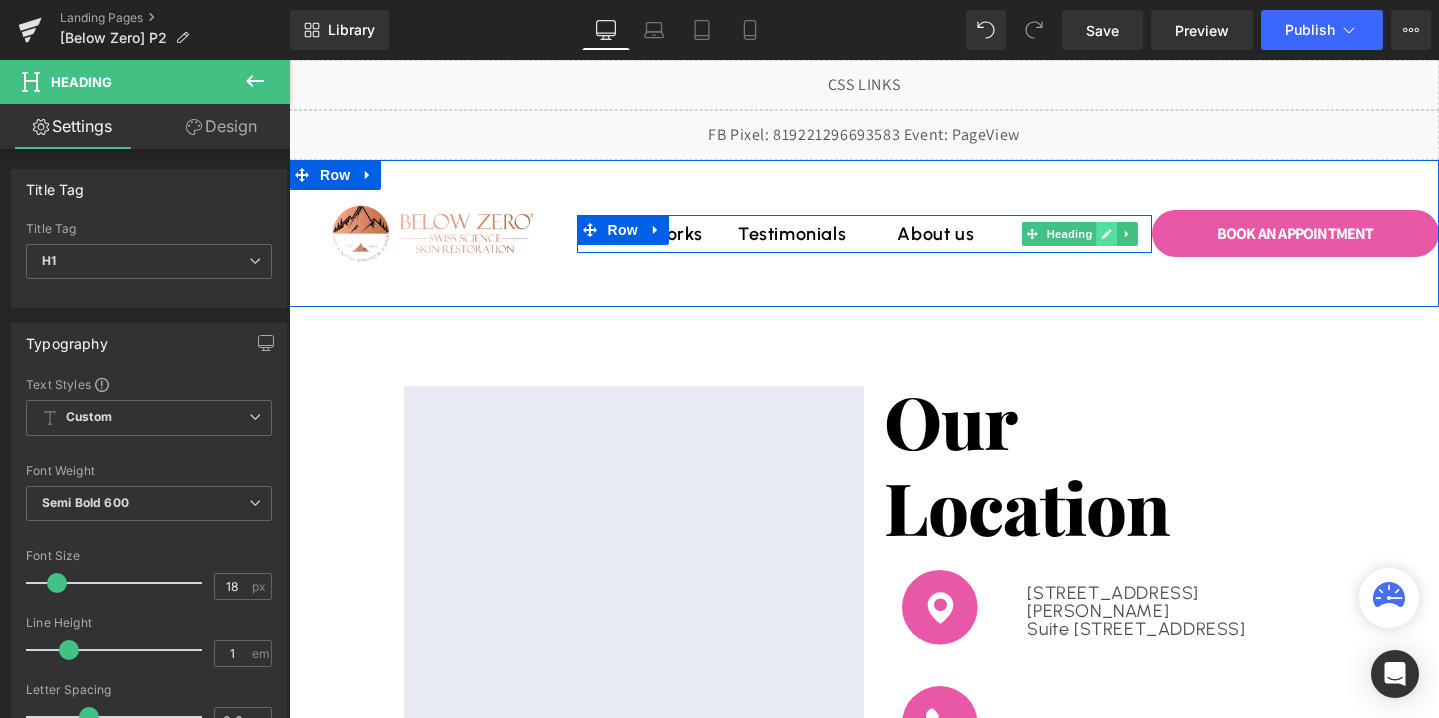 click 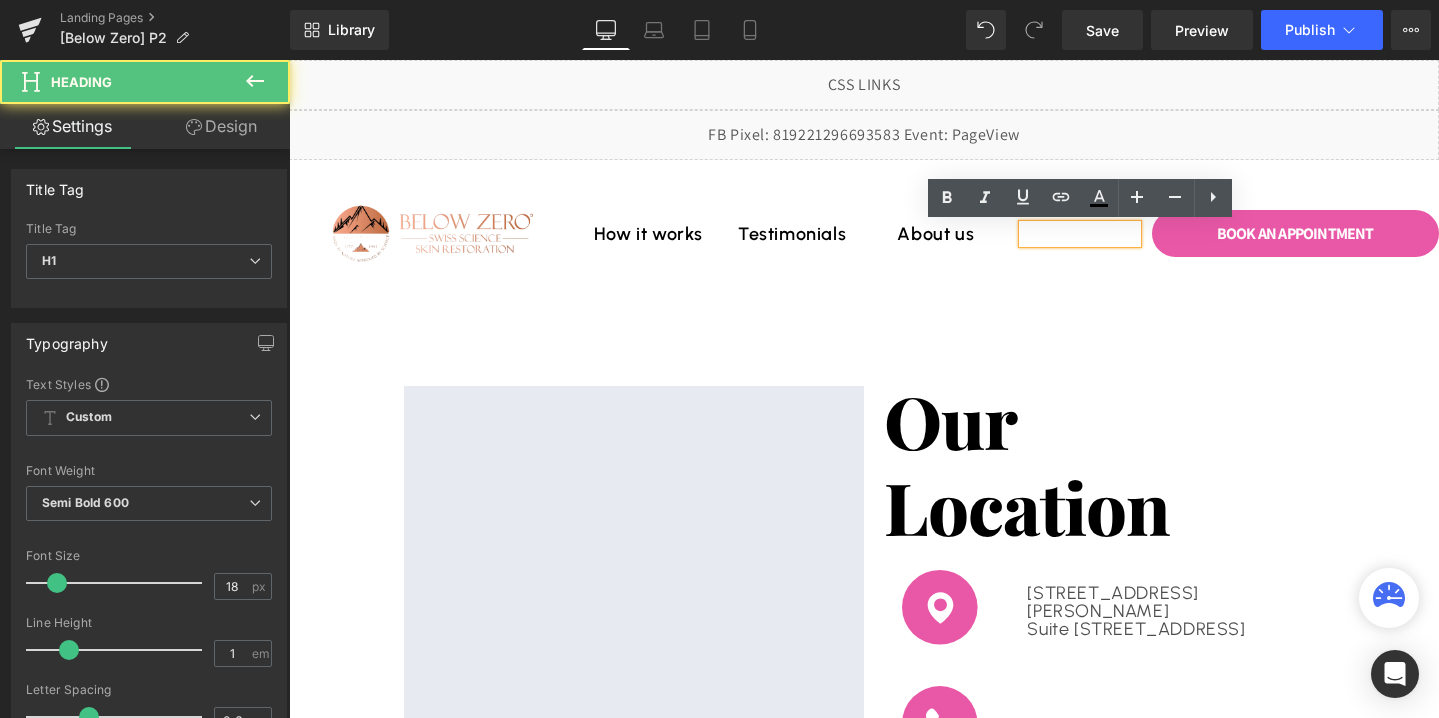 click on "FAQ" at bounding box center (1080, 234) 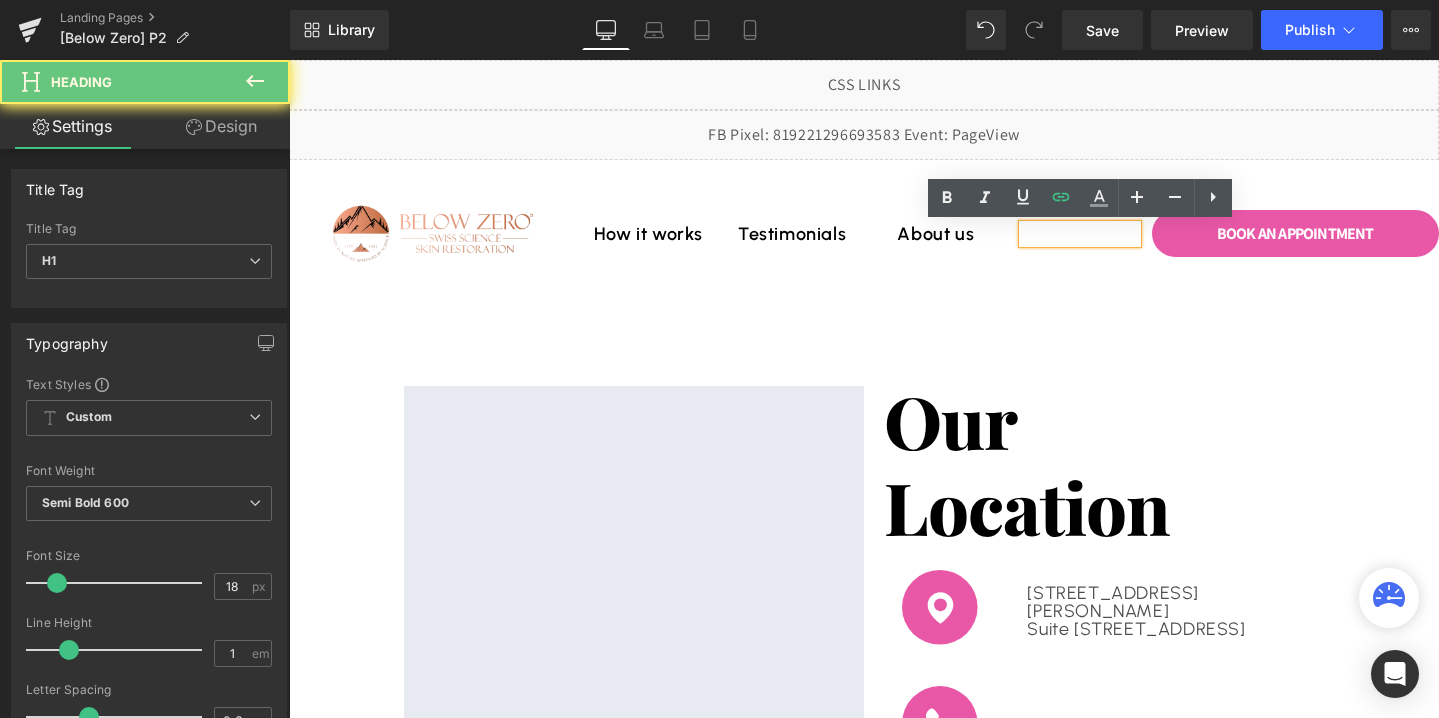 click on "FAQ" at bounding box center [1080, 234] 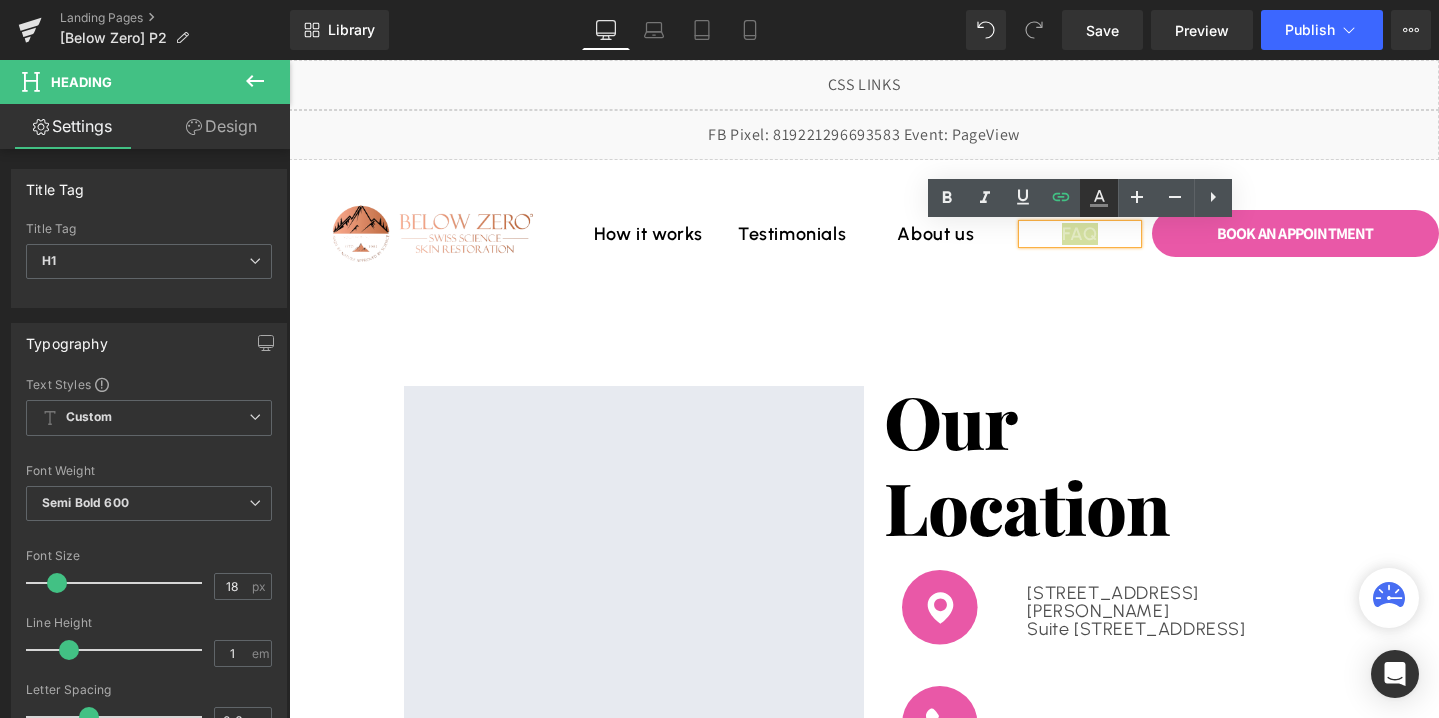 click 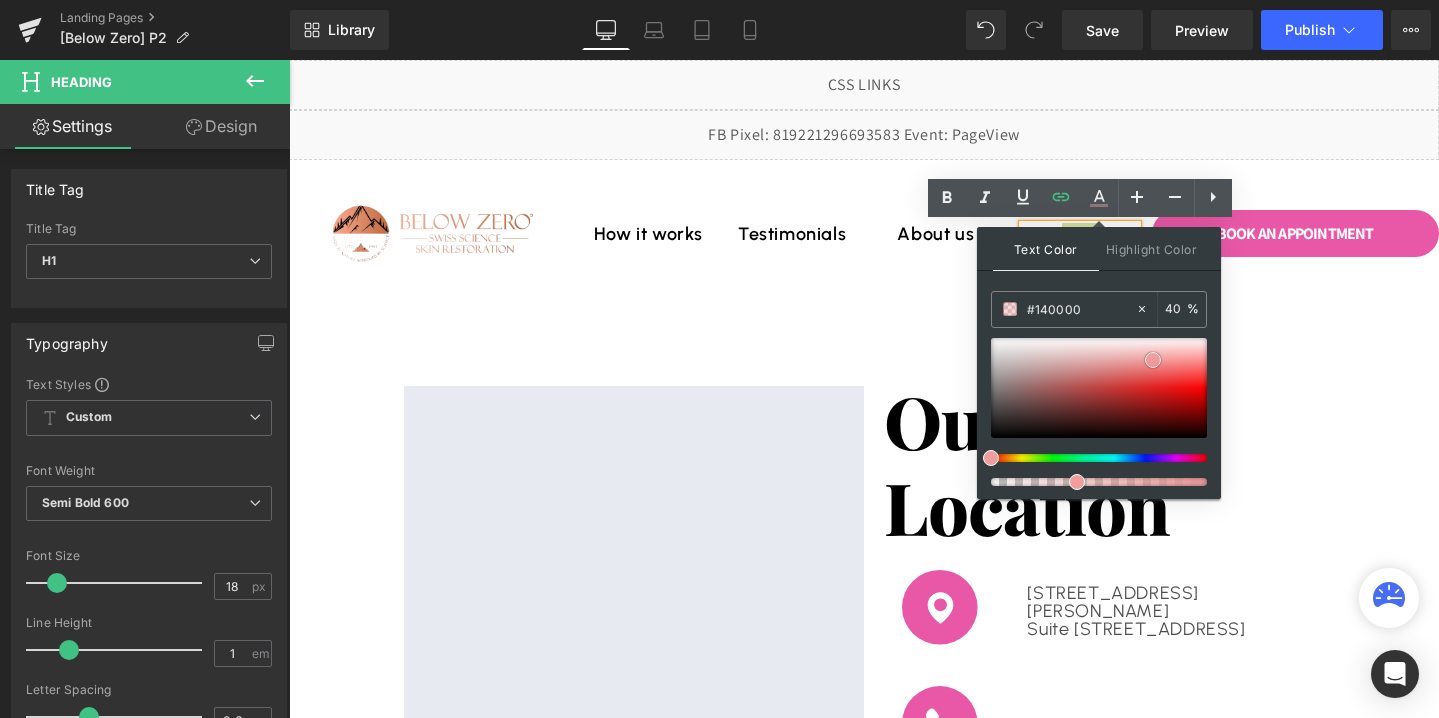 type on "#000000" 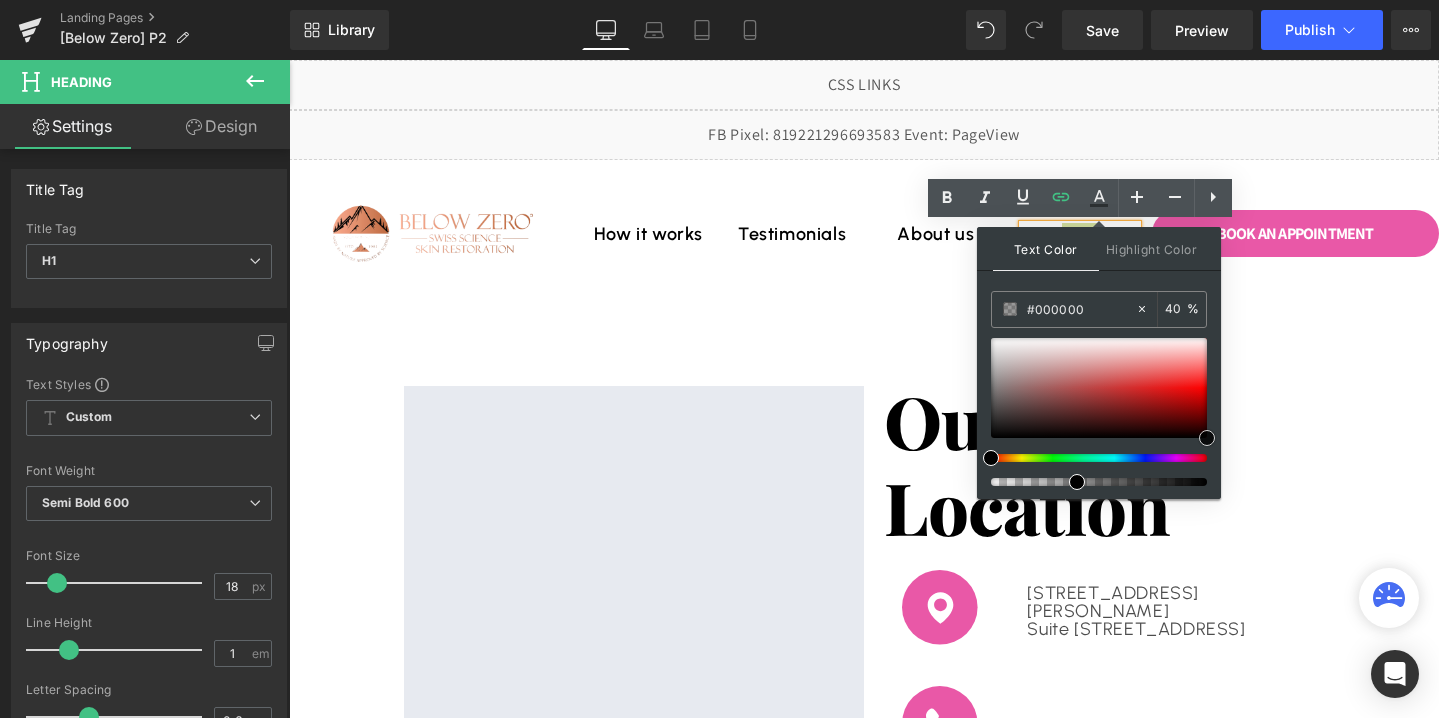 drag, startPoint x: 1151, startPoint y: 356, endPoint x: 1211, endPoint y: 453, distance: 114.05701 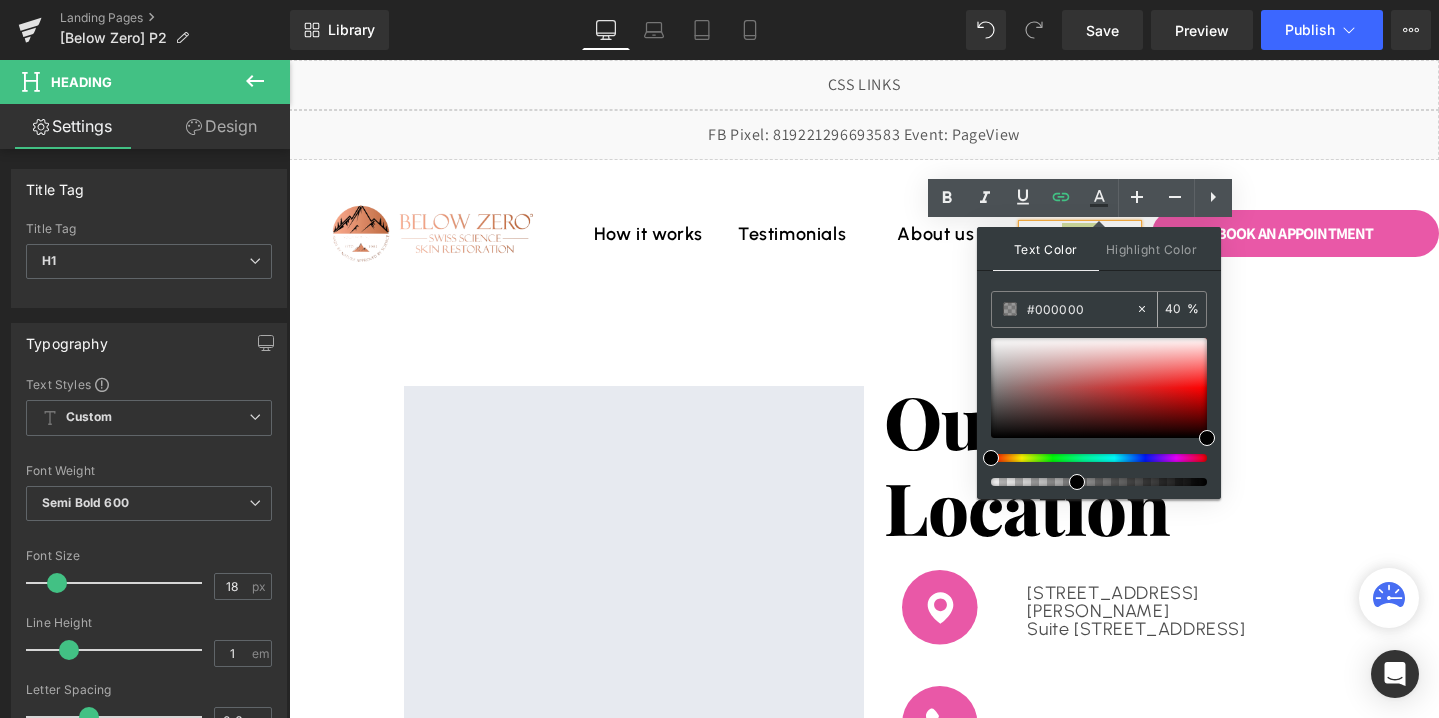 click on "40" at bounding box center (1176, 309) 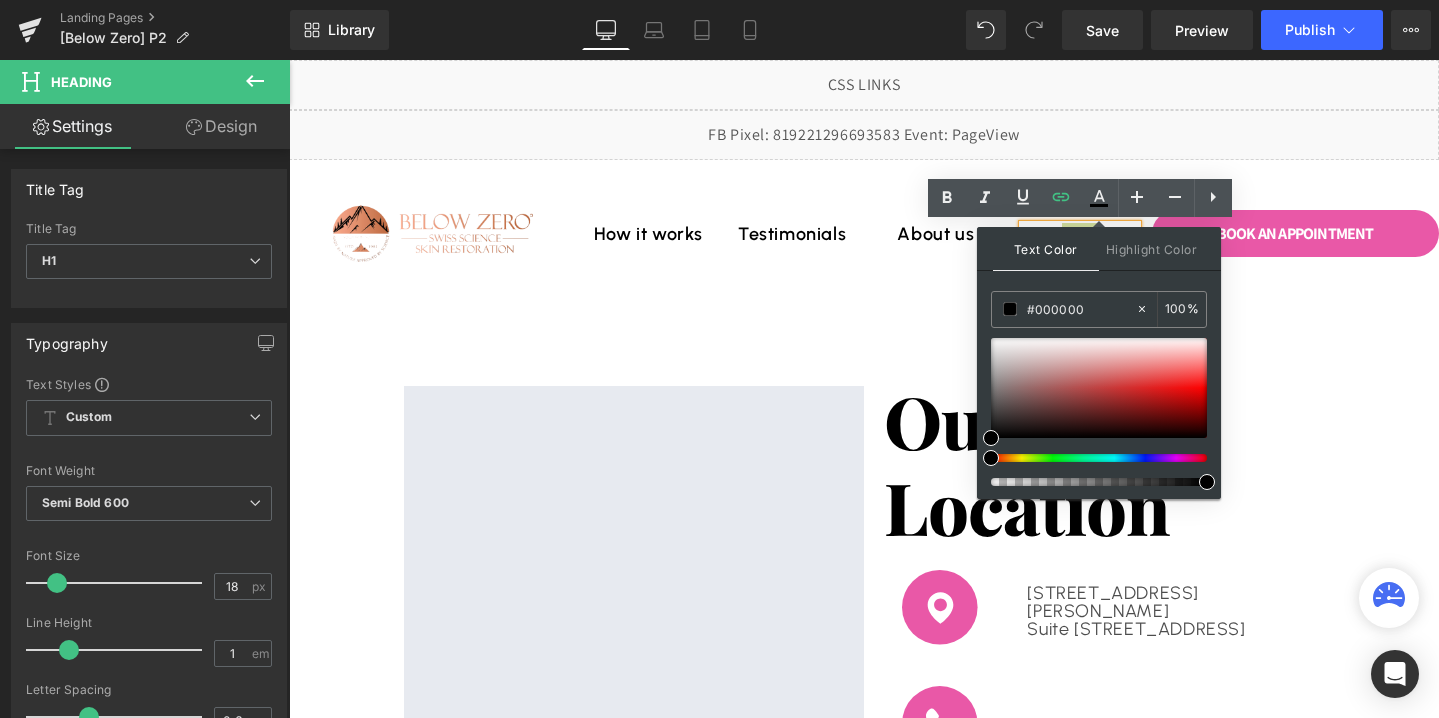 type on "100" 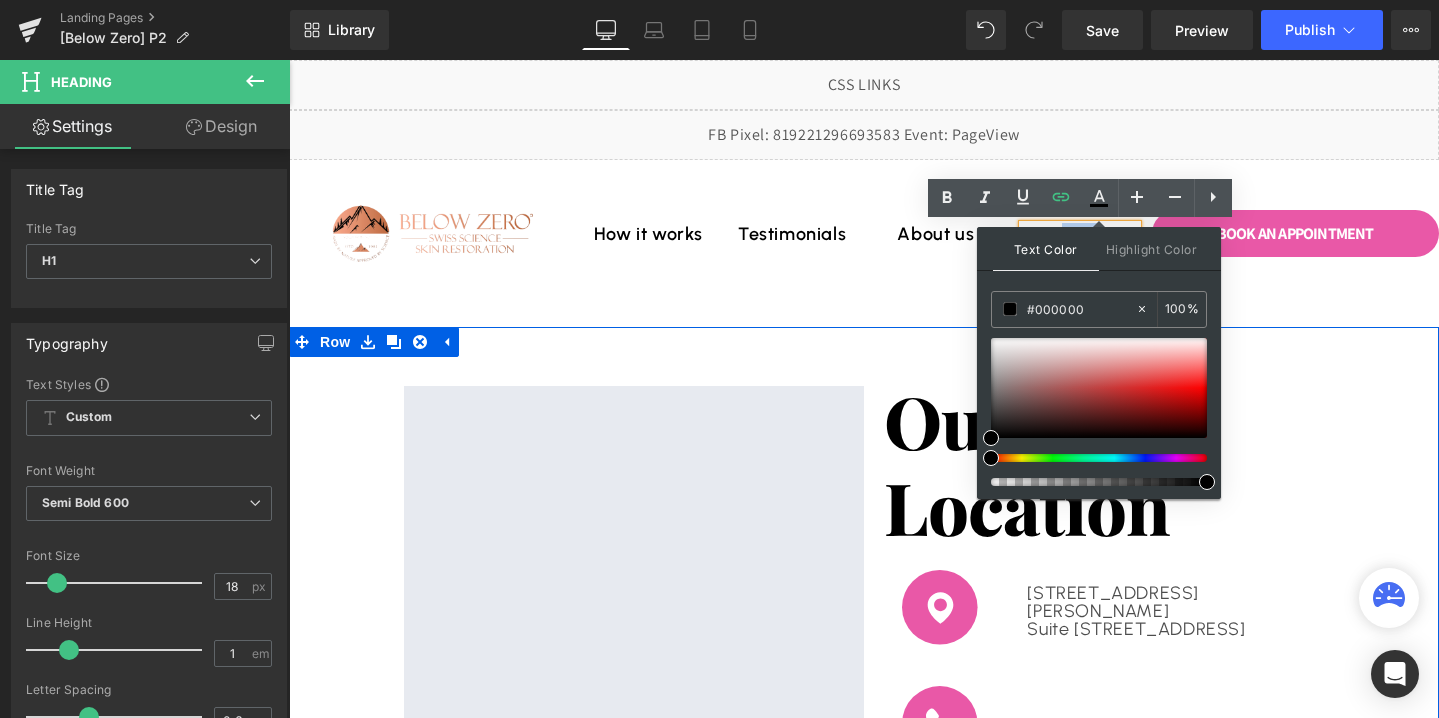click on "Google Maps         Our Location Heading         Image         [STREET_ADDRESS][PERSON_NAME] Text Block         Row         Image         [PHONE_NUMBER] Text Block         Row         Book An APPOINTMENT Button         Get Directions [GEOGRAPHIC_DATA]" at bounding box center (864, 661) 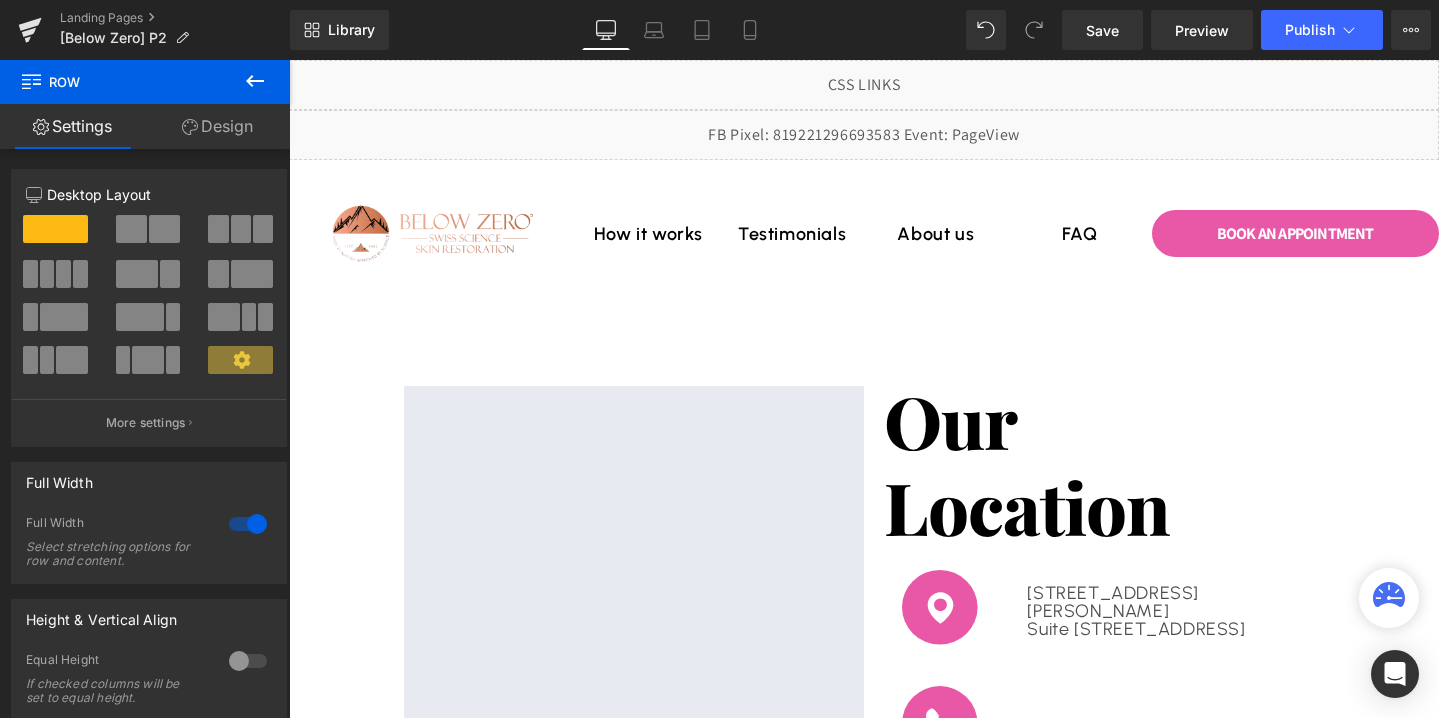 click 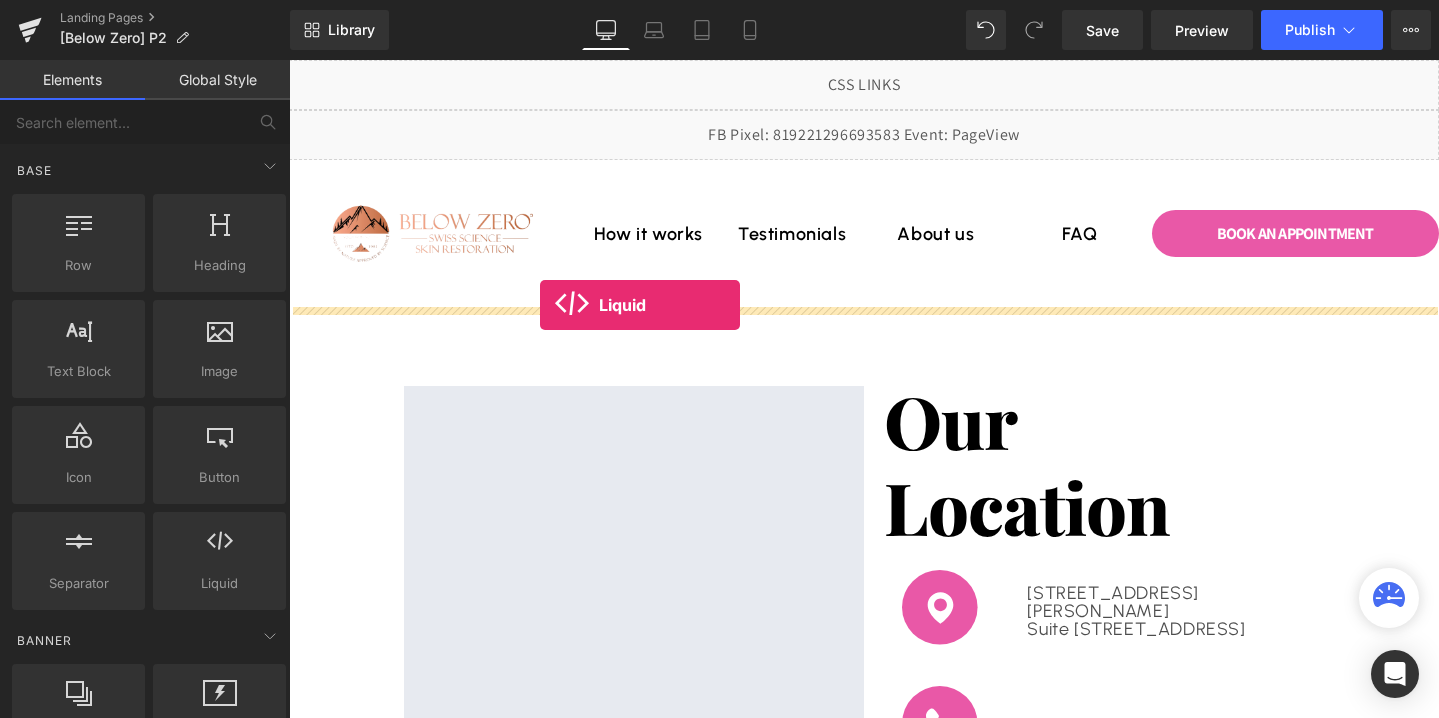 drag, startPoint x: 516, startPoint y: 617, endPoint x: 540, endPoint y: 305, distance: 312.92172 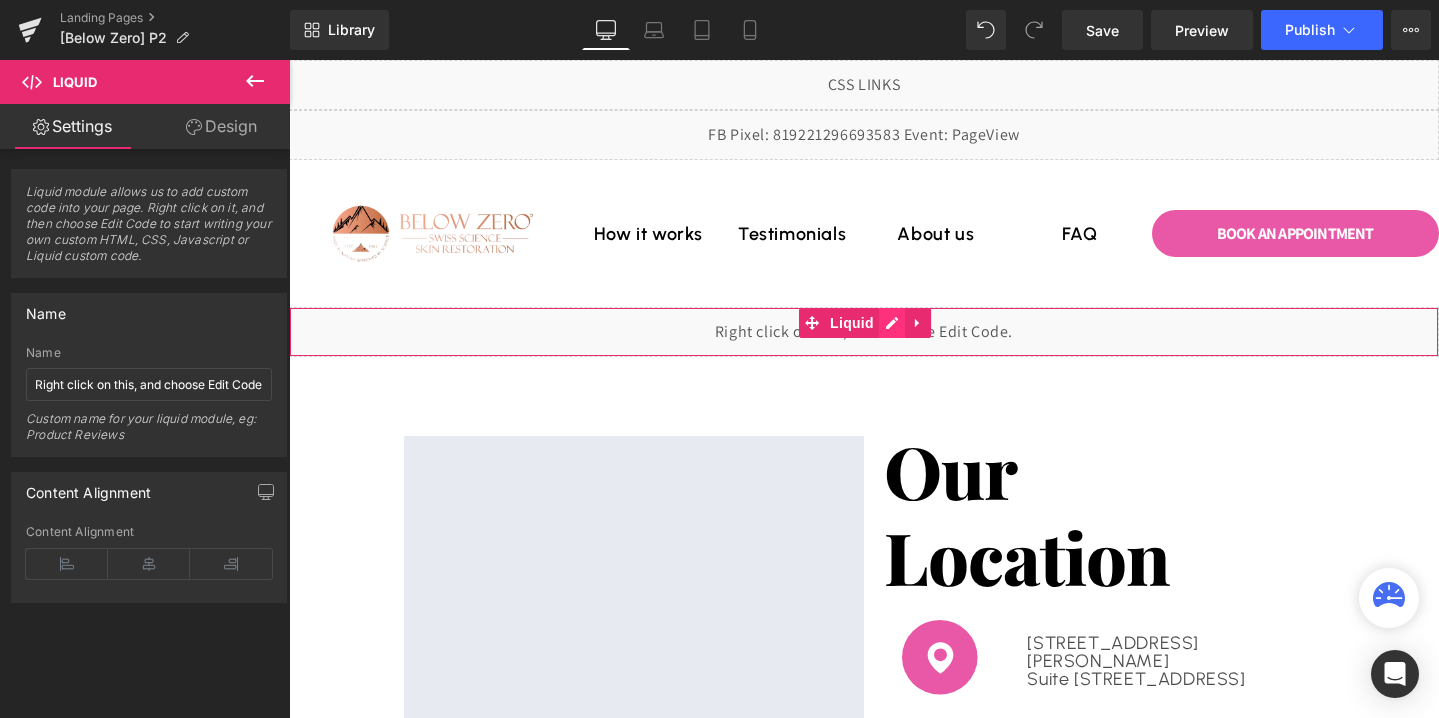 click on "Liquid" at bounding box center (864, 332) 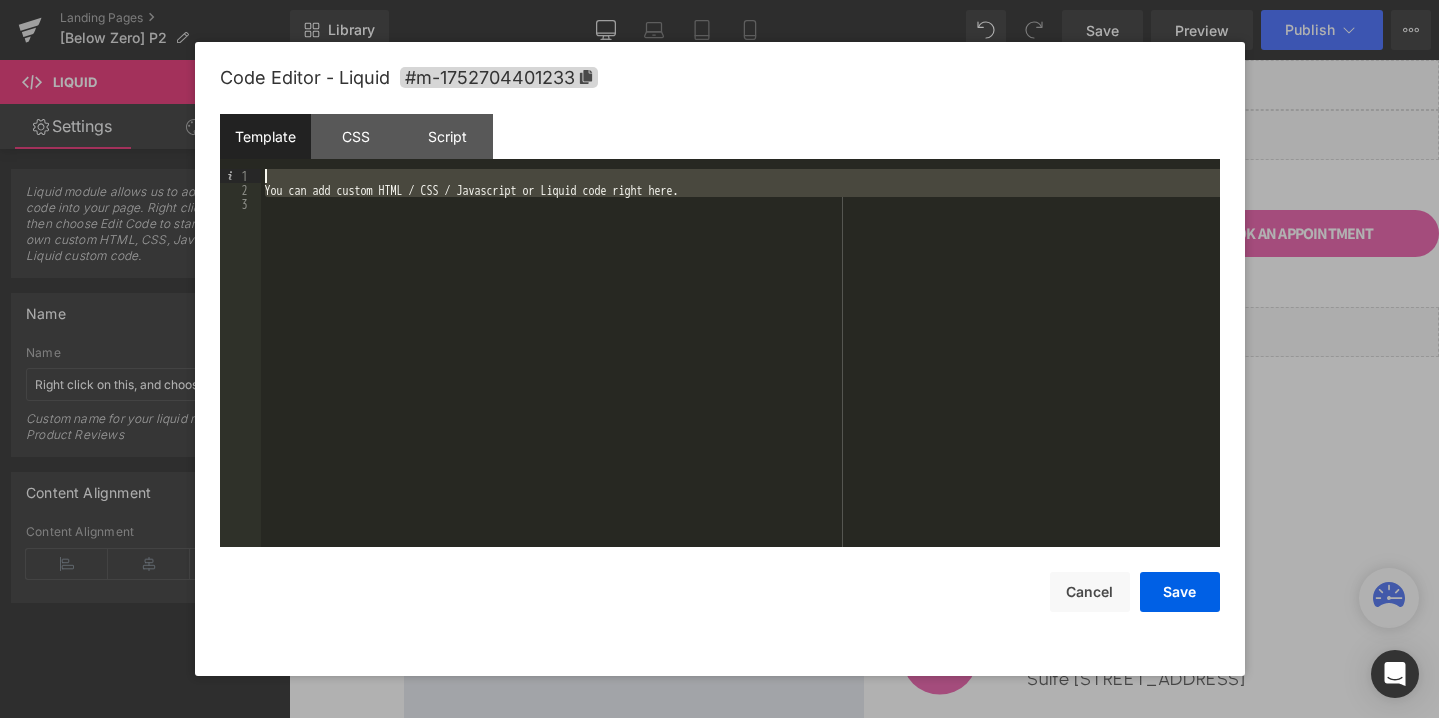 drag, startPoint x: 439, startPoint y: 308, endPoint x: 297, endPoint y: 166, distance: 200.81833 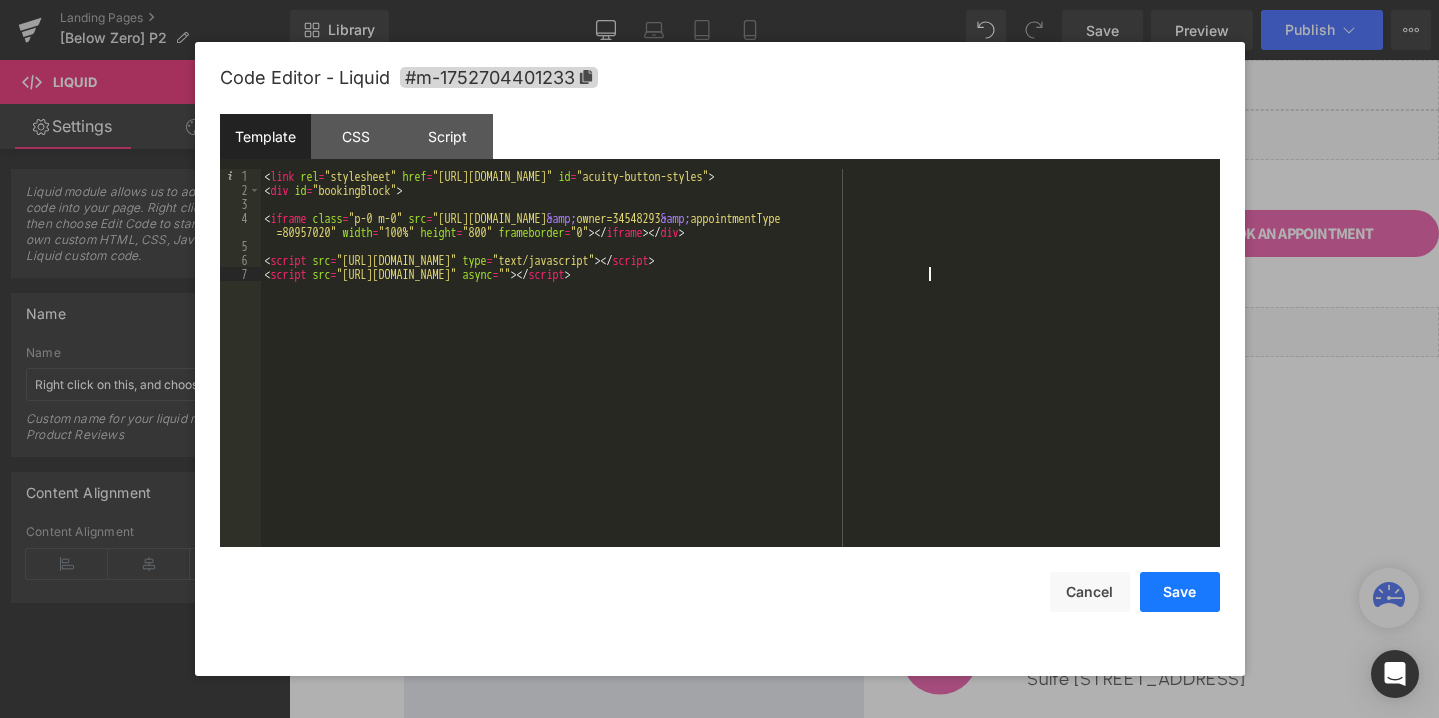 click on "Save" at bounding box center [1180, 592] 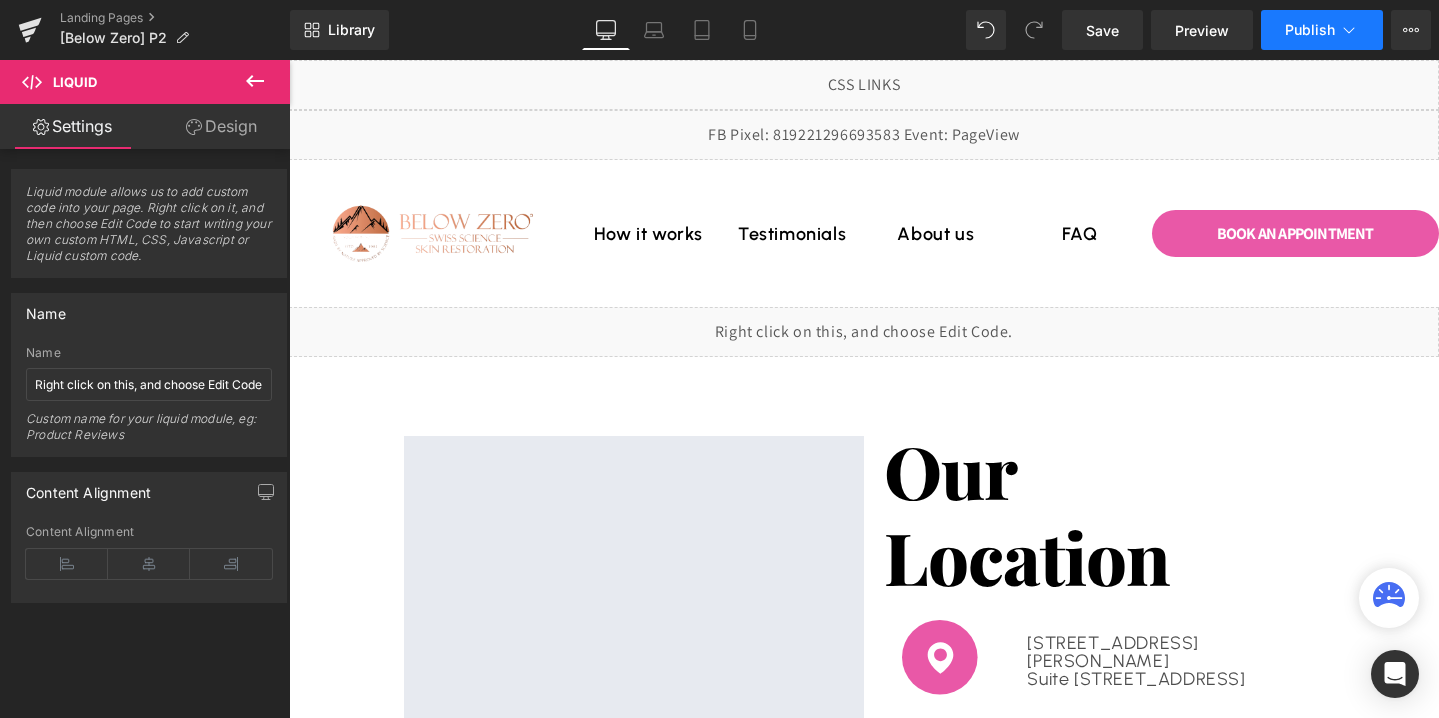 click on "Publish" at bounding box center (1322, 30) 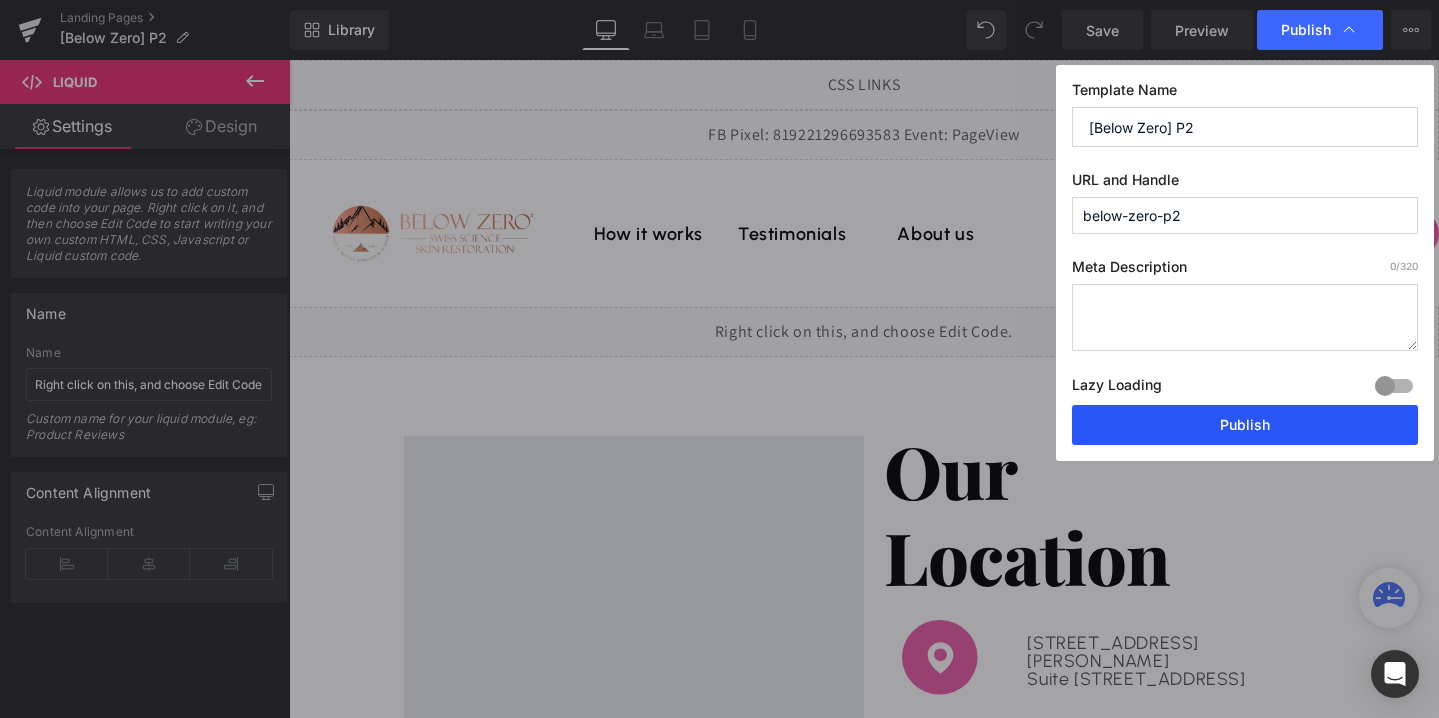 click on "Publish" at bounding box center [1245, 425] 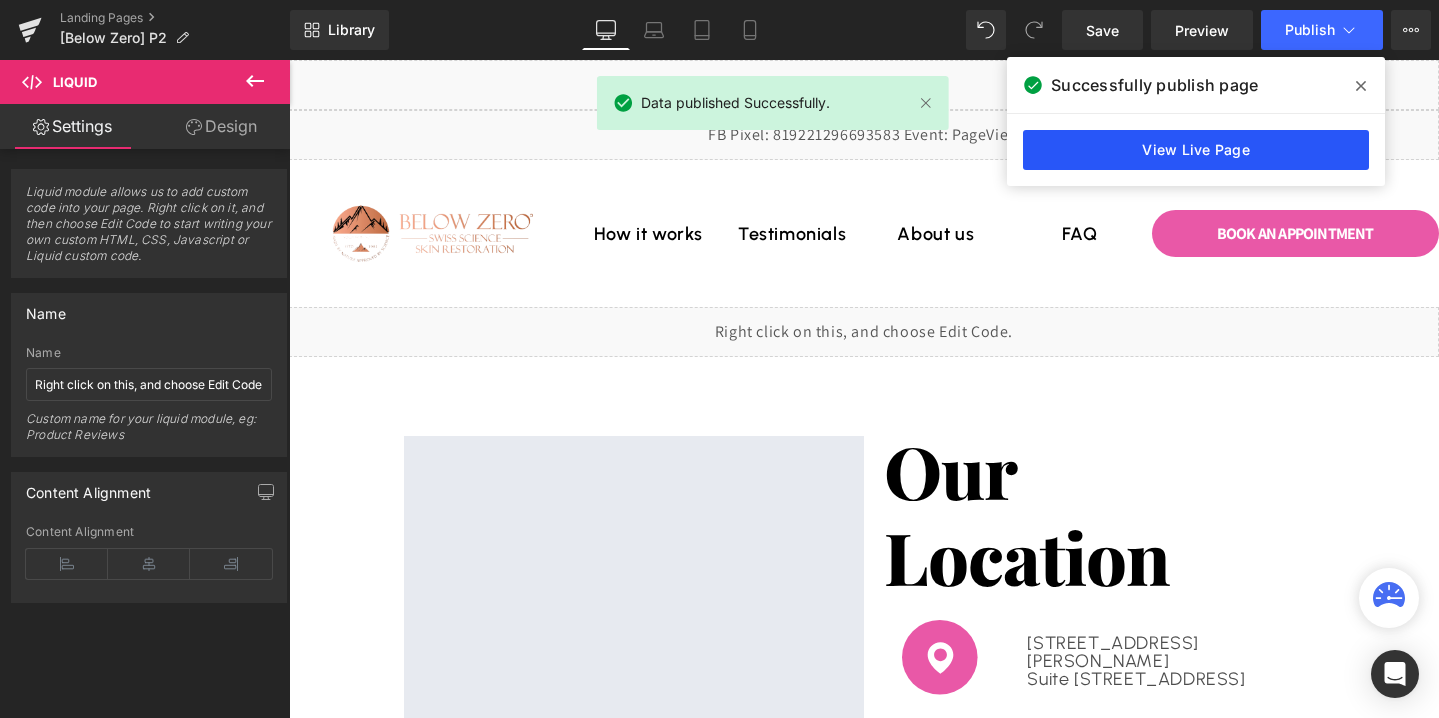 click on "View Live Page" at bounding box center [1196, 150] 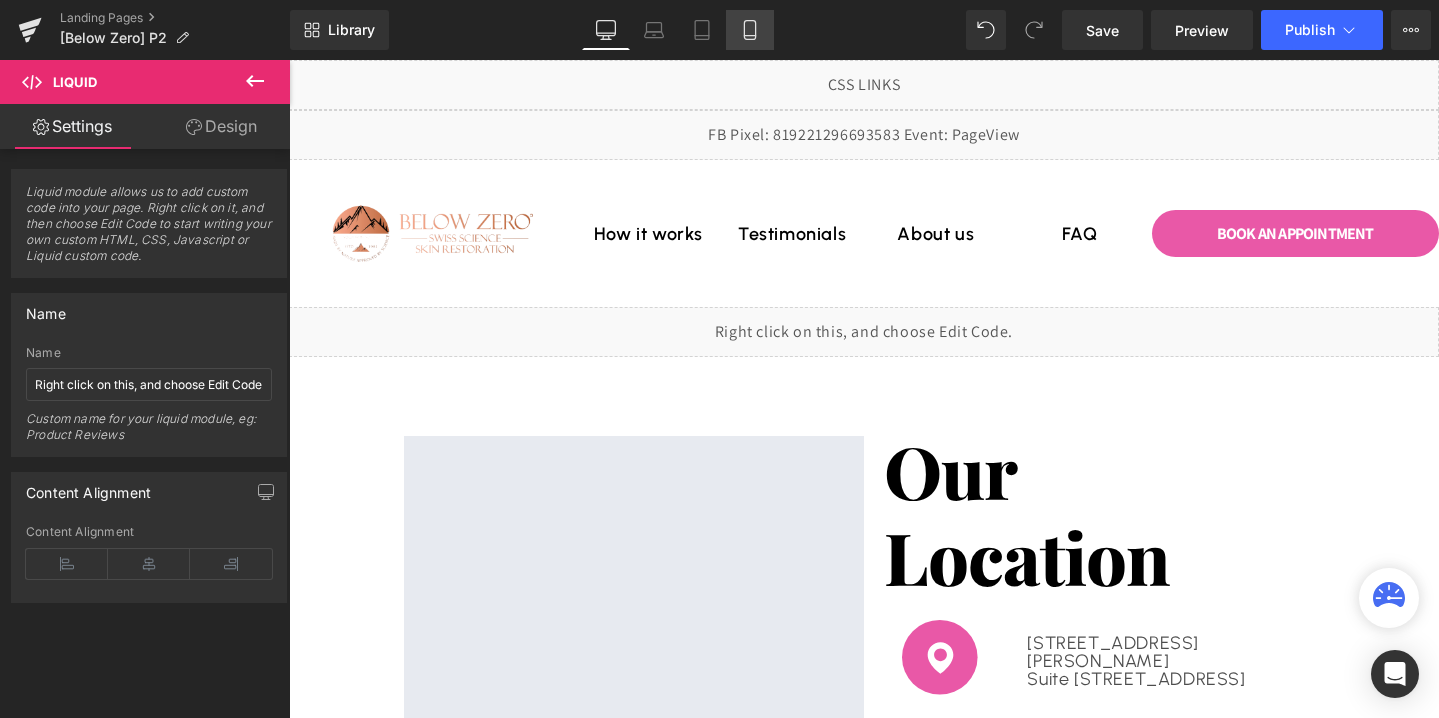 click on "Mobile" at bounding box center [750, 30] 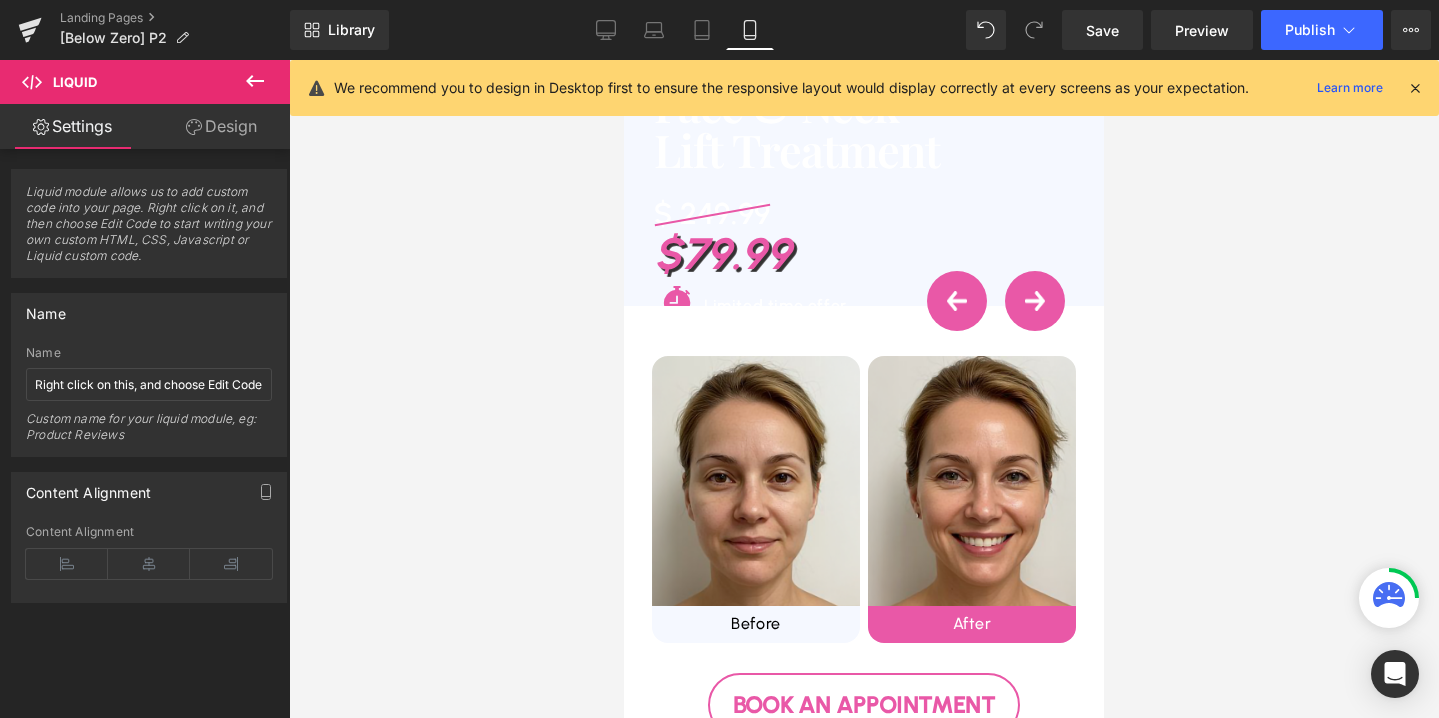 scroll, scrollTop: 478, scrollLeft: 0, axis: vertical 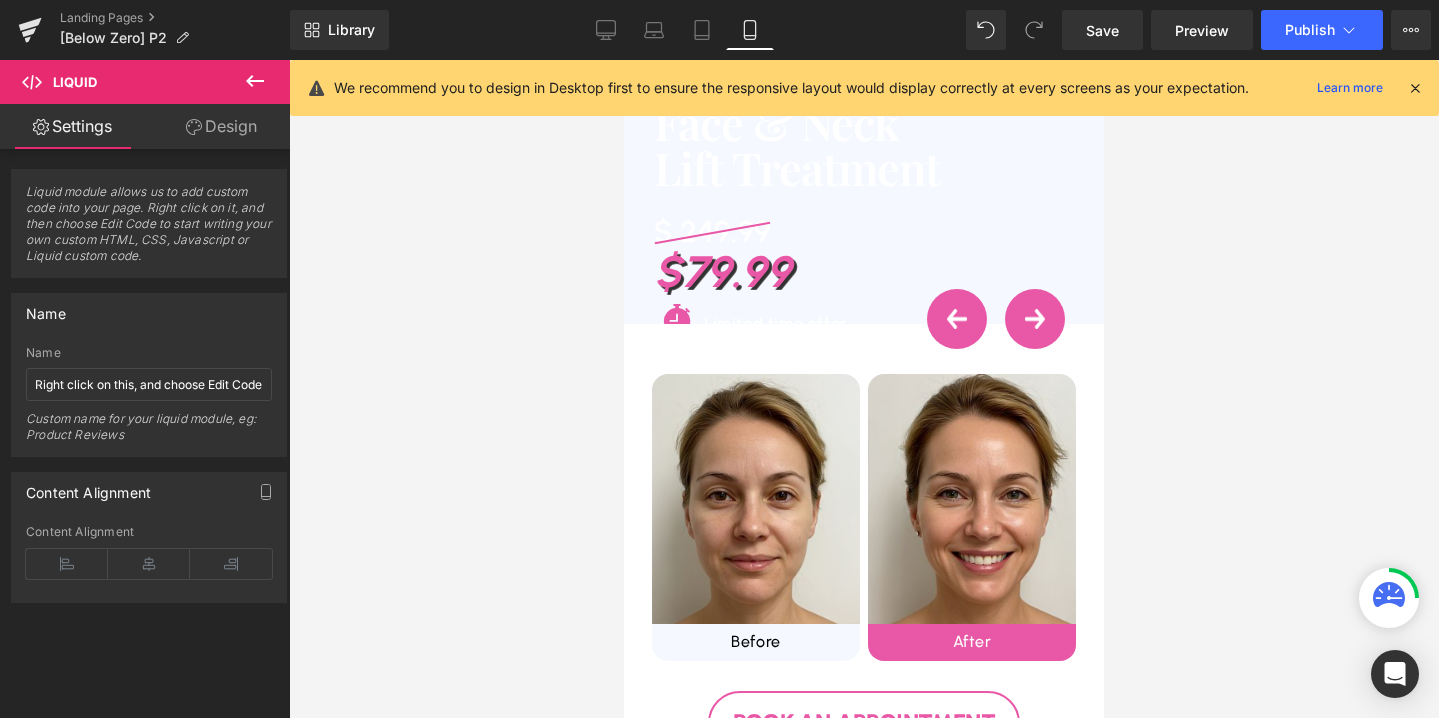 click on "Liquid         Liquid
Image
How it works Heading         Testimonials Heading         About us Heading
FAQ
Heading
Row         Book An APPOINTMENT Button
Row         Liquid
Image
How it works Heading         Testimonials Heading         About us Heading
FAQ
Heading
Row         Book Now Button
Row         Image         Liquid         Row         Non-Surgical  Face & Neck  Lift Treatment Heading         $ 249.99 Heading
$79.99
Heading
Icon
Limited time offer Heading" at bounding box center (864, 1260) 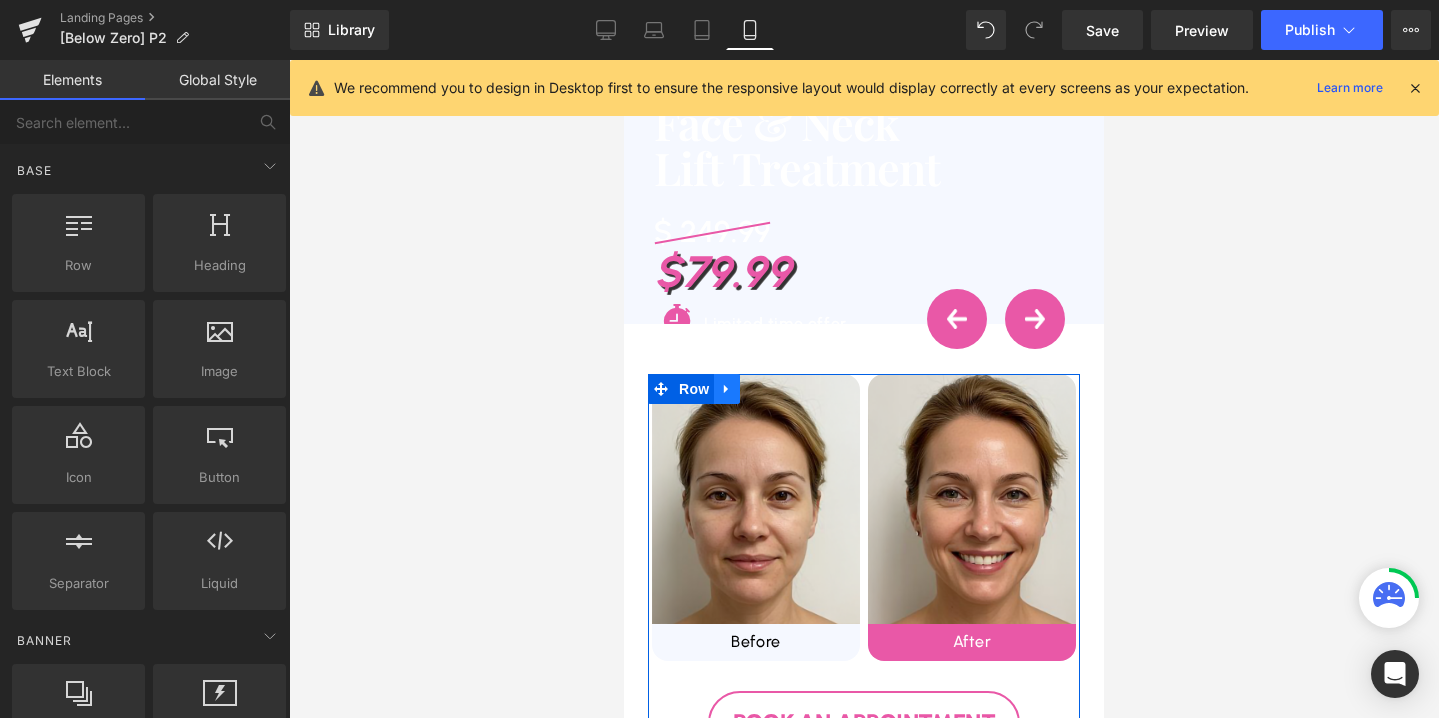 click 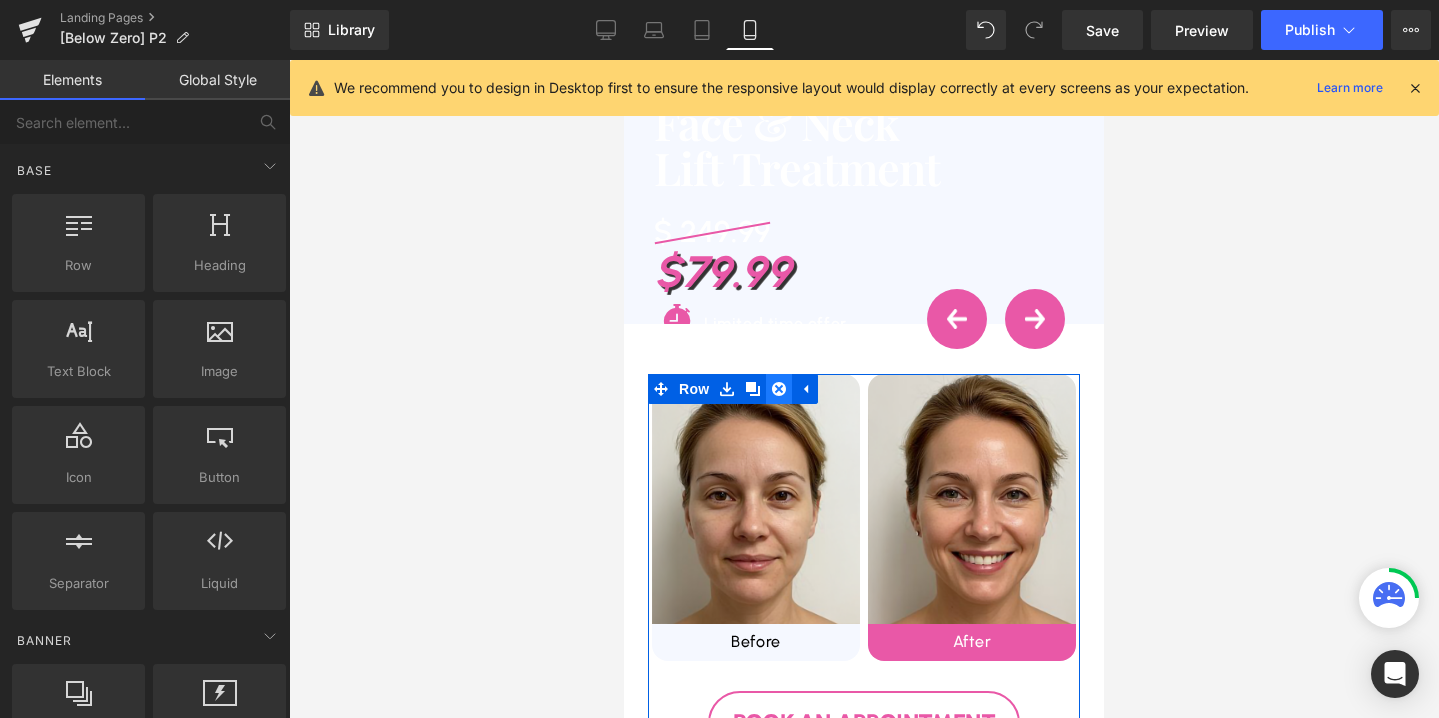 click 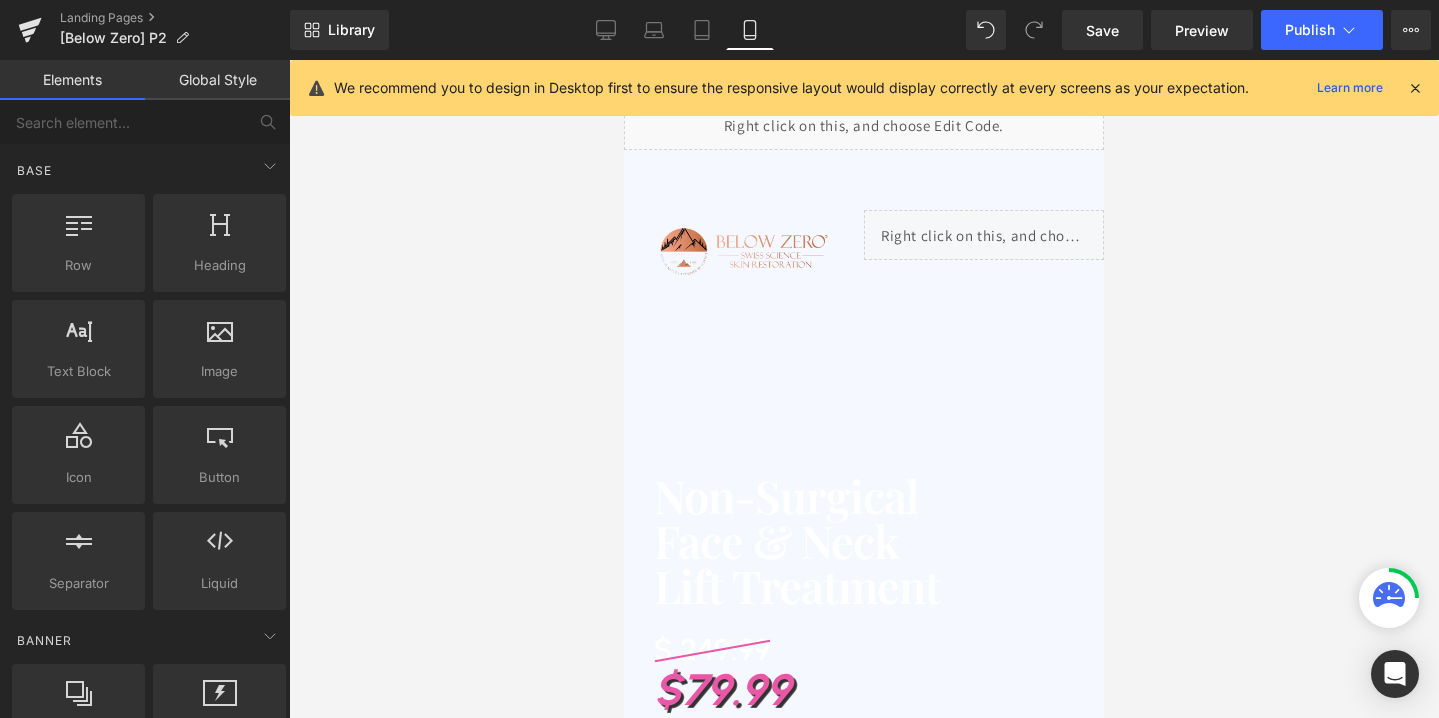 scroll, scrollTop: 36, scrollLeft: 0, axis: vertical 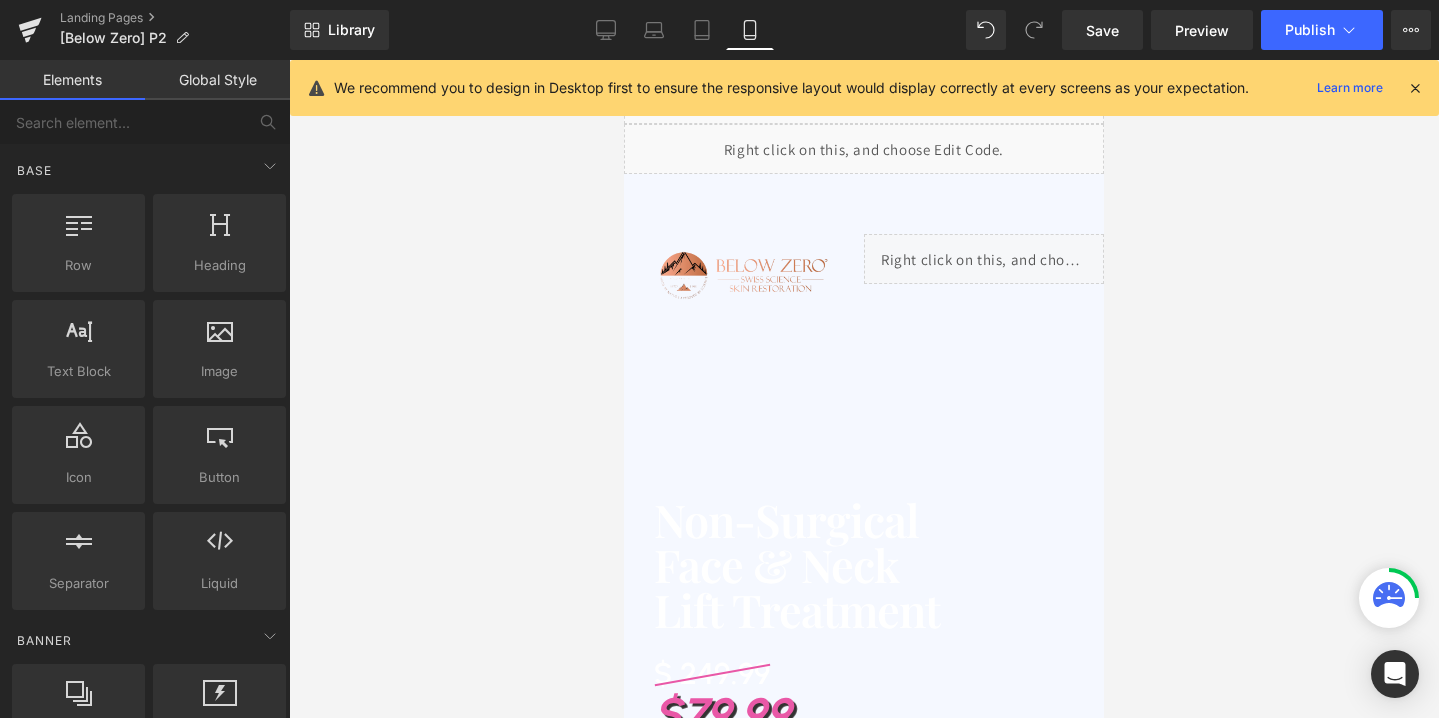 click on "Image
How it works Heading         Testimonials Heading         About us Heading
FAQ
Heading
Row         Book Now Button
Row         Image         Liquid         Row         Non-Surgical  Face & Neck  Lift Treatment Heading         $ 249.99 Heading
$79.99
Heading
Icon
Limited time offer Heading
Icon List         Book An APPOINTMENT Button         Row" at bounding box center (864, 510) 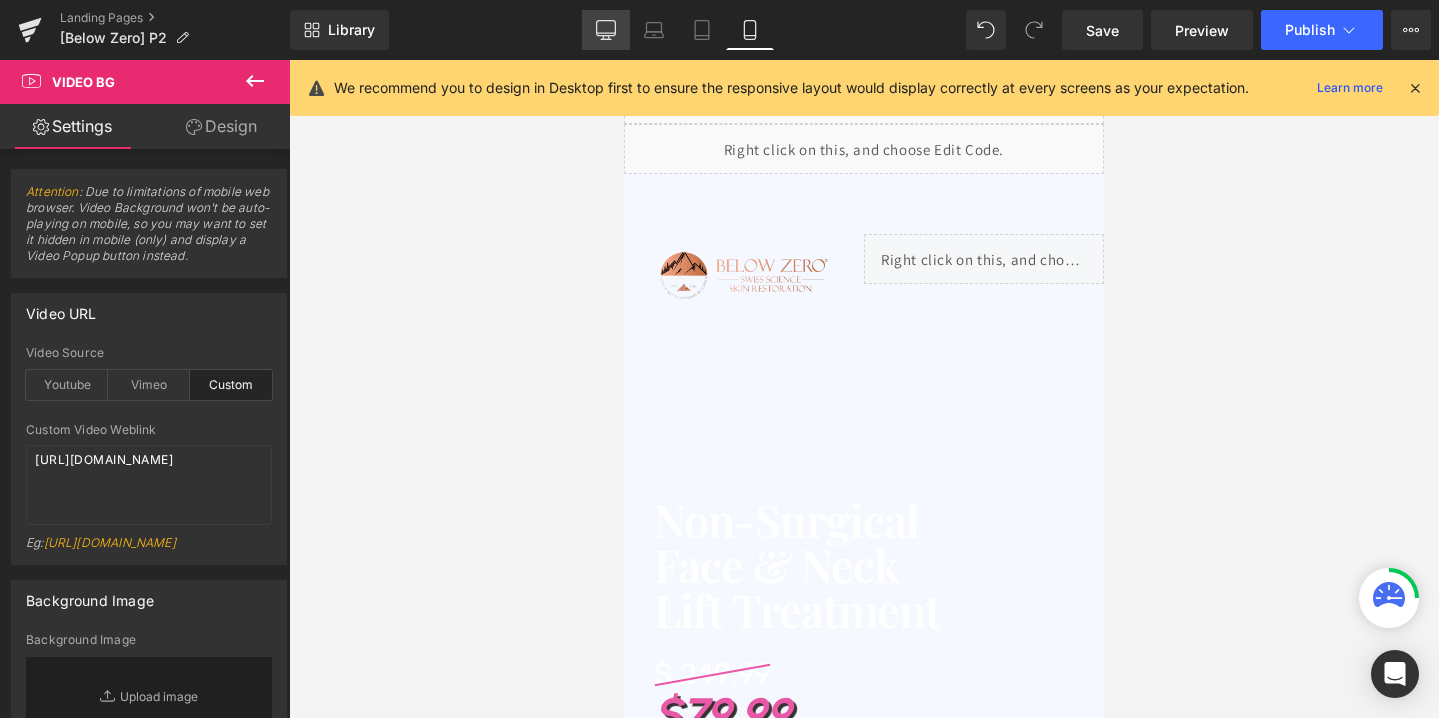 click 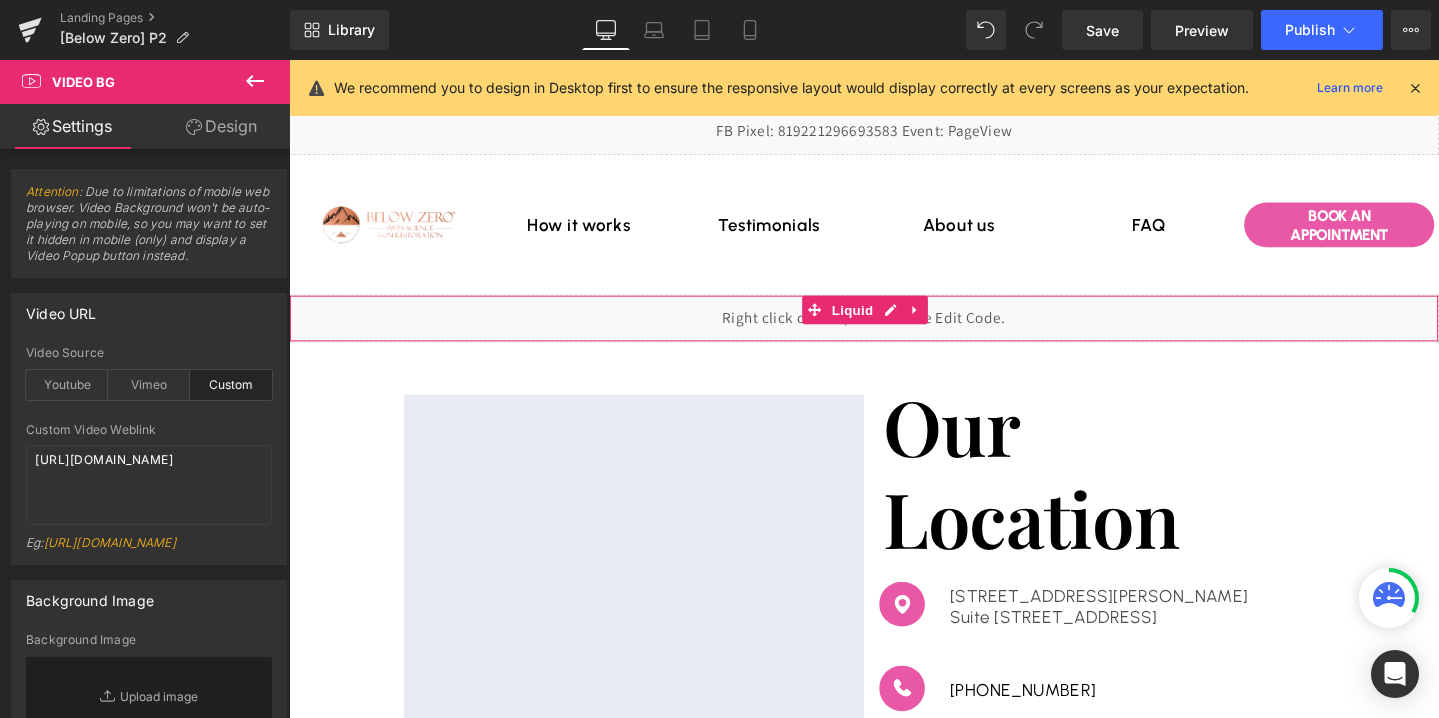 click on "Liquid" at bounding box center [894, 332] 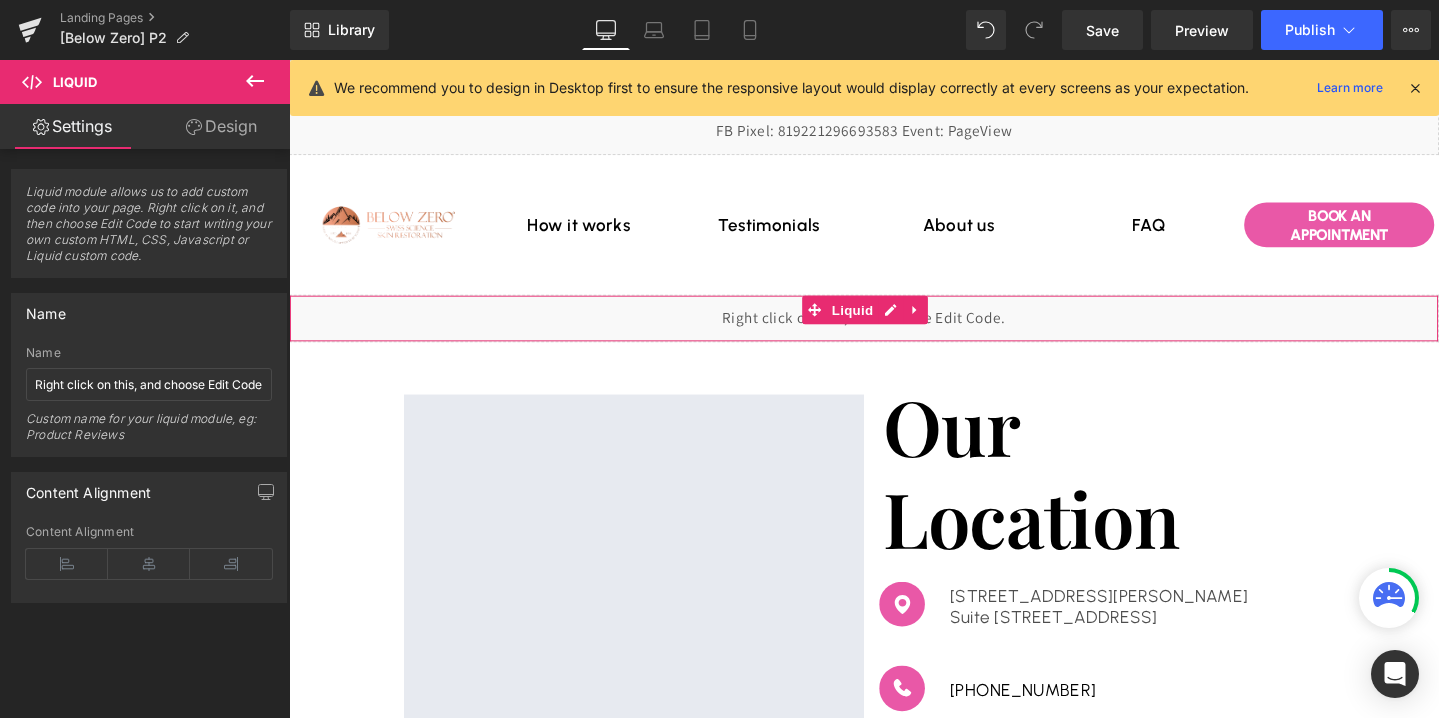 click on "Design" at bounding box center [221, 126] 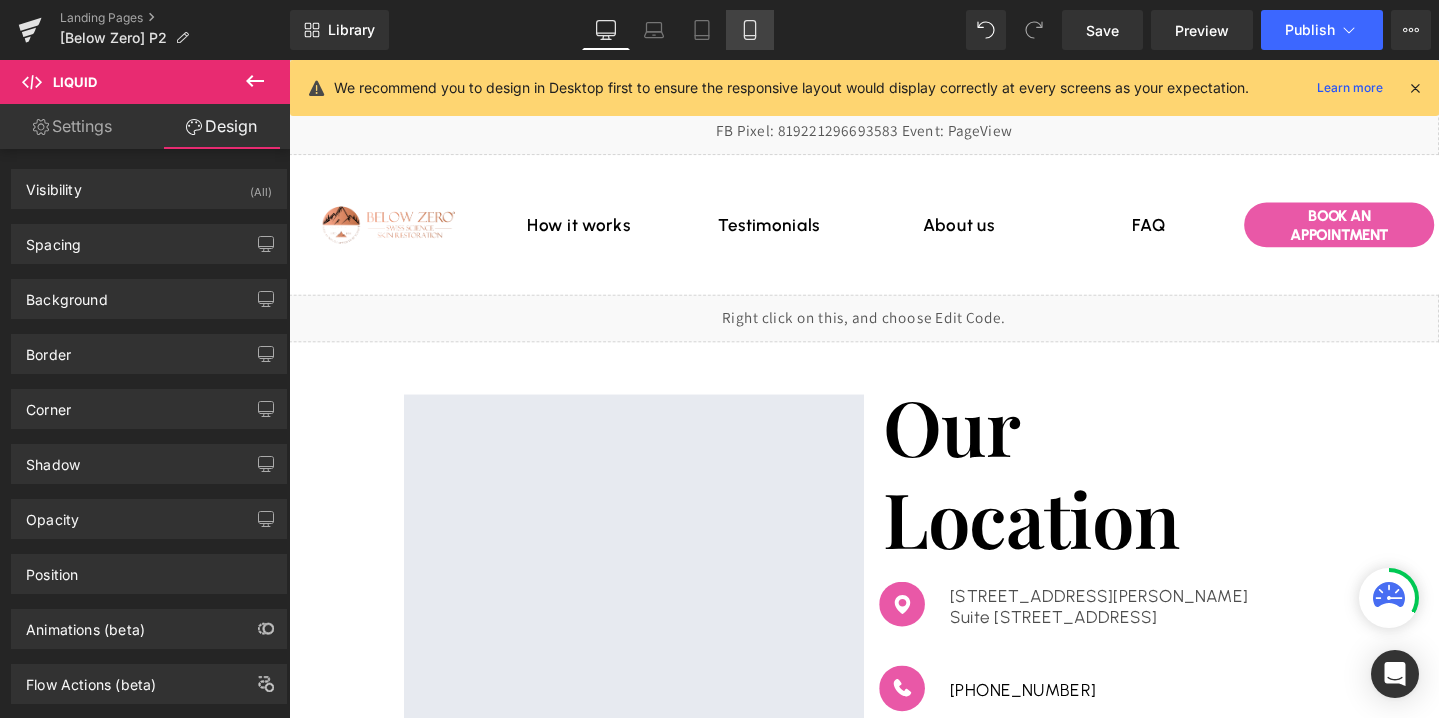 click on "Mobile" at bounding box center (750, 30) 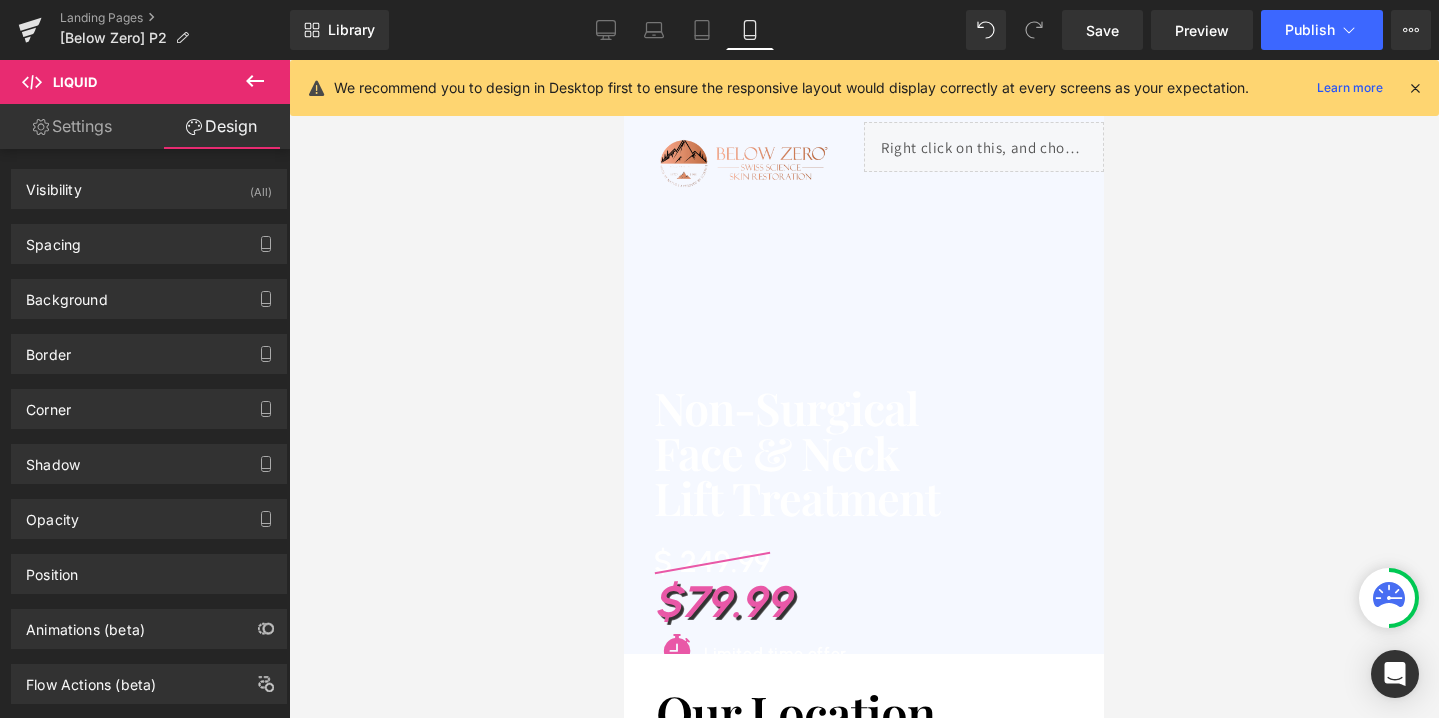 scroll, scrollTop: 151, scrollLeft: 0, axis: vertical 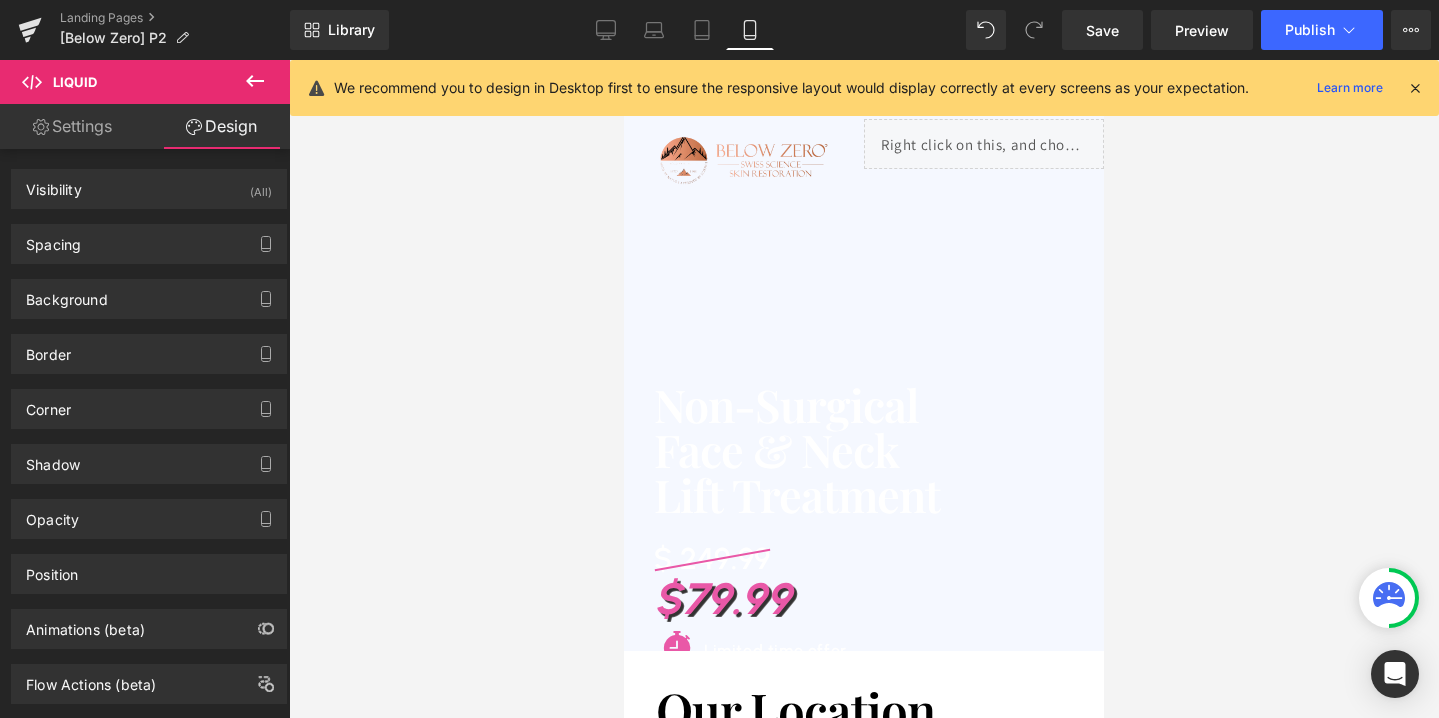 click on "Lift Treatment" at bounding box center [864, 494] 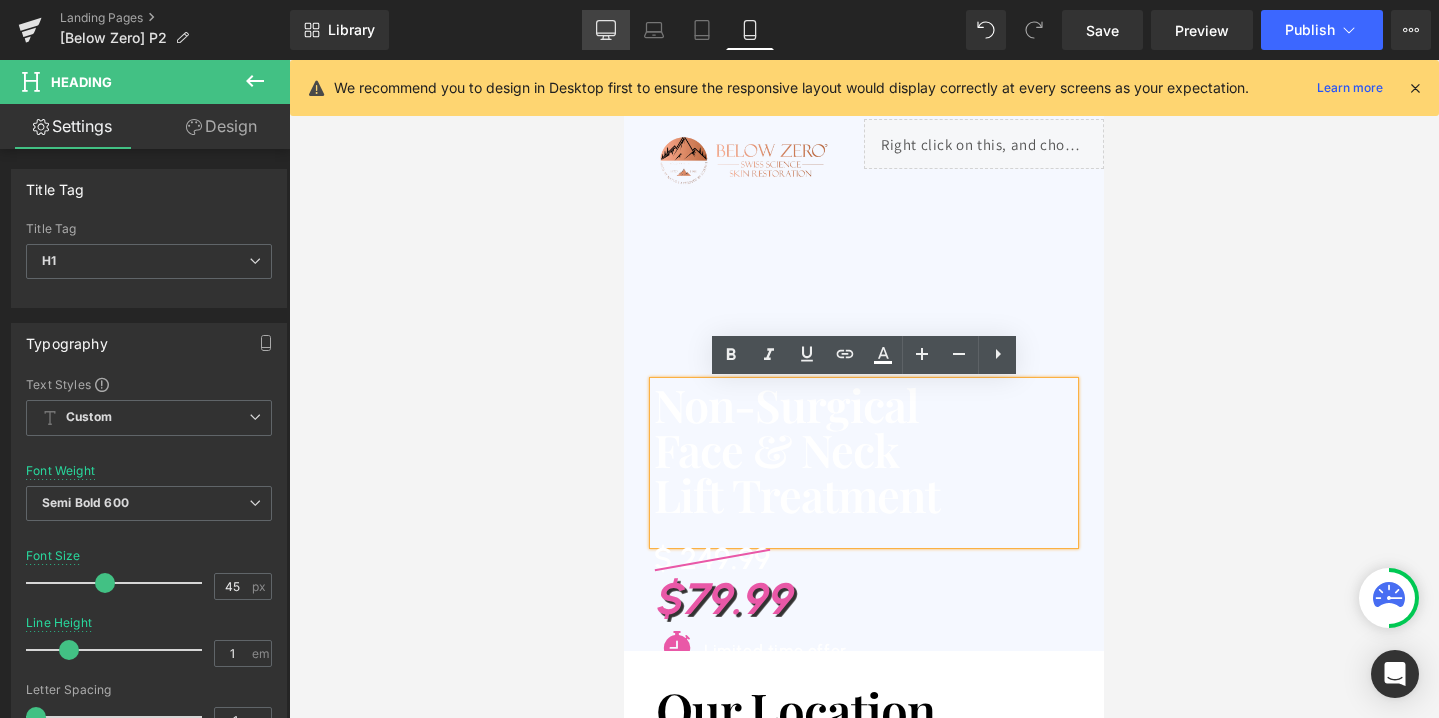 click 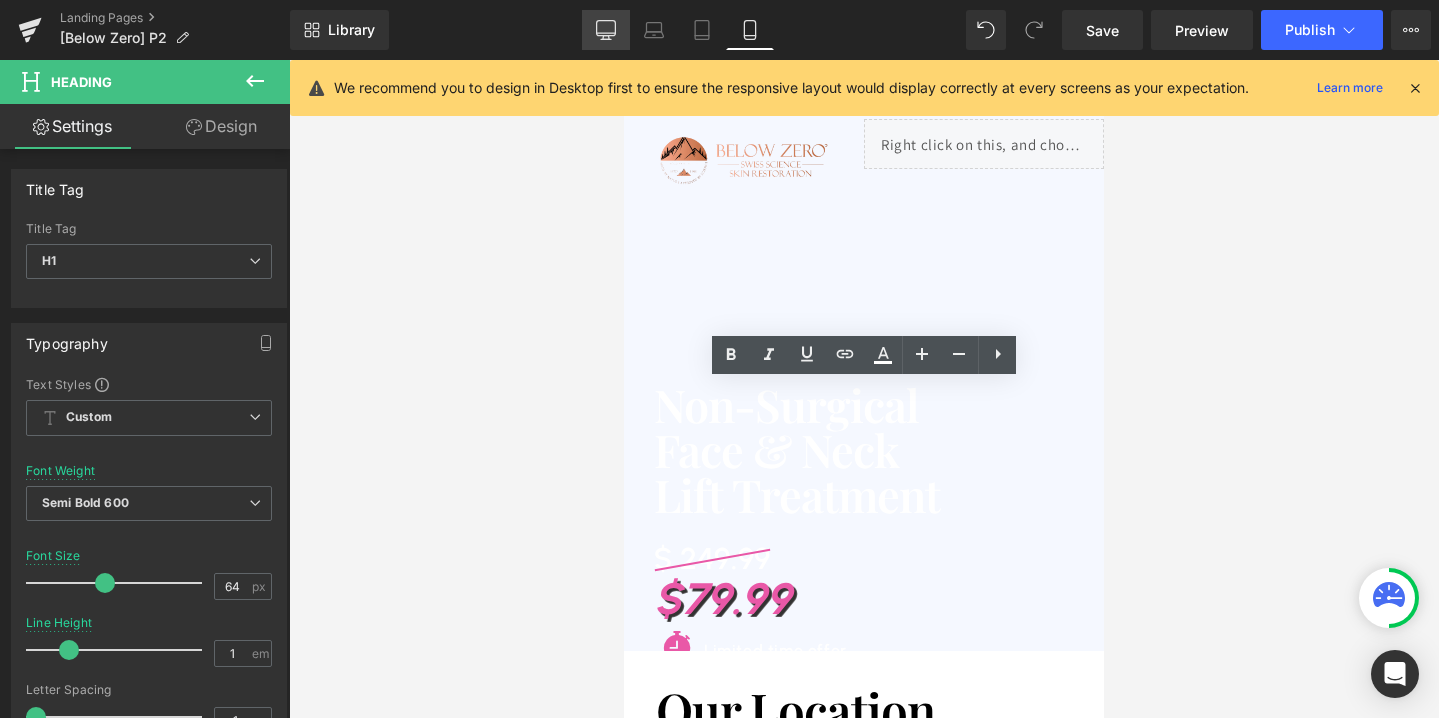 scroll, scrollTop: 0, scrollLeft: 0, axis: both 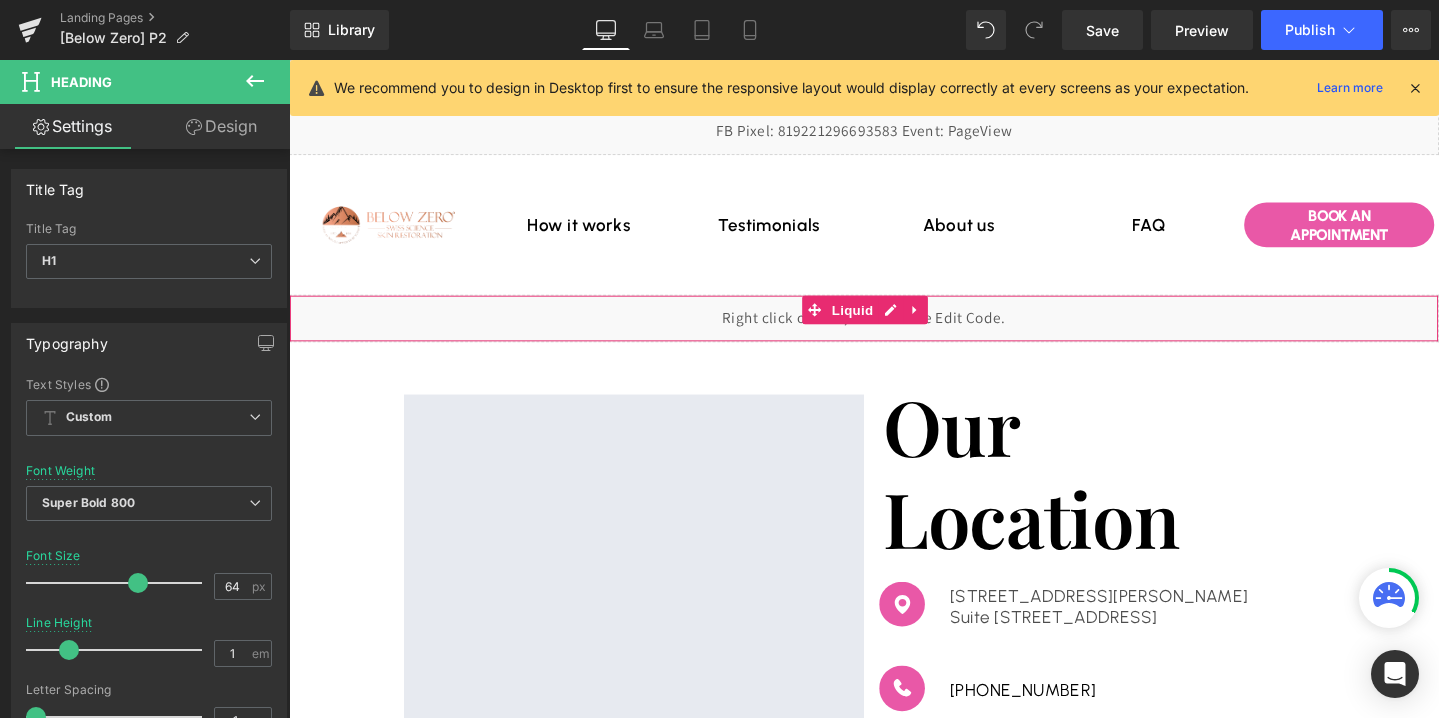click on "Liquid" at bounding box center [894, 332] 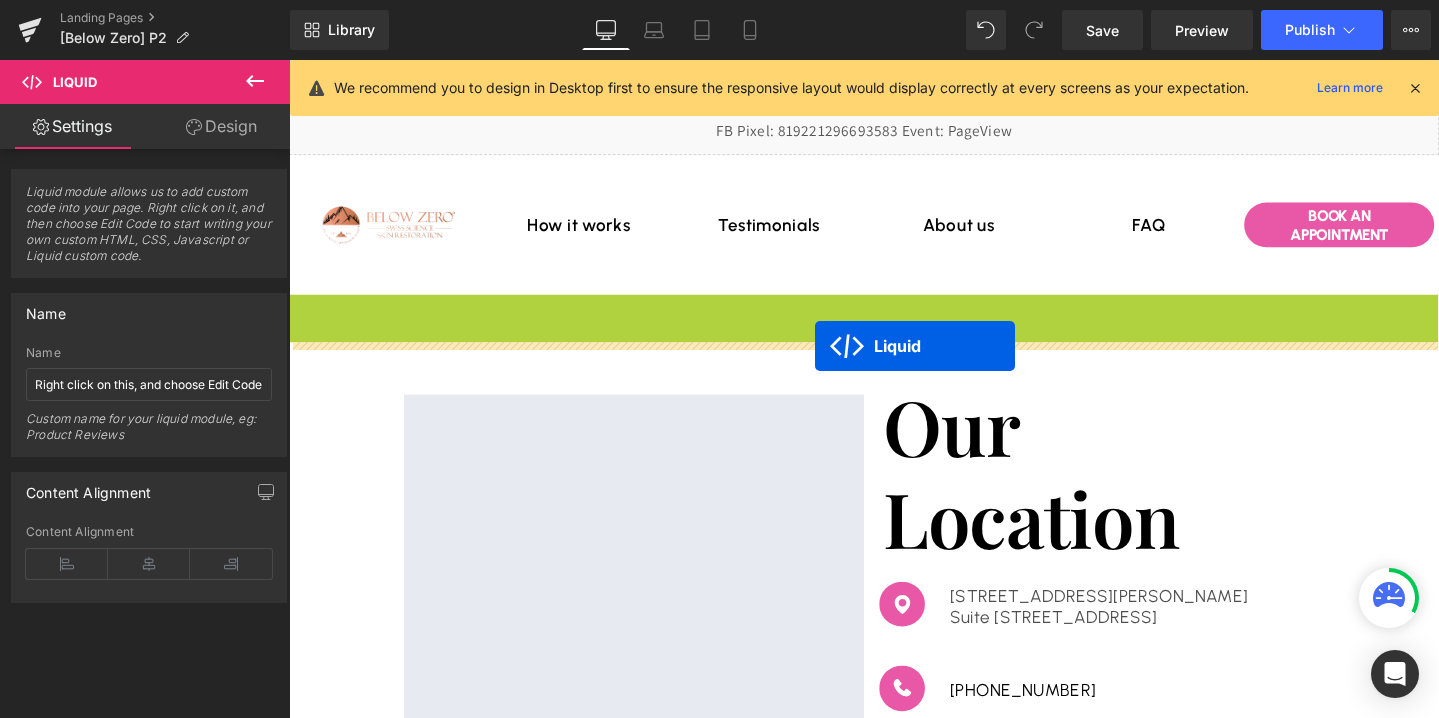 drag, startPoint x: 842, startPoint y: 325, endPoint x: 842, endPoint y: 361, distance: 36 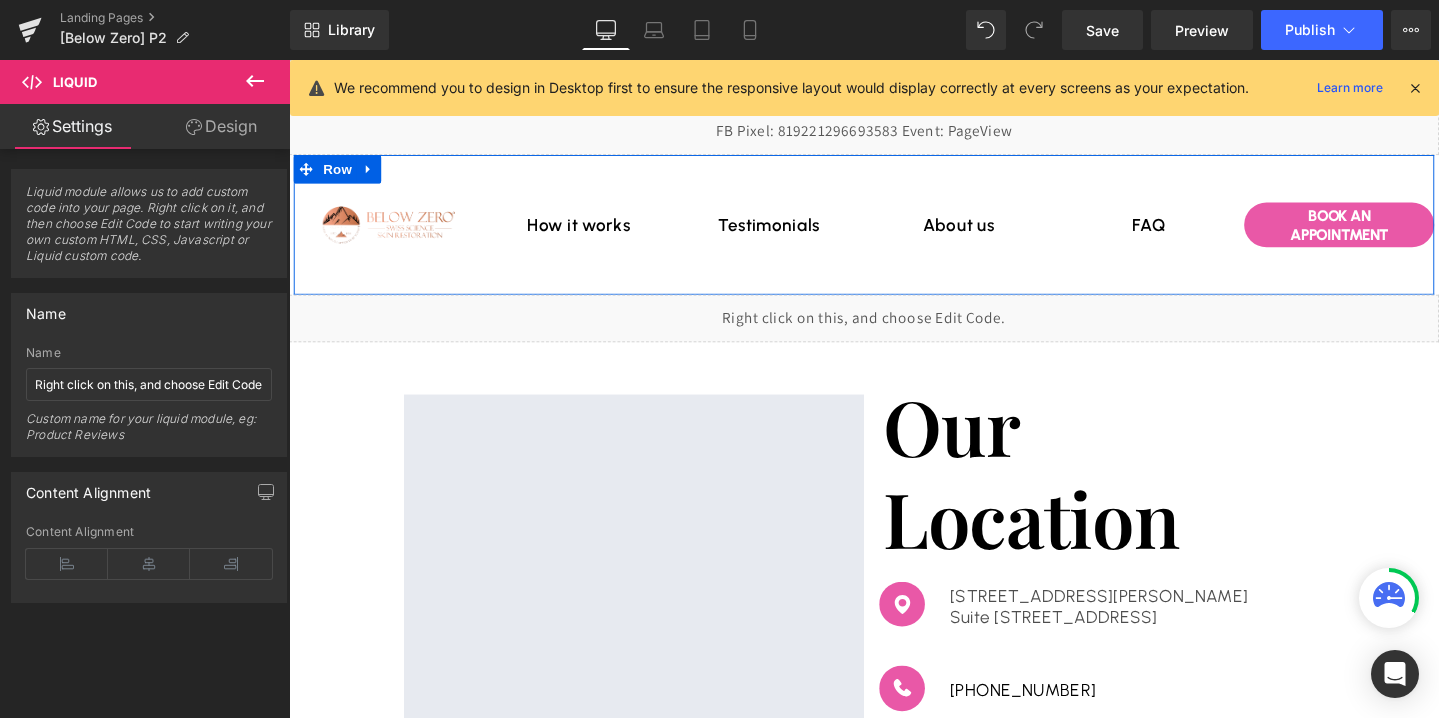 click on "How it works Heading         Testimonials Heading         About us Heading
FAQ
Heading
Row" at bounding box center (894, 233) 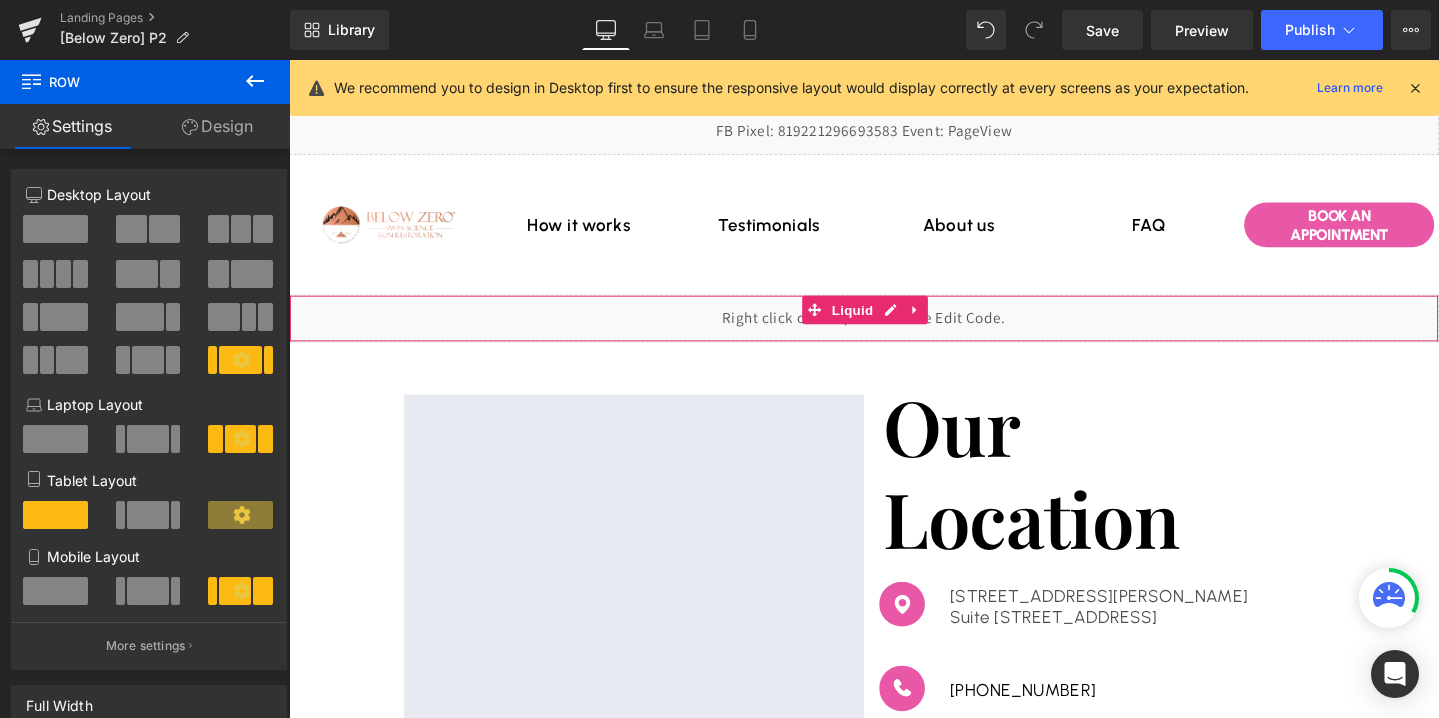 click on "Liquid" at bounding box center (894, 332) 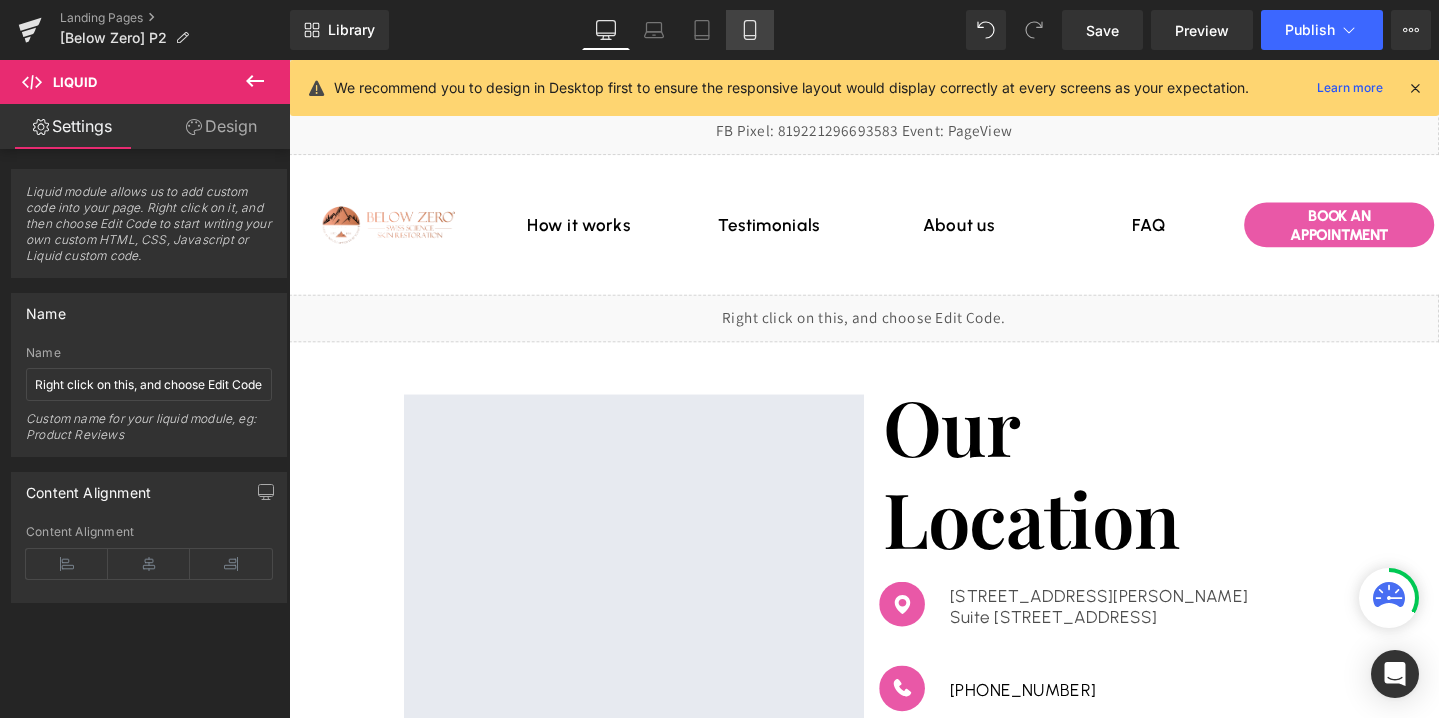 click on "Mobile" at bounding box center (750, 30) 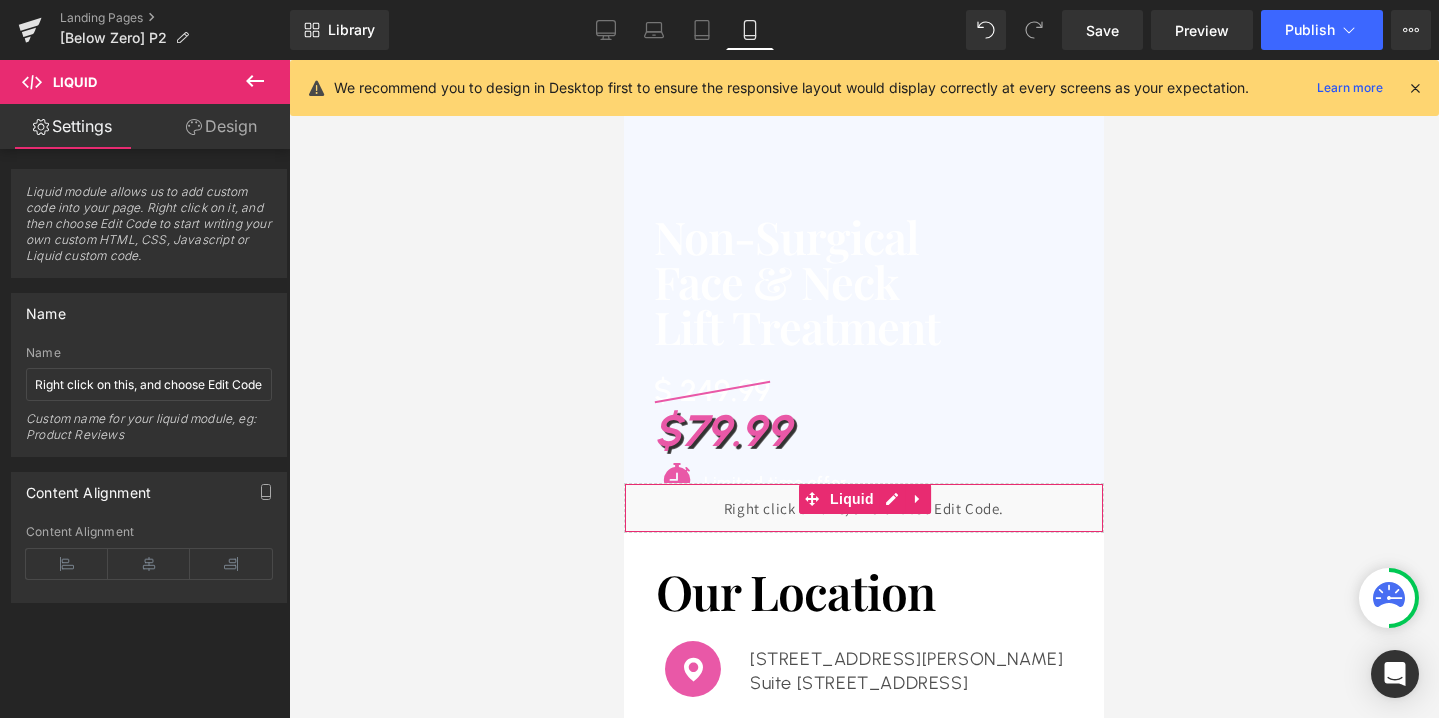 scroll, scrollTop: 137, scrollLeft: 0, axis: vertical 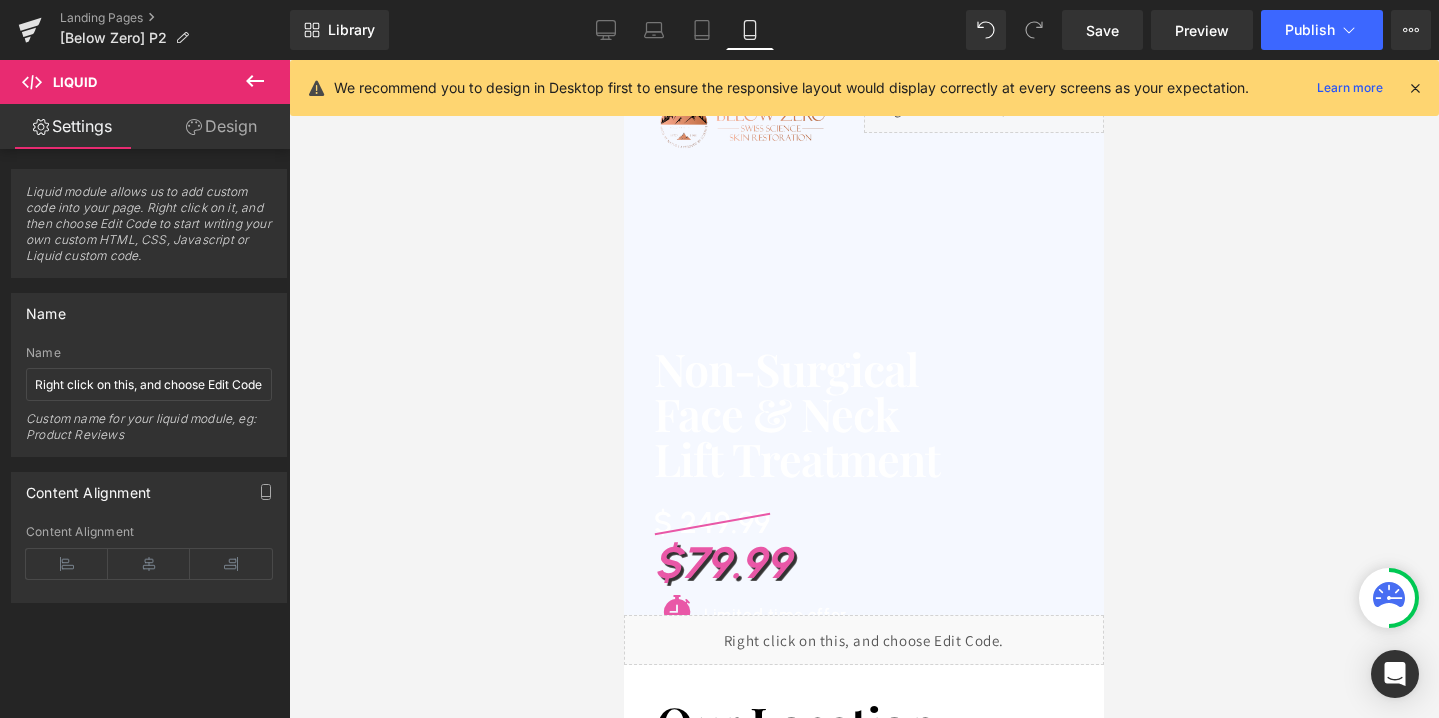 click on "Image
How it works Heading         Testimonials Heading         About us Heading
FAQ
Heading
Row         Book Now Button
Row         Image         Liquid         Row         Non-Surgical  Face & Neck  Lift Treatment Heading         $ 249.99 Heading
$79.99
Heading
Icon
Limited time offer Heading
Icon List         Book An APPOINTMENT Button         Row" at bounding box center (864, 359) 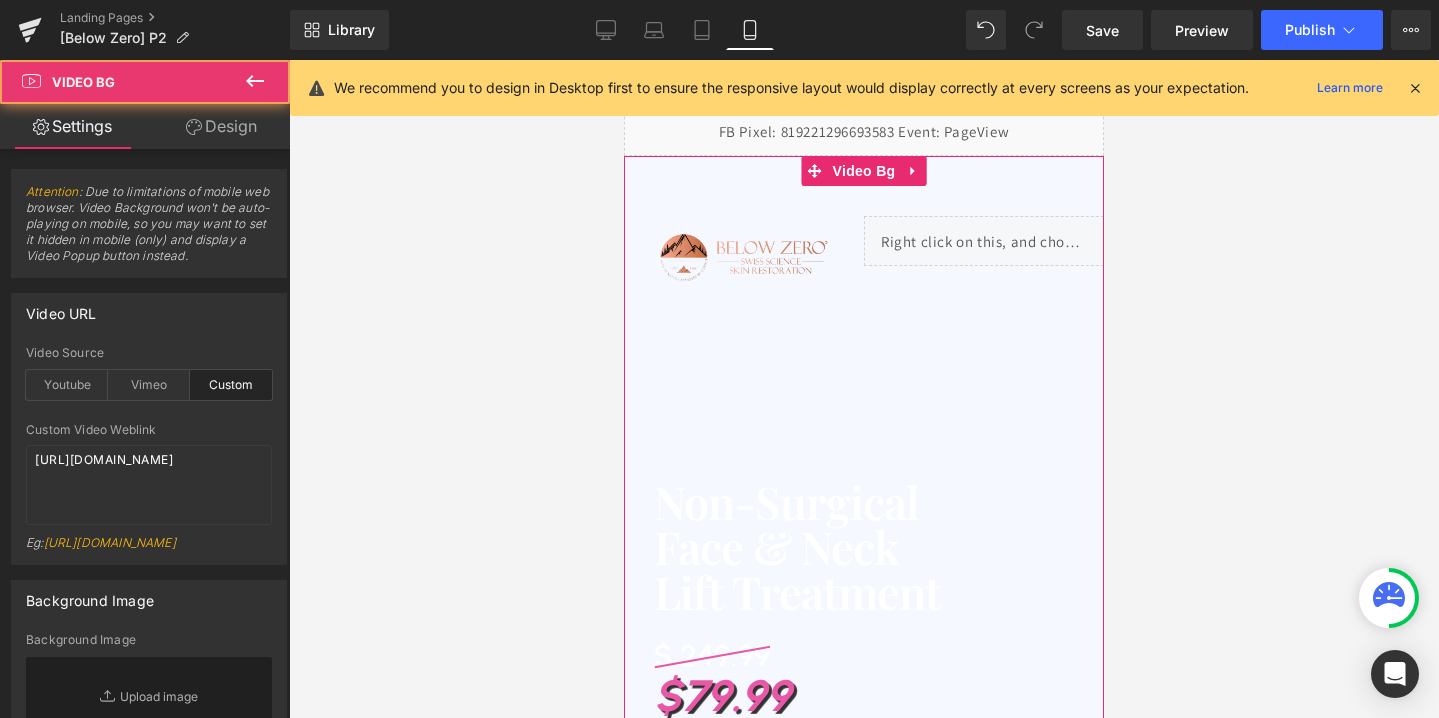 scroll, scrollTop: 0, scrollLeft: 0, axis: both 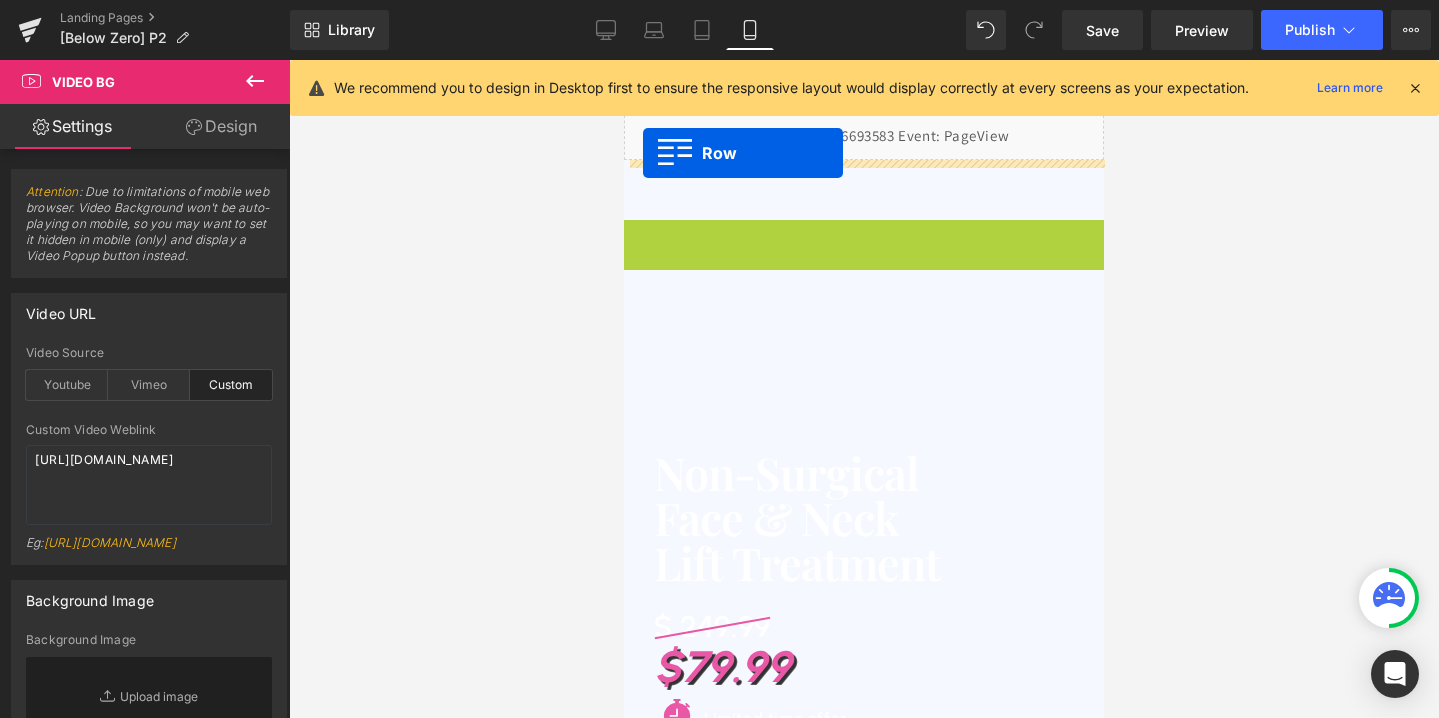 drag, startPoint x: 636, startPoint y: 232, endPoint x: 643, endPoint y: 153, distance: 79.30952 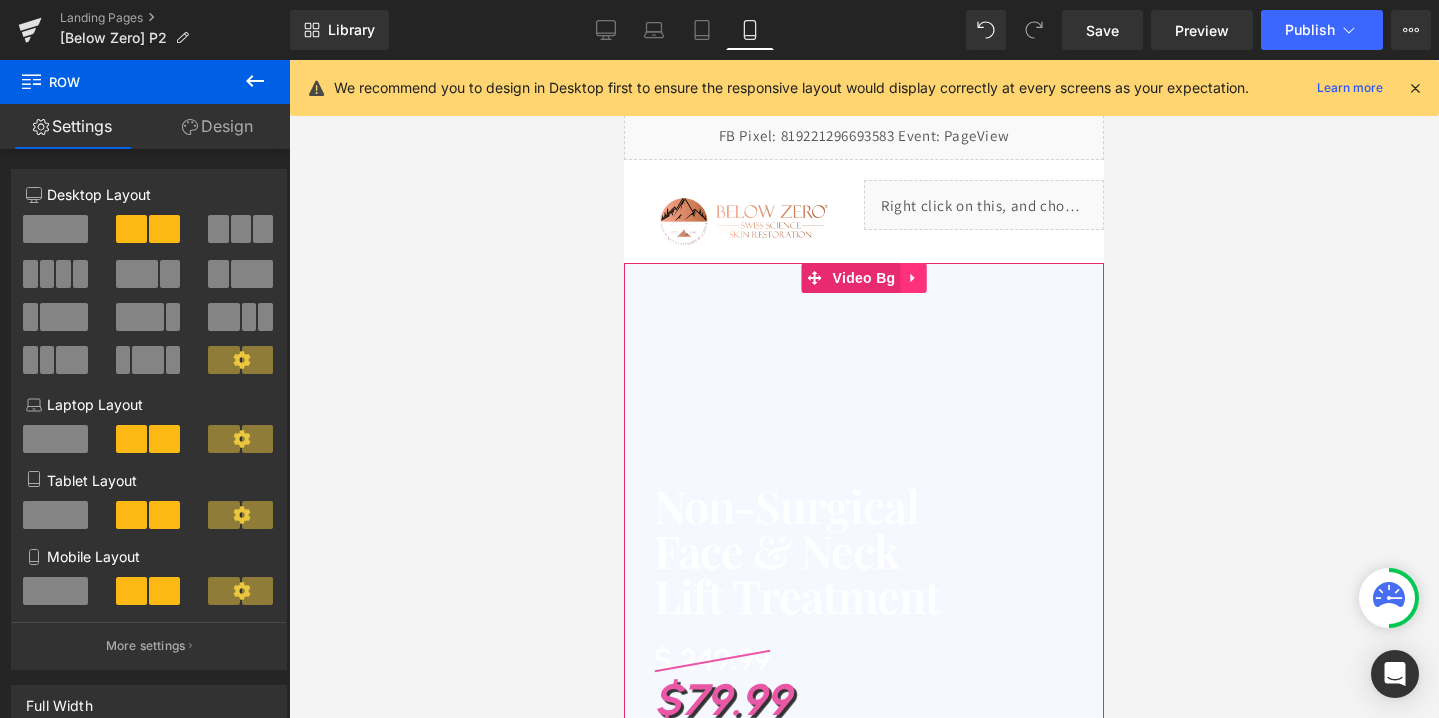 click 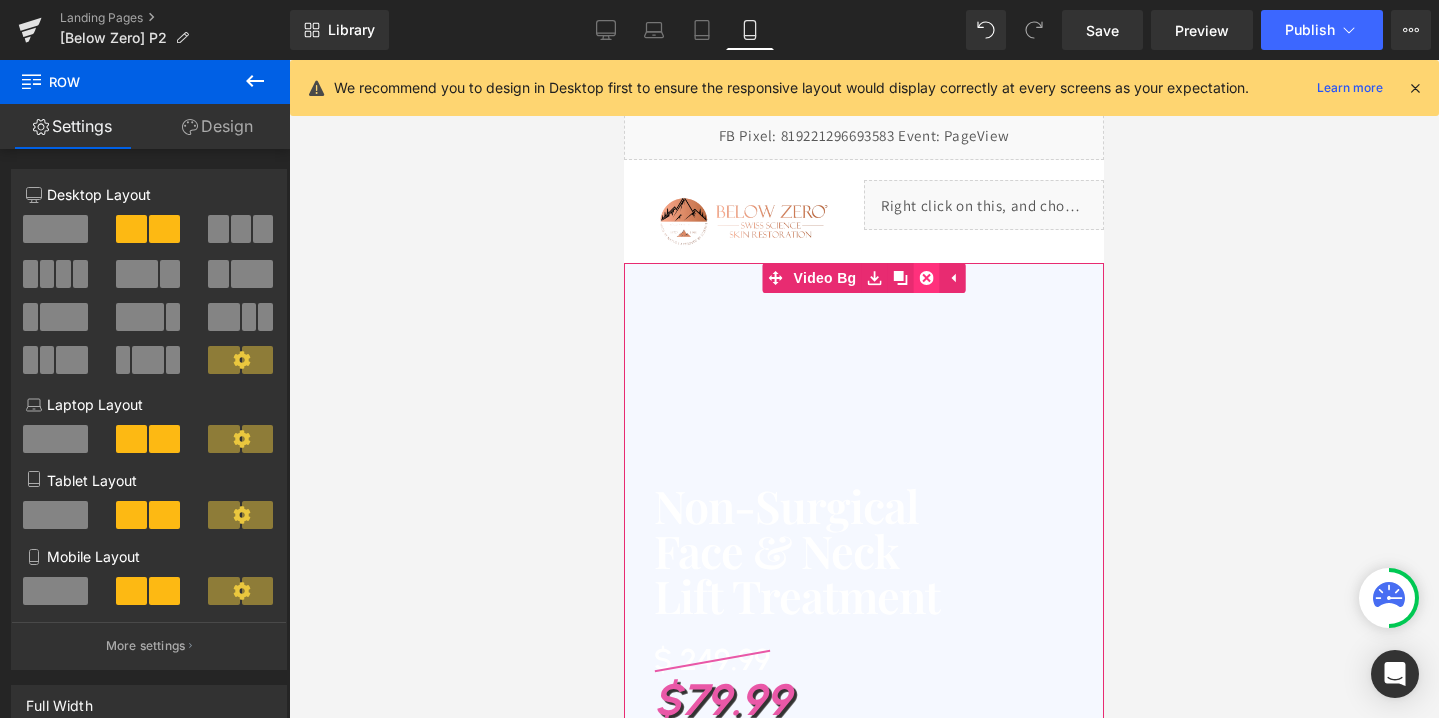 click 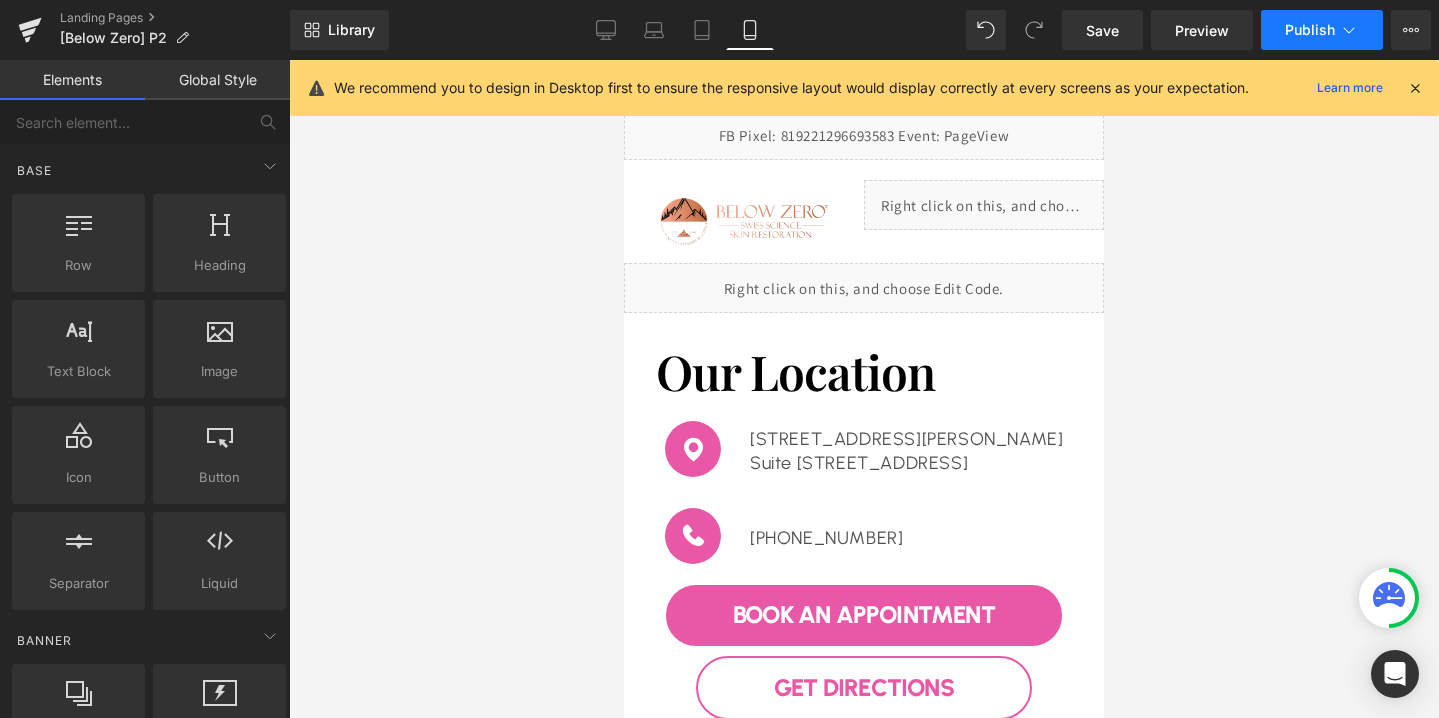 click on "Publish" at bounding box center [1310, 30] 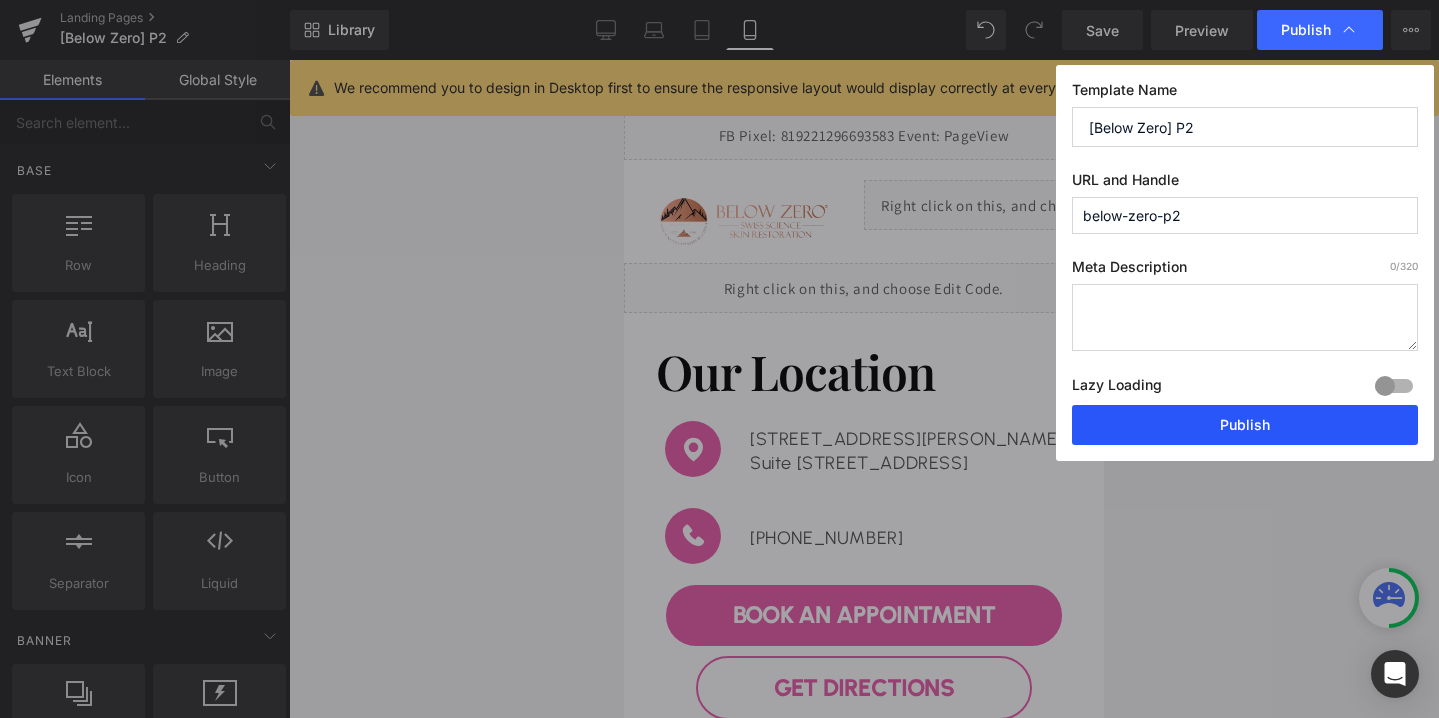click on "Publish" at bounding box center (1245, 425) 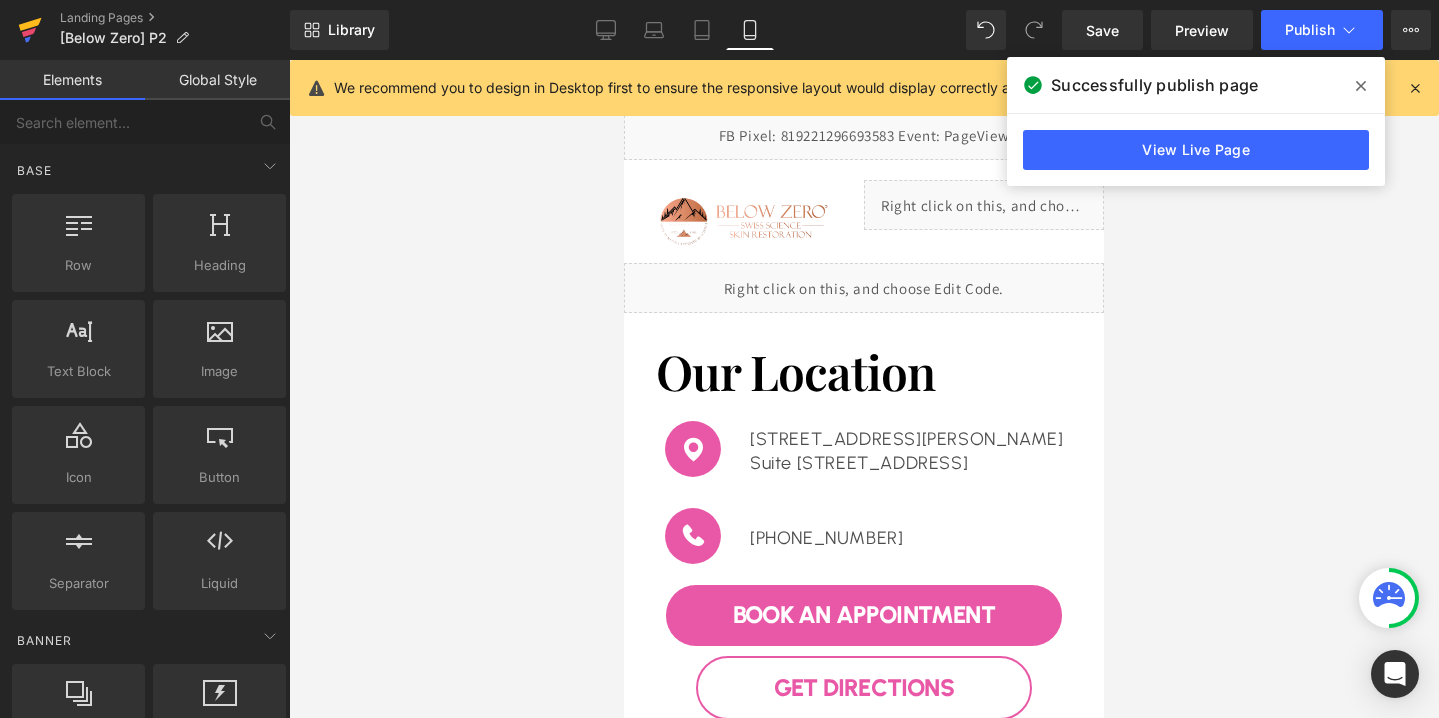 click 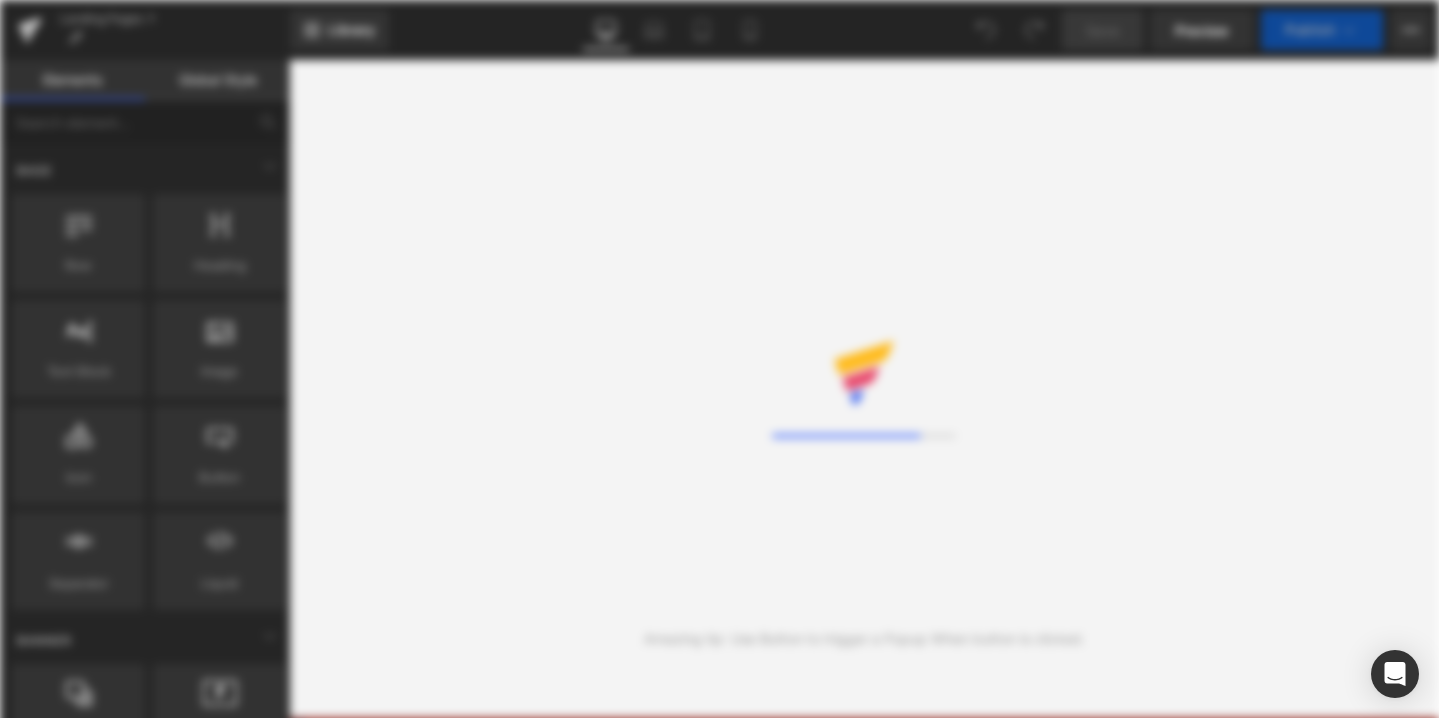 scroll, scrollTop: 0, scrollLeft: 0, axis: both 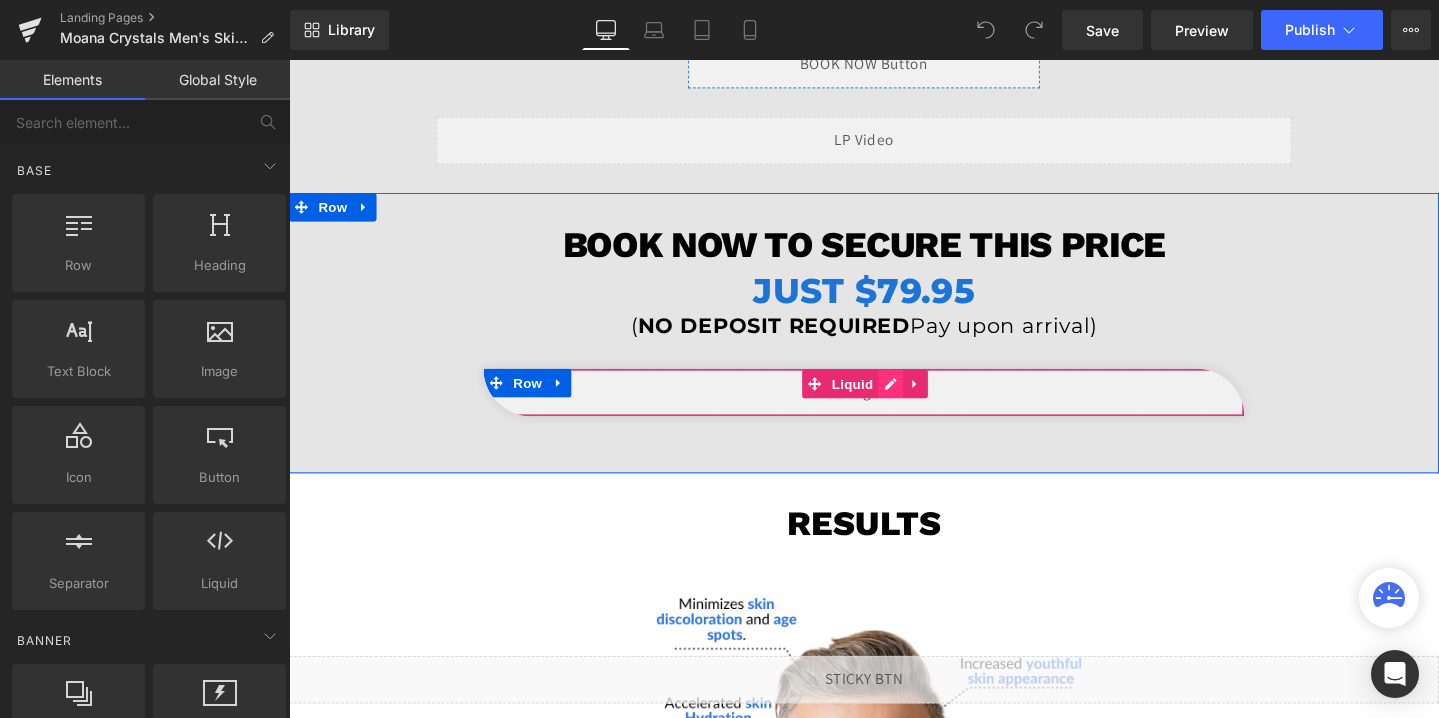 click on "Liquid" at bounding box center (894, 410) 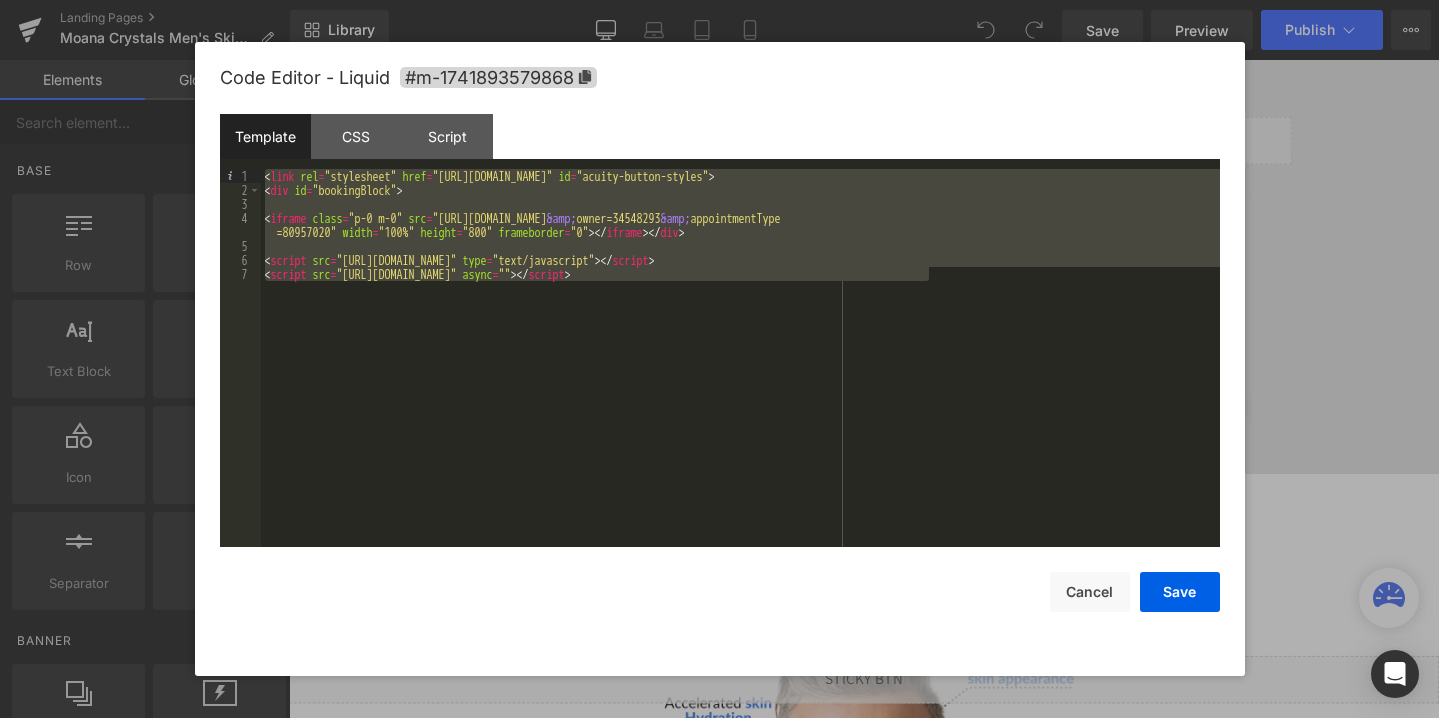drag, startPoint x: 813, startPoint y: 347, endPoint x: 188, endPoint y: 165, distance: 650.9601 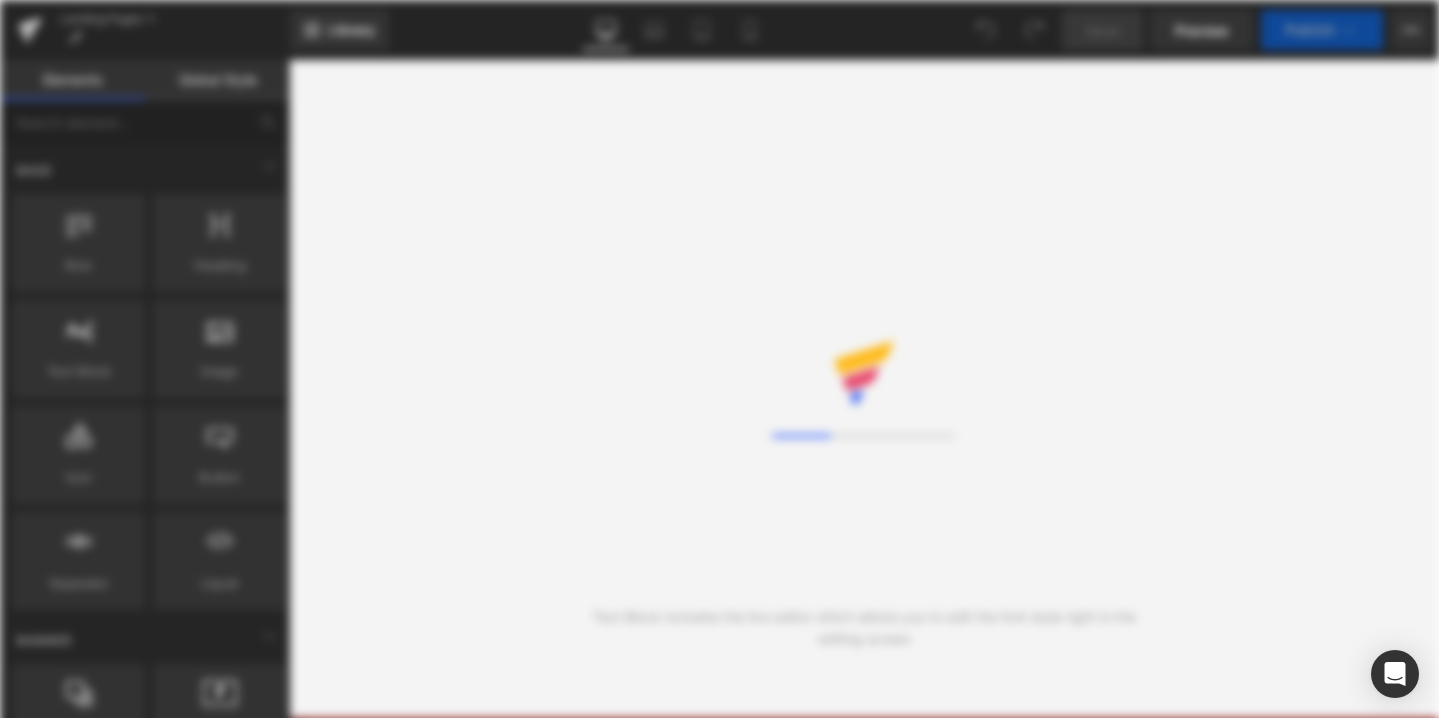 scroll, scrollTop: 0, scrollLeft: 0, axis: both 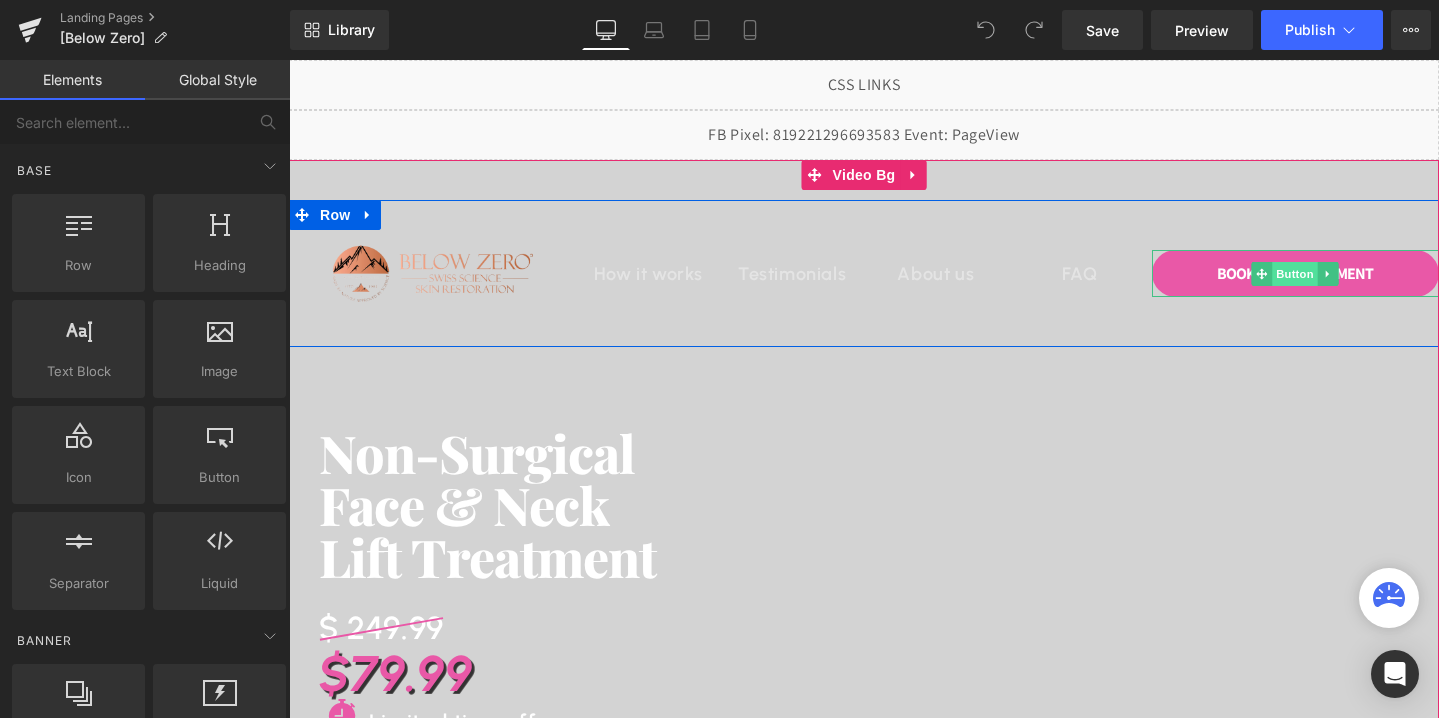 click on "Button" at bounding box center [1295, 274] 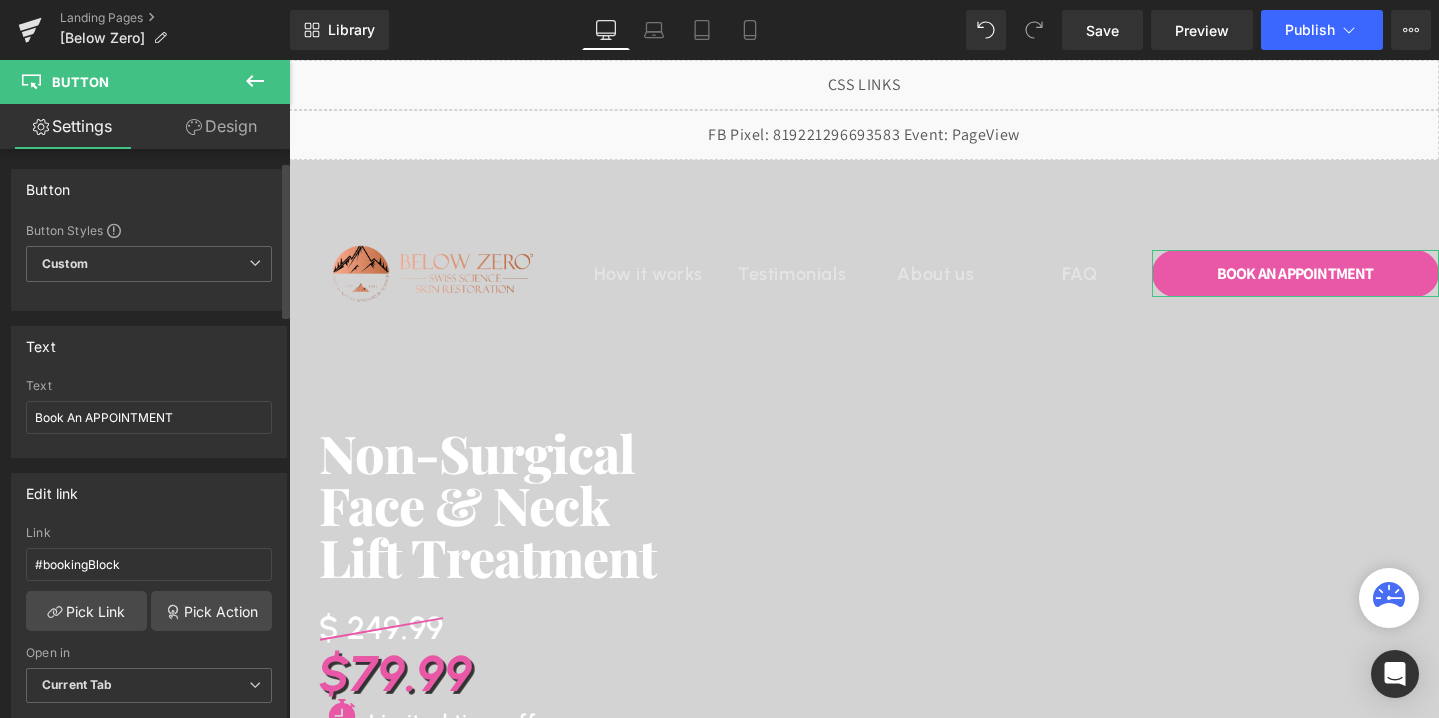scroll, scrollTop: 72, scrollLeft: 0, axis: vertical 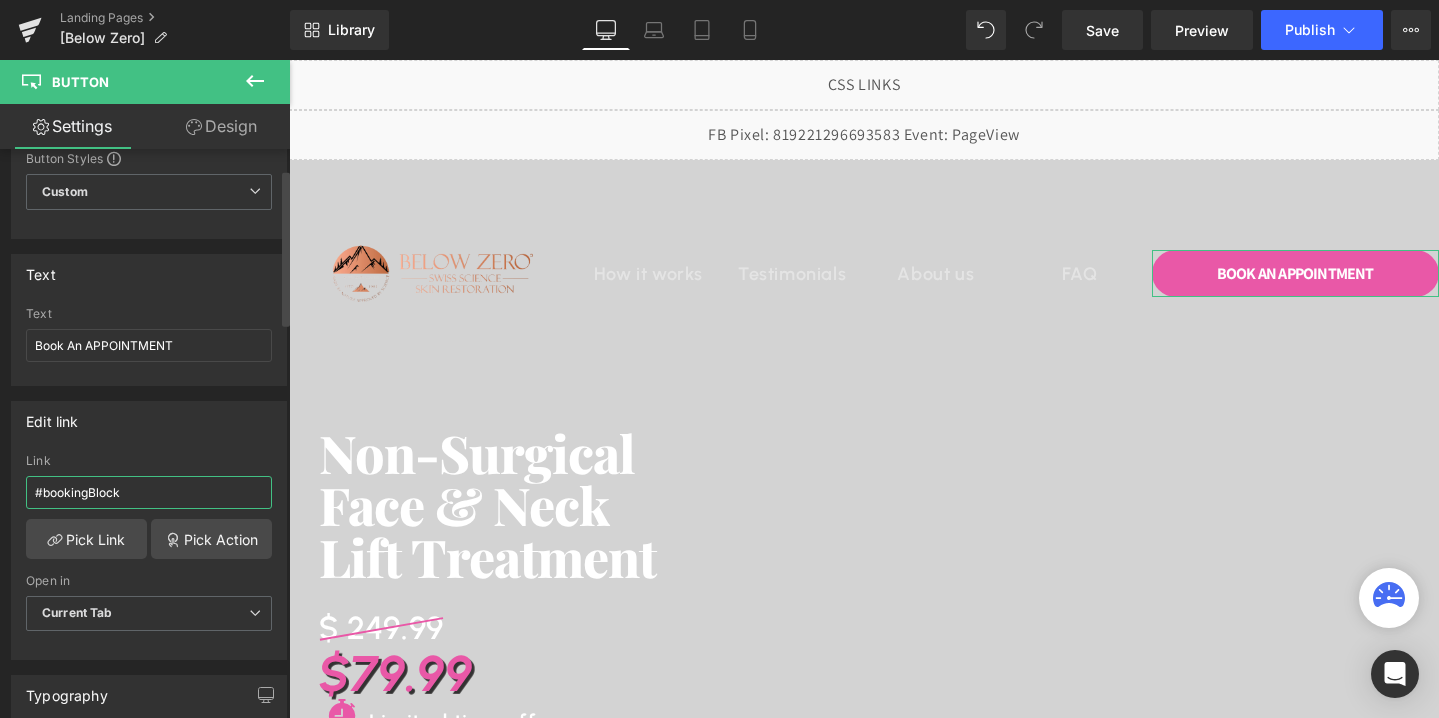 click on "#bookingBlock" at bounding box center [149, 492] 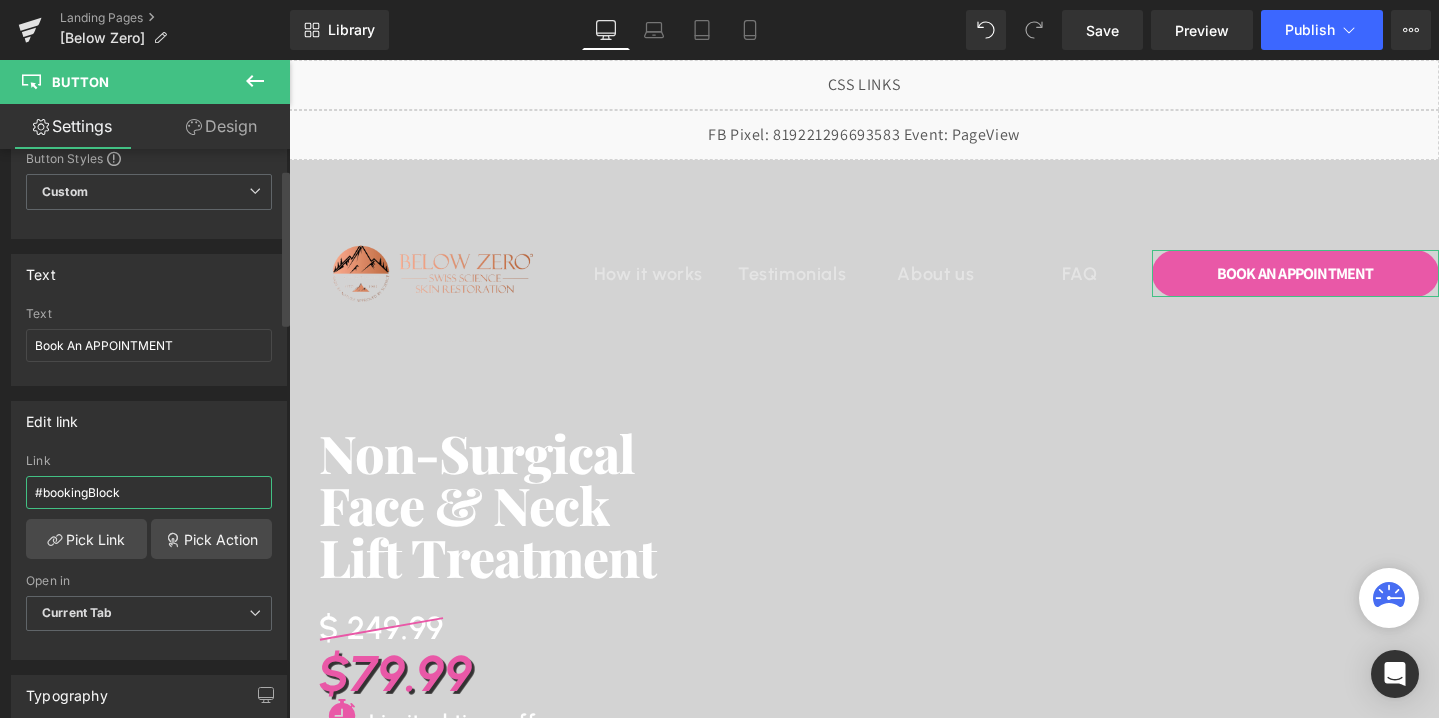 click on "#bookingBlock" at bounding box center [149, 492] 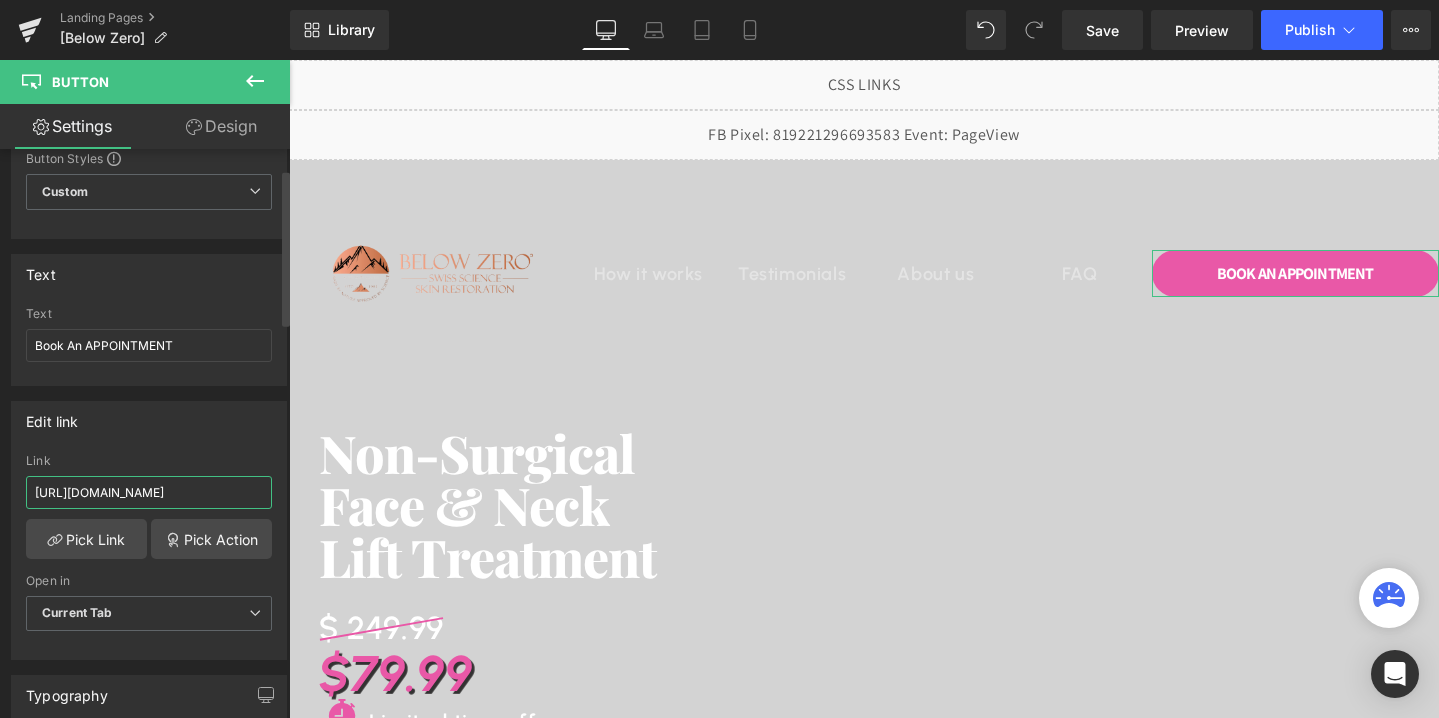 scroll, scrollTop: 0, scrollLeft: 166, axis: horizontal 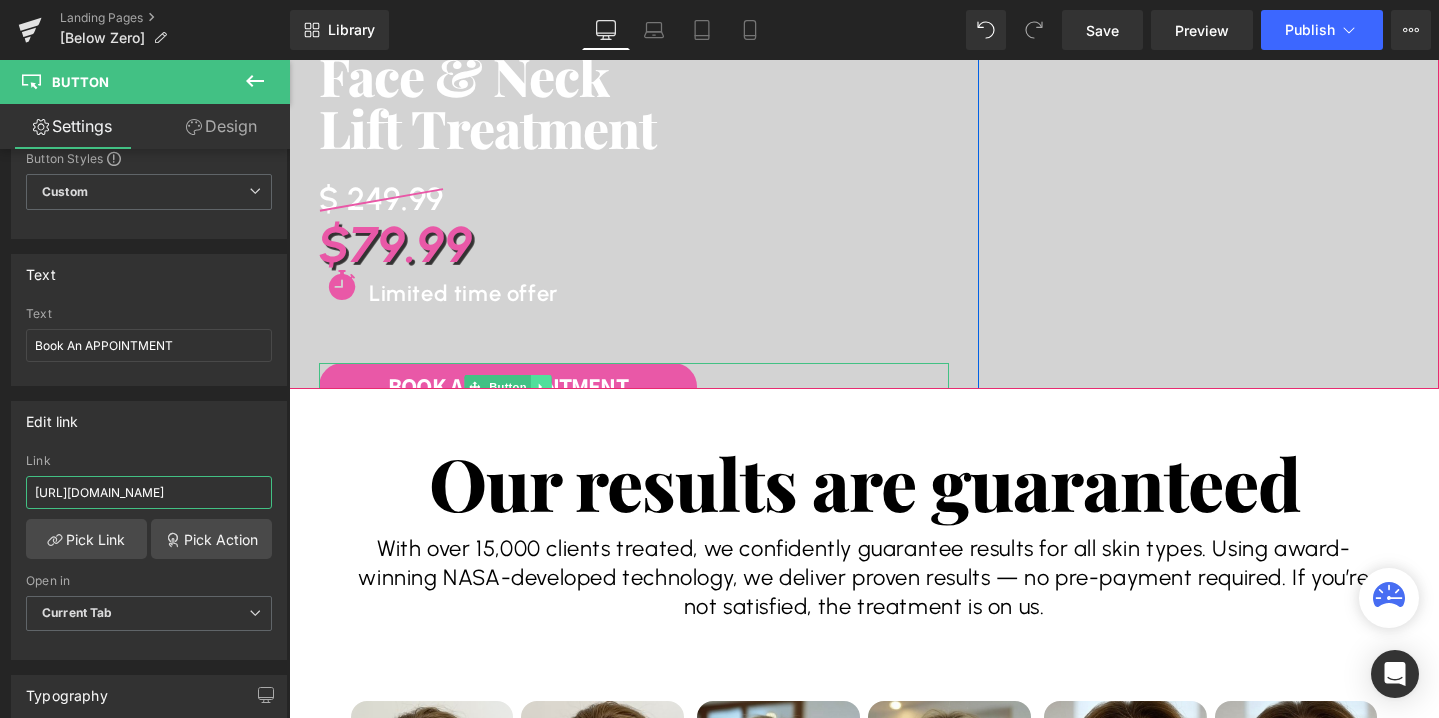 type on "https://www.advancedbeautytreatments.com/pages/below-zero-p2" 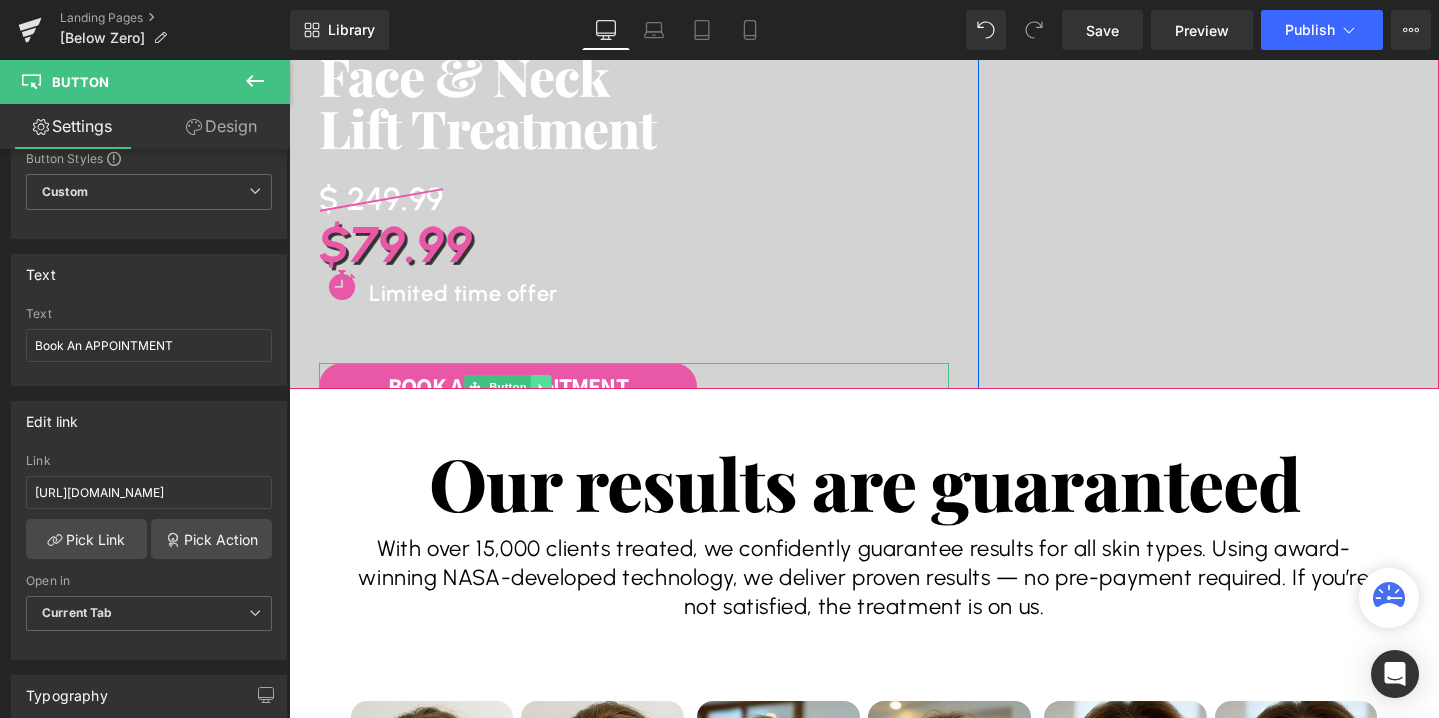 click at bounding box center [541, 387] 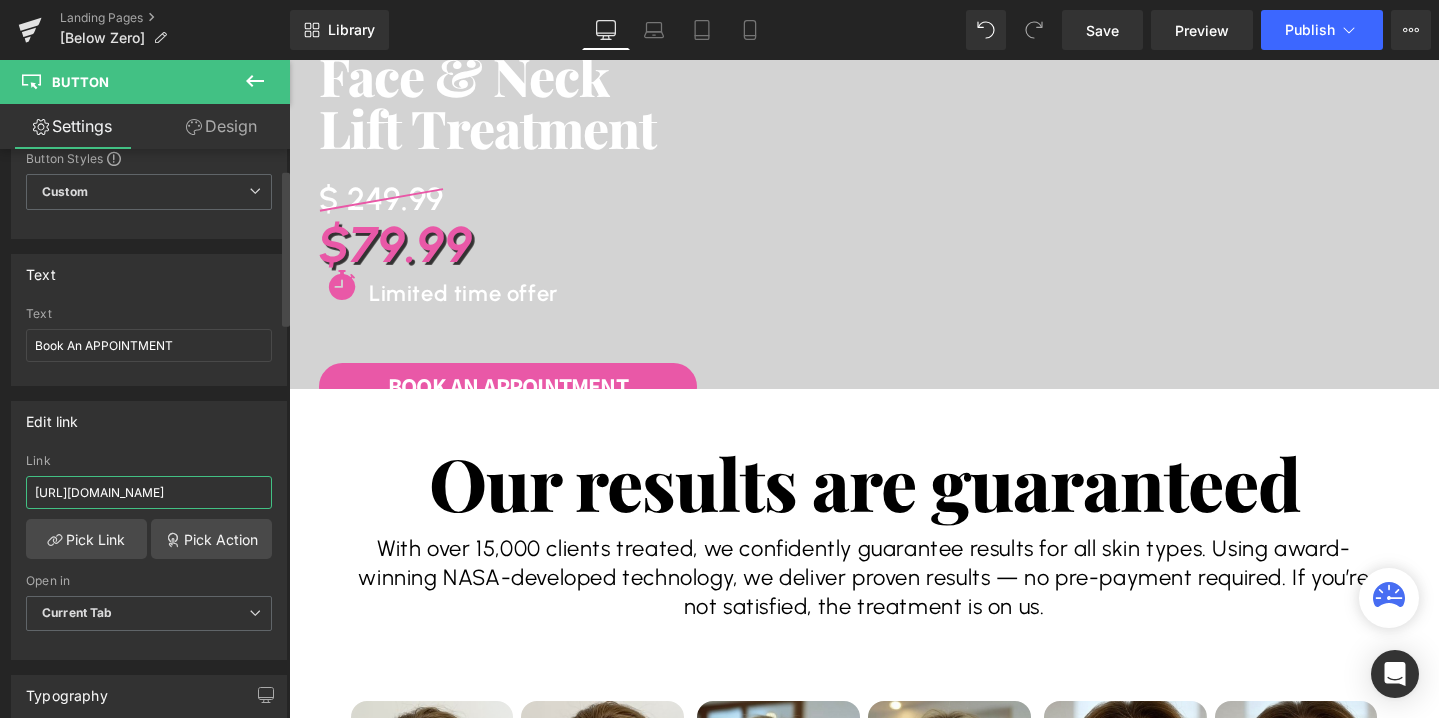 click on "https://www.advancedbeautytreatments.com/pages/below-zero-p2" at bounding box center [149, 492] 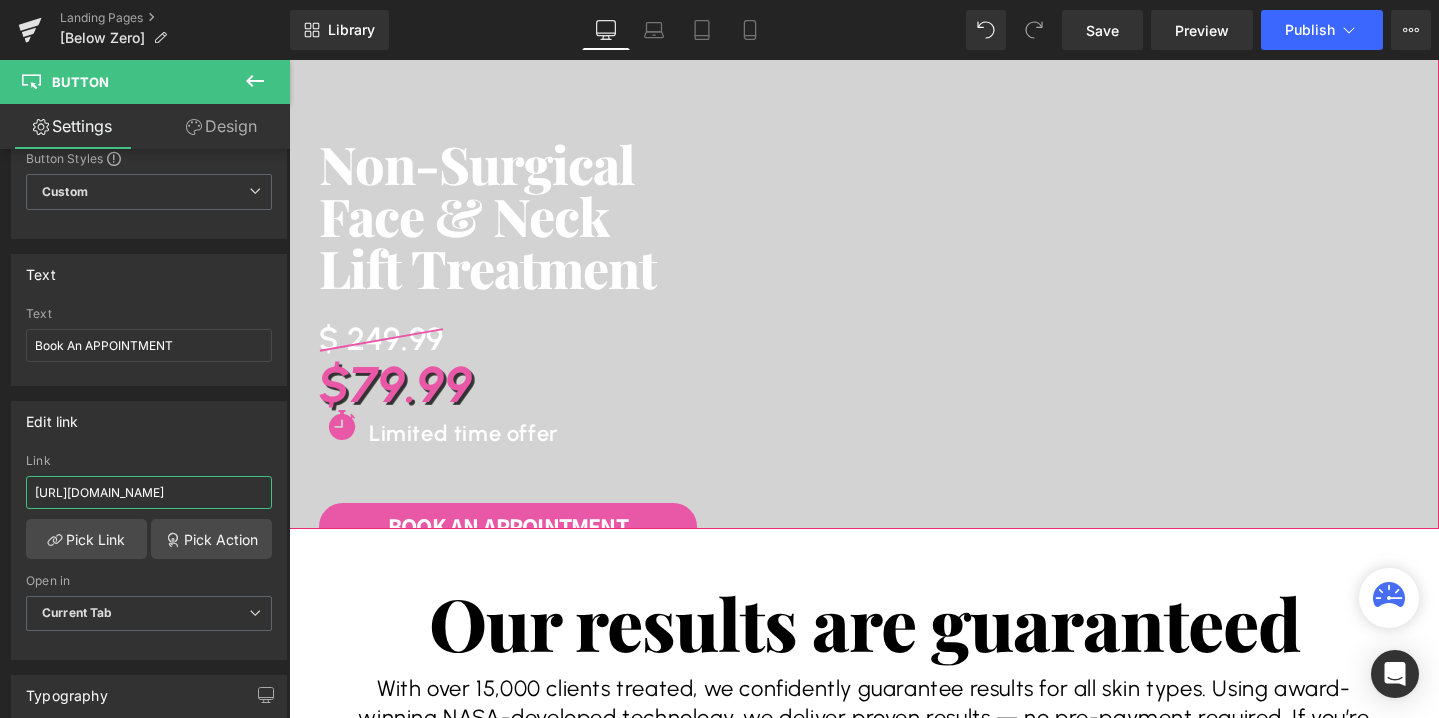 scroll, scrollTop: 121, scrollLeft: 0, axis: vertical 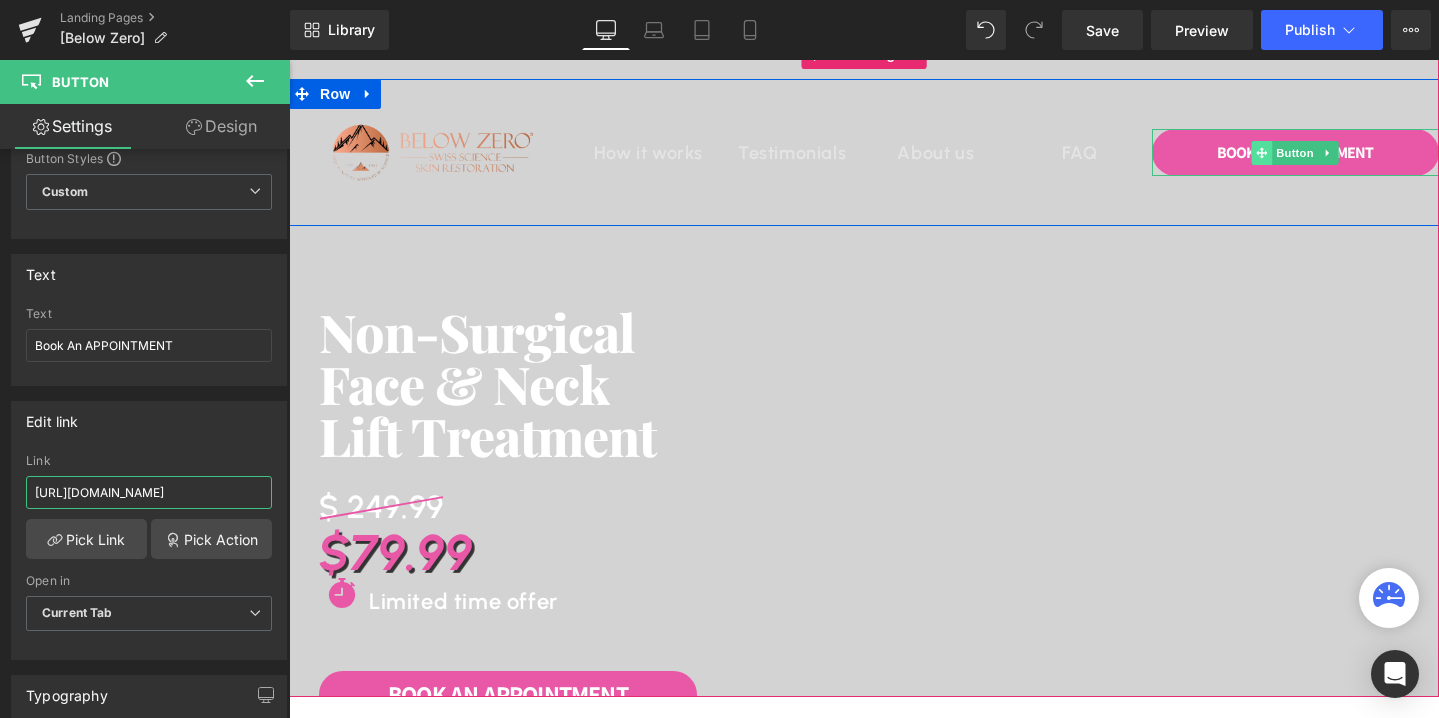 click 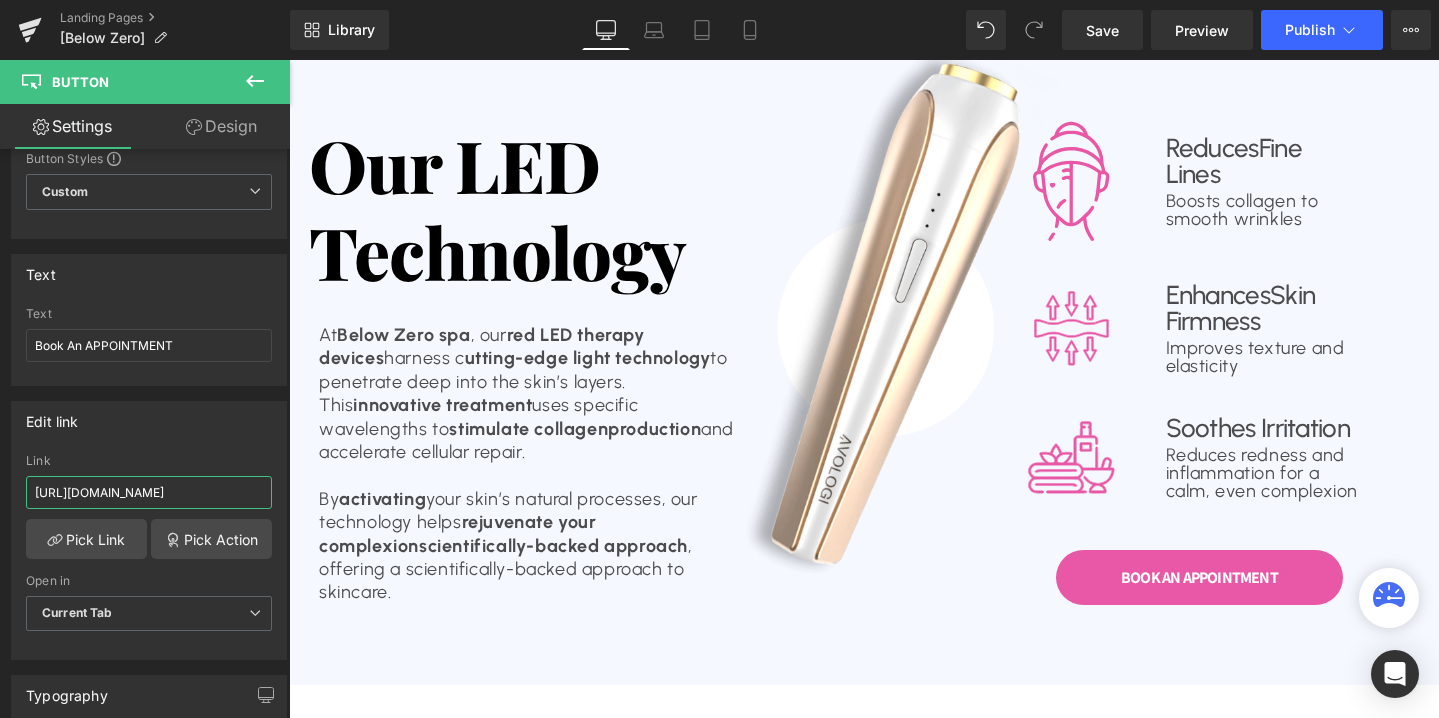scroll, scrollTop: 1448, scrollLeft: 0, axis: vertical 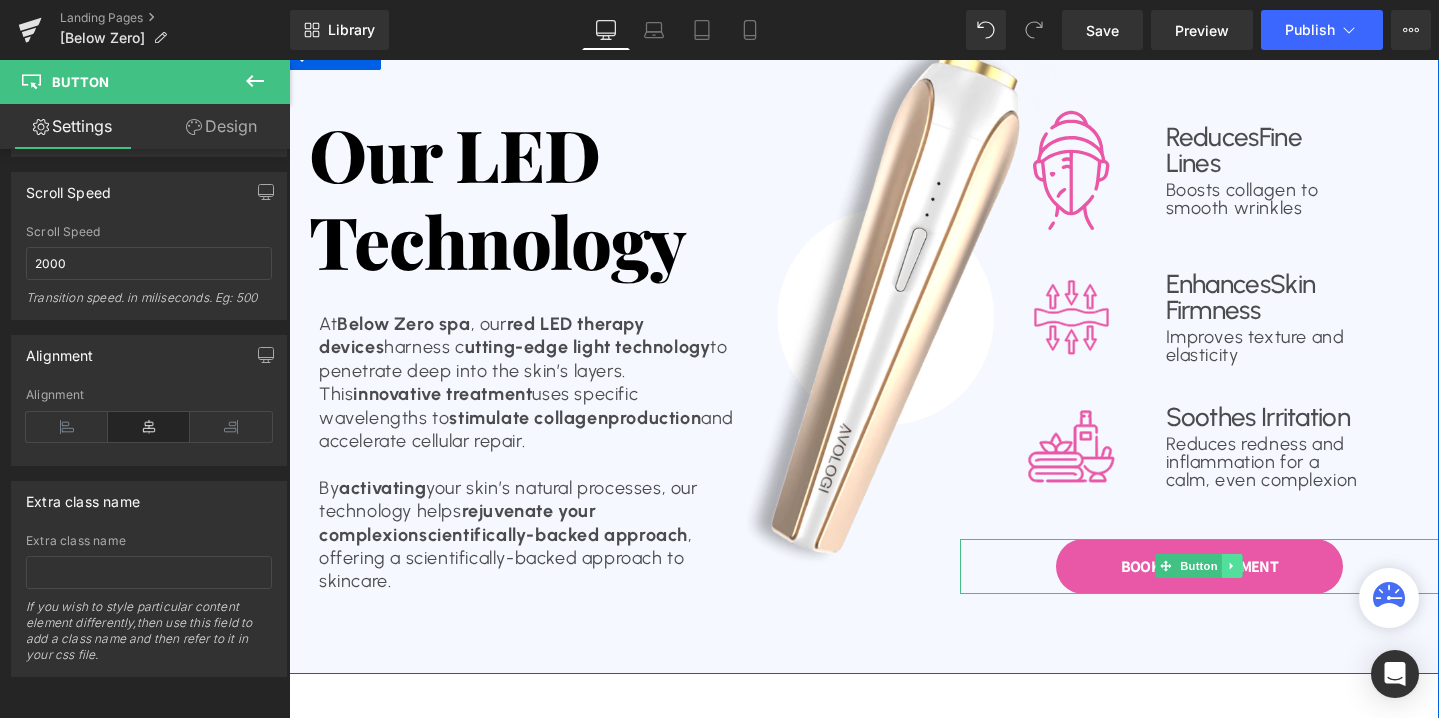click 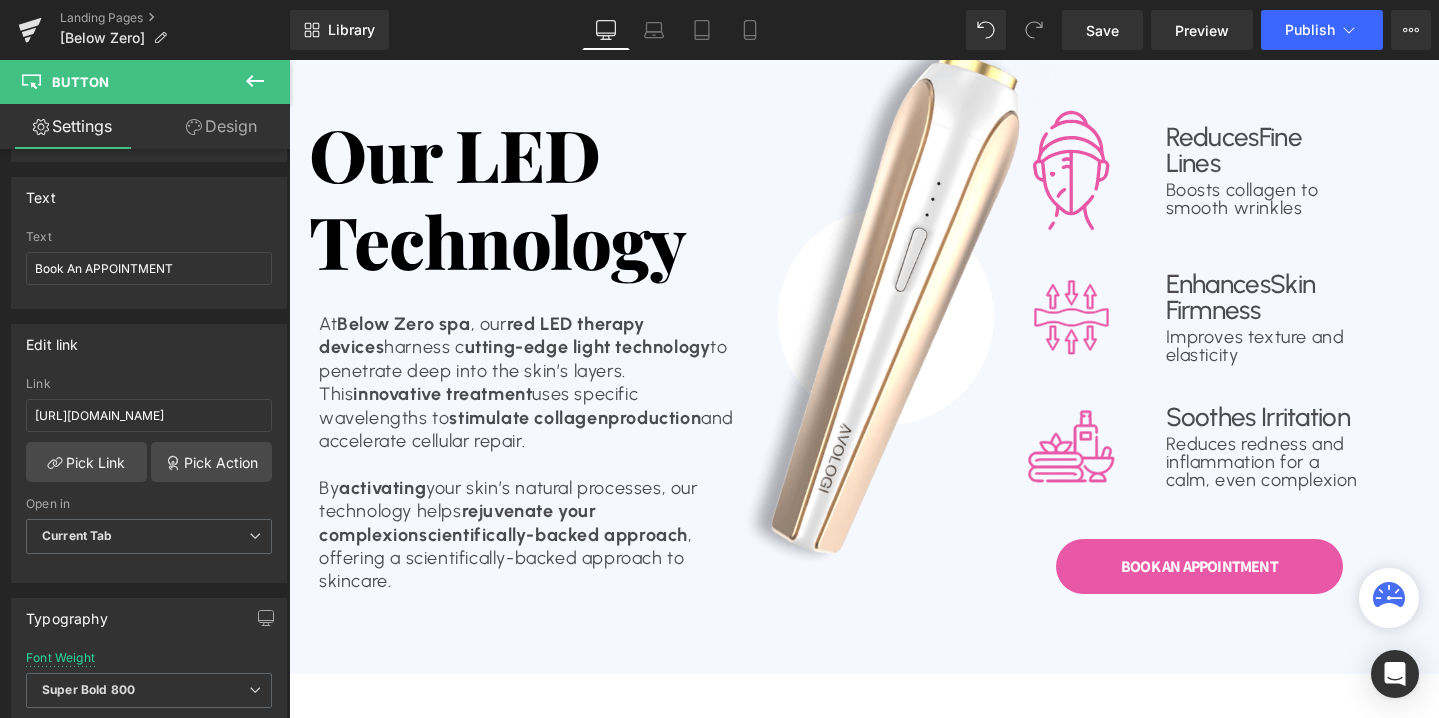 scroll, scrollTop: 150, scrollLeft: 0, axis: vertical 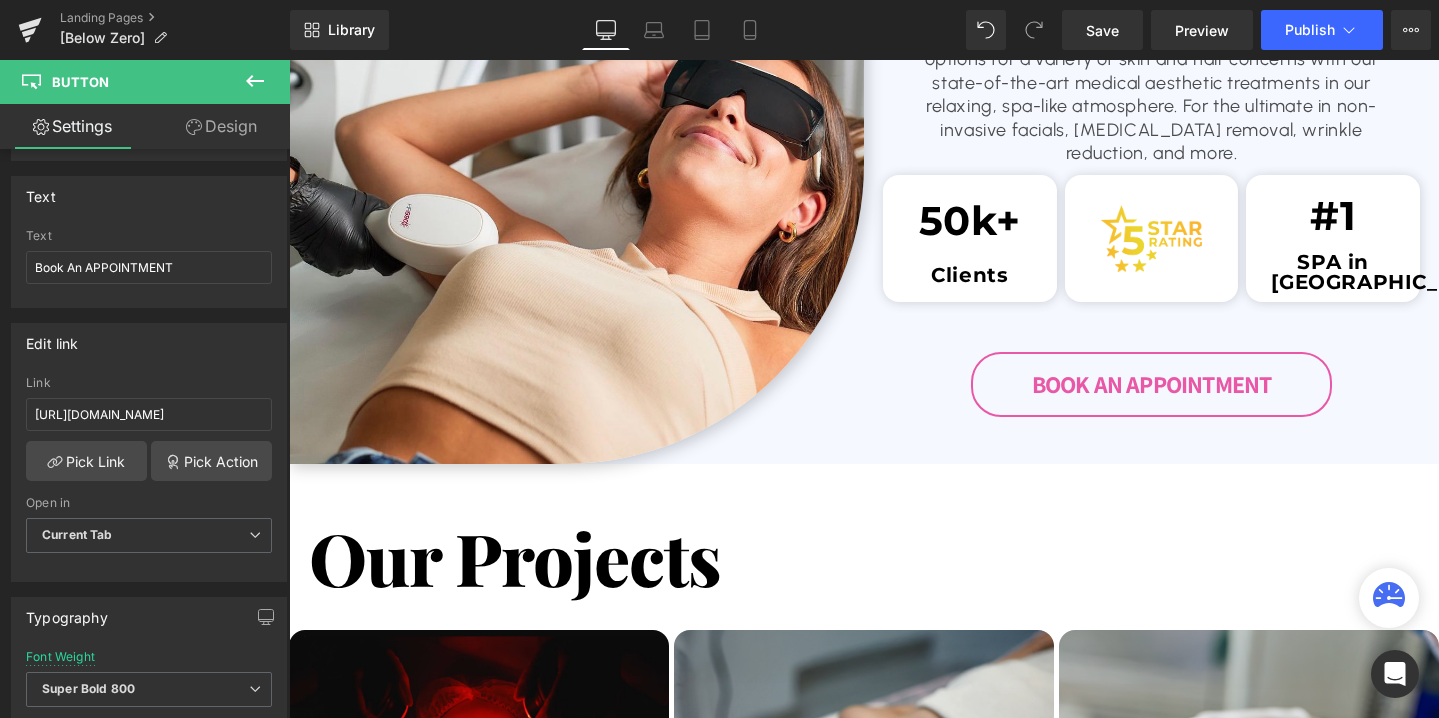 click on "Book An APPOINTMENT Button" at bounding box center (1151, 384) 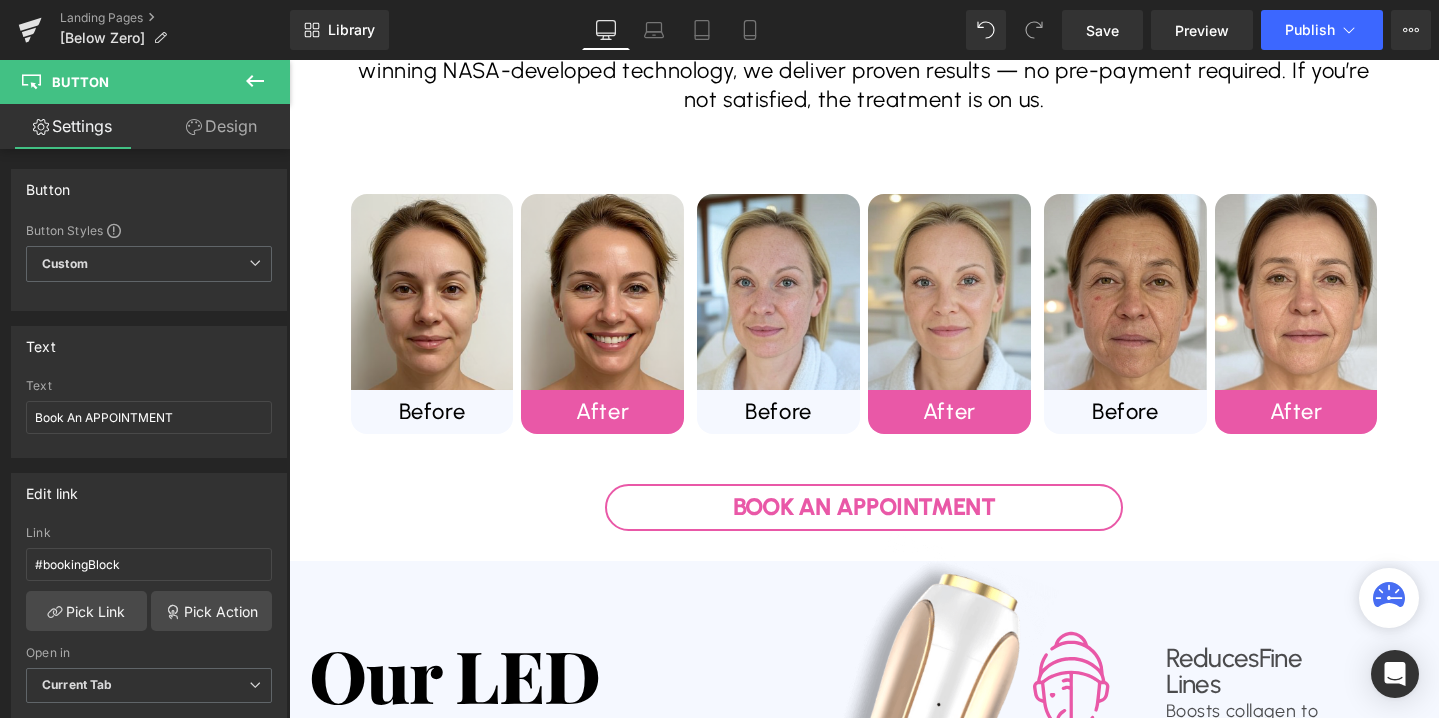 scroll, scrollTop: 996, scrollLeft: 0, axis: vertical 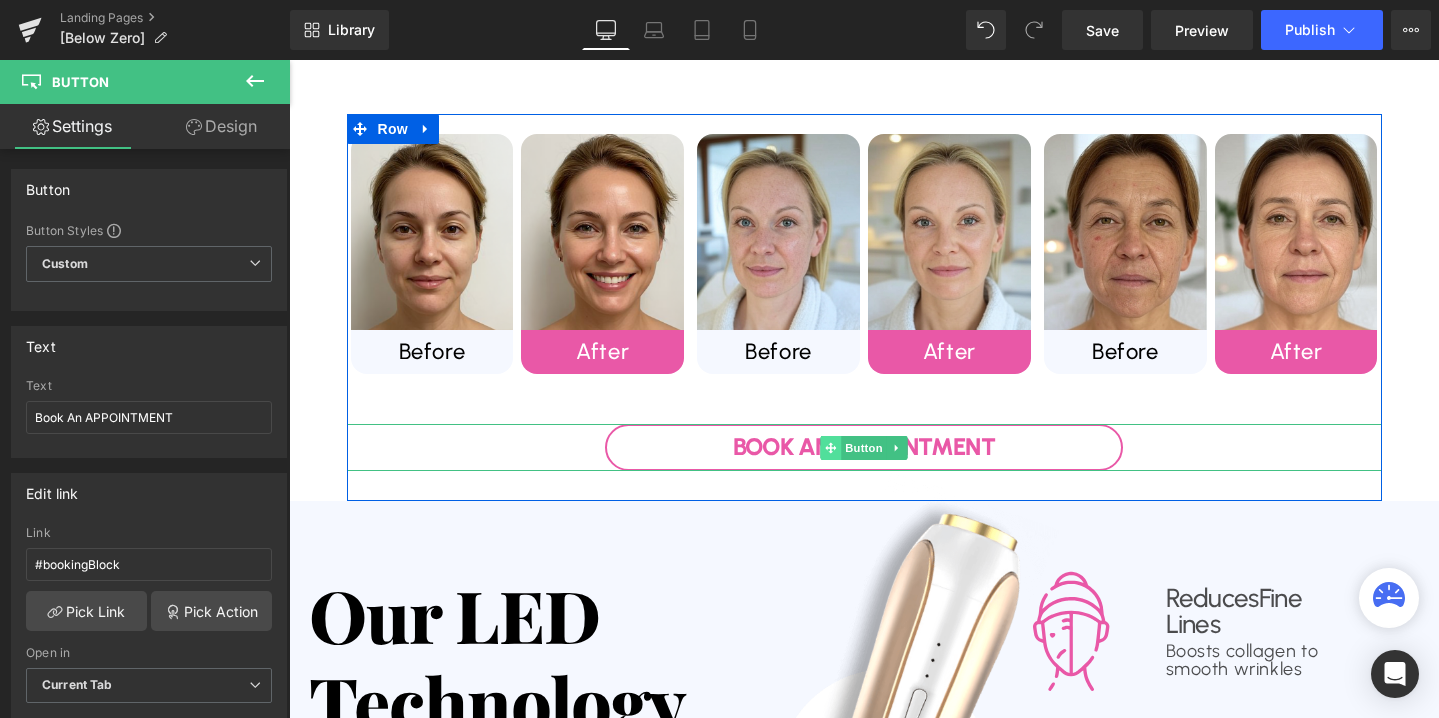 click 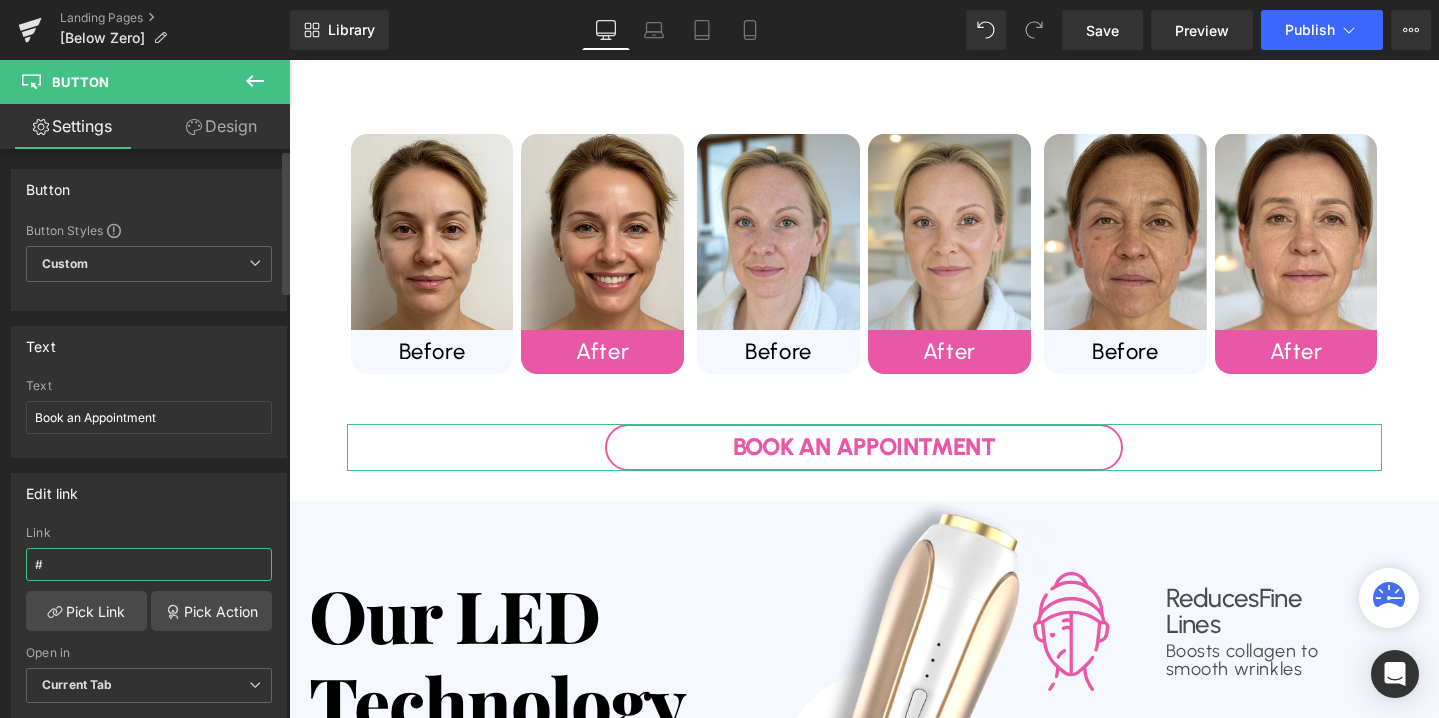 click on "#" at bounding box center (149, 564) 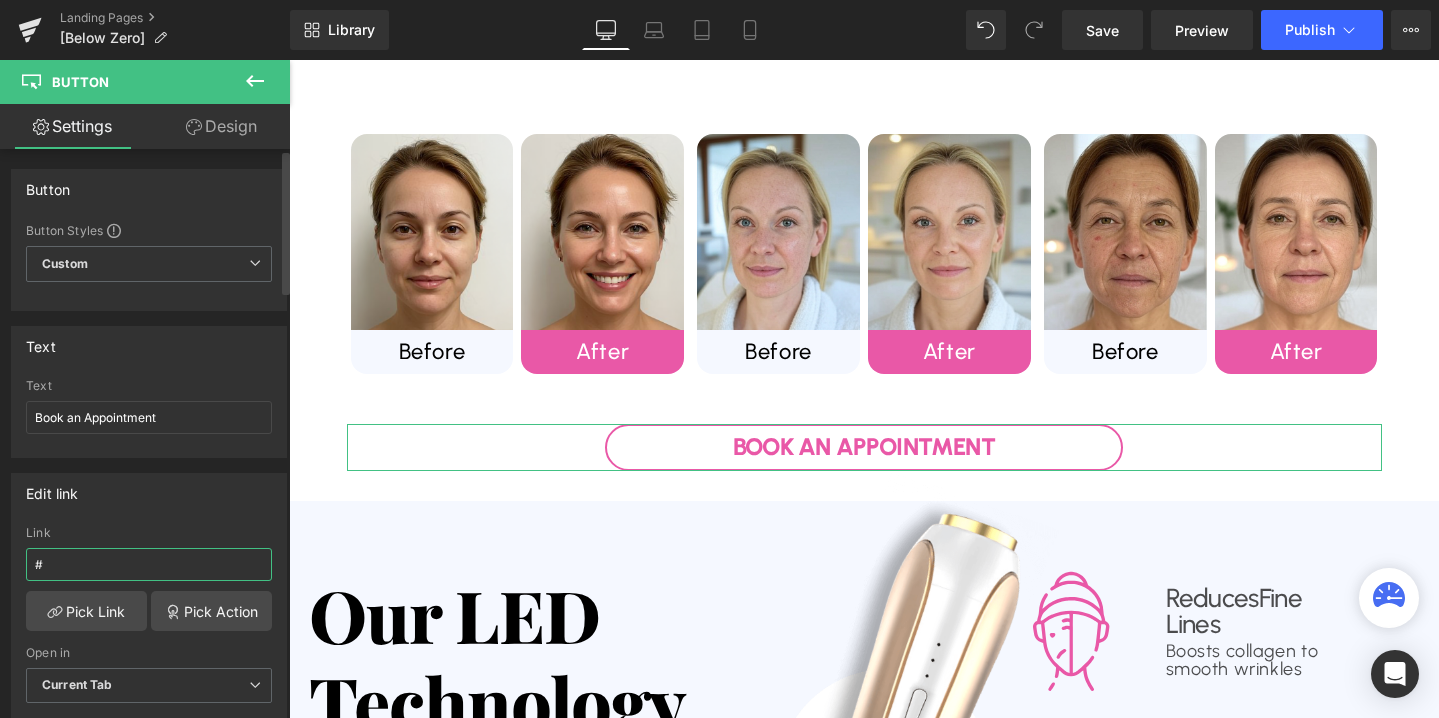 click on "#" at bounding box center (149, 564) 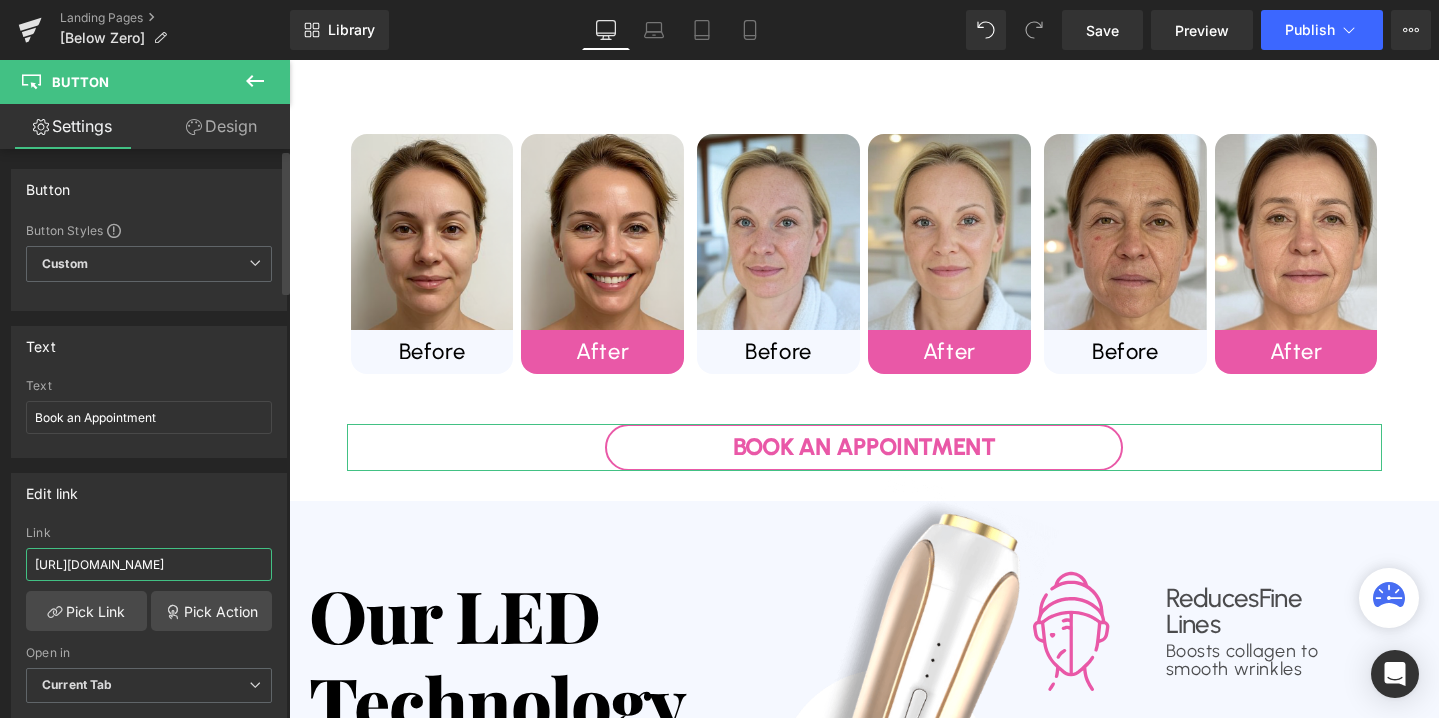 scroll, scrollTop: 0, scrollLeft: 166, axis: horizontal 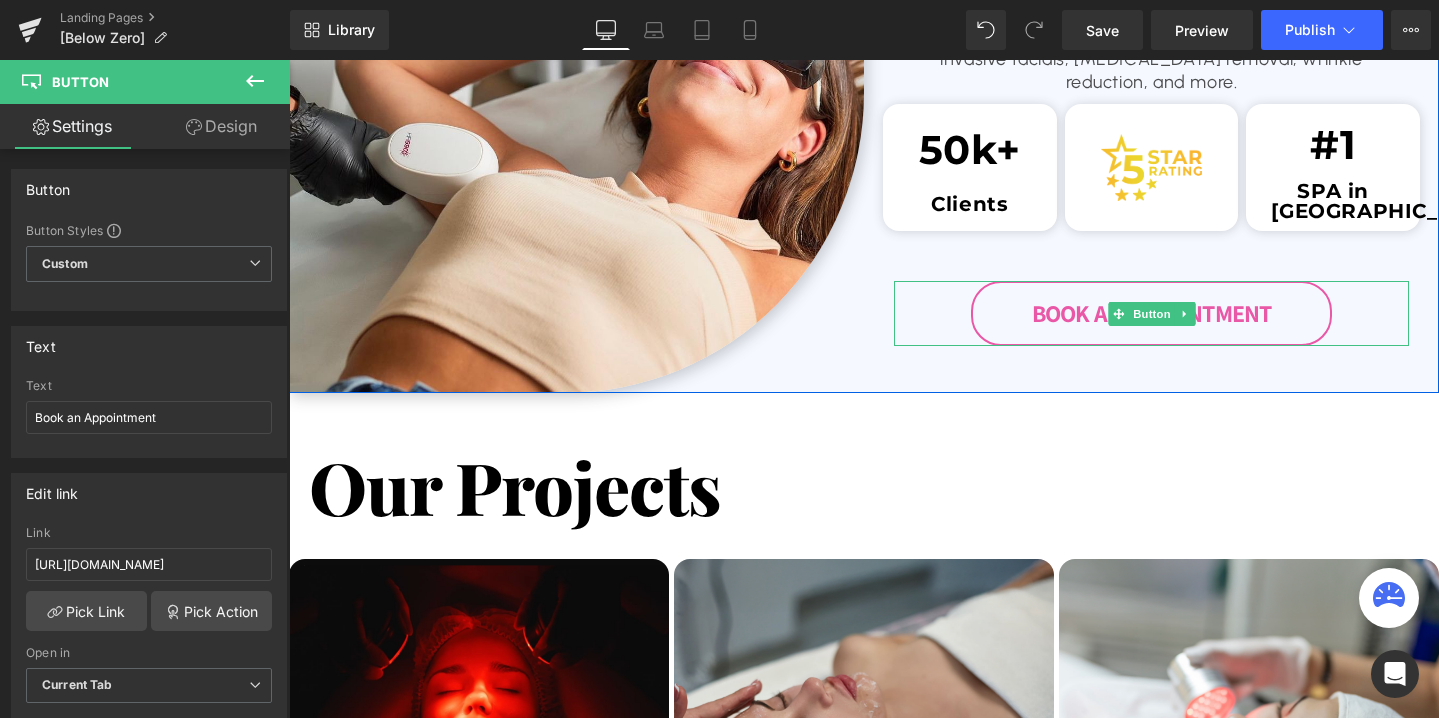 click on "Book An APPOINTMENT" at bounding box center [1151, 313] 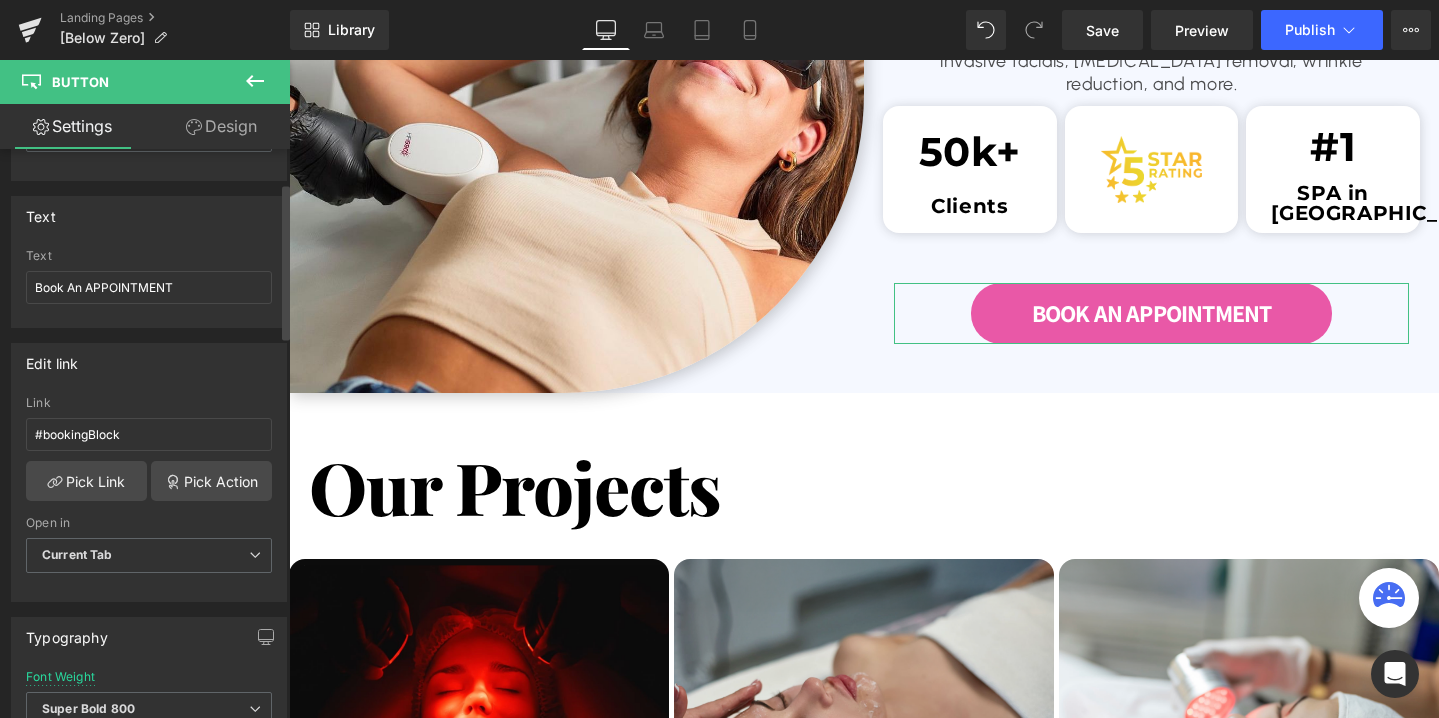 scroll, scrollTop: 131, scrollLeft: 0, axis: vertical 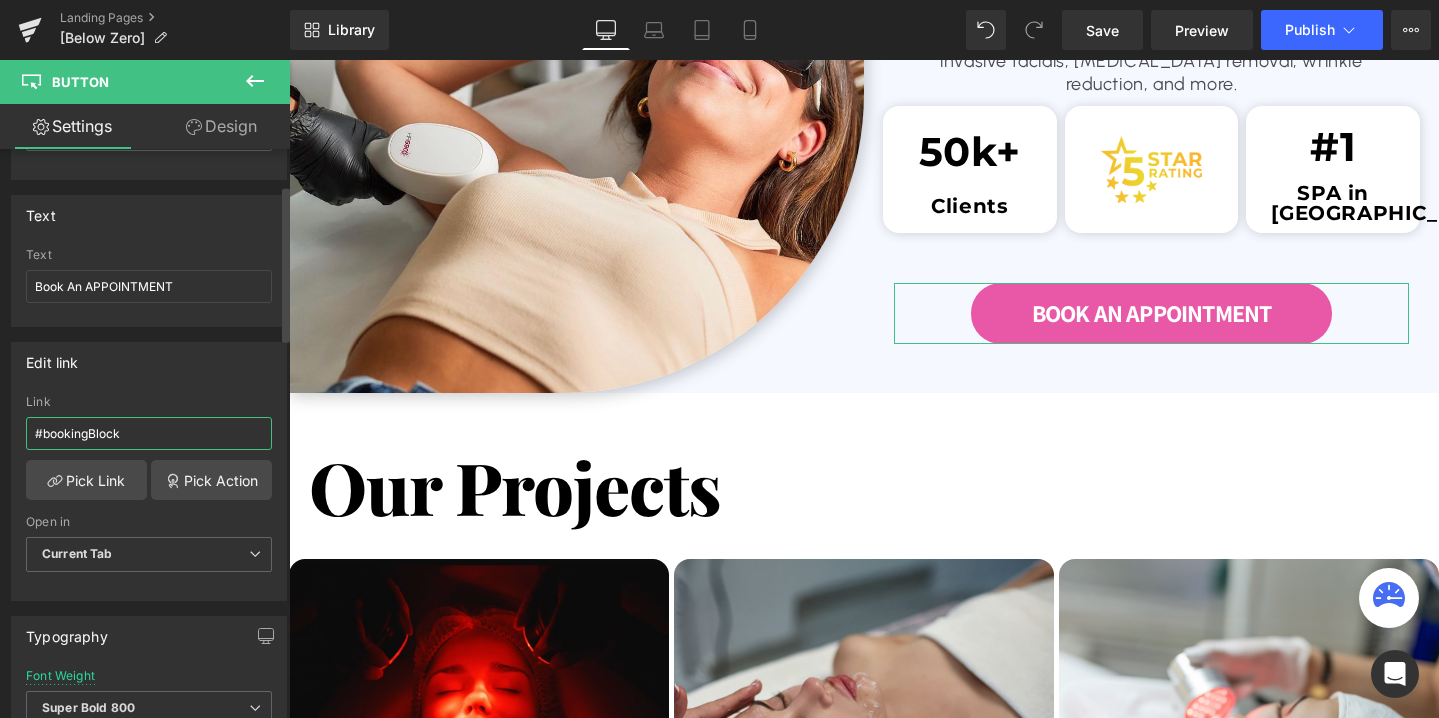 click on "#bookingBlock" at bounding box center (149, 433) 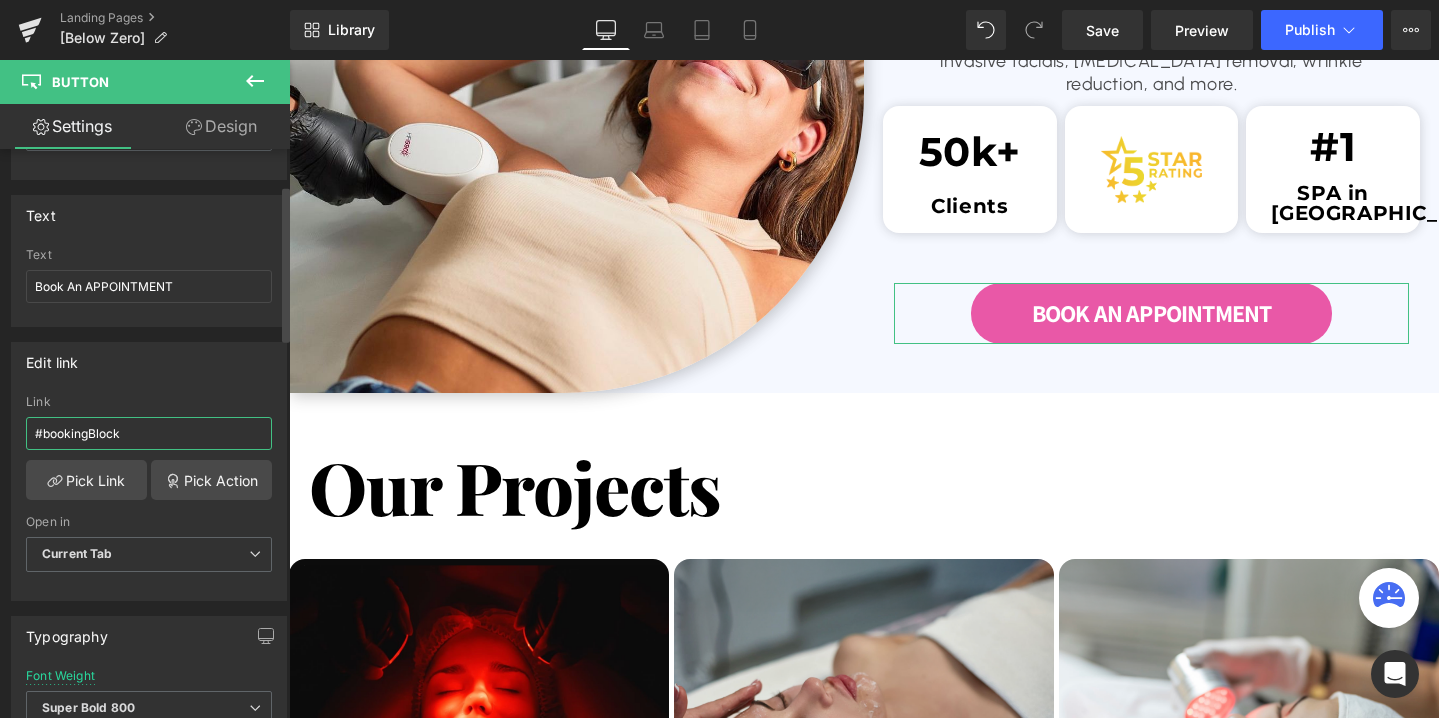 click on "#bookingBlock" at bounding box center [149, 433] 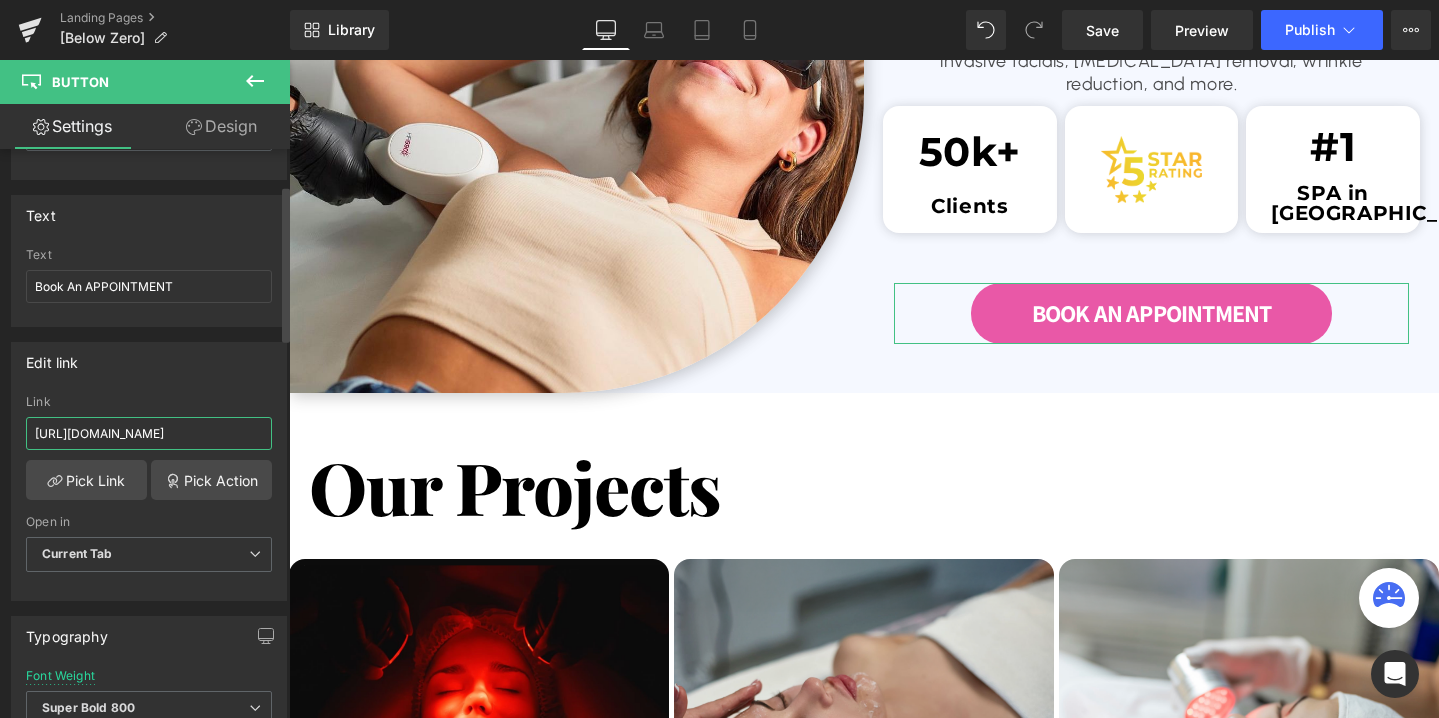 scroll, scrollTop: 0, scrollLeft: 166, axis: horizontal 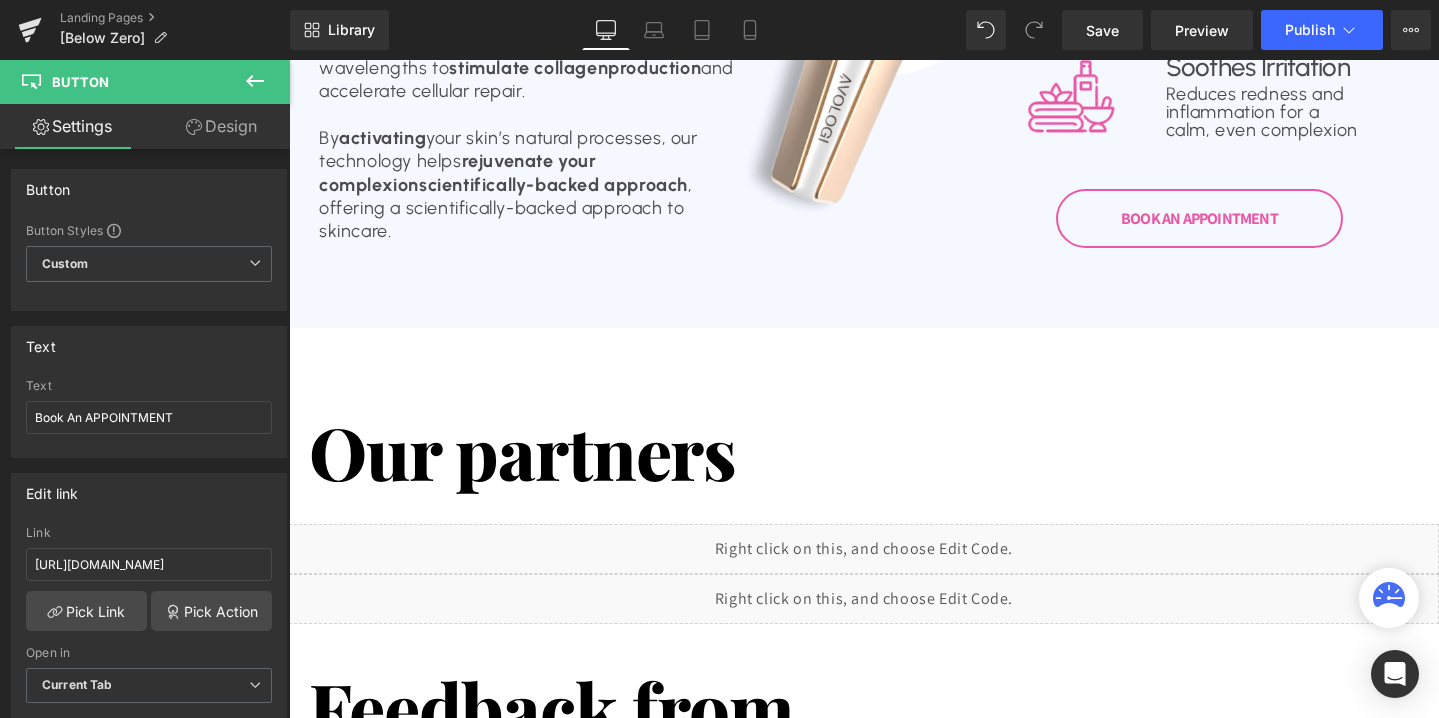 click on "Book An APPOINTMENT Button" at bounding box center (1199, 218) 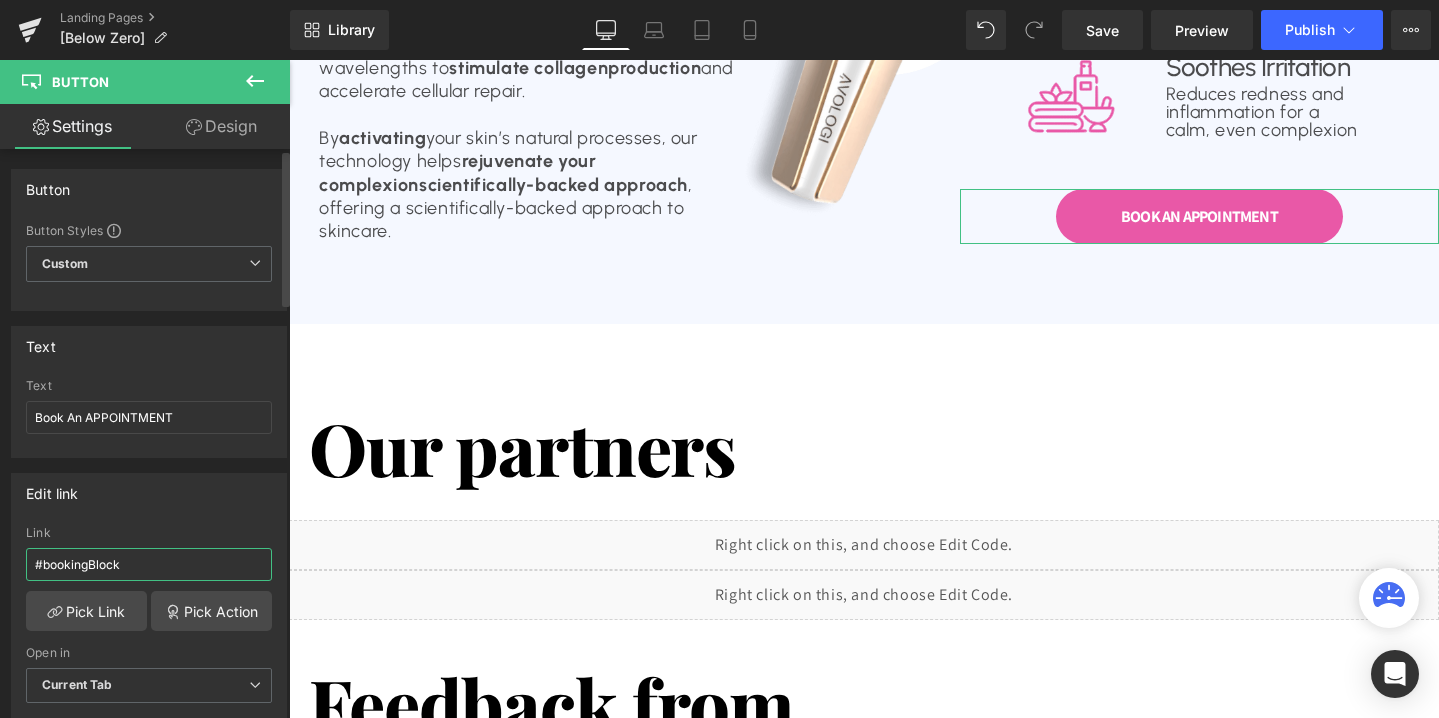 click on "#bookingBlock" at bounding box center [149, 564] 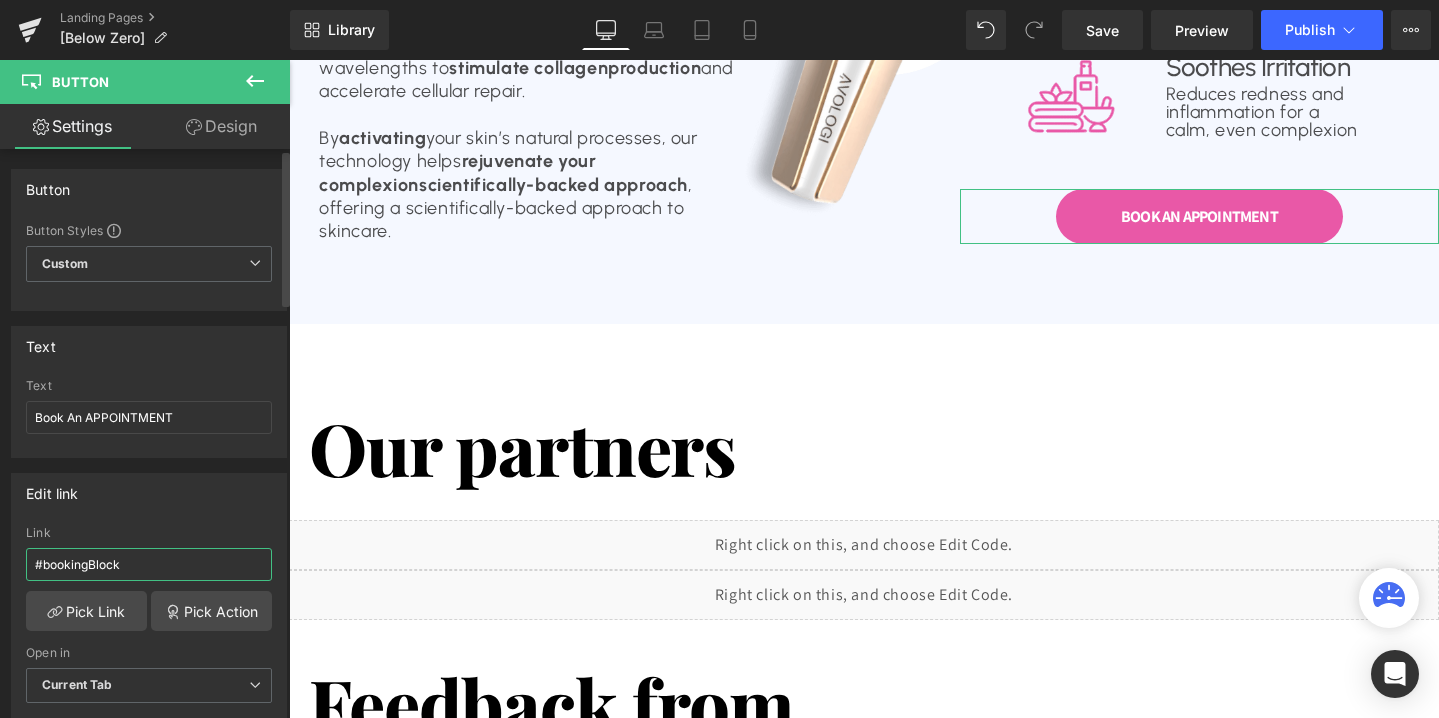 click on "#bookingBlock" at bounding box center [149, 564] 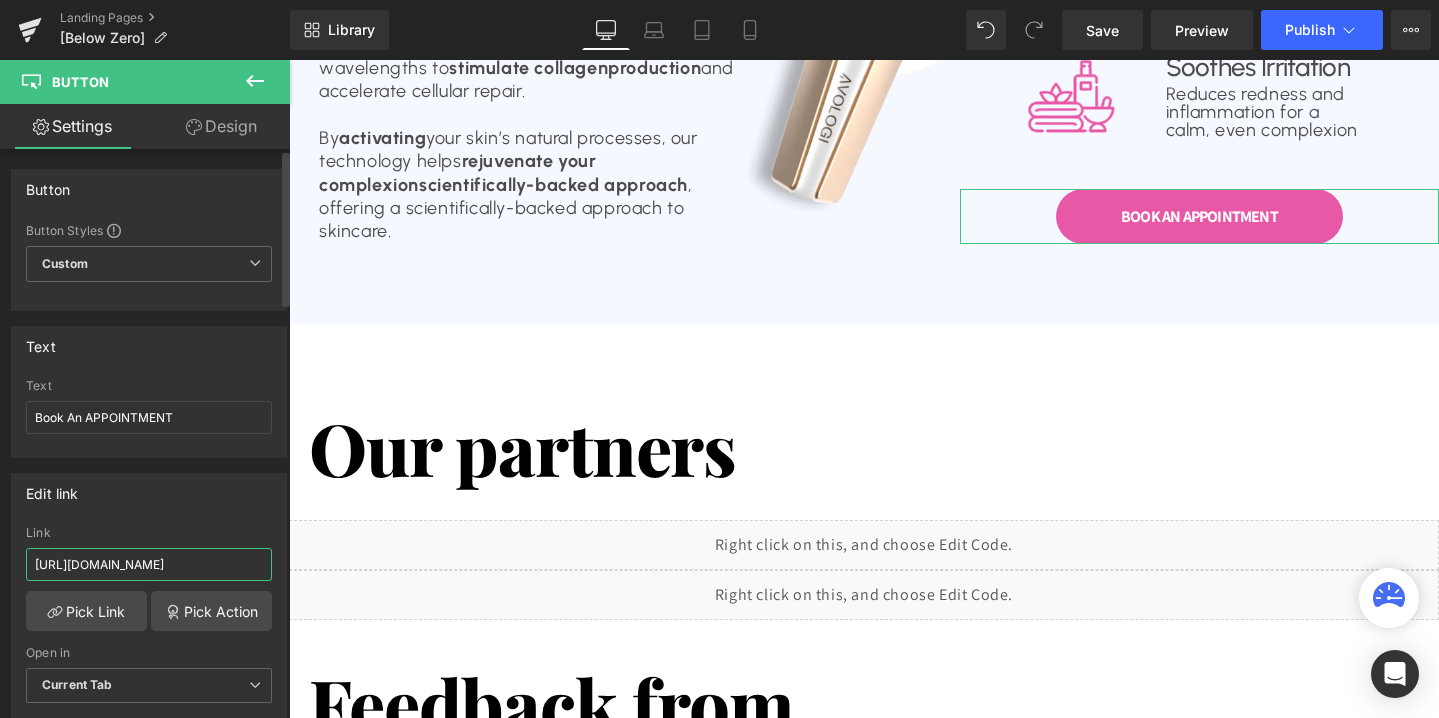 scroll, scrollTop: 0, scrollLeft: 166, axis: horizontal 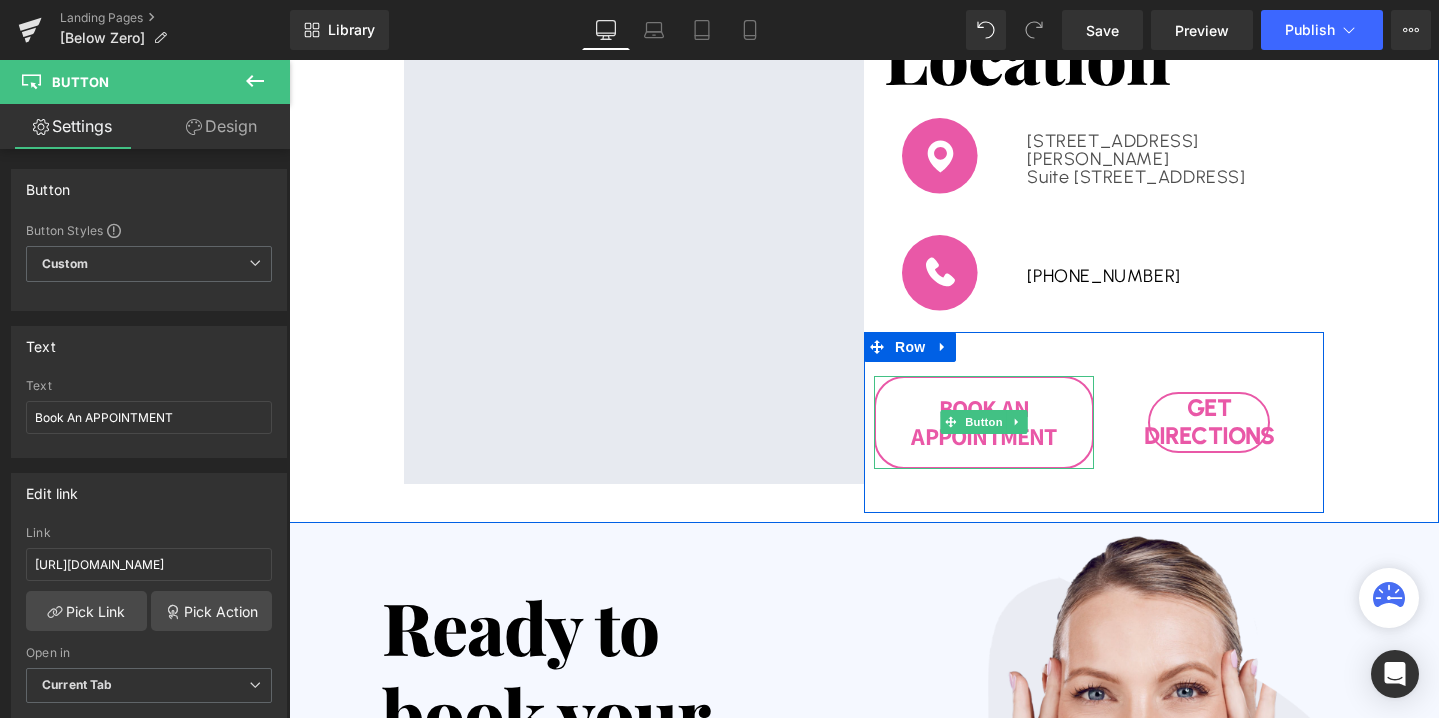 click on "Book An APPOINTMENT" at bounding box center (984, 423) 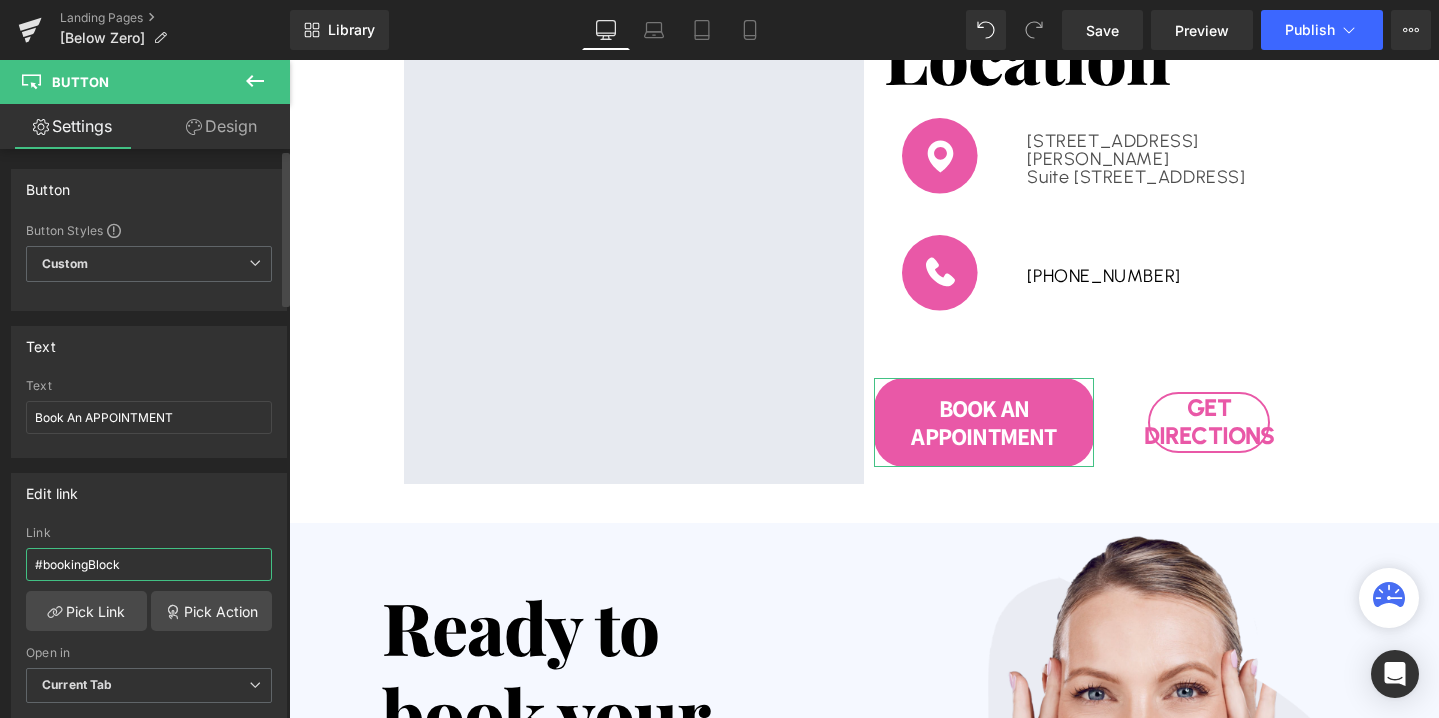 click on "#bookingBlock" at bounding box center [149, 564] 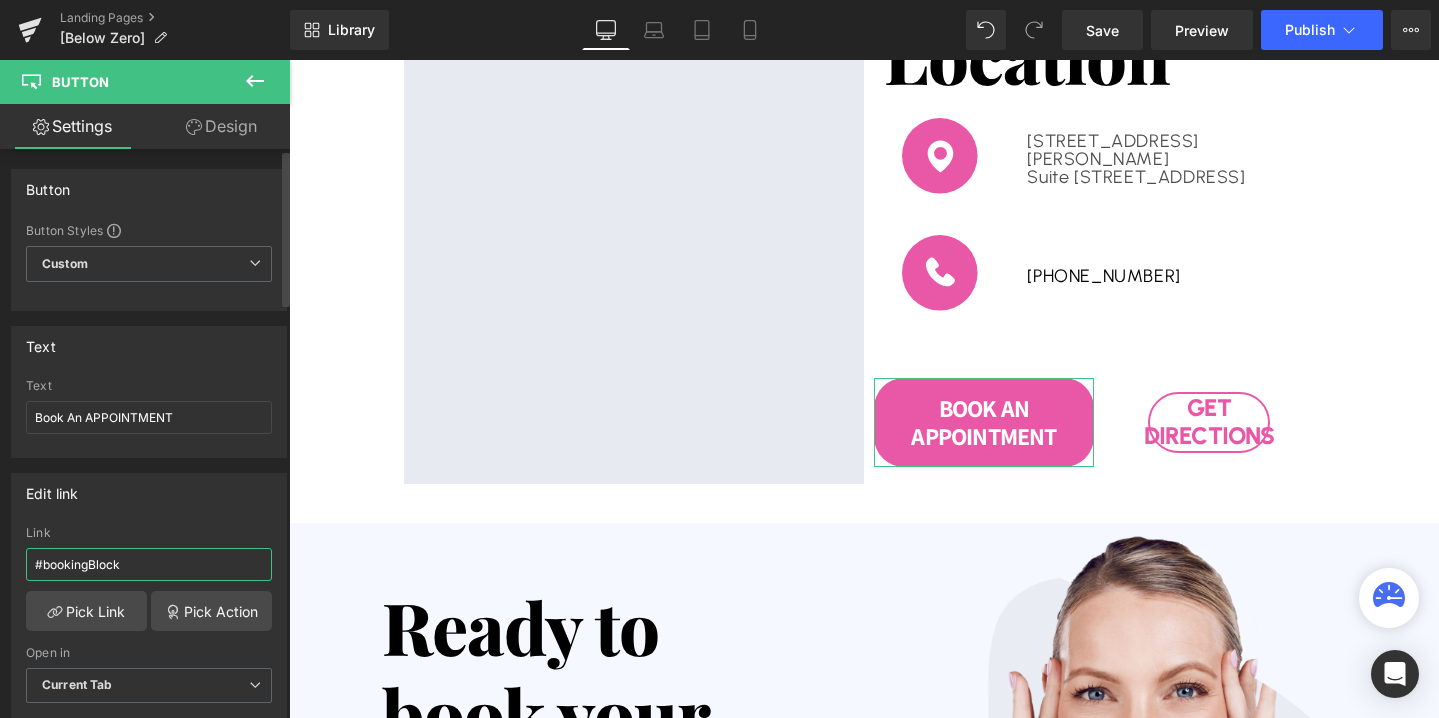 click on "#bookingBlock" at bounding box center (149, 564) 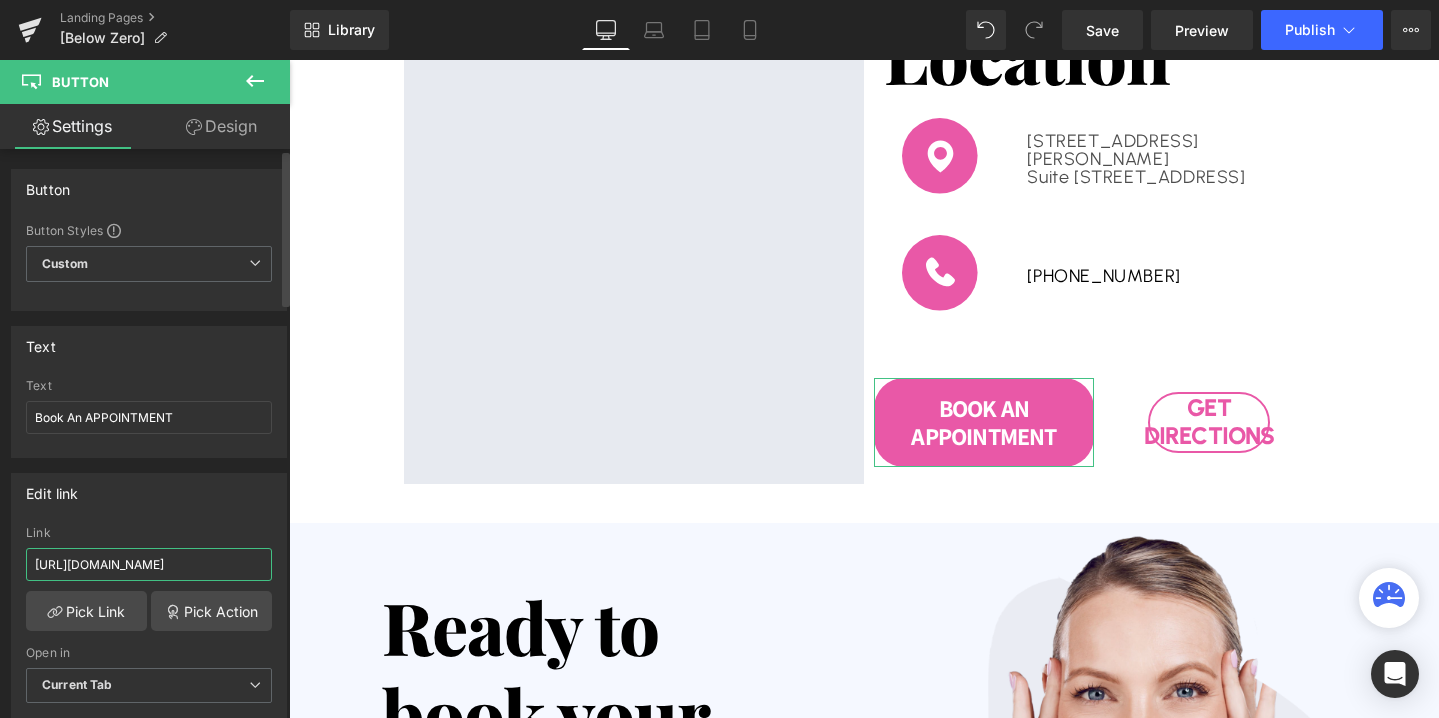 scroll, scrollTop: 0, scrollLeft: 166, axis: horizontal 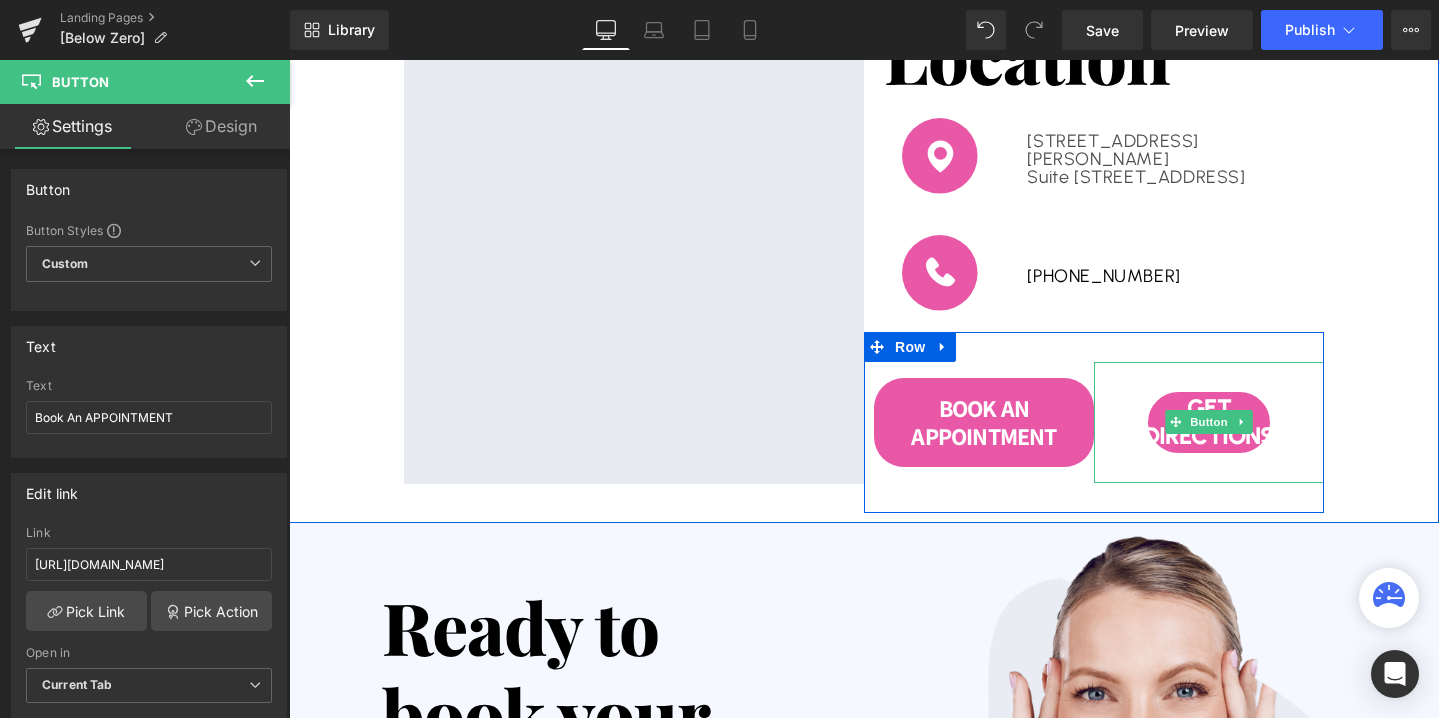 click on "Get Directions" at bounding box center (1209, 423) 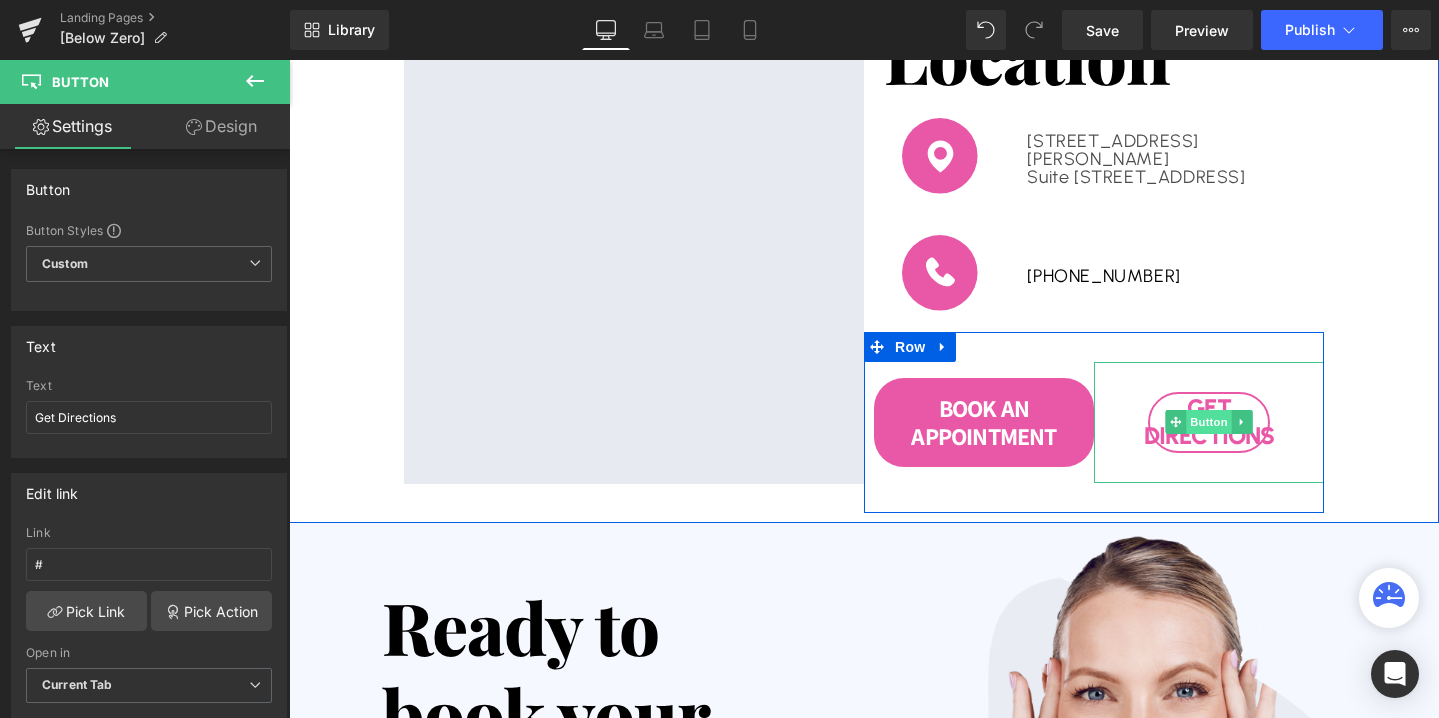 click on "Button" at bounding box center [1209, 422] 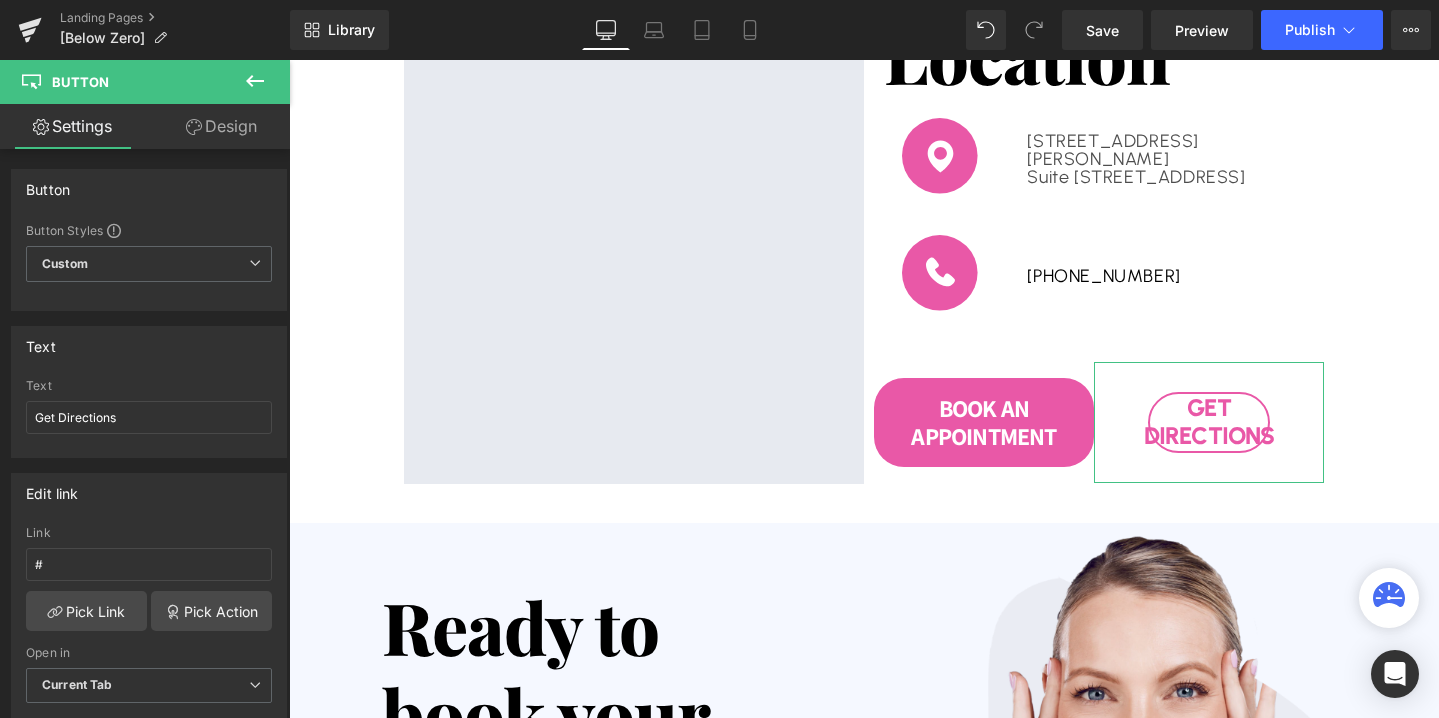 click on "Design" at bounding box center [221, 126] 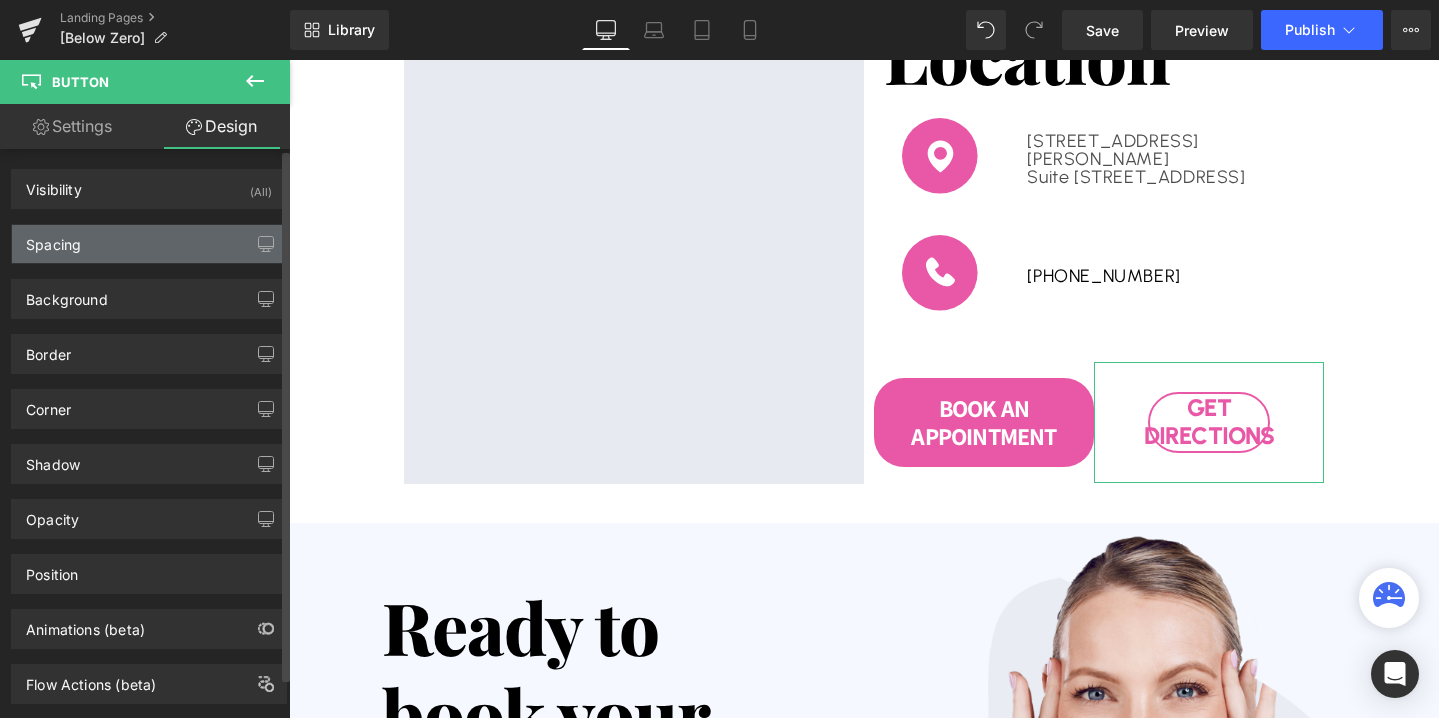 click on "Spacing" at bounding box center [149, 244] 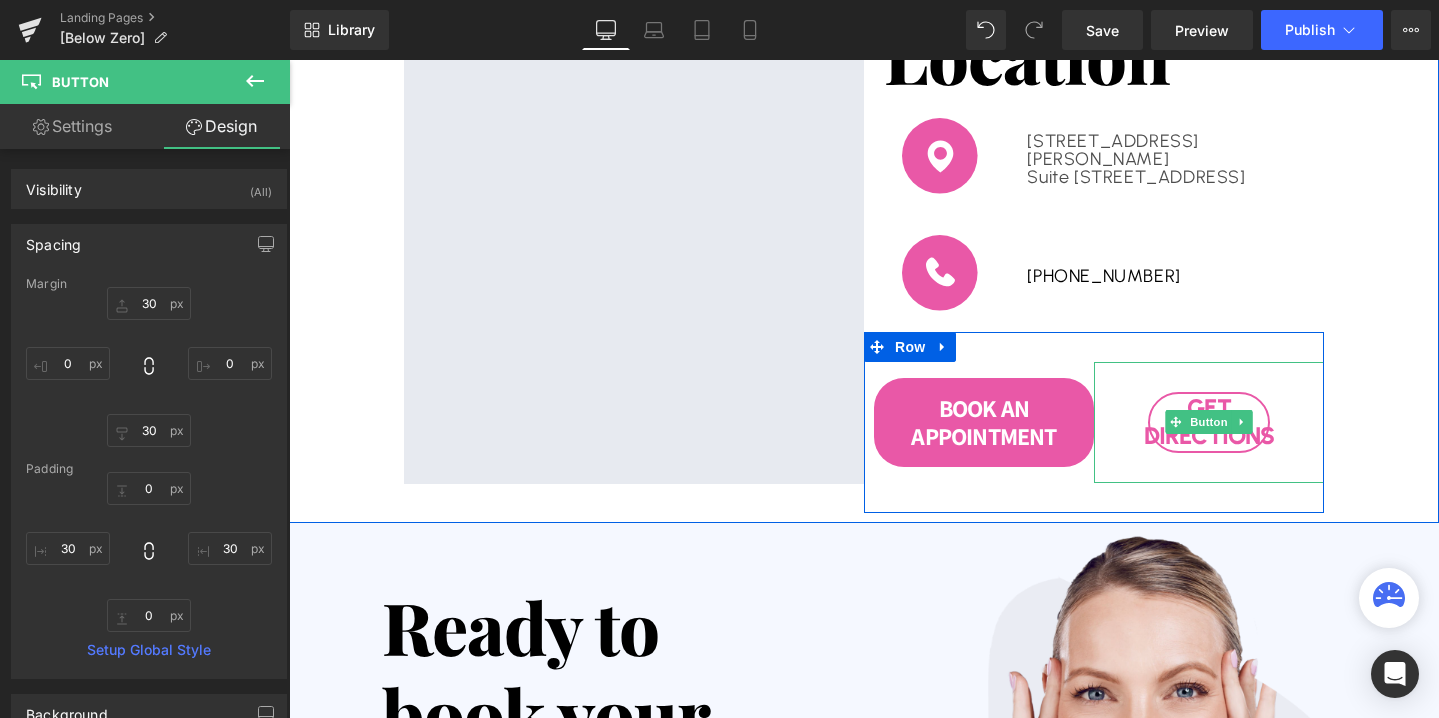 click on "Get Directions Button" at bounding box center (1209, 423) 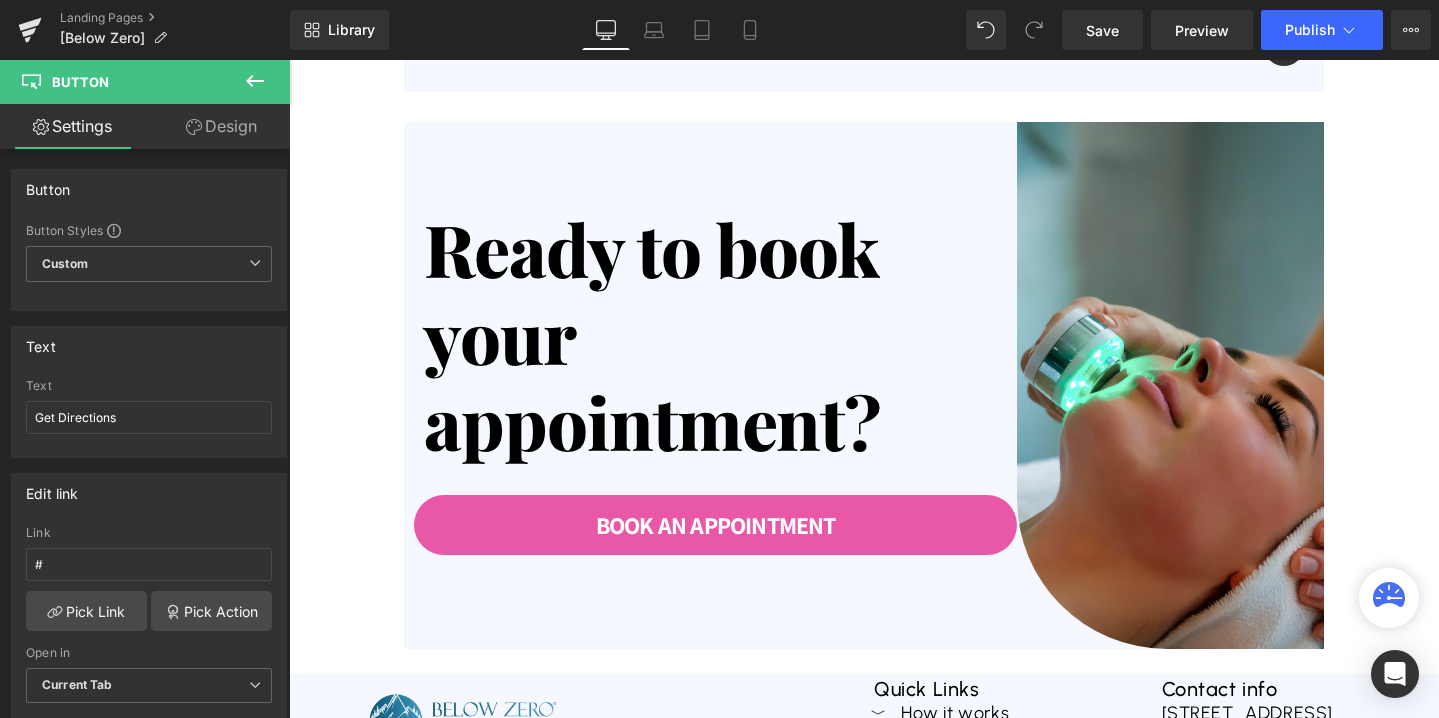 scroll, scrollTop: 6809, scrollLeft: 0, axis: vertical 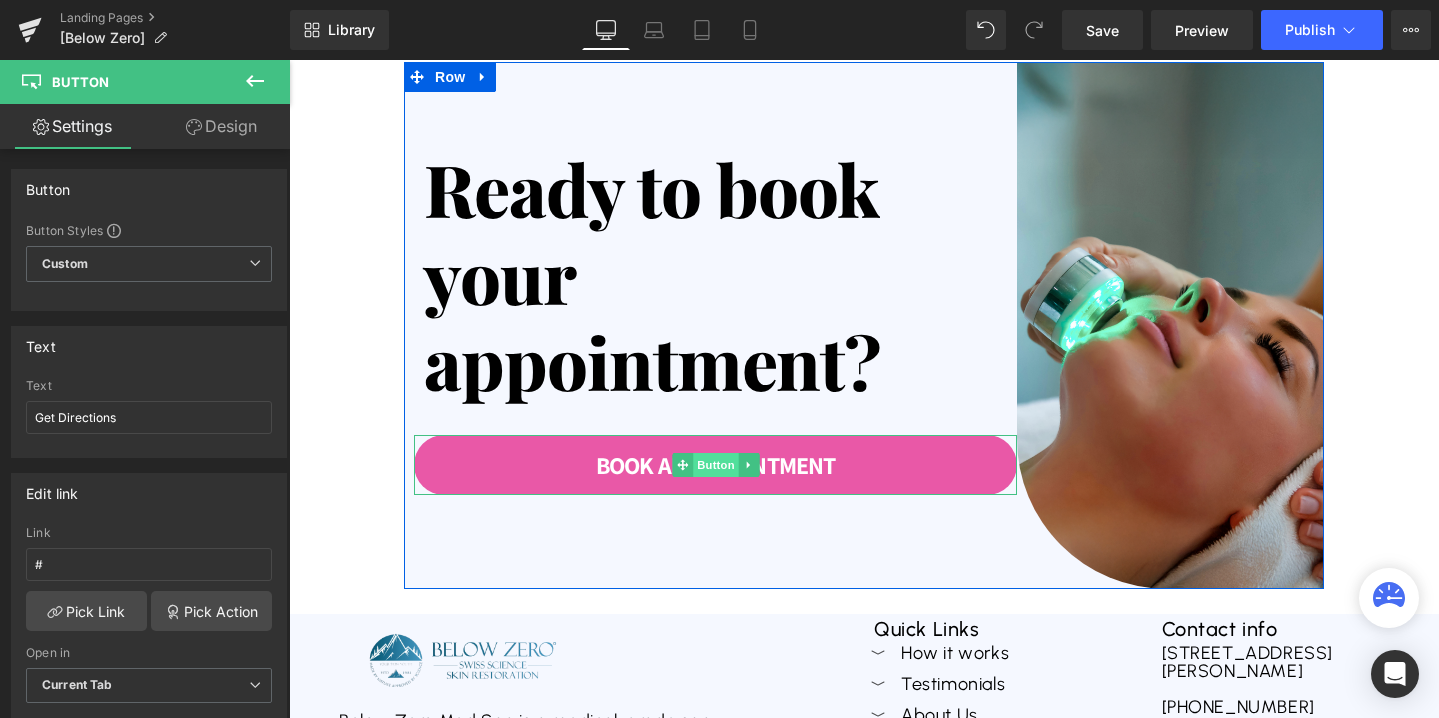 click on "Button" at bounding box center [716, 465] 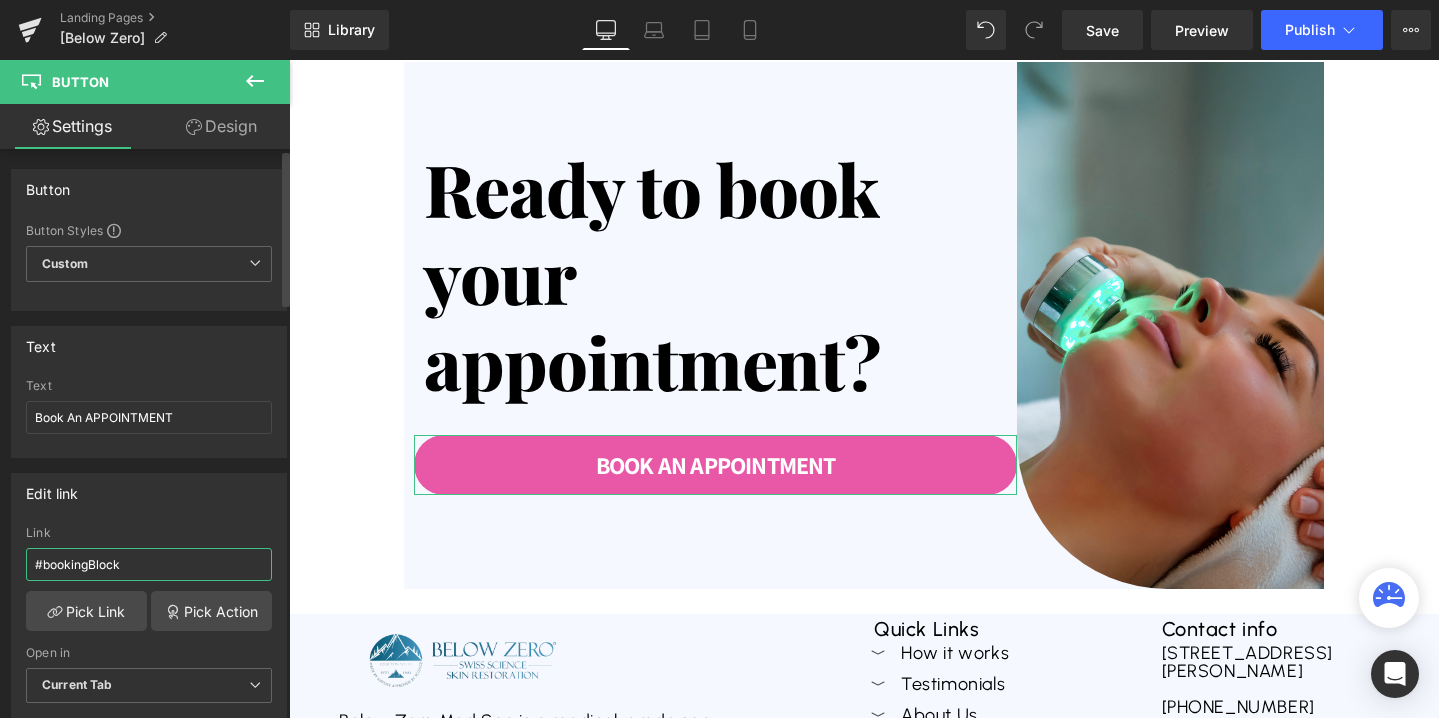 click on "#bookingBlock" at bounding box center [149, 564] 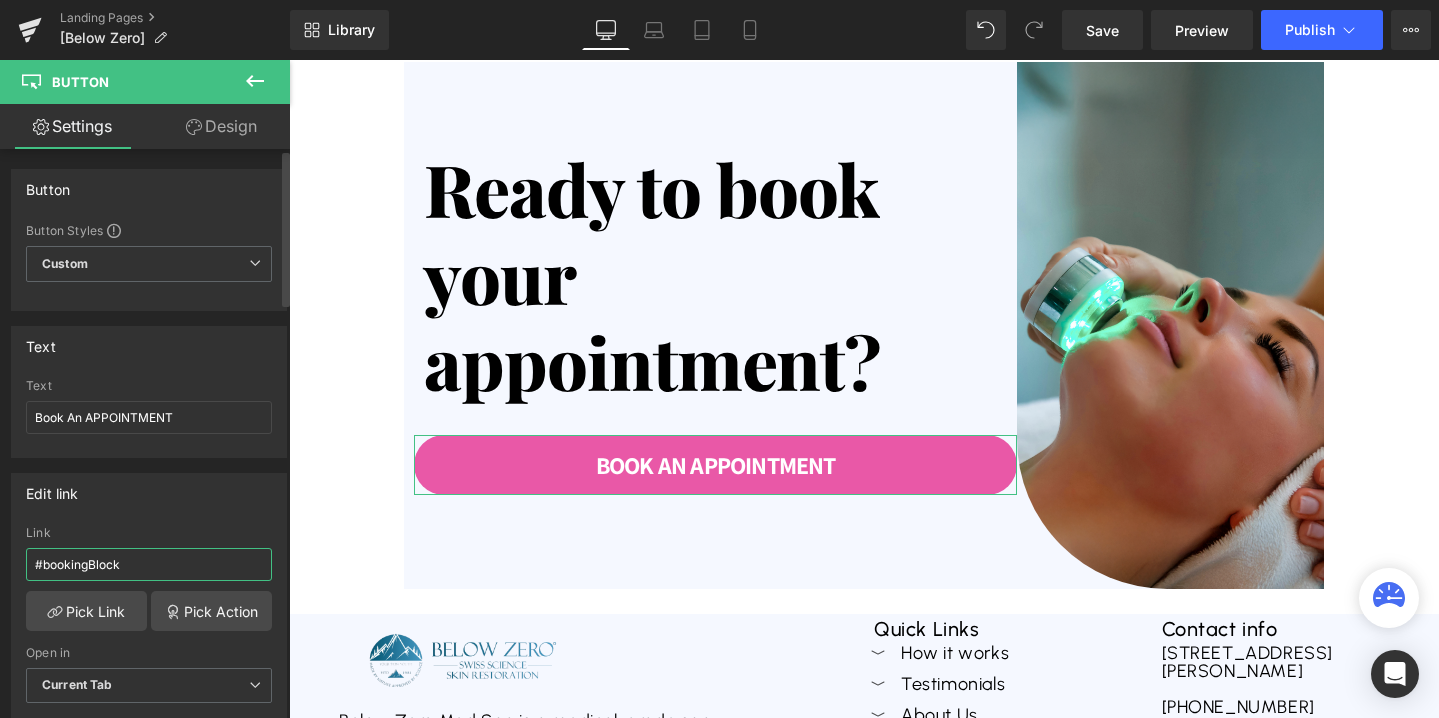 click on "#bookingBlock" at bounding box center [149, 564] 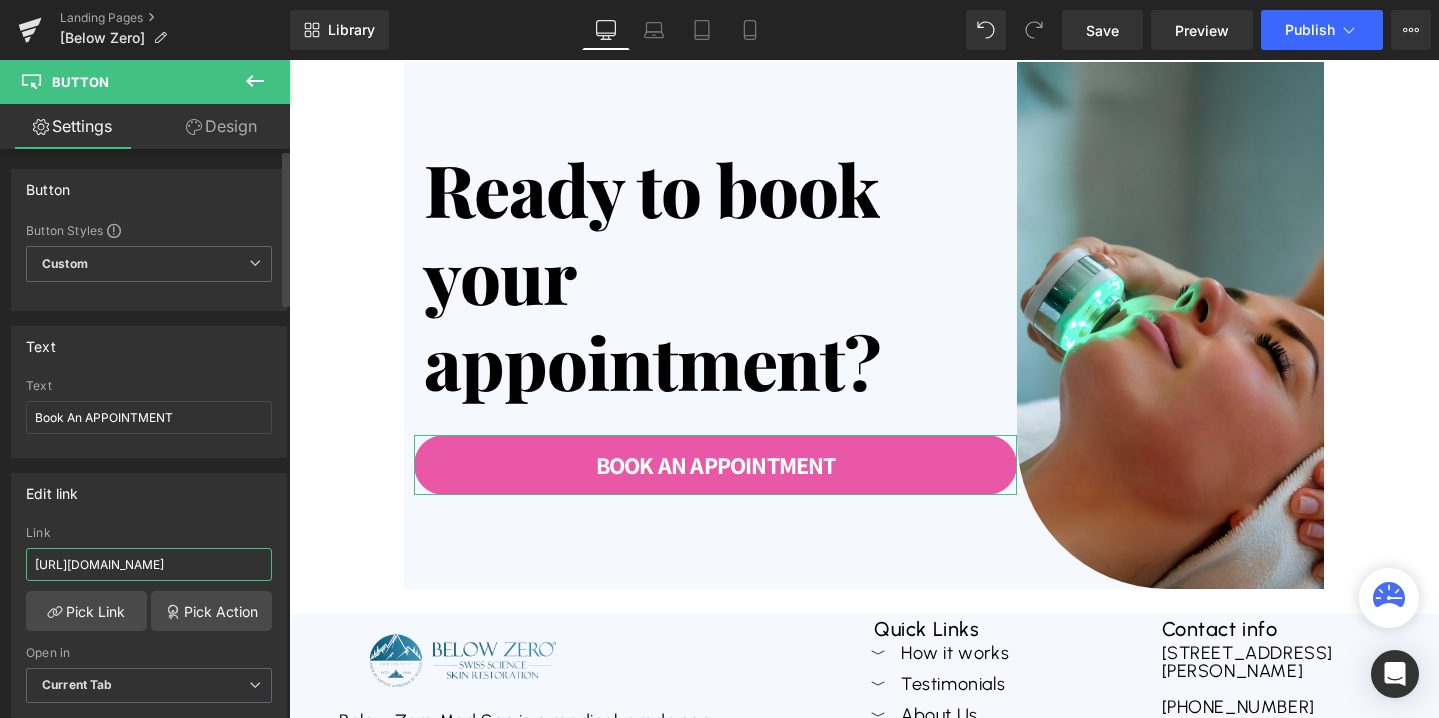 scroll, scrollTop: 0, scrollLeft: 166, axis: horizontal 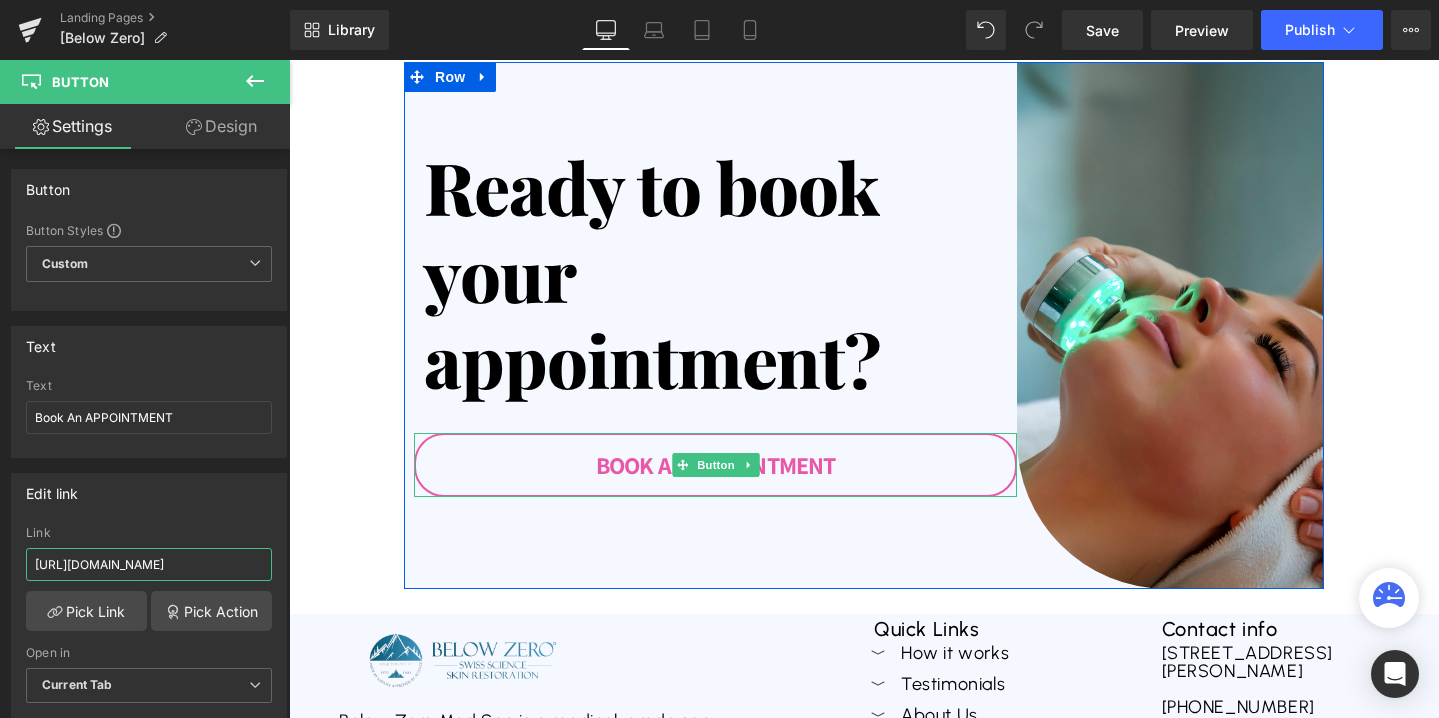 type on "https://www.advancedbeautytreatments.com/pages/below-zero-p2" 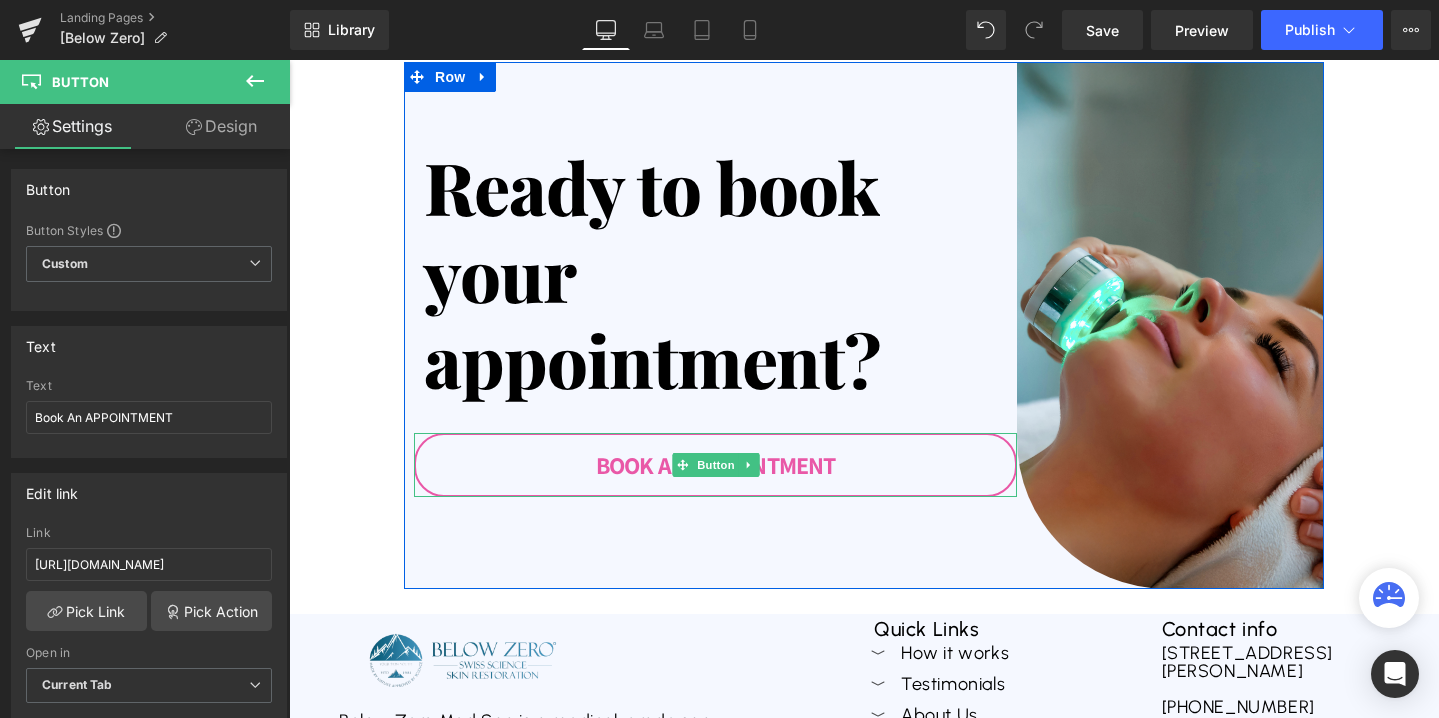 click on "Book An APPOINTMENT" at bounding box center (715, 465) 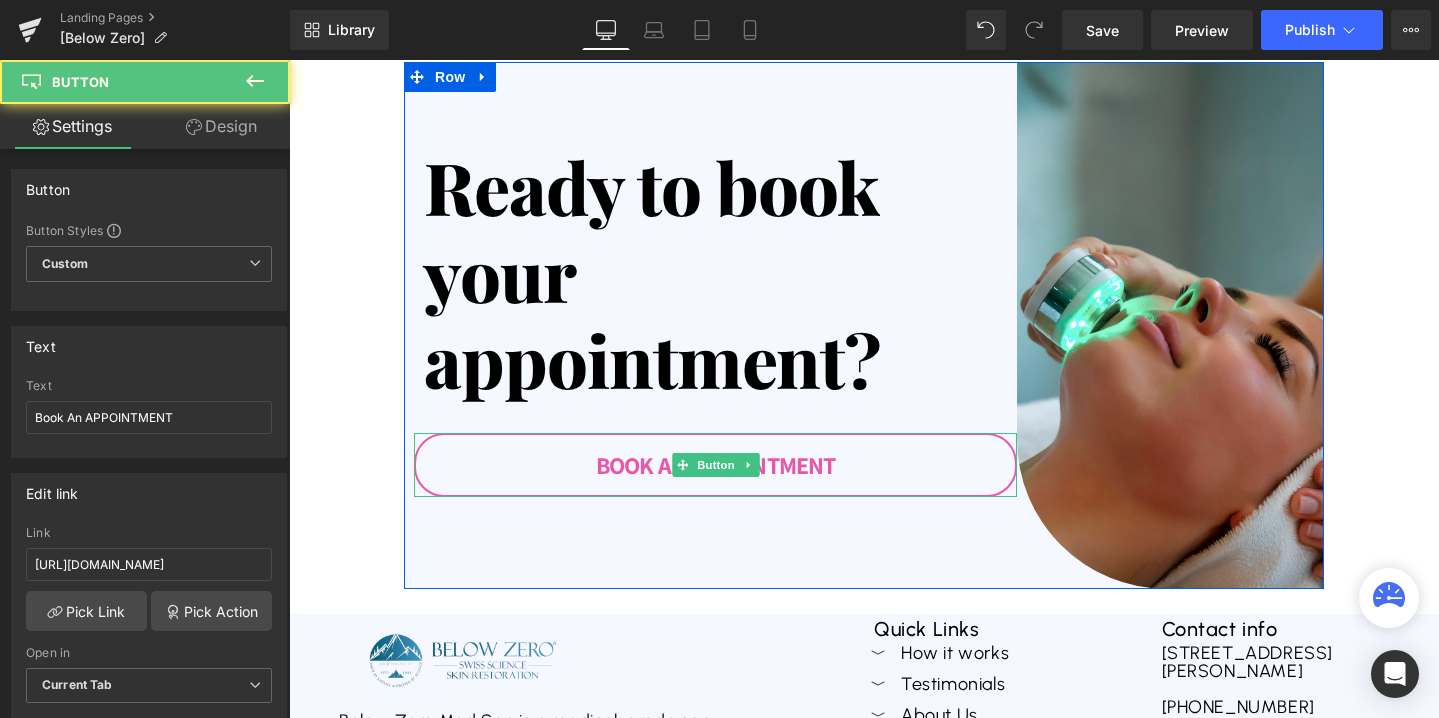 scroll, scrollTop: 0, scrollLeft: 0, axis: both 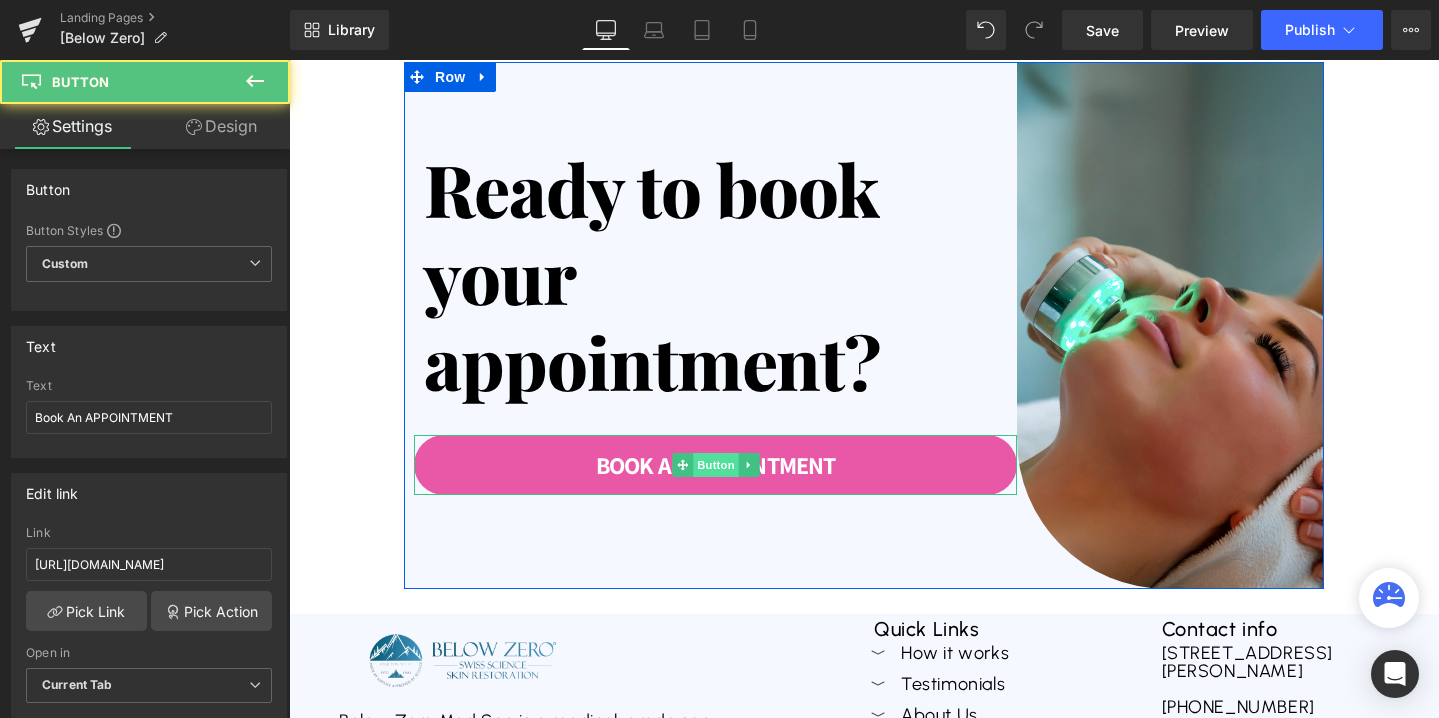 click on "Button" at bounding box center [716, 465] 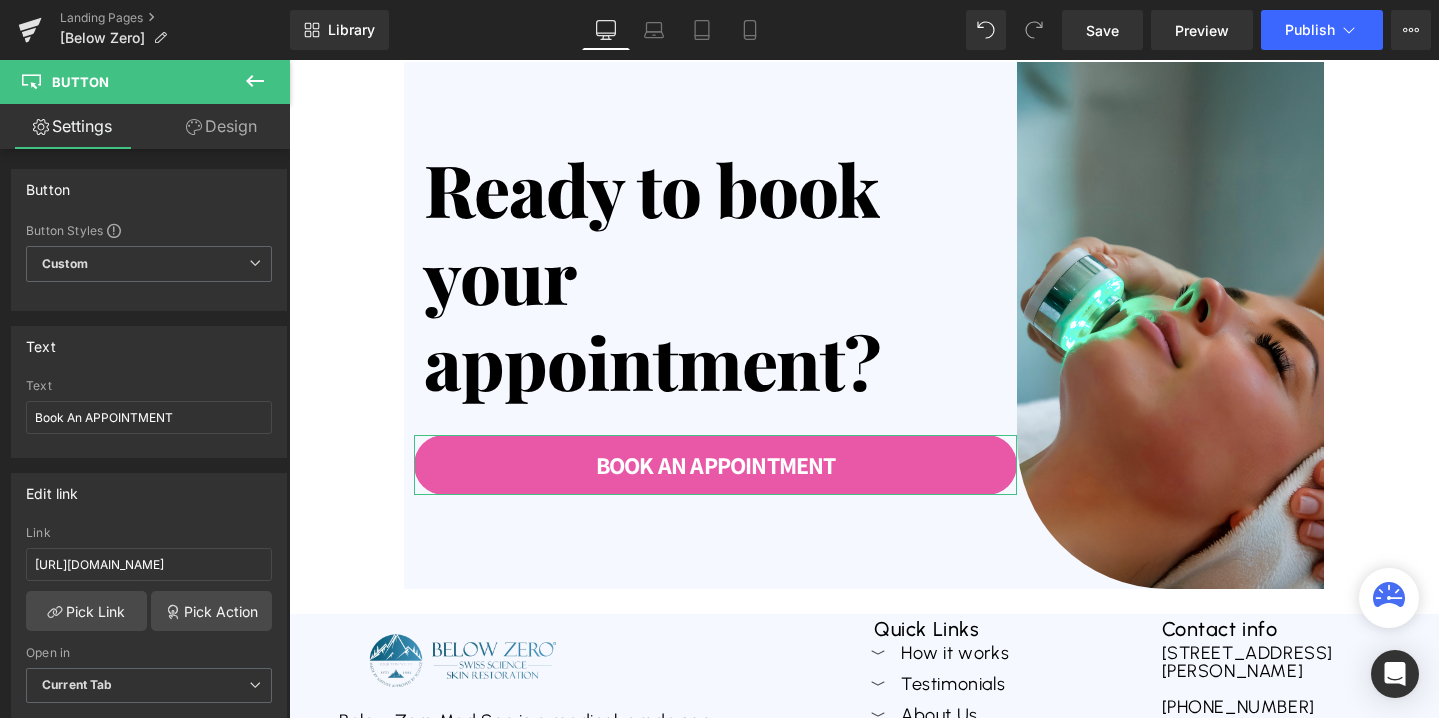 click on "Design" at bounding box center (221, 126) 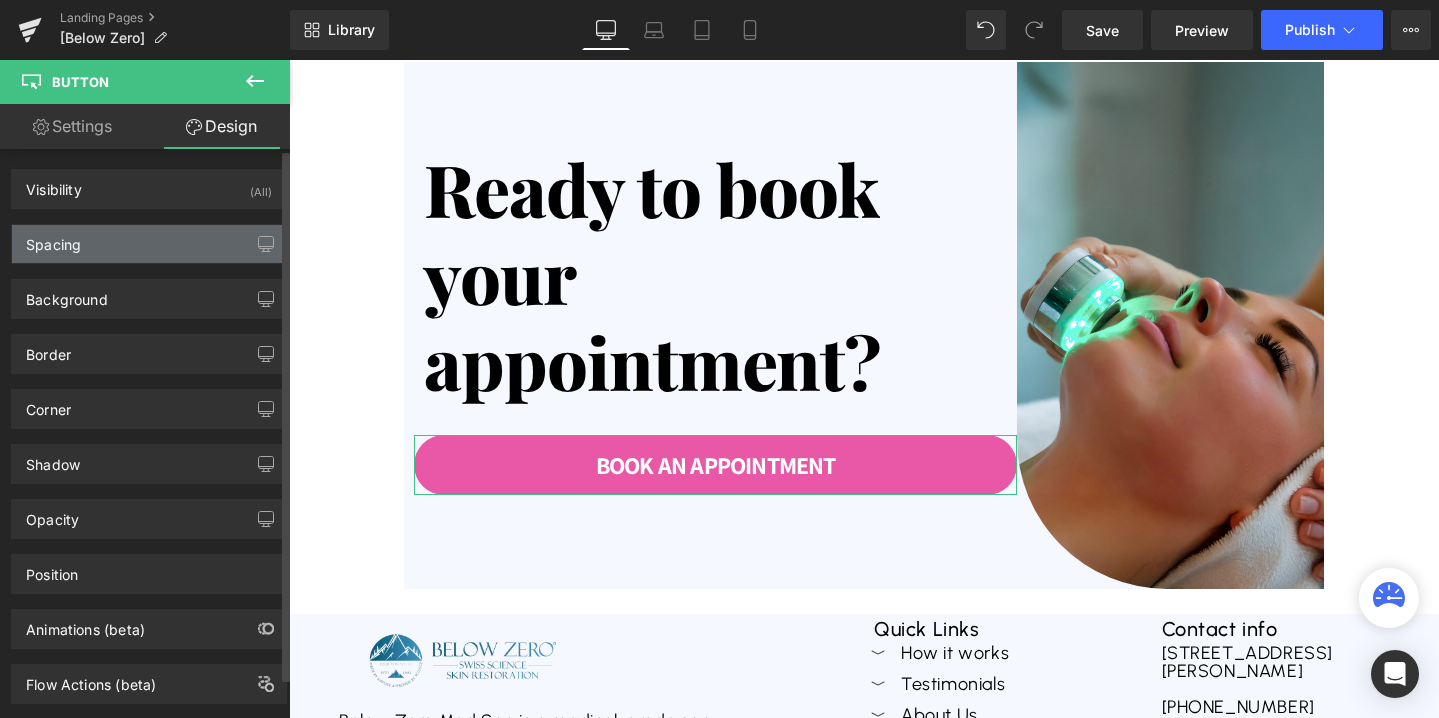 click on "Spacing" at bounding box center (149, 244) 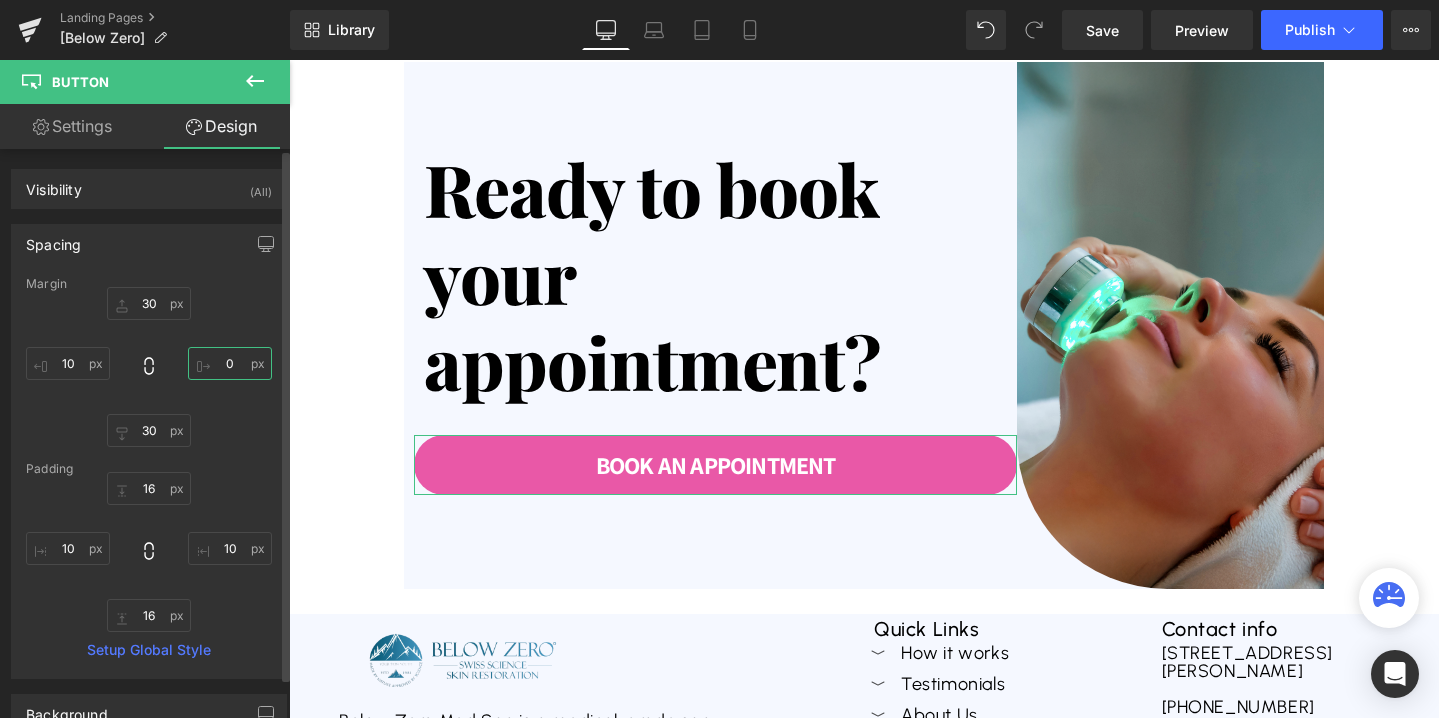 click on "0" at bounding box center [230, 363] 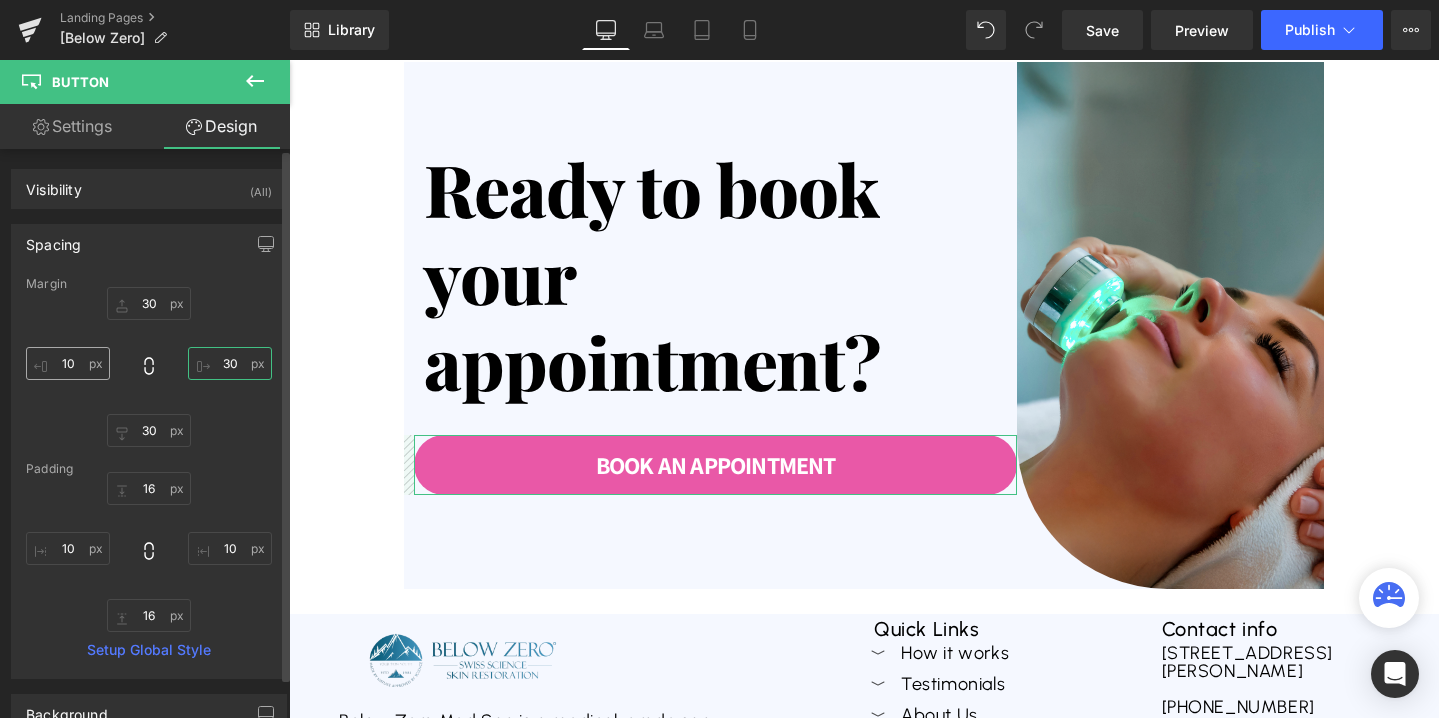 type on "30" 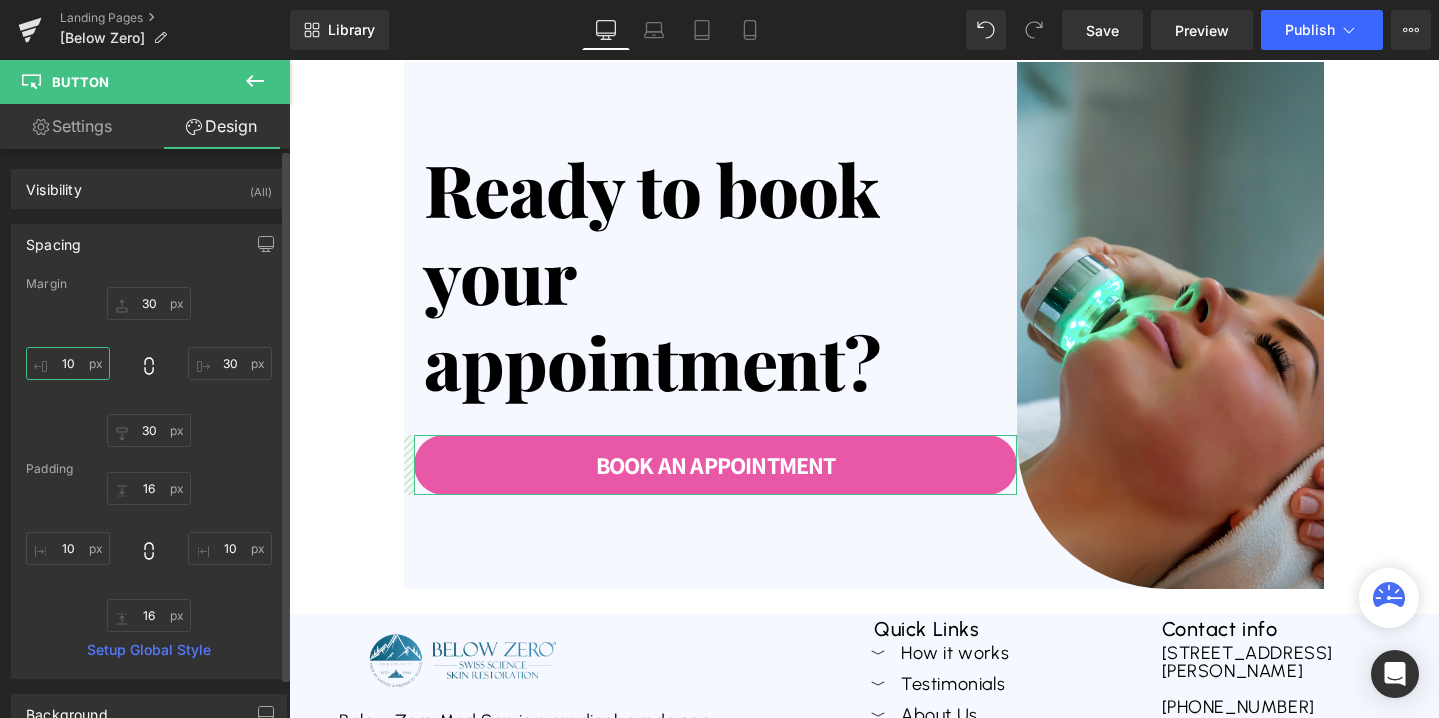 click on "10" at bounding box center (68, 363) 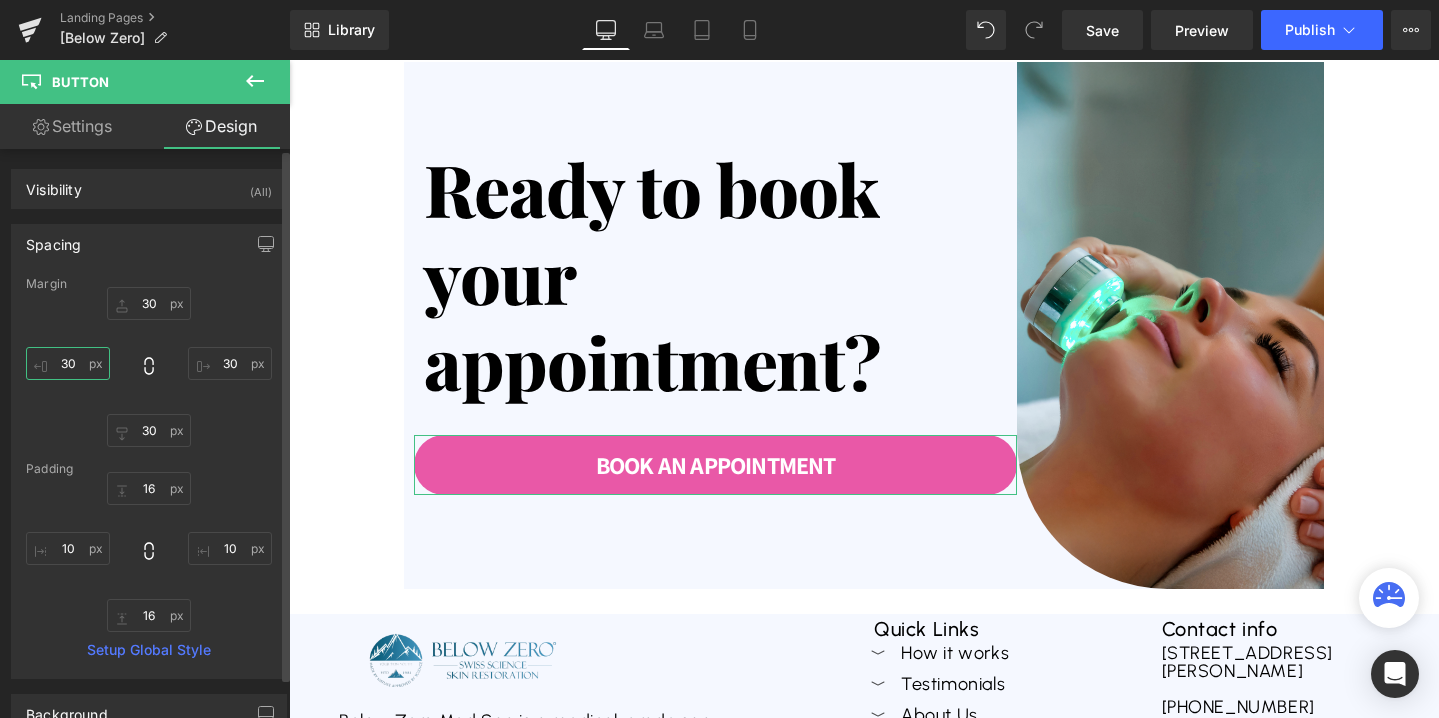 type on "3" 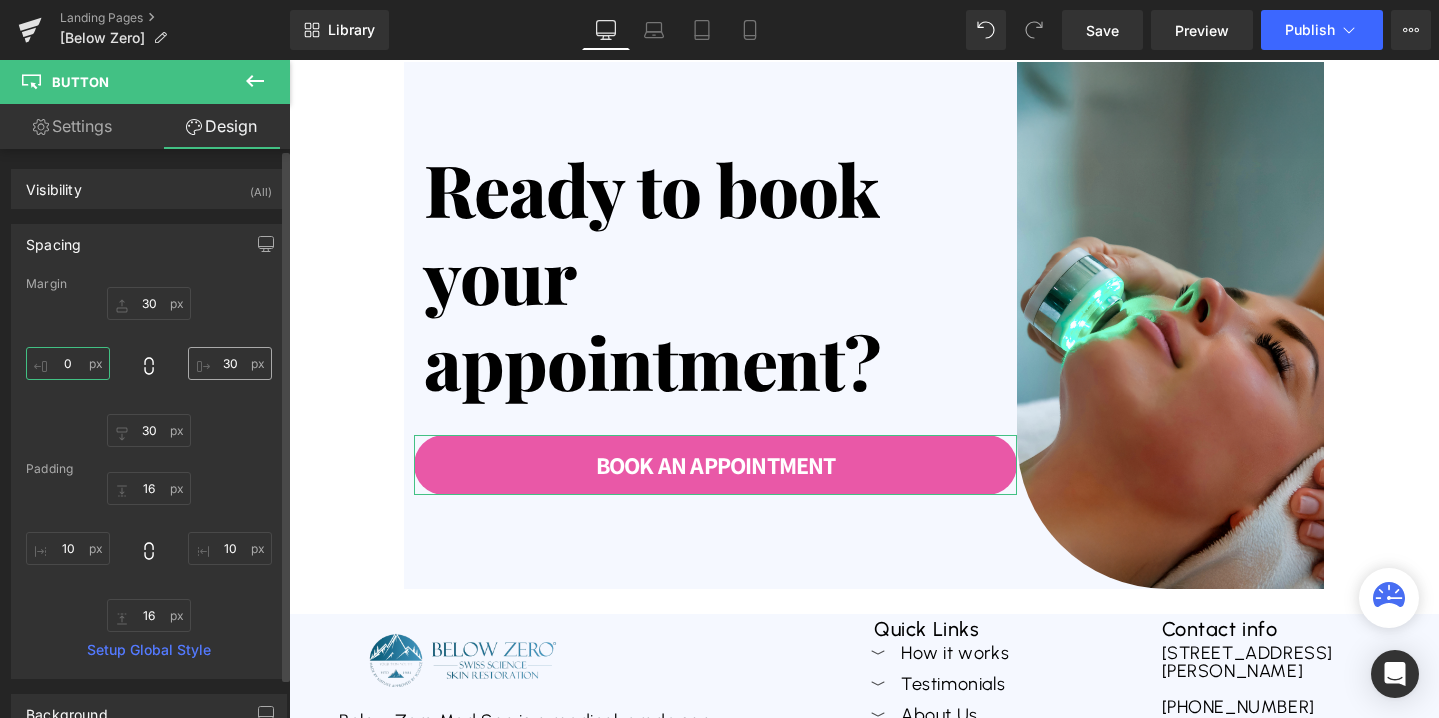 type 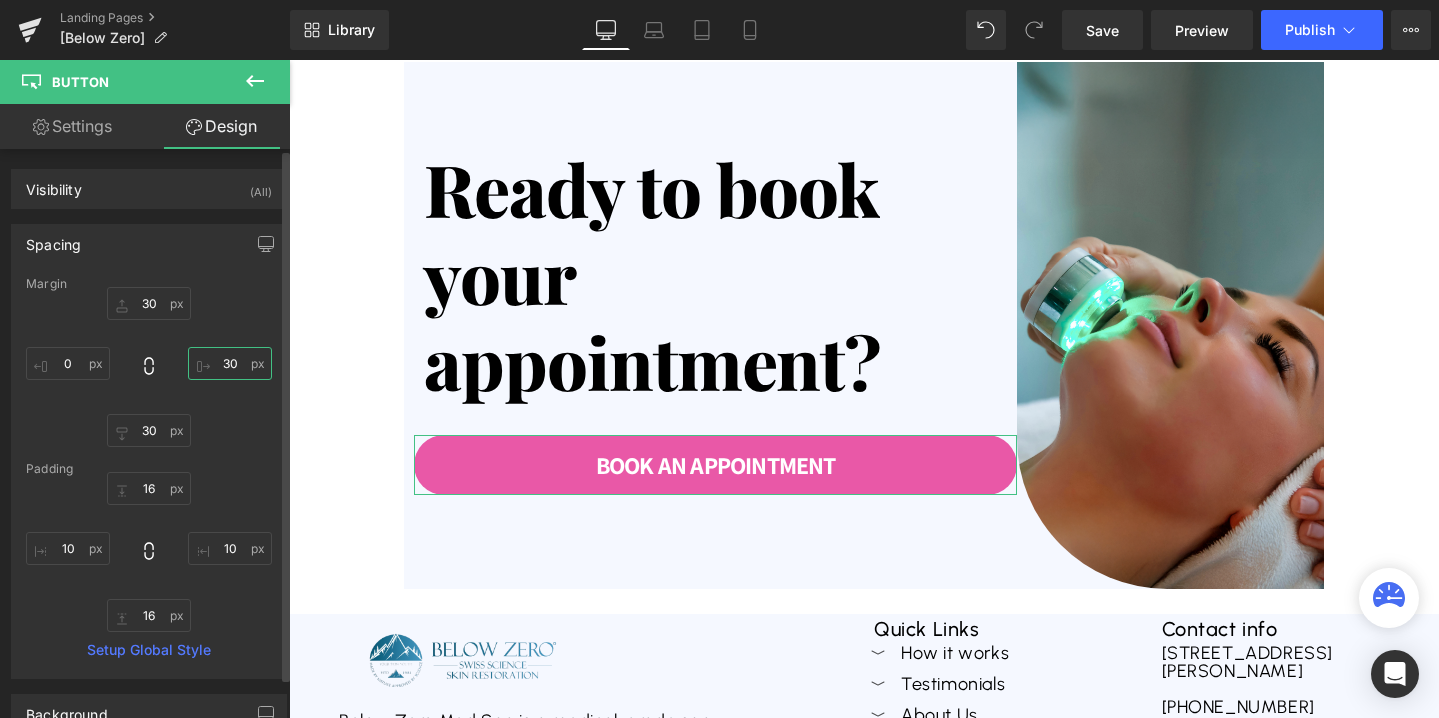 click on "30" at bounding box center [230, 363] 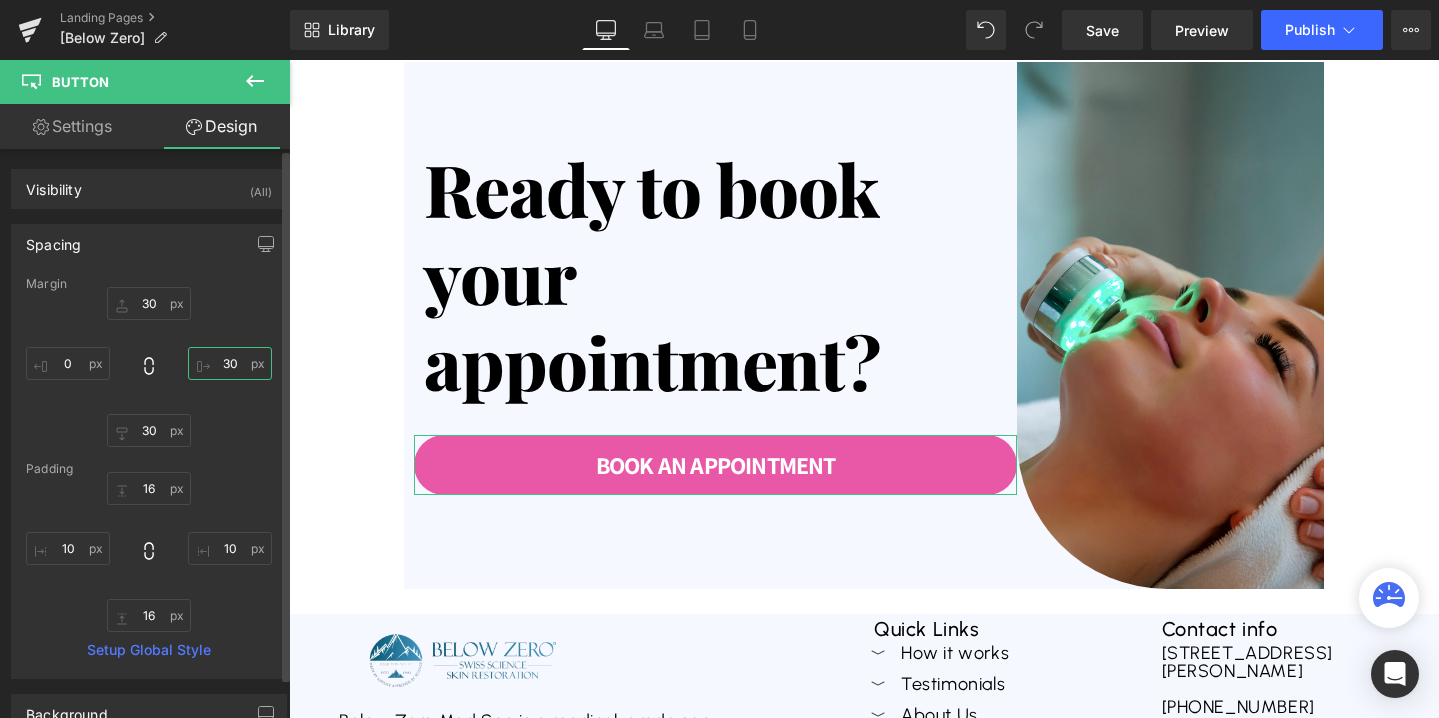 type 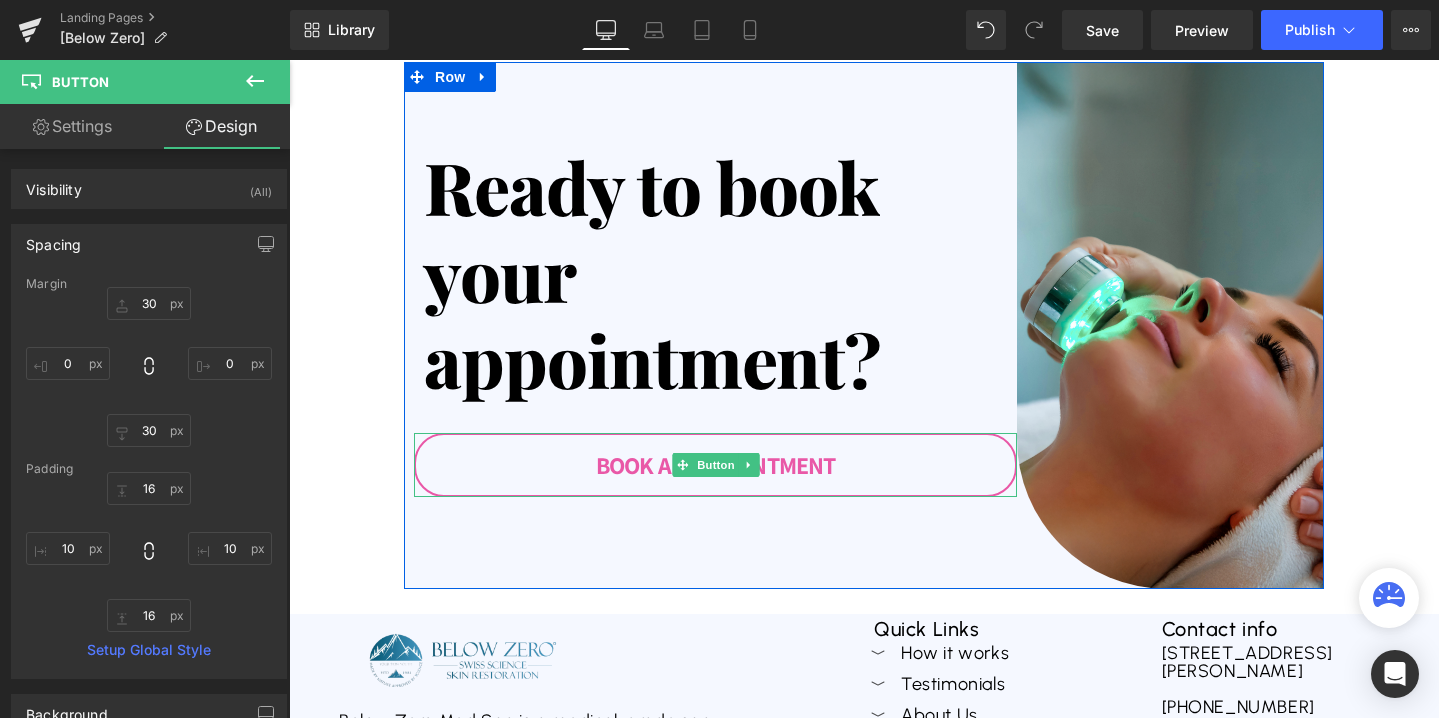 click on "Book An APPOINTMENT" at bounding box center [715, 465] 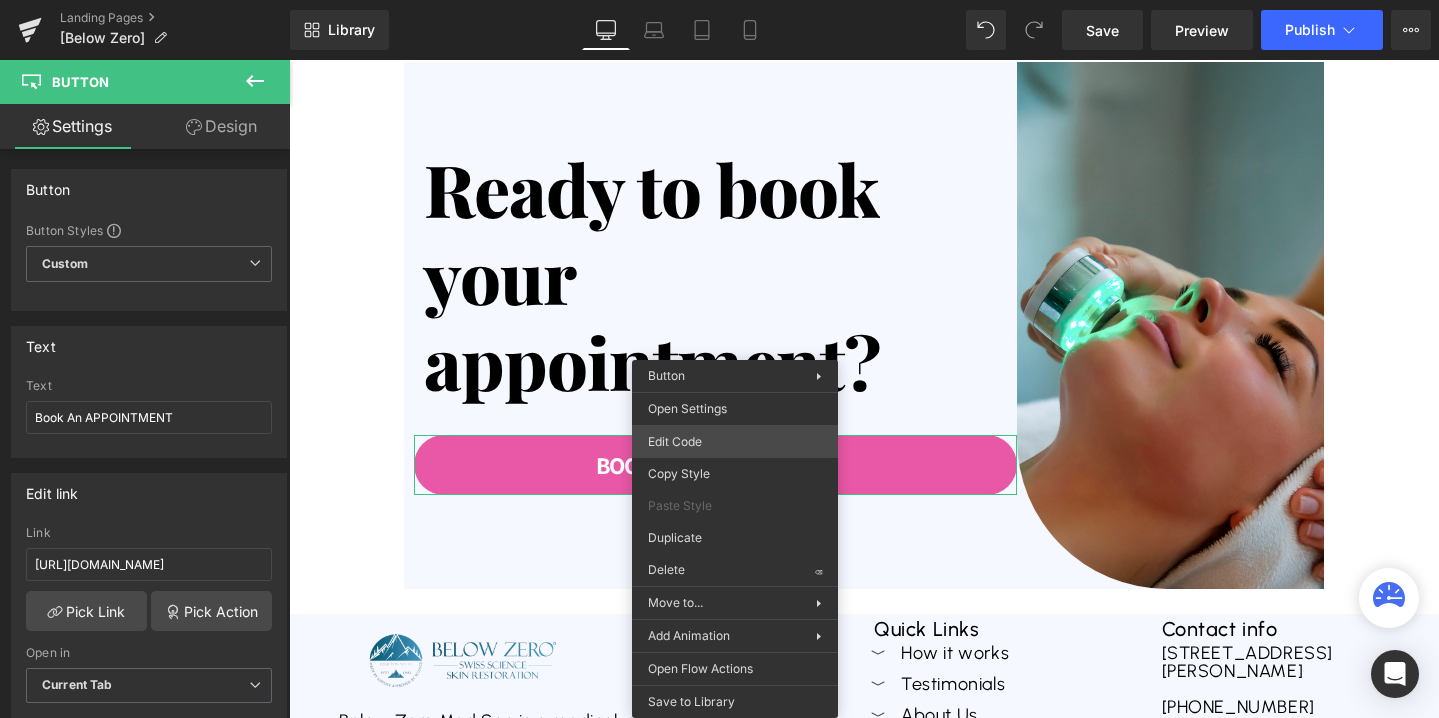 click on "Button  You are previewing how the   will restyle your page. You can not edit Elements in Preset Preview Mode.  Landing Pages [Below Zero] Library Desktop Desktop Laptop Tablet Mobile Save Preview Publish Scheduled View Live Page View with current Template Save Template to Library Schedule Publish  Optimize  Publish Settings Shortcuts  Your page can’t be published   You've reached the maximum number of published pages on your plan  (0/0).  You need to upgrade your plan or unpublish all your pages to get 1 publish slot.   Unpublish pages   Upgrade plan  Elements Global Style Base Row  rows, columns, layouts, div Heading  headings, titles, h1,h2,h3,h4,h5,h6 Text Block  texts, paragraphs, contents, blocks Image  images, photos, alts, uploads Icon  icons, symbols Button  button, call to action, cta Separator  separators, dividers, horizontal lines Liquid  liquid, custom code, html, javascript, css, reviews, apps, applications, embeded, iframe Banner Parallax  Hero Banner  Stack Tabs  Carousel  Pricing  List" at bounding box center [719, 0] 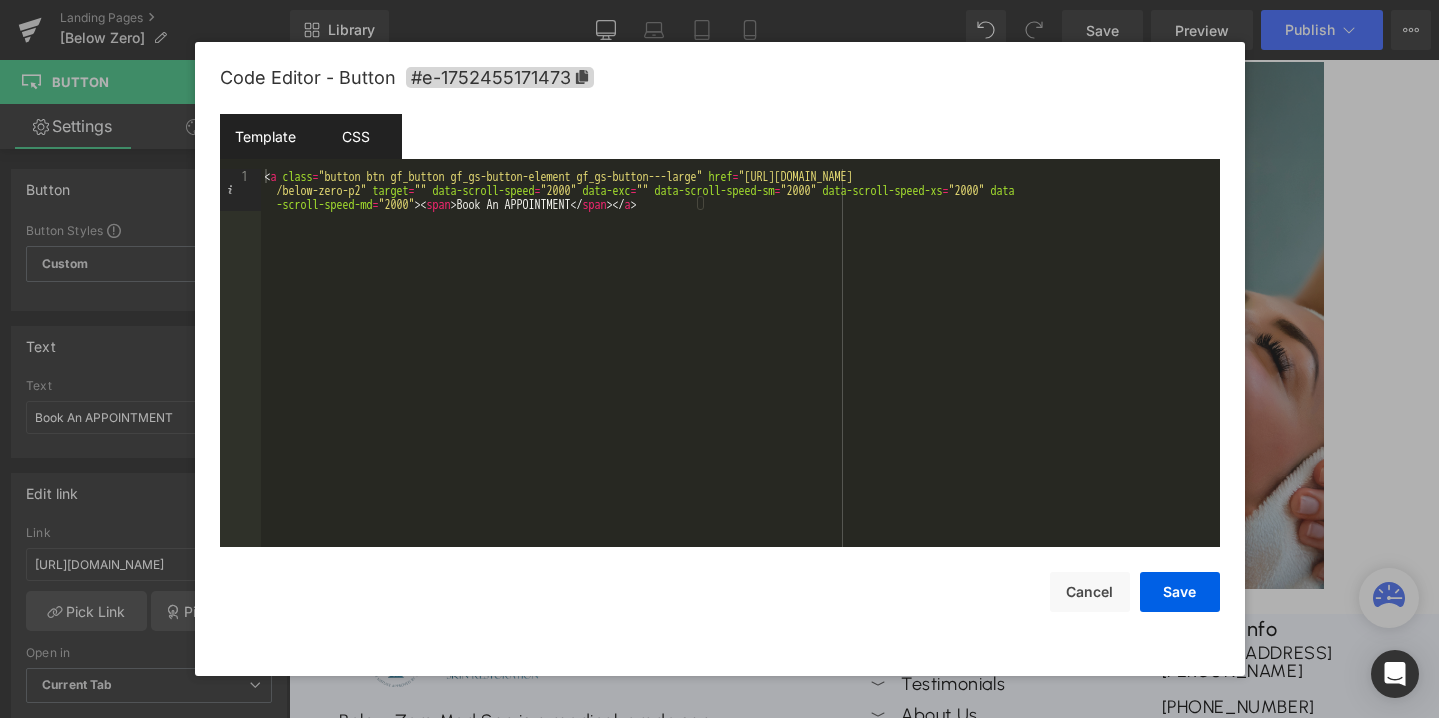 click on "CSS" at bounding box center [356, 136] 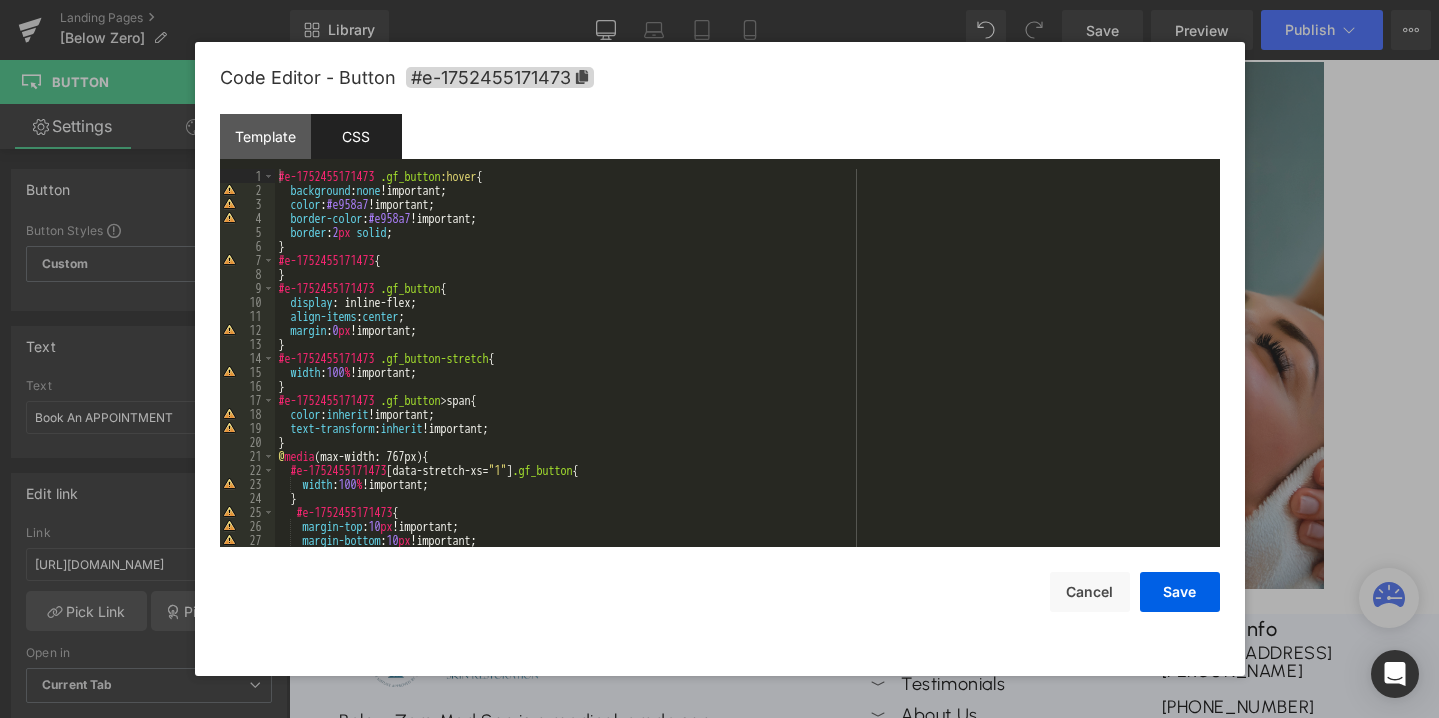 click on "#e-1752455171473   .gf_button :hover {    background : none  !important;    color : #e958a7  !important;    border-color : #e958a7  !important;    border :  2 px   solid ; } #e-1752455171473 { } #e-1752455171473   .gf_button {    display : inline-flex;    align-items :  center ;    margin :  0 px !important; } #e-1752455171473   .gf_button-stretch {    width :  100 %  !important; } #e-1752455171473   .gf_button  >  span {    color :  inherit !important;    text-transform :  inherit !important; } @ media  (max-width: 767px) {    #e-1752455171473  [ data-stretch-xs = " 1 " ]  .gf_button {       width :  100 %  !important;    }     #e-1752455171473 {       margin-top :  10 px !important;       margin-bottom :  10 px !important;       margin-left :  30 px !important;" at bounding box center (743, 372) 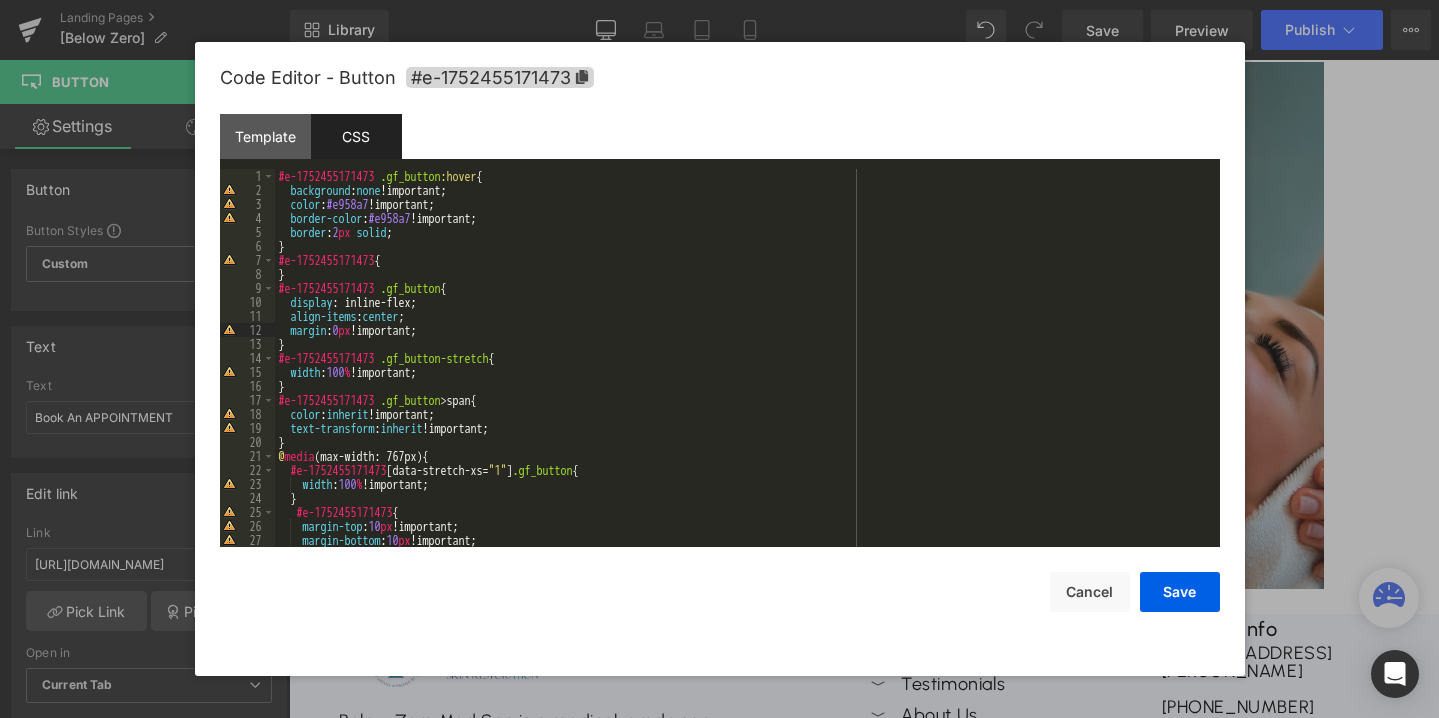 click on "#e-1752455171473   .gf_button :hover {    background : none  !important;    color : #e958a7  !important;    border-color : #e958a7  !important;    border :  2 px   solid ; } #e-1752455171473 { } #e-1752455171473   .gf_button {    display : inline-flex;    align-items :  center ;    margin :  0 px !important; } #e-1752455171473   .gf_button-stretch {    width :  100 %  !important; } #e-1752455171473   .gf_button  >  span {    color :  inherit !important;    text-transform :  inherit !important; } @ media  (max-width: 767px) {    #e-1752455171473  [ data-stretch-xs = " 1 " ]  .gf_button {       width :  100 %  !important;    }     #e-1752455171473 {       margin-top :  10 px !important;       margin-bottom :  10 px !important;       margin-left :  30 px !important;" at bounding box center [743, 372] 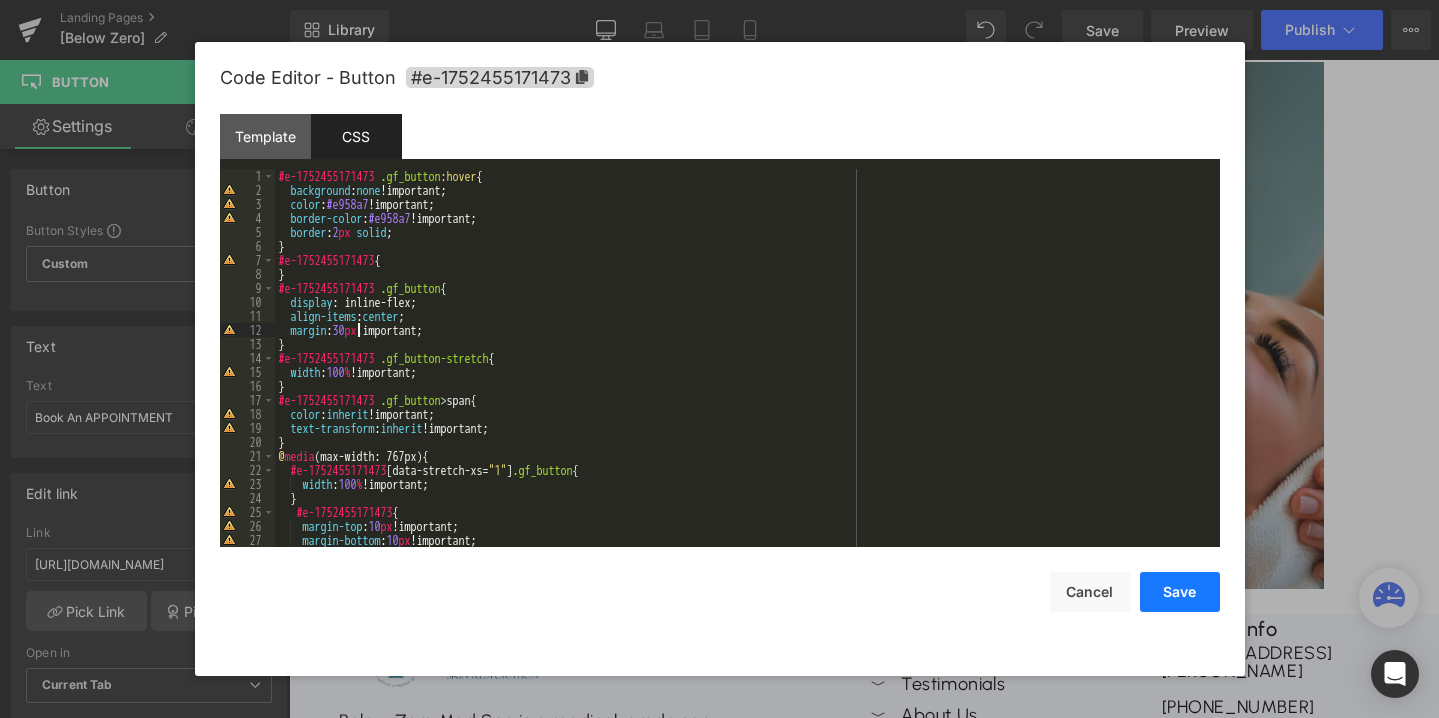 click on "Save" at bounding box center (1180, 592) 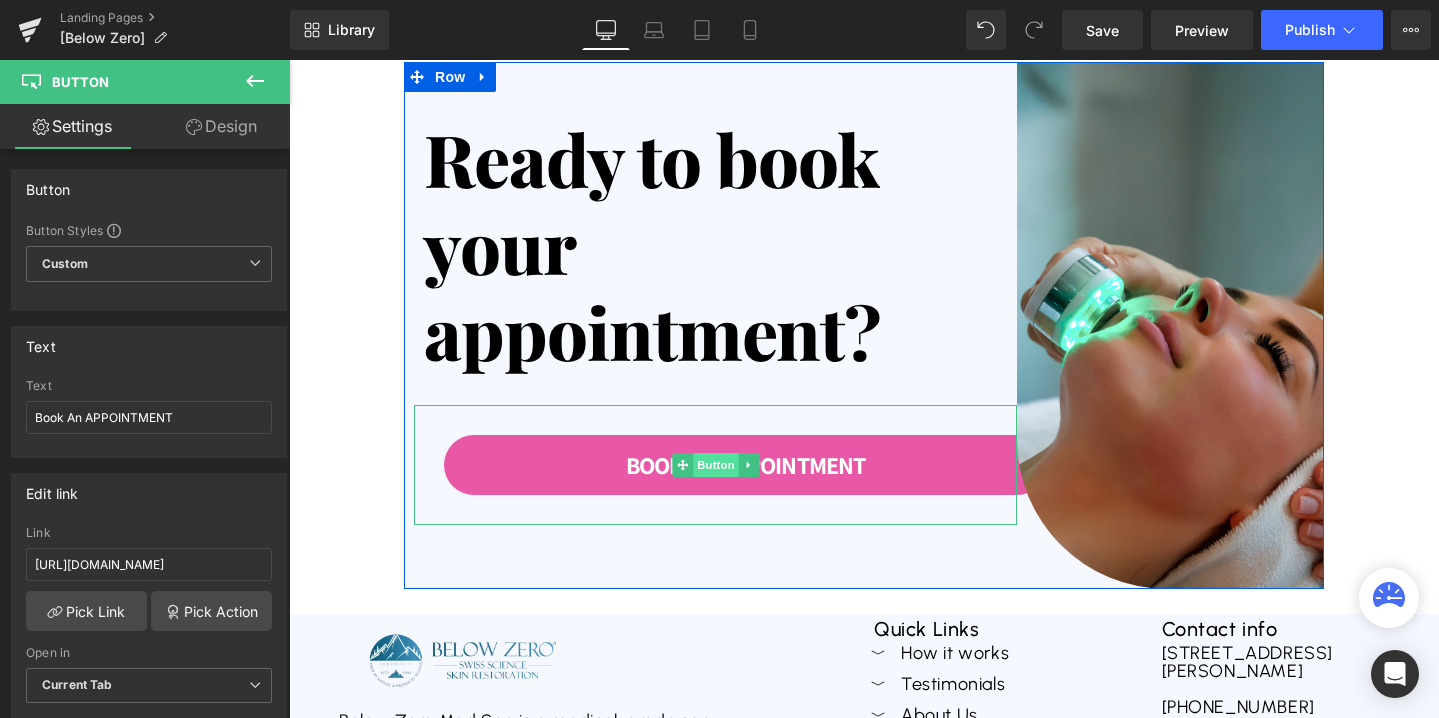 click on "Button" at bounding box center (716, 465) 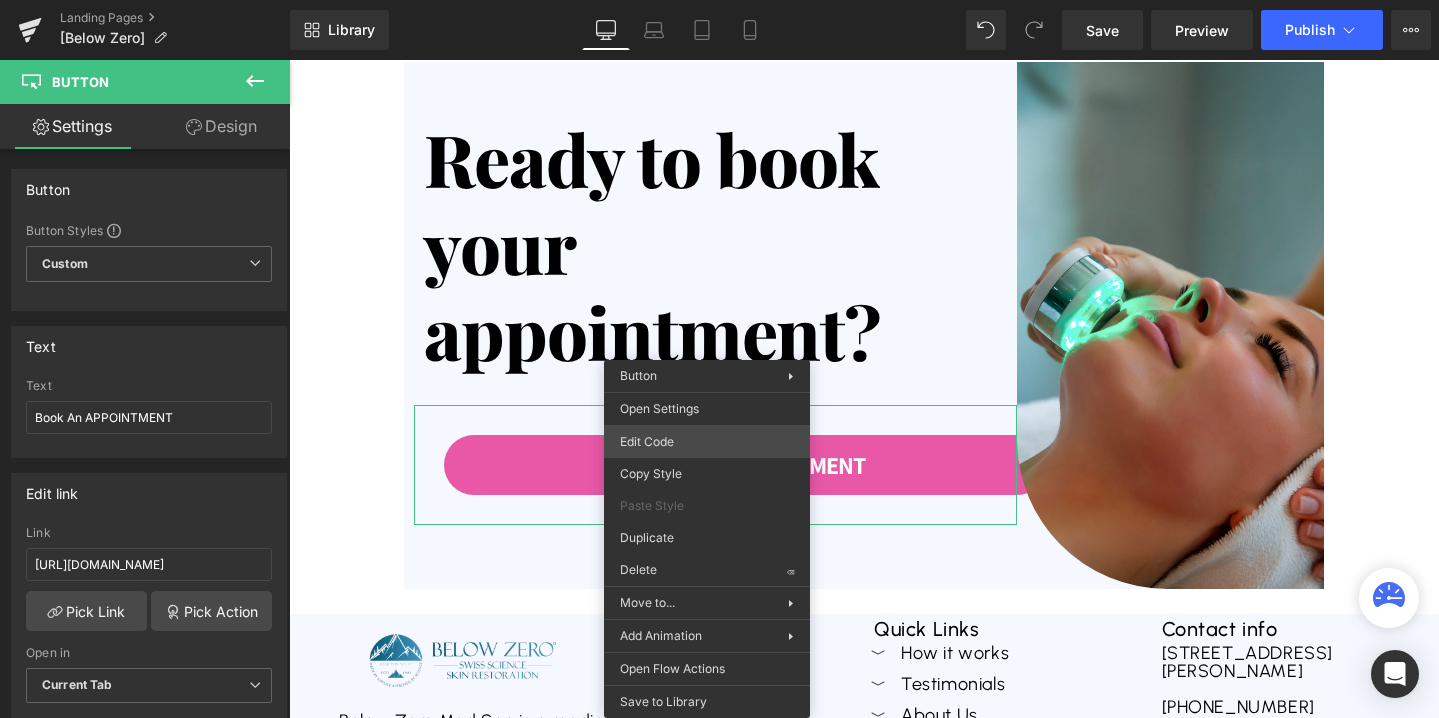 click on "Button  You are previewing how the   will restyle your page. You can not edit Elements in Preset Preview Mode.  Landing Pages [Below Zero] Library Desktop Desktop Laptop Tablet Mobile Save Preview Publish Scheduled View Live Page View with current Template Save Template to Library Schedule Publish  Optimize  Publish Settings Shortcuts  Your page can’t be published   You've reached the maximum number of published pages on your plan  (0/0).  You need to upgrade your plan or unpublish all your pages to get 1 publish slot.   Unpublish pages   Upgrade plan  Elements Global Style Base Row  rows, columns, layouts, div Heading  headings, titles, h1,h2,h3,h4,h5,h6 Text Block  texts, paragraphs, contents, blocks Image  images, photos, alts, uploads Icon  icons, symbols Button  button, call to action, cta Separator  separators, dividers, horizontal lines Liquid  liquid, custom code, html, javascript, css, reviews, apps, applications, embeded, iframe Banner Parallax  Hero Banner  Stack Tabs  Carousel  Pricing  List" at bounding box center [719, 0] 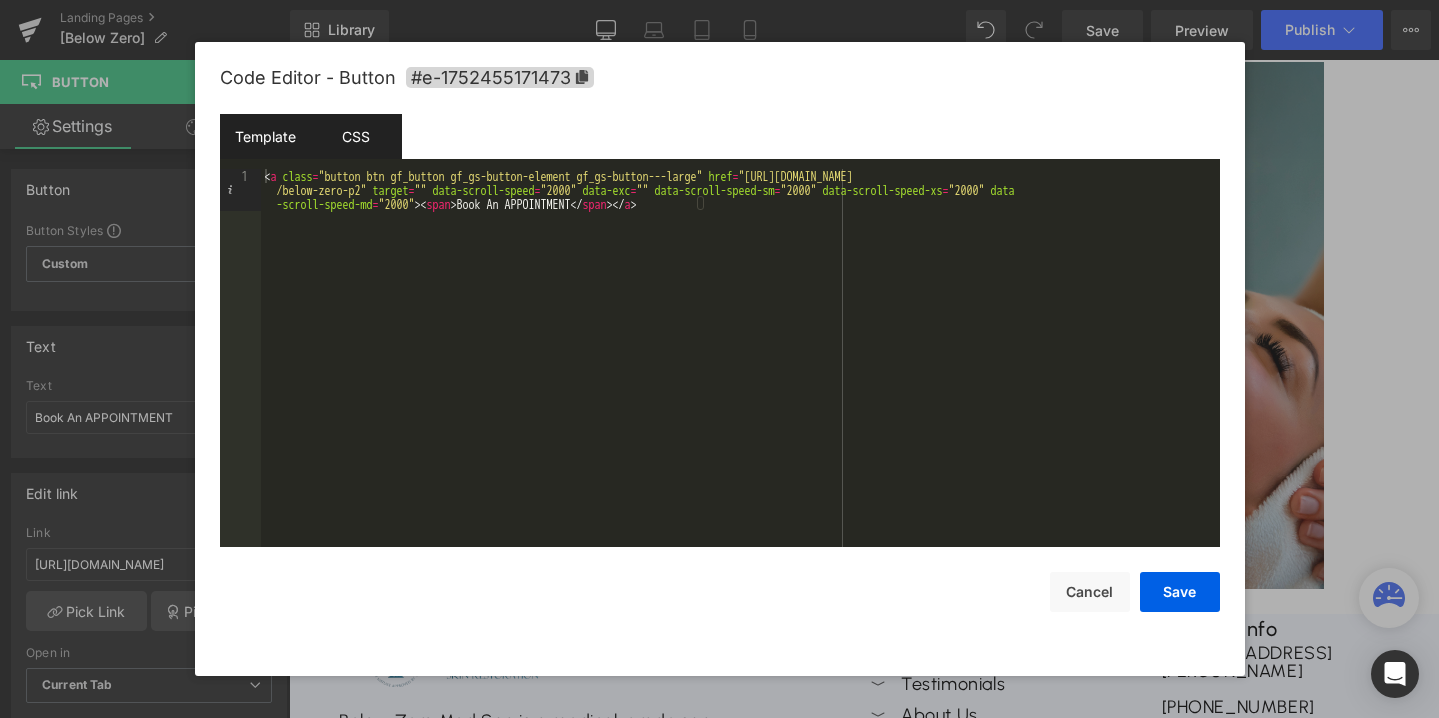 click on "CSS" at bounding box center [356, 136] 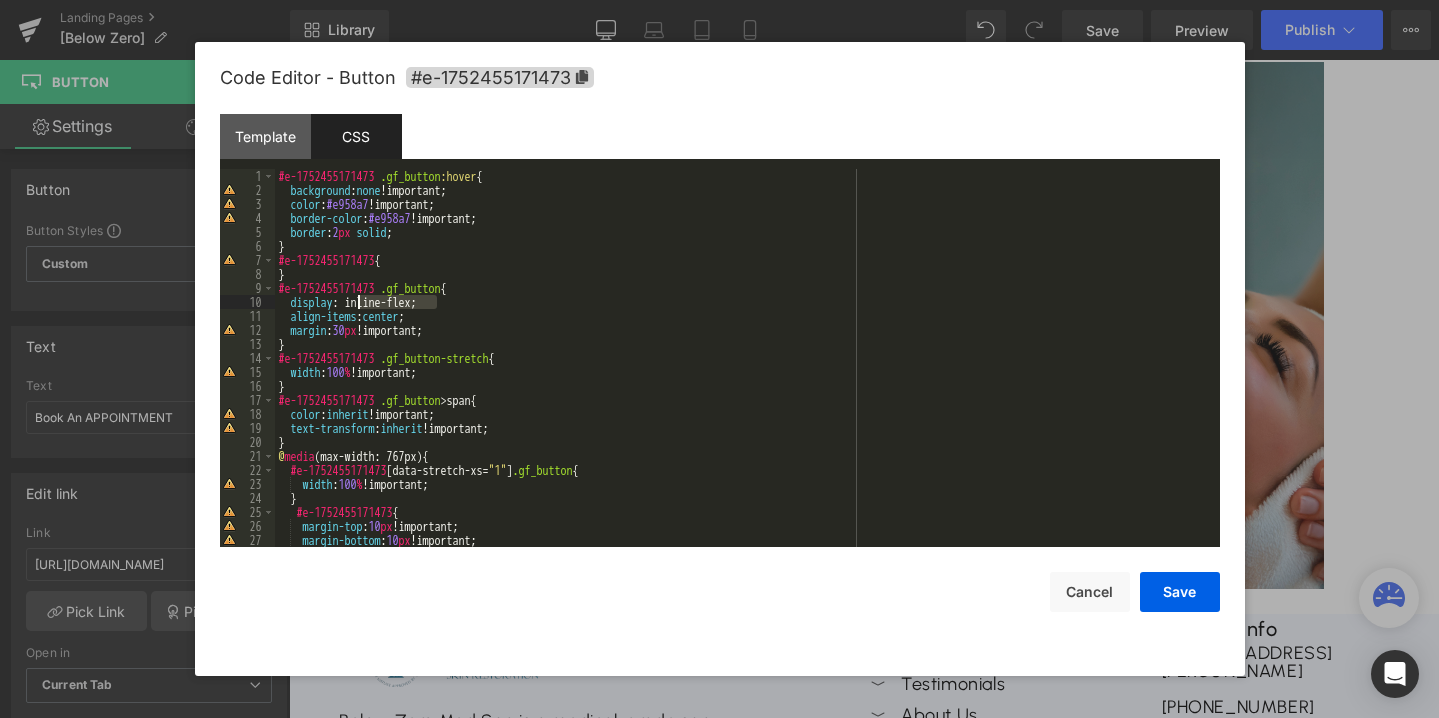 drag, startPoint x: 434, startPoint y: 303, endPoint x: 361, endPoint y: 302, distance: 73.00685 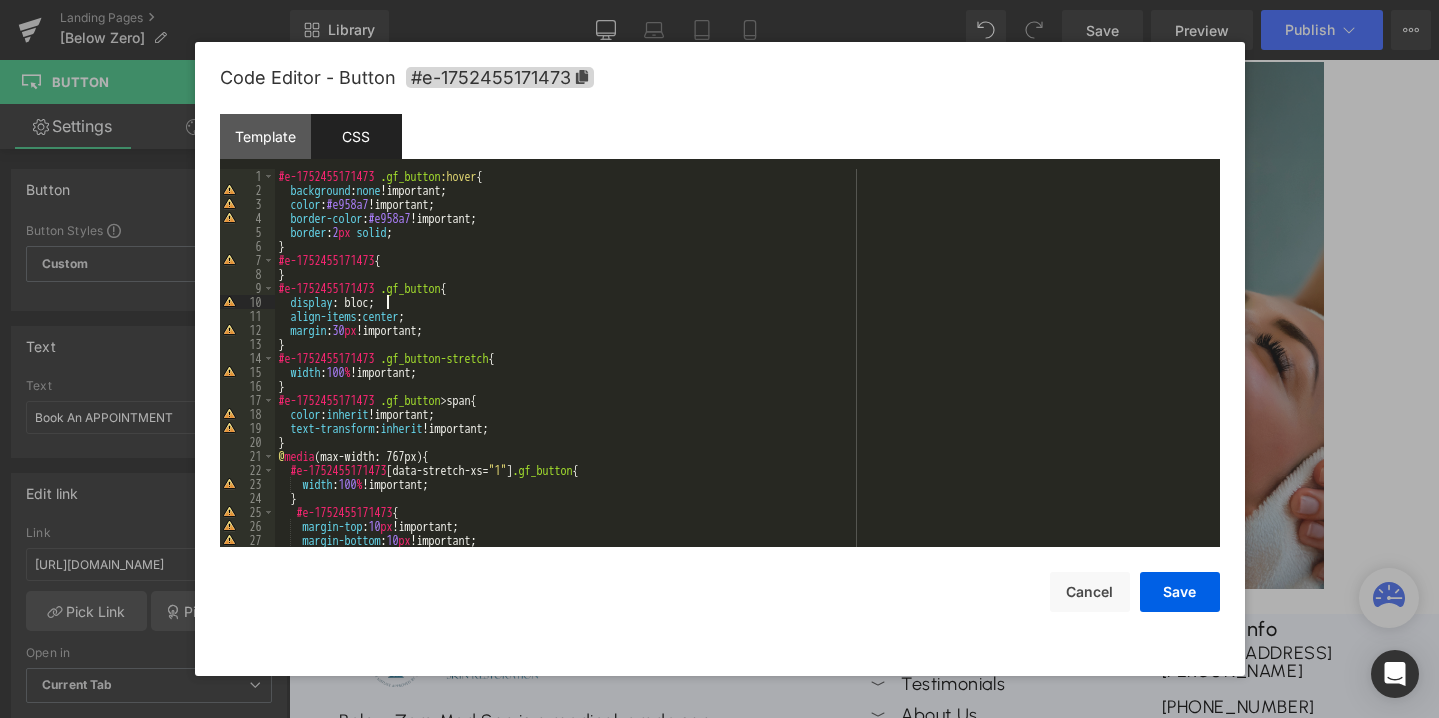 type 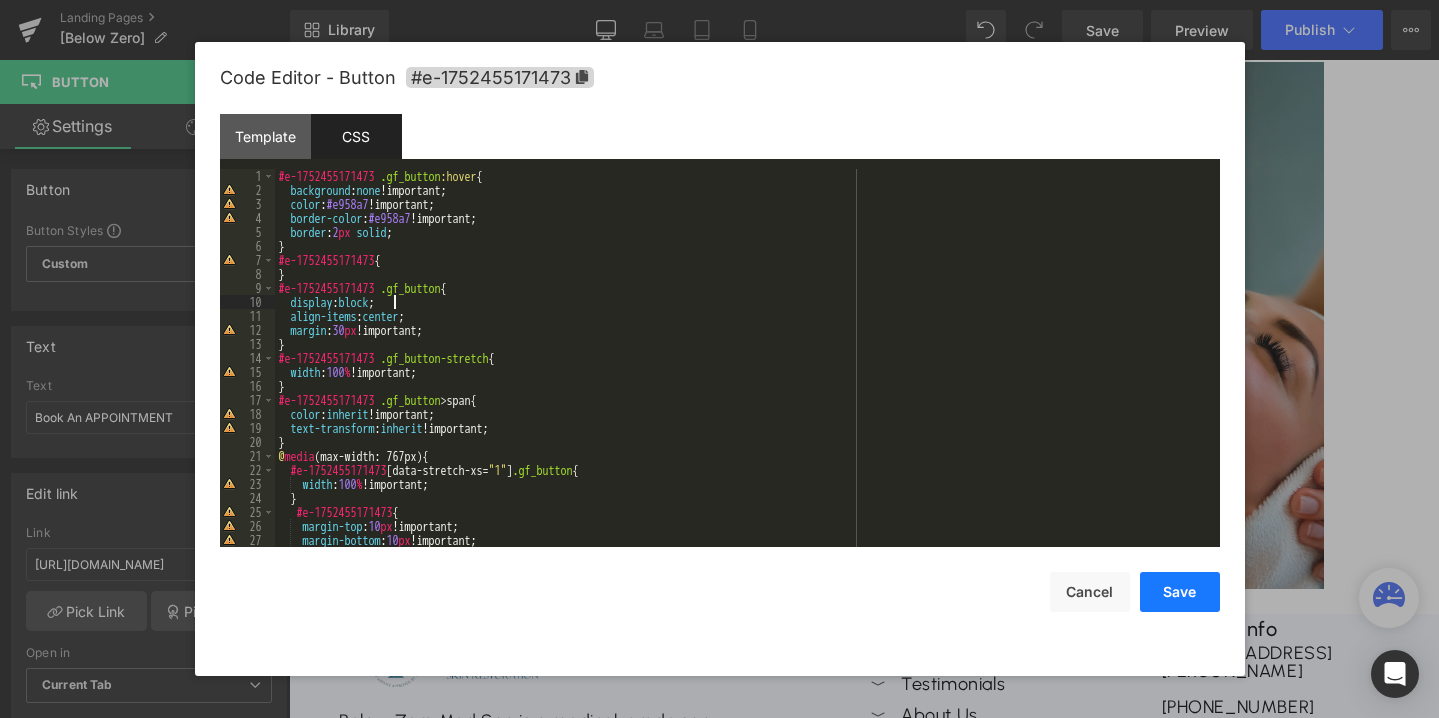 click on "Save" at bounding box center (1180, 592) 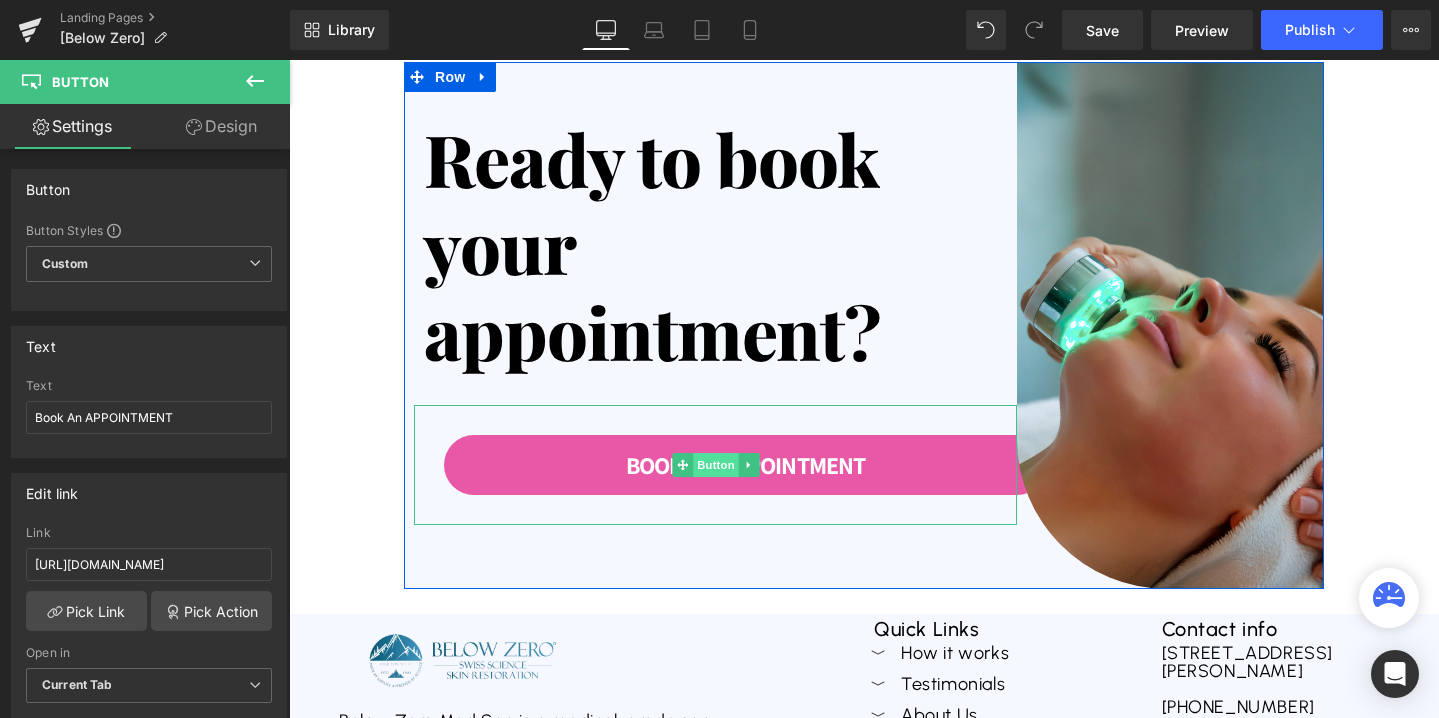 click on "Button" at bounding box center [716, 465] 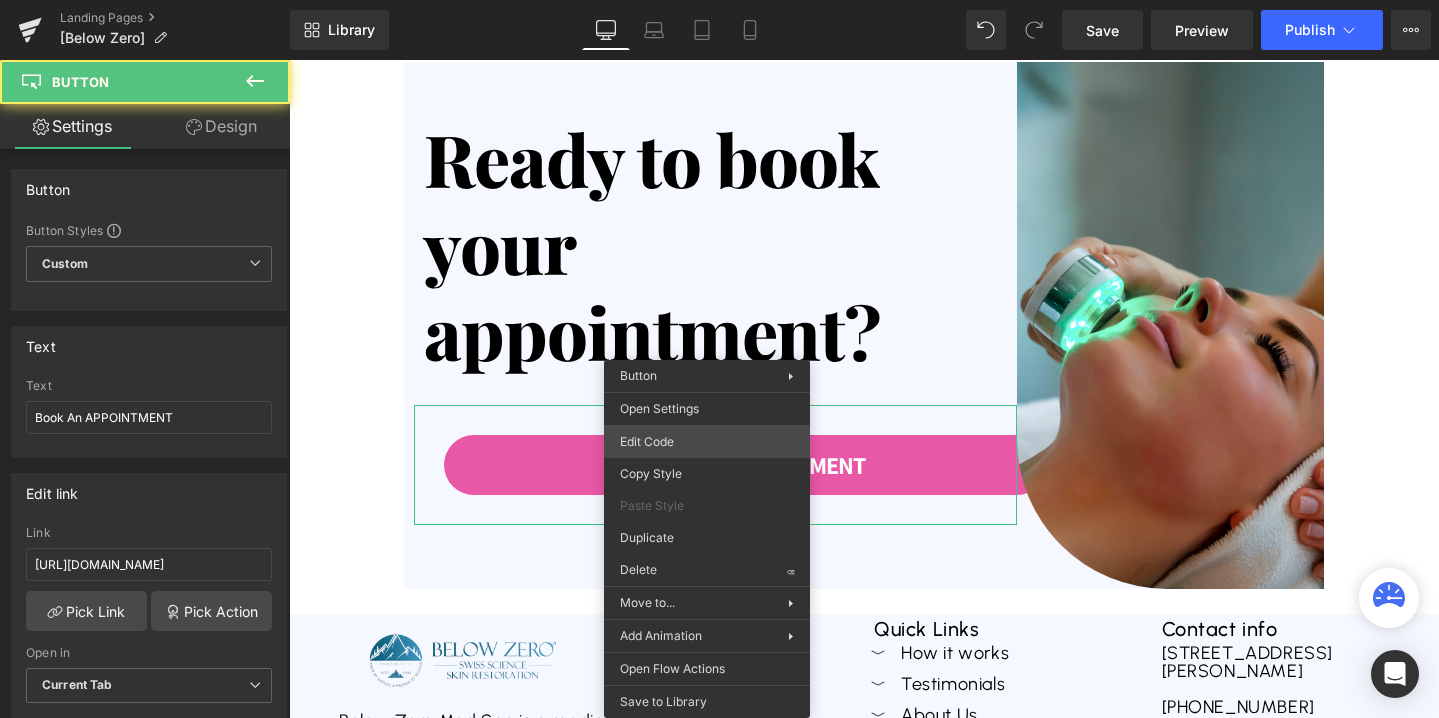 click on "Button  You are previewing how the   will restyle your page. You can not edit Elements in Preset Preview Mode.  Landing Pages [Below Zero] Library Desktop Desktop Laptop Tablet Mobile Save Preview Publish Scheduled View Live Page View with current Template Save Template to Library Schedule Publish  Optimize  Publish Settings Shortcuts  Your page can’t be published   You've reached the maximum number of published pages on your plan  (0/0).  You need to upgrade your plan or unpublish all your pages to get 1 publish slot.   Unpublish pages   Upgrade plan  Elements Global Style Base Row  rows, columns, layouts, div Heading  headings, titles, h1,h2,h3,h4,h5,h6 Text Block  texts, paragraphs, contents, blocks Image  images, photos, alts, uploads Icon  icons, symbols Button  button, call to action, cta Separator  separators, dividers, horizontal lines Liquid  liquid, custom code, html, javascript, css, reviews, apps, applications, embeded, iframe Banner Parallax  Hero Banner  Stack Tabs  Carousel  Pricing  List" at bounding box center (719, 0) 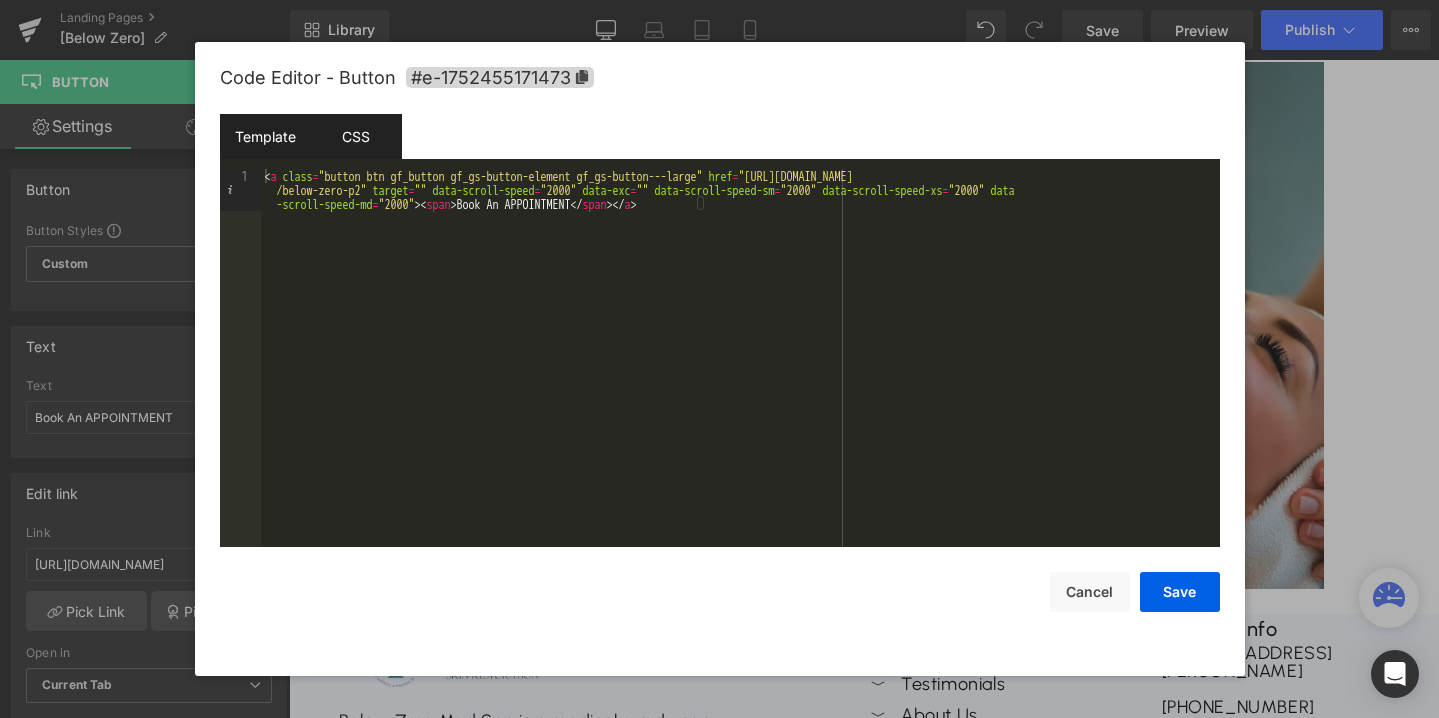 click on "CSS" at bounding box center (356, 136) 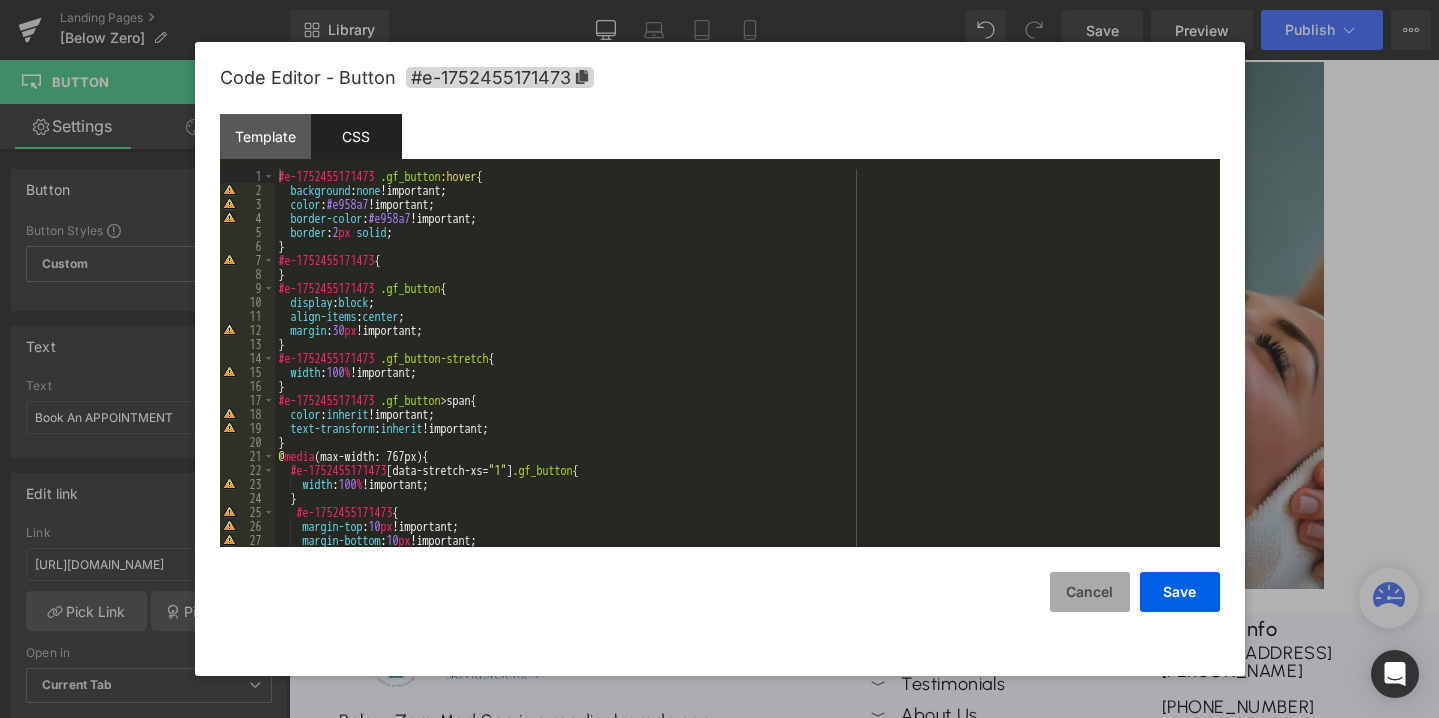 click on "Cancel" at bounding box center [1090, 592] 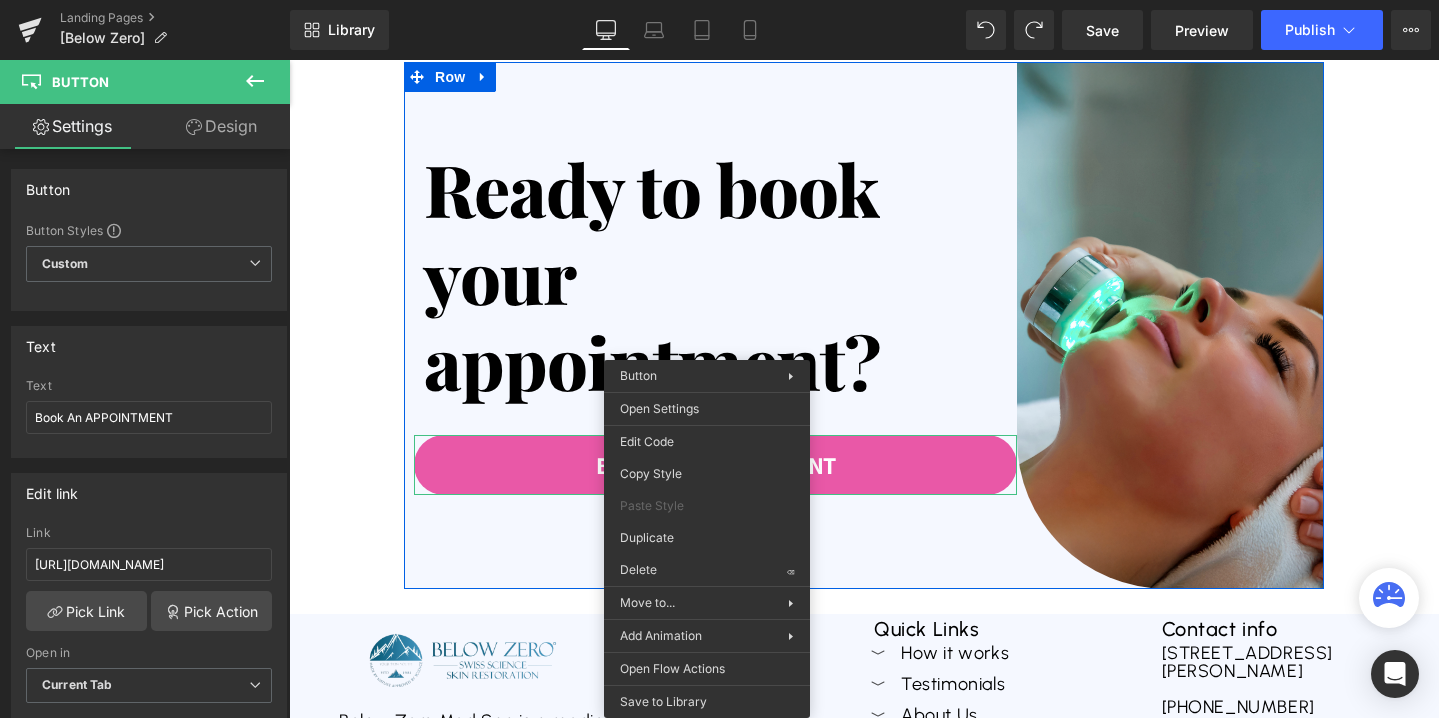 click on "Button" at bounding box center [716, 466] 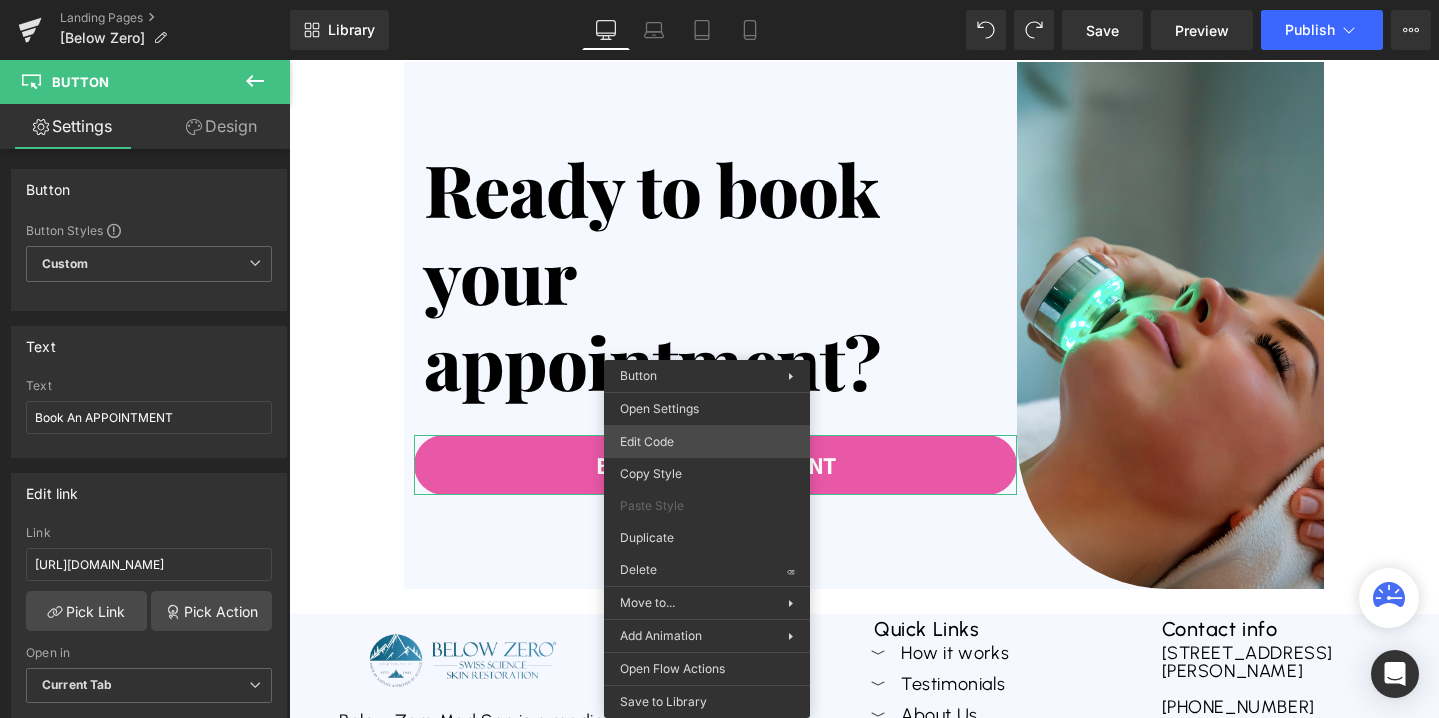 click on "Button  You are previewing how the   will restyle your page. You can not edit Elements in Preset Preview Mode.  Landing Pages [Below Zero] Library Desktop Desktop Laptop Tablet Mobile Save Preview Publish Scheduled View Live Page View with current Template Save Template to Library Schedule Publish  Optimize  Publish Settings Shortcuts  Your page can’t be published   You've reached the maximum number of published pages on your plan  (0/0).  You need to upgrade your plan or unpublish all your pages to get 1 publish slot.   Unpublish pages   Upgrade plan  Elements Global Style Base Row  rows, columns, layouts, div Heading  headings, titles, h1,h2,h3,h4,h5,h6 Text Block  texts, paragraphs, contents, blocks Image  images, photos, alts, uploads Icon  icons, symbols Button  button, call to action, cta Separator  separators, dividers, horizontal lines Liquid  liquid, custom code, html, javascript, css, reviews, apps, applications, embeded, iframe Banner Parallax  Hero Banner  Stack Tabs  Carousel  Pricing  List" at bounding box center [719, 0] 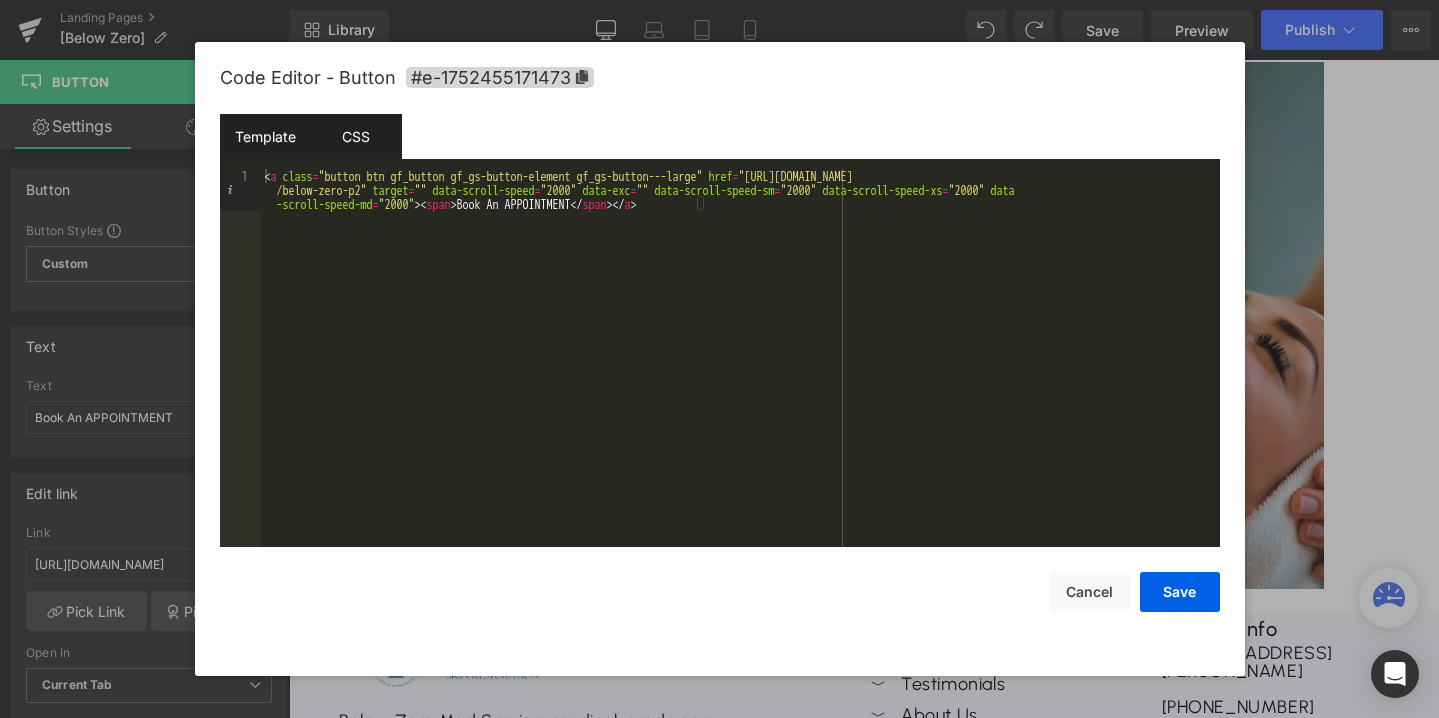 click on "CSS" at bounding box center [356, 136] 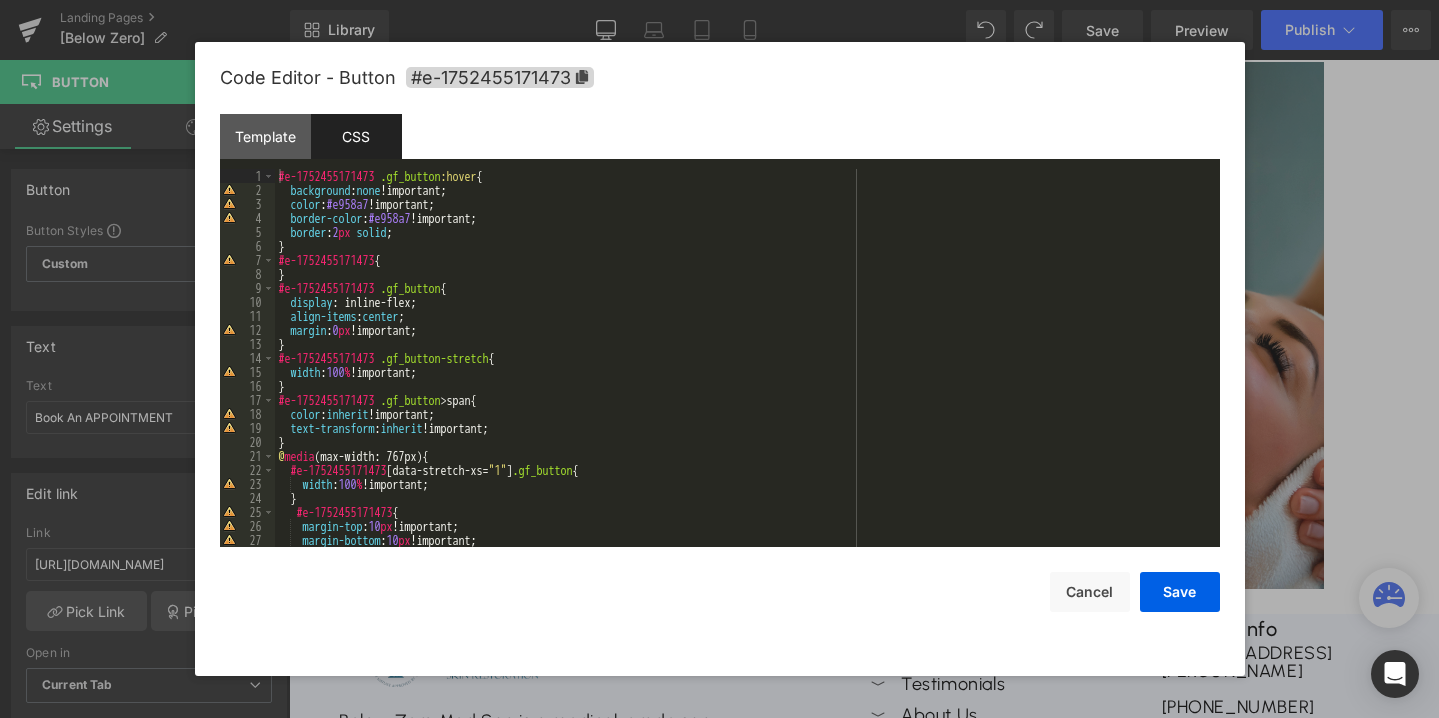 click on "#e-1752455171473   .gf_button :hover {    background : none  !important;    color : #e958a7  !important;    border-color : #e958a7  !important;    border :  2 px   solid ; } #e-1752455171473 { } #e-1752455171473   .gf_button {    display : inline-flex;    align-items :  center ;    margin :  0 px !important; } #e-1752455171473   .gf_button-stretch {    width :  100 %  !important; } #e-1752455171473   .gf_button  >  span {    color :  inherit !important;    text-transform :  inherit !important; } @ media  (max-width: 767px) {    #e-1752455171473  [ data-stretch-xs = " 1 " ]  .gf_button {       width :  100 %  !important;    }     #e-1752455171473 {       margin-top :  10 px !important;       margin-bottom :  10 px !important;       margin-left :  30 px !important;" at bounding box center (743, 372) 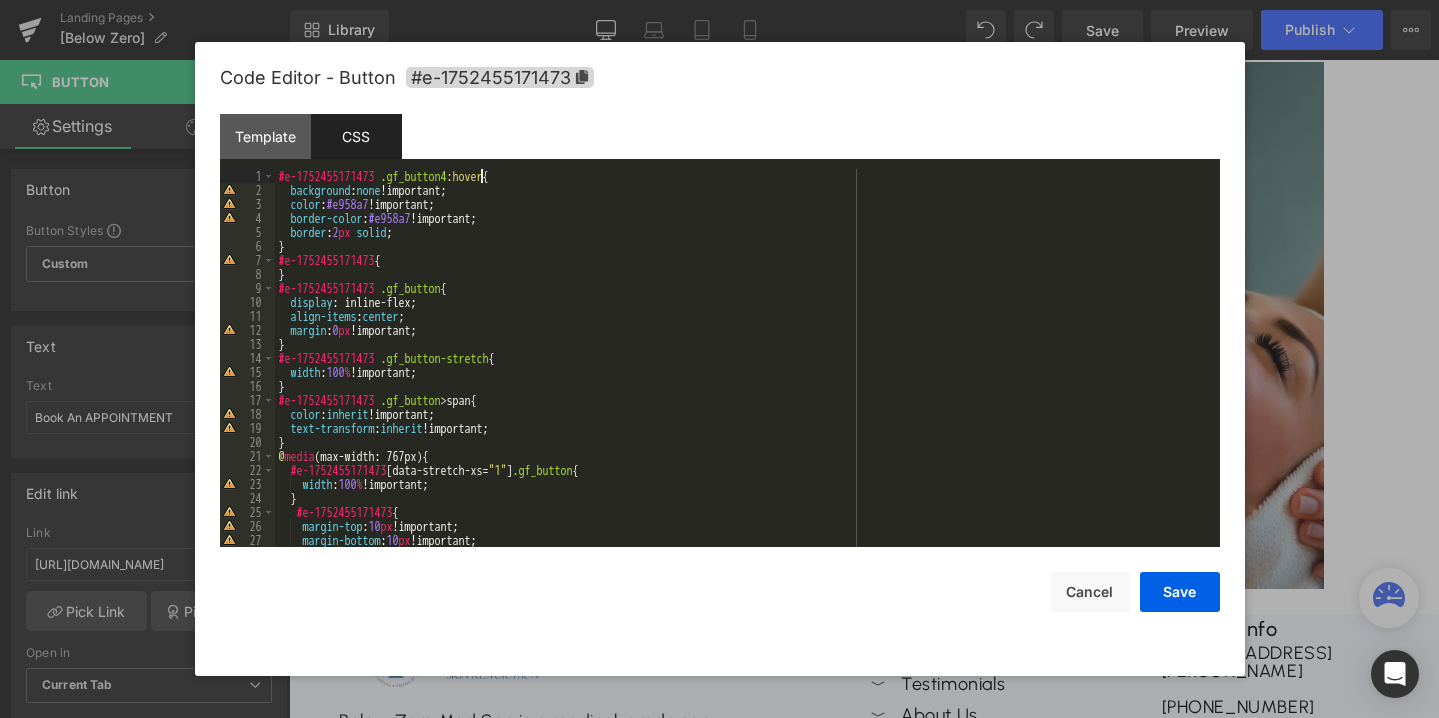 click on "#e-1752455171473   .gf_button4 :hover {    background : none  !important;    color : #e958a7  !important;    border-color : #e958a7  !important;    border :  2 px   solid ; } #e-1752455171473 { } #e-1752455171473   .gf_button {    display : inline-flex;    align-items :  center ;    margin :  0 px !important; } #e-1752455171473   .gf_button-stretch {    width :  100 %  !important; } #e-1752455171473   .gf_button  >  span {    color :  inherit !important;    text-transform :  inherit !important; } @ media  (max-width: 767px) {    #e-1752455171473  [ data-stretch-xs = " 1 " ]  .gf_button {       width :  100 %  !important;    }     #e-1752455171473 {       margin-top :  10 px !important;       margin-bottom :  10 px !important;       margin-left :  30 px !important;" at bounding box center (743, 372) 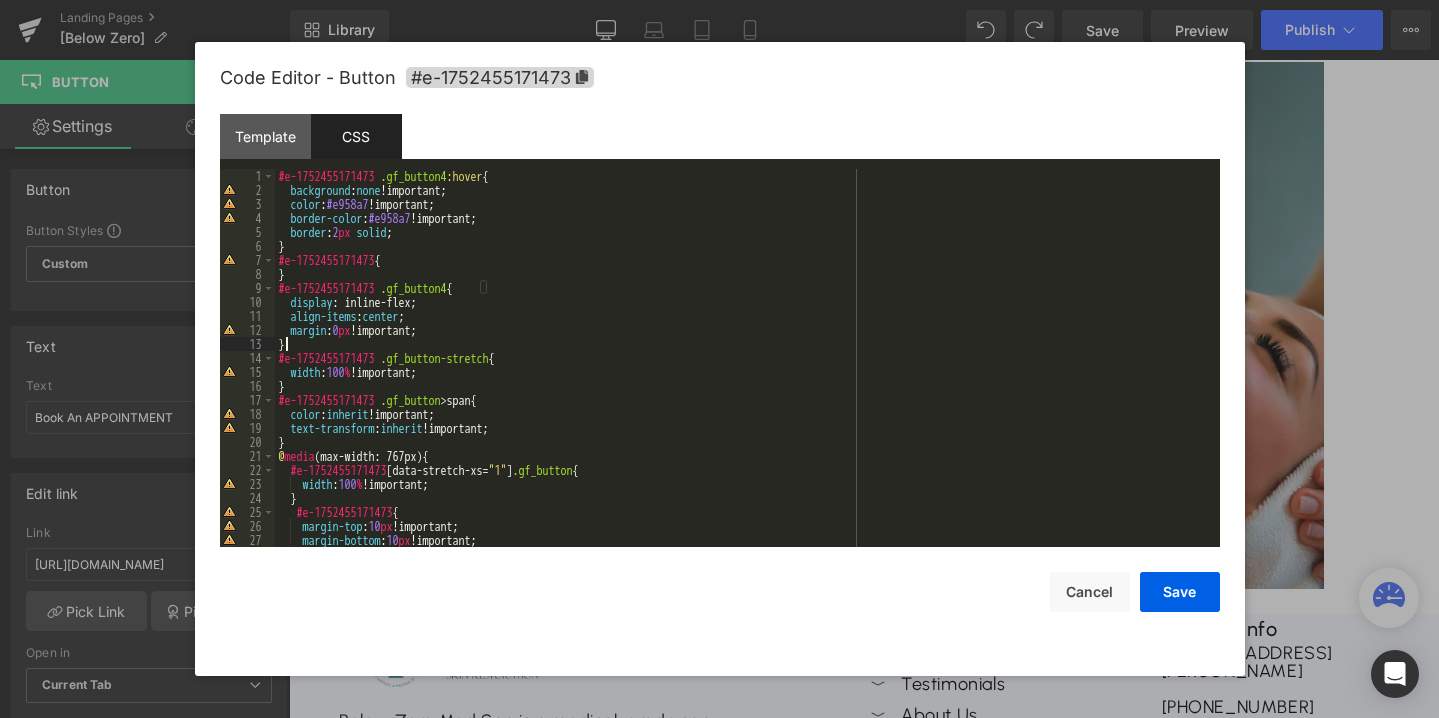 click on "#e-1752455171473   .gf_button4 :hover {    background : none  !important;    color : #e958a7  !important;    border-color : #e958a7  !important;    border :  2 px   solid ; } #e-1752455171473 { } #e-1752455171473   .gf_button4 {    display : inline-flex;    align-items :  center ;    margin :  0 px !important; } #e-1752455171473   .gf_button-stretch {    width :  100 %  !important; } #e-1752455171473   .gf_button  >  span {    color :  inherit !important;    text-transform :  inherit !important; } @ media  (max-width: 767px) {    #e-1752455171473  [ data-stretch-xs = " 1 " ]  .gf_button {       width :  100 %  !important;    }     #e-1752455171473 {       margin-top :  10 px !important;       margin-bottom :  10 px !important;       margin-left :  30 px !important;" at bounding box center [743, 372] 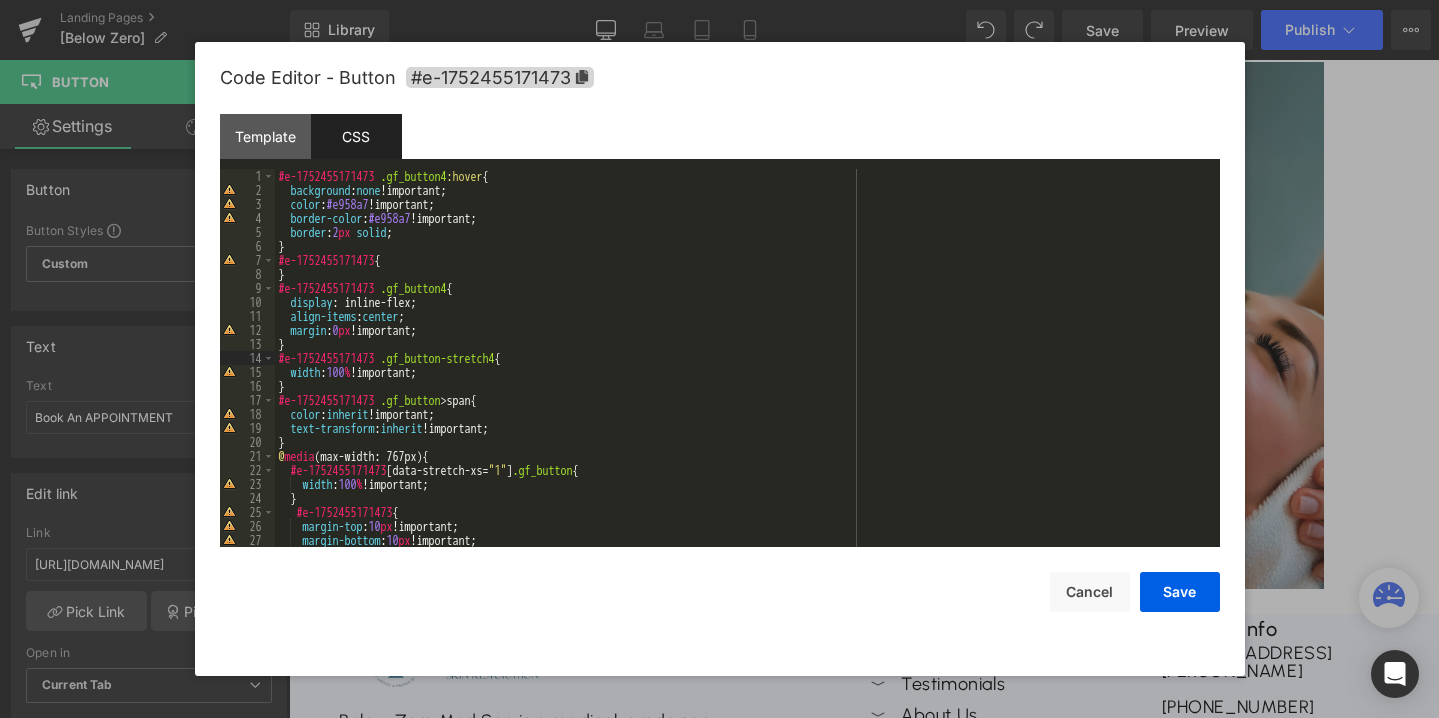 click on "#e-1752455171473   .gf_button4 :hover {    background : none  !important;    color : #e958a7  !important;    border-color : #e958a7  !important;    border :  2 px   solid ; } #e-1752455171473 { } #e-1752455171473   .gf_button4 {    display : inline-flex;    align-items :  center ;    margin :  0 px !important; } #e-1752455171473   .gf_button-stretch4 {    width :  100 %  !important; } #e-1752455171473   .gf_button  >  span {    color :  inherit !important;    text-transform :  inherit !important; } @ media  (max-width: 767px) {    #e-1752455171473  [ data-stretch-xs = " 1 " ]  .gf_button {       width :  100 %  !important;    }     #e-1752455171473 {       margin-top :  10 px !important;       margin-bottom :  10 px !important;       margin-left :  30 px !important;" at bounding box center (743, 372) 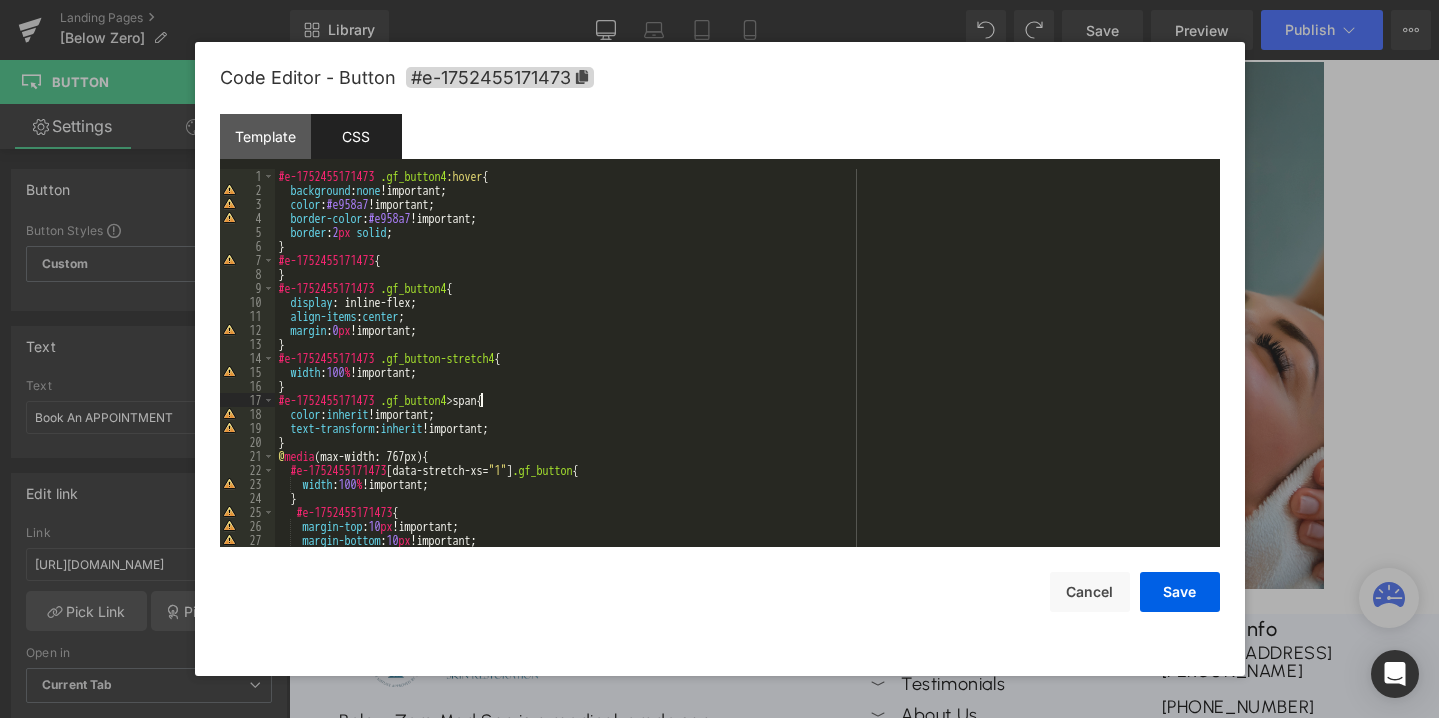 click on "#e-1752455171473   .gf_button4 :hover {    background : none  !important;    color : #e958a7  !important;    border-color : #e958a7  !important;    border :  2 px   solid ; } #e-1752455171473 { } #e-1752455171473   .gf_button4 {    display : inline-flex;    align-items :  center ;    margin :  0 px !important; } #e-1752455171473   .gf_button-stretch4 {    width :  100 %  !important; } #e-1752455171473   .gf_button4  >  span {    color :  inherit !important;    text-transform :  inherit !important; } @ media  (max-width: 767px) {    #e-1752455171473  [ data-stretch-xs = " 1 " ]  .gf_button {       width :  100 %  !important;    }     #e-1752455171473 {       margin-top :  10 px !important;       margin-bottom :  10 px !important;       margin-left :  30 px !important;" at bounding box center [743, 372] 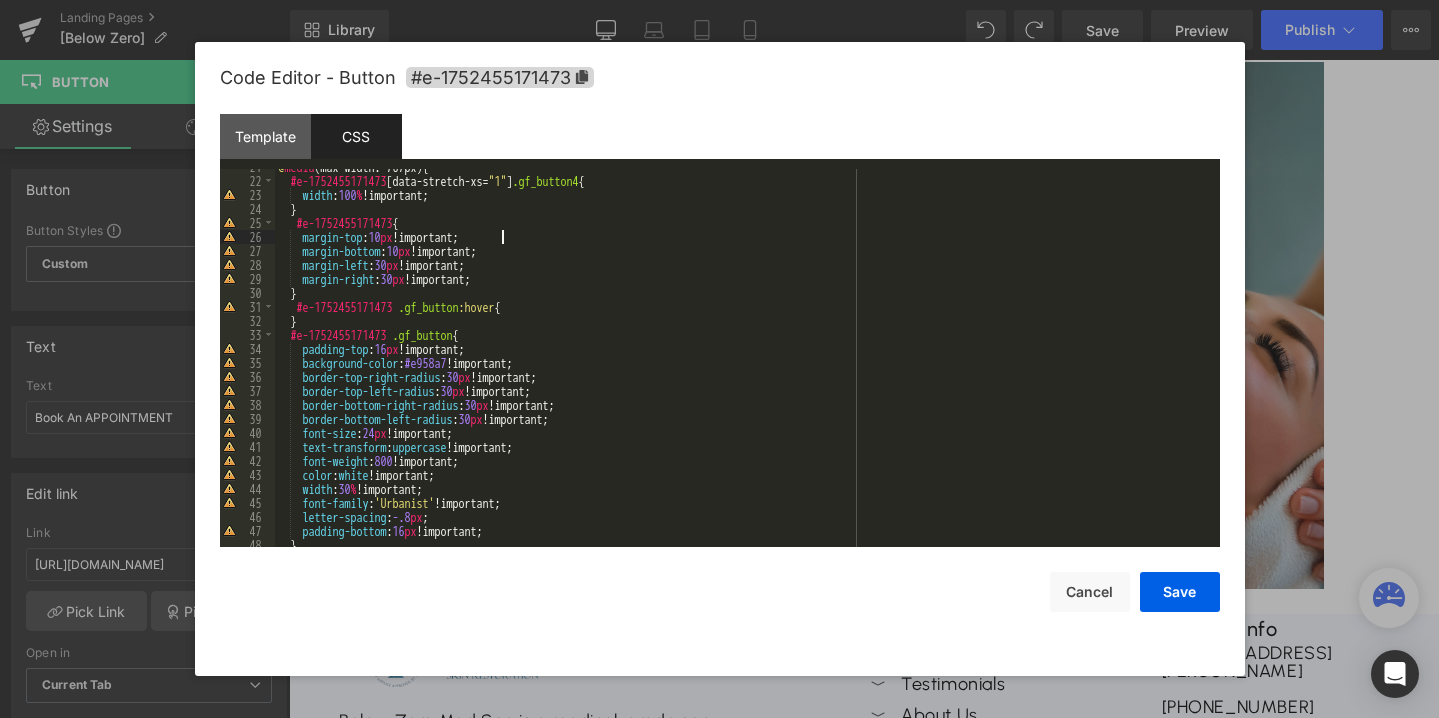 scroll, scrollTop: 298, scrollLeft: 0, axis: vertical 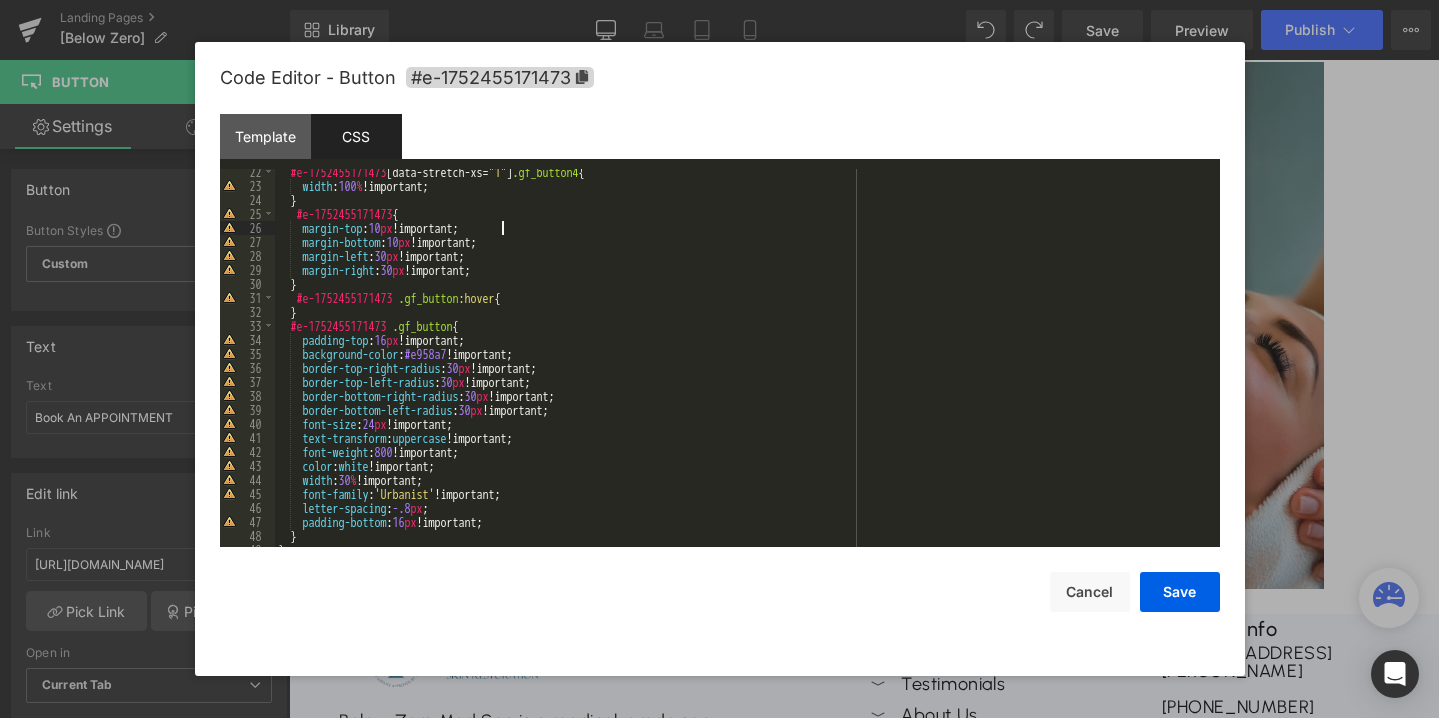 click on "#e-1752455171473  [ data-stretch-xs = " 1 " ]  .gf_button4 {       width :  100 %  !important;    }     #e-1752455171473 {       margin-top :  10 px !important;       margin-bottom :  10 px !important;       margin-left :  30 px !important;       margin-right :  30 px !important;    }     #e-1752455171473   .gf_button :hover {    }    #e-1752455171473   .gf_button {       padding-top :  16 px !important;       background-color :  #e958a7 !important;       border-top-right-radius :  30 px !important;       border-top-left-radius :  30 px !important;       border-bottom-right-radius :  30 px !important;       border-bottom-left-radius :  30 px !important;       font-size :  24 px !important;       text-transform :  uppercase !important;       font-weight :  800 !important;       color :  white !important;       width :  30 % !important;       font-family :  ' Urbanist ' !important;       letter-spacing :  -.8 px ;       padding-bottom :  16 px !important;    } }" at bounding box center (743, 368) 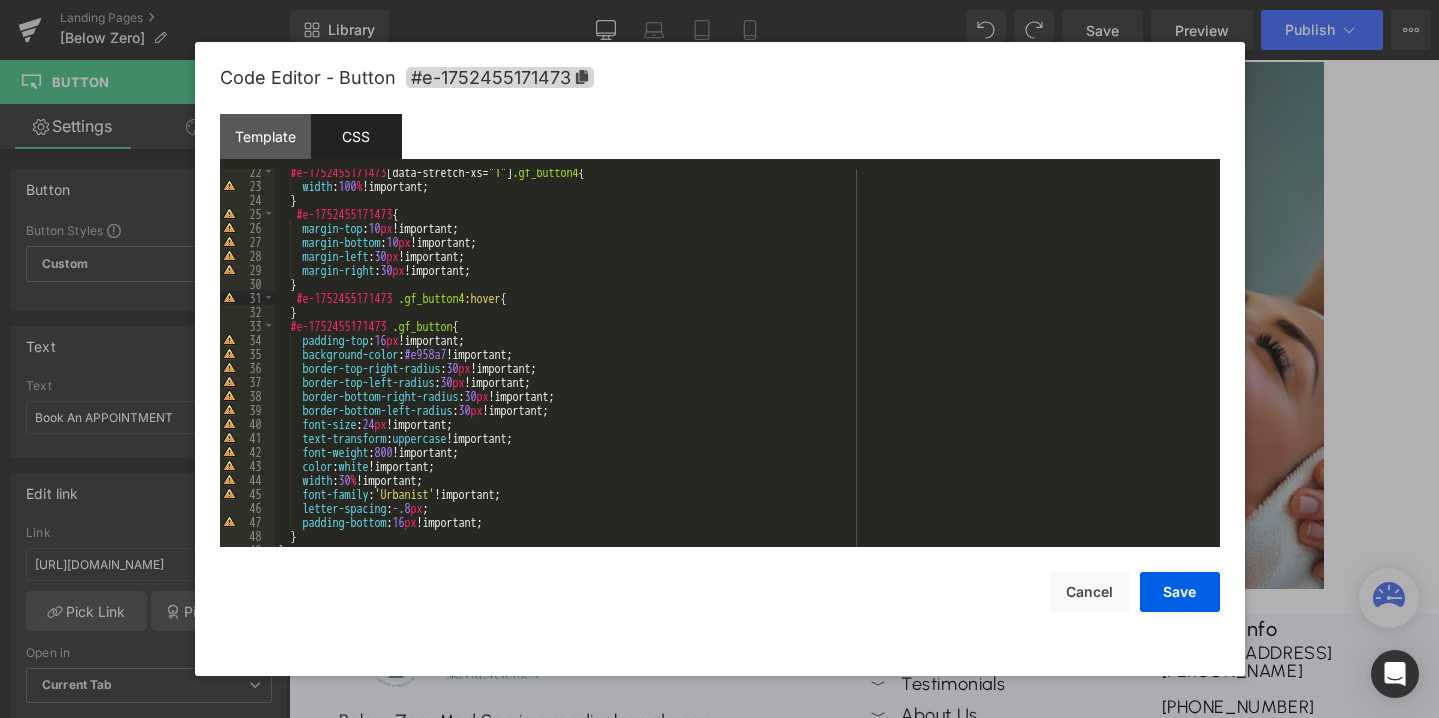 click on "#e-1752455171473  [ data-stretch-xs = " 1 " ]  .gf_button4 {       width :  100 %  !important;    }     #e-1752455171473 {       margin-top :  10 px !important;       margin-bottom :  10 px !important;       margin-left :  30 px !important;       margin-right :  30 px !important;    }     #e-1752455171473   .gf_button4 :hover {    }    #e-1752455171473   .gf_button {       padding-top :  16 px !important;       background-color :  #e958a7 !important;       border-top-right-radius :  30 px !important;       border-top-left-radius :  30 px !important;       border-bottom-right-radius :  30 px !important;       border-bottom-left-radius :  30 px !important;       font-size :  24 px !important;       text-transform :  uppercase !important;       font-weight :  800 !important;       color :  white !important;       width :  30 % !important;       font-family :  ' Urbanist ' !important;       letter-spacing :  -.8 px ;       padding-bottom :  16 px !important;    } }" at bounding box center [743, 368] 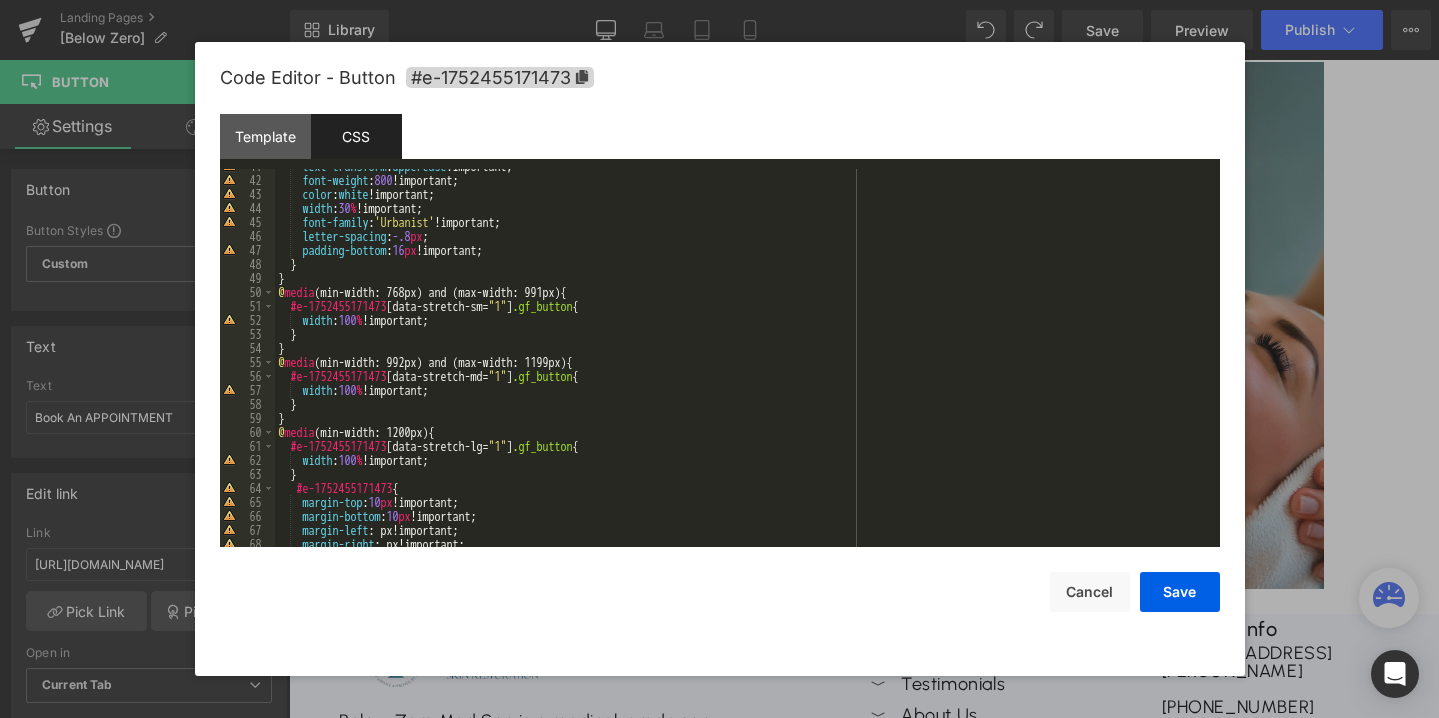 scroll, scrollTop: 570, scrollLeft: 0, axis: vertical 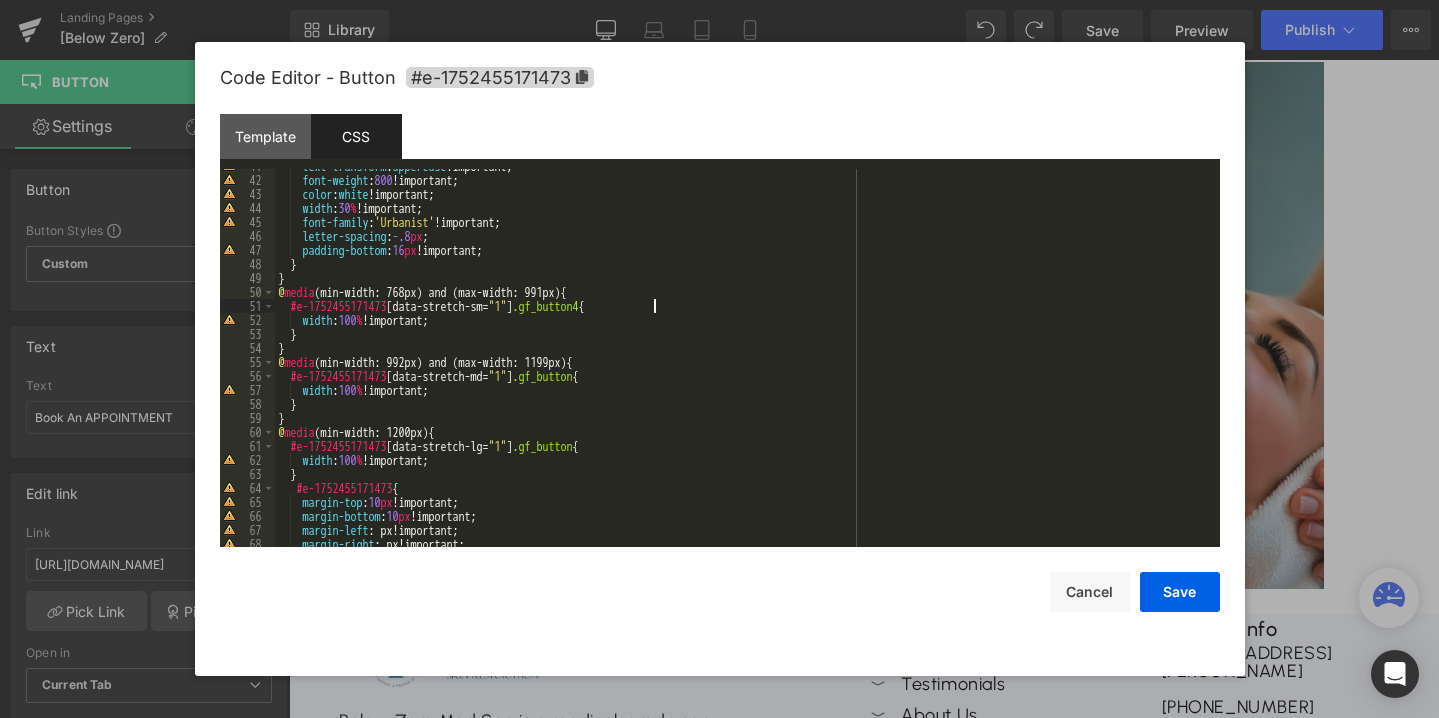 click on "text-transform :  uppercase !important;       font-weight :  800 !important;       color :  white !important;       width :  30 % !important;       font-family :  ' Urbanist ' !important;       letter-spacing :  -.8 px ;       padding-bottom :  16 px !important;    } } @ media  (min-width: 768px) and (max-width: 991px) {    #e-1752455171473  [ data-stretch-sm = " 1 " ]  .gf_button4 {       width :  100 %  !important;    } } @ media  (min-width: 992px) and (max-width: 1199px) {    #e-1752455171473  [ data-stretch-md = " 1 " ]  .gf_button {       width :  100 %  !important;    } } @ media  (min-width: 1200px) {    #e-1752455171473  [ data-stretch-lg = " 1 " ]  .gf_button {       width :  100 %  !important;    }     #e-1752455171473 {       margin-top :  10 px !important;       margin-bottom :  10 px !important;       margin-left : px!important;       margin-right : px!important;" at bounding box center [743, 362] 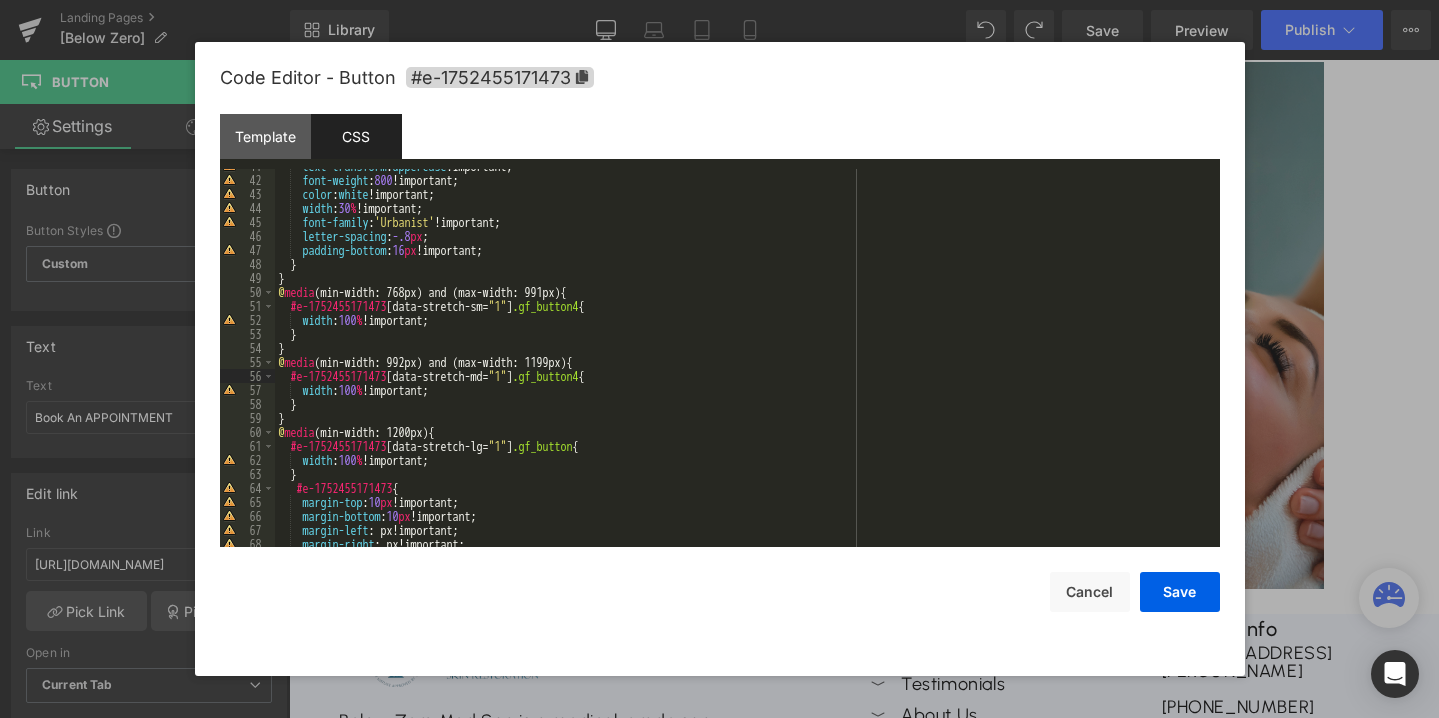click on "text-transform :  uppercase !important;       font-weight :  800 !important;       color :  white !important;       width :  30 % !important;       font-family :  ' Urbanist ' !important;       letter-spacing :  -.8 px ;       padding-bottom :  16 px !important;    } } @ media  (min-width: 768px) and (max-width: 991px) {    #e-1752455171473  [ data-stretch-sm = " 1 " ]  .gf_button4 {       width :  100 %  !important;    } } @ media  (min-width: 992px) and (max-width: 1199px) {    #e-1752455171473  [ data-stretch-md = " 1 " ]  .gf_button4 {       width :  100 %  !important;    } } @ media  (min-width: 1200px) {    #e-1752455171473  [ data-stretch-lg = " 1 " ]  .gf_button {       width :  100 %  !important;    }     #e-1752455171473 {       margin-top :  10 px !important;       margin-bottom :  10 px !important;       margin-left : px!important;       margin-right : px!important;" at bounding box center [743, 362] 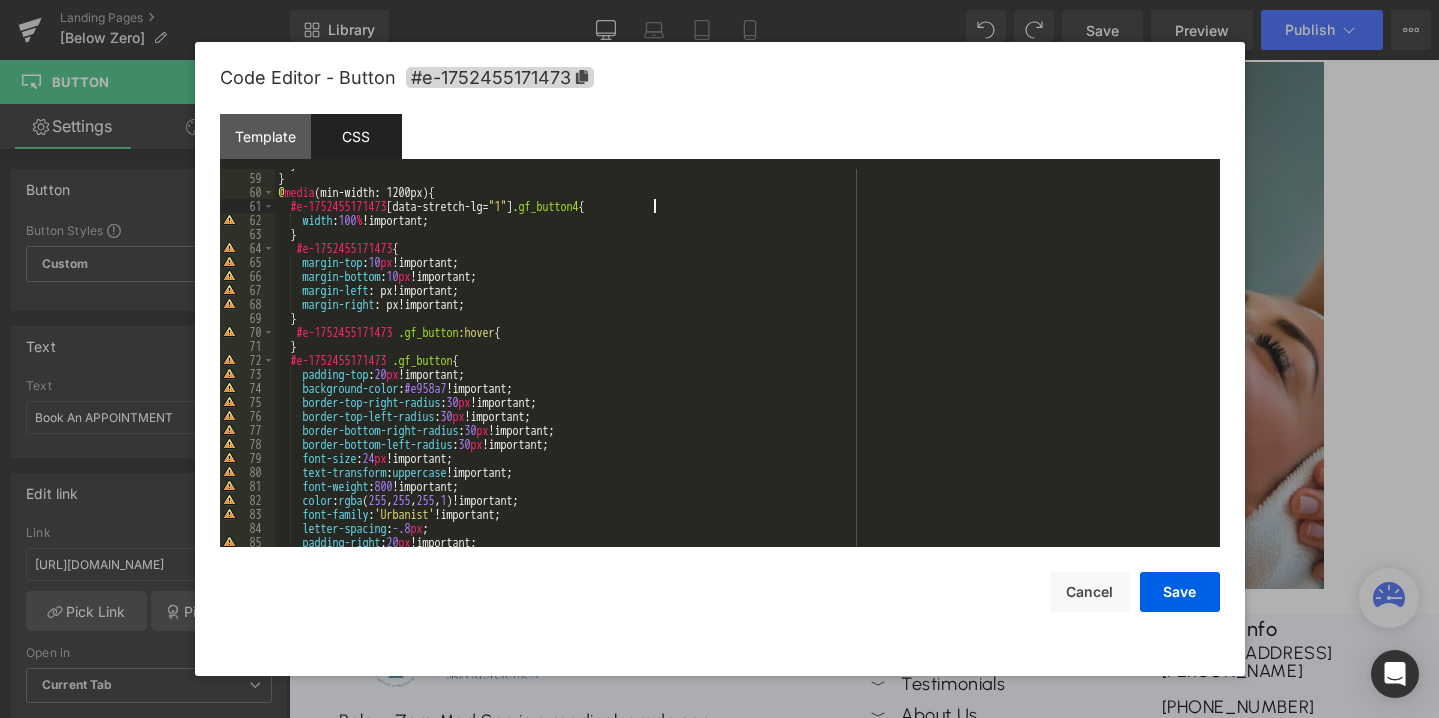 scroll, scrollTop: 811, scrollLeft: 0, axis: vertical 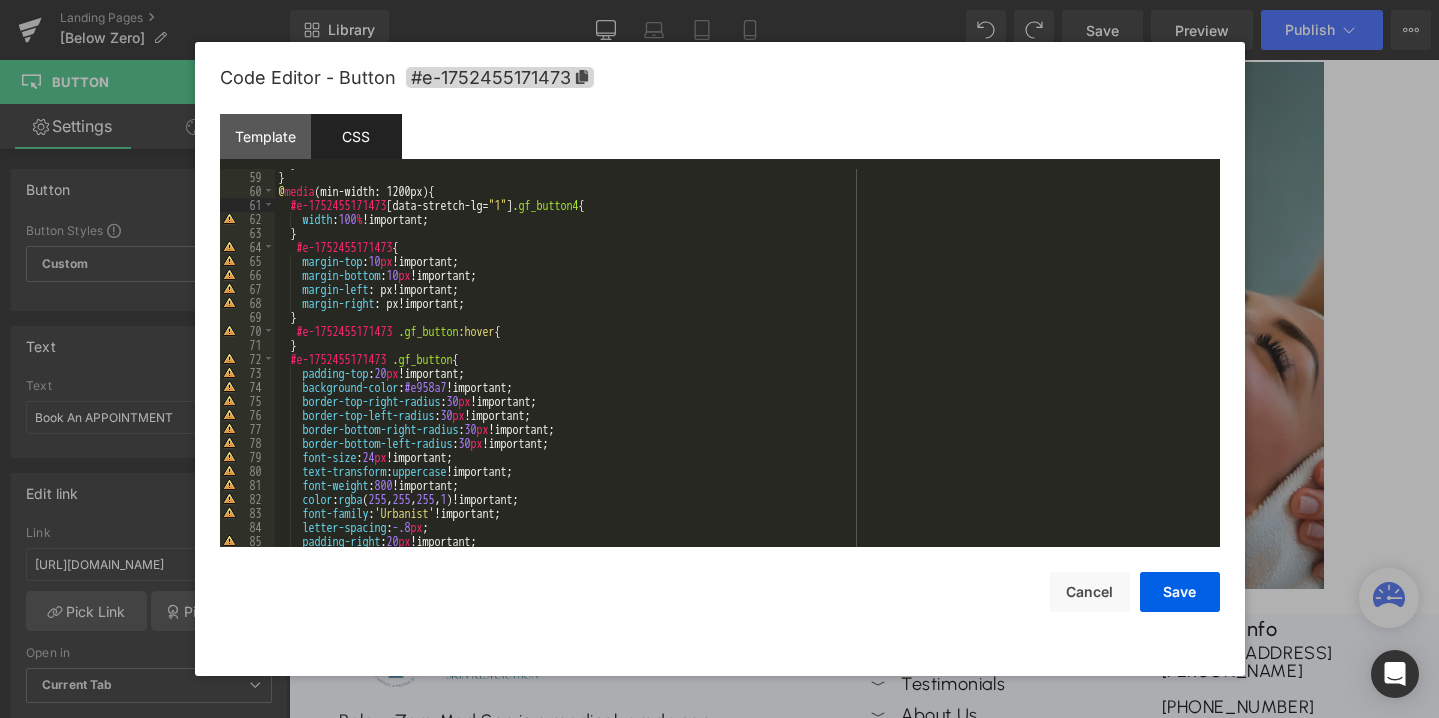 click on "} } @ media  (min-width: 1200px) {    #e-1752455171473  [ data-stretch-lg = " 1 " ]  .gf_button4 {       width :  100 %  !important;    }     #e-1752455171473 {       margin-top :  10 px !important;       margin-bottom :  10 px !important;       margin-left : px!important;       margin-right : px!important;    }     #e-1752455171473   .gf_button :hover {    }    #e-1752455171473   .gf_button {       padding-top :  20 px !important;       background-color :  #e958a7 !important;       border-top-right-radius :  30 px !important;       border-top-left-radius :  30 px !important;       border-bottom-right-radius :  30 px !important;       border-bottom-left-radius :  30 px !important;       font-size :  24 px !important;       text-transform :  uppercase !important;       font-weight :  800 !important;       color :  rgba ( 255 ,  255 ,  255 ,  1 )!important;       font-family :  ' Urbanist ' !important;       letter-spacing :  -.8 px ;       padding-right :  20 px !important;" at bounding box center [743, 359] 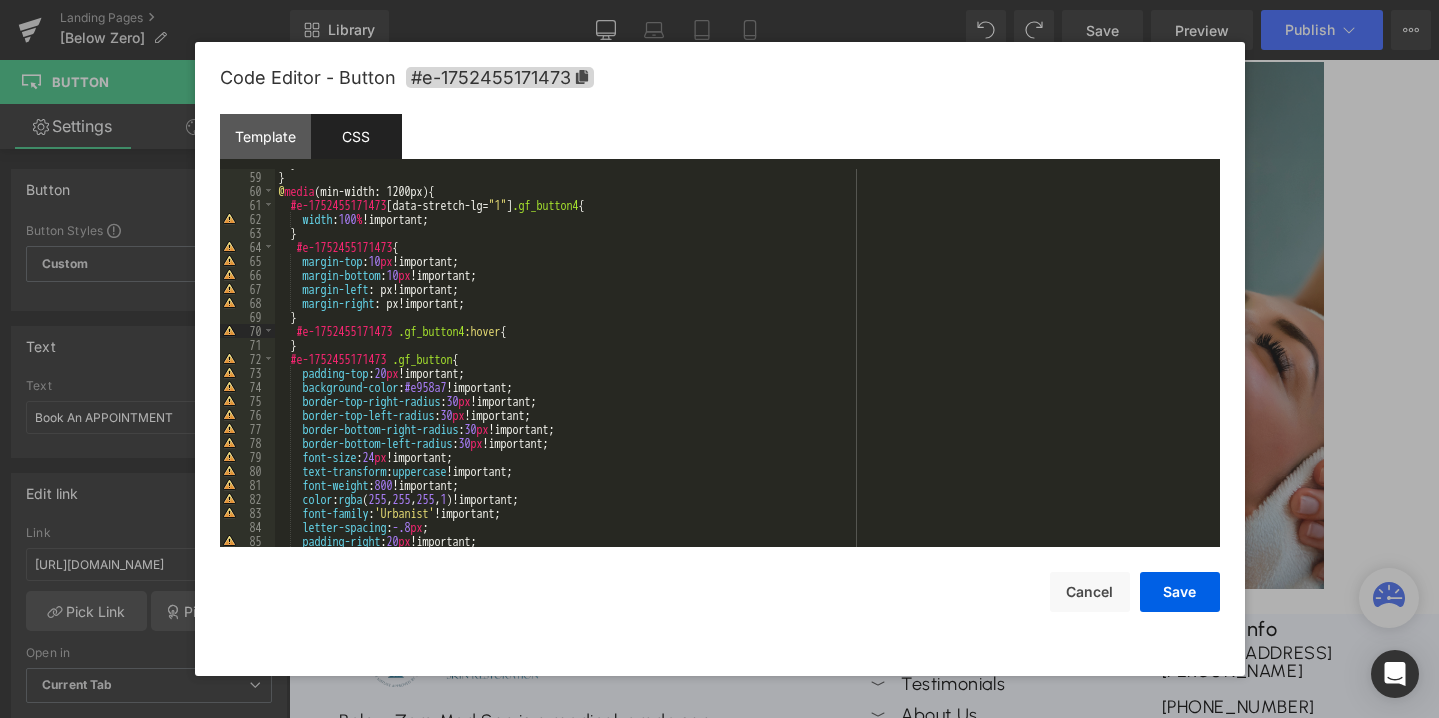 click on "} } @ media  (min-width: 1200px) {    #e-1752455171473  [ data-stretch-lg = " 1 " ]  .gf_button4 {       width :  100 %  !important;    }     #e-1752455171473 {       margin-top :  10 px !important;       margin-bottom :  10 px !important;       margin-left : px!important;       margin-right : px!important;    }     #e-1752455171473   .gf_button4 :hover {    }    #e-1752455171473   .gf_button {       padding-top :  20 px !important;       background-color :  #e958a7 !important;       border-top-right-radius :  30 px !important;       border-top-left-radius :  30 px !important;       border-bottom-right-radius :  30 px !important;       border-bottom-left-radius :  30 px !important;       font-size :  24 px !important;       text-transform :  uppercase !important;       font-weight :  800 !important;       color :  rgba ( 255 ,  255 ,  255 ,  1 )!important;       font-family :  ' Urbanist ' !important;       letter-spacing :  -.8 px ;       padding-right :  20 px !important;" at bounding box center (743, 359) 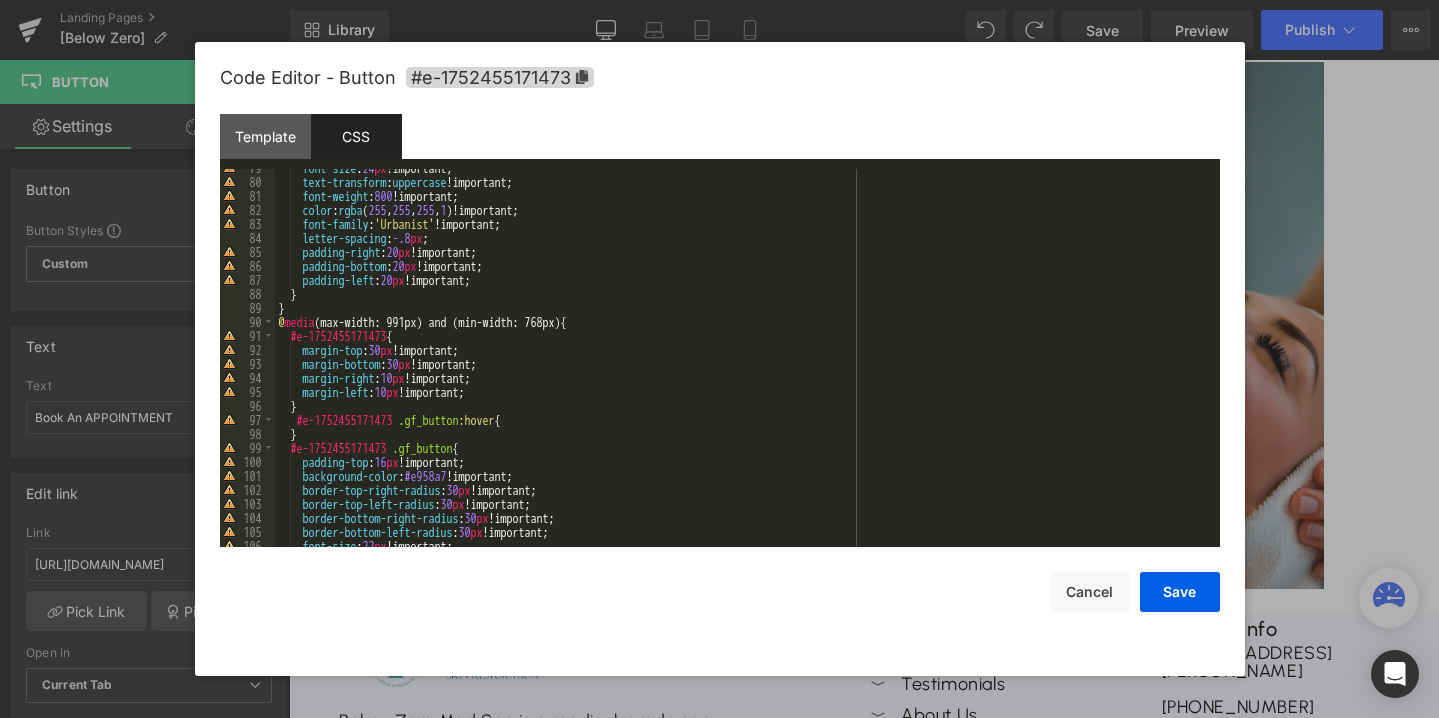 scroll, scrollTop: 1100, scrollLeft: 0, axis: vertical 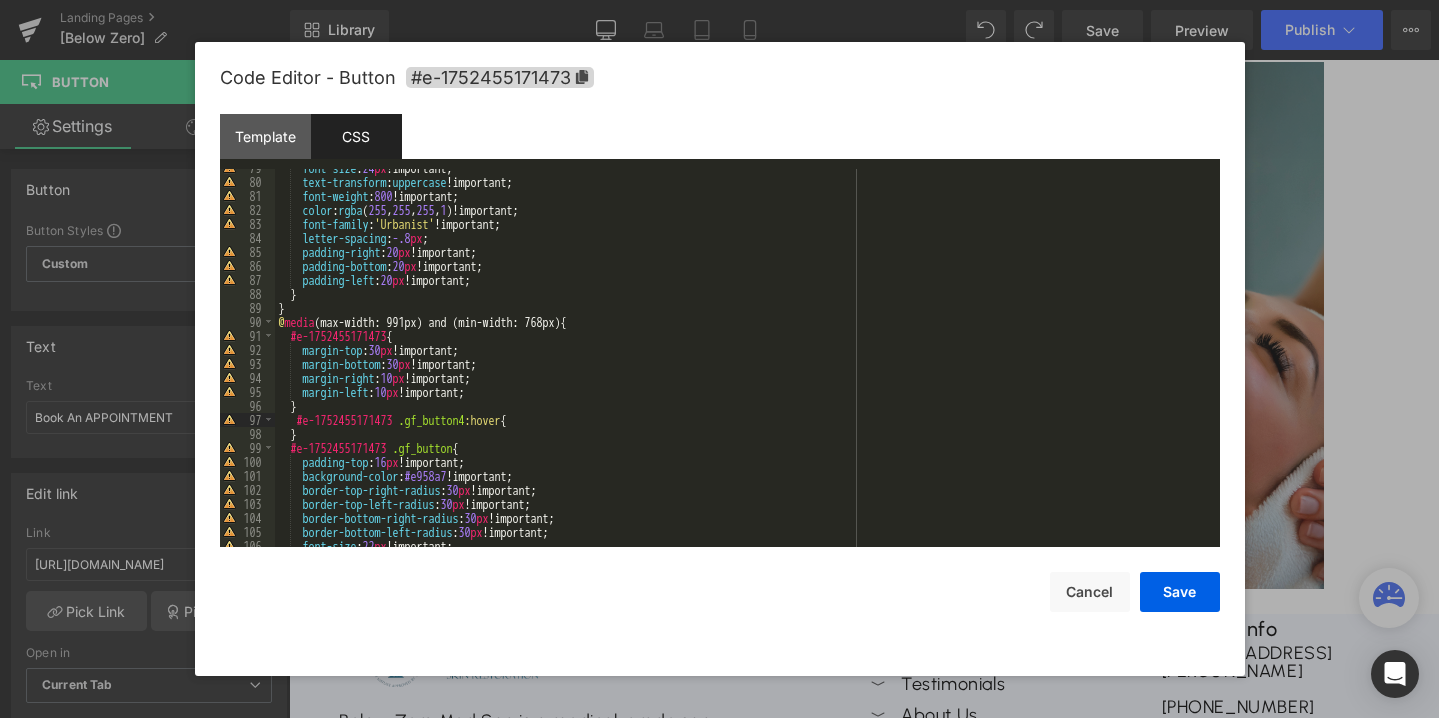 click on "font-size :  24 px !important;       text-transform :  uppercase !important;       font-weight :  800 !important;       color :  rgba ( 255 ,  255 ,  255 ,  1 )!important;       font-family :  ' Urbanist ' !important;       letter-spacing :  -.8 px ;       padding-right :  20 px !important;       padding-bottom :  20 px !important;       padding-left :  20 px !important;    } } @ media  (max-width: 991px) and (min-width: 768px) {    #e-1752455171473 {       margin-top :  30 px !important;       margin-bottom :  30 px !important;       margin-right :  10 px !important;       margin-left :  10 px !important;    }     #e-1752455171473   .gf_button4 :hover {    }    #e-1752455171473   .gf_button {       padding-top :  16 px !important;       background-color :  #e958a7 !important;       border-top-right-radius :  30 px !important;       border-top-left-radius :  30 px !important;       border-bottom-right-radius :  30 px !important;       border-bottom-left-radius :  30 px !important;       font-size :  22" at bounding box center [743, 364] 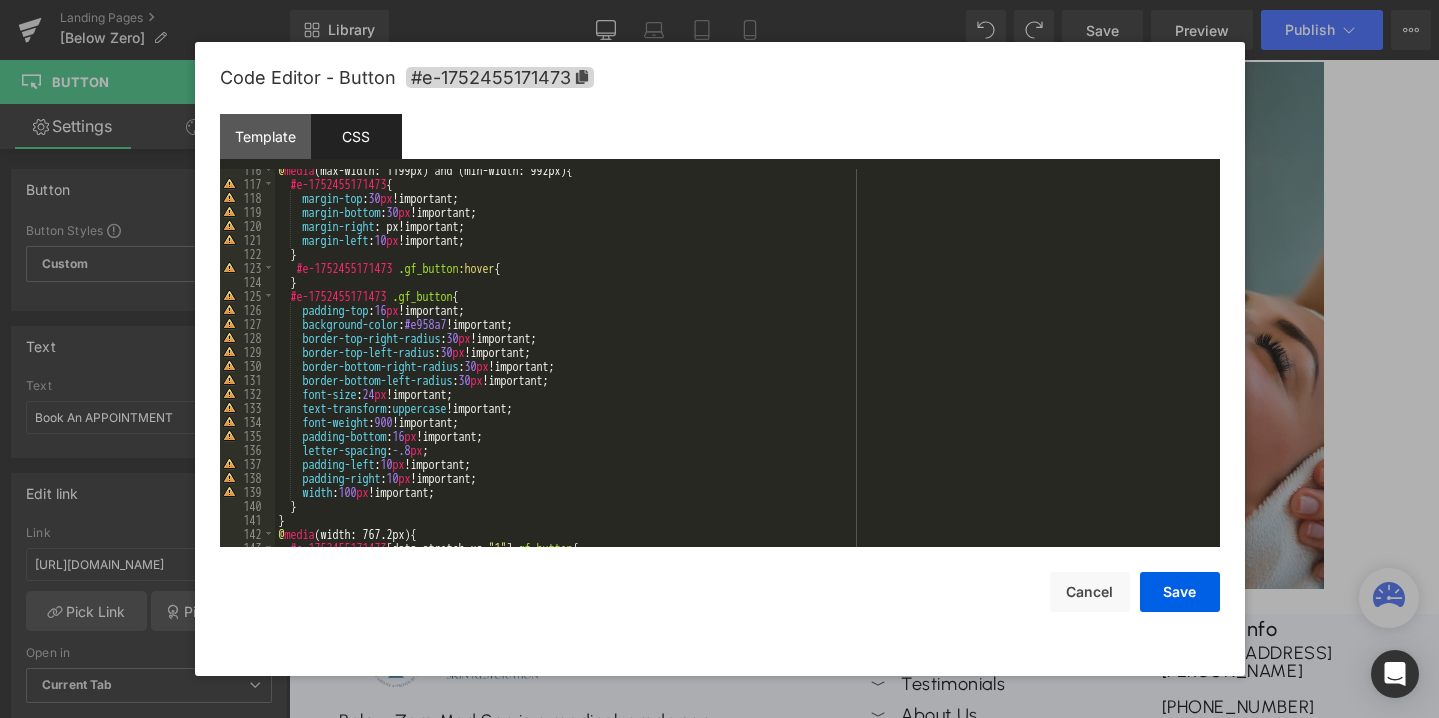 scroll, scrollTop: 1621, scrollLeft: 0, axis: vertical 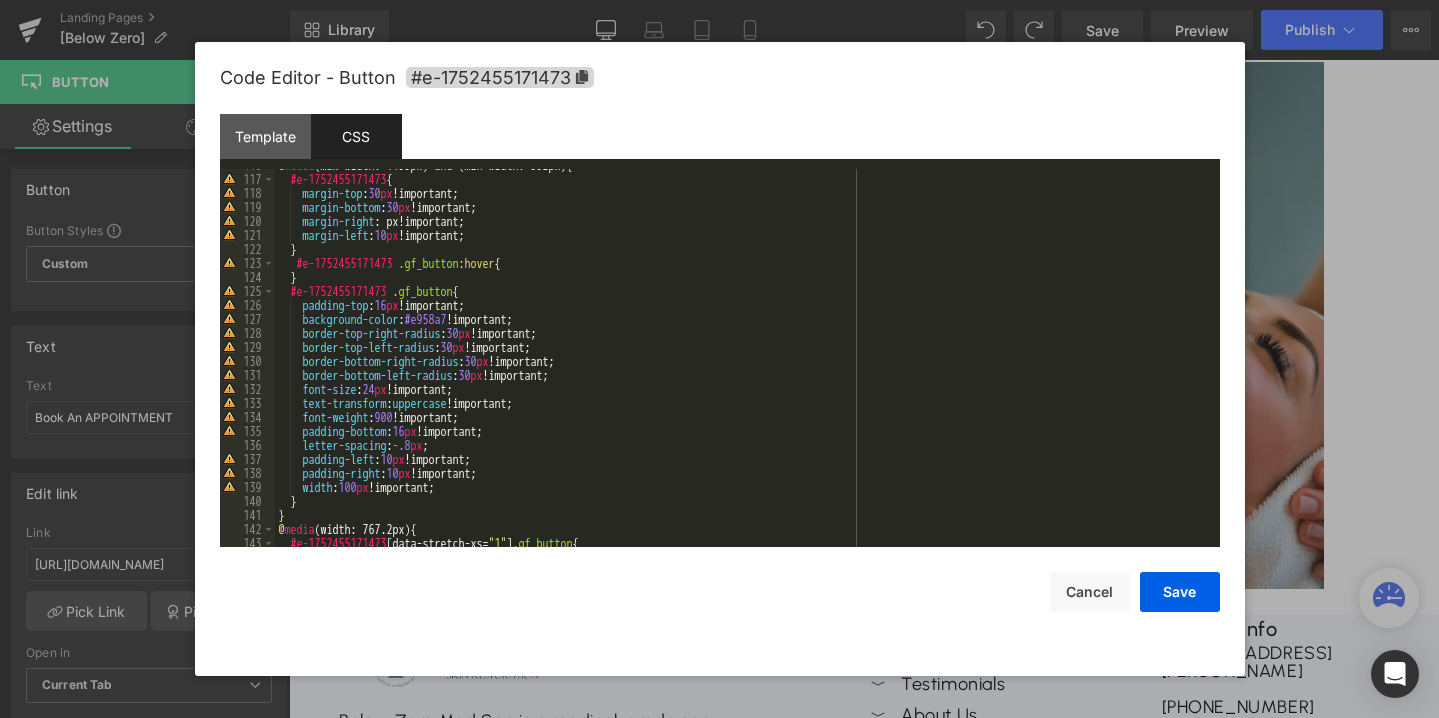click on "@ media  (max-width: 1199px) and (min-width: 992px) {    #e-1752455171473 {       margin-top :  30 px !important;       margin-bottom :  30 px !important;       margin-right : px!important;       margin-left :  10 px !important;    }     #e-1752455171473   .gf_button :hover {    }    #e-1752455171473   .gf_button {       padding-top :  16 px !important;       background-color :  #e958a7 !important;       border-top-right-radius :  30 px !important;       border-top-left-radius :  30 px !important;       border-bottom-right-radius :  30 px !important;       border-bottom-left-radius :  30 px !important;       font-size :  24 px !important;       text-transform :  uppercase !important;       font-weight :  900 !important;       padding-bottom :  16 px !important;       letter-spacing :  -.8 px ;       padding-left :  10 px !important;       padding-right :  10 px !important;       width :  100 px !important;    } } @ media  (width: 767.2px) {    #e-1752455171473  [ data-stretch-xs = " 1 " ]  .gf_button {" at bounding box center (743, 361) 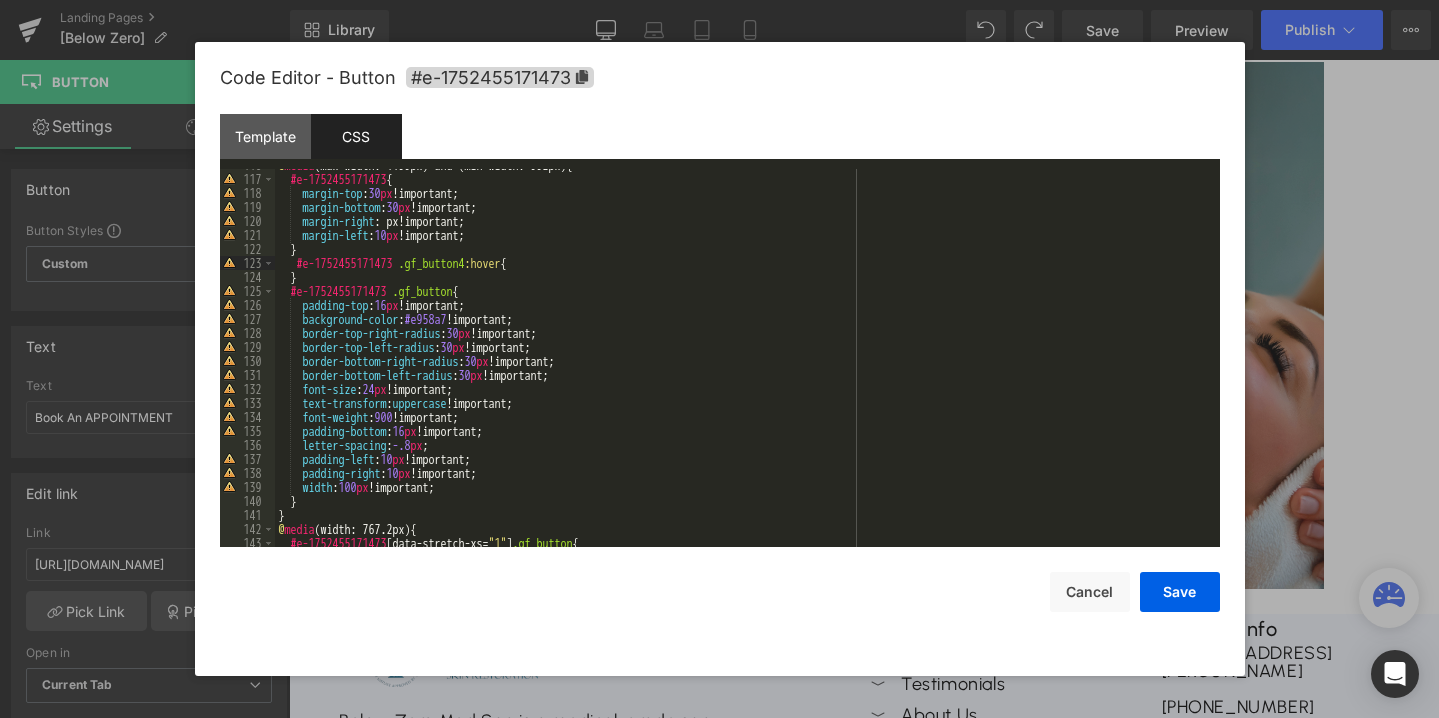 click on "@ media  (max-width: 1199px) and (min-width: 992px) {    #e-1752455171473 {       margin-top :  30 px !important;       margin-bottom :  30 px !important;       margin-right : px!important;       margin-left :  10 px !important;    }     #e-1752455171473   .gf_button4 :hover {    }    #e-1752455171473   .gf_button {       padding-top :  16 px !important;       background-color :  #e958a7 !important;       border-top-right-radius :  30 px !important;       border-top-left-radius :  30 px !important;       border-bottom-right-radius :  30 px !important;       border-bottom-left-radius :  30 px !important;       font-size :  24 px !important;       text-transform :  uppercase !important;       font-weight :  900 !important;       padding-bottom :  16 px !important;       letter-spacing :  -.8 px ;       padding-left :  10 px !important;       padding-right :  10 px !important;       width :  100 px !important;    } } @ media  (width: 767.2px) {    #e-1752455171473  [ data-stretch-xs = " 1 " ]  .gf_button {" at bounding box center [743, 361] 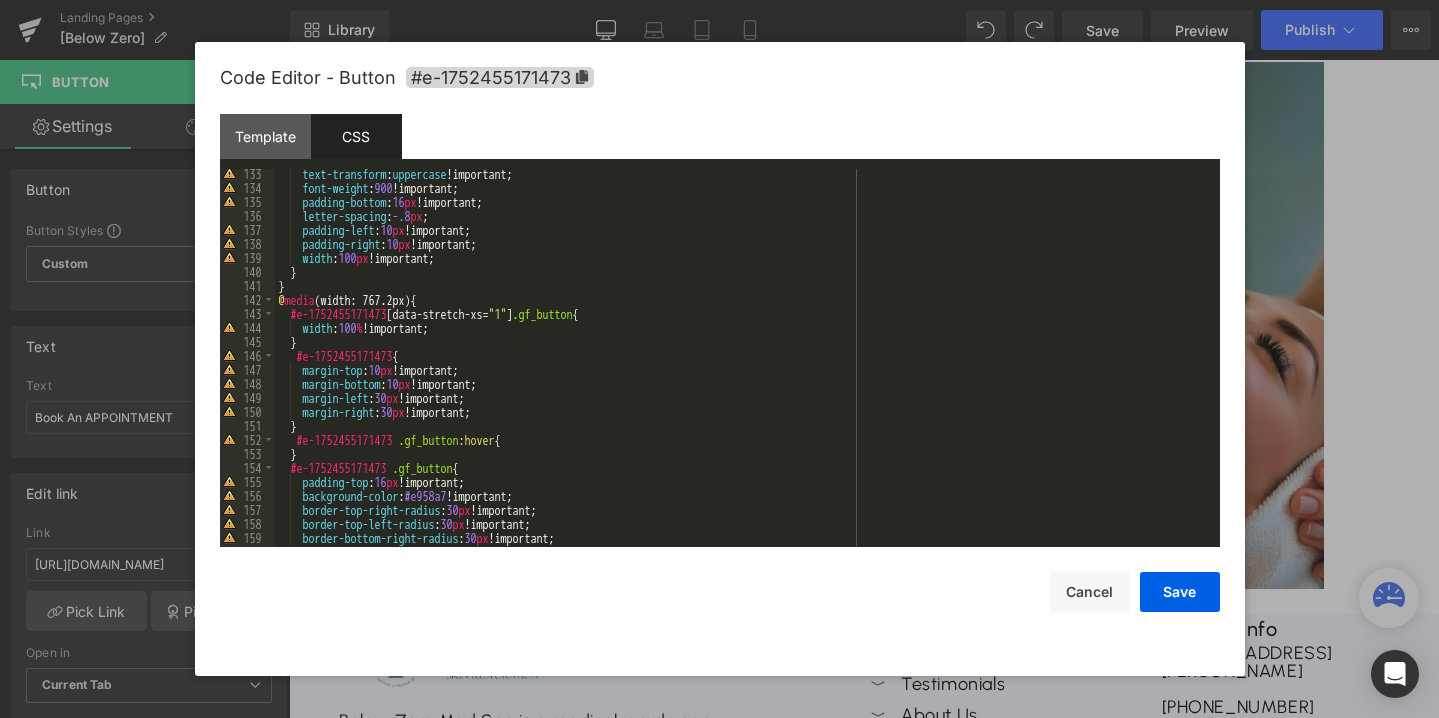 scroll, scrollTop: 1850, scrollLeft: 0, axis: vertical 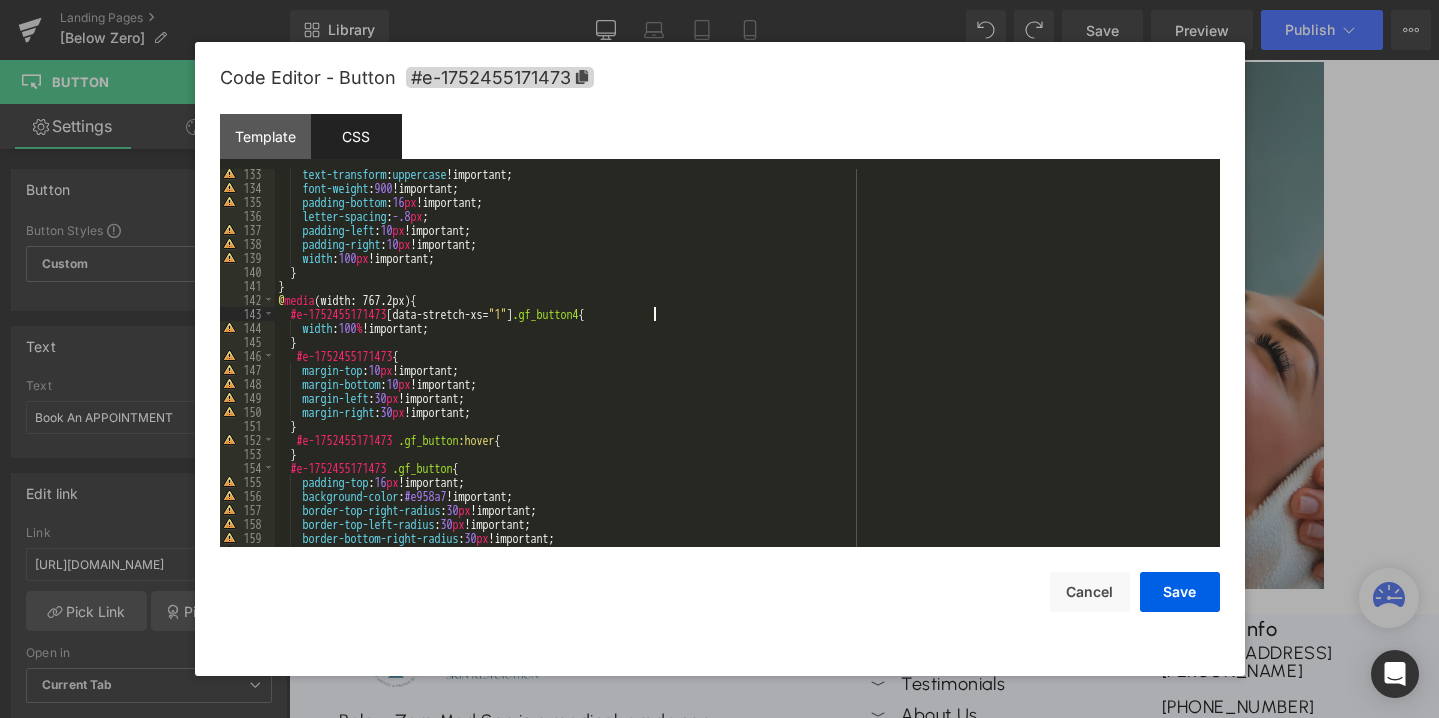 click on "text-transform :  uppercase !important;       font-weight :  900 !important;       padding-bottom :  16 px !important;       letter-spacing :  -.8 px ;       padding-left :  10 px !important;       padding-right :  10 px !important;       width :  100 px !important;    } } @ media  (width: 767.2px) {    #e-1752455171473  [ data-stretch-xs = " 1 " ]  .gf_button4 {       width :  100 %  !important;    }     #e-1752455171473 {       margin-top :  10 px !important;       margin-bottom :  10 px !important;       margin-left :  30 px !important;       margin-right :  30 px !important;    }     #e-1752455171473   .gf_button :hover {    }    #e-1752455171473   .gf_button {       padding-top :  16 px !important;       background-color :  #e958a7 !important;       border-top-right-radius :  30 px !important;       border-top-left-radius :  30 px !important;       border-bottom-right-radius :  30 px !important;       border-bottom-left-radius :  30 px !important;" at bounding box center [743, 370] 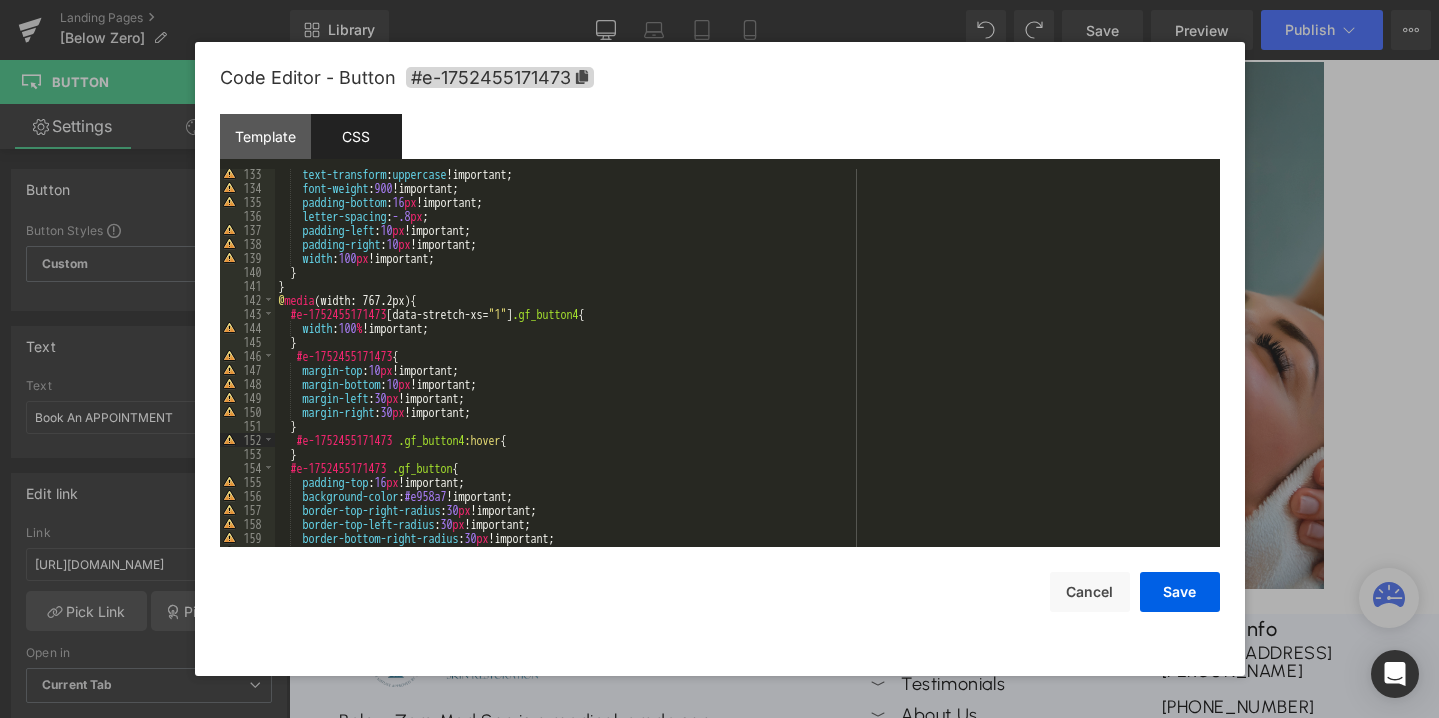 click on "text-transform :  uppercase !important;       font-weight :  900 !important;       padding-bottom :  16 px !important;       letter-spacing :  -.8 px ;       padding-left :  10 px !important;       padding-right :  10 px !important;       width :  100 px !important;    } } @ media  (width: 767.2px) {    #e-1752455171473  [ data-stretch-xs = " 1 " ]  .gf_button4 {       width :  100 %  !important;    }     #e-1752455171473 {       margin-top :  10 px !important;       margin-bottom :  10 px !important;       margin-left :  30 px !important;       margin-right :  30 px !important;    }     #e-1752455171473   .gf_button4 :hover {    }    #e-1752455171473   .gf_button {       padding-top :  16 px !important;       background-color :  #e958a7 !important;       border-top-right-radius :  30 px !important;       border-top-left-radius :  30 px !important;       border-bottom-right-radius :  30 px !important;       border-bottom-left-radius :  30 px !important;" at bounding box center (743, 370) 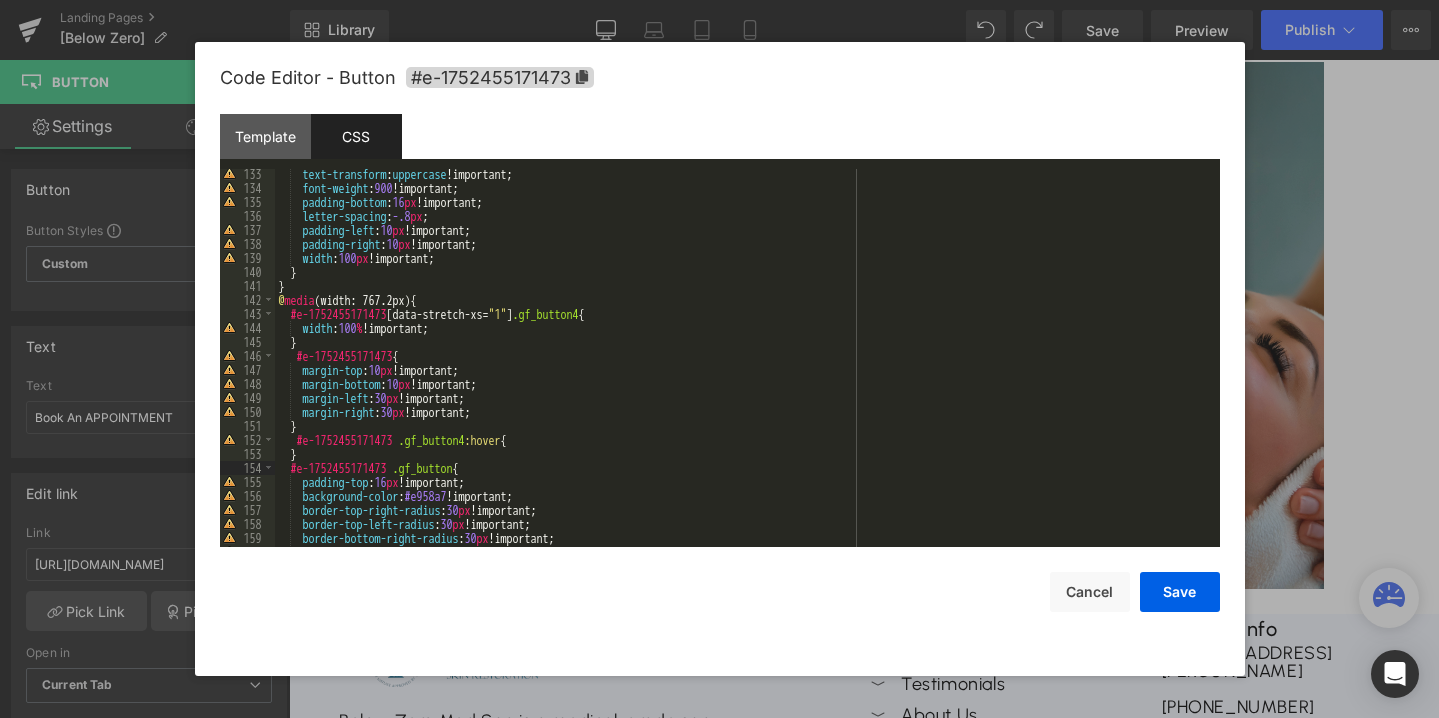 type 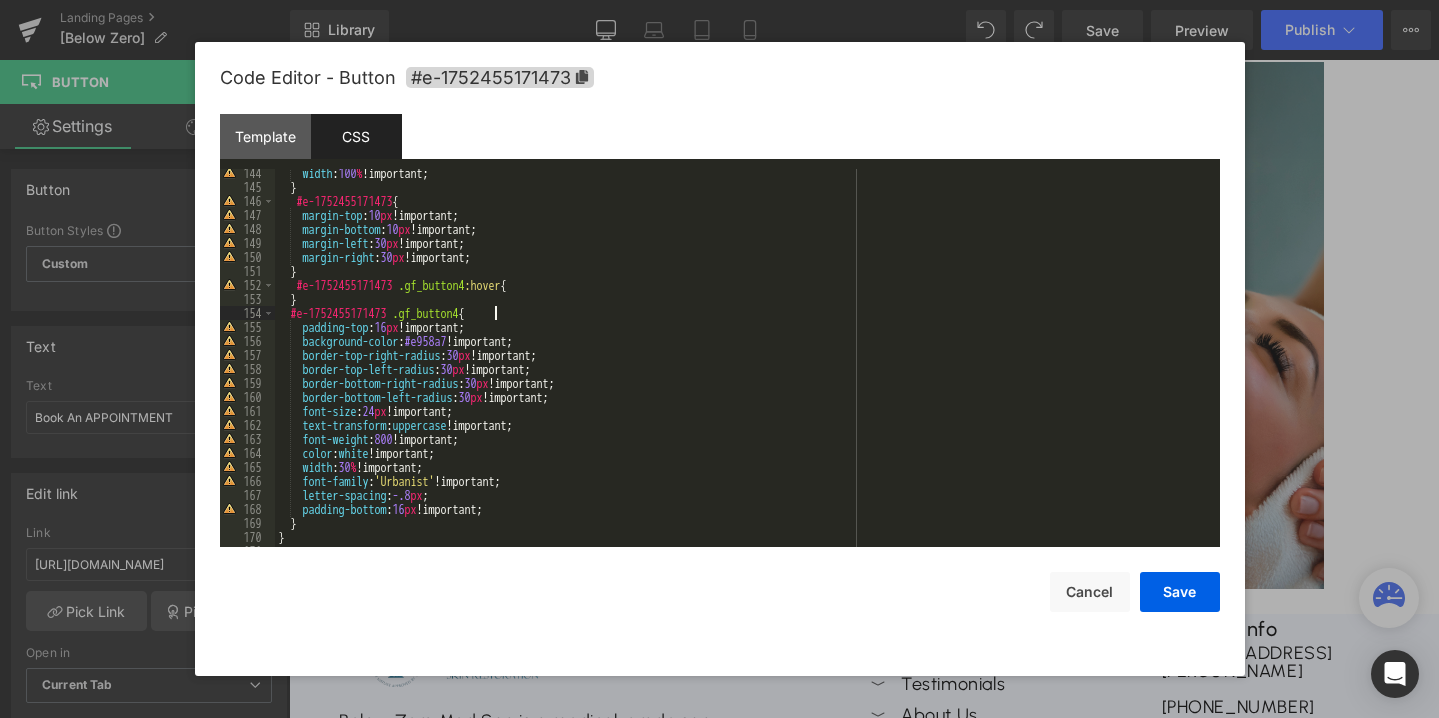 scroll, scrollTop: 2016, scrollLeft: 0, axis: vertical 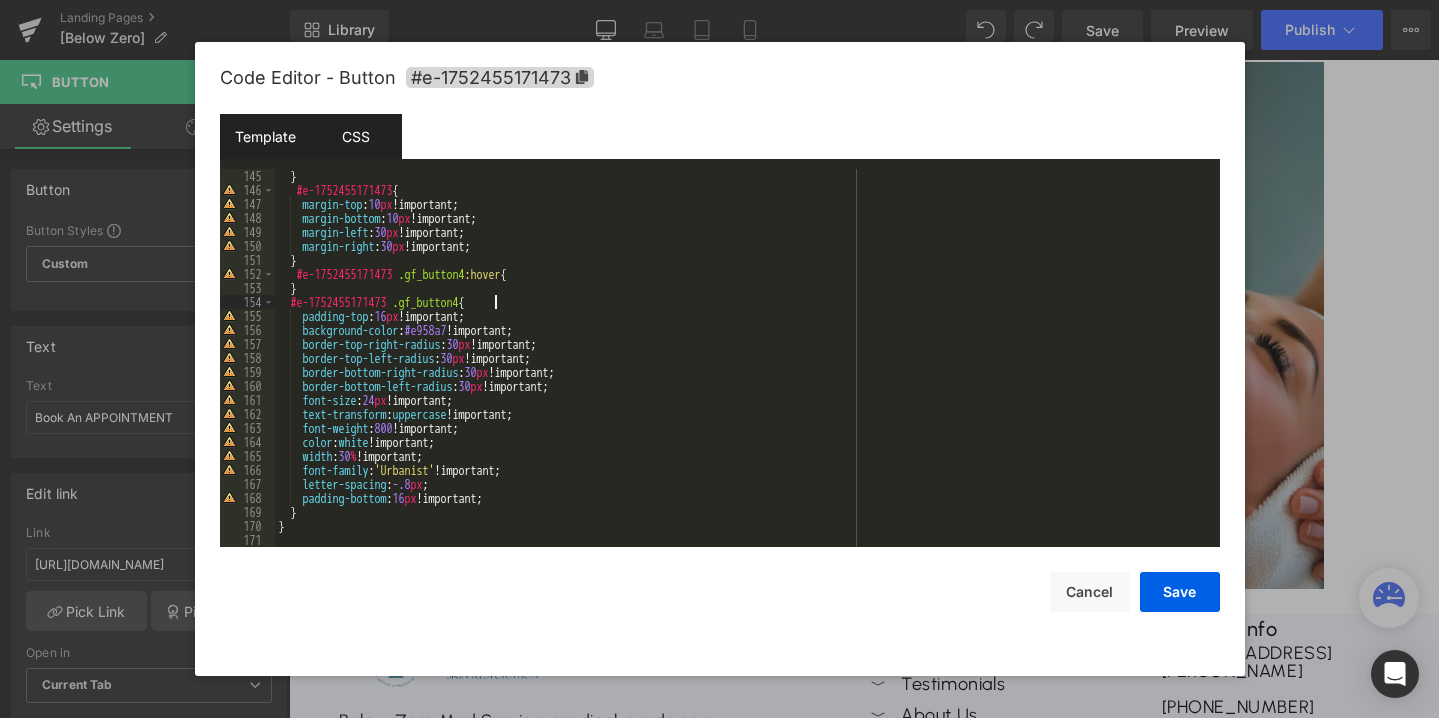 click on "Template" at bounding box center [265, 136] 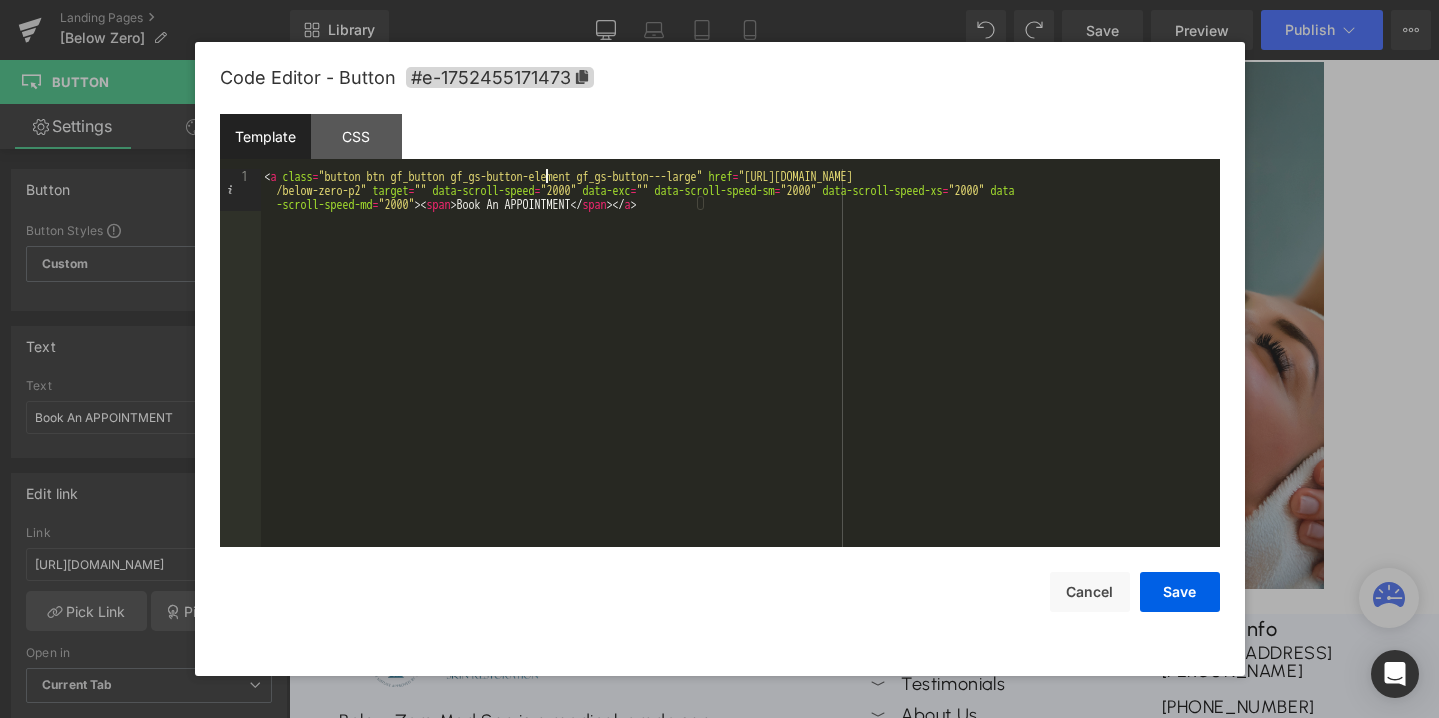 click on "< a   class = "button btn gf_button gf_gs-button-element gf_gs-button---large"   href = "https://www.advancedbeautytreatments.com/pages    /below-zero-p2"   target = ""   data-scroll-speed = "2000"   data-exc = ""   data-scroll-speed-sm = "2000"   data-scroll-speed-xs = "2000"   data    -scroll-speed-md = "2000" > < span > Book An APPOINTMENT </ span > </ a >" at bounding box center (740, 400) 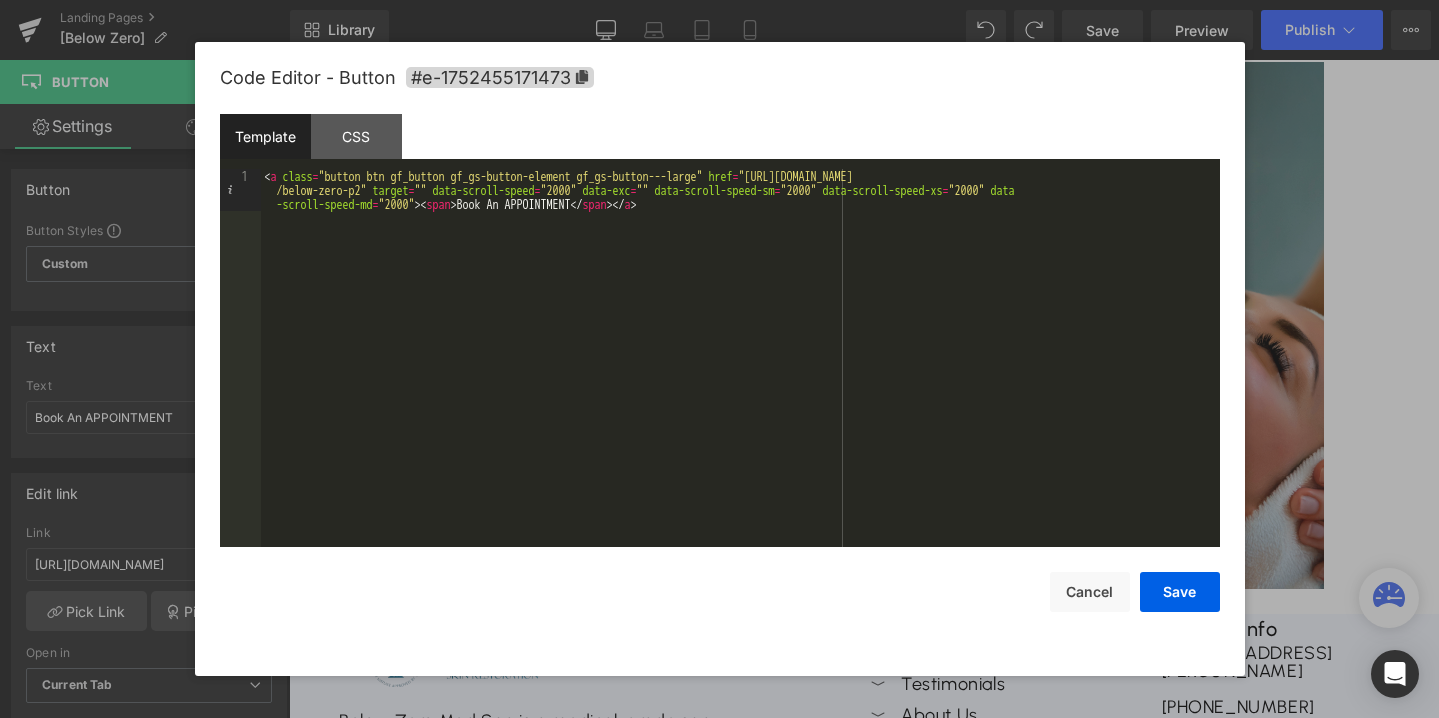 click on "< a   class = "button btn gf_button gf_gs-button-element gf_gs-button---large"   href = "https://www.advancedbeautytreatments.com/pages    /below-zero-p2"   target = ""   data-scroll-speed = "2000"   data-exc = ""   data-scroll-speed-sm = "2000"   data-scroll-speed-xs = "2000"   data    -scroll-speed-md = "2000" > < span > Book An APPOINTMENT </ span > </ a >" at bounding box center [740, 400] 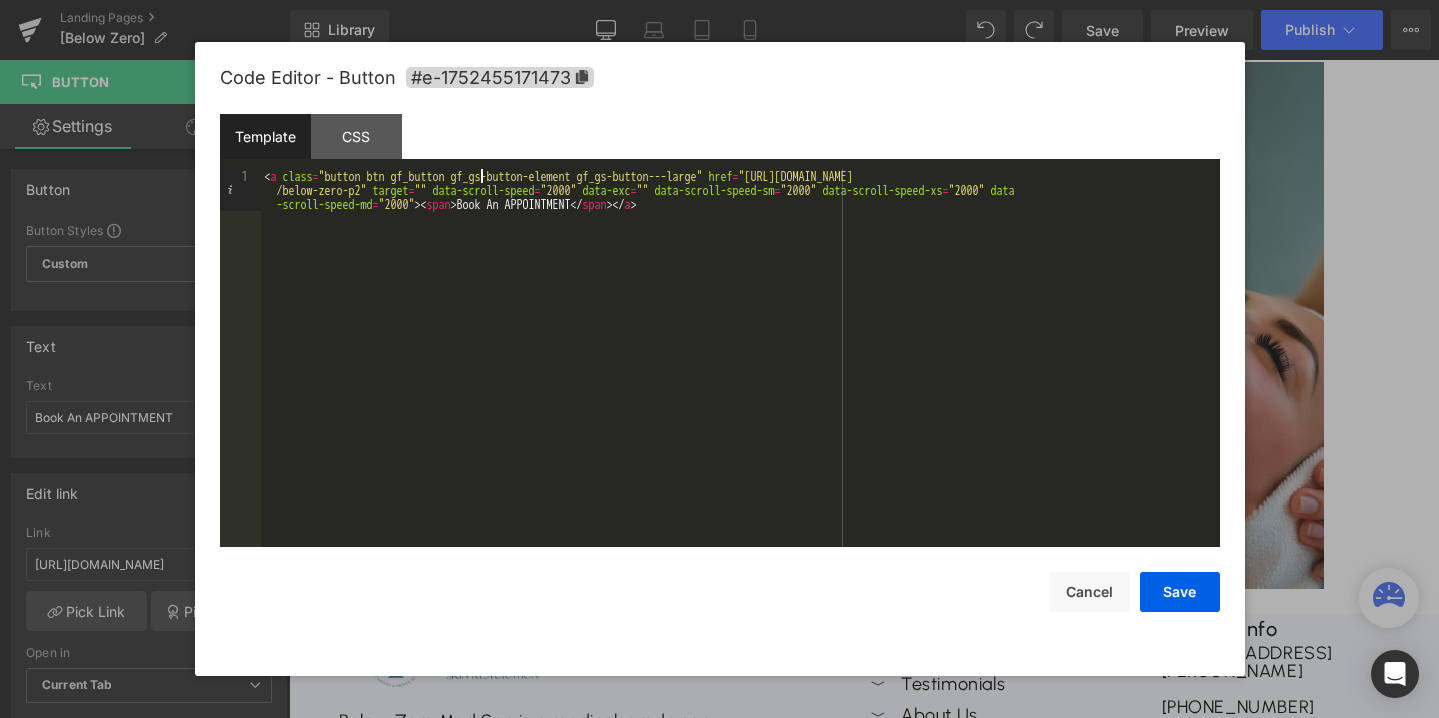 type 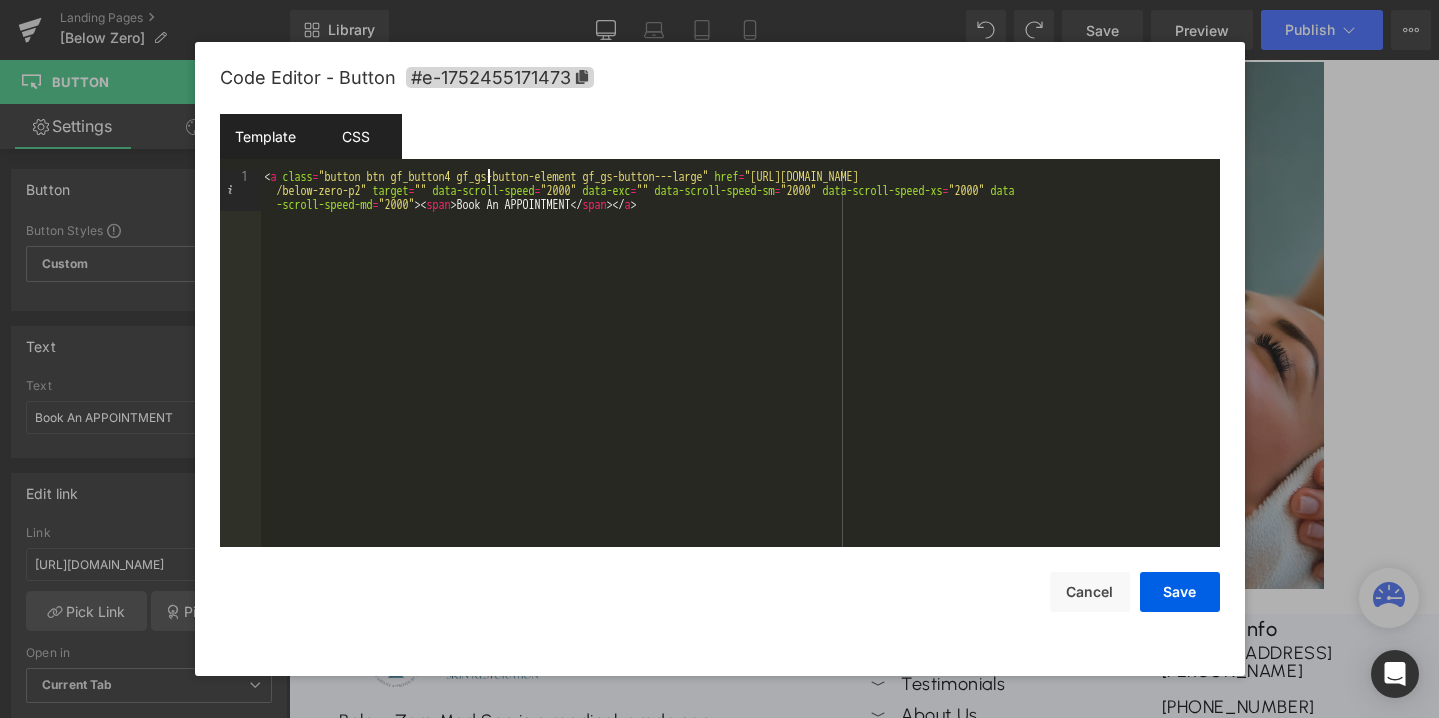 click on "CSS" at bounding box center [356, 136] 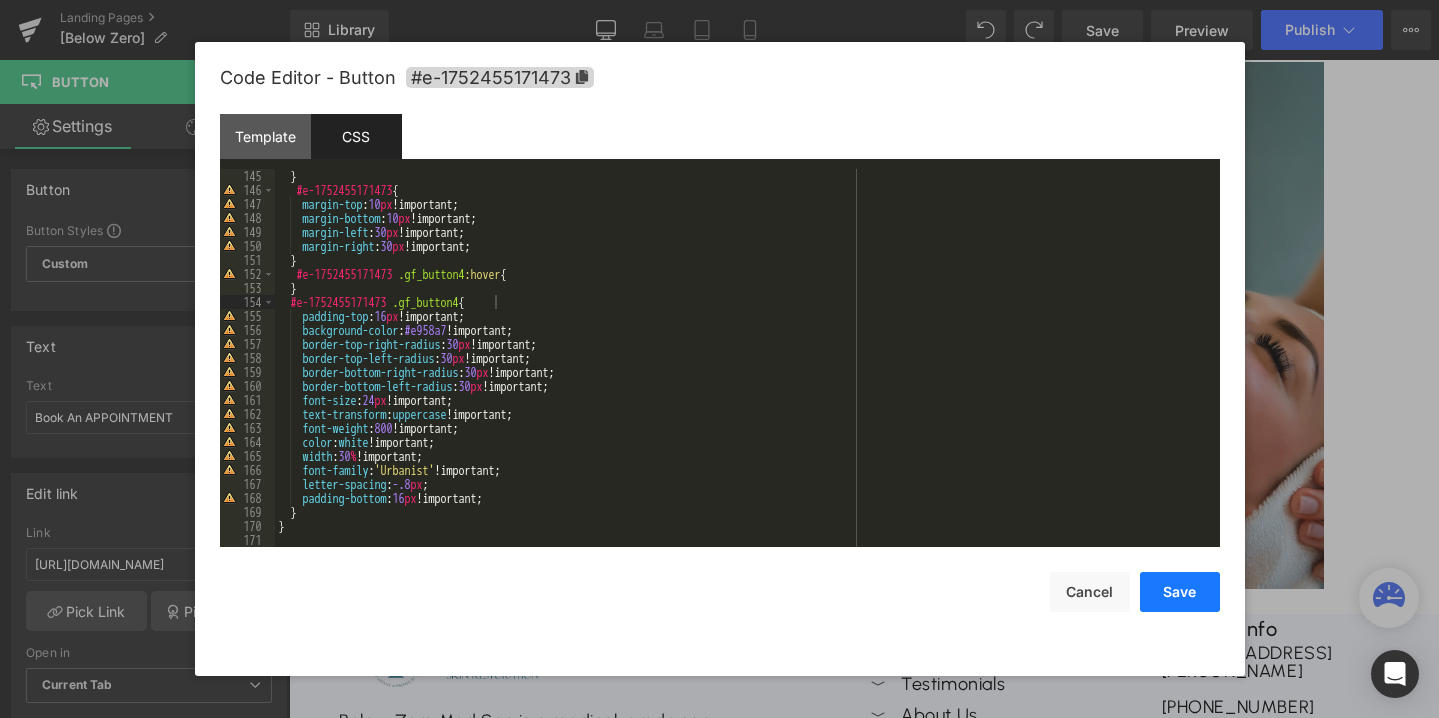 click on "Save" at bounding box center [1180, 592] 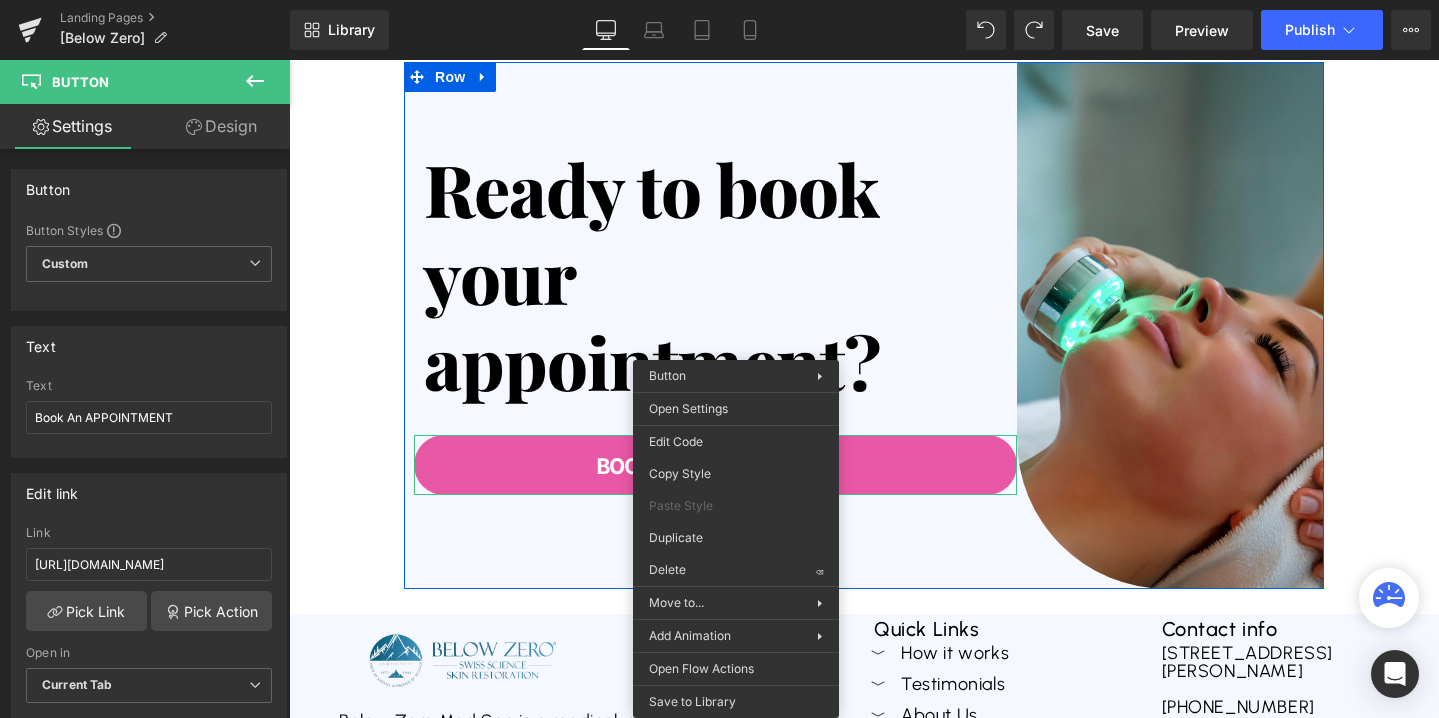 click on "Button" at bounding box center [716, 466] 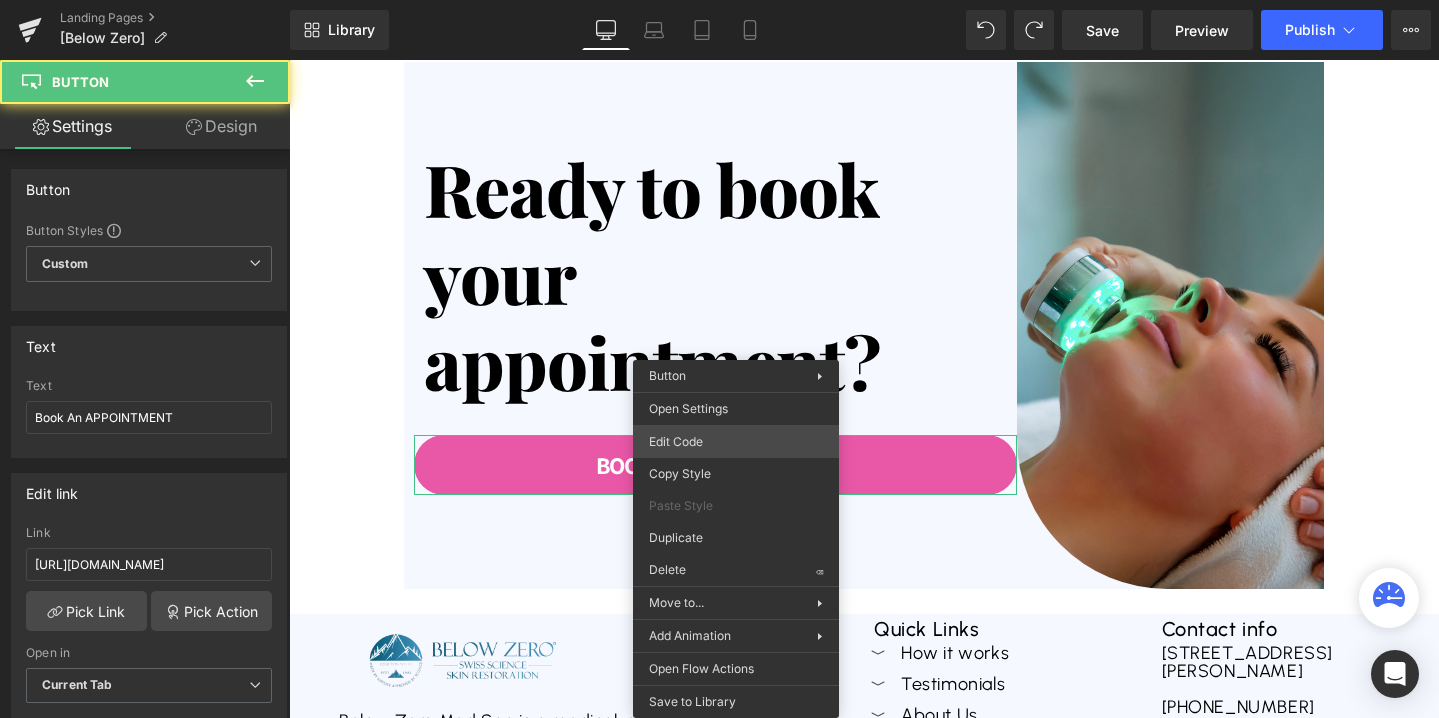 click on "Button  You are previewing how the   will restyle your page. You can not edit Elements in Preset Preview Mode.  Landing Pages [Below Zero] Library Desktop Desktop Laptop Tablet Mobile Save Preview Publish Scheduled View Live Page View with current Template Save Template to Library Schedule Publish  Optimize  Publish Settings Shortcuts  Your page can’t be published   You've reached the maximum number of published pages on your plan  (0/0).  You need to upgrade your plan or unpublish all your pages to get 1 publish slot.   Unpublish pages   Upgrade plan  Elements Global Style Base Row  rows, columns, layouts, div Heading  headings, titles, h1,h2,h3,h4,h5,h6 Text Block  texts, paragraphs, contents, blocks Image  images, photos, alts, uploads Icon  icons, symbols Button  button, call to action, cta Separator  separators, dividers, horizontal lines Liquid  liquid, custom code, html, javascript, css, reviews, apps, applications, embeded, iframe Banner Parallax  Hero Banner  Stack Tabs  Carousel  Pricing  List" at bounding box center (719, 0) 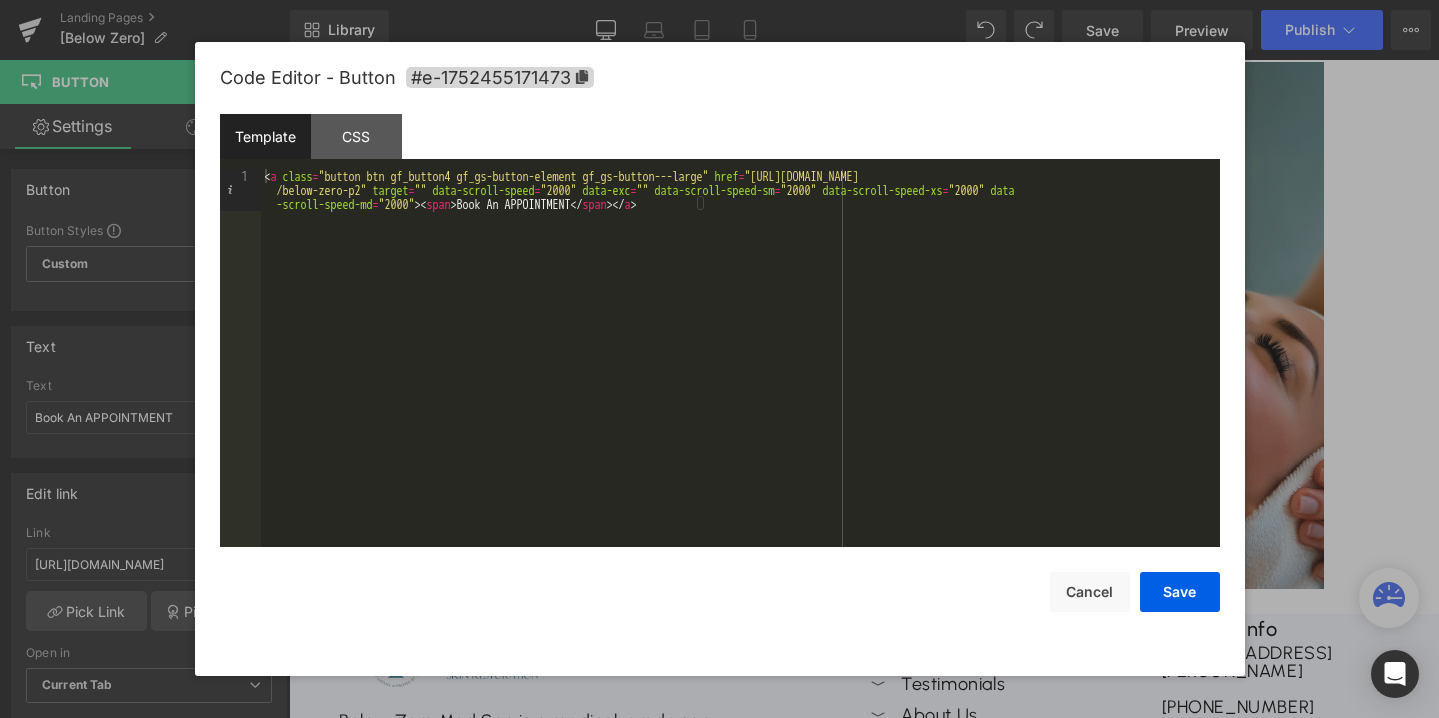 click on "< a   class = "button btn gf_button4 gf_gs-button-element gf_gs-button---large"   href = "https://www.advancedbeautytreatments.com/pages    /below-zero-p2"   target = ""   data-scroll-speed = "2000"   data-exc = ""   data-scroll-speed-sm = "2000"   data-scroll-speed-xs = "2000"   data    -scroll-speed-md = "2000" > < span > Book An APPOINTMENT </ span > </ a >" at bounding box center [740, 400] 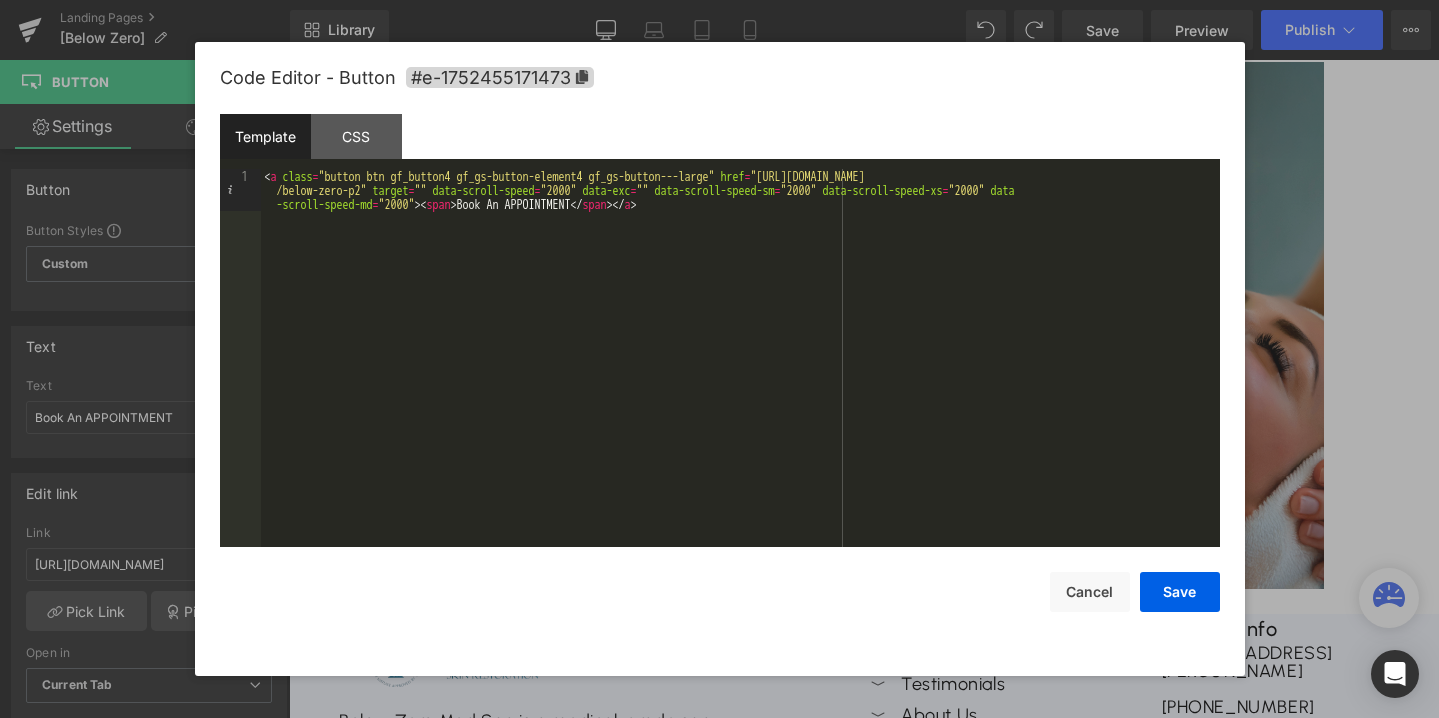 click on "< a   class = "button btn gf_button4 gf_gs-button-element4 gf_gs-button---large"   href = "https://www.advancedbeautytreatments.com/pages    /below-zero-p2"   target = ""   data-scroll-speed = "2000"   data-exc = ""   data-scroll-speed-sm = "2000"   data-scroll-speed-xs = "2000"   data    -scroll-speed-md = "2000" > < span > Book An APPOINTMENT </ span > </ a >" at bounding box center [740, 400] 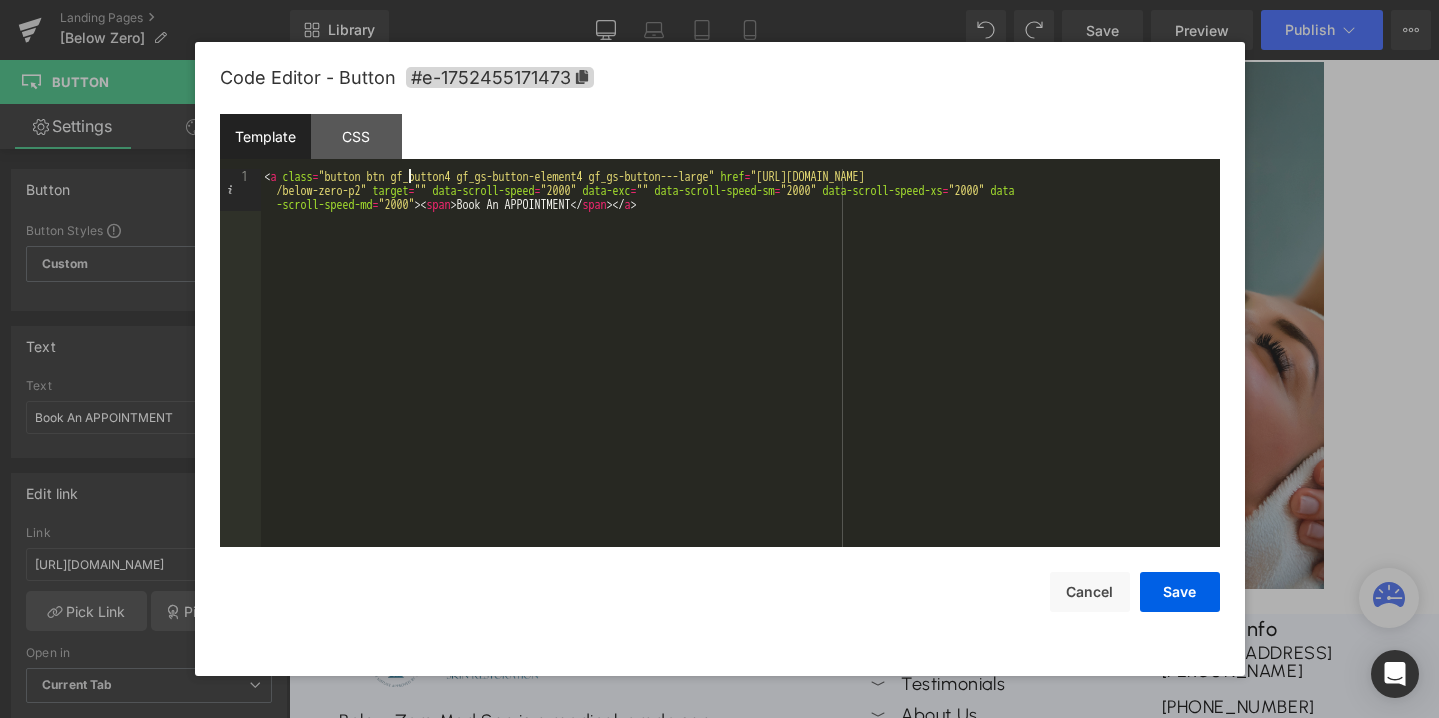 type 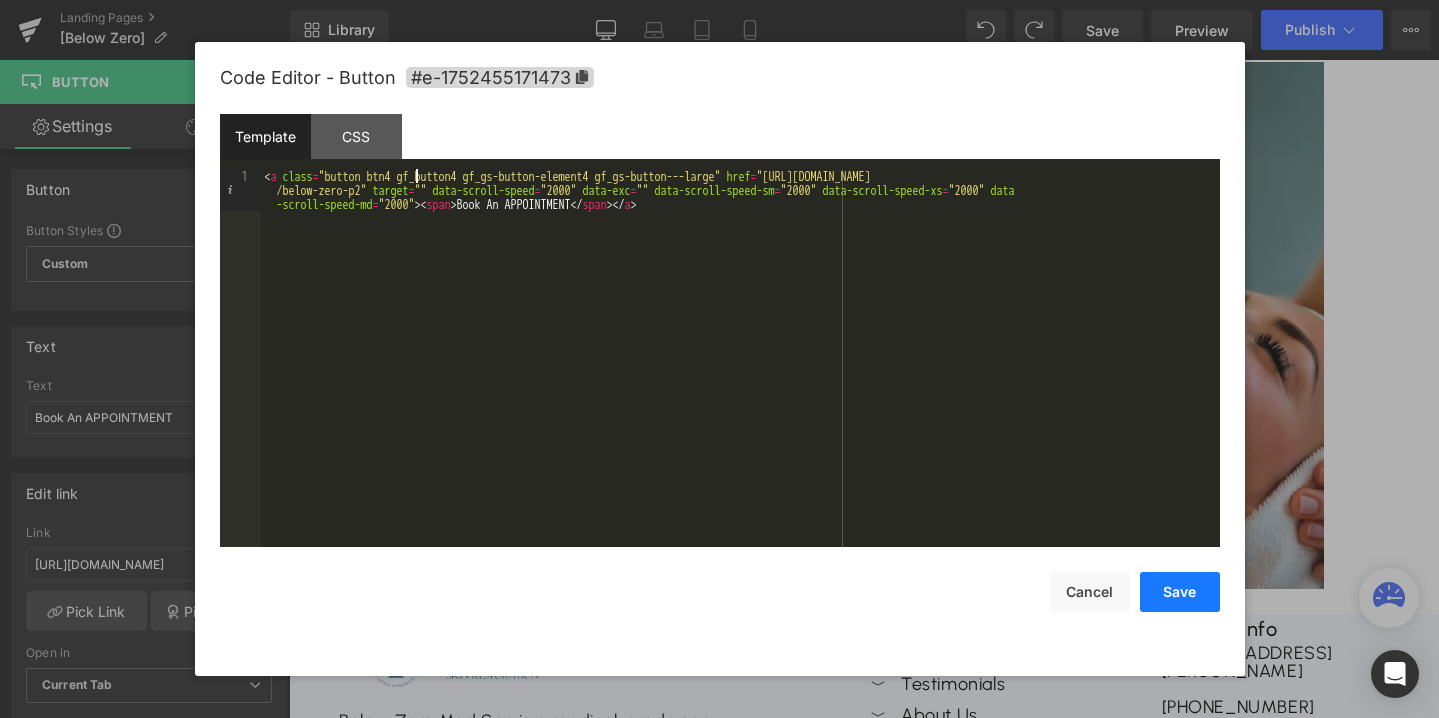 click on "Save" at bounding box center (1180, 592) 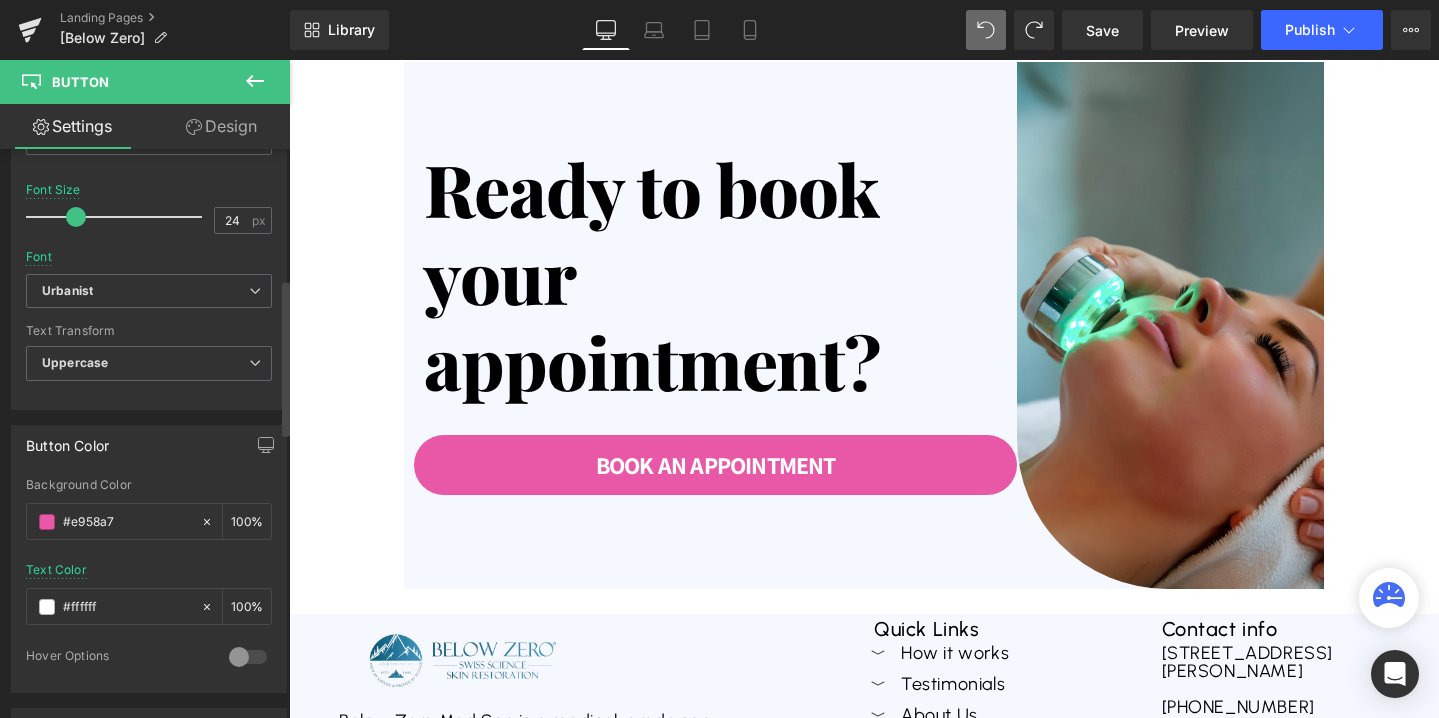 scroll, scrollTop: 1034, scrollLeft: 0, axis: vertical 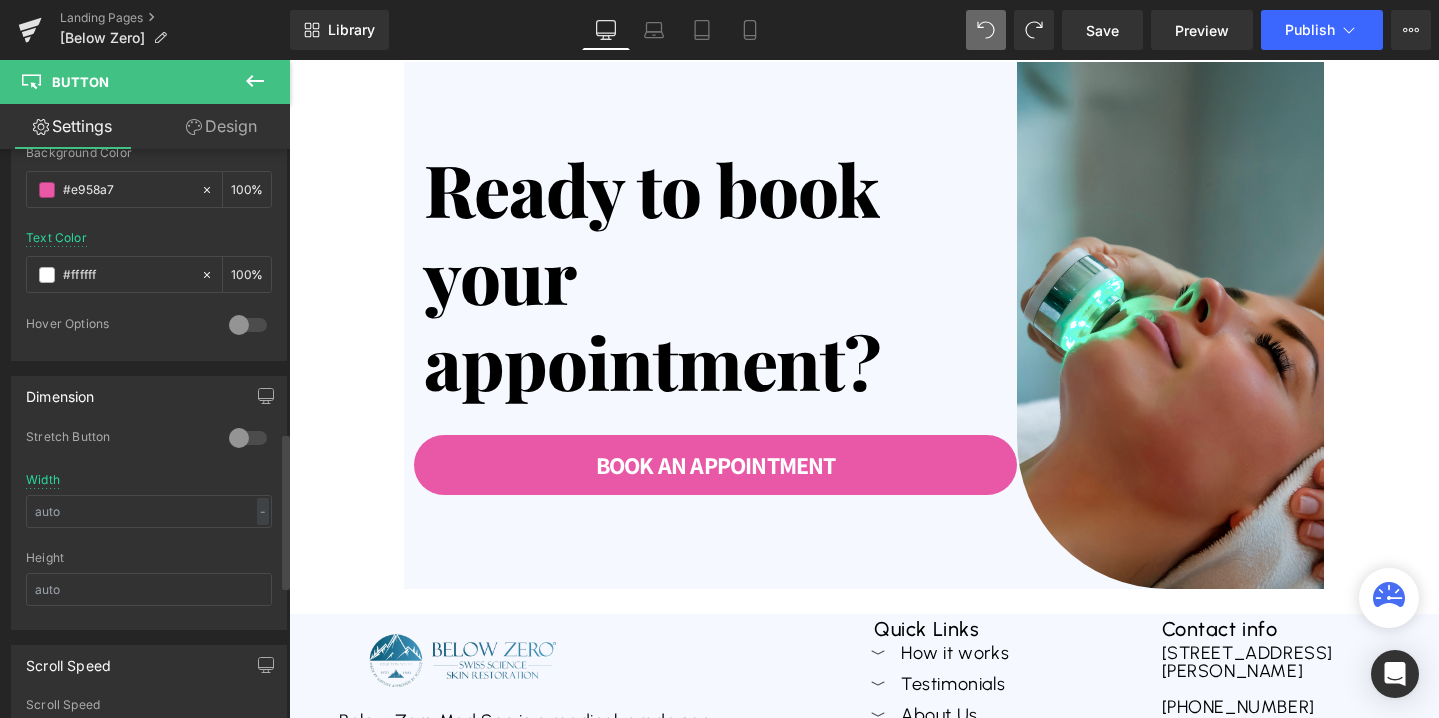 click at bounding box center (248, 438) 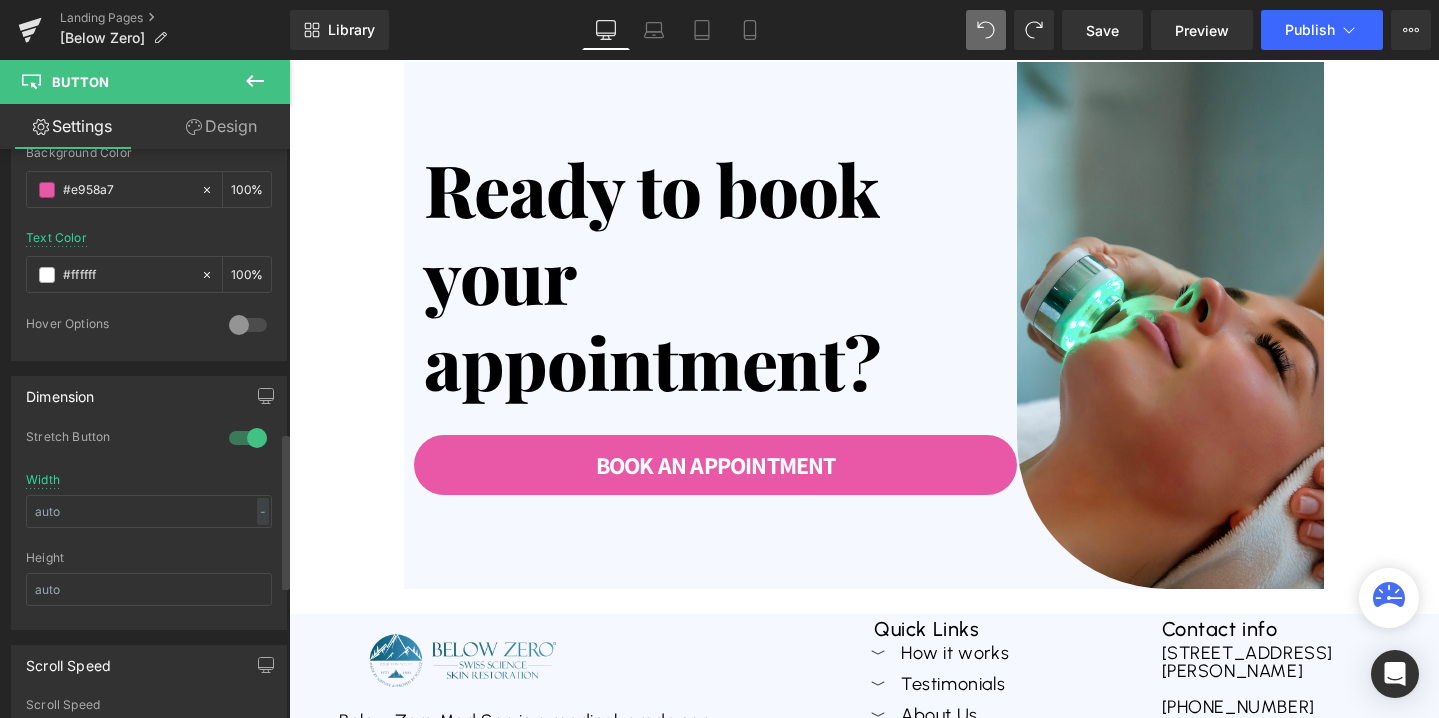 click at bounding box center (248, 438) 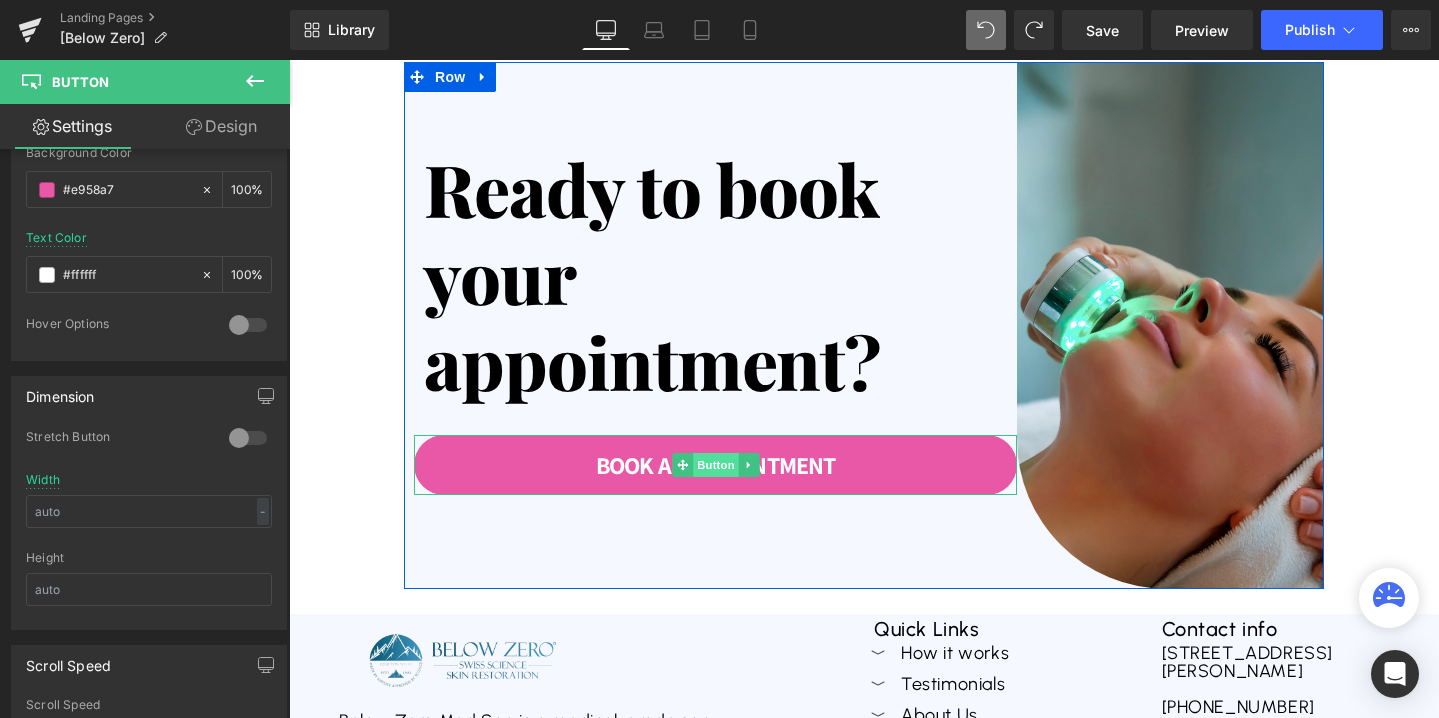click on "Button" at bounding box center [716, 465] 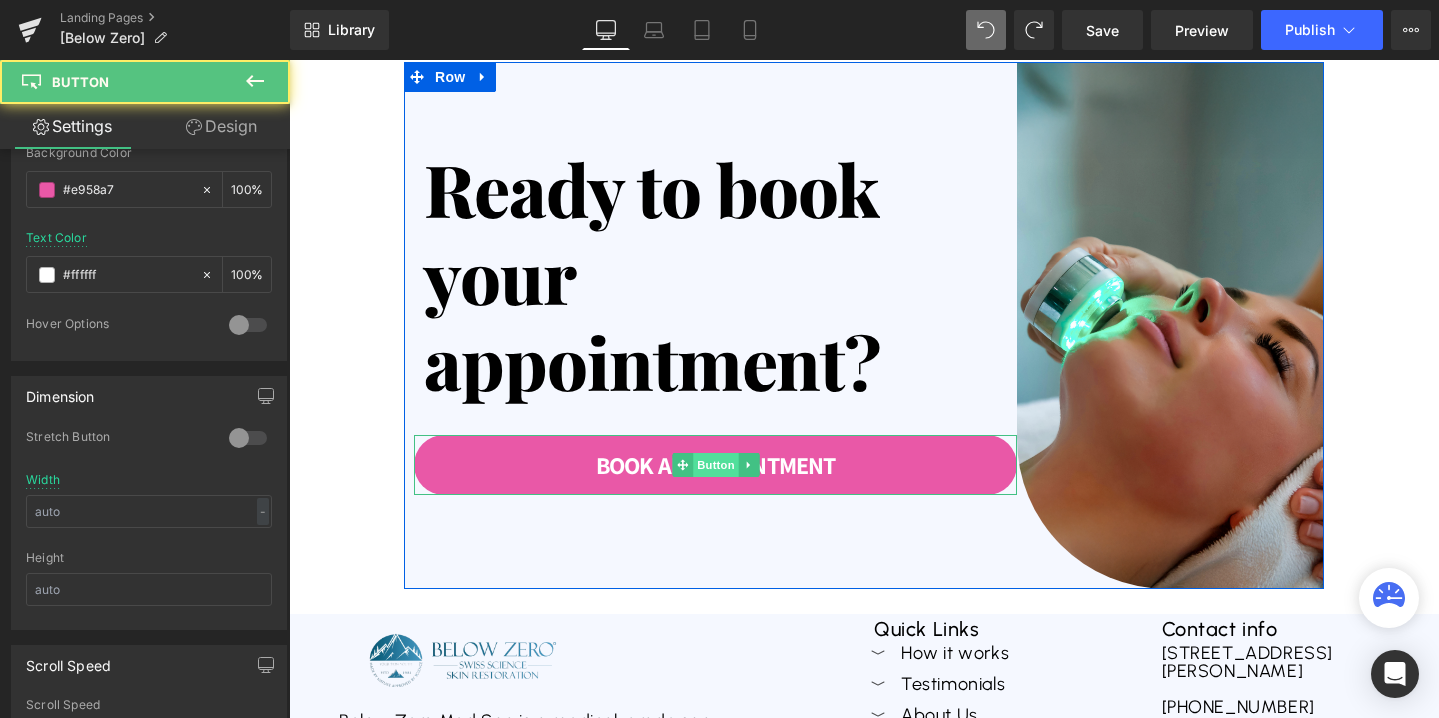 click on "Button" at bounding box center (716, 465) 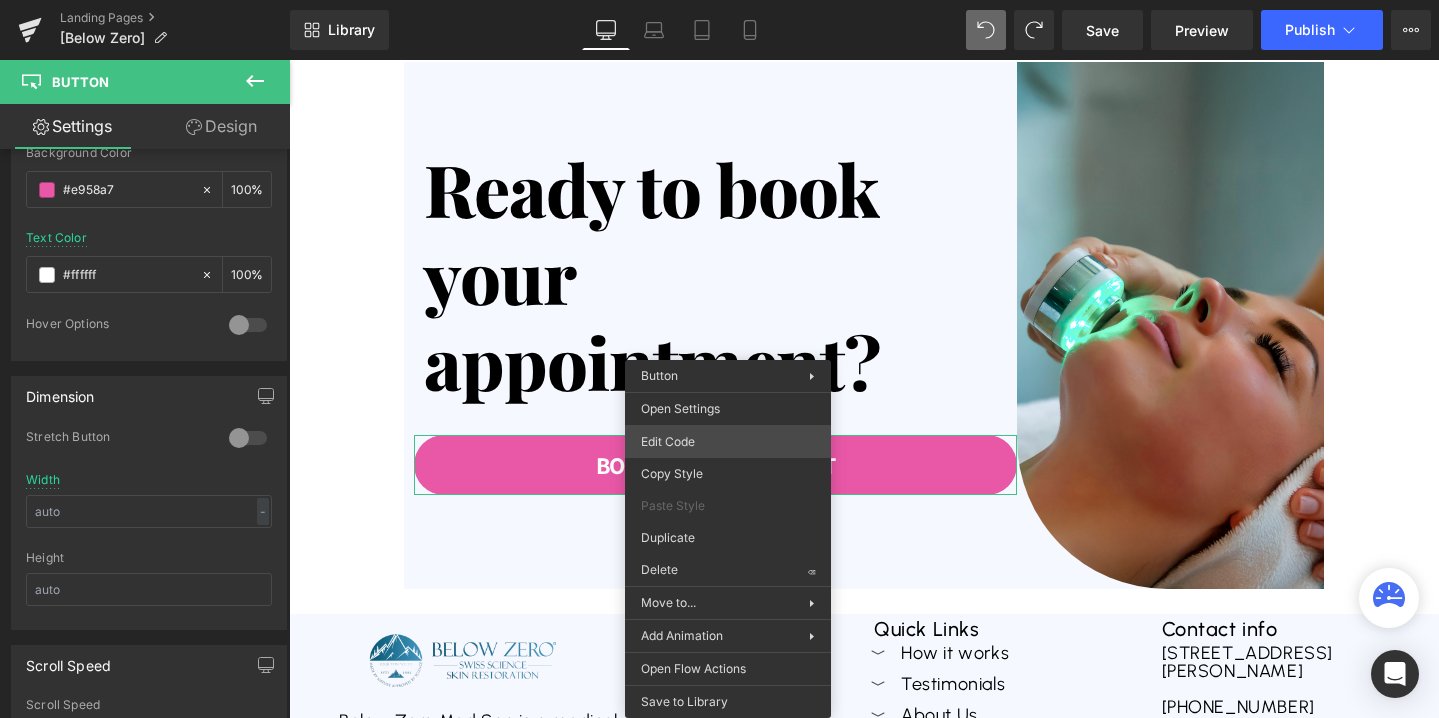 click on "Button  You are previewing how the   will restyle your page. You can not edit Elements in Preset Preview Mode.  Landing Pages [Below Zero] Library Desktop Desktop Laptop Tablet Mobile Save Preview Publish Scheduled View Live Page View with current Template Save Template to Library Schedule Publish  Optimize  Publish Settings Shortcuts  Your page can’t be published   You've reached the maximum number of published pages on your plan  (0/0).  You need to upgrade your plan or unpublish all your pages to get 1 publish slot.   Unpublish pages   Upgrade plan  Elements Global Style Base Row  rows, columns, layouts, div Heading  headings, titles, h1,h2,h3,h4,h5,h6 Text Block  texts, paragraphs, contents, blocks Image  images, photos, alts, uploads Icon  icons, symbols Button  button, call to action, cta Separator  separators, dividers, horizontal lines Liquid  liquid, custom code, html, javascript, css, reviews, apps, applications, embeded, iframe Banner Parallax  Hero Banner  Stack Tabs  Carousel  Pricing  List" at bounding box center [719, 0] 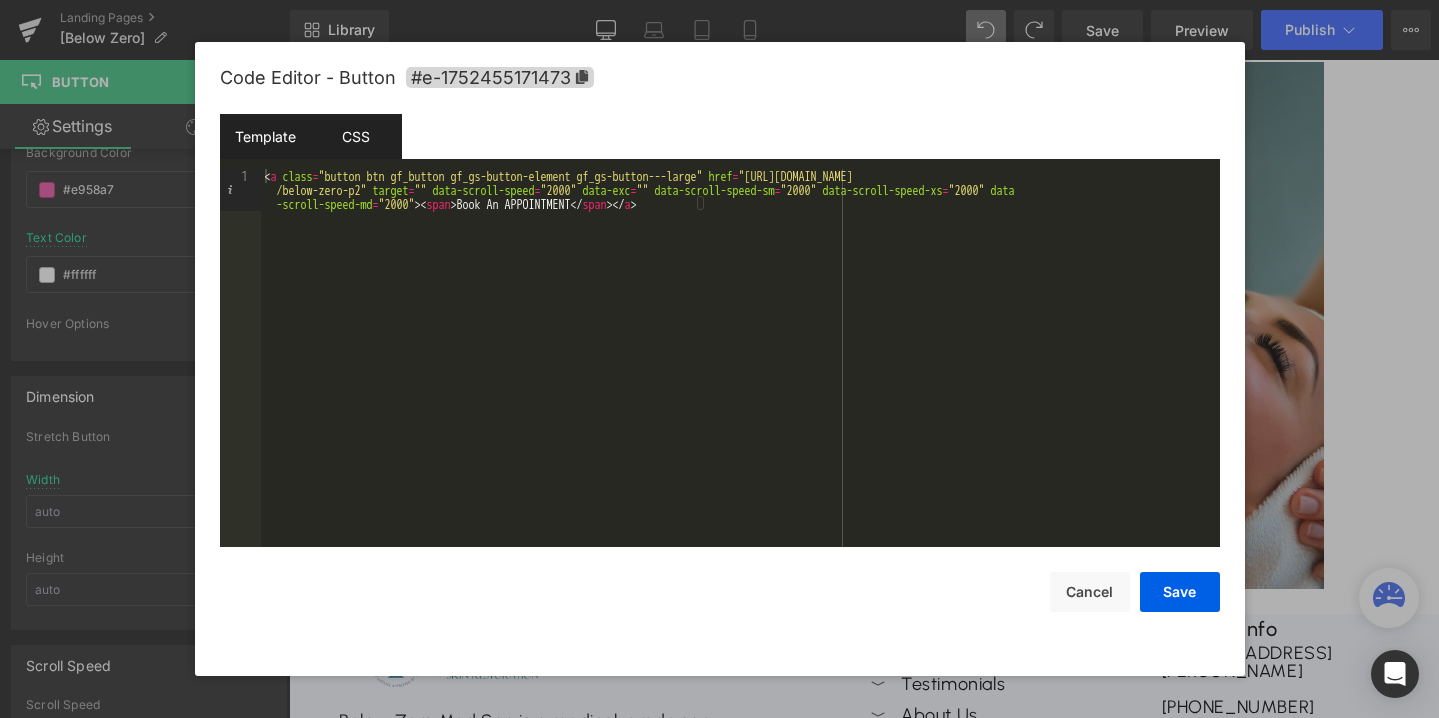 click on "CSS" at bounding box center (356, 136) 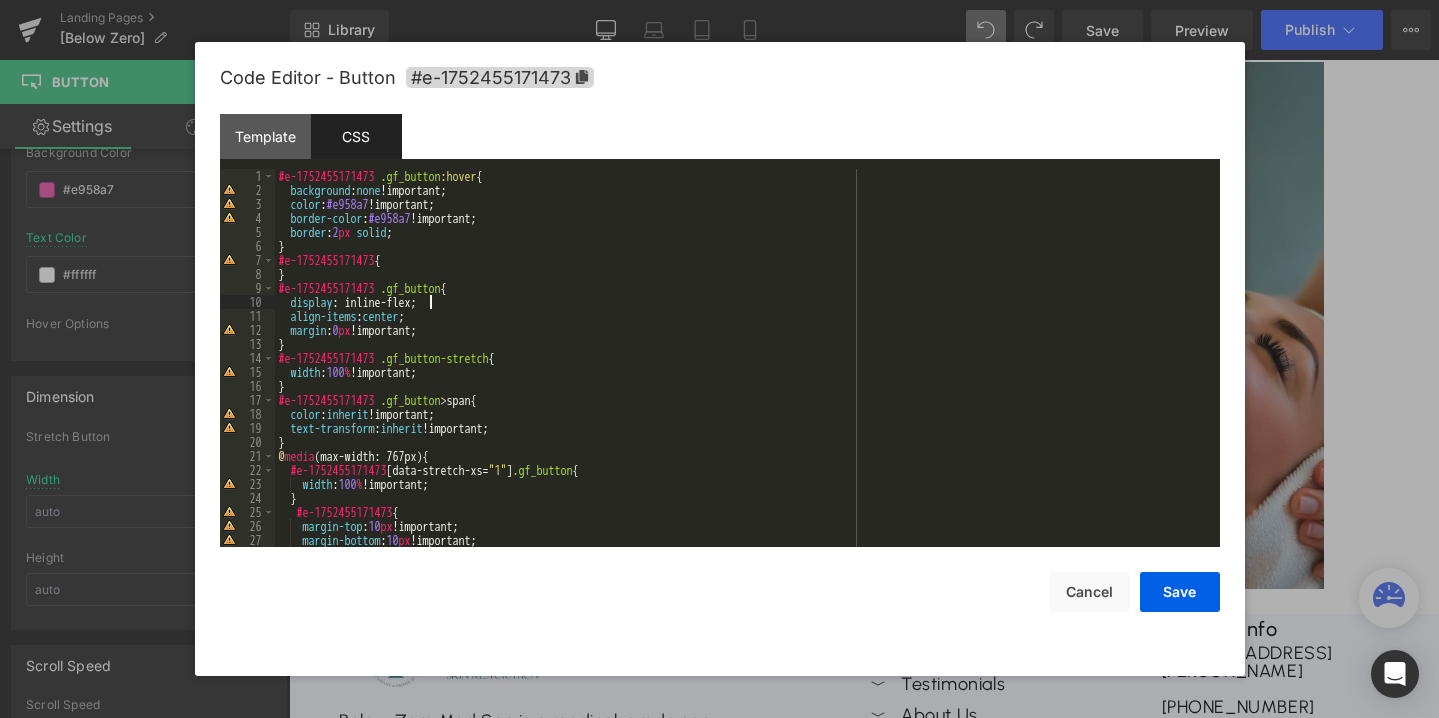 click on "#e-1752455171473   .gf_button :hover {    background : none  !important;    color : #e958a7  !important;    border-color : #e958a7  !important;    border :  2 px   solid ; } #e-1752455171473 { } #e-1752455171473   .gf_button {    display : inline-flex;    align-items :  center ;    margin :  0 px !important; } #e-1752455171473   .gf_button-stretch {    width :  100 %  !important; } #e-1752455171473   .gf_button  >  span {    color :  inherit !important;    text-transform :  inherit !important; } @ media  (max-width: 767px) {    #e-1752455171473  [ data-stretch-xs = " 1 " ]  .gf_button {       width :  100 %  !important;    }     #e-1752455171473 {       margin-top :  10 px !important;       margin-bottom :  10 px !important;       margin-left :  30 px !important;" at bounding box center [743, 372] 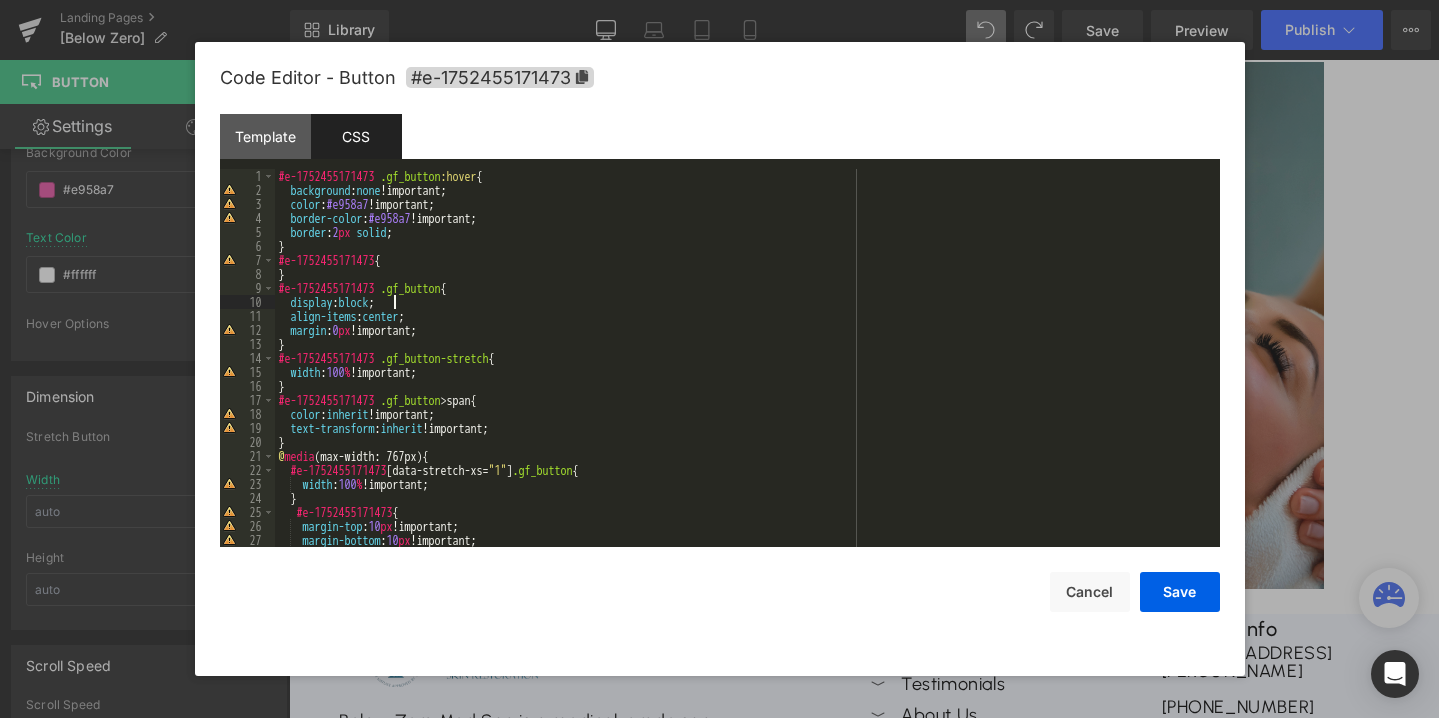 click on "#e-1752455171473   .gf_button :hover {    background : none  !important;    color : #e958a7  !important;    border-color : #e958a7  !important;    border :  2 px   solid ; } #e-1752455171473 { } #e-1752455171473   .gf_button {    display :  block ;    align-items :  center ;    margin :  0 px !important; } #e-1752455171473   .gf_button-stretch {    width :  100 %  !important; } #e-1752455171473   .gf_button  >  span {    color :  inherit !important;    text-transform :  inherit !important; } @ media  (max-width: 767px) {    #e-1752455171473  [ data-stretch-xs = " 1 " ]  .gf_button {       width :  100 %  !important;    }     #e-1752455171473 {       margin-top :  10 px !important;       margin-bottom :  10 px !important;       margin-left :  30 px !important;" at bounding box center [743, 372] 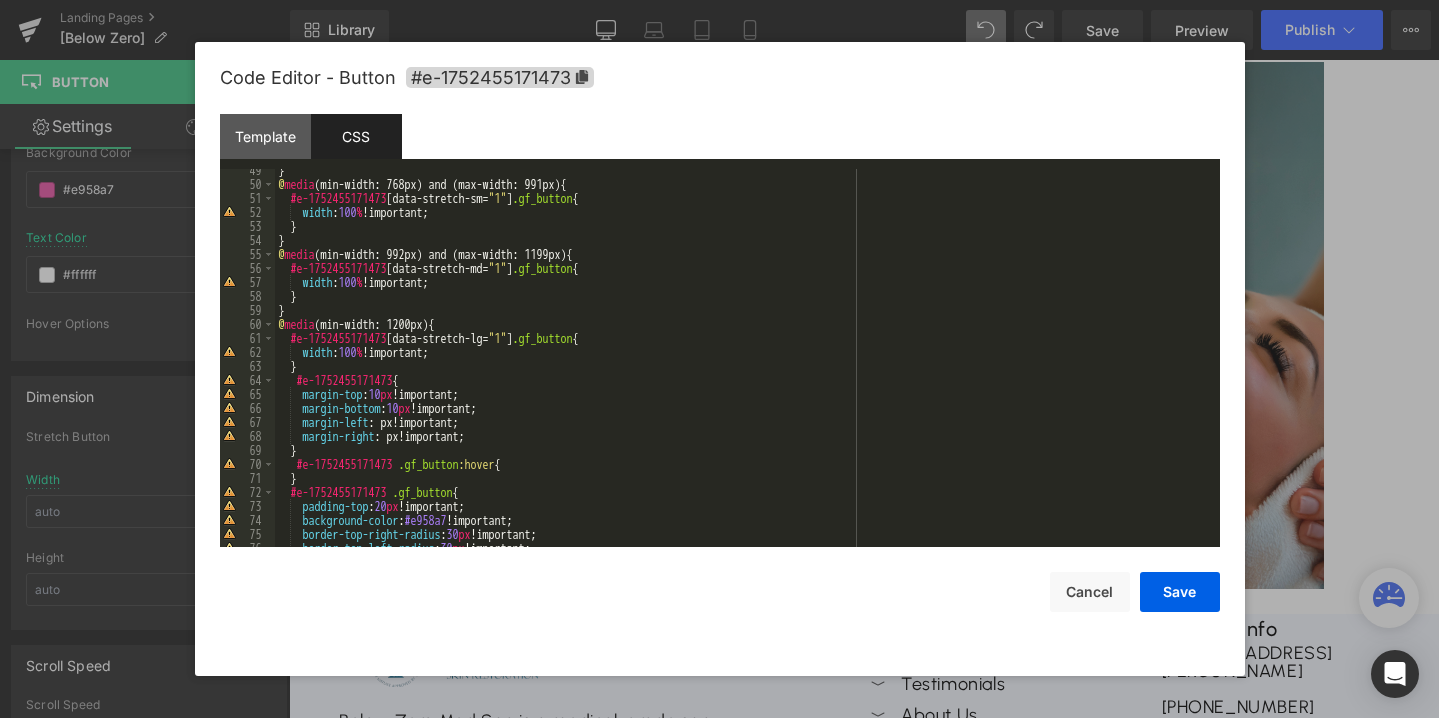 scroll, scrollTop: 678, scrollLeft: 0, axis: vertical 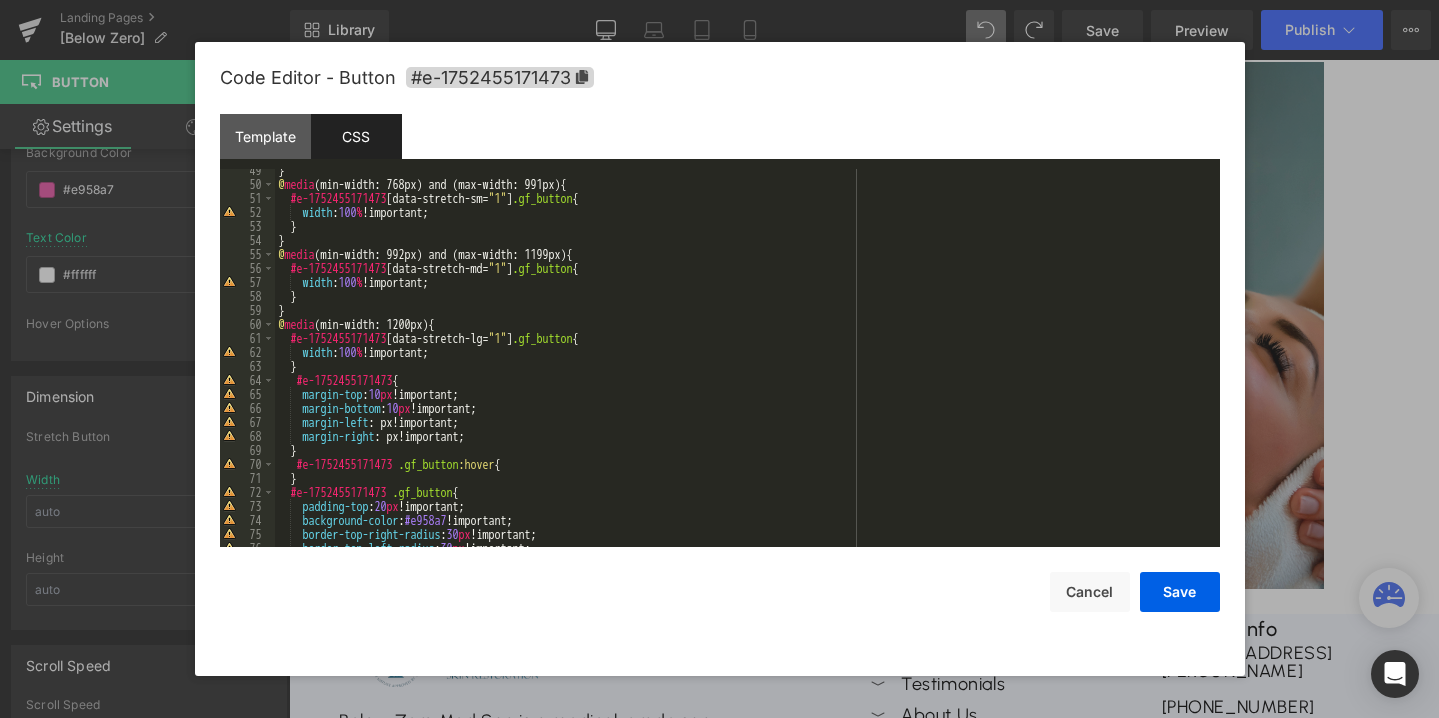 click on "} @ media  (min-width: 768px) and (max-width: 991px) {    #e-1752455171473  [ data-stretch-sm = " 1 " ]  .gf_button {       width :  100 %  !important;    } } @ media  (min-width: 992px) and (max-width: 1199px) {    #e-1752455171473  [ data-stretch-md = " 1 " ]  .gf_button {       width :  100 %  !important;    } } @ media  (min-width: 1200px) {    #e-1752455171473  [ data-stretch-lg = " 1 " ]  .gf_button {       width :  100 %  !important;    }     #e-1752455171473 {       margin-top :  10 px !important;       margin-bottom :  10 px !important;       margin-left : px!important;       margin-right : px!important;    }     #e-1752455171473   .gf_button :hover {    }    #e-1752455171473   .gf_button {       padding-top :  20 px !important;       background-color :  #e958a7 !important;       border-top-right-radius :  30 px !important;       border-top-left-radius :  30 px !important;" at bounding box center (743, 366) 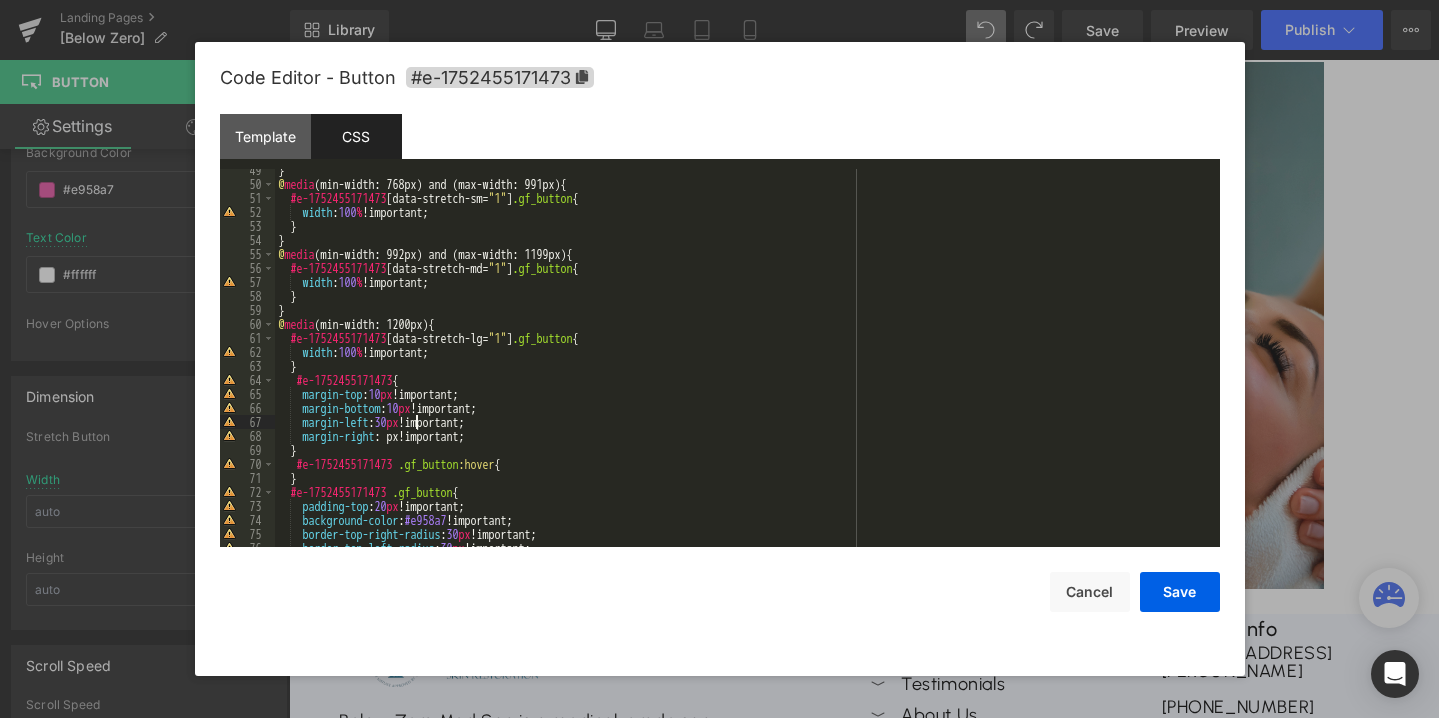 click on "} @ media  (min-width: 768px) and (max-width: 991px) {    #e-1752455171473  [ data-stretch-sm = " 1 " ]  .gf_button {       width :  100 %  !important;    } } @ media  (min-width: 992px) and (max-width: 1199px) {    #e-1752455171473  [ data-stretch-md = " 1 " ]  .gf_button {       width :  100 %  !important;    } } @ media  (min-width: 1200px) {    #e-1752455171473  [ data-stretch-lg = " 1 " ]  .gf_button {       width :  100 %  !important;    }     #e-1752455171473 {       margin-top :  10 px !important;       margin-bottom :  10 px !important;       margin-left :  30 px !important;       margin-right : px!important;    }     #e-1752455171473   .gf_button :hover {    }    #e-1752455171473   .gf_button {       padding-top :  20 px !important;       background-color :  #e958a7 !important;       border-top-right-radius :  30 px !important;       border-top-left-radius :  30 px !important;" at bounding box center (743, 366) 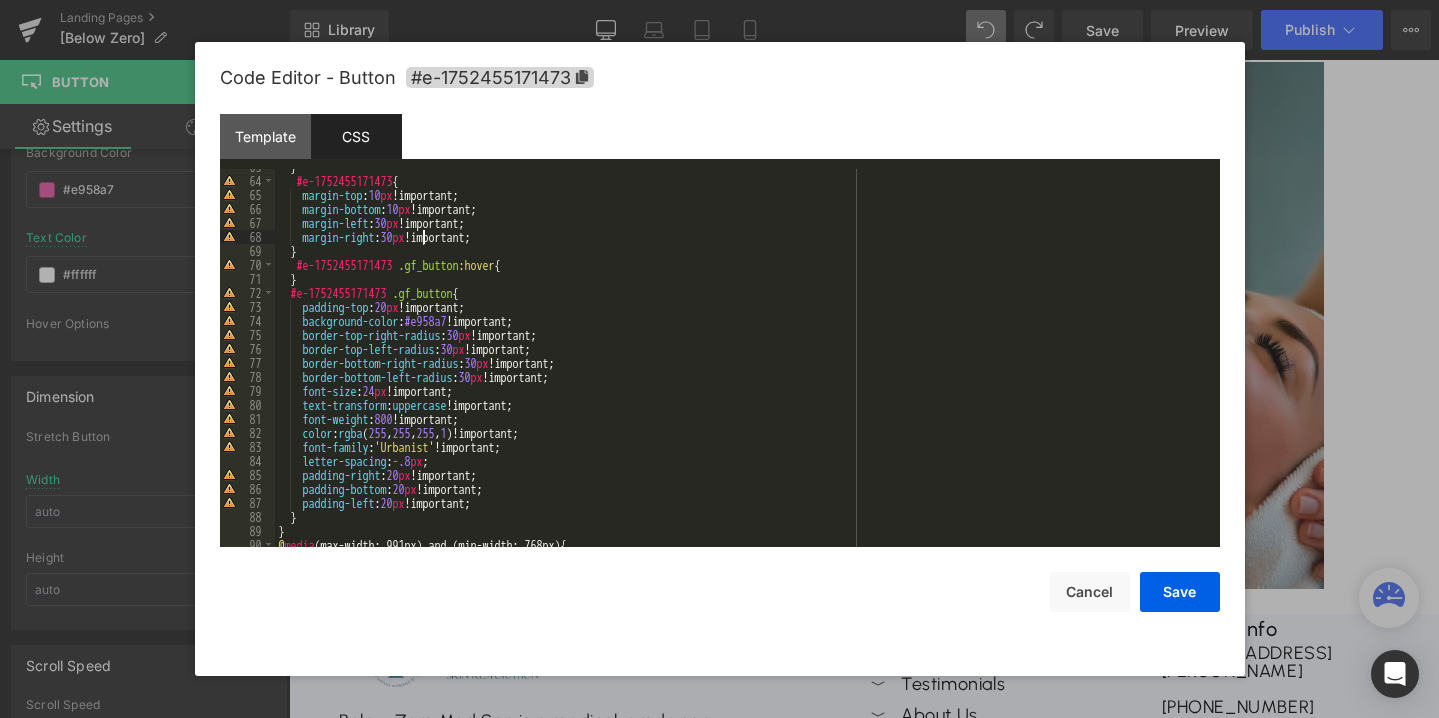 scroll, scrollTop: 865, scrollLeft: 0, axis: vertical 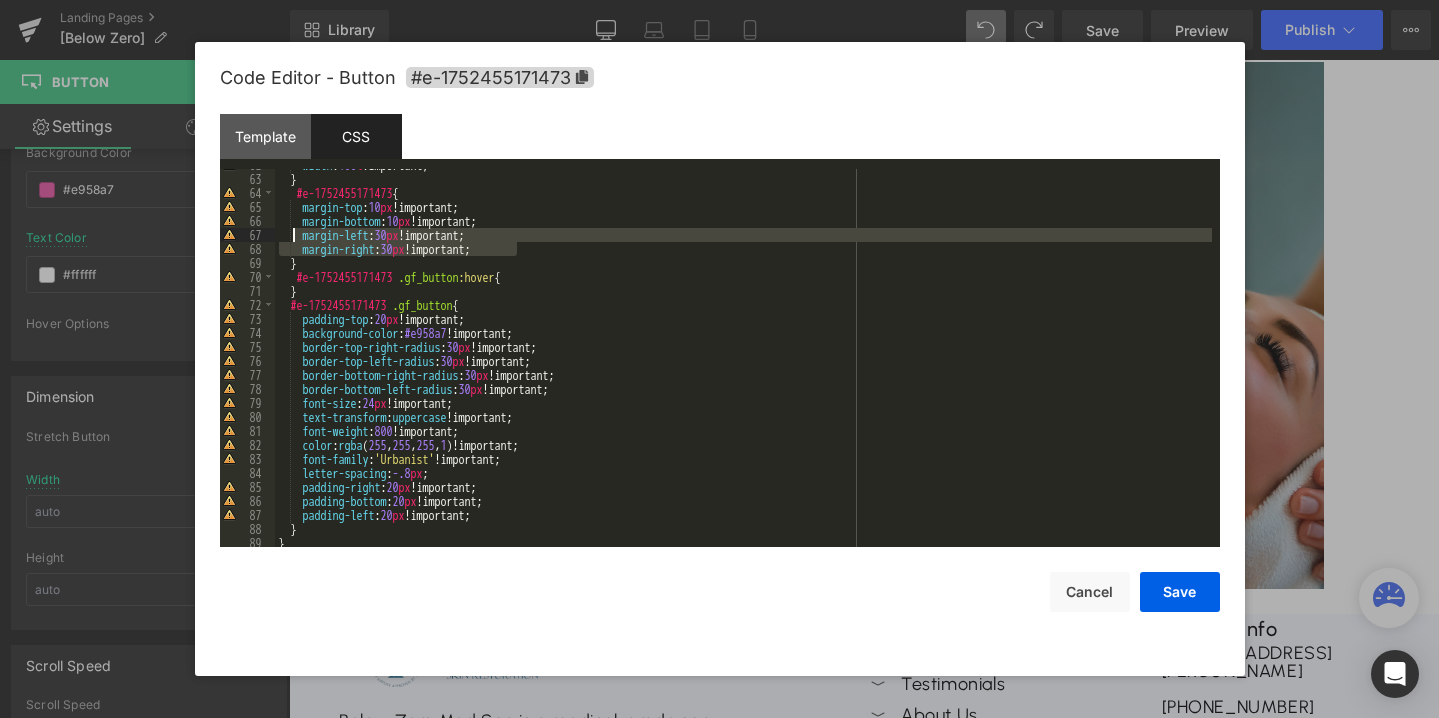 drag, startPoint x: 528, startPoint y: 243, endPoint x: 296, endPoint y: 236, distance: 232.10558 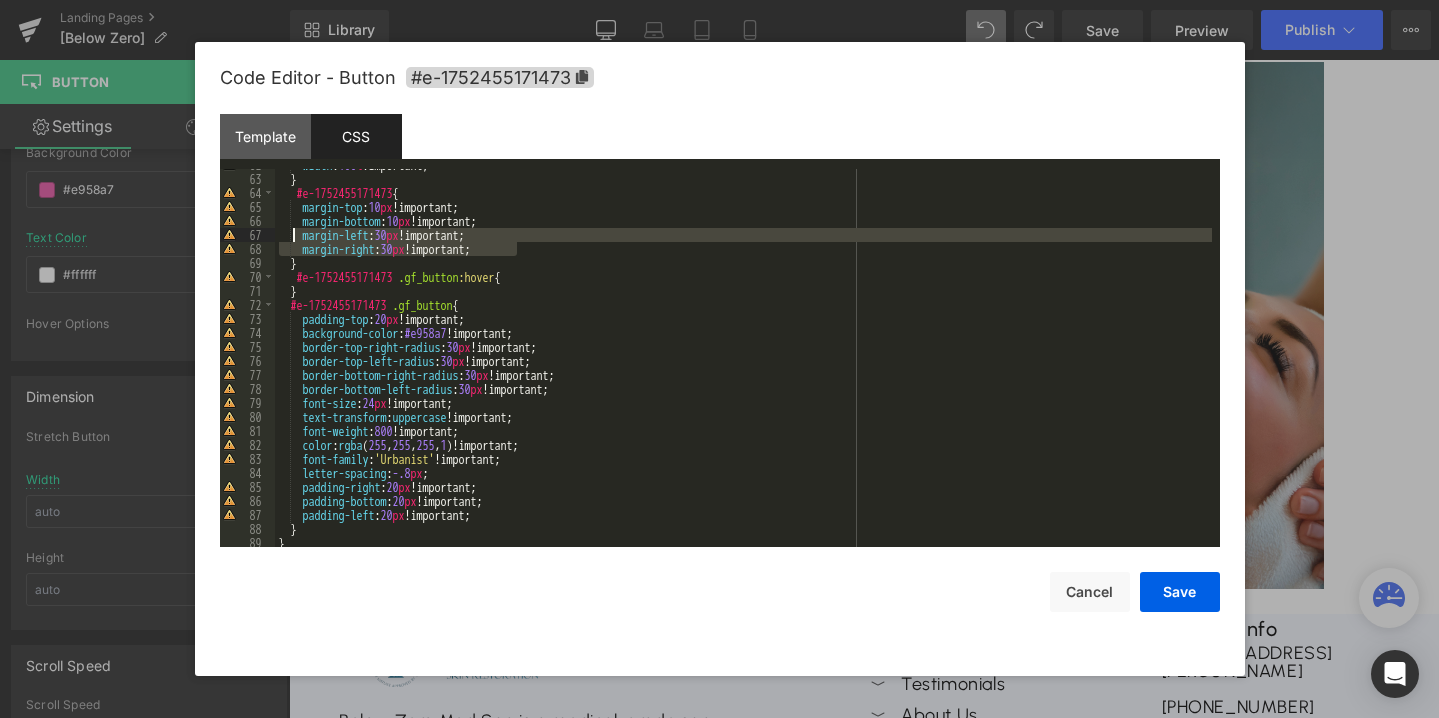 click on "width :  100 %  !important;    }     #e-1752455171473 {       margin-top :  10 px !important;       margin-bottom :  10 px !important;       margin-left :  30 px !important;       margin-right :  30 px !important;    }     #e-1752455171473   .gf_button :hover {    }    #e-1752455171473   .gf_button {       padding-top :  20 px !important;       background-color :  #e958a7 !important;       border-top-right-radius :  30 px !important;       border-top-left-radius :  30 px !important;       border-bottom-right-radius :  30 px !important;       border-bottom-left-radius :  30 px !important;       font-size :  24 px !important;       text-transform :  uppercase !important;       font-weight :  800 !important;       color :  rgba ( 255 ,  255 ,  255 ,  1 )!important;       font-family :  ' Urbanist ' !important;       letter-spacing :  -.8 px ;       padding-right :  20 px !important;       padding-bottom :  20 px !important;       padding-left :  20 px !important;    } }" at bounding box center [743, 361] 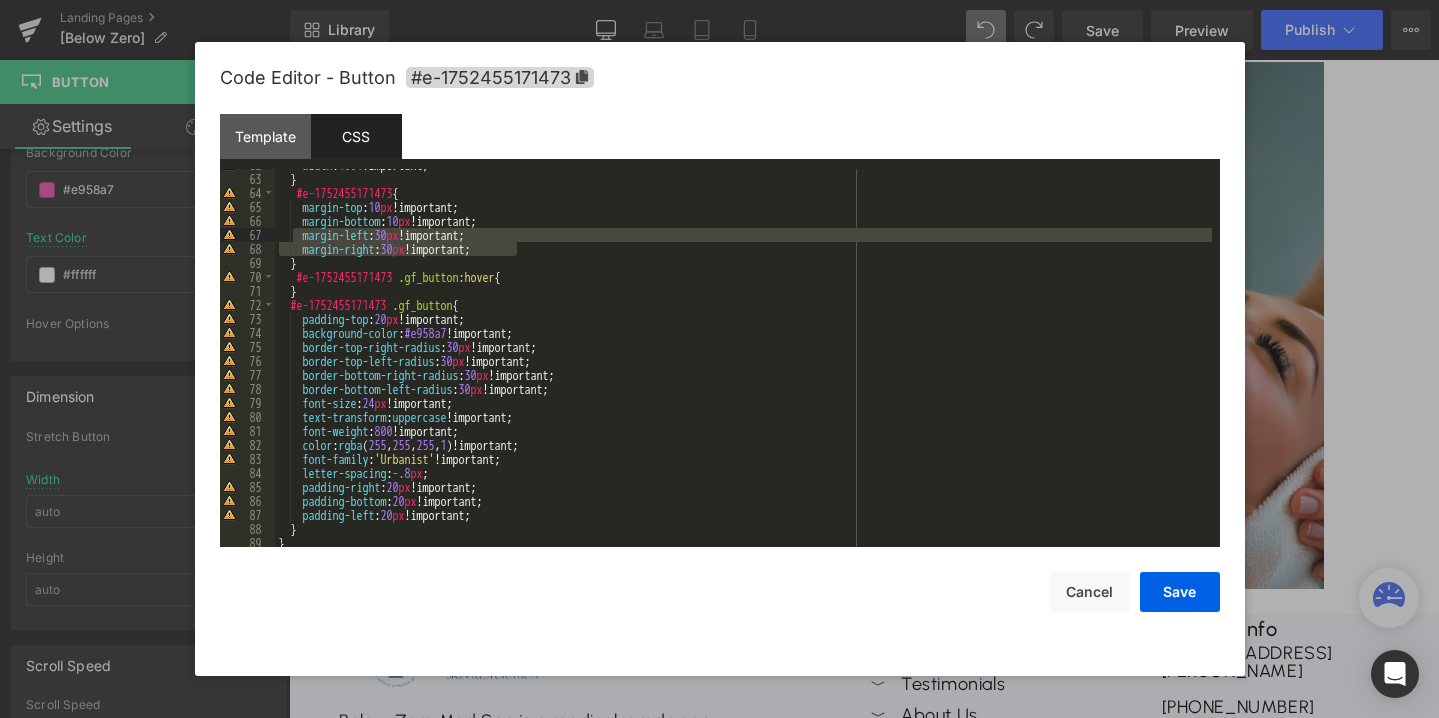 click on "width :  100 %  !important;    }     #e-1752455171473 {       margin-top :  10 px !important;       margin-bottom :  10 px !important;       margin-left :  30 px !important;       margin-right :  30 px !important;    }     #e-1752455171473   .gf_button :hover {    }    #e-1752455171473   .gf_button {       padding-top :  20 px !important;       background-color :  #e958a7 !important;       border-top-right-radius :  30 px !important;       border-top-left-radius :  30 px !important;       border-bottom-right-radius :  30 px !important;       border-bottom-left-radius :  30 px !important;       font-size :  24 px !important;       text-transform :  uppercase !important;       font-weight :  800 !important;       color :  rgba ( 255 ,  255 ,  255 ,  1 )!important;       font-family :  ' Urbanist ' !important;       letter-spacing :  -.8 px ;       padding-right :  20 px !important;       padding-bottom :  20 px !important;       padding-left :  20 px !important;    } }" at bounding box center (743, 361) 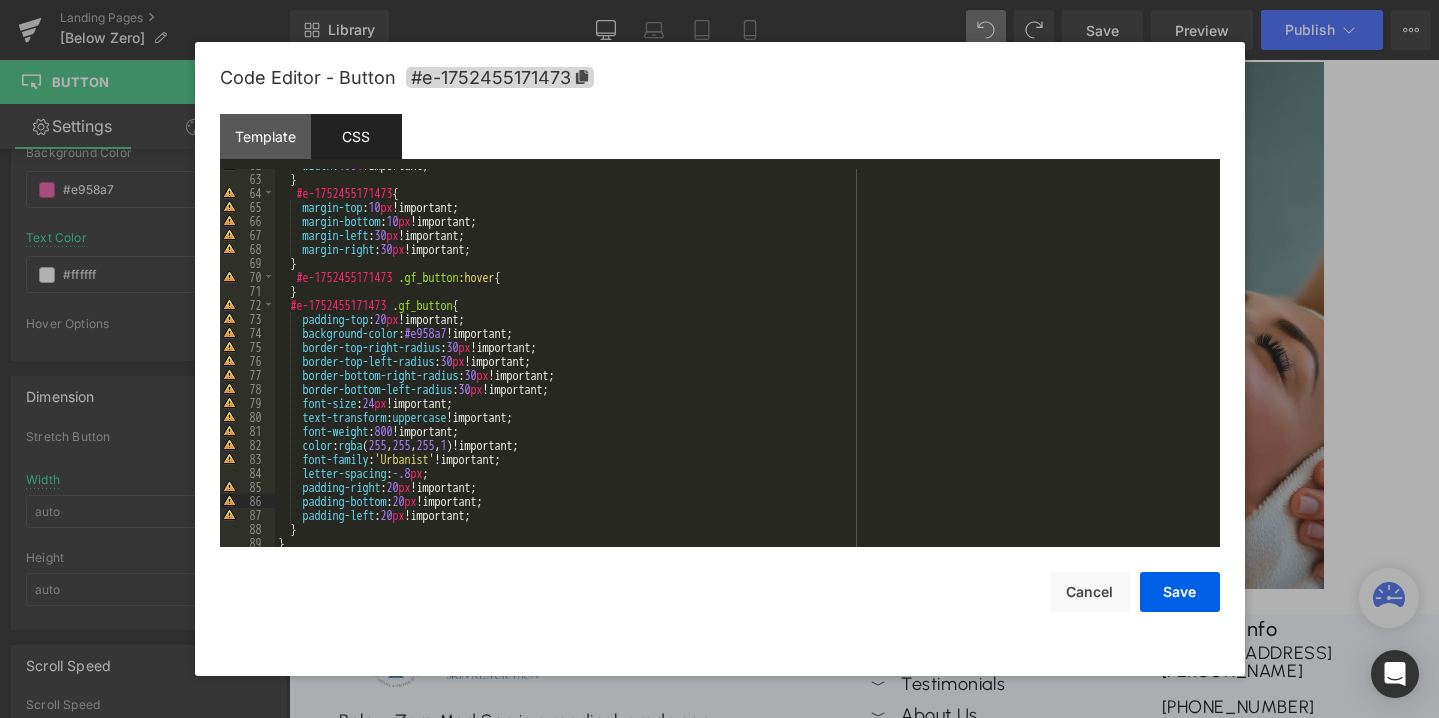 click on "width :  100 %  !important;    }     #e-1752455171473 {       margin-top :  10 px !important;       margin-bottom :  10 px !important;       margin-left :  30 px !important;       margin-right :  30 px !important;    }     #e-1752455171473   .gf_button :hover {    }    #e-1752455171473   .gf_button {       padding-top :  20 px !important;       background-color :  #e958a7 !important;       border-top-right-radius :  30 px !important;       border-top-left-radius :  30 px !important;       border-bottom-right-radius :  30 px !important;       border-bottom-left-radius :  30 px !important;       font-size :  24 px !important;       text-transform :  uppercase !important;       font-weight :  800 !important;       color :  rgba ( 255 ,  255 ,  255 ,  1 )!important;       font-family :  ' Urbanist ' !important;       letter-spacing :  -.8 px ;       padding-right :  20 px !important;       padding-bottom :  20 px !important;       padding-left :  20 px !important;    } }" at bounding box center (743, 361) 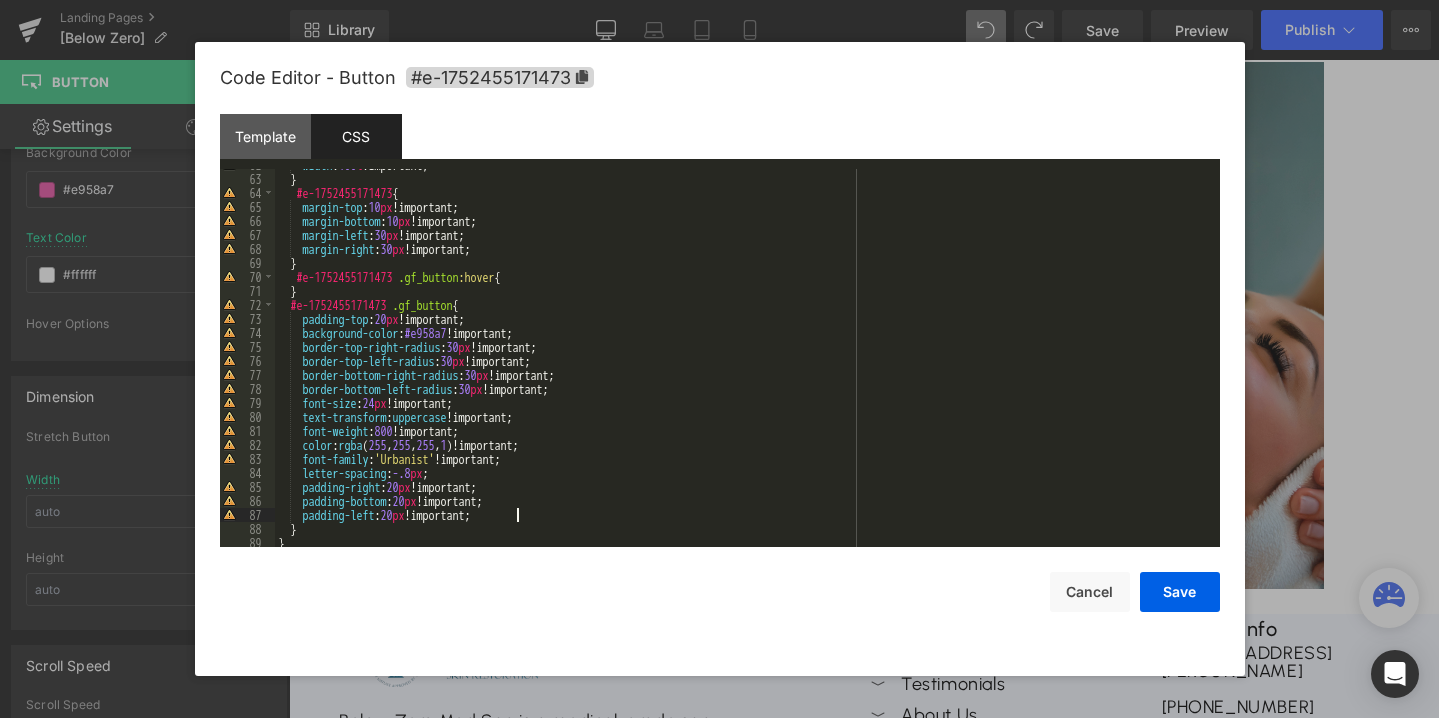 type 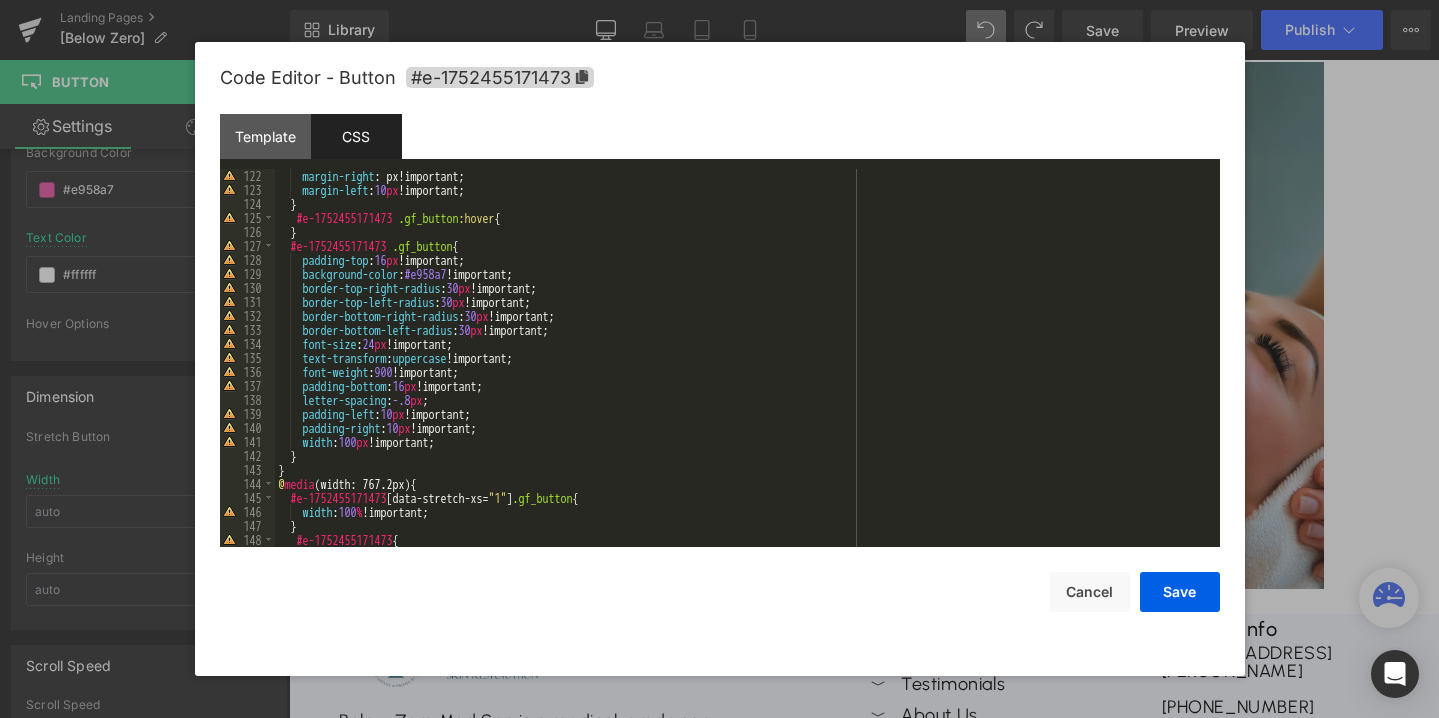 scroll, scrollTop: 1694, scrollLeft: 0, axis: vertical 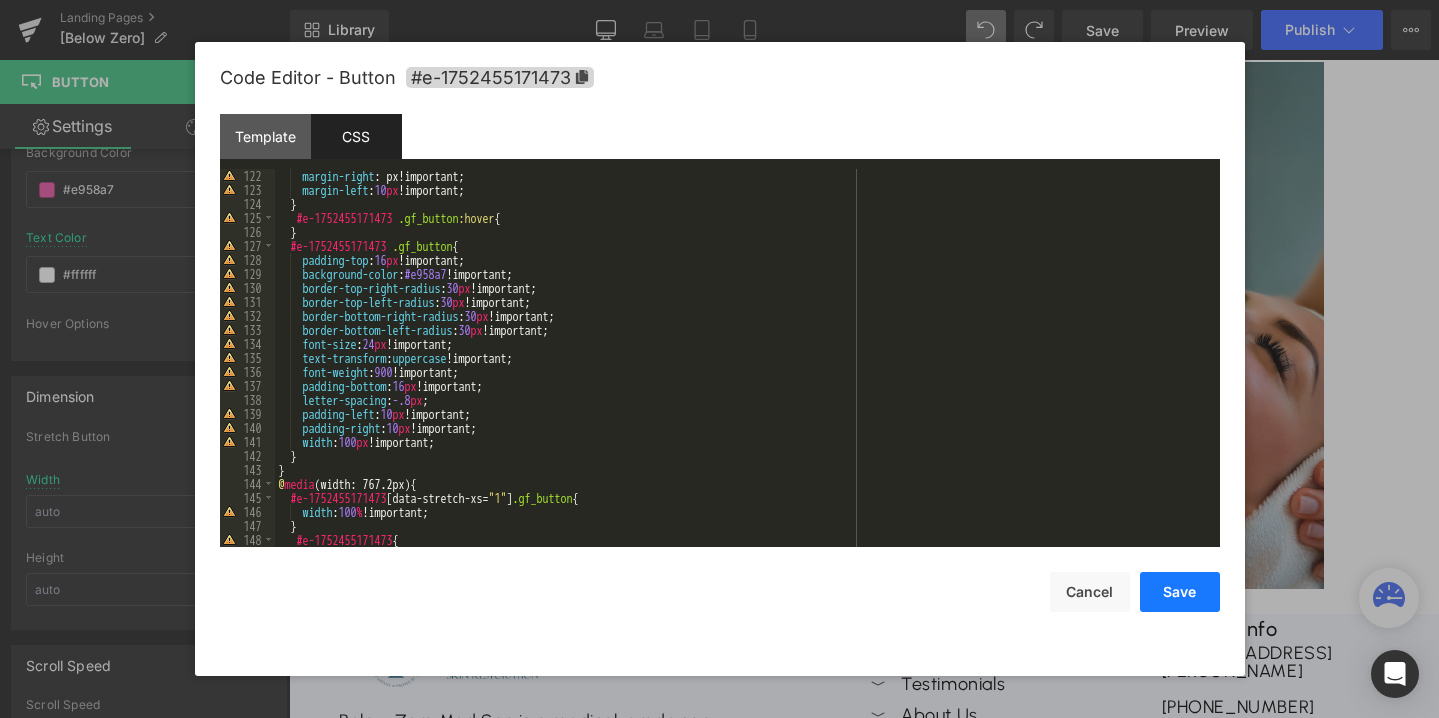 click on "Save" at bounding box center (1180, 592) 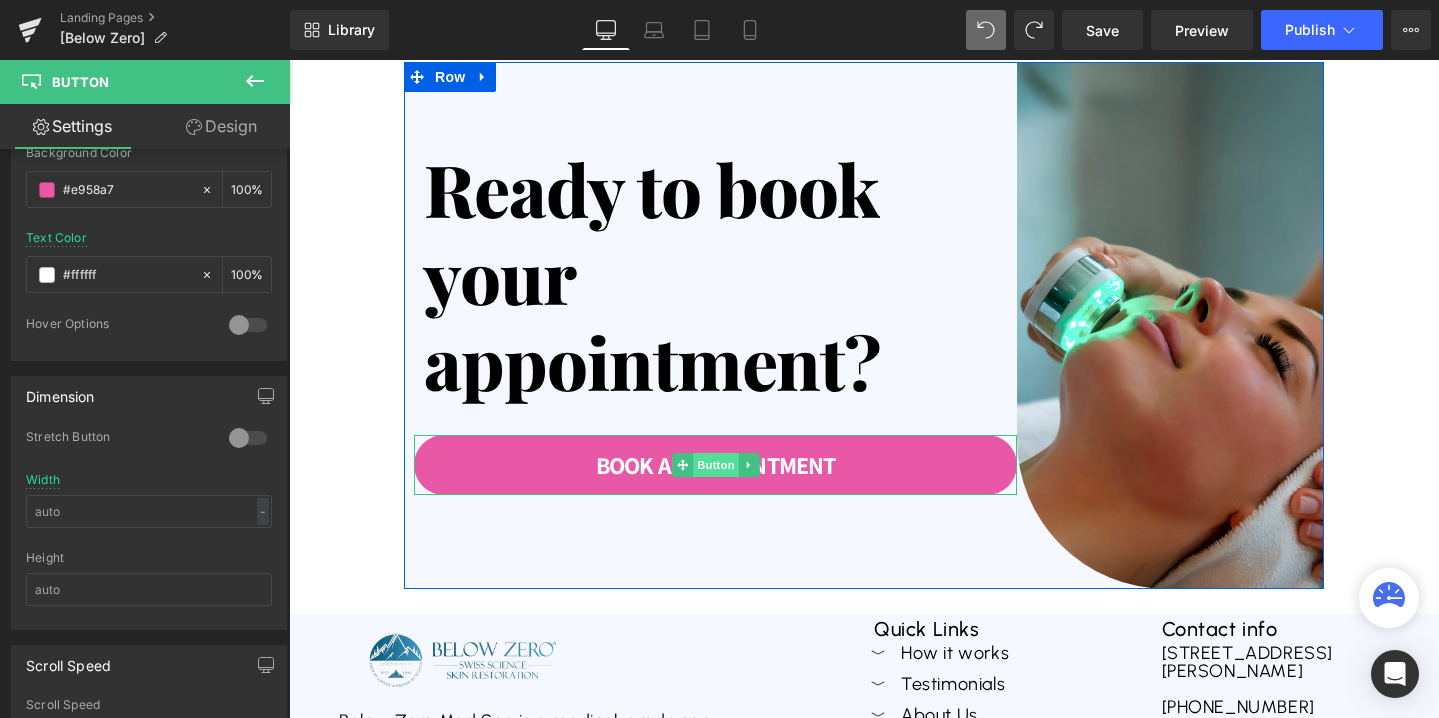click on "Button" at bounding box center [716, 465] 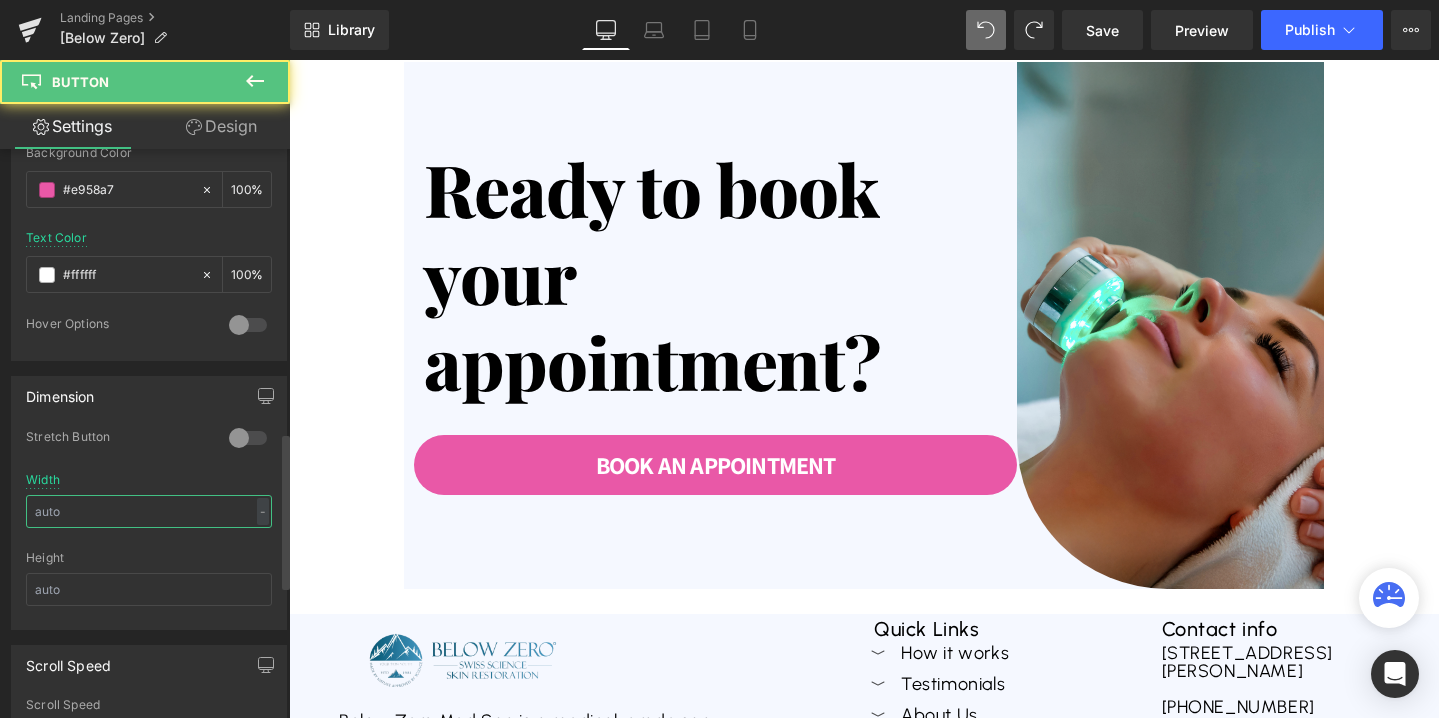 click at bounding box center (149, 511) 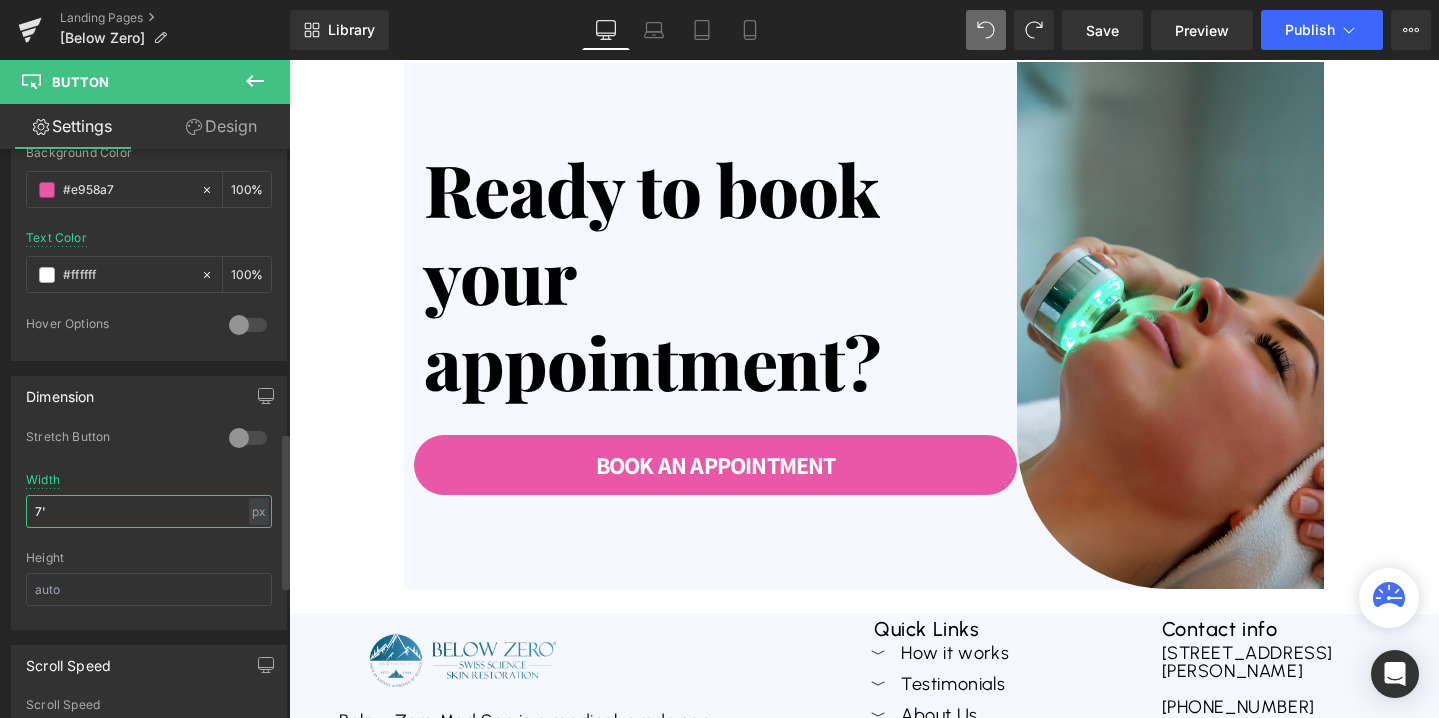 type on "7" 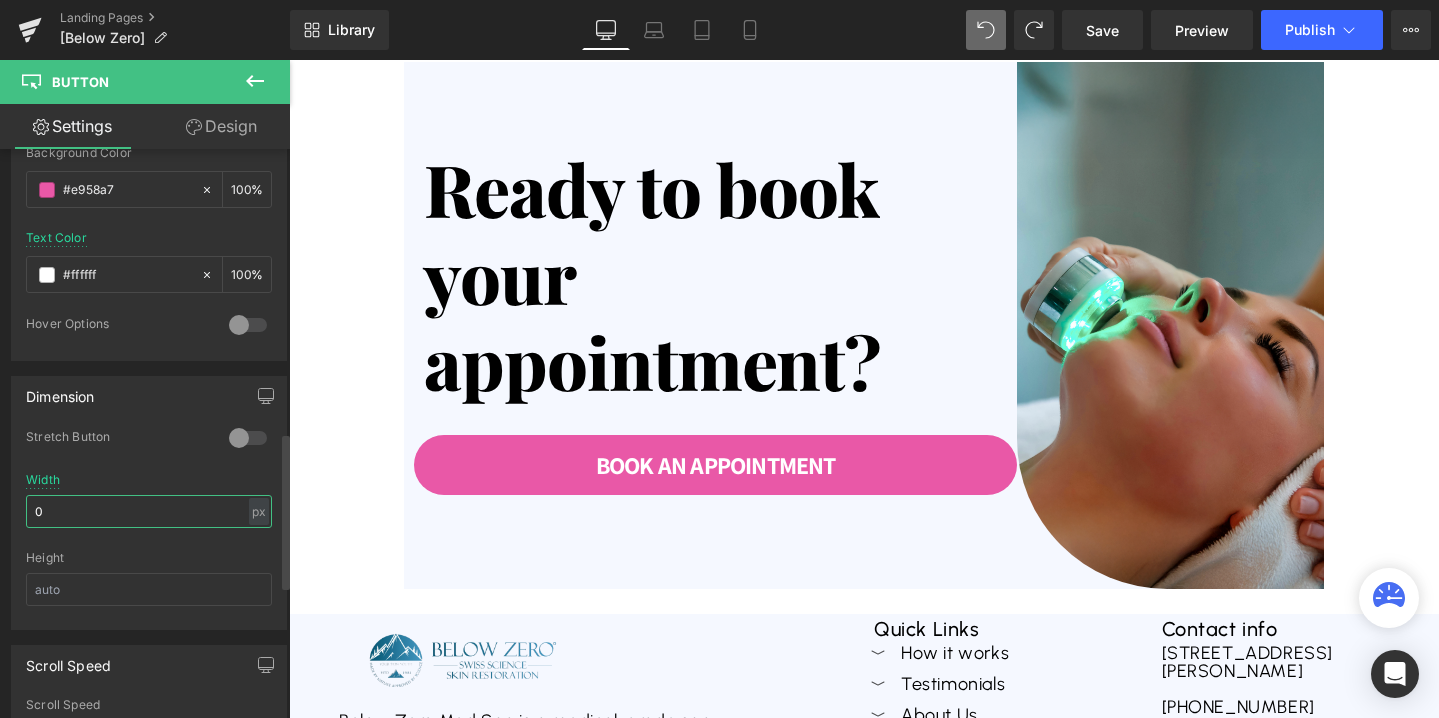 type on "0" 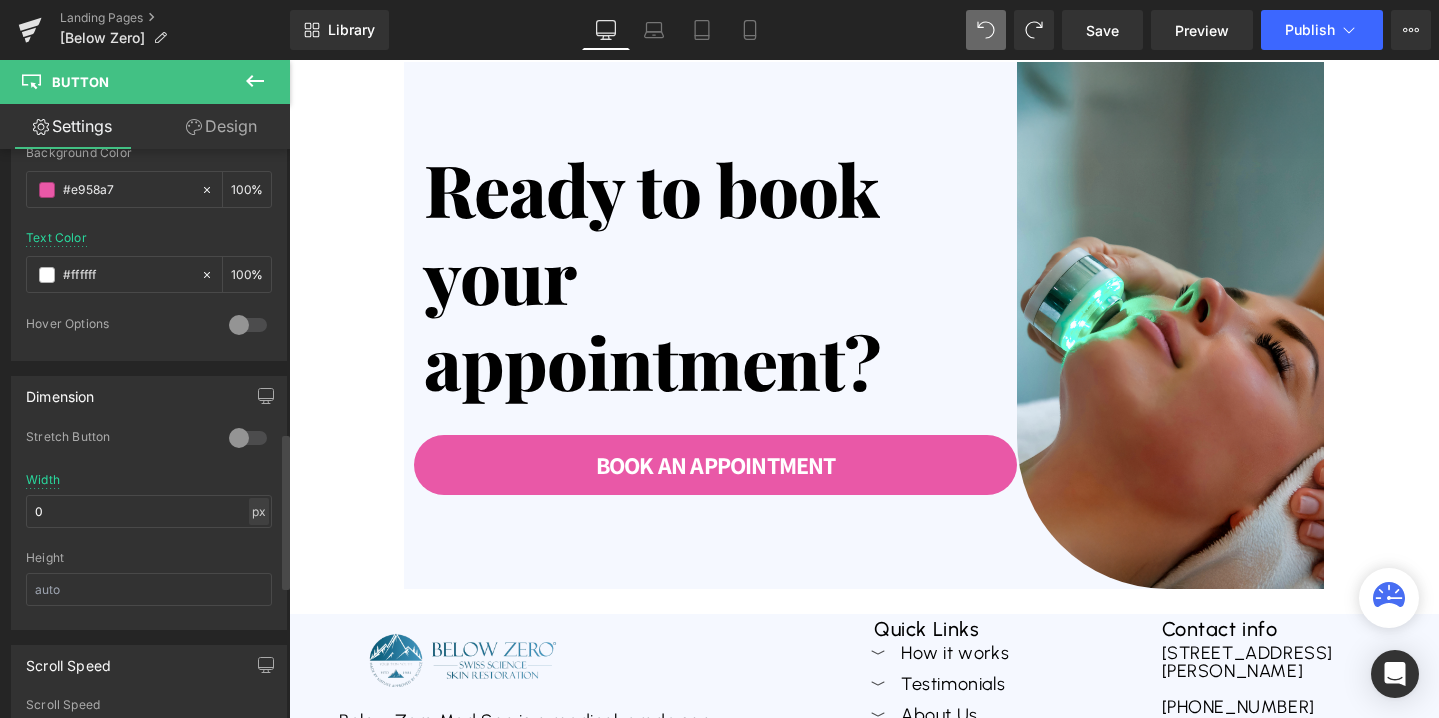 click on "px" at bounding box center (259, 511) 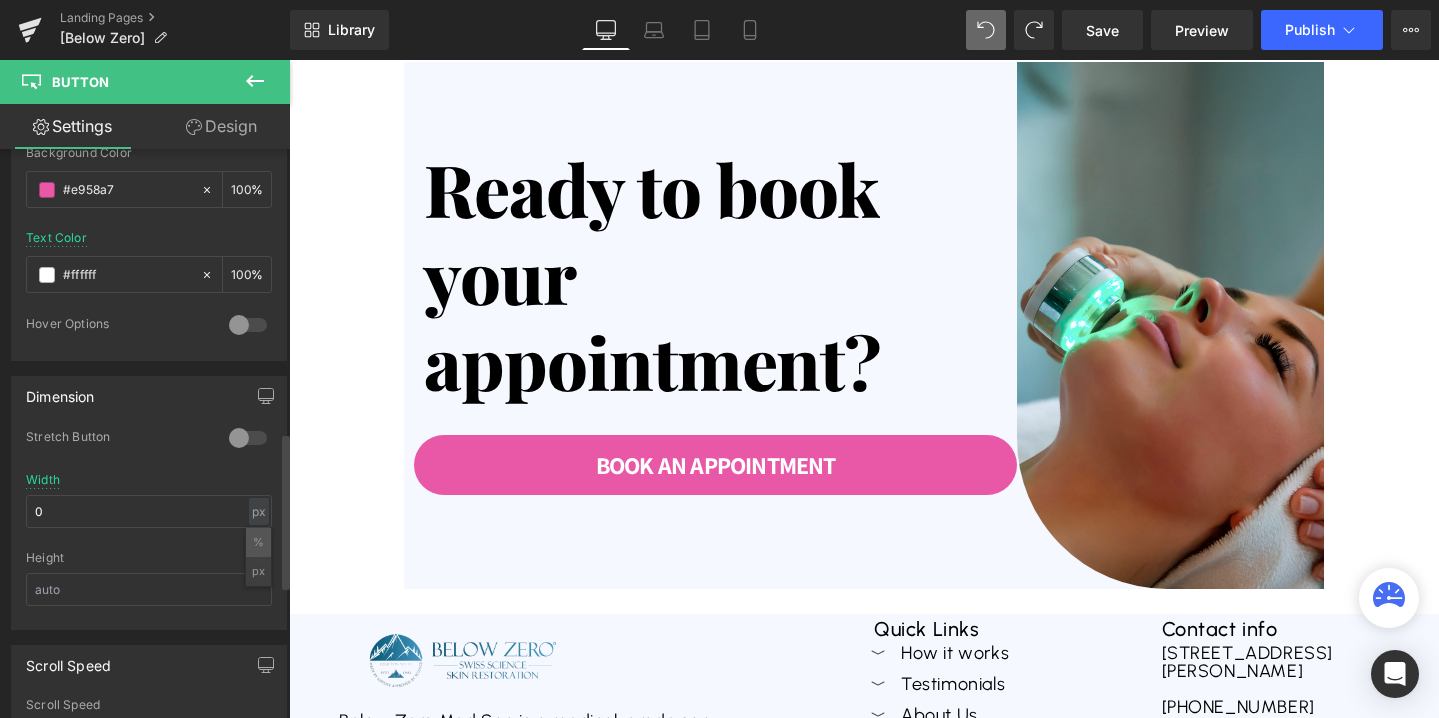 click on "%" at bounding box center (258, 542) 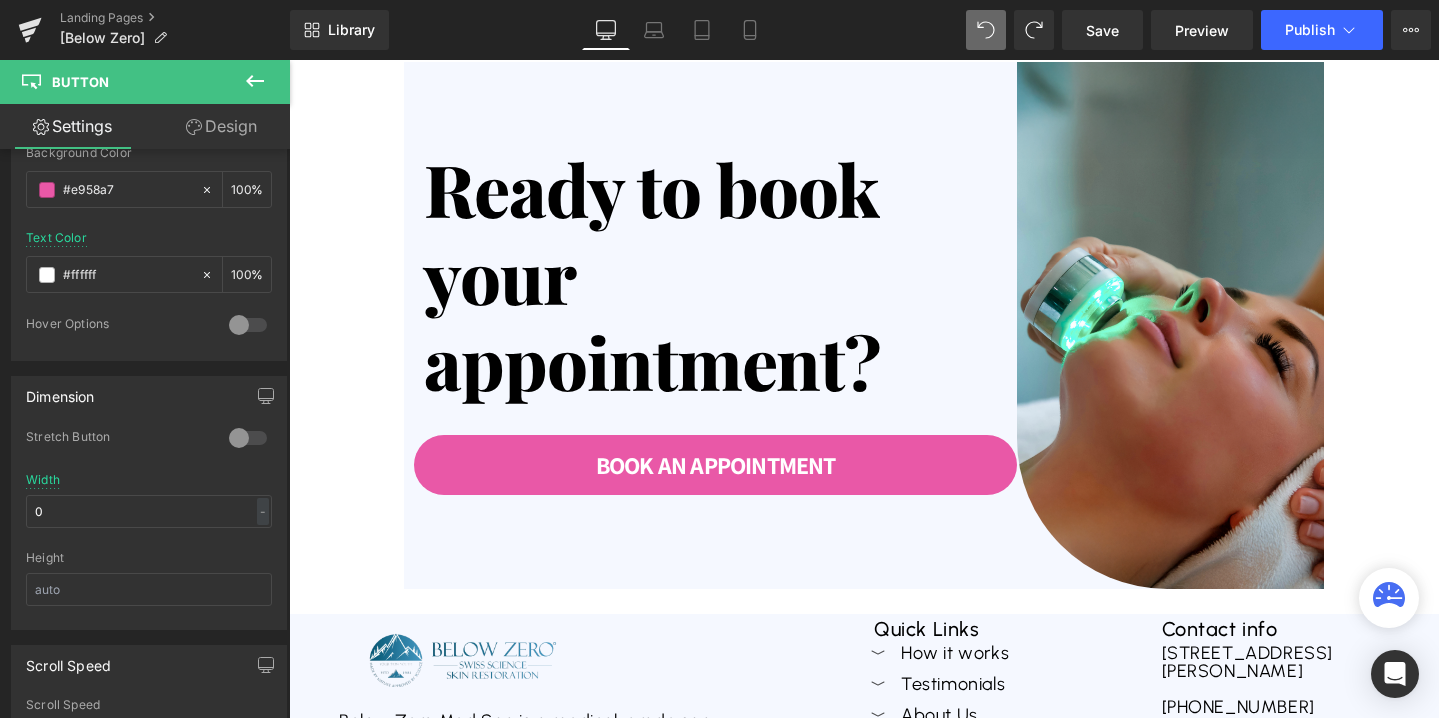 click 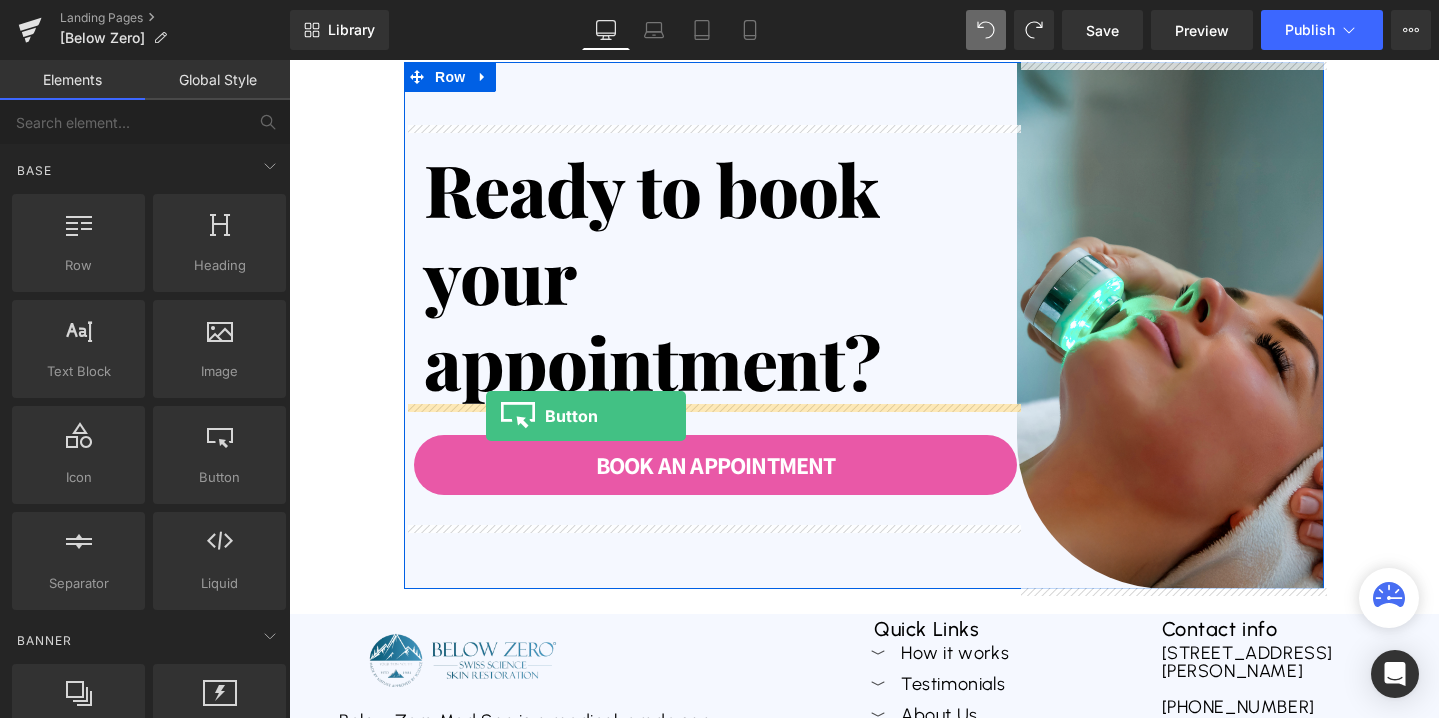 drag, startPoint x: 507, startPoint y: 518, endPoint x: 486, endPoint y: 416, distance: 104.13933 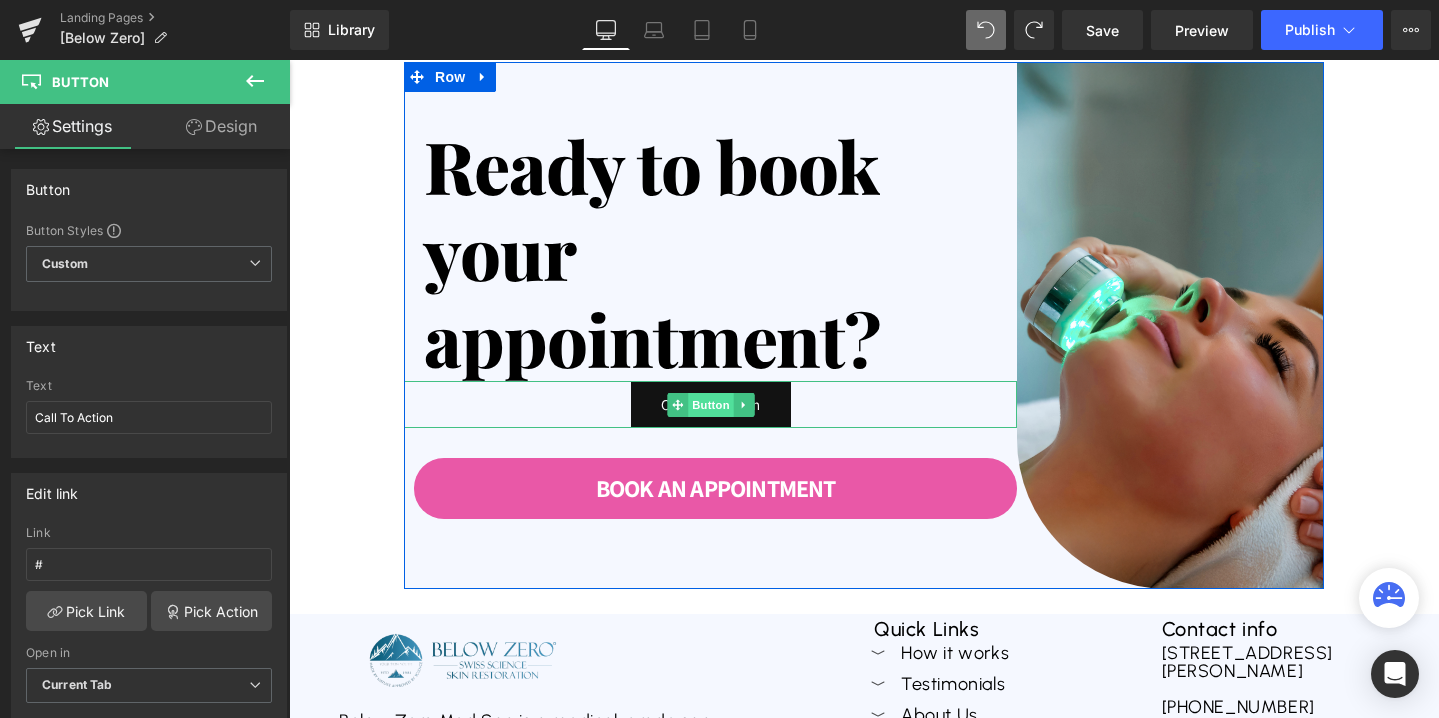 click on "Button" at bounding box center (711, 405) 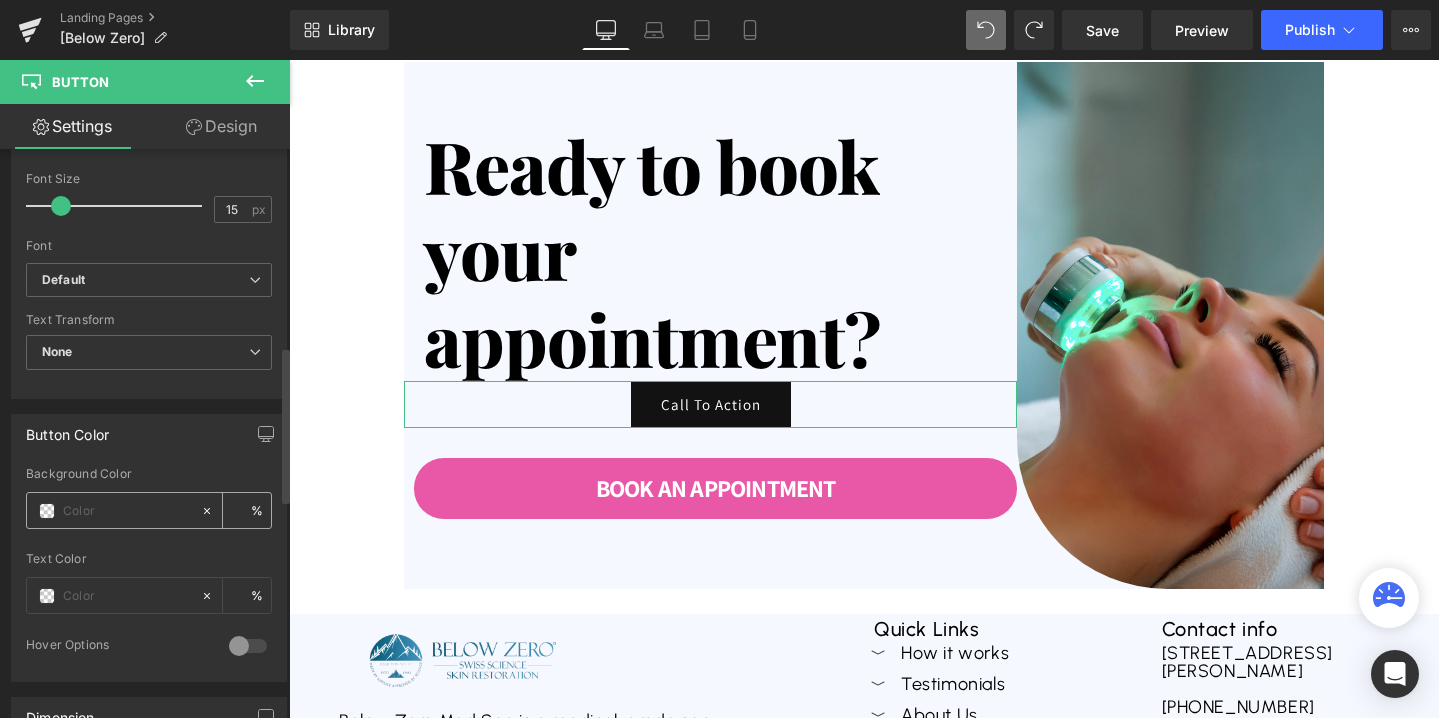 scroll, scrollTop: 733, scrollLeft: 0, axis: vertical 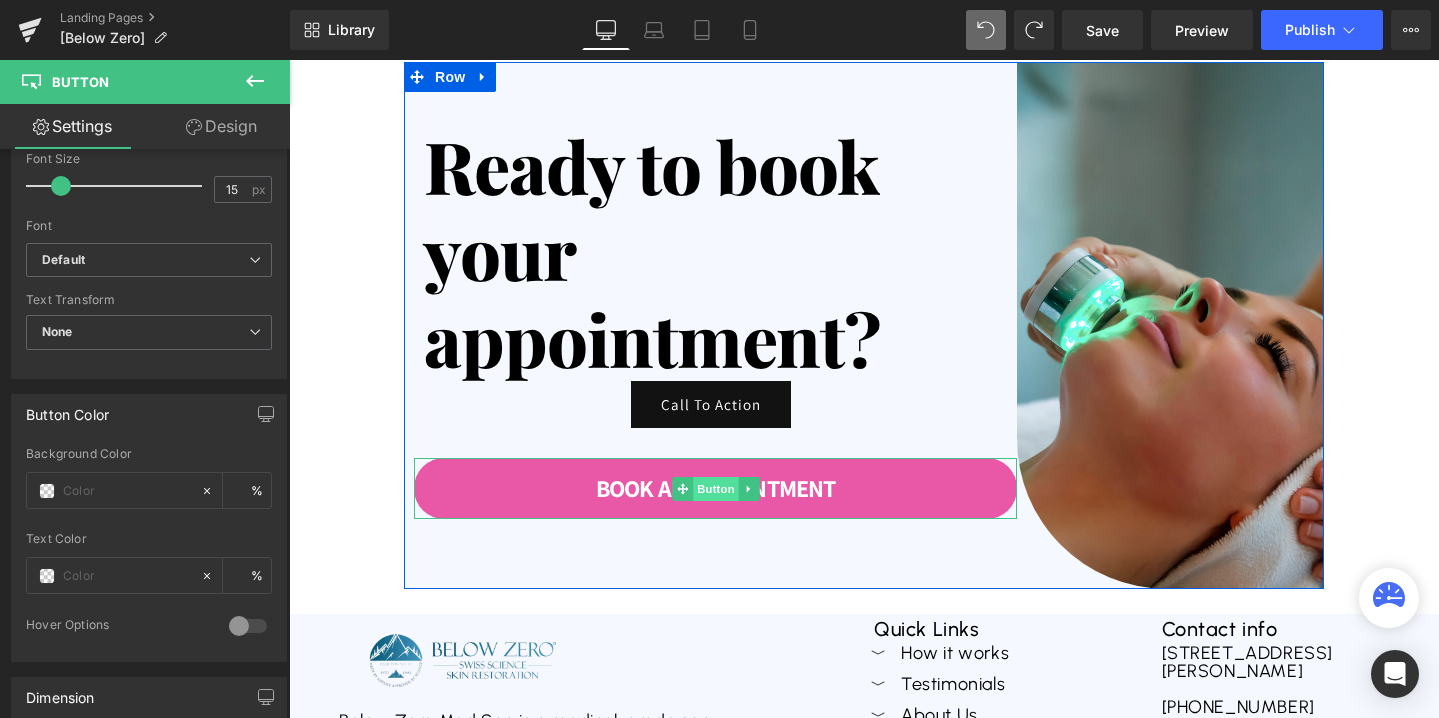 click on "Button" at bounding box center (716, 489) 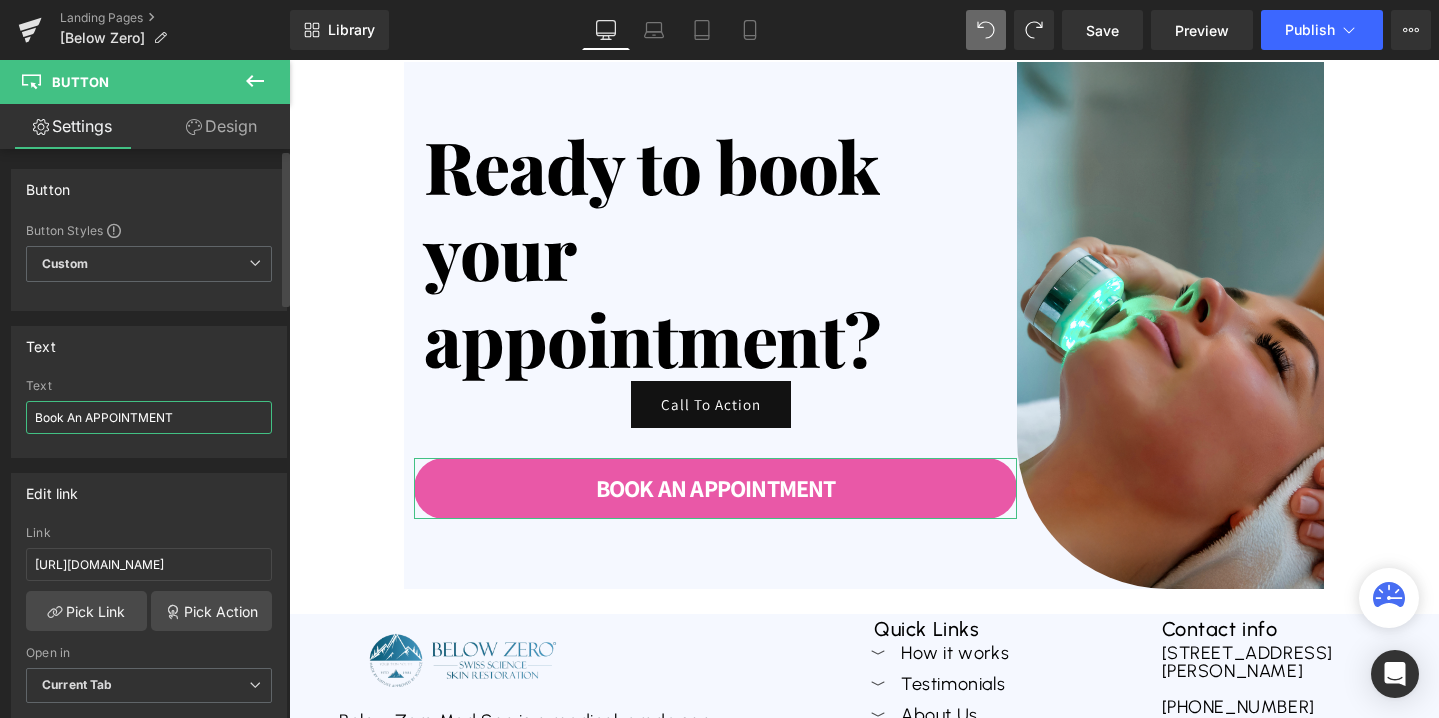 click on "Book An APPOINTMENT" at bounding box center [149, 417] 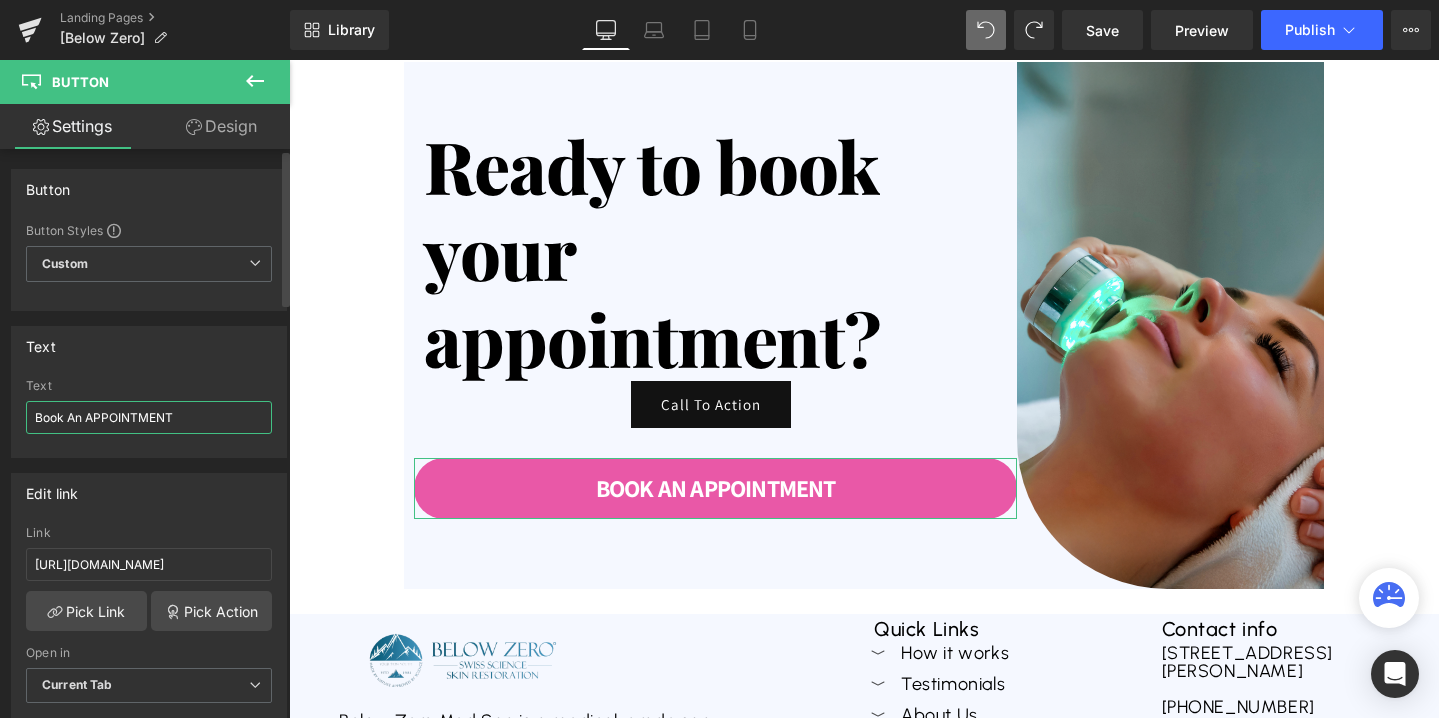 click on "Book An APPOINTMENT" at bounding box center [149, 417] 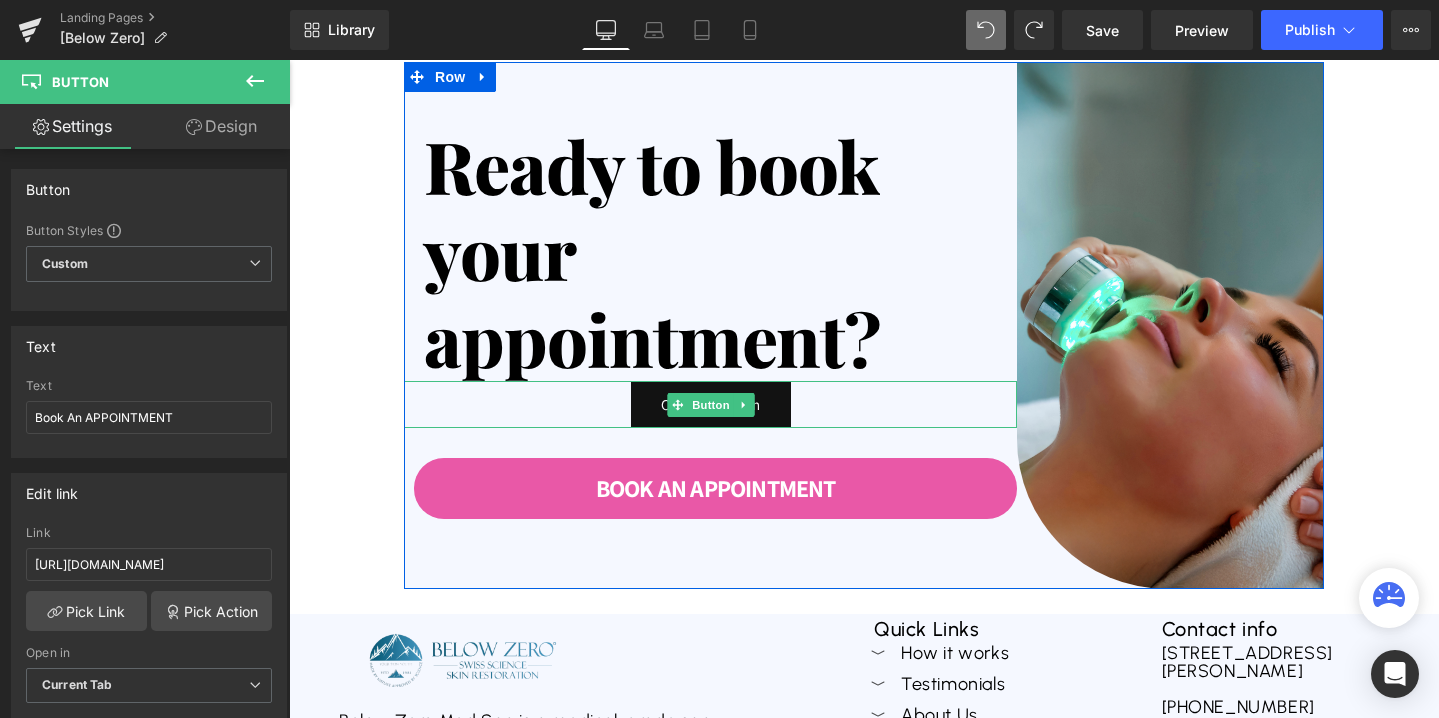 click on "Call To Action" at bounding box center [711, 404] 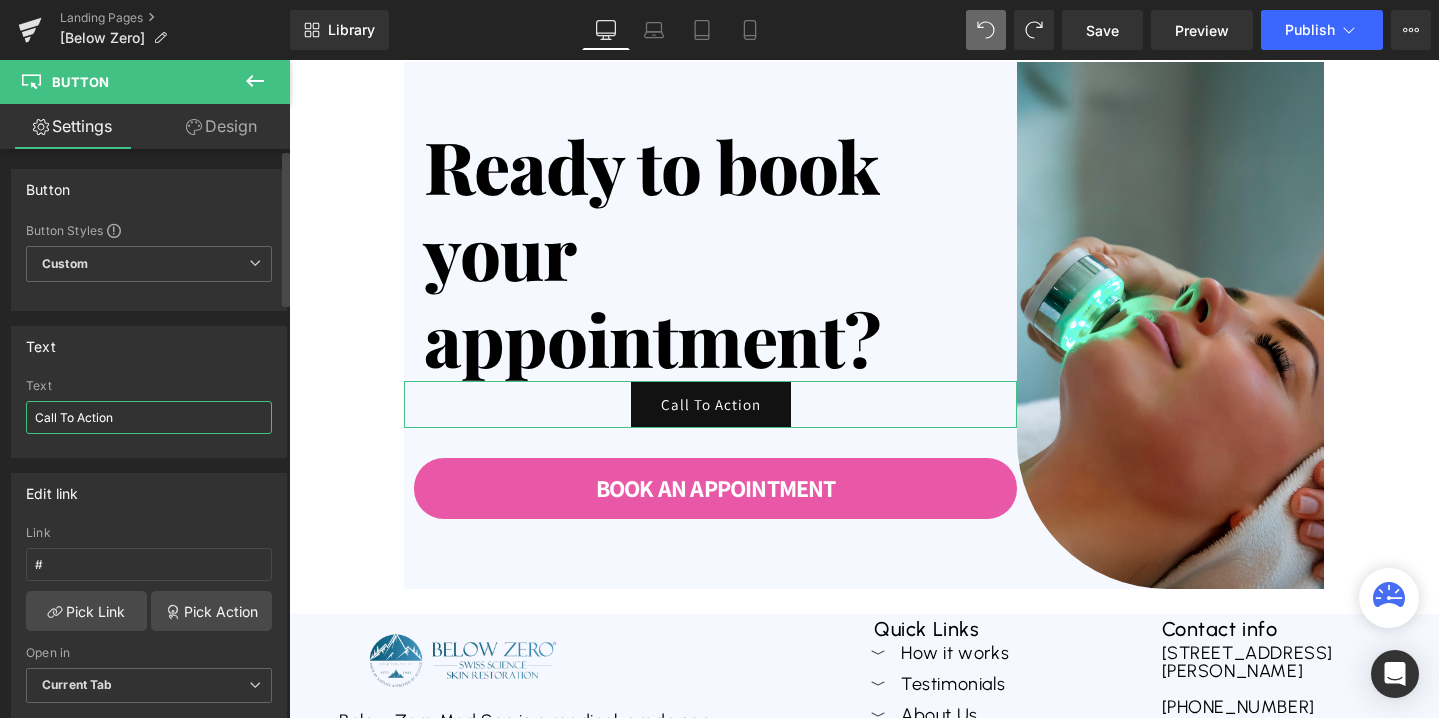 click on "Call To Action" at bounding box center (149, 417) 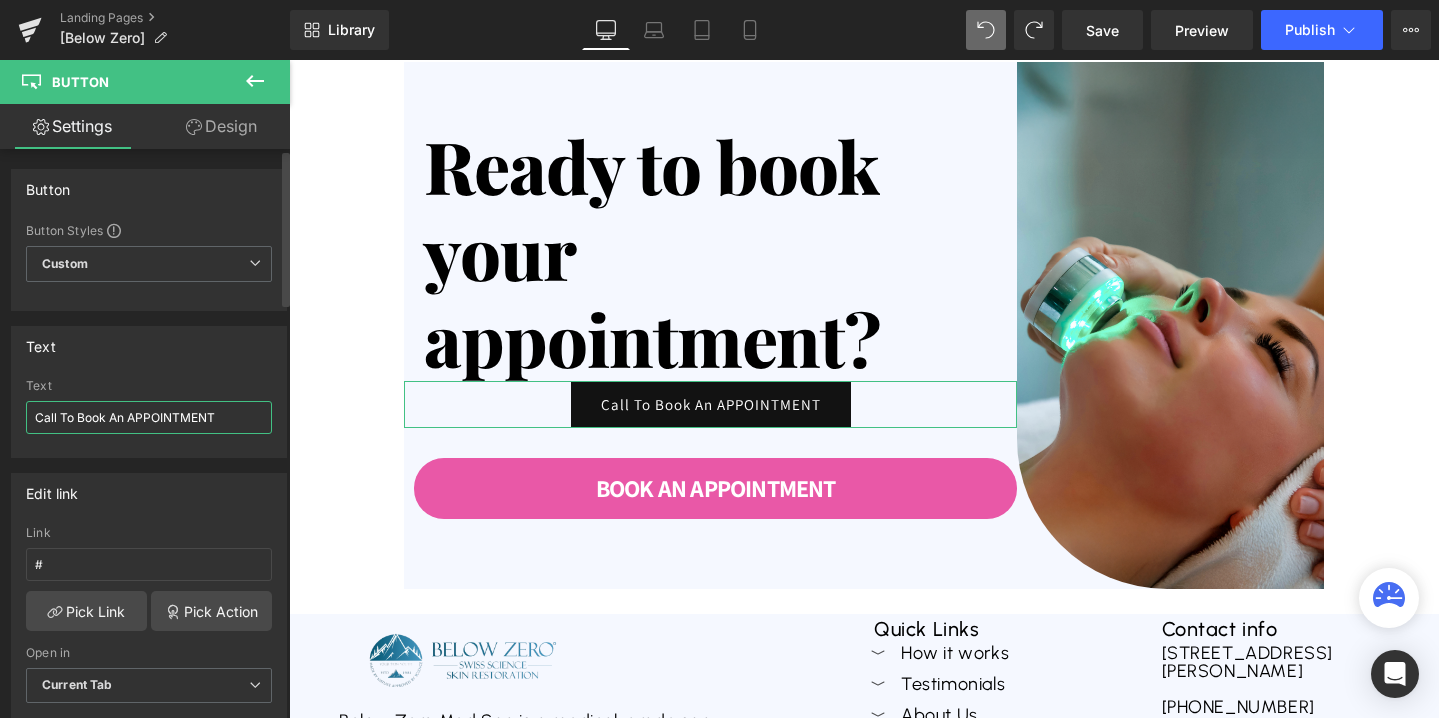 click on "Call To Book An APPOINTMENT" at bounding box center (149, 417) 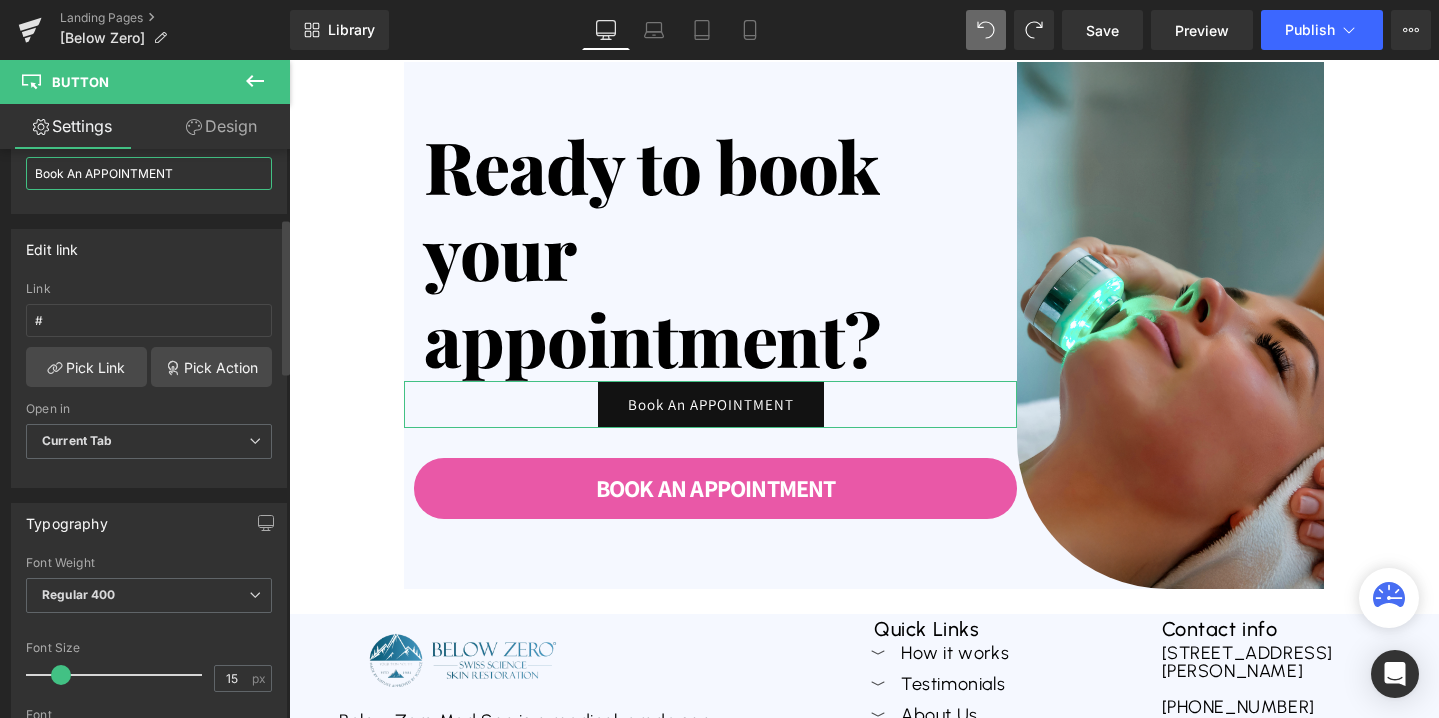 scroll, scrollTop: 257, scrollLeft: 0, axis: vertical 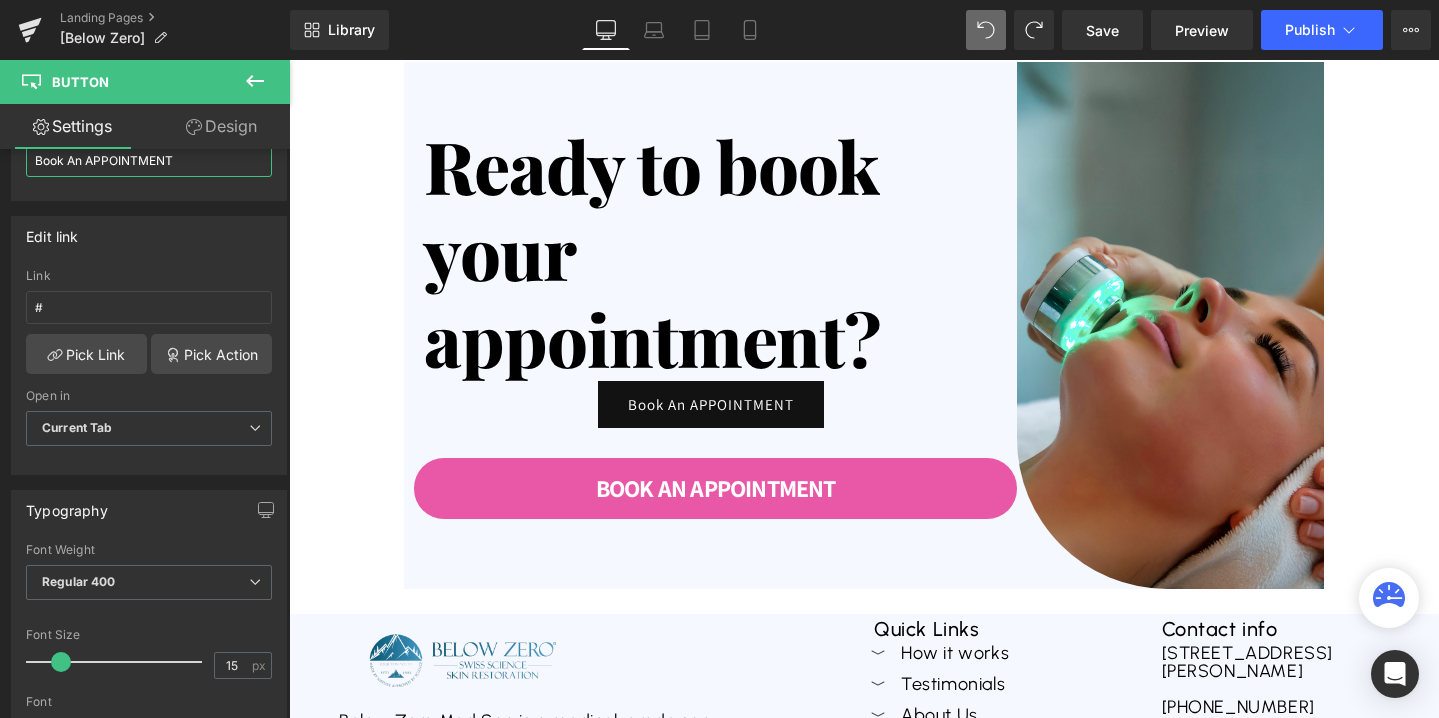 type on "Book An APPOINTMENT" 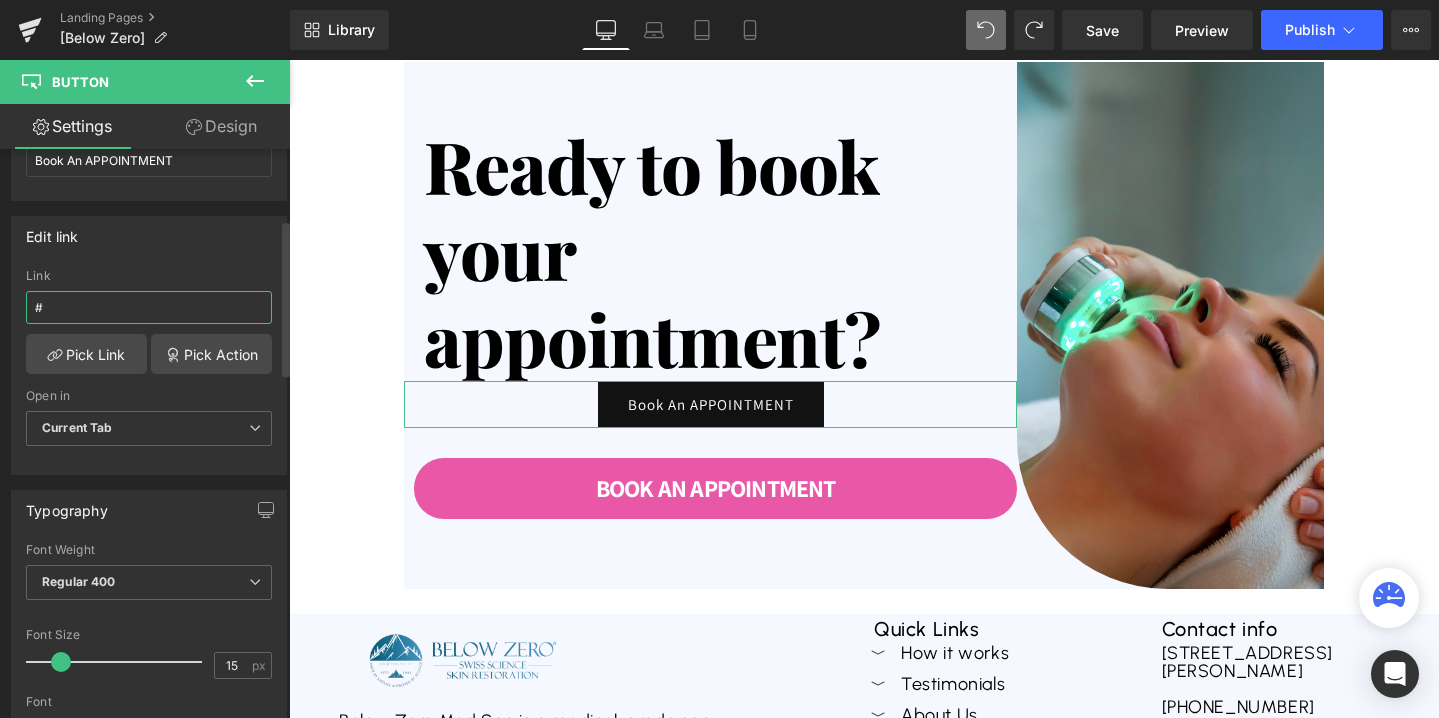 click on "#" at bounding box center (149, 307) 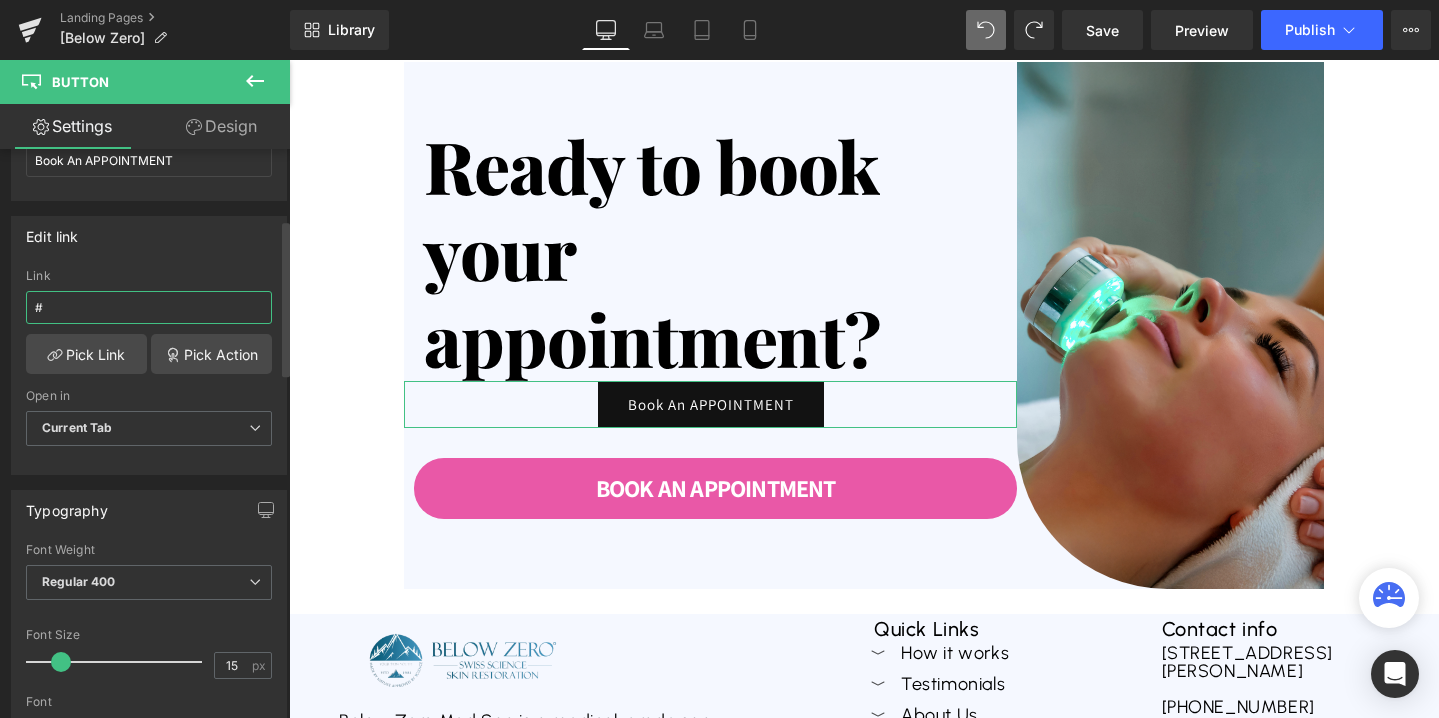 click on "#" at bounding box center [149, 307] 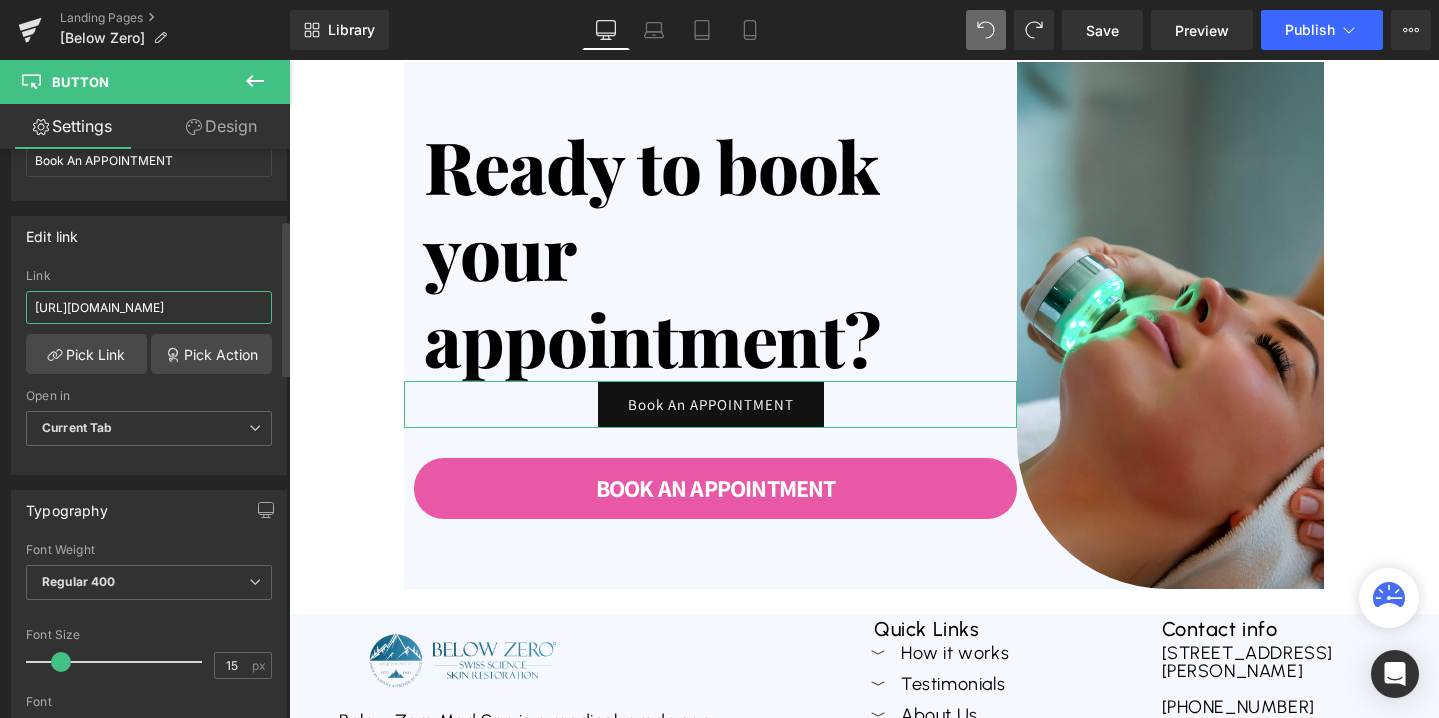 scroll, scrollTop: 0, scrollLeft: 166, axis: horizontal 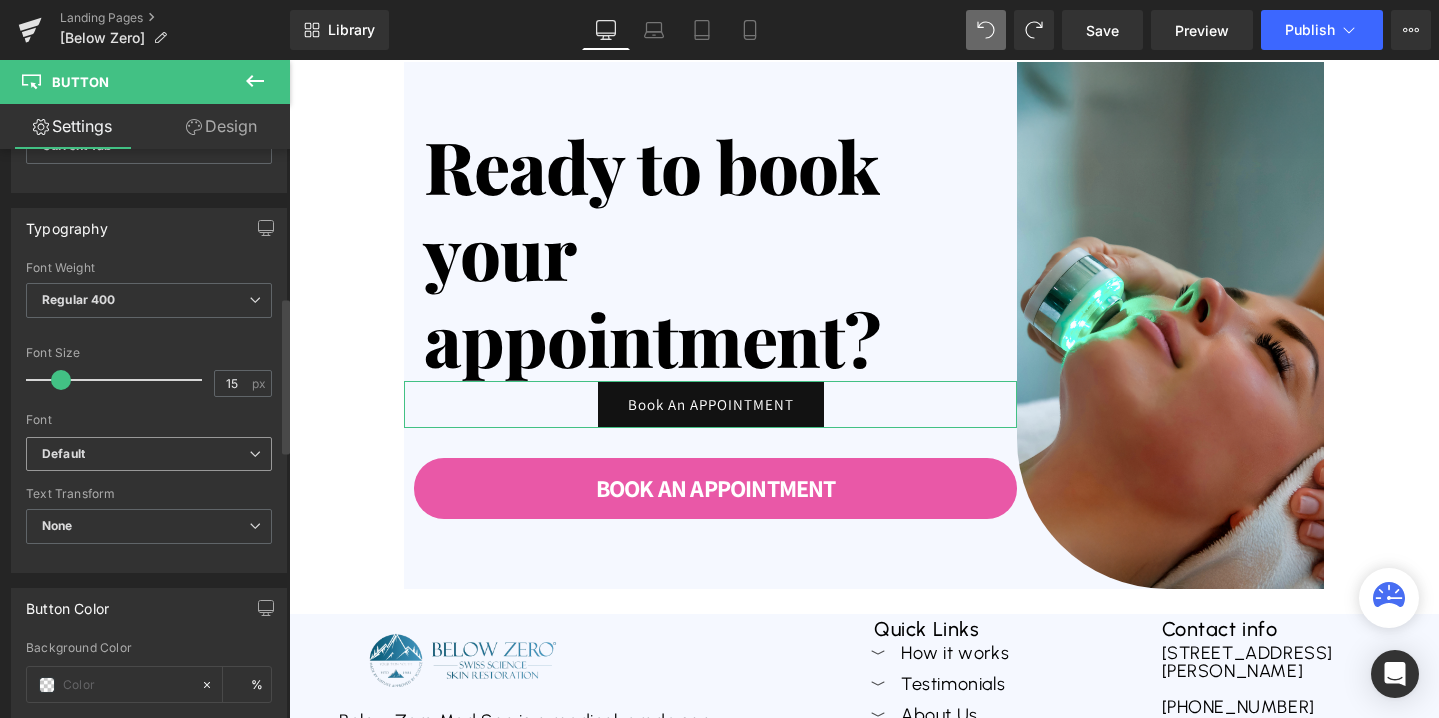 type on "https://www.advancedbeautytreatments.com/pages/below-zero-p2" 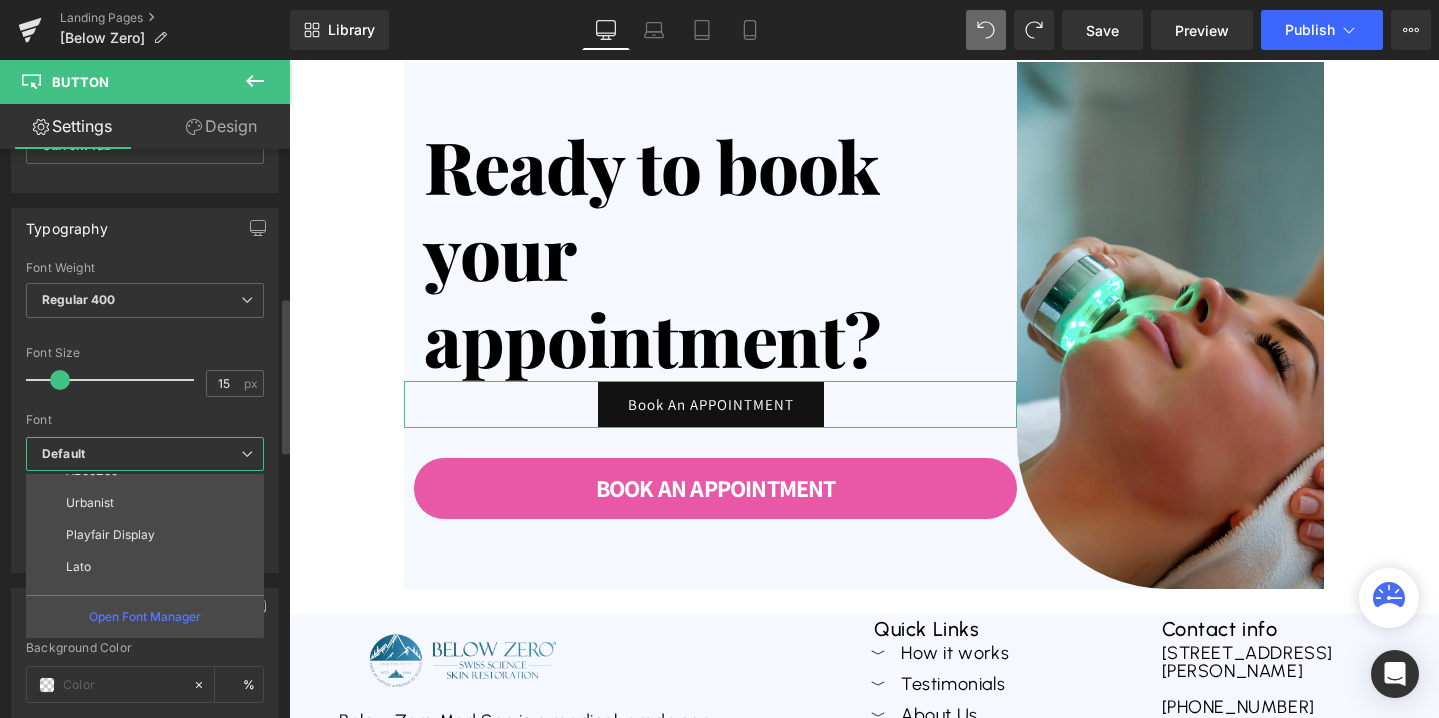 scroll, scrollTop: 118, scrollLeft: 0, axis: vertical 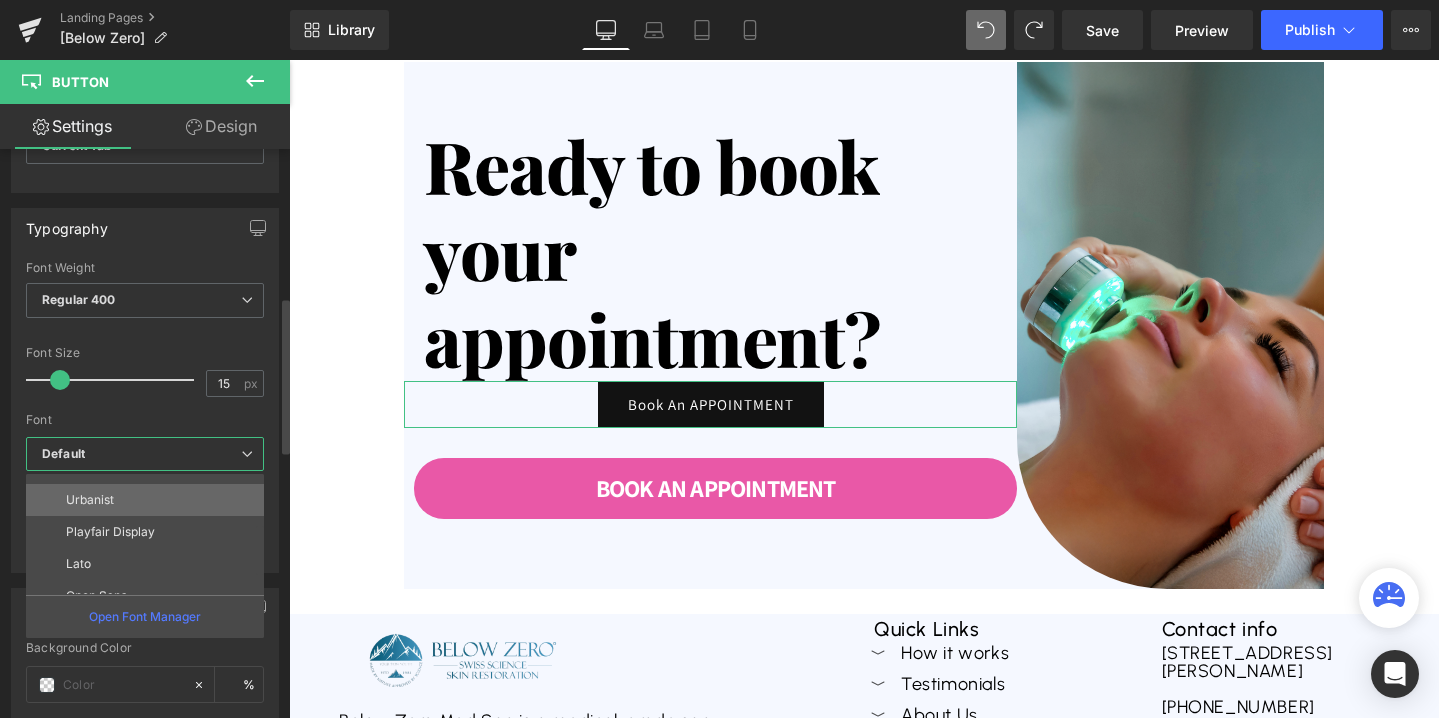 click on "Urbanist" at bounding box center [149, 500] 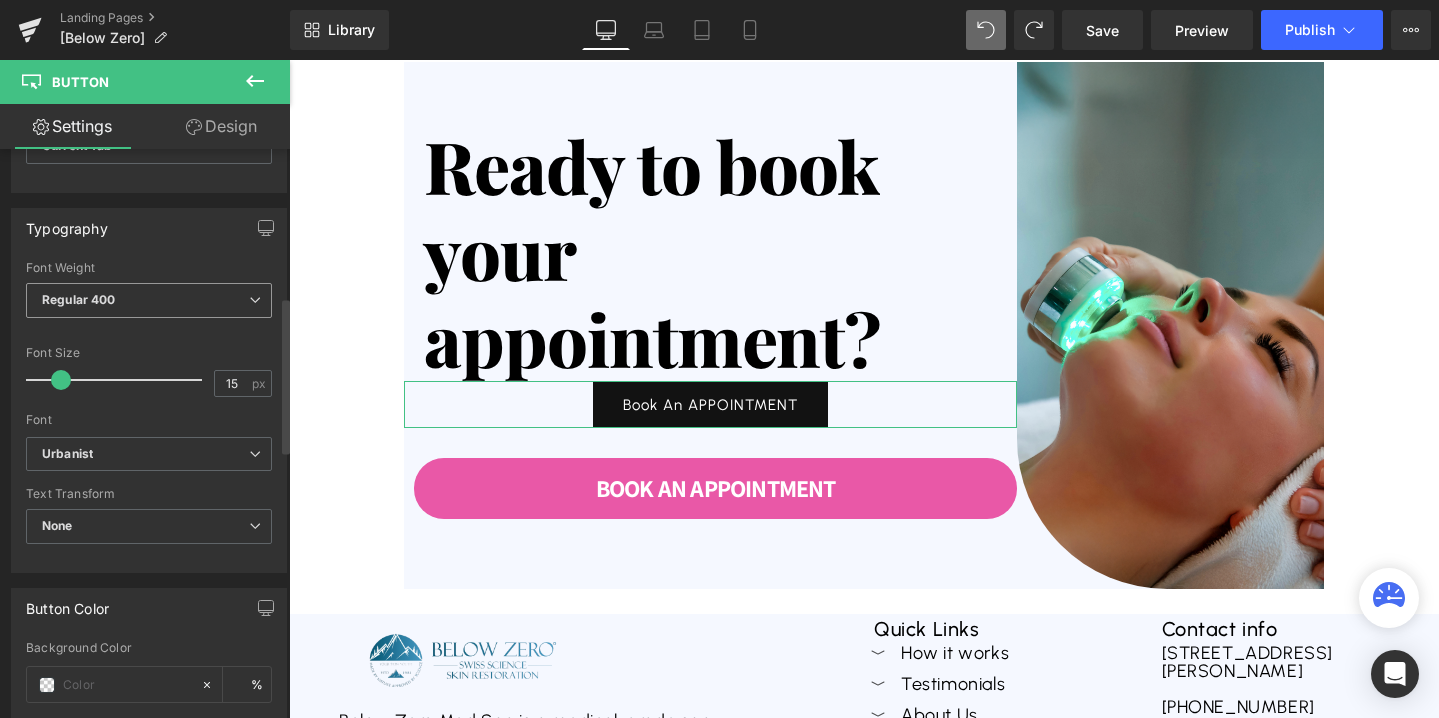 click on "Regular 400" at bounding box center (149, 300) 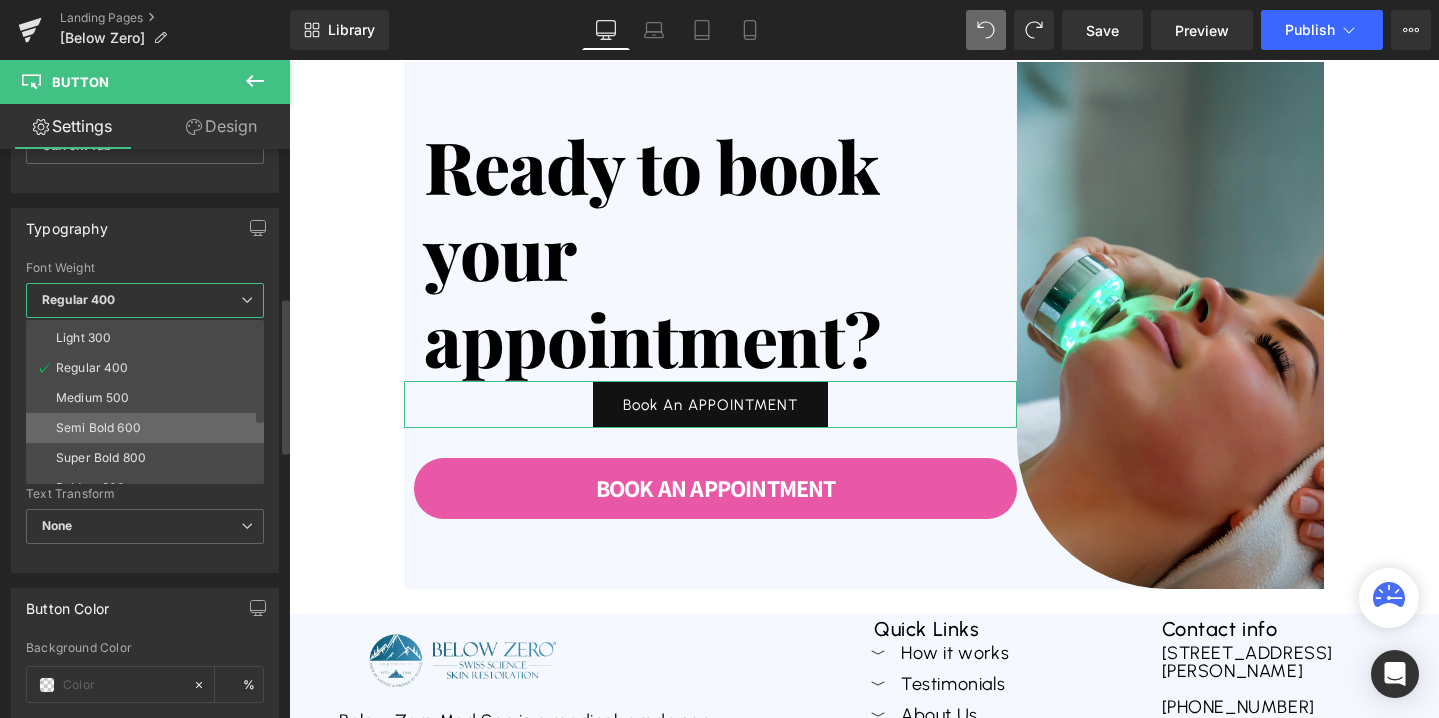 scroll, scrollTop: 58, scrollLeft: 0, axis: vertical 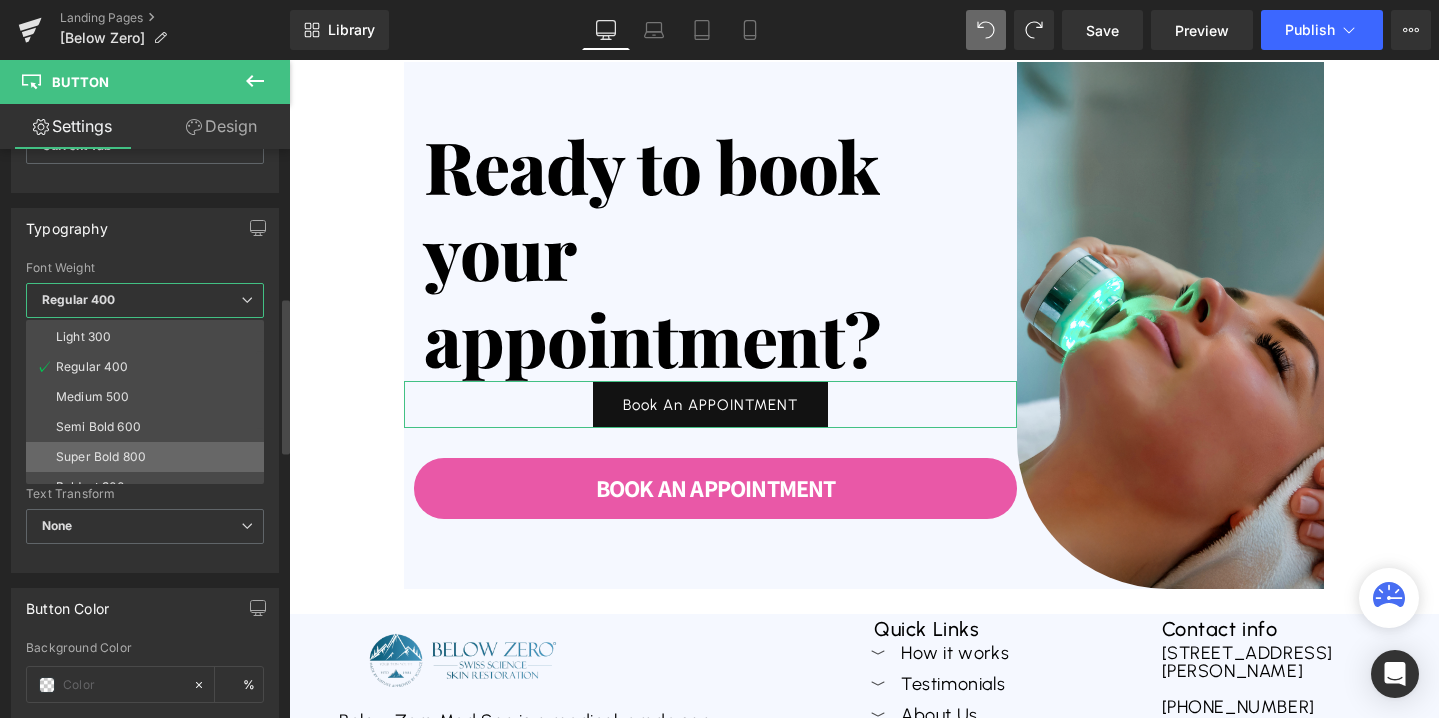 click on "Super Bold 800" at bounding box center (101, 457) 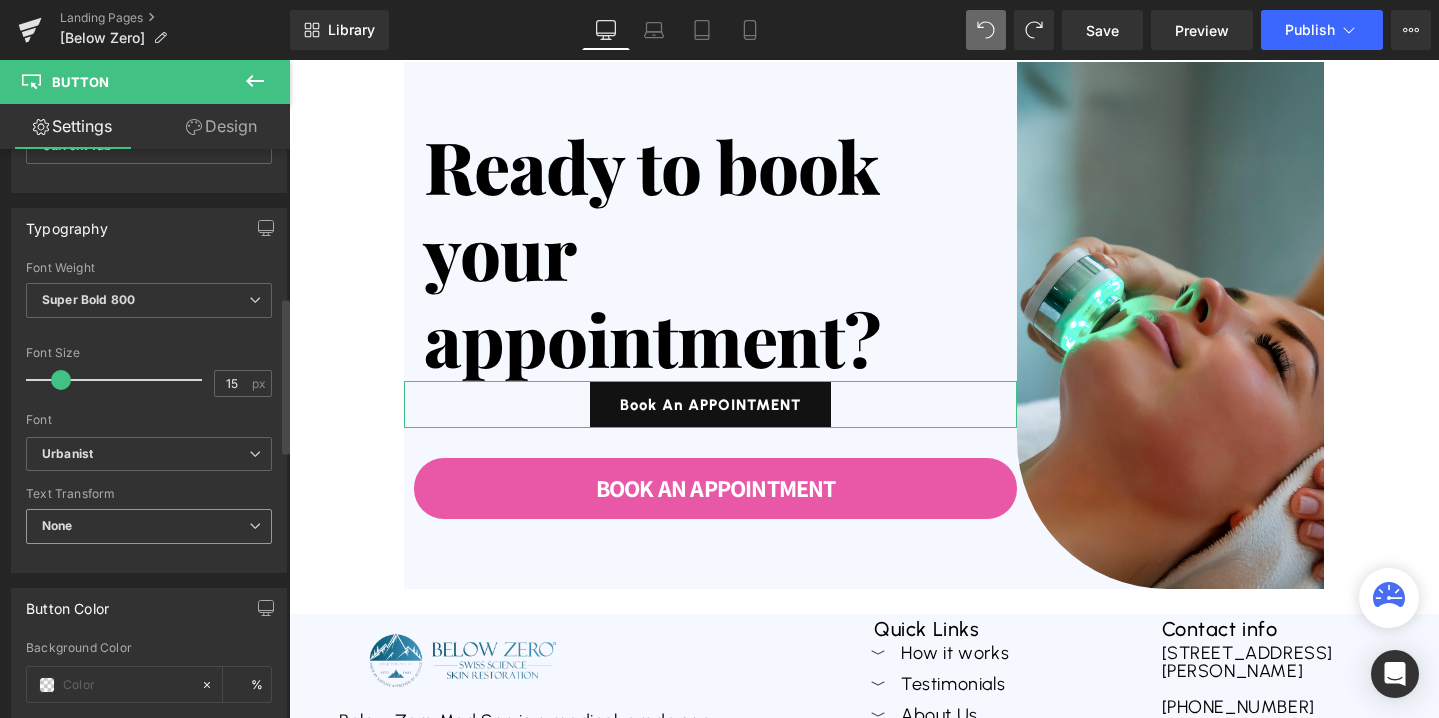 click on "None" at bounding box center (149, 526) 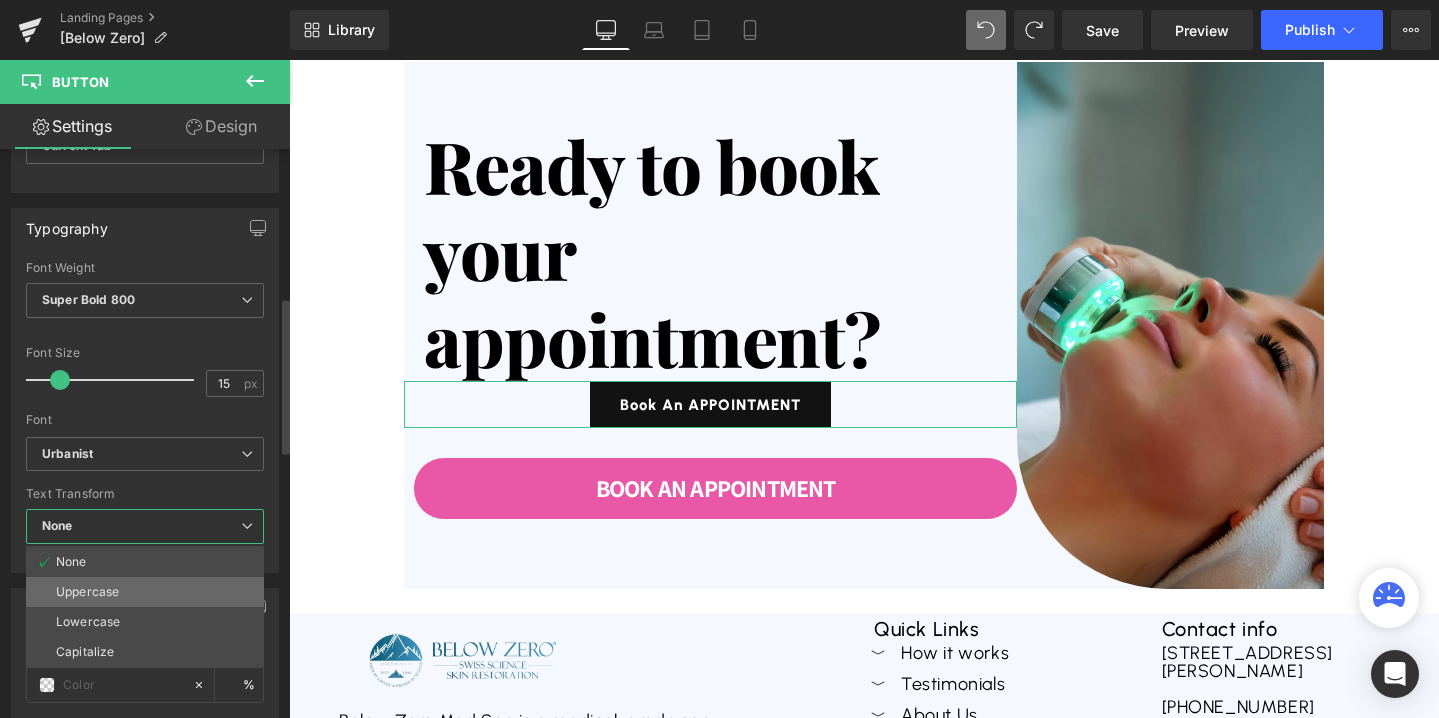 click on "Uppercase" at bounding box center [87, 592] 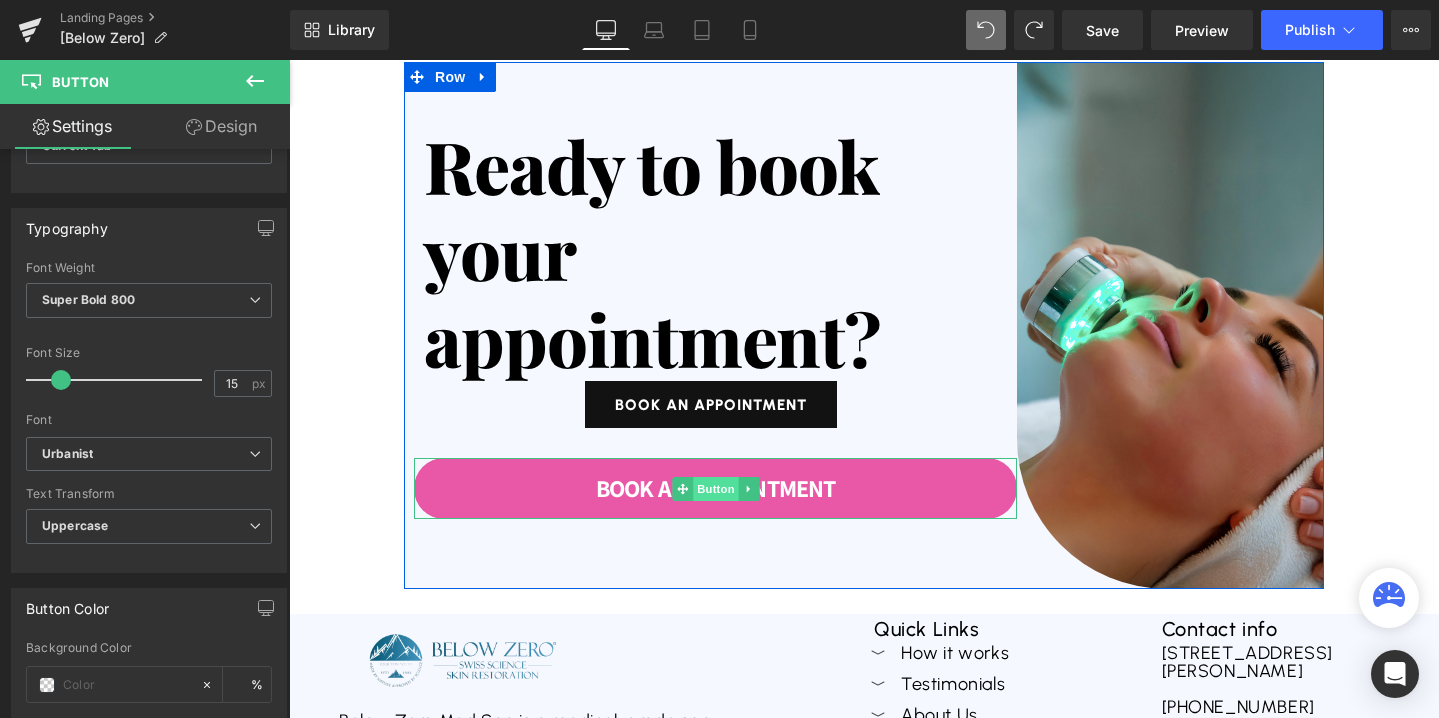 click on "Button" at bounding box center [716, 489] 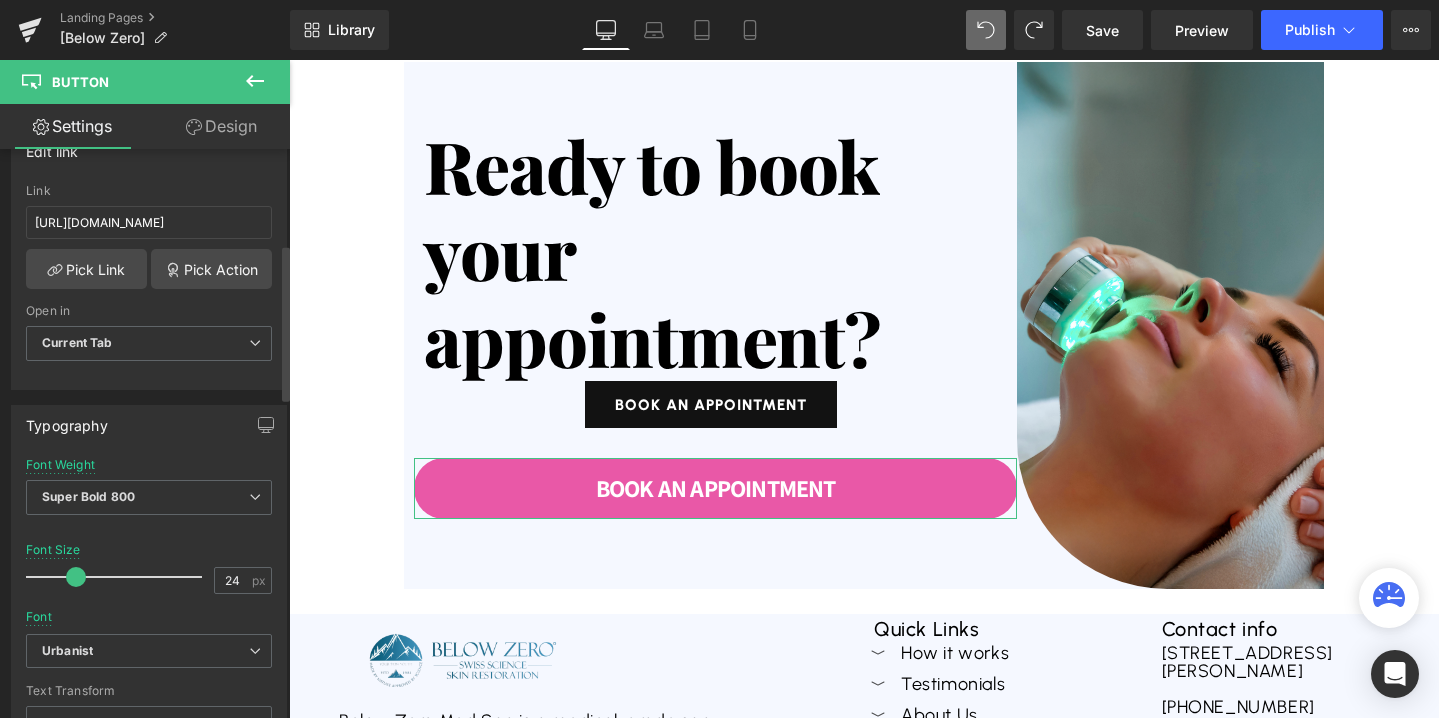 scroll, scrollTop: 346, scrollLeft: 0, axis: vertical 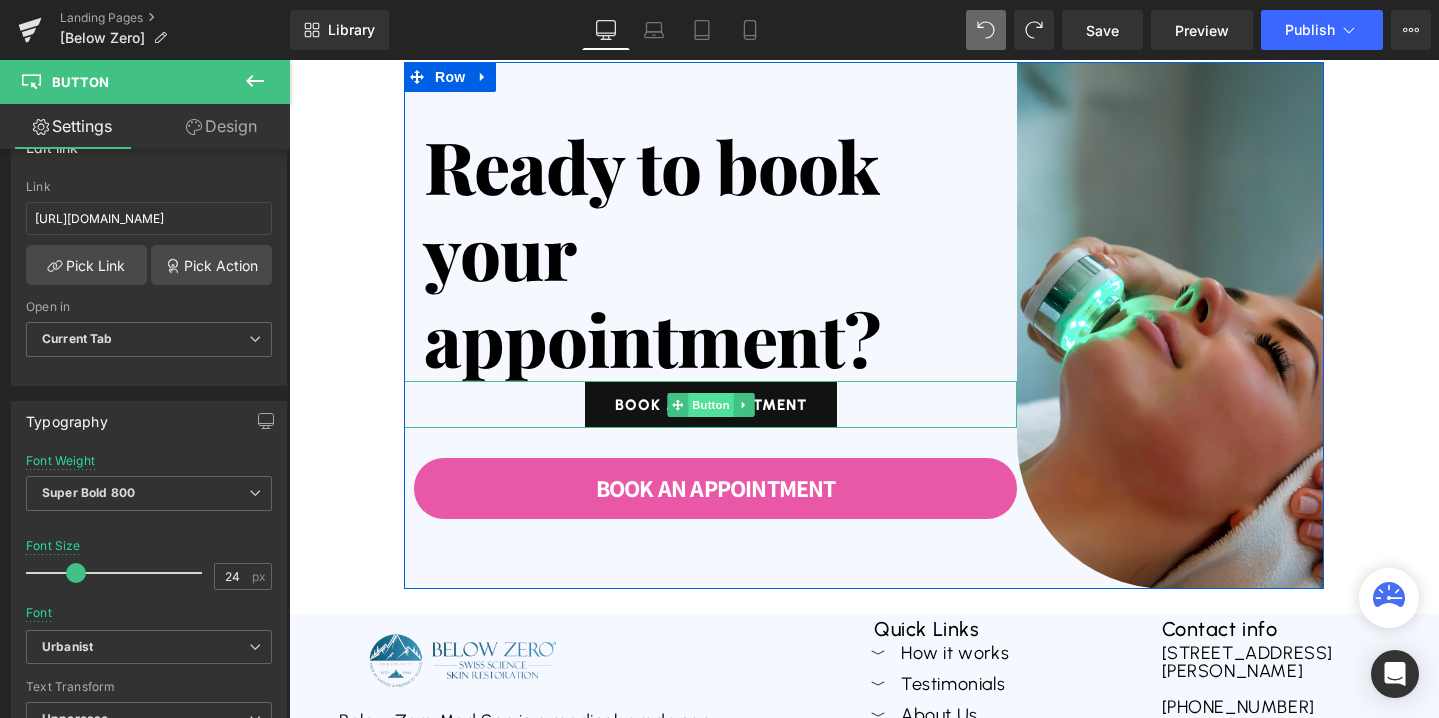 click on "Button" at bounding box center [711, 405] 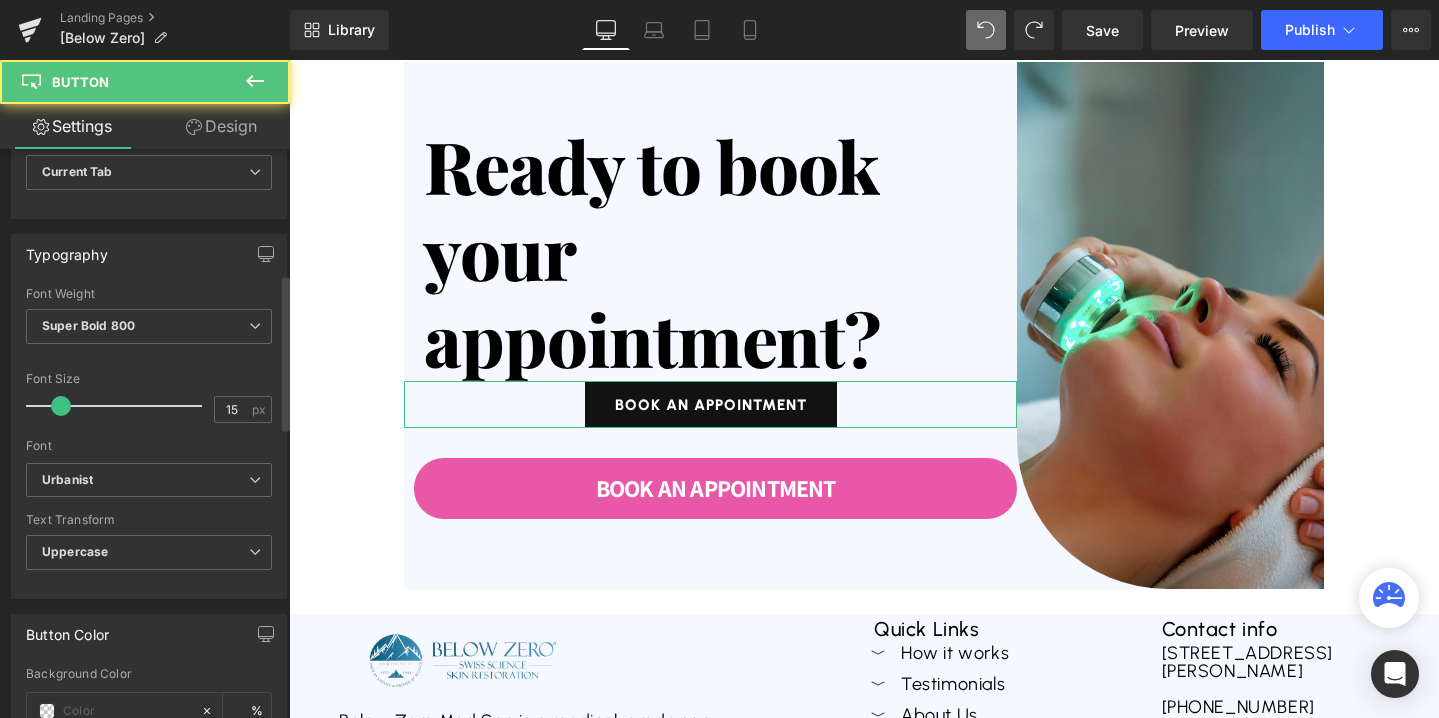 scroll, scrollTop: 632, scrollLeft: 0, axis: vertical 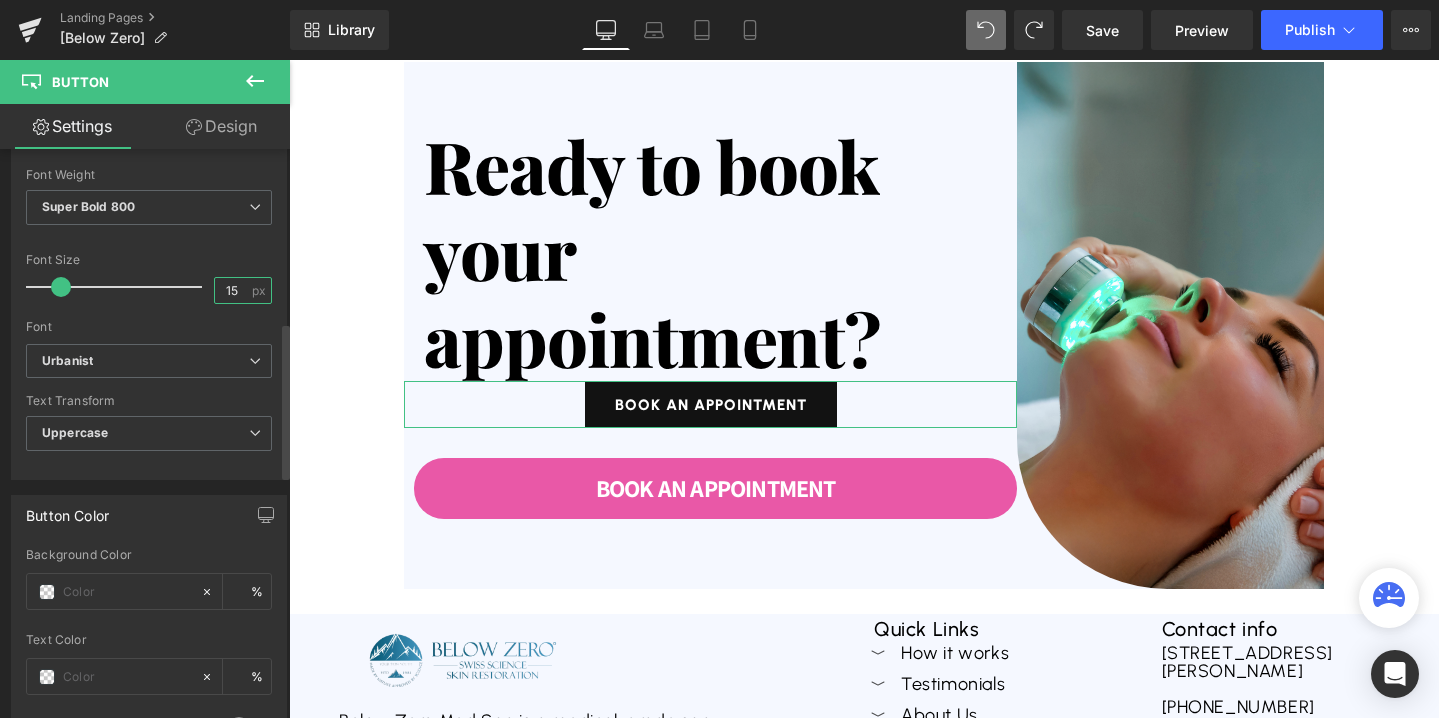 click on "15" at bounding box center [232, 290] 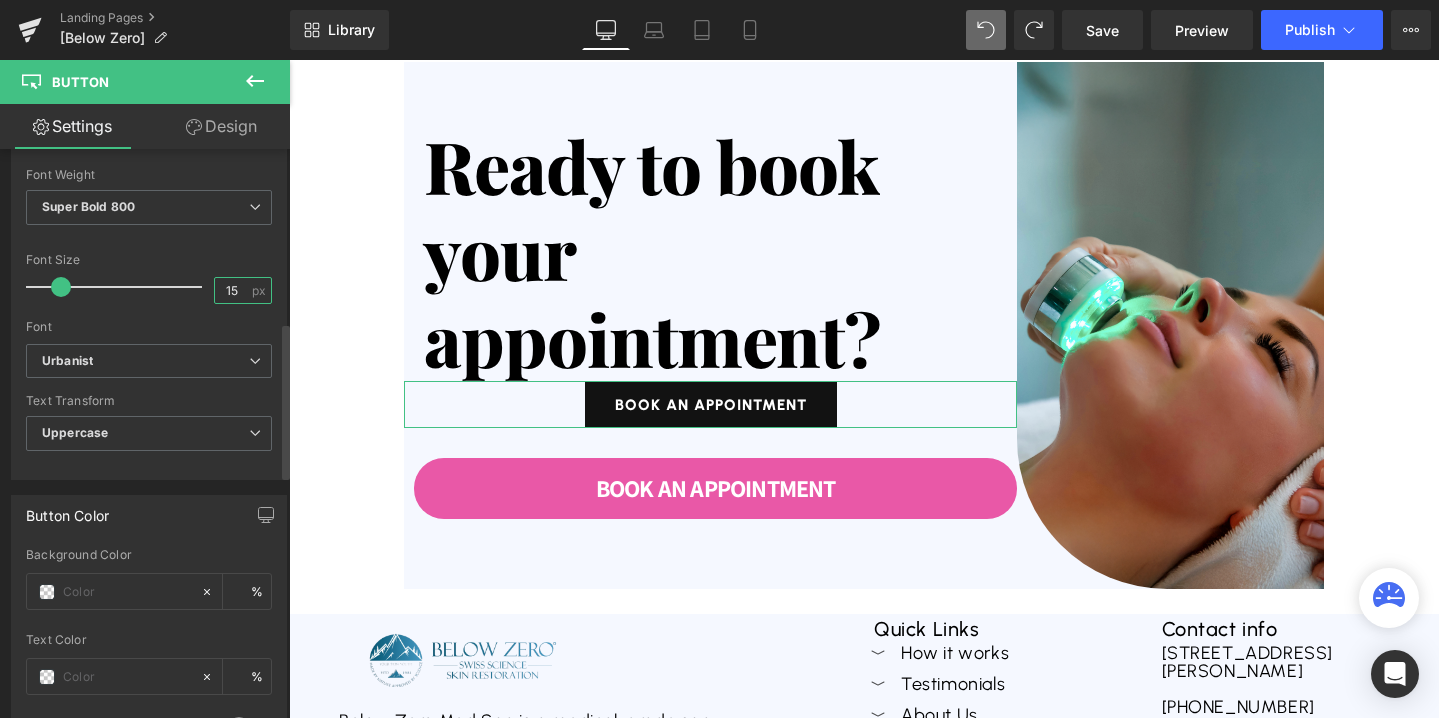 click on "15" at bounding box center [232, 290] 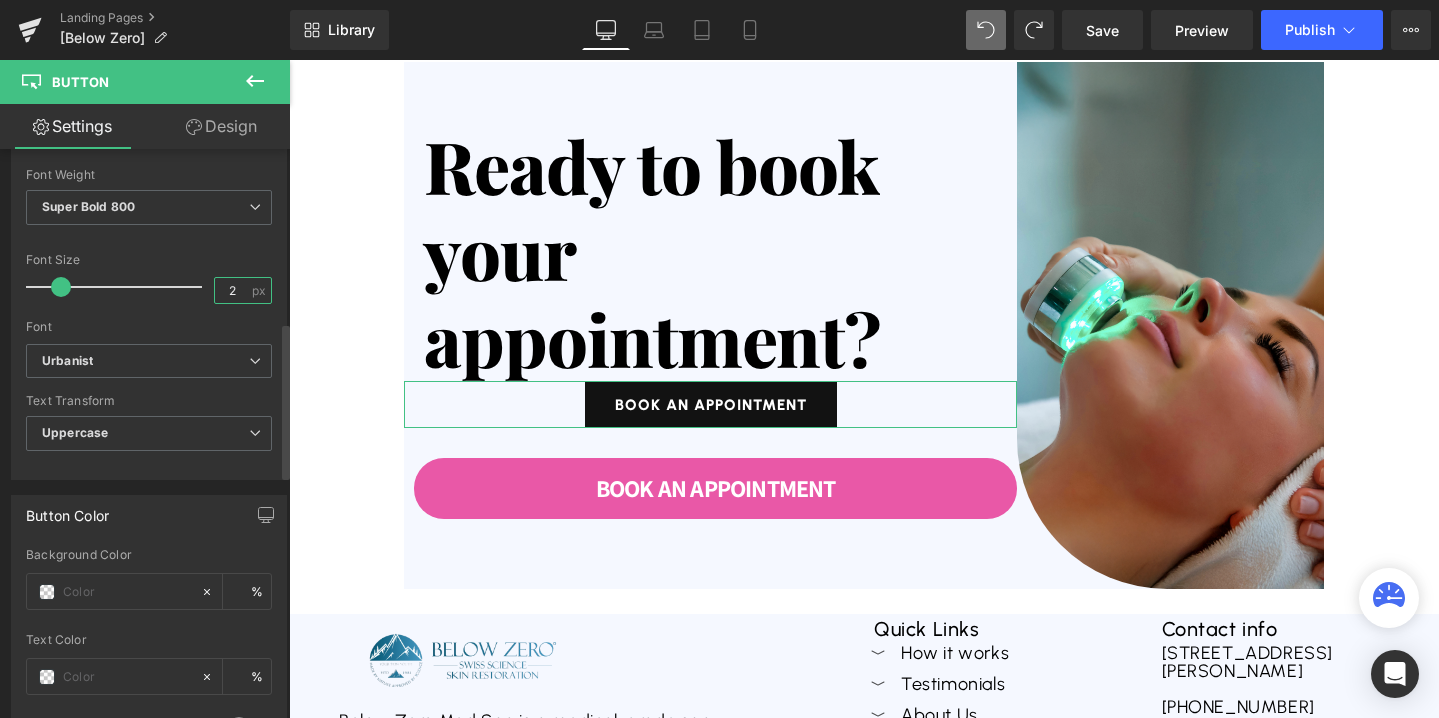 type on "24" 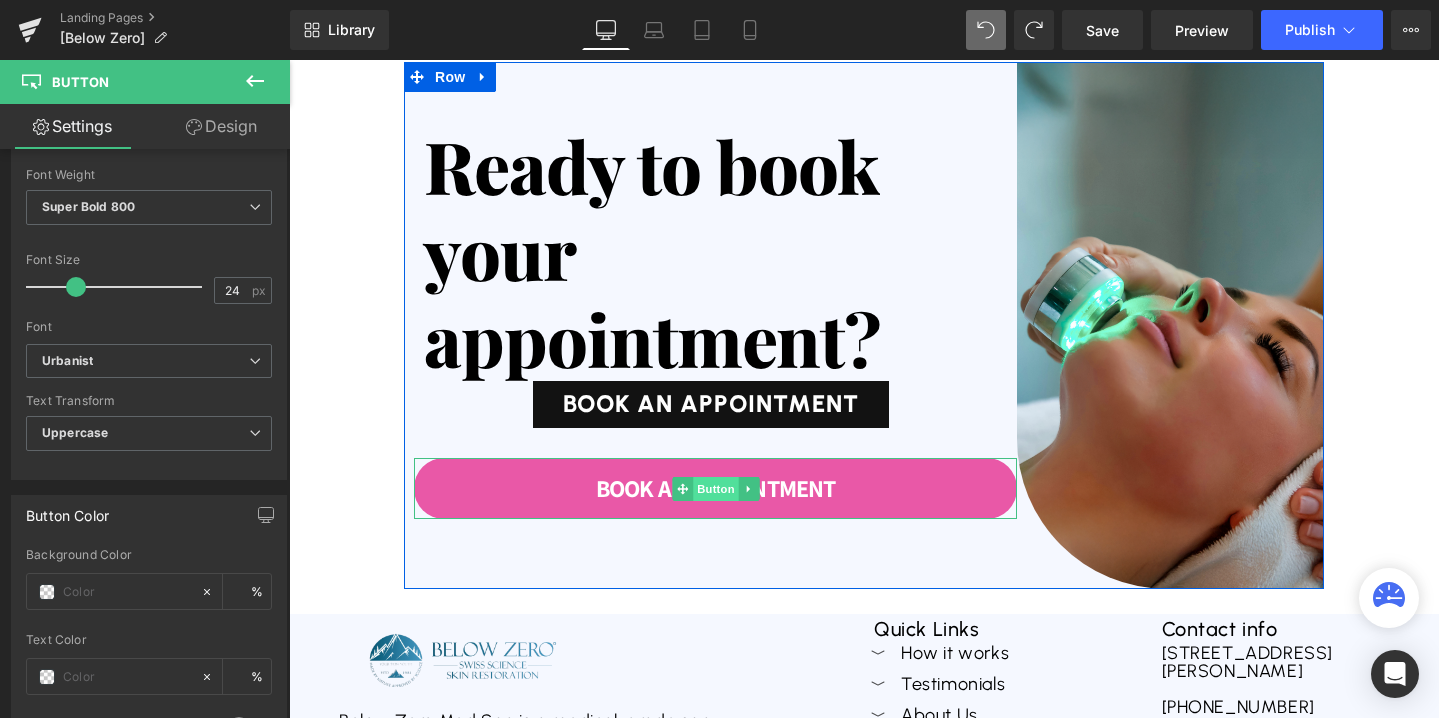 click on "Button" at bounding box center (716, 489) 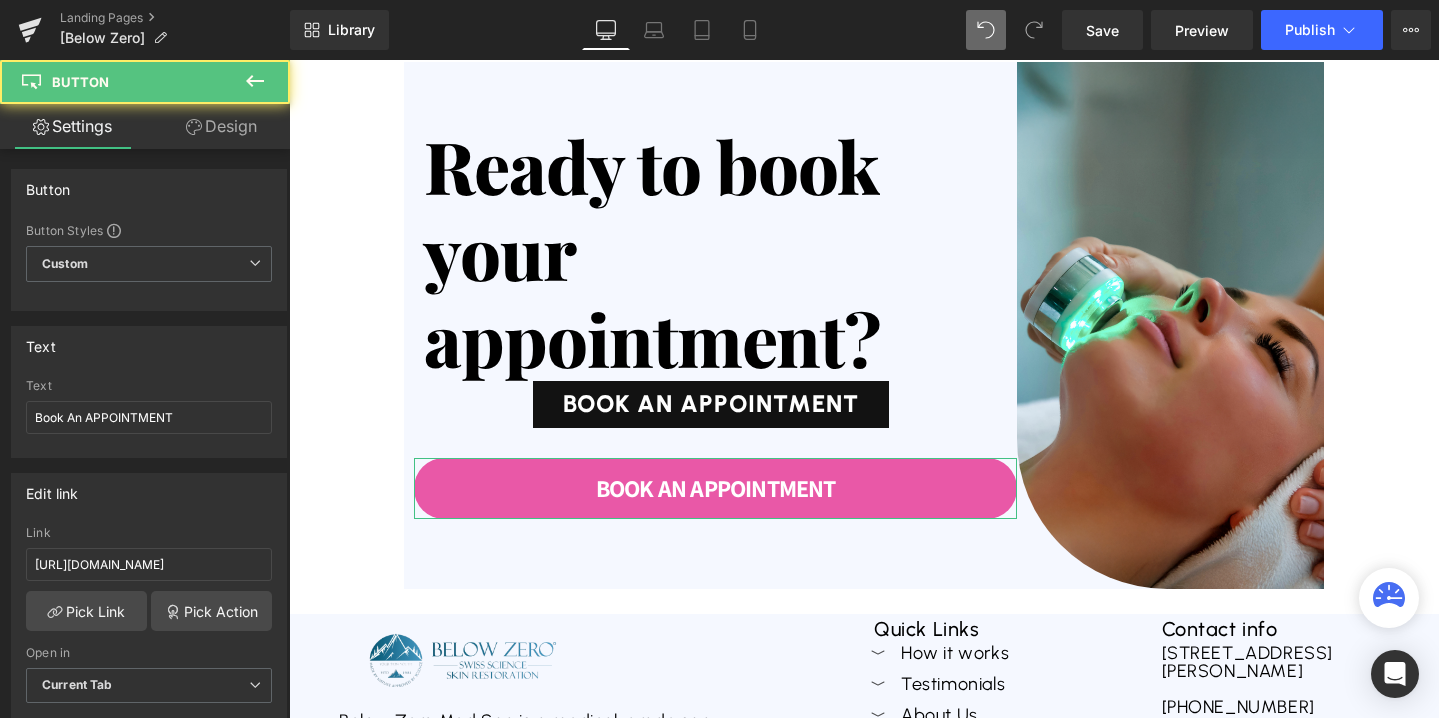 click on "Design" at bounding box center (221, 126) 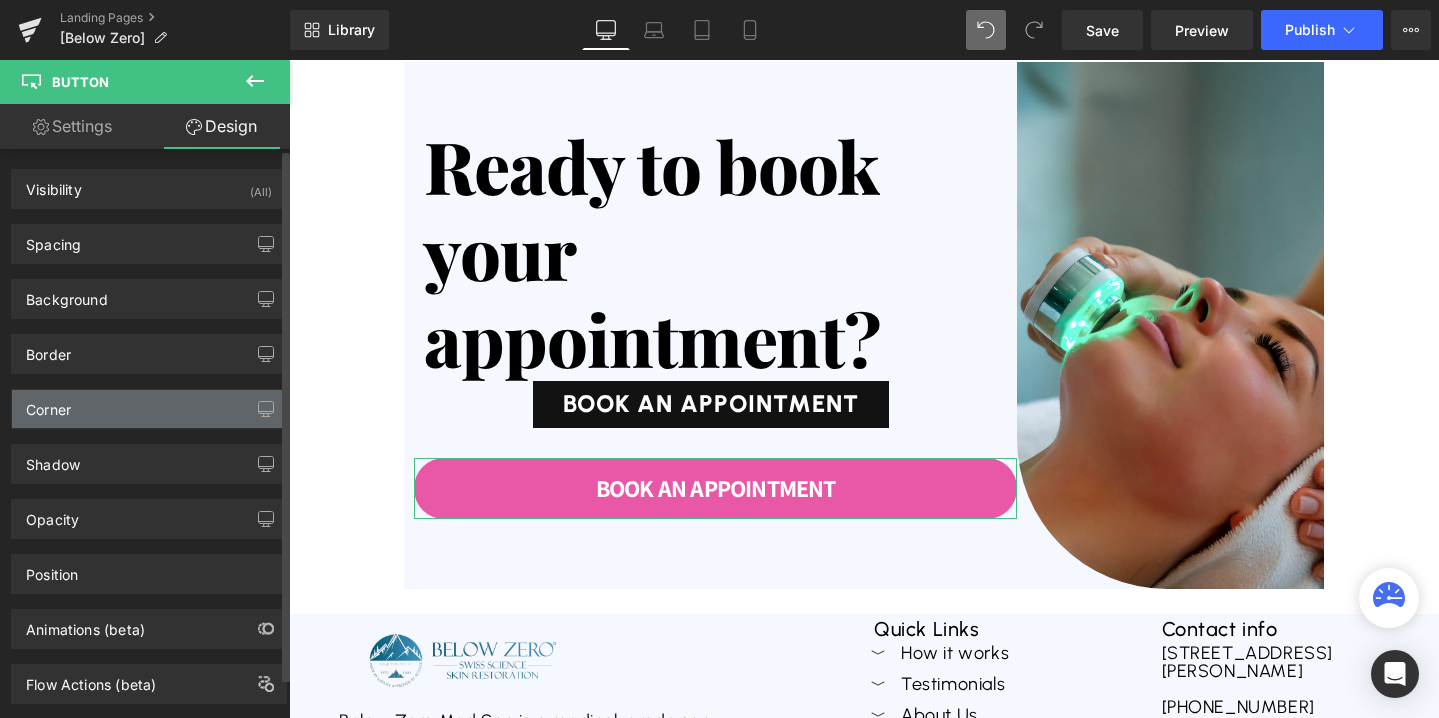 click on "Corner" at bounding box center (149, 409) 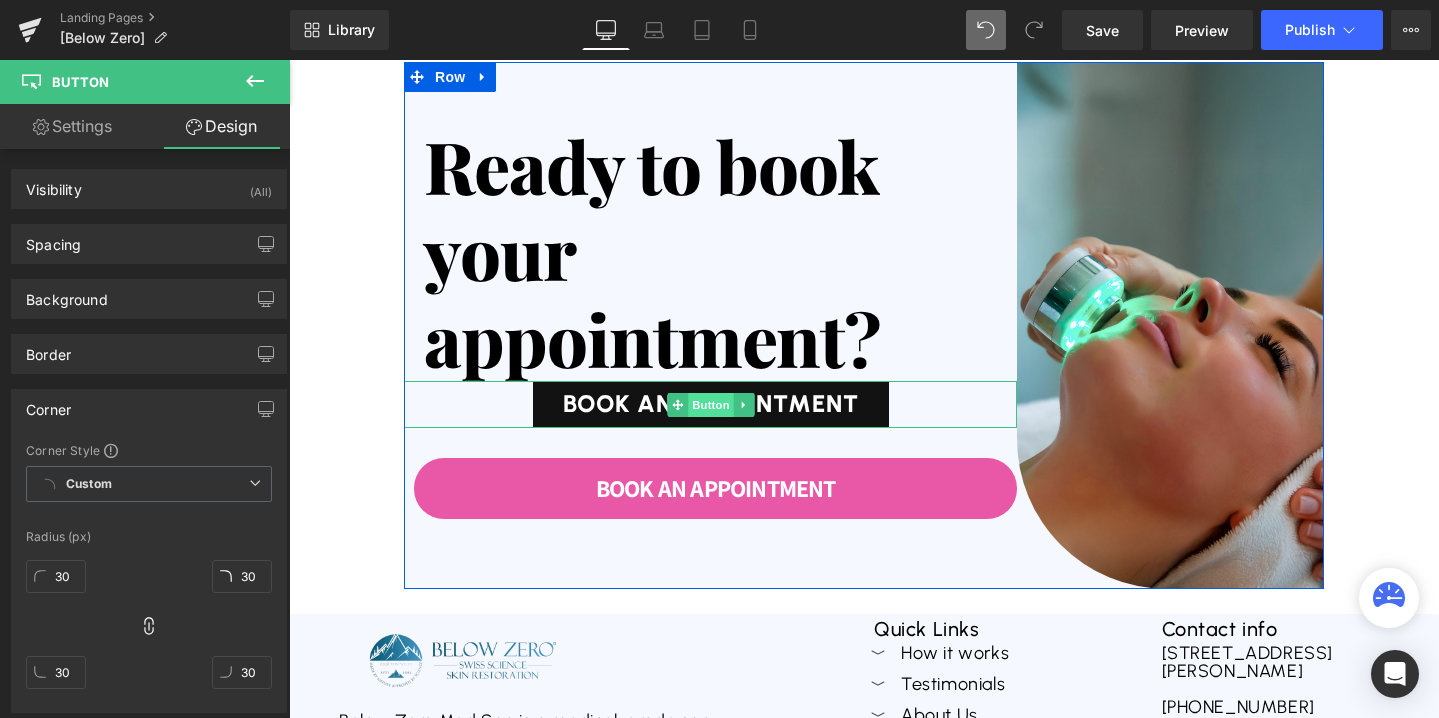 click on "Button" at bounding box center [711, 405] 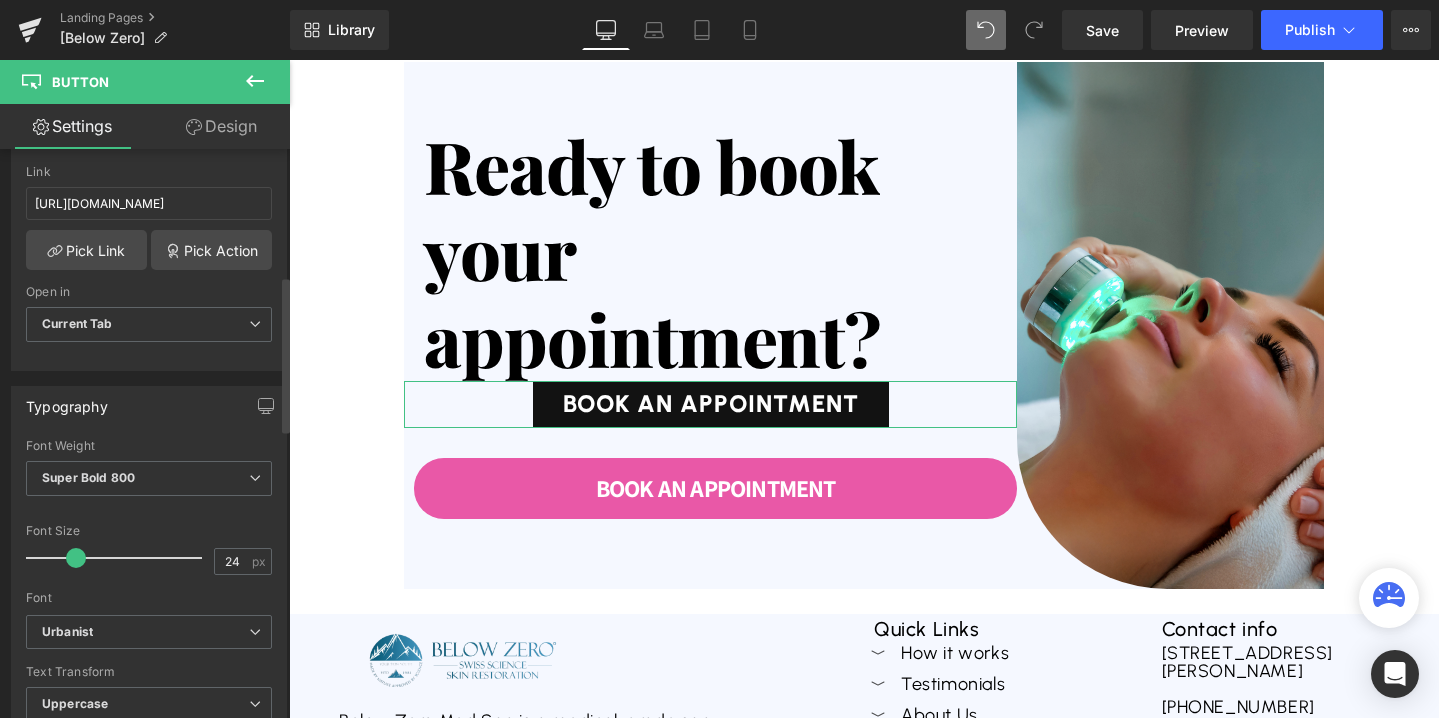 scroll, scrollTop: 179, scrollLeft: 0, axis: vertical 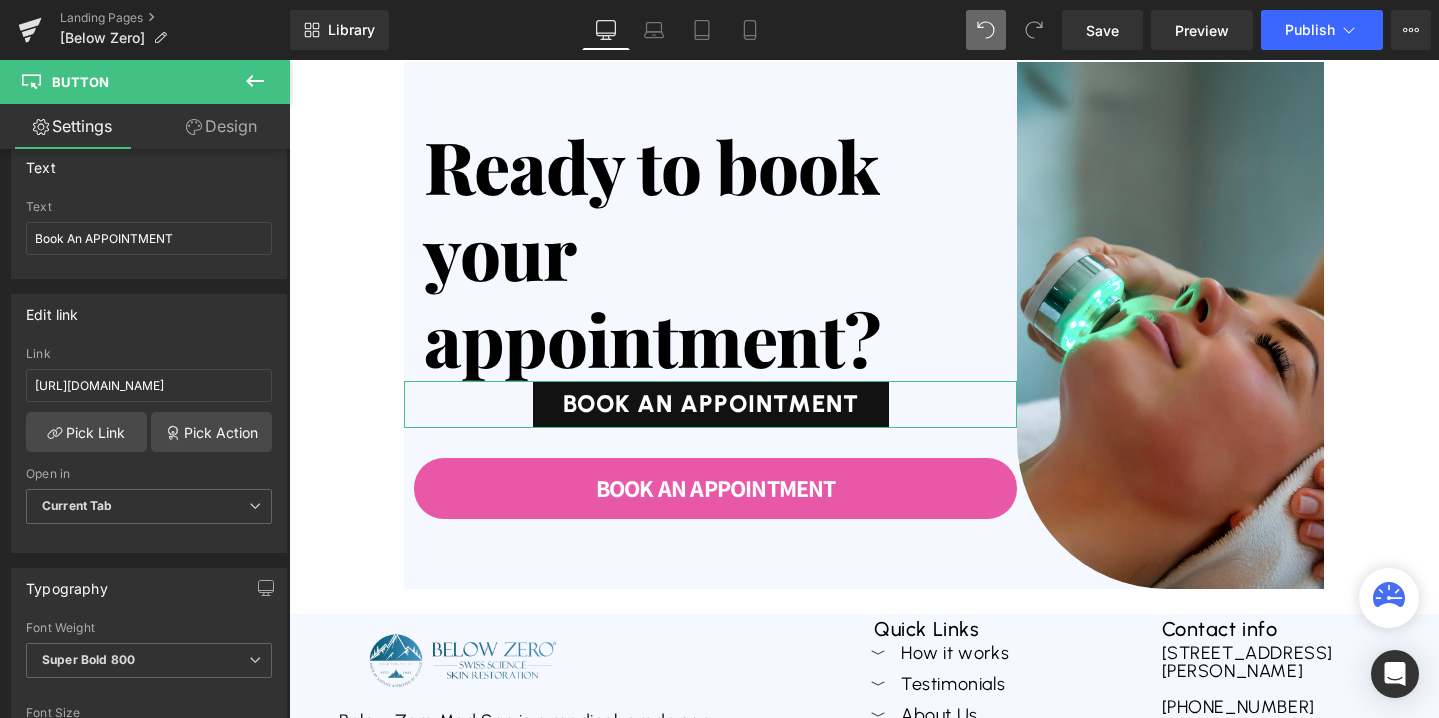 click on "Design" at bounding box center (221, 126) 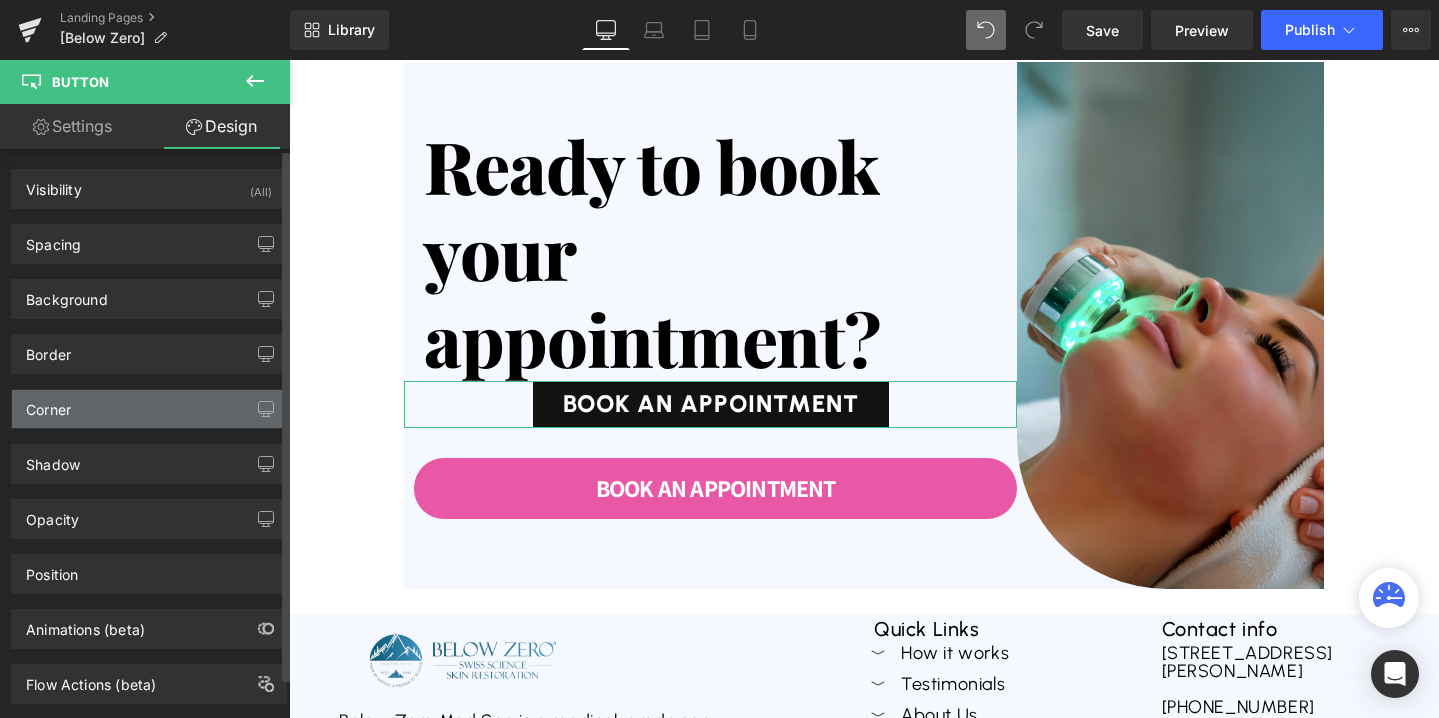 click on "Corner" at bounding box center [149, 409] 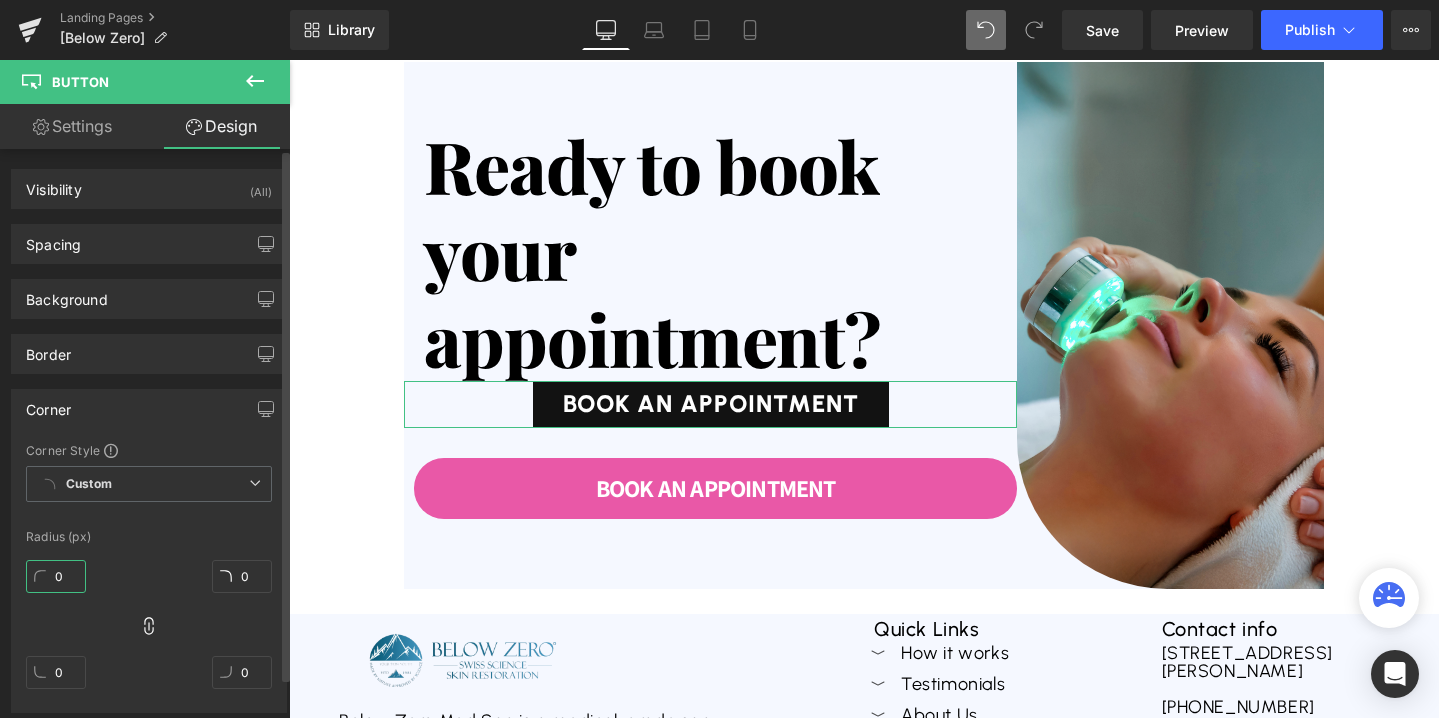 click on "0" at bounding box center (56, 576) 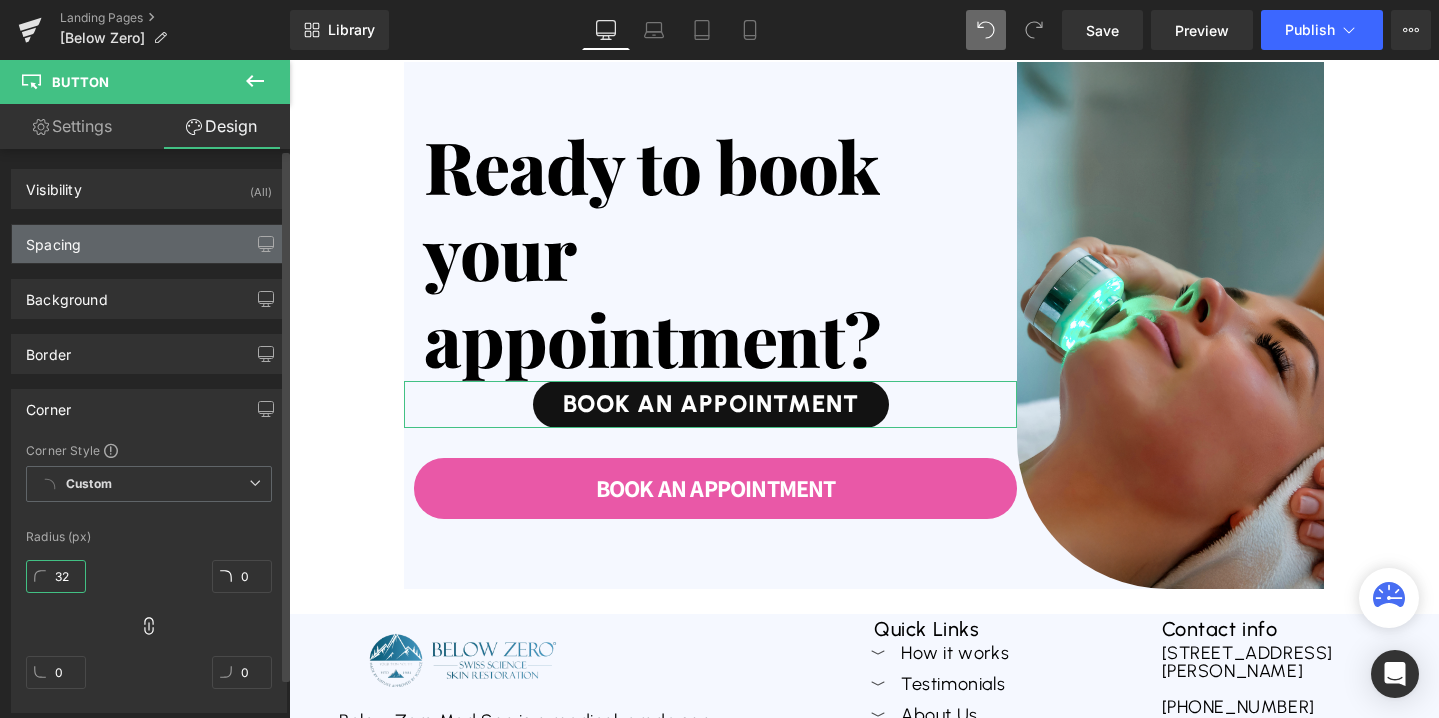 type on "32" 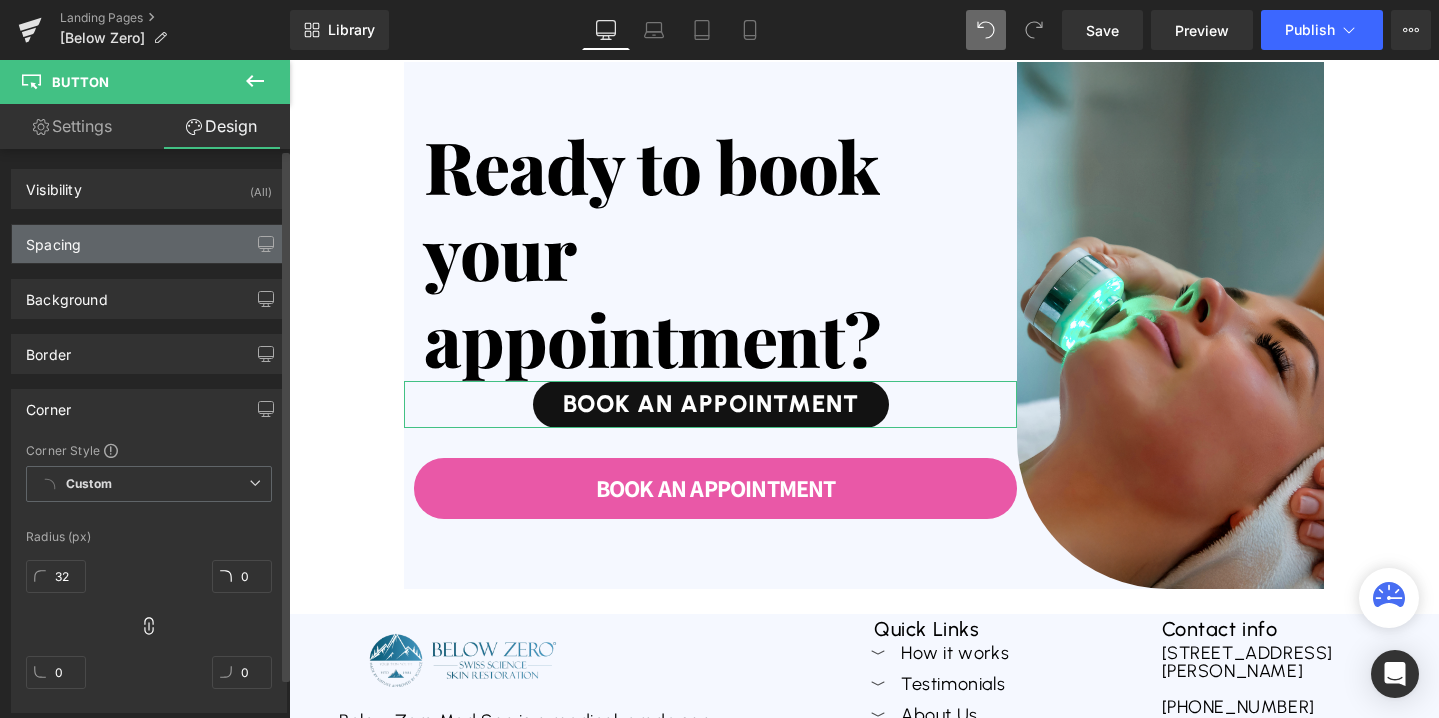 click on "Spacing" at bounding box center (149, 244) 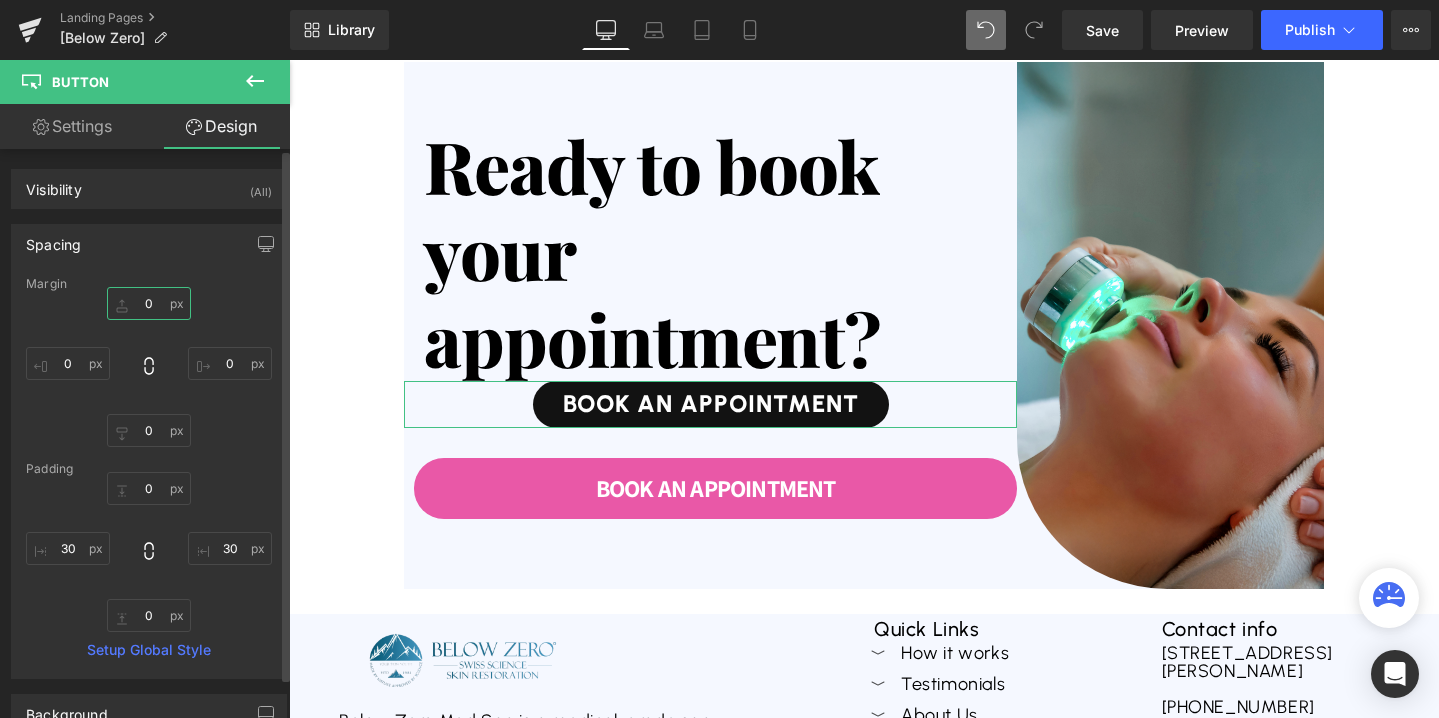 click on "0" at bounding box center (149, 303) 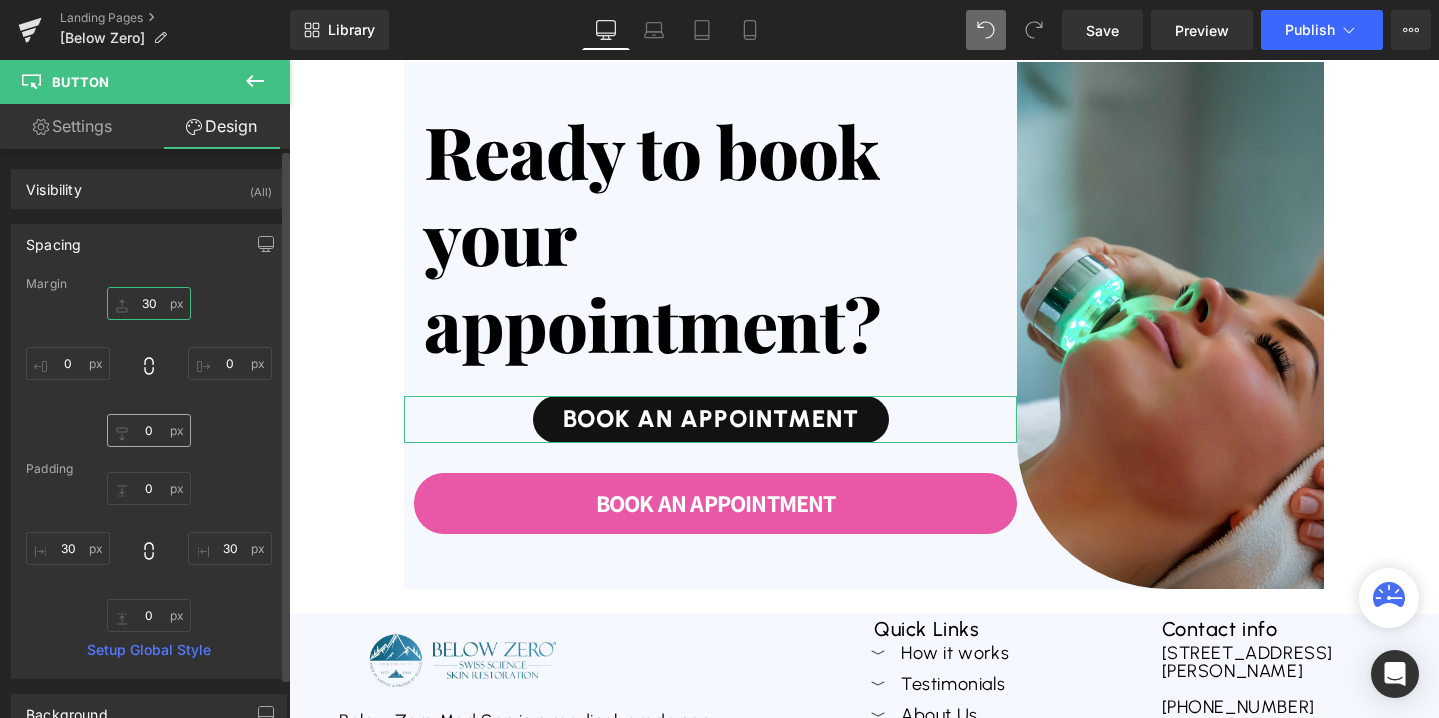 type on "30" 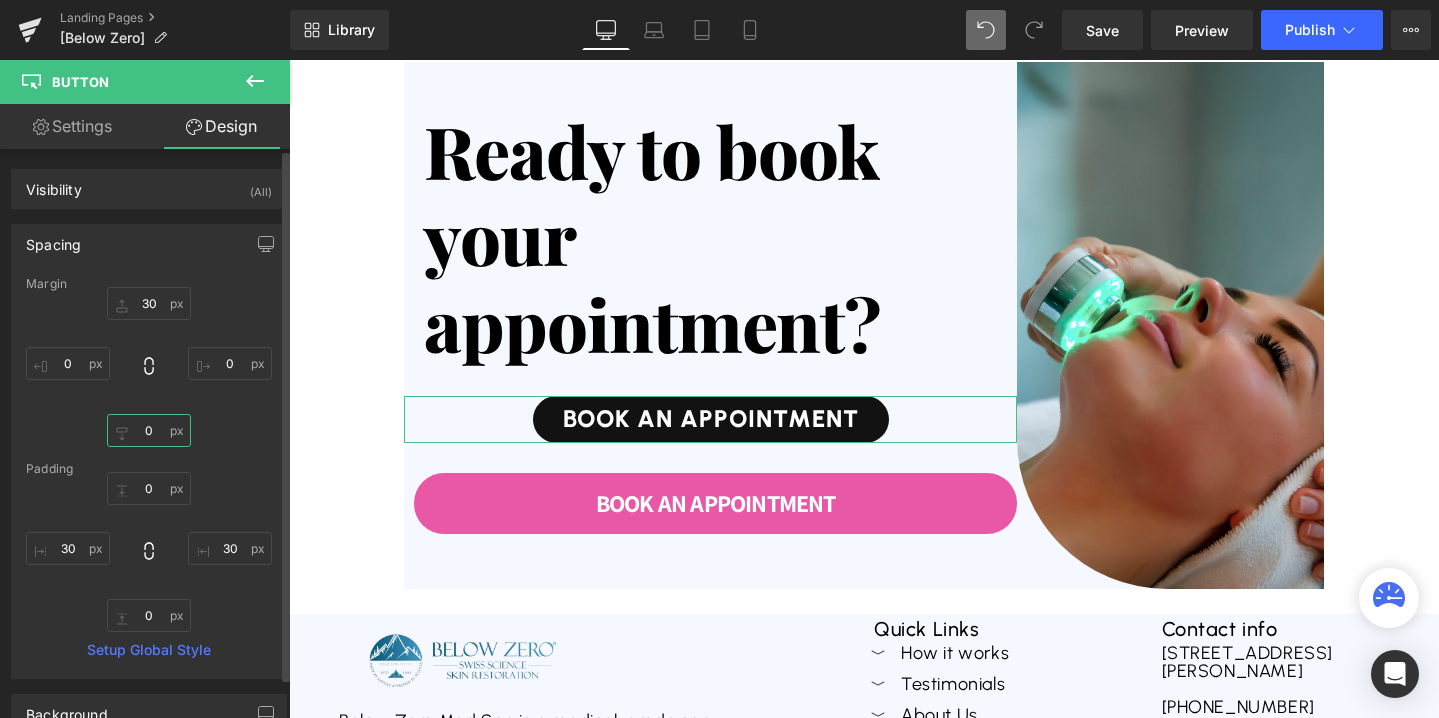 click on "0" at bounding box center (149, 430) 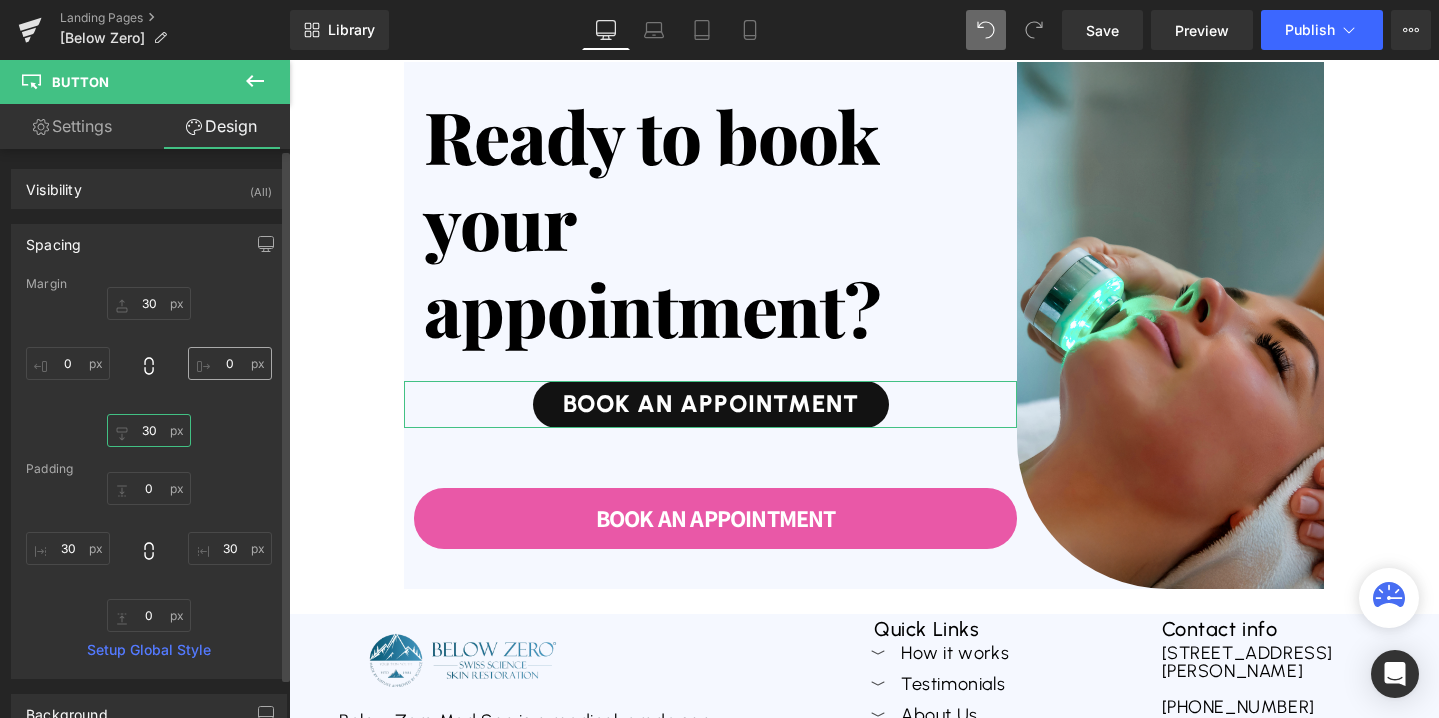 type on "30" 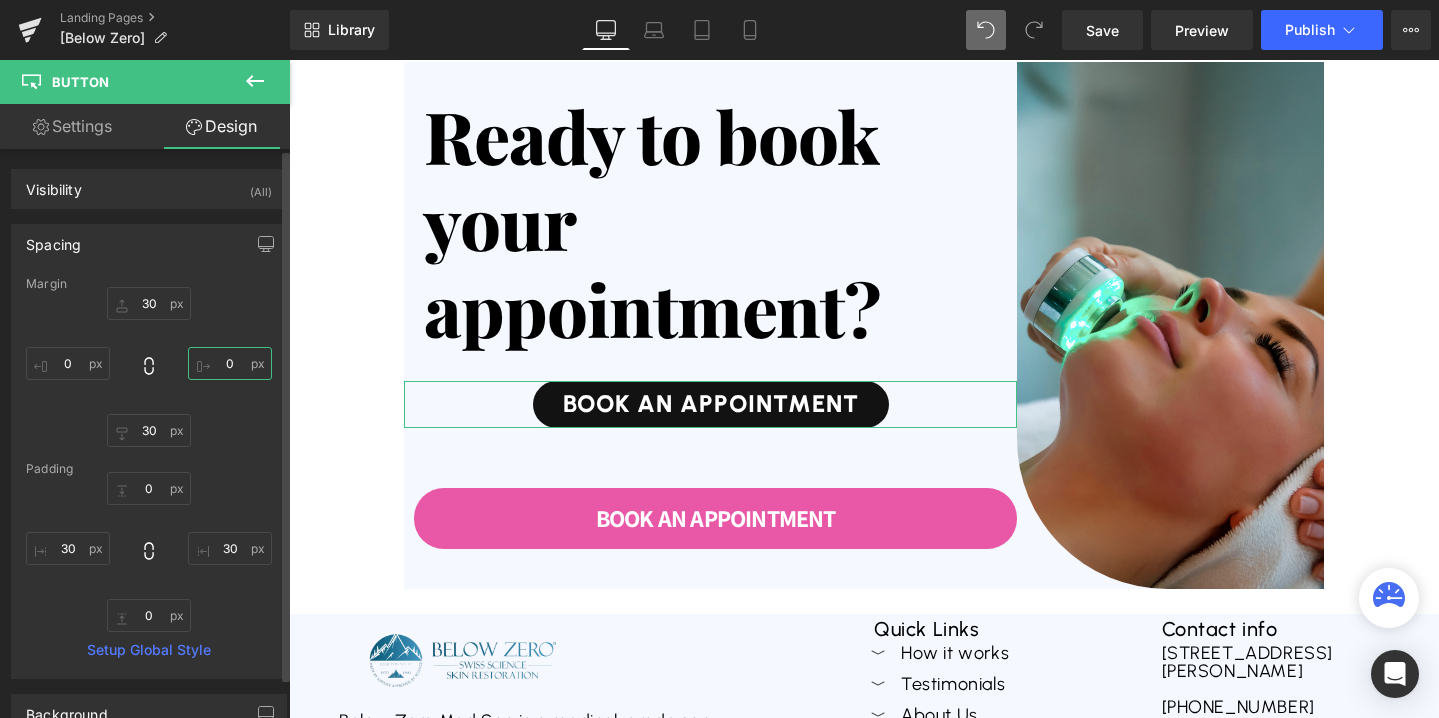 click on "0" at bounding box center [230, 363] 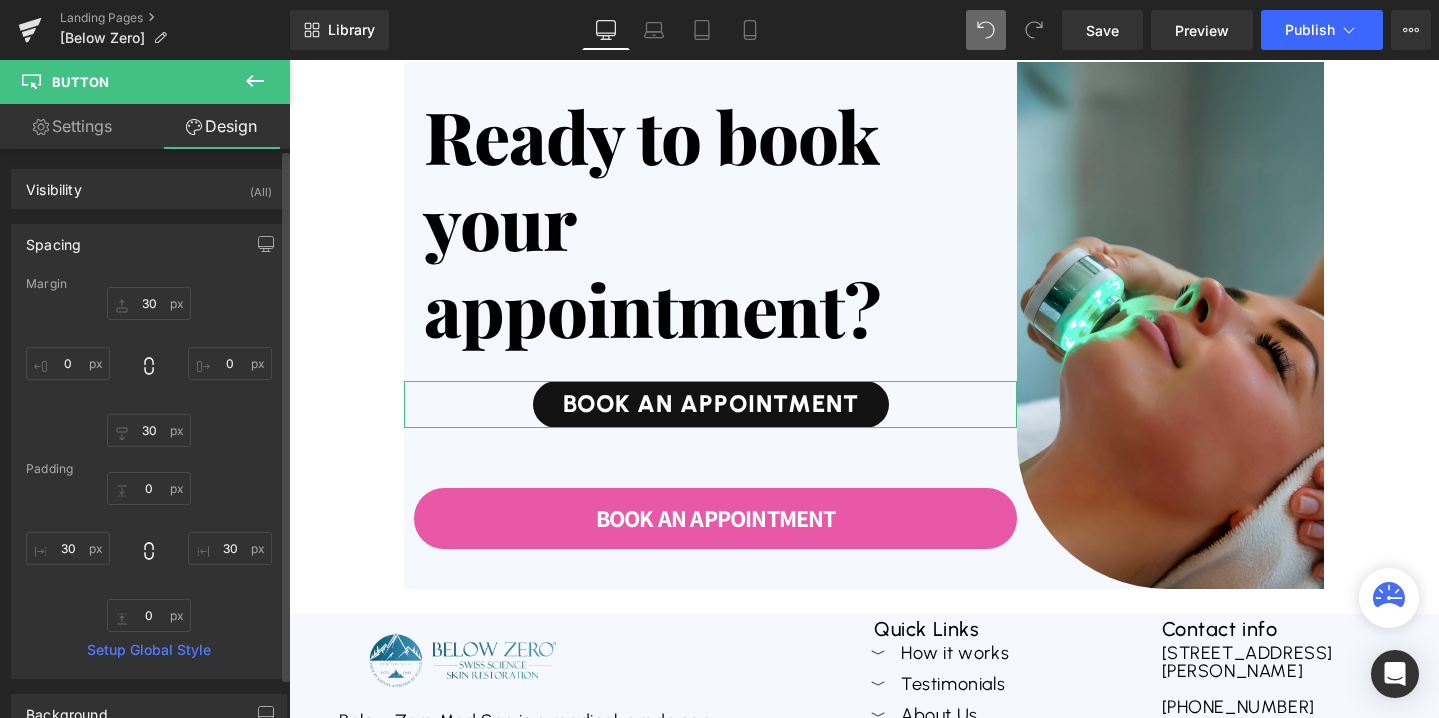 click on "Padding" at bounding box center (149, 469) 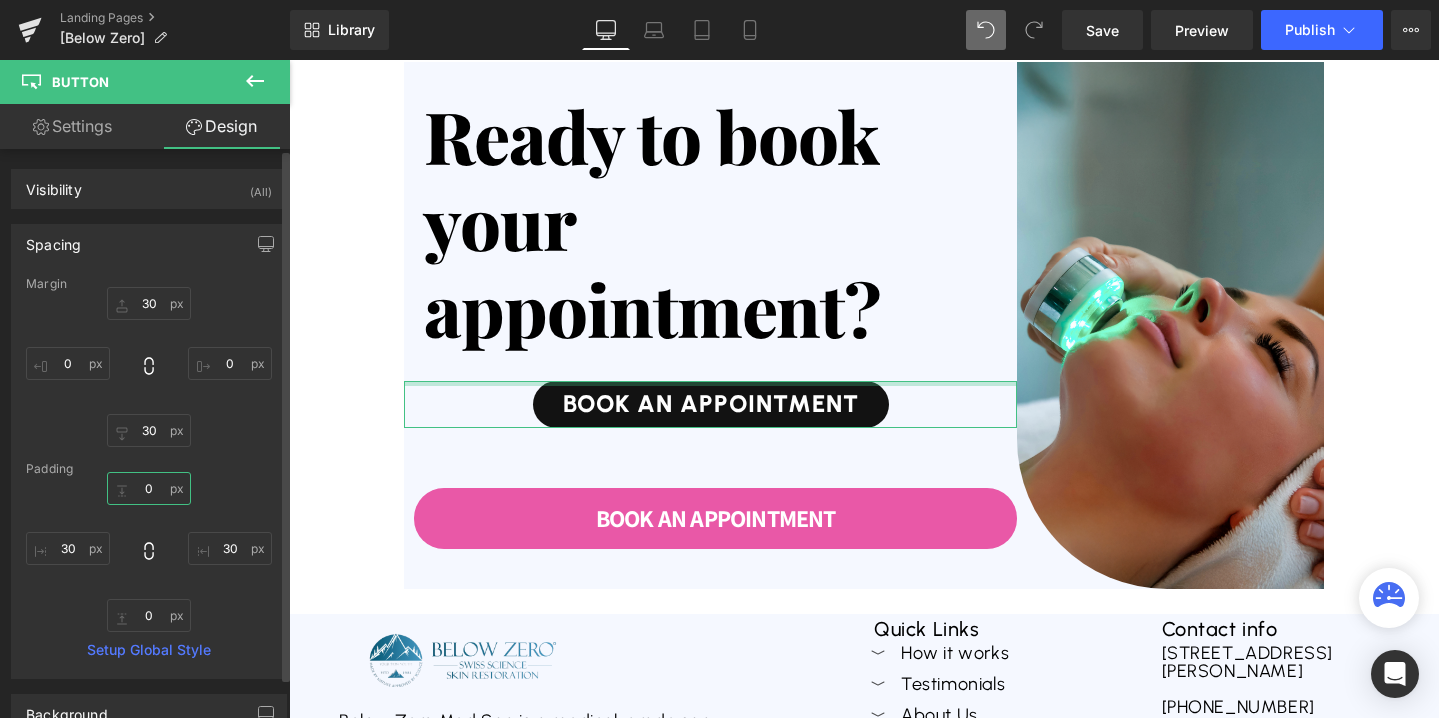 click on "0" at bounding box center [149, 488] 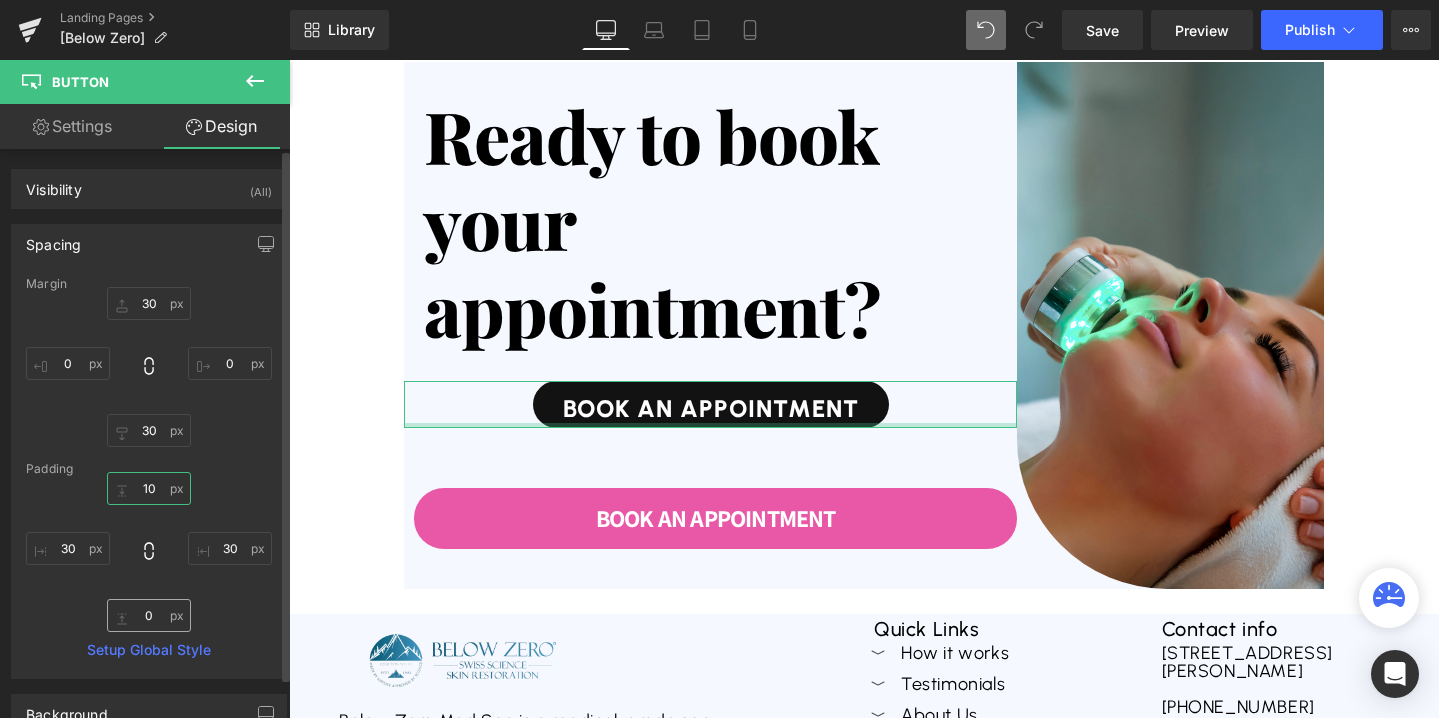 type on "10" 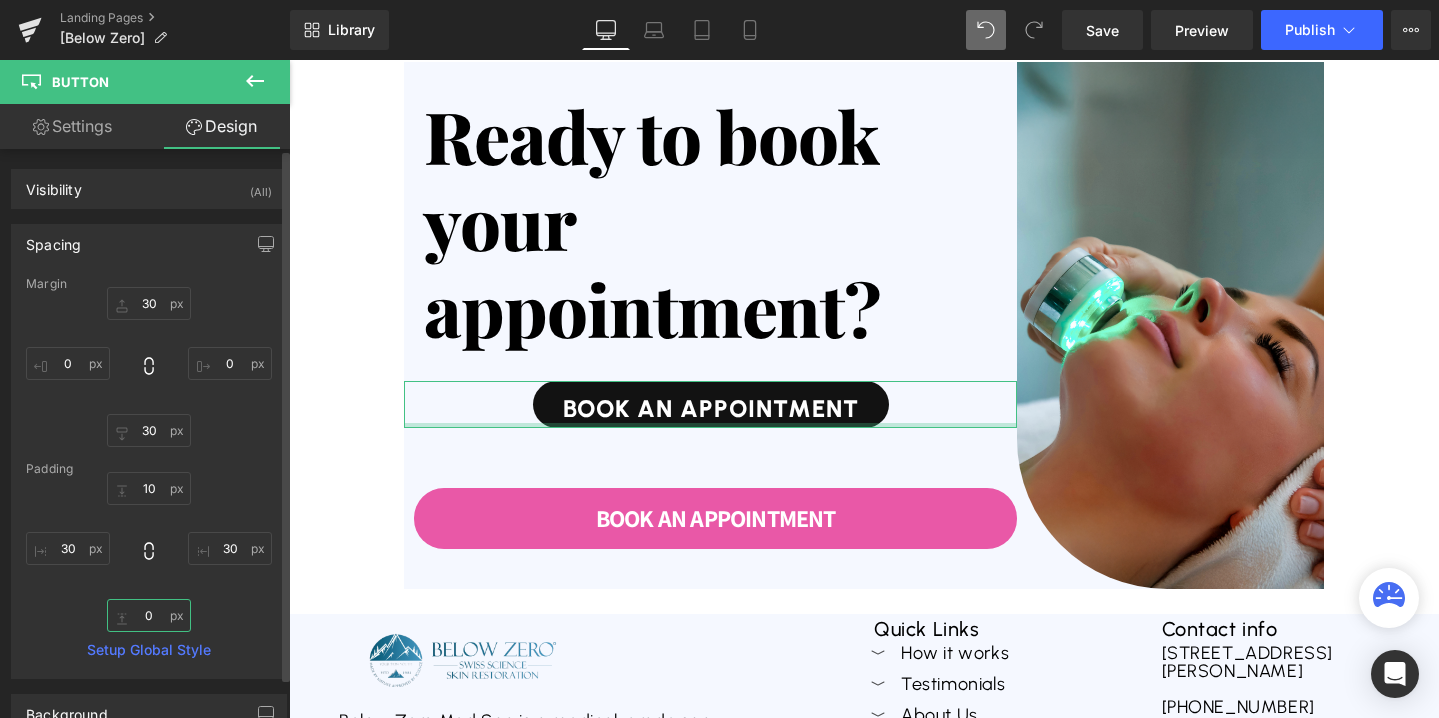 click on "0" at bounding box center (149, 615) 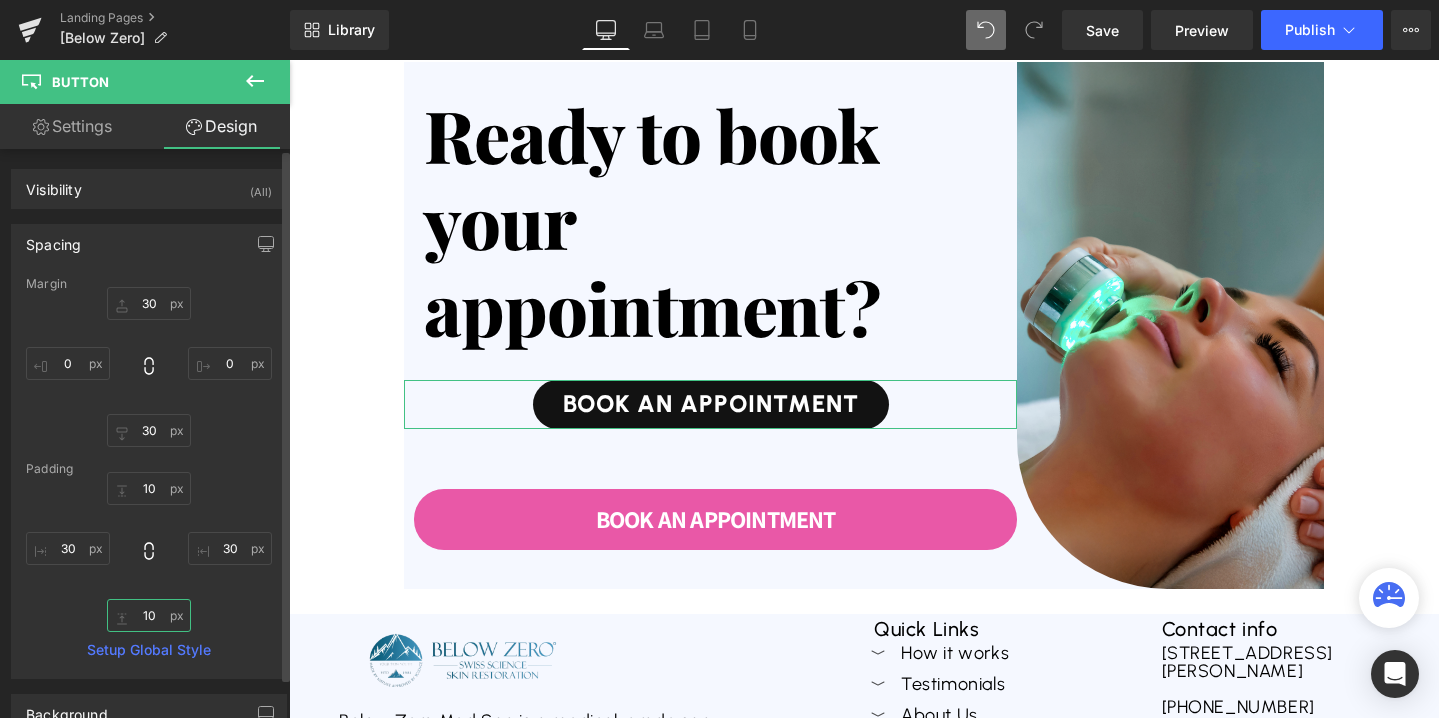 type on "1" 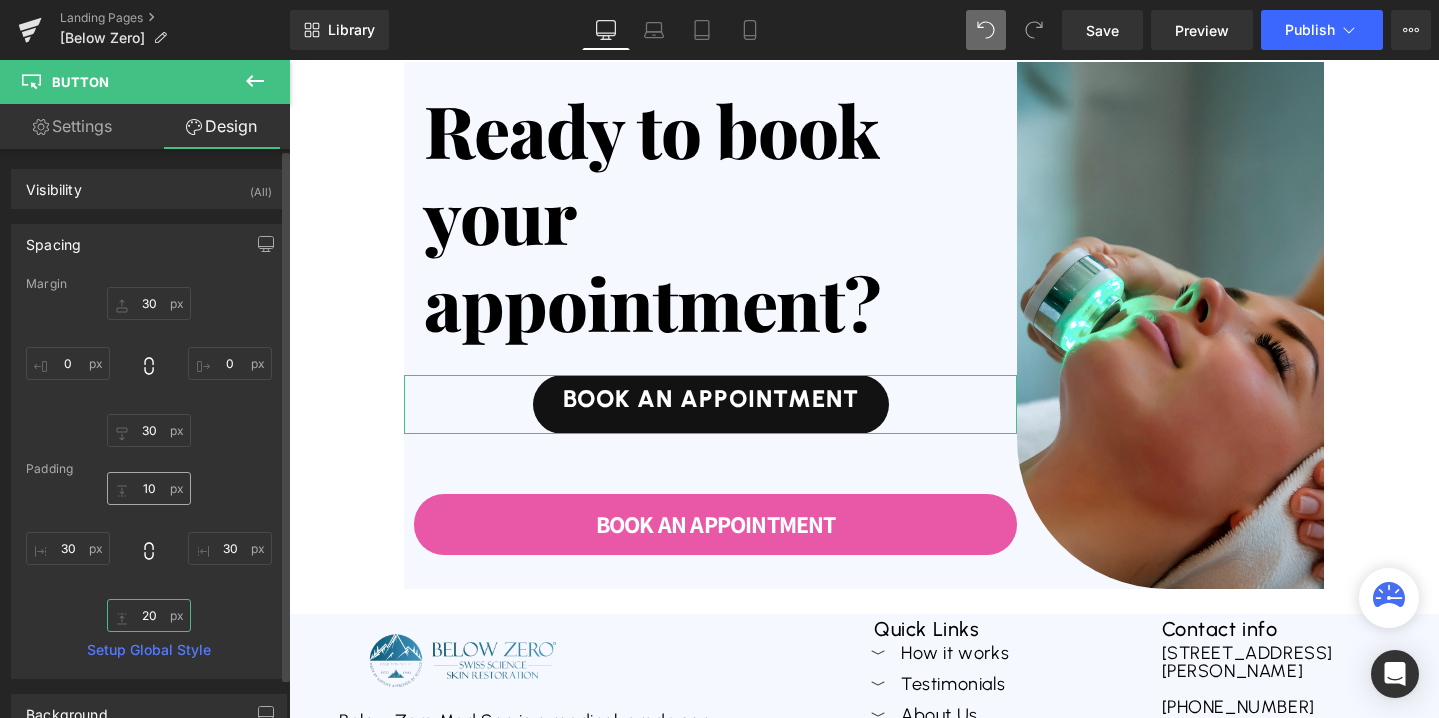 type on "20" 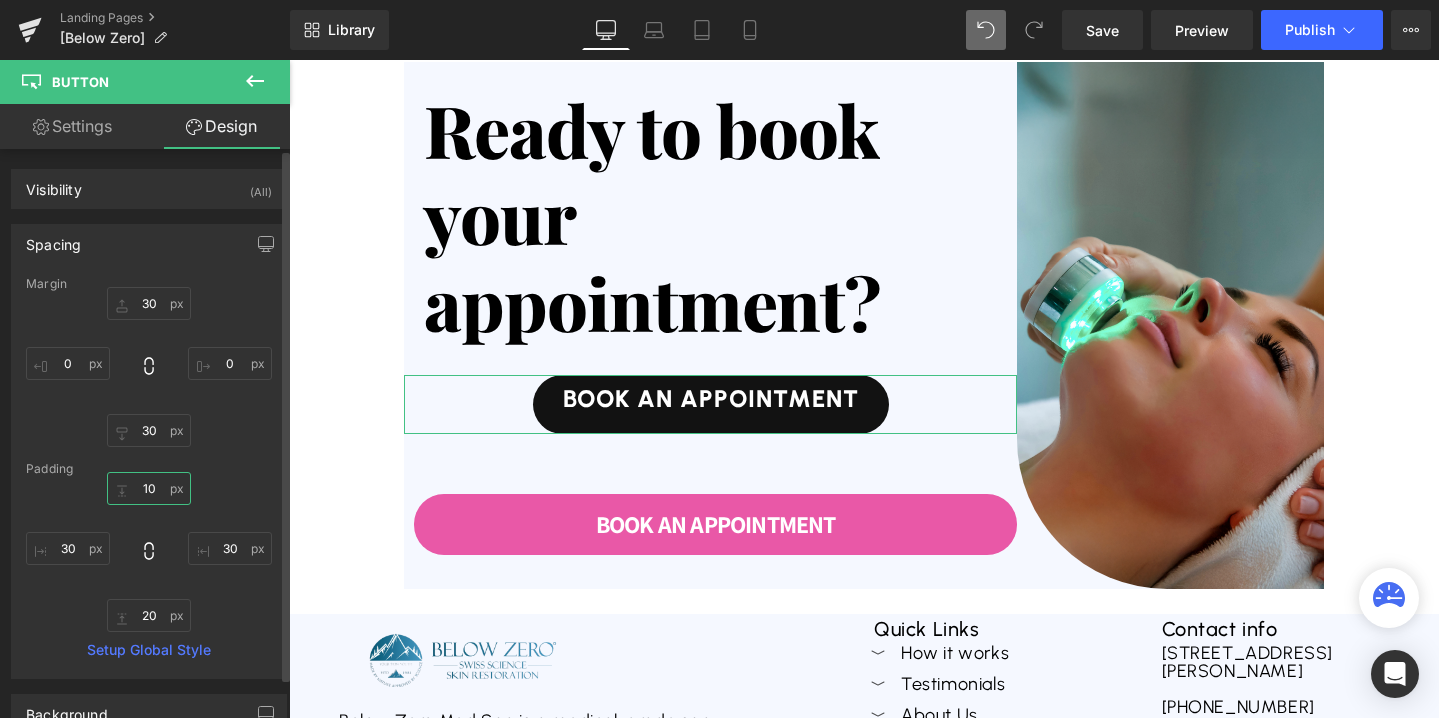 click on "10" at bounding box center [149, 488] 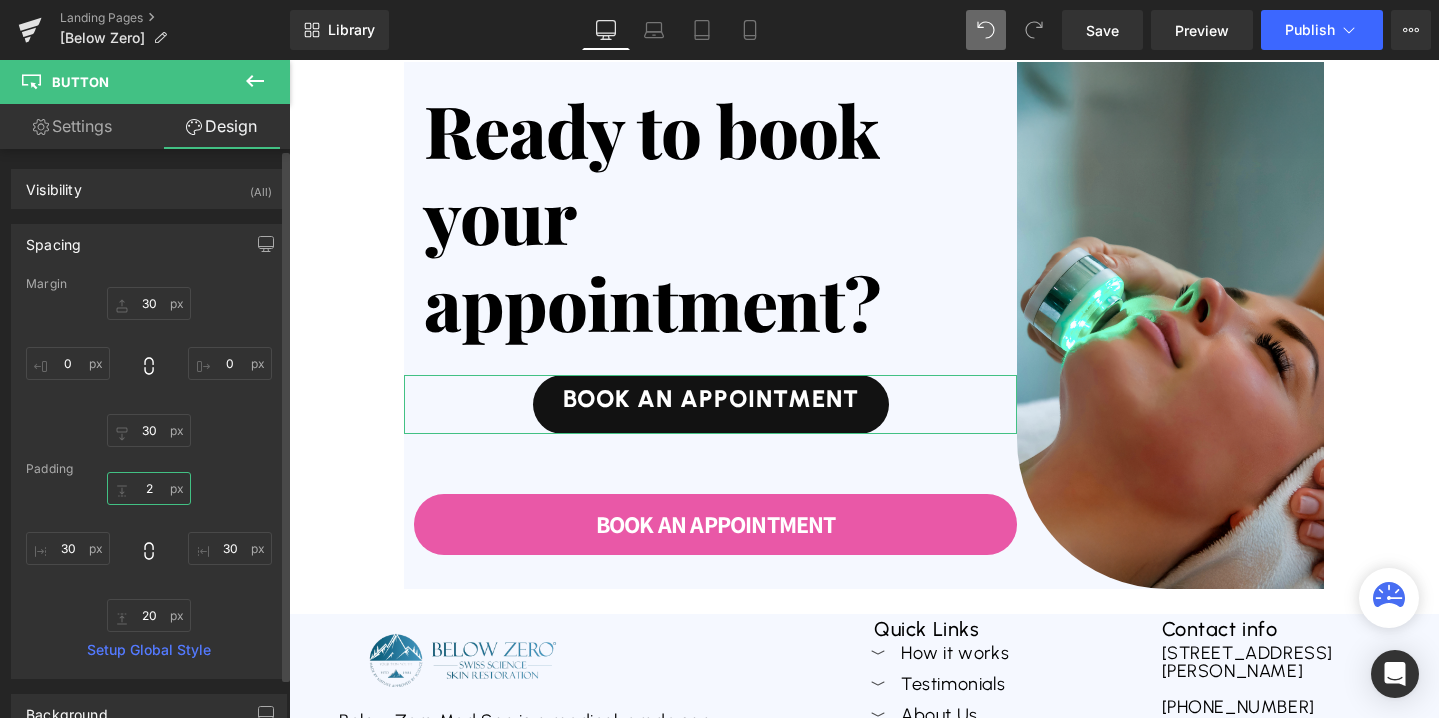 type on "20" 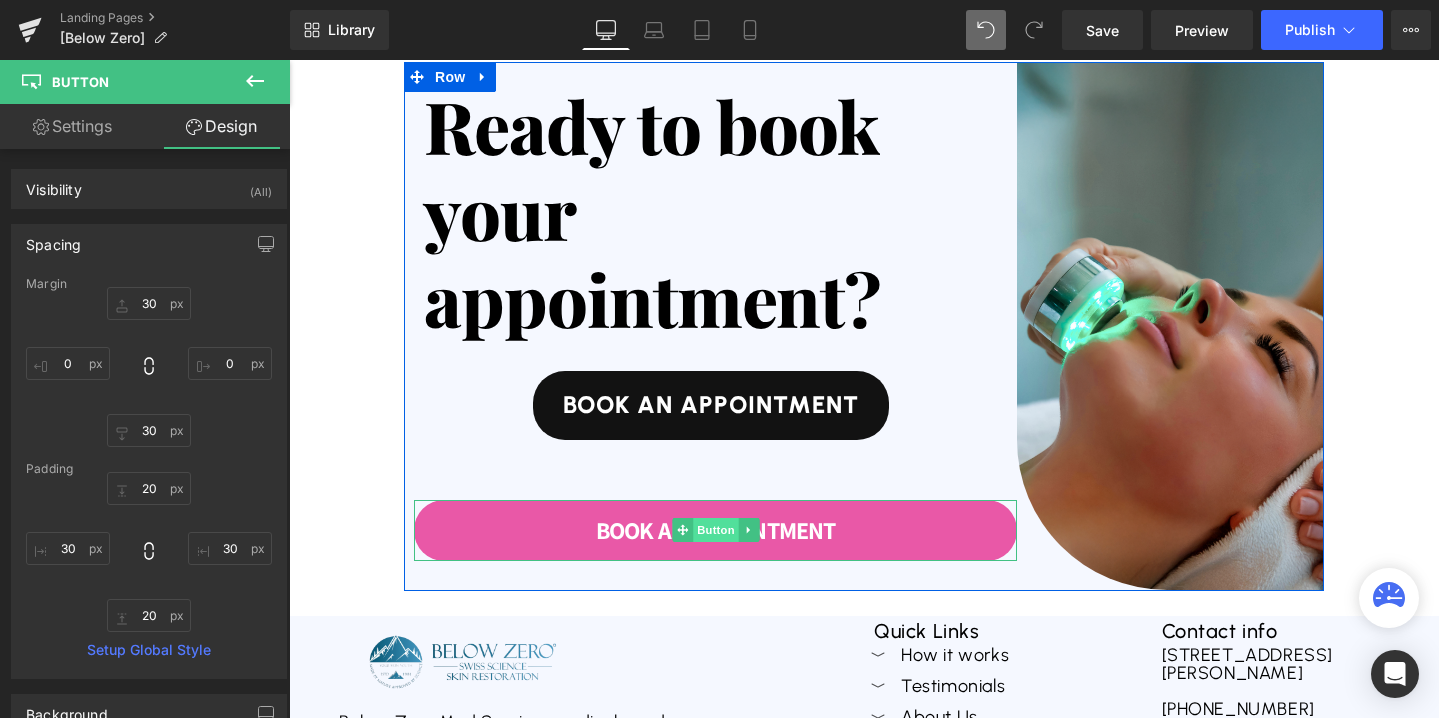 click on "Button" at bounding box center [716, 530] 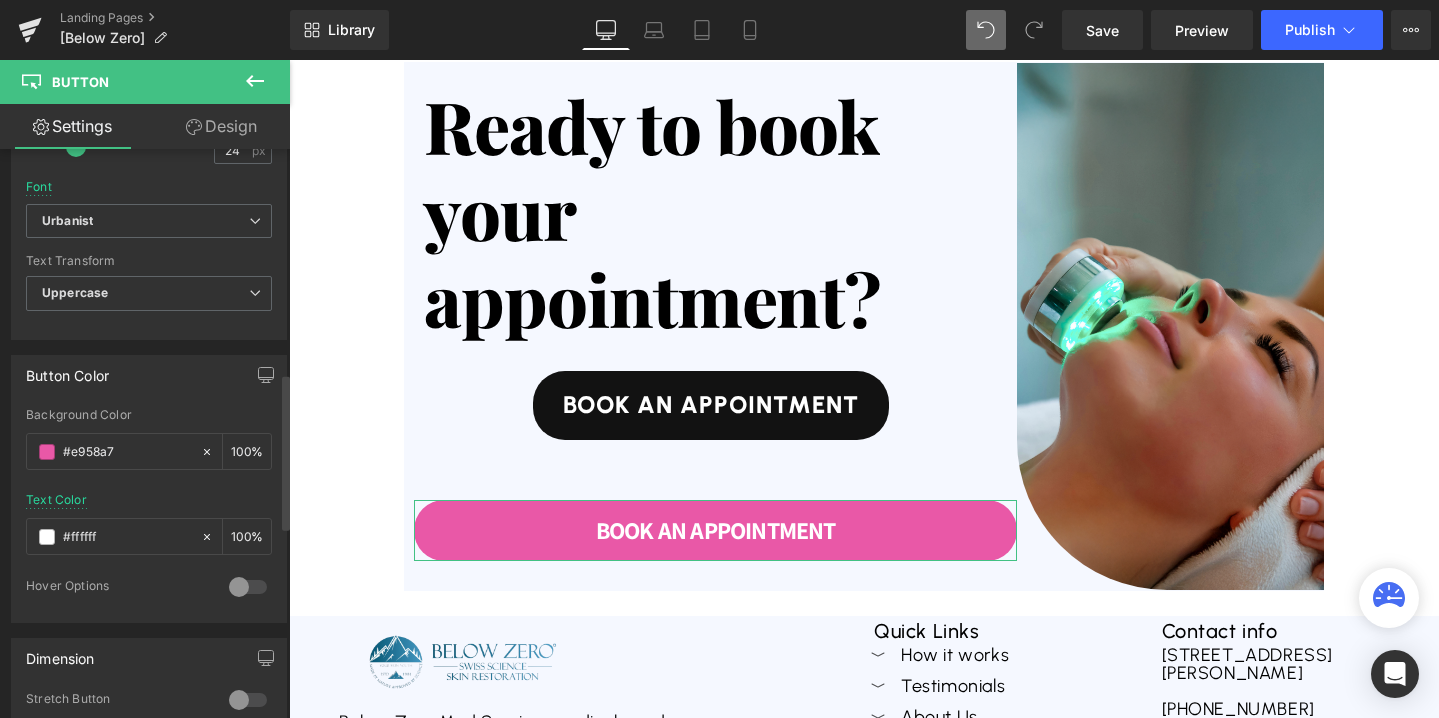 scroll, scrollTop: 858, scrollLeft: 0, axis: vertical 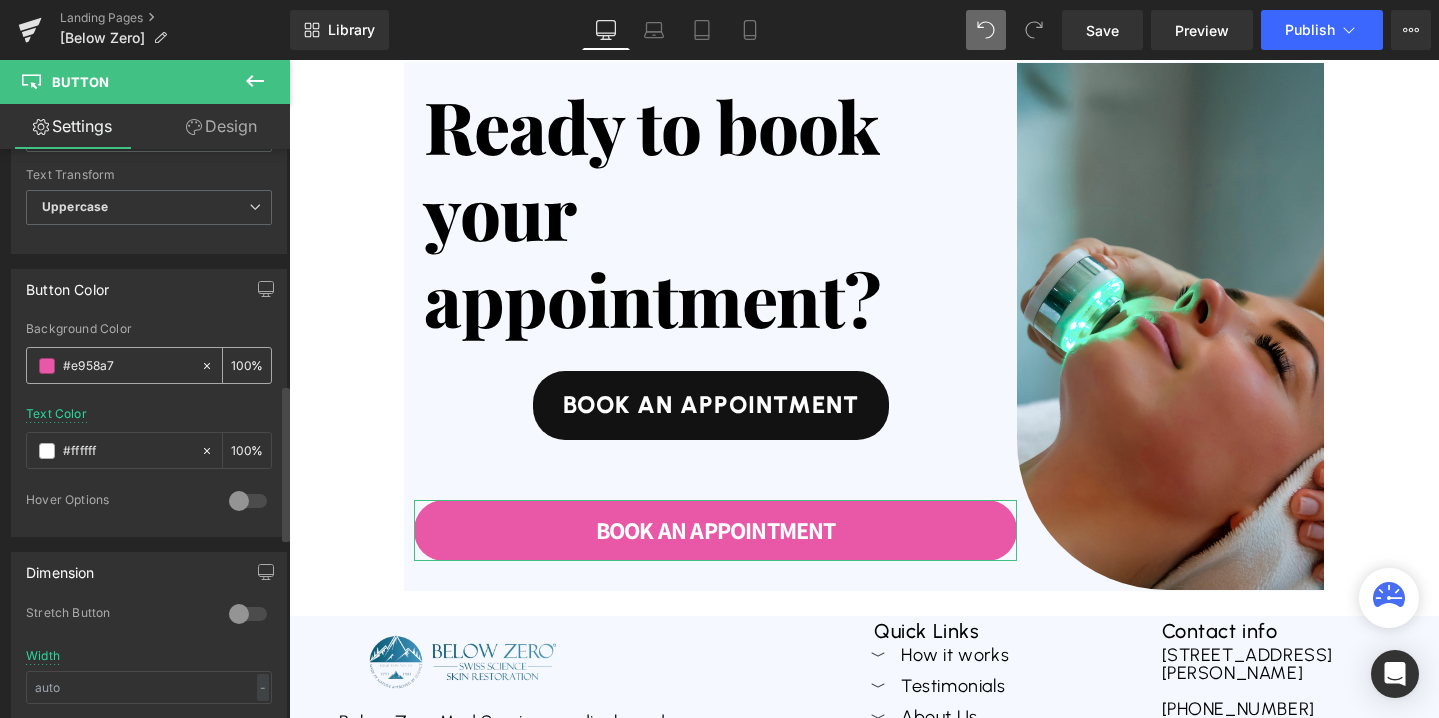 click on "#e958a7" at bounding box center (127, 366) 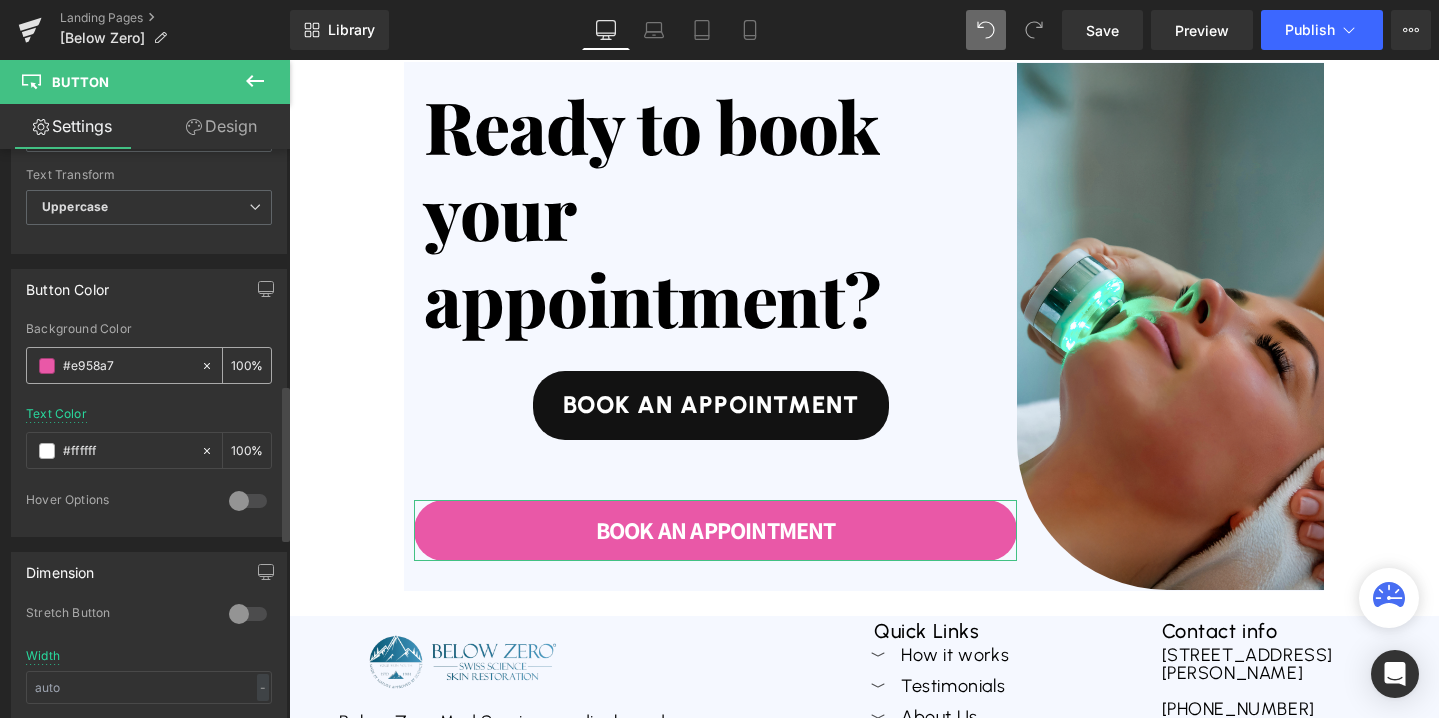 click on "#e958a7" at bounding box center [127, 366] 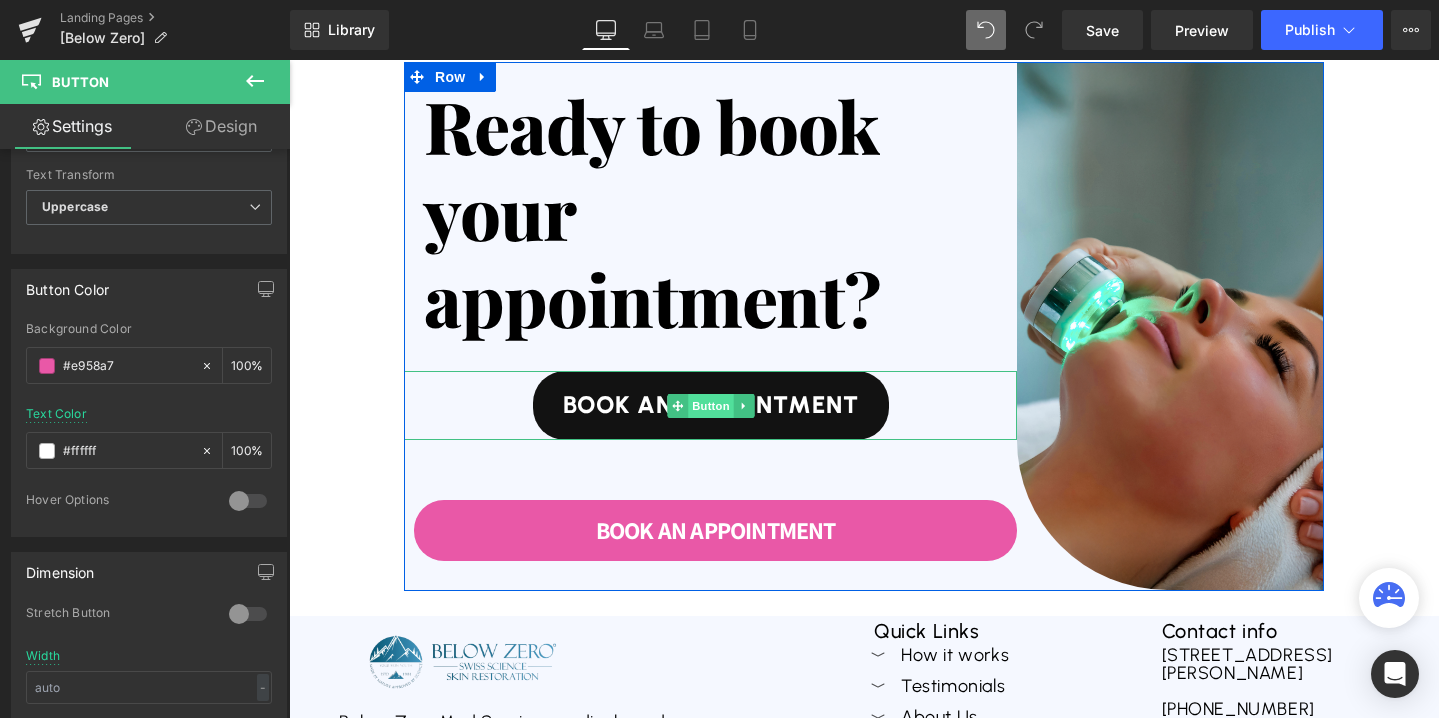 click on "Button" at bounding box center [711, 406] 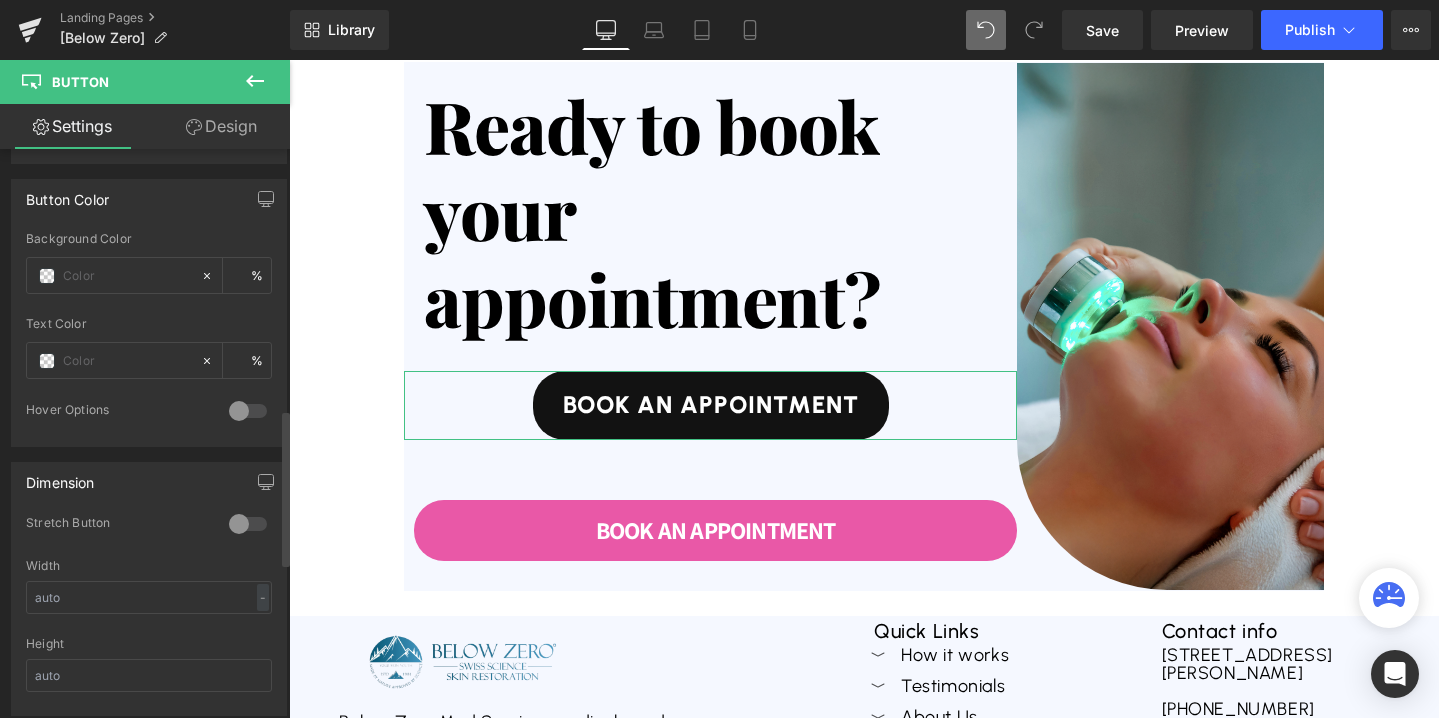 scroll, scrollTop: 950, scrollLeft: 0, axis: vertical 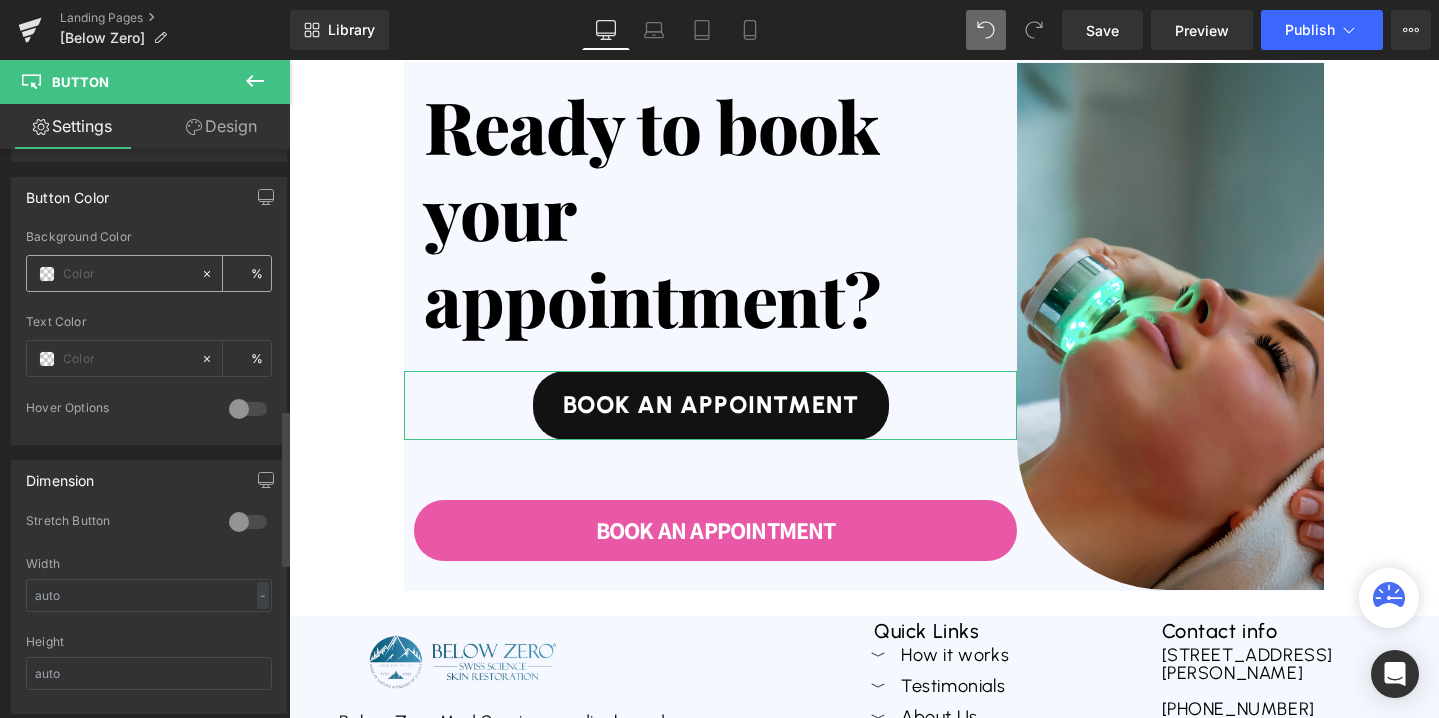 click at bounding box center [127, 274] 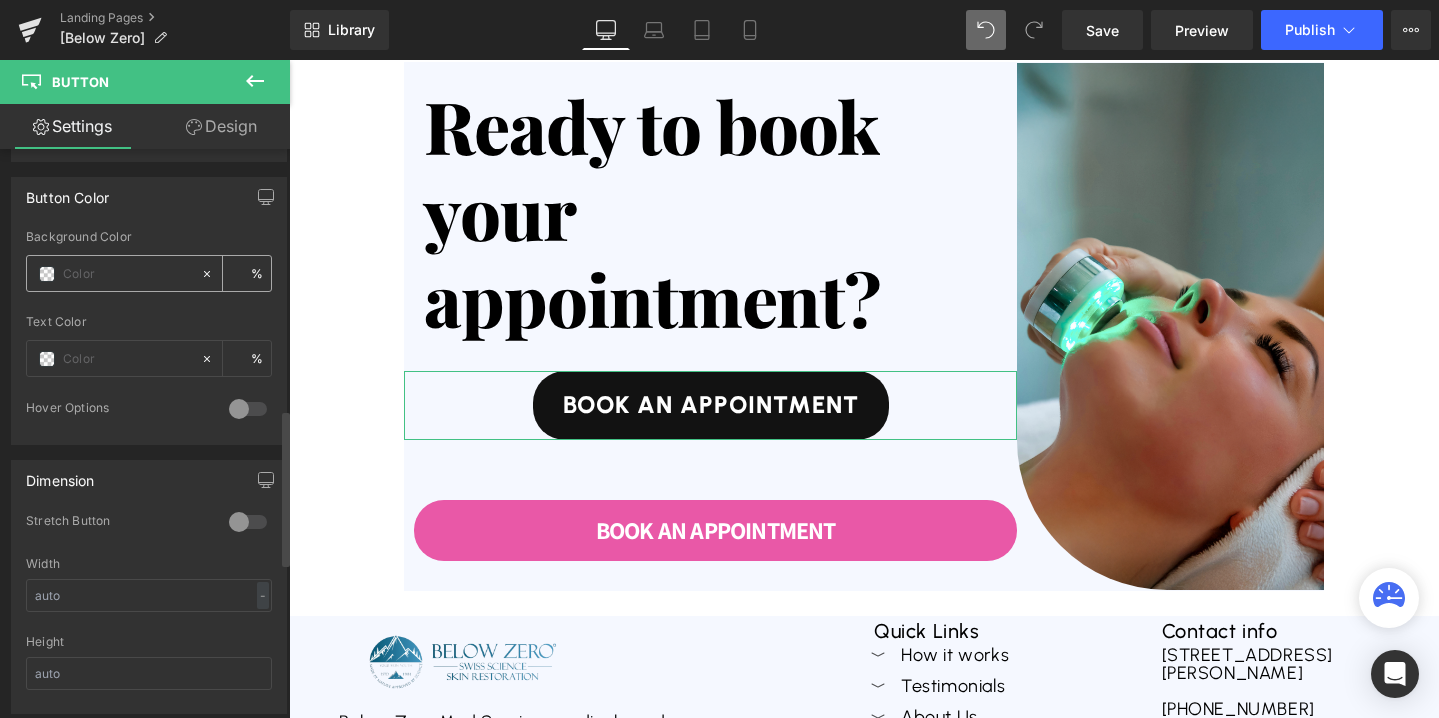 paste on "#e958a7" 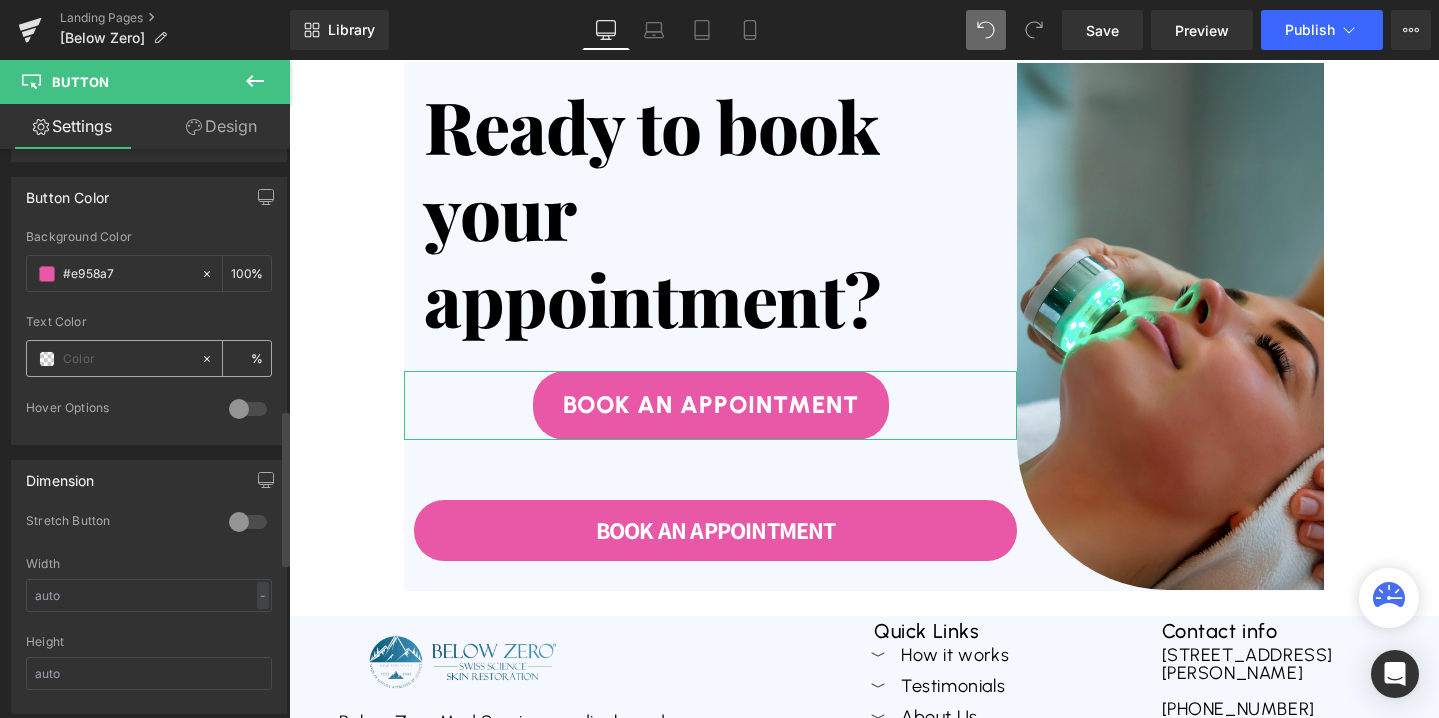 type on "#e958a7" 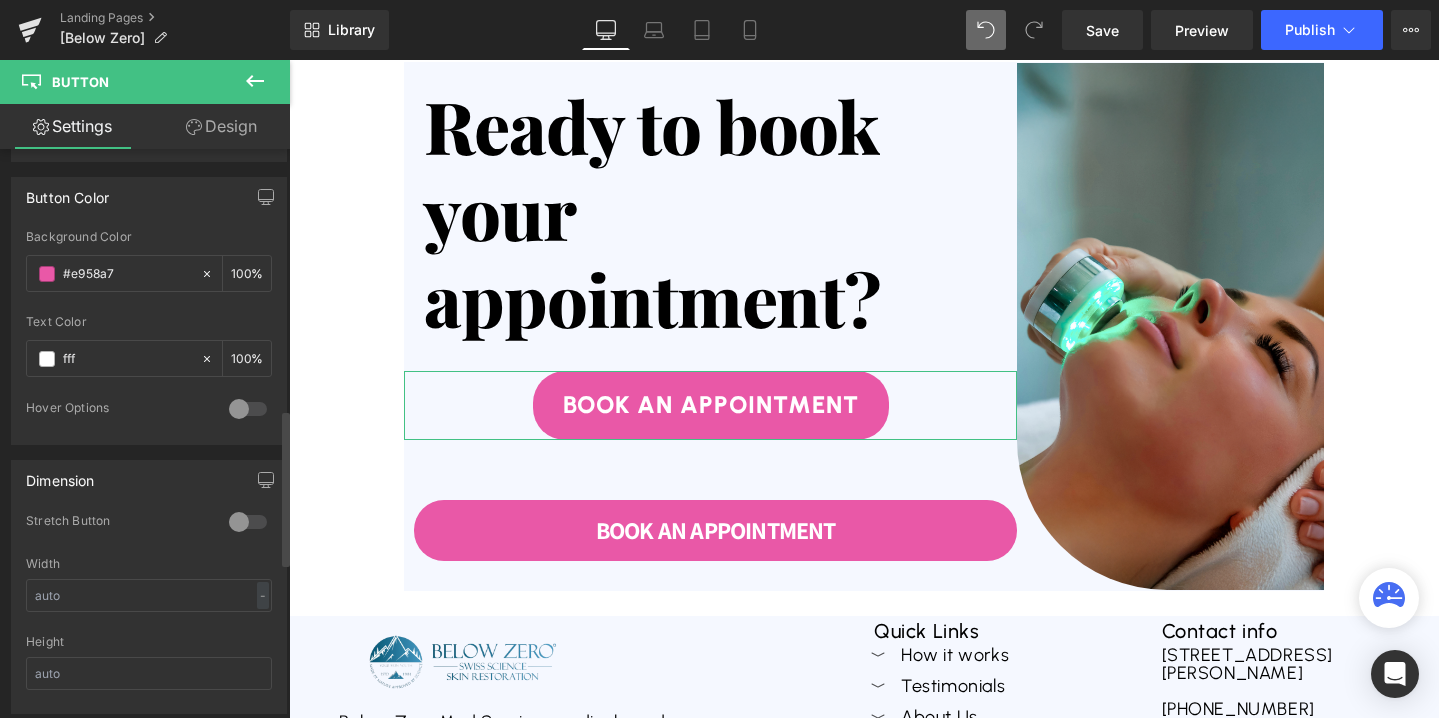 type on "fff" 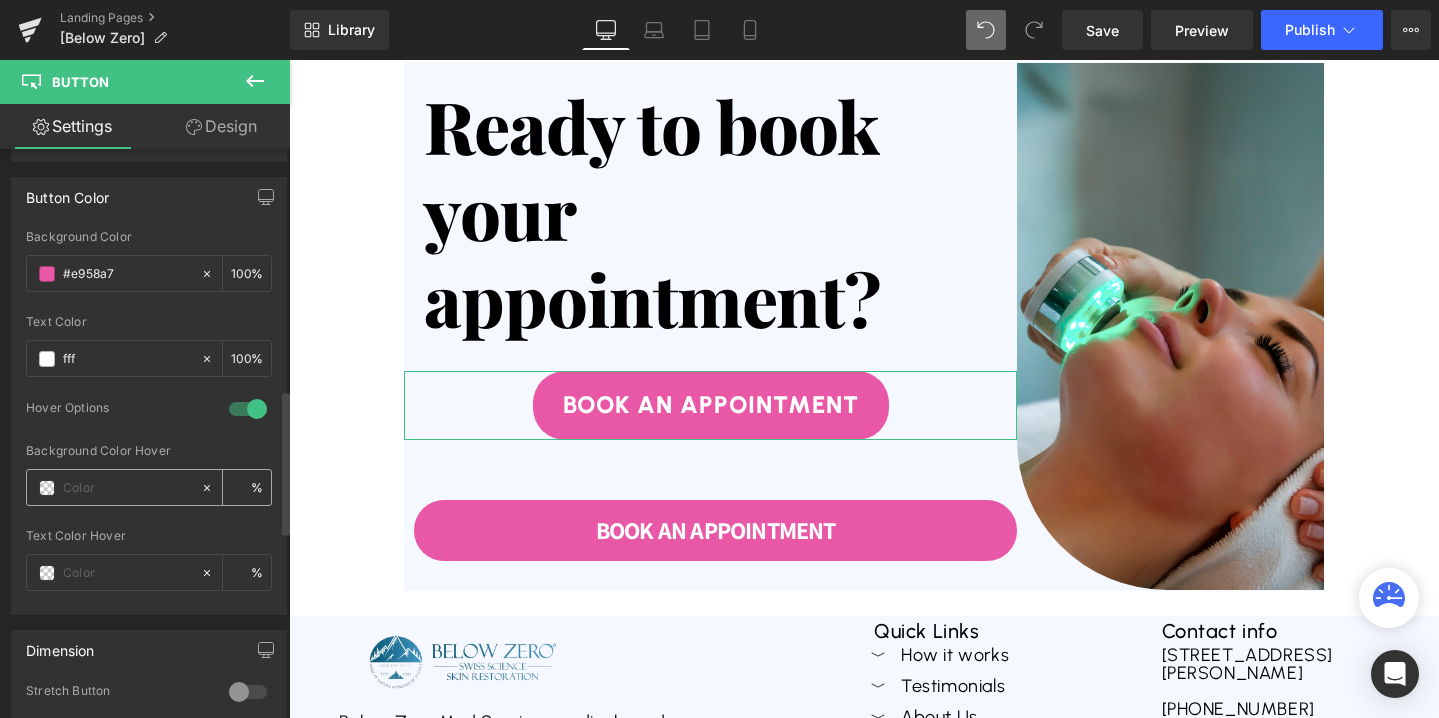click at bounding box center (127, 488) 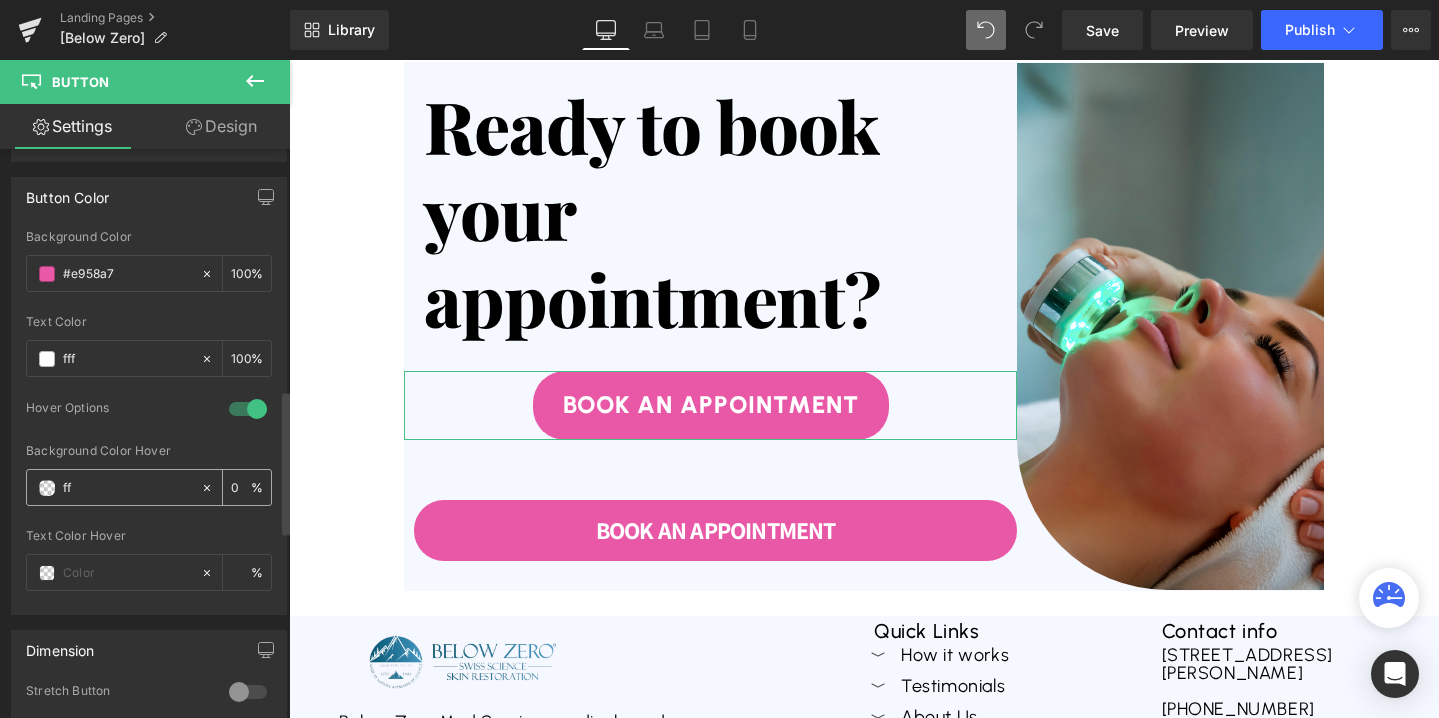 type on "f" 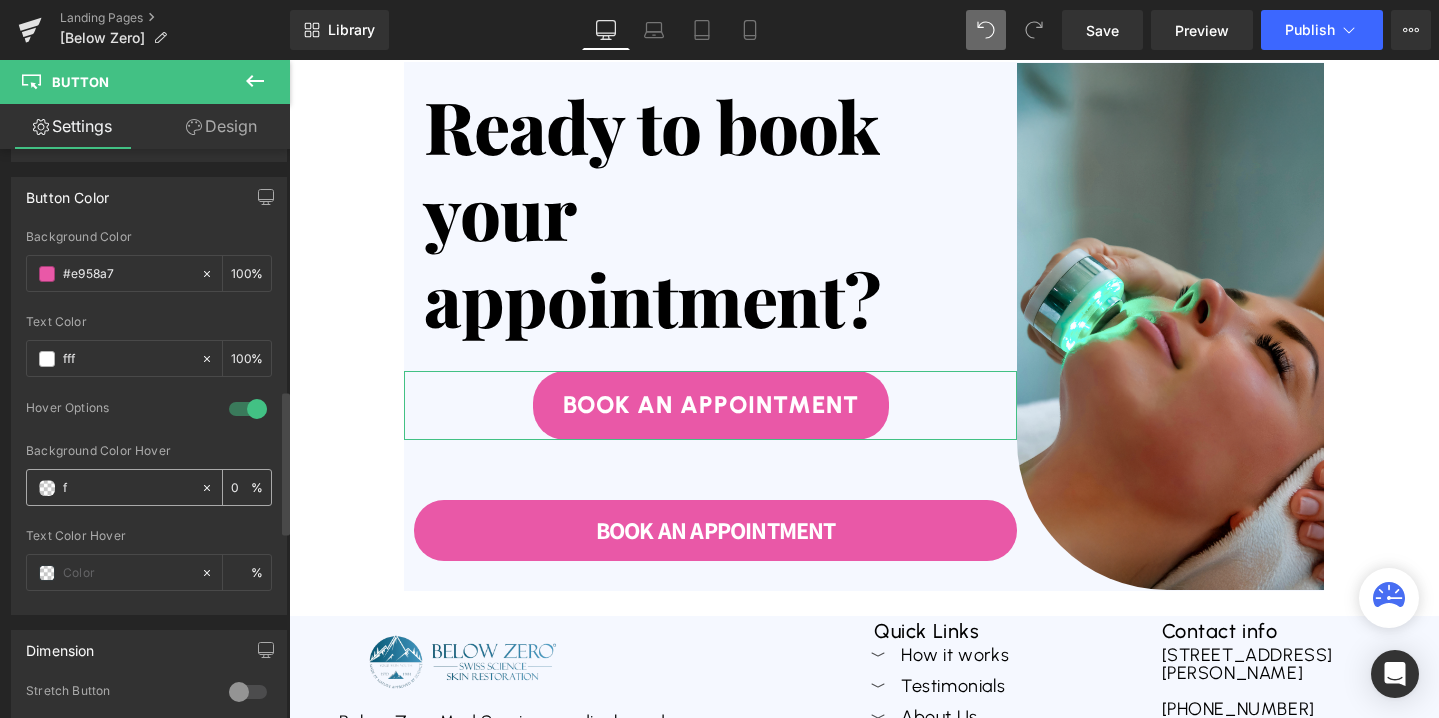 type 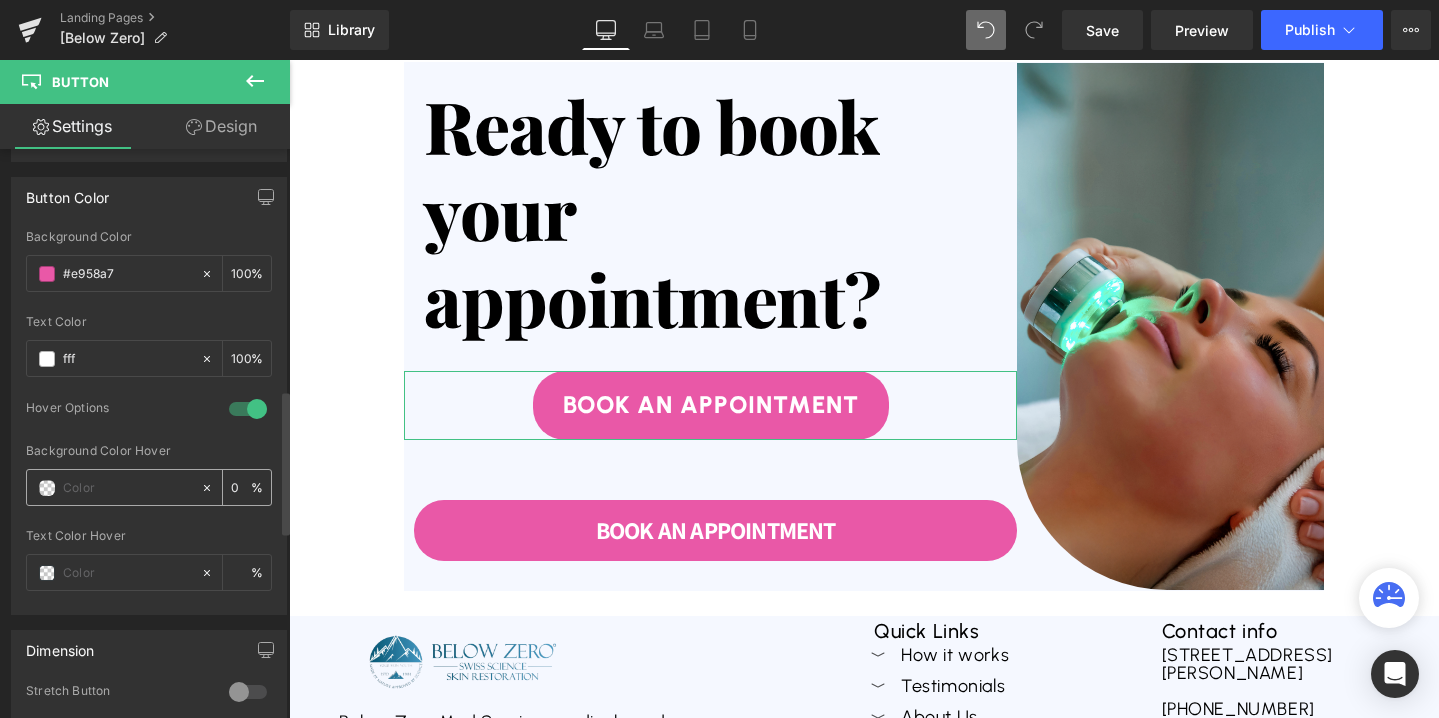 click 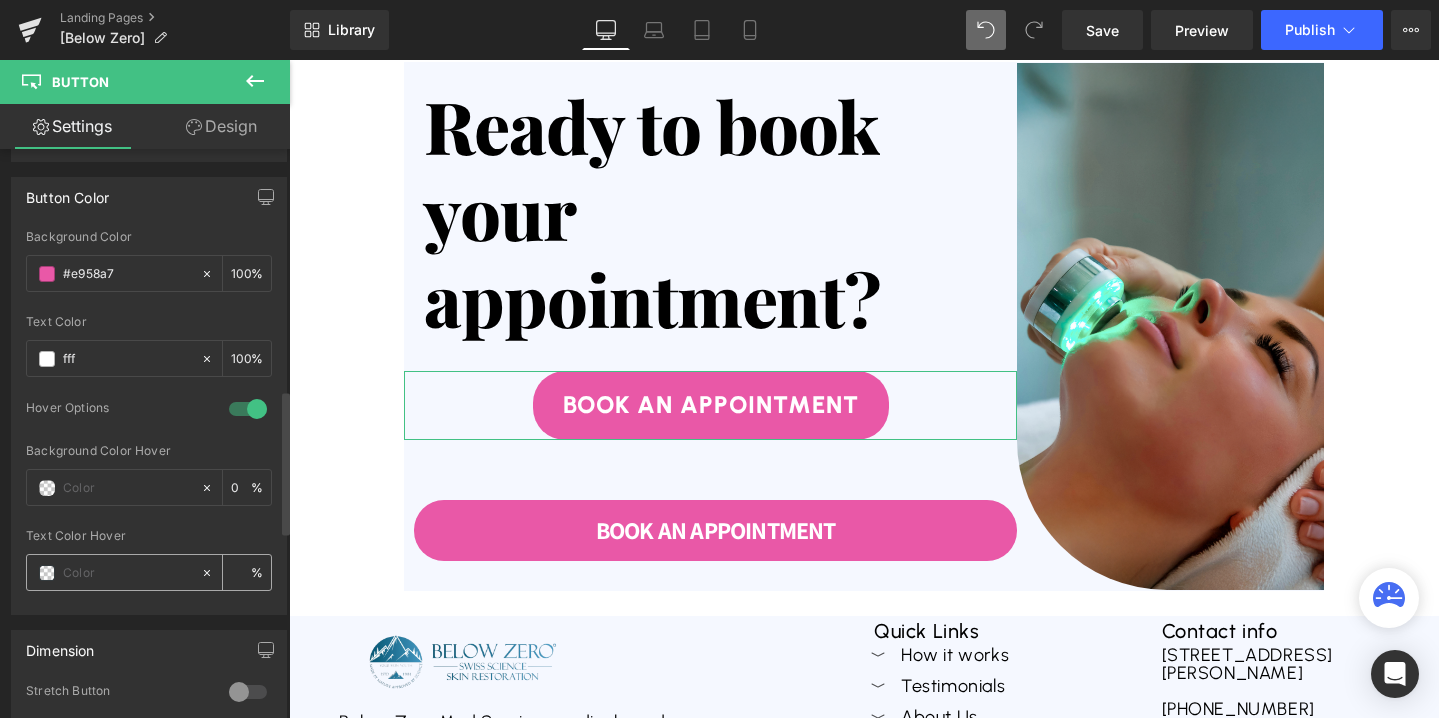 click at bounding box center (127, 573) 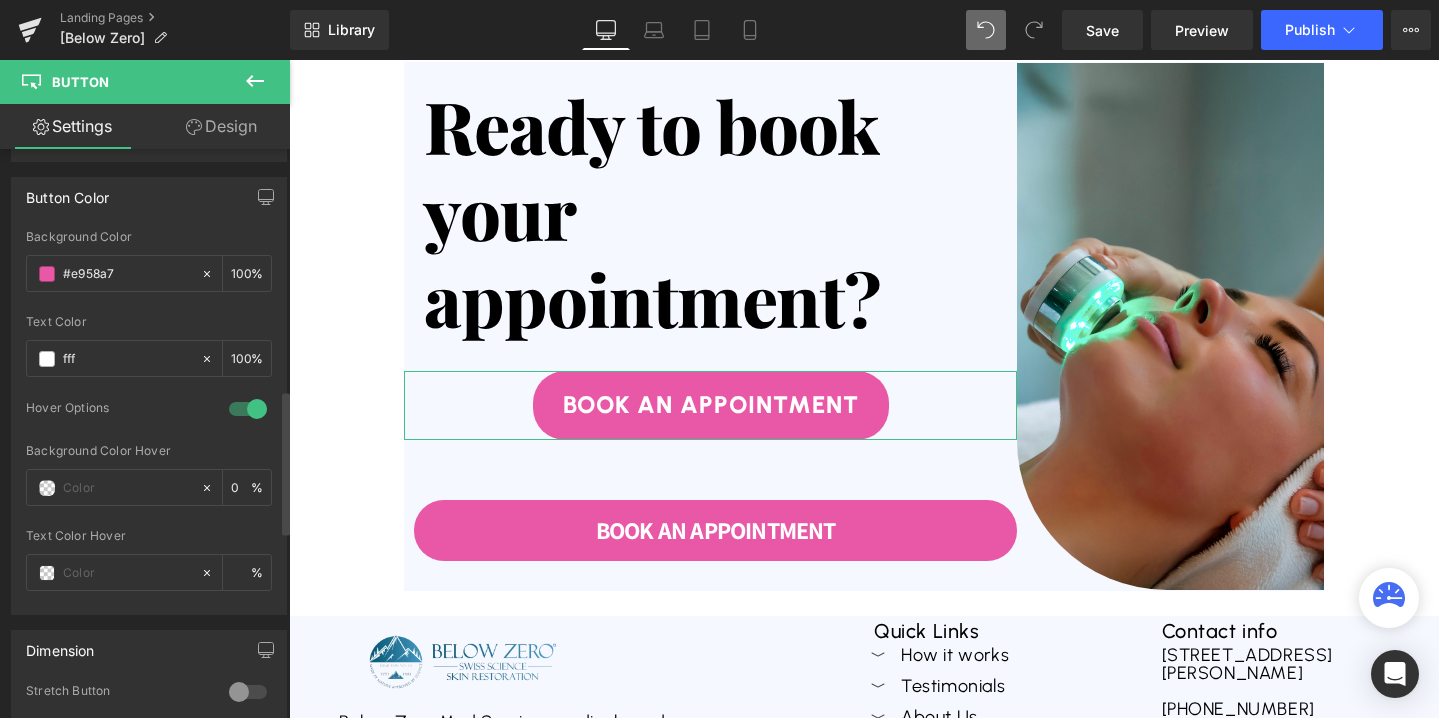 paste on "#e958a7" 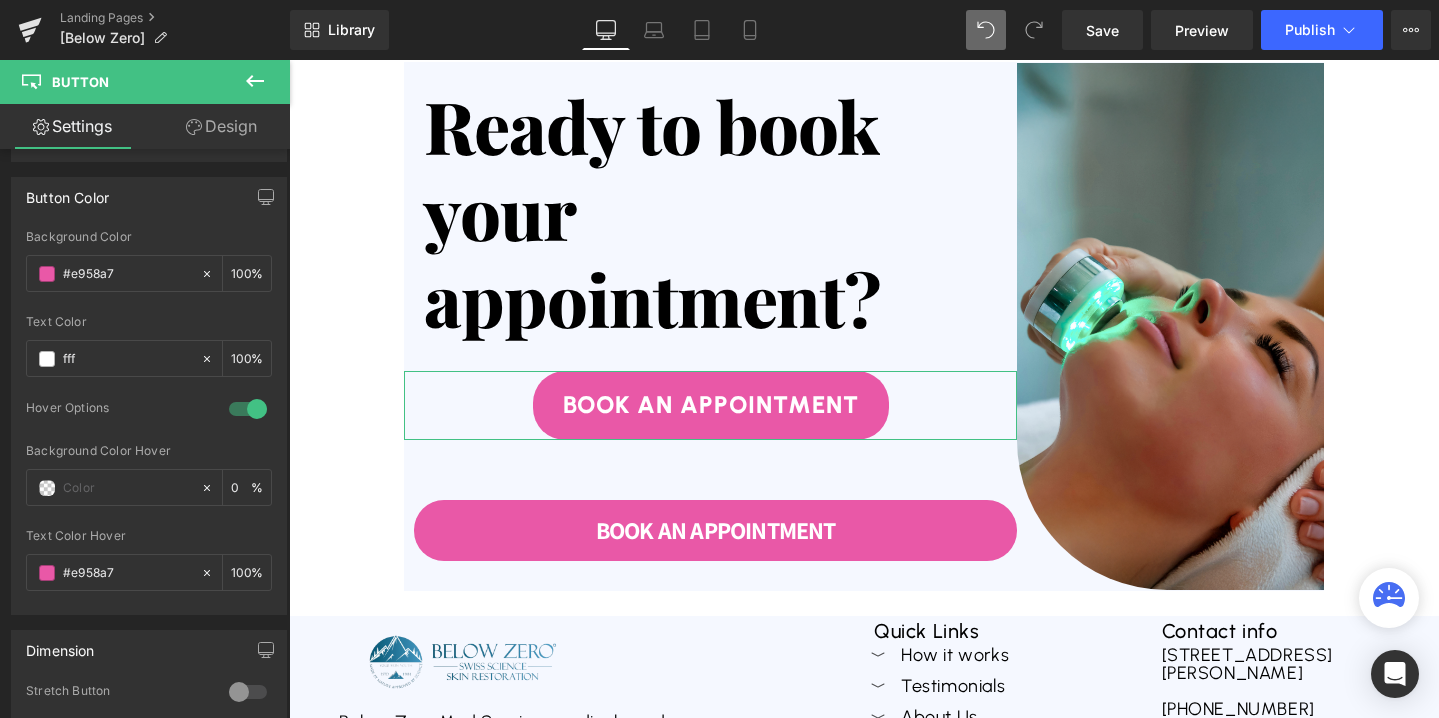 click on "Design" at bounding box center (221, 126) 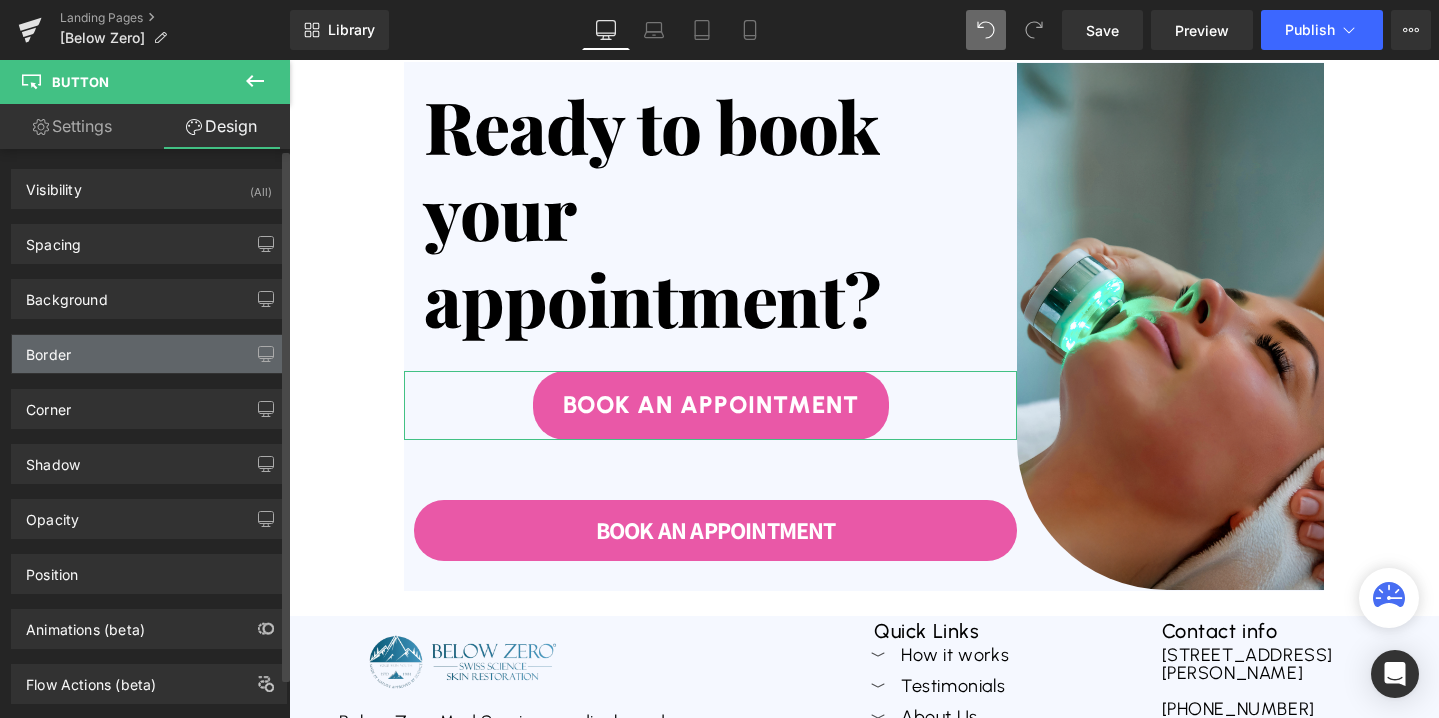 click on "Border" at bounding box center [149, 354] 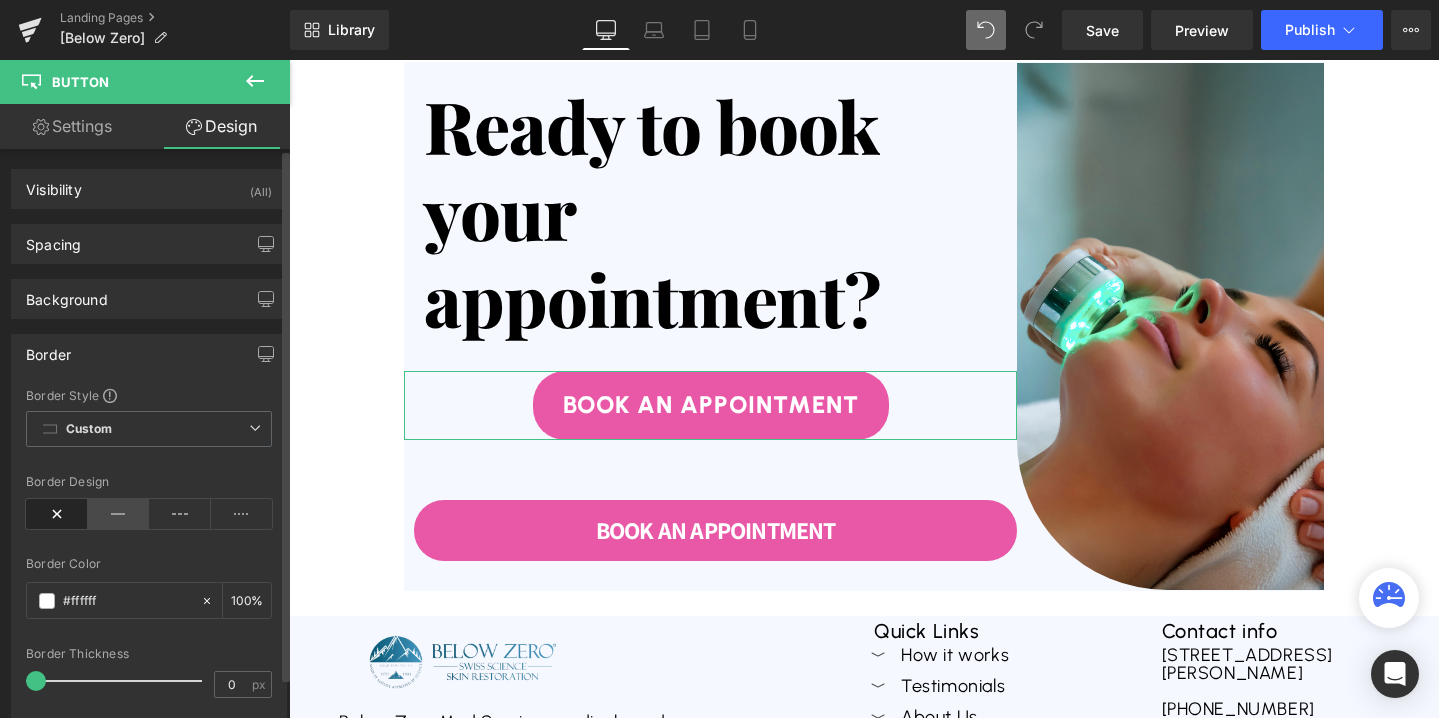 click at bounding box center [119, 514] 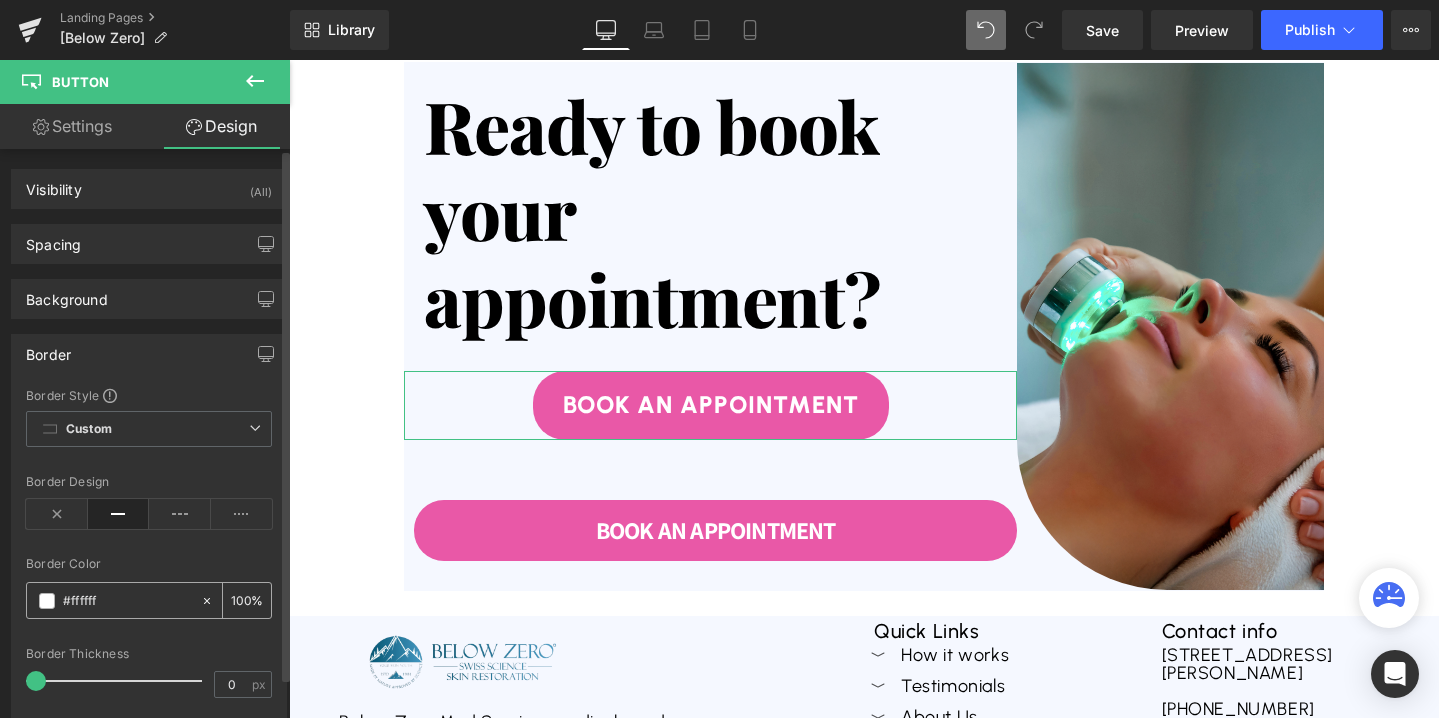 click on "#ffffff" at bounding box center [127, 601] 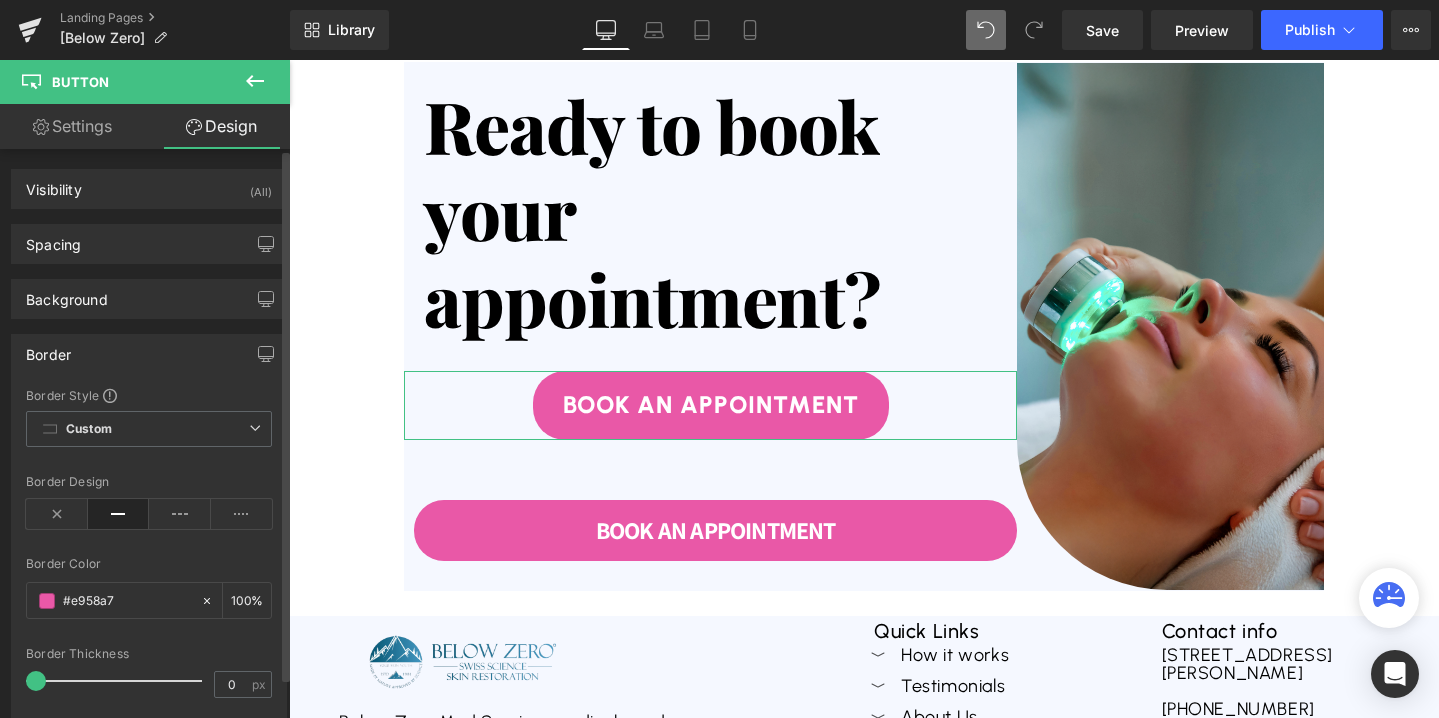 type on "#e958a7" 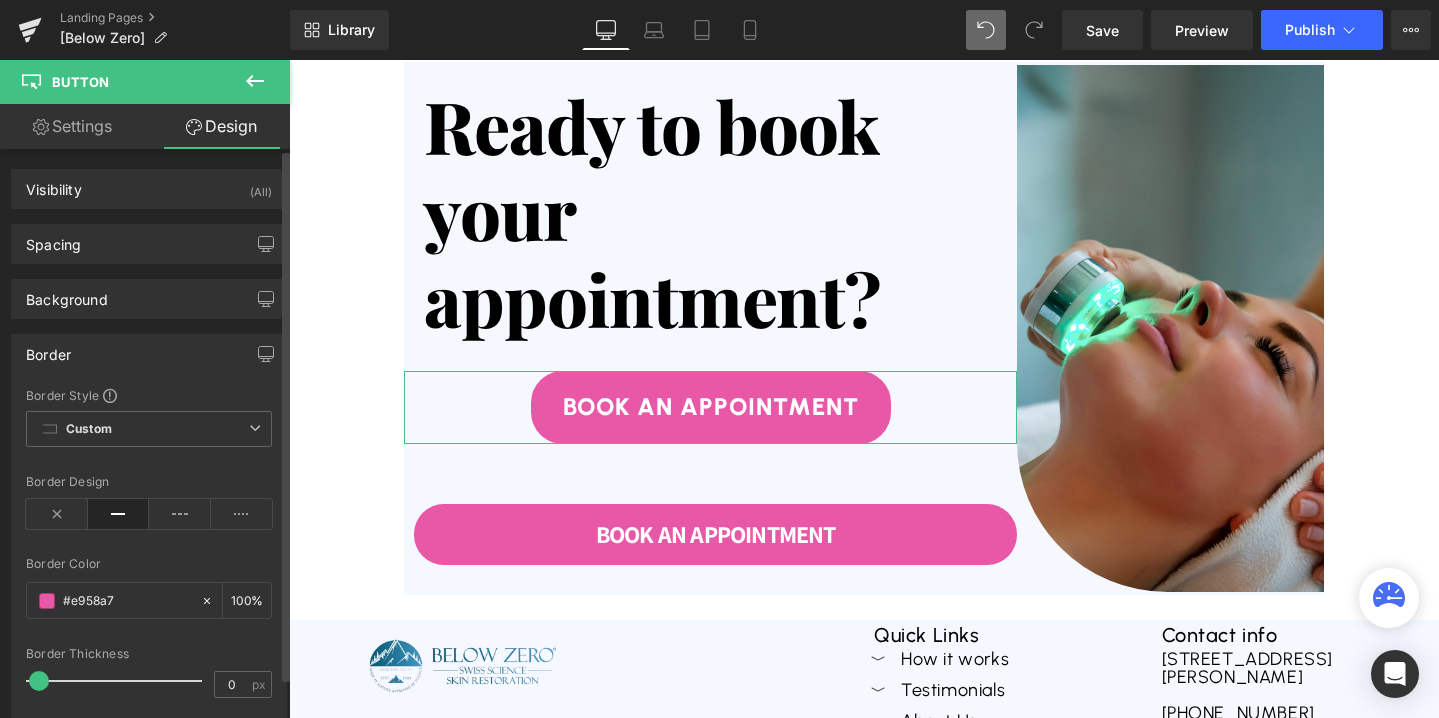 click at bounding box center (39, 681) 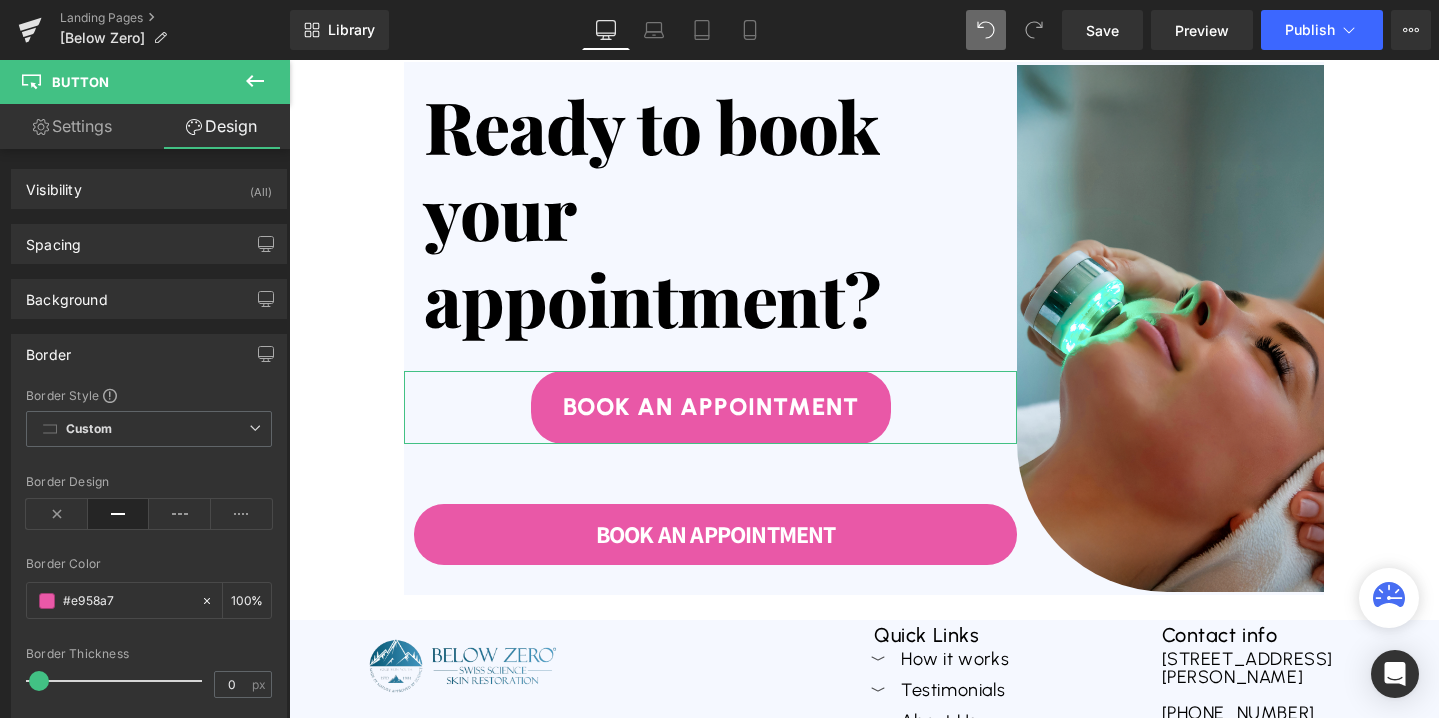 click on "Settings" at bounding box center [72, 126] 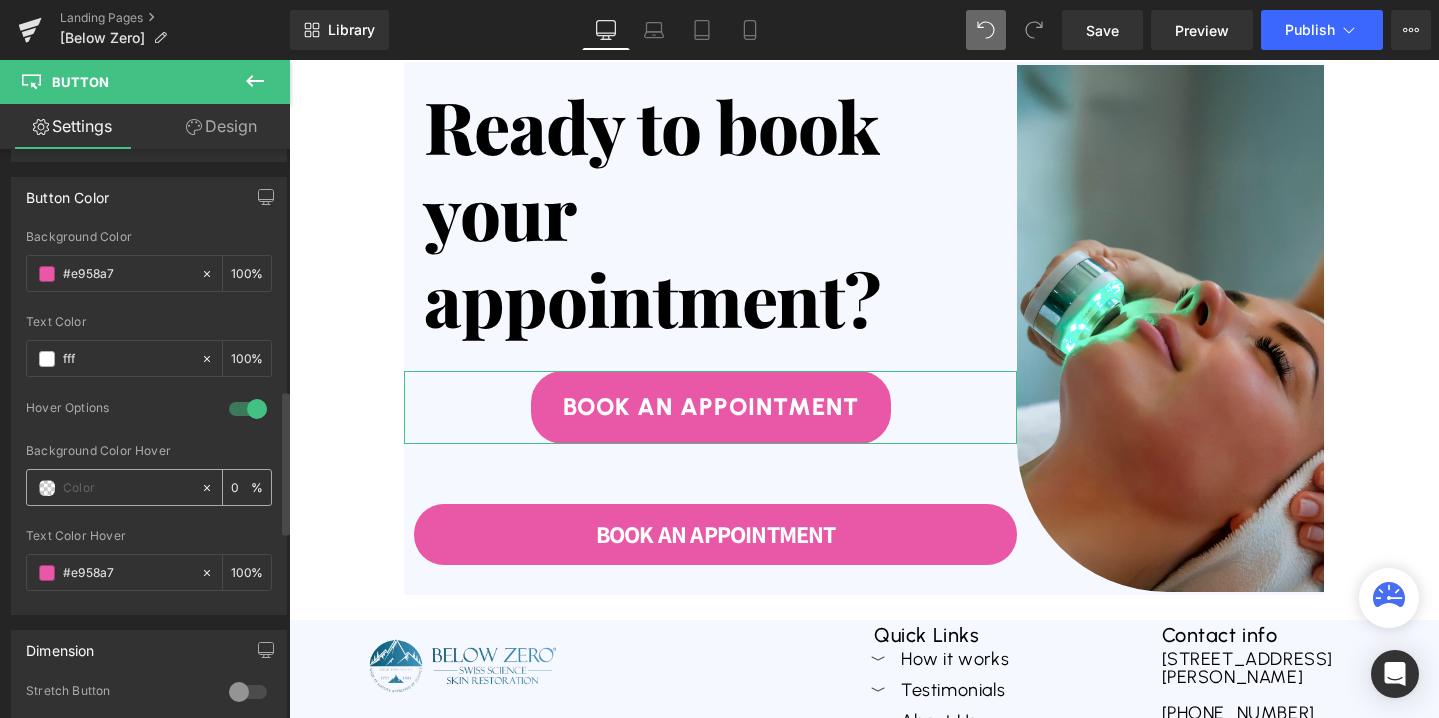 click at bounding box center [127, 488] 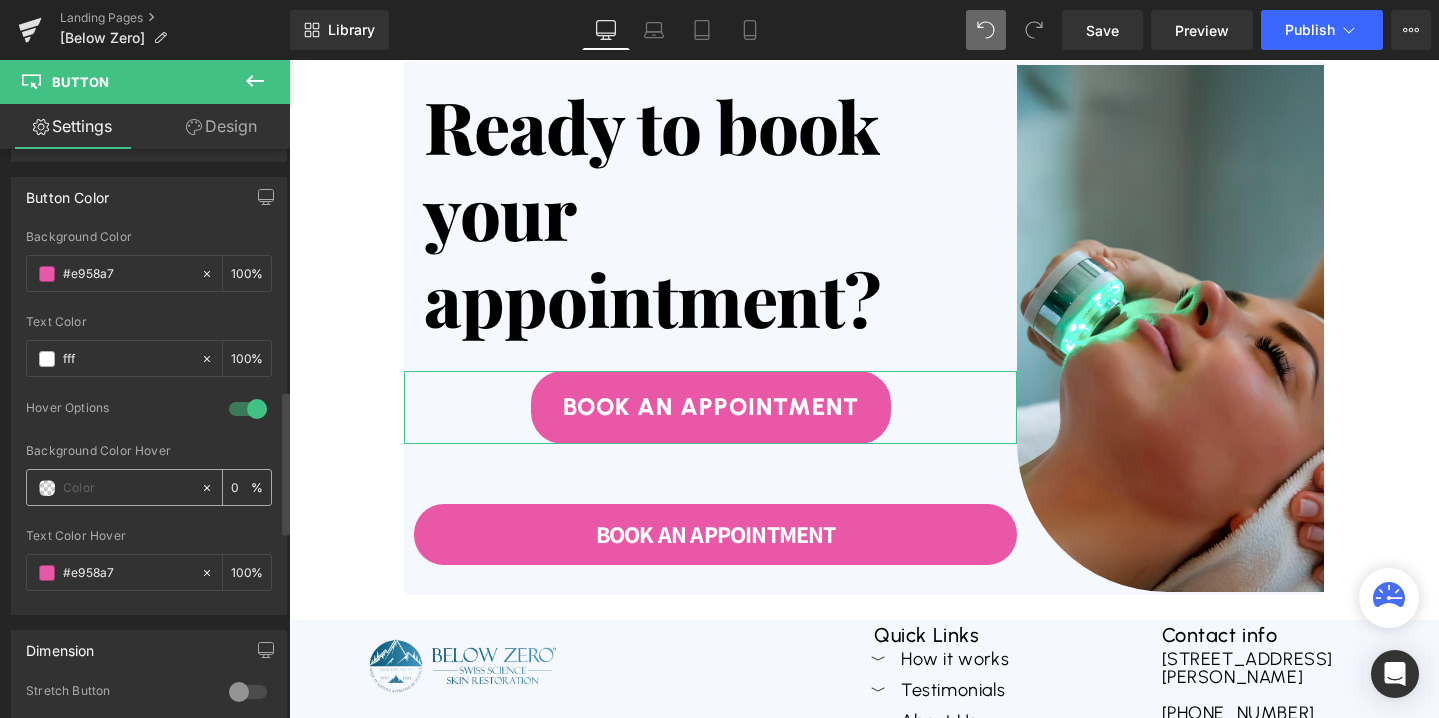 click 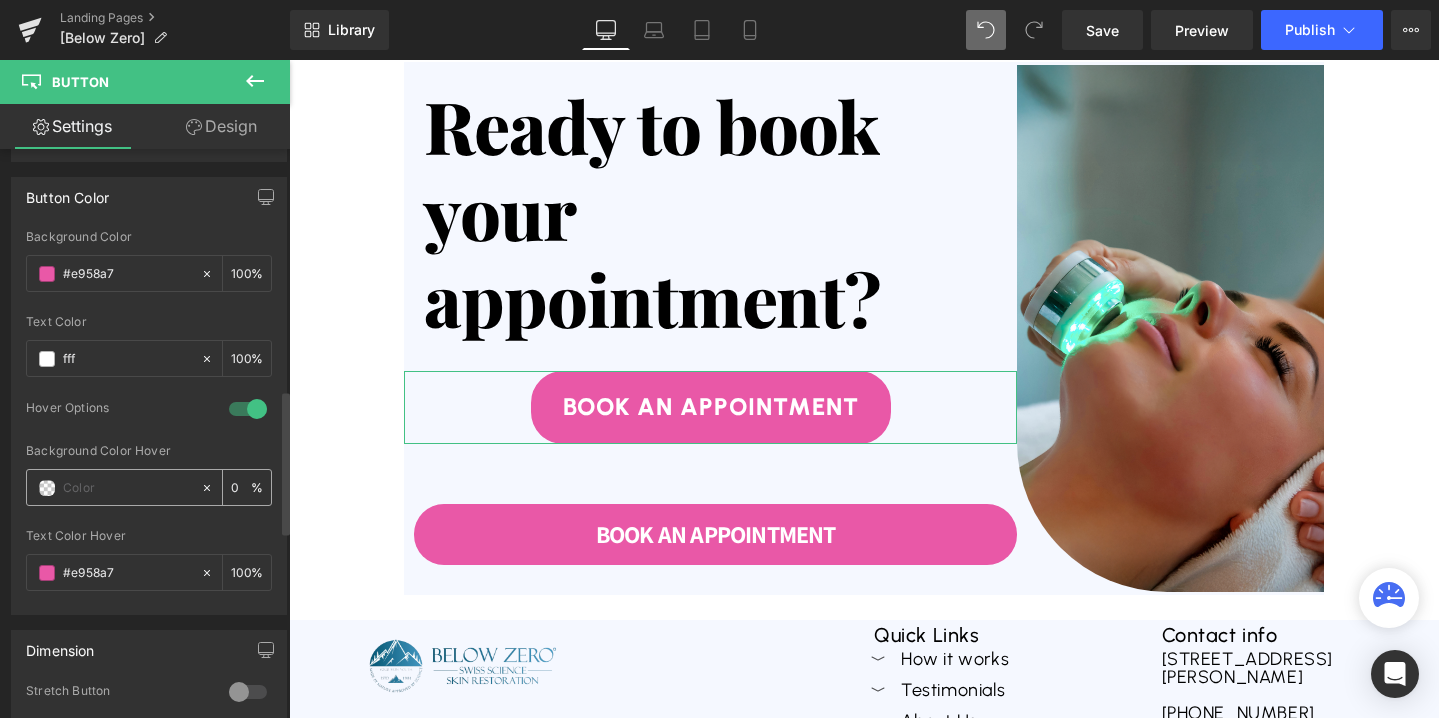 click at bounding box center (47, 488) 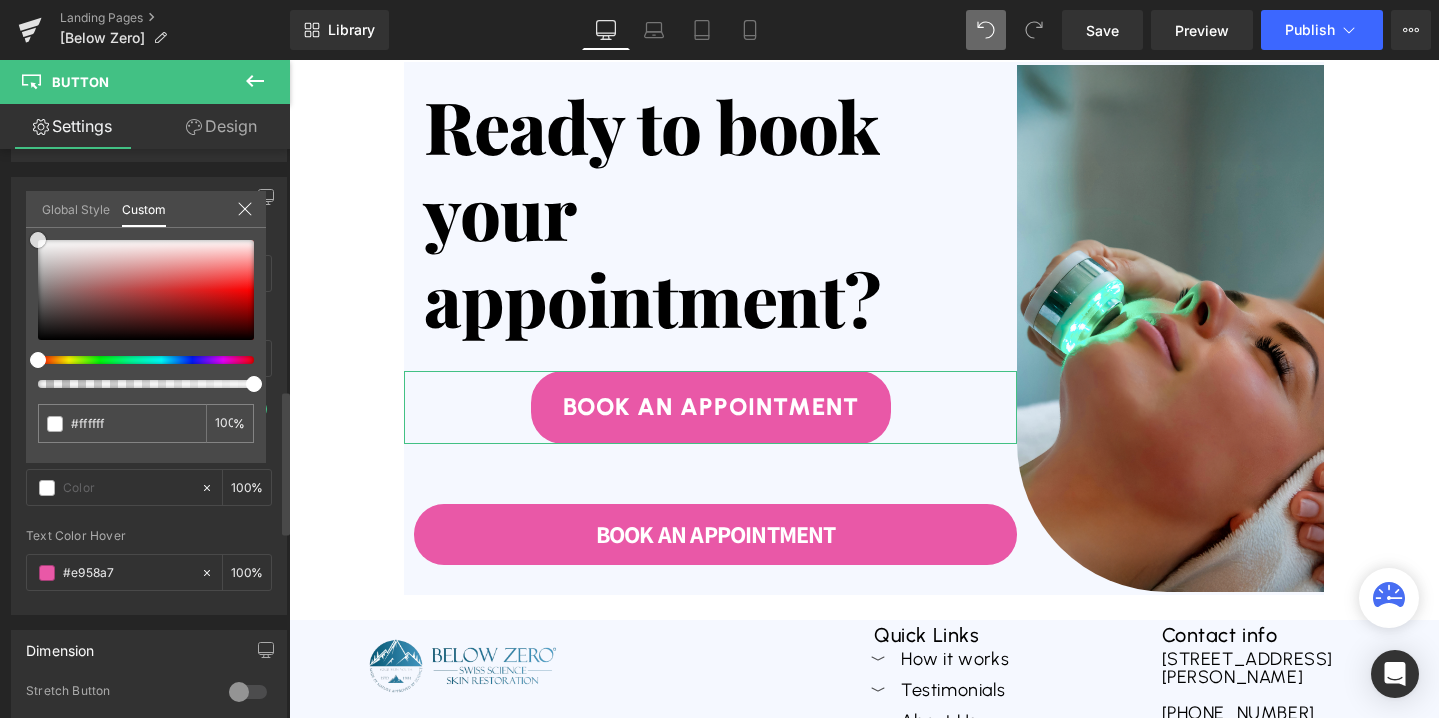 drag, startPoint x: 72, startPoint y: 276, endPoint x: 20, endPoint y: 205, distance: 88.005684 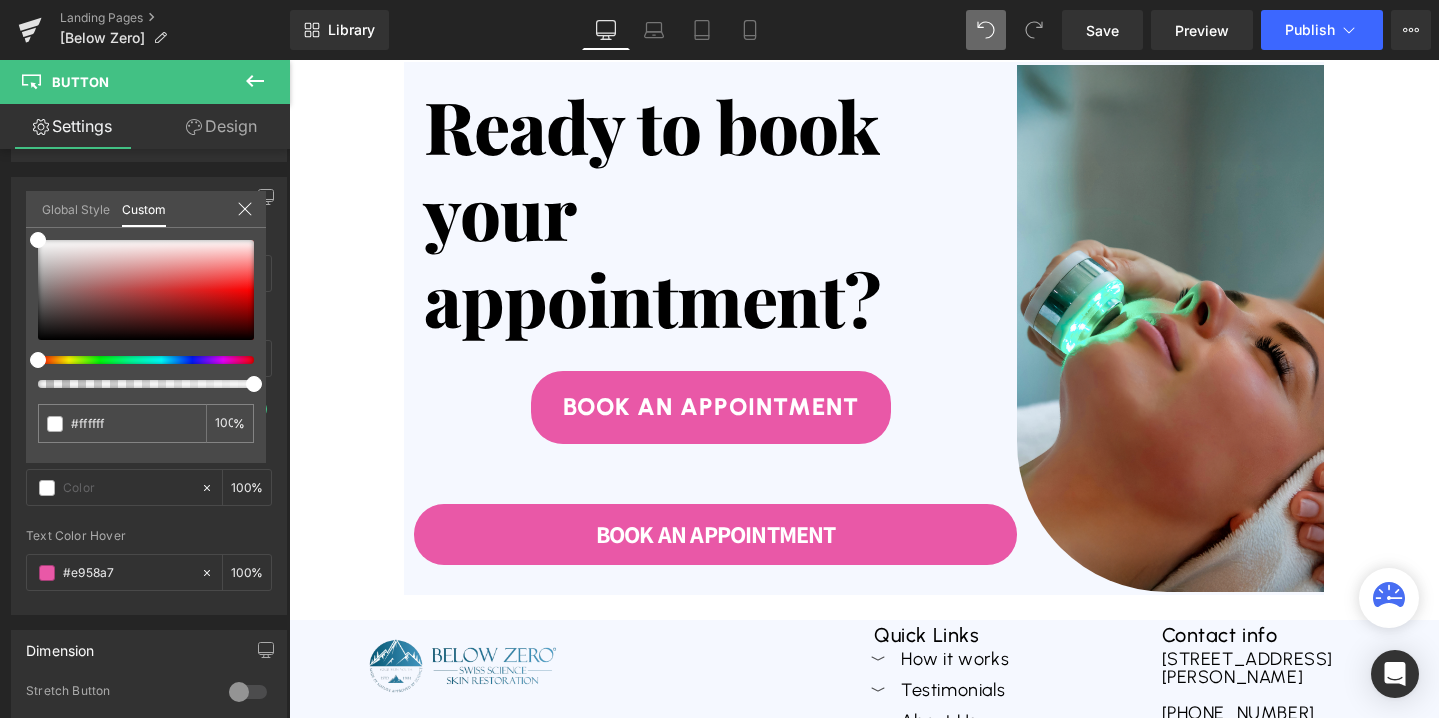 click at bounding box center [864, 389] 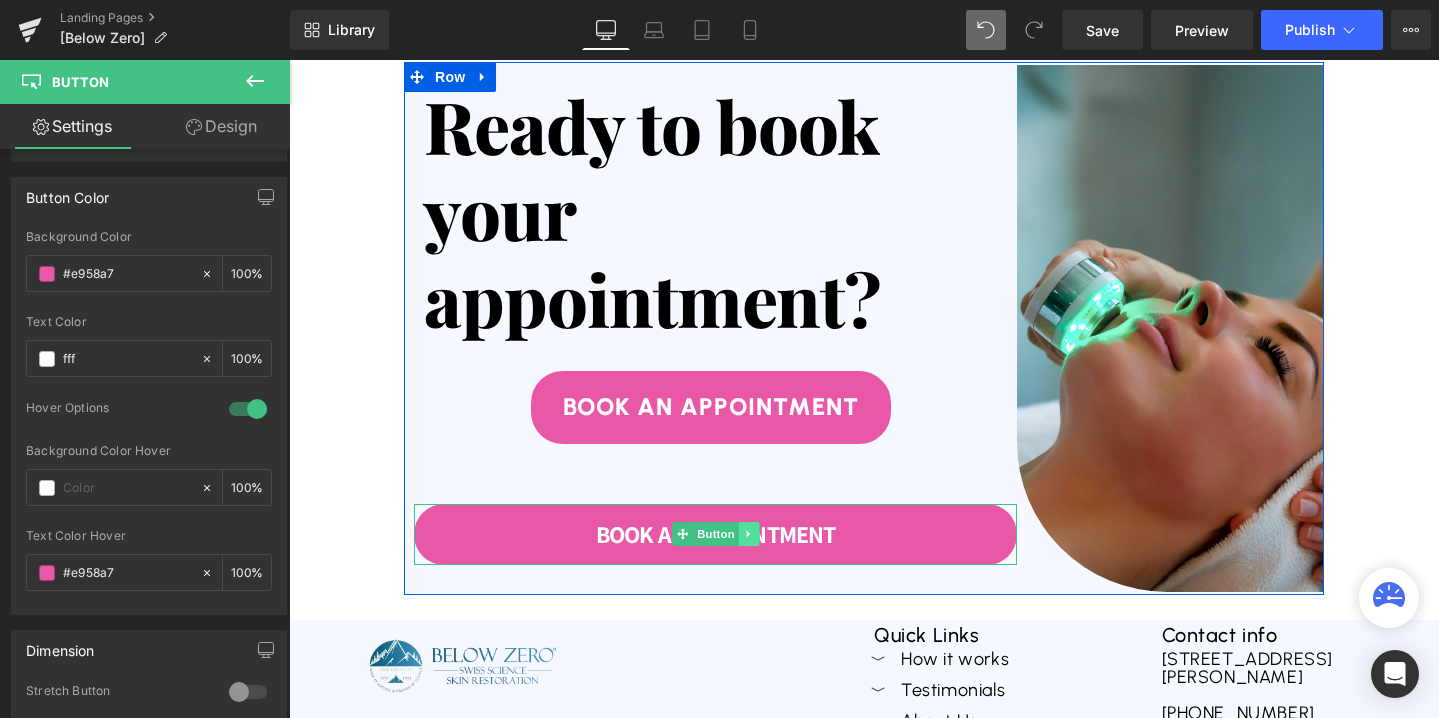 click at bounding box center [748, 534] 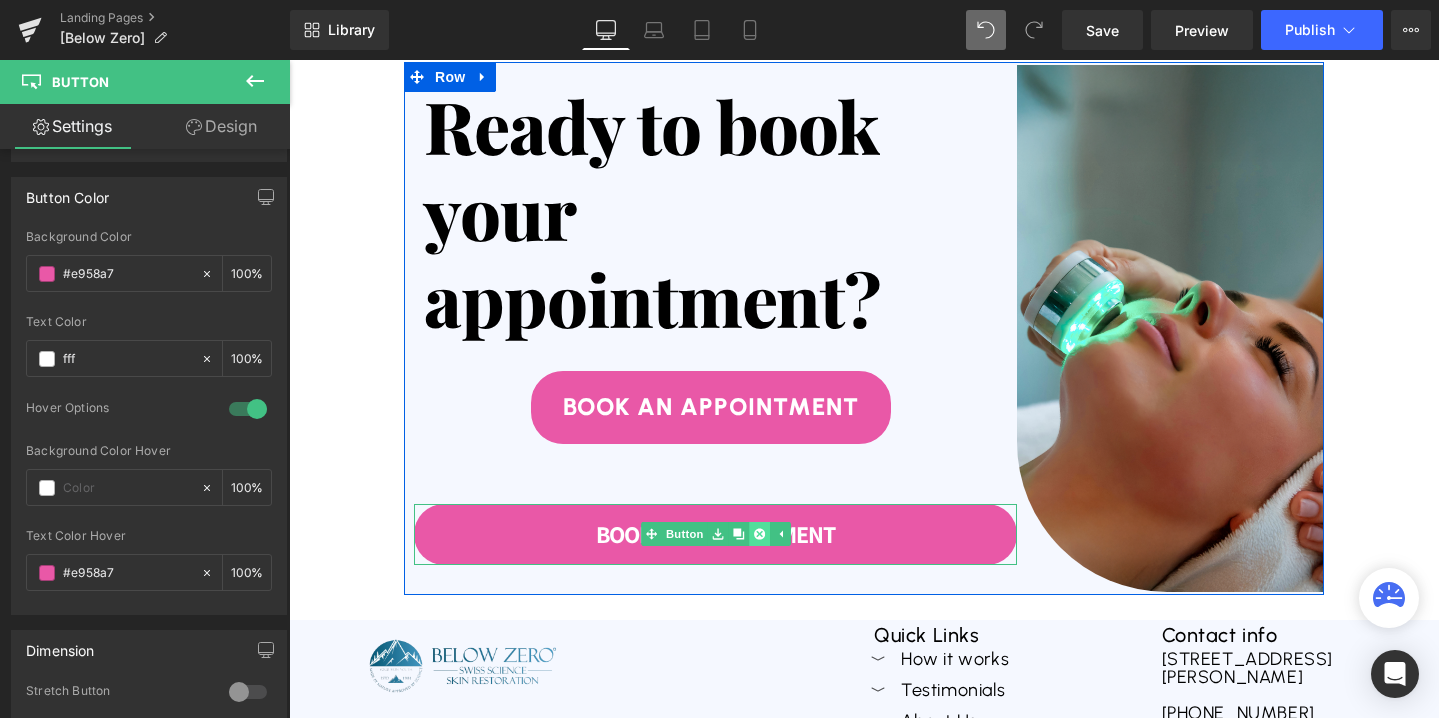 click 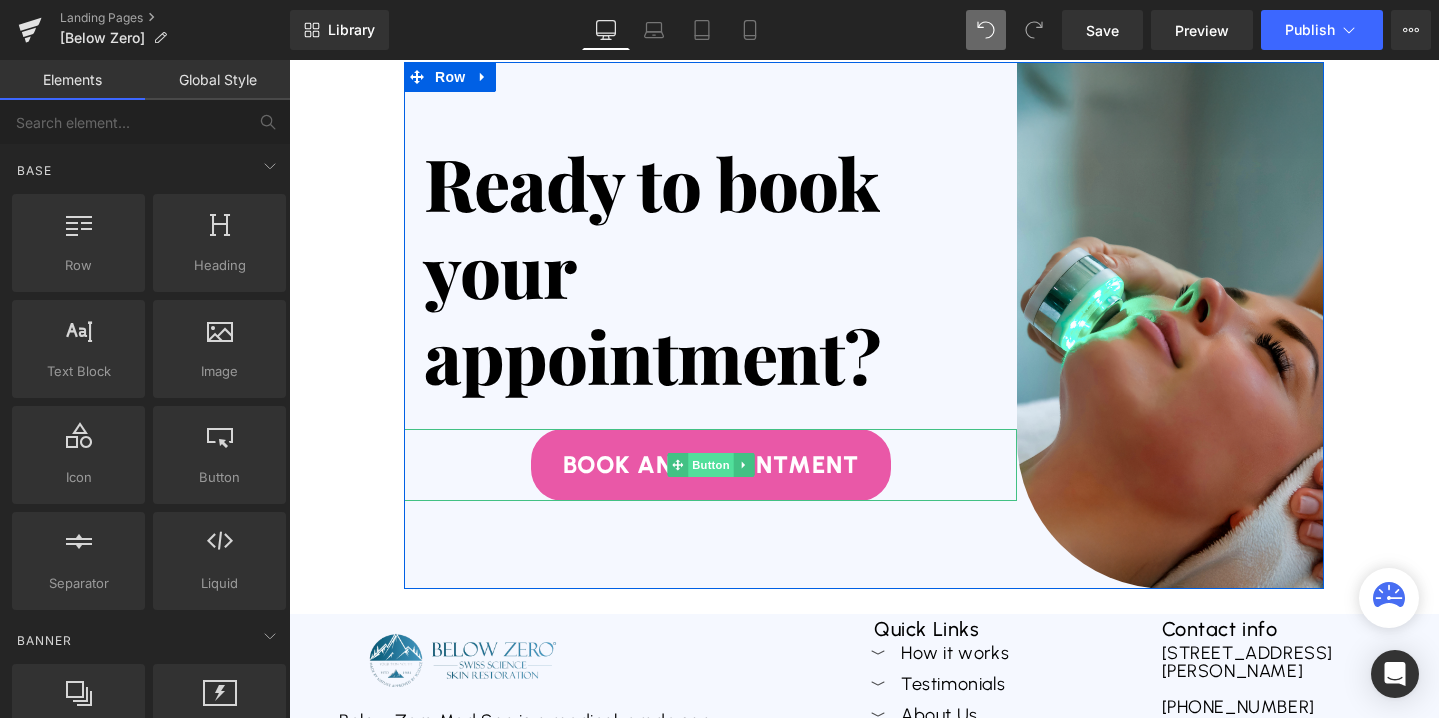 click on "Button" at bounding box center (711, 465) 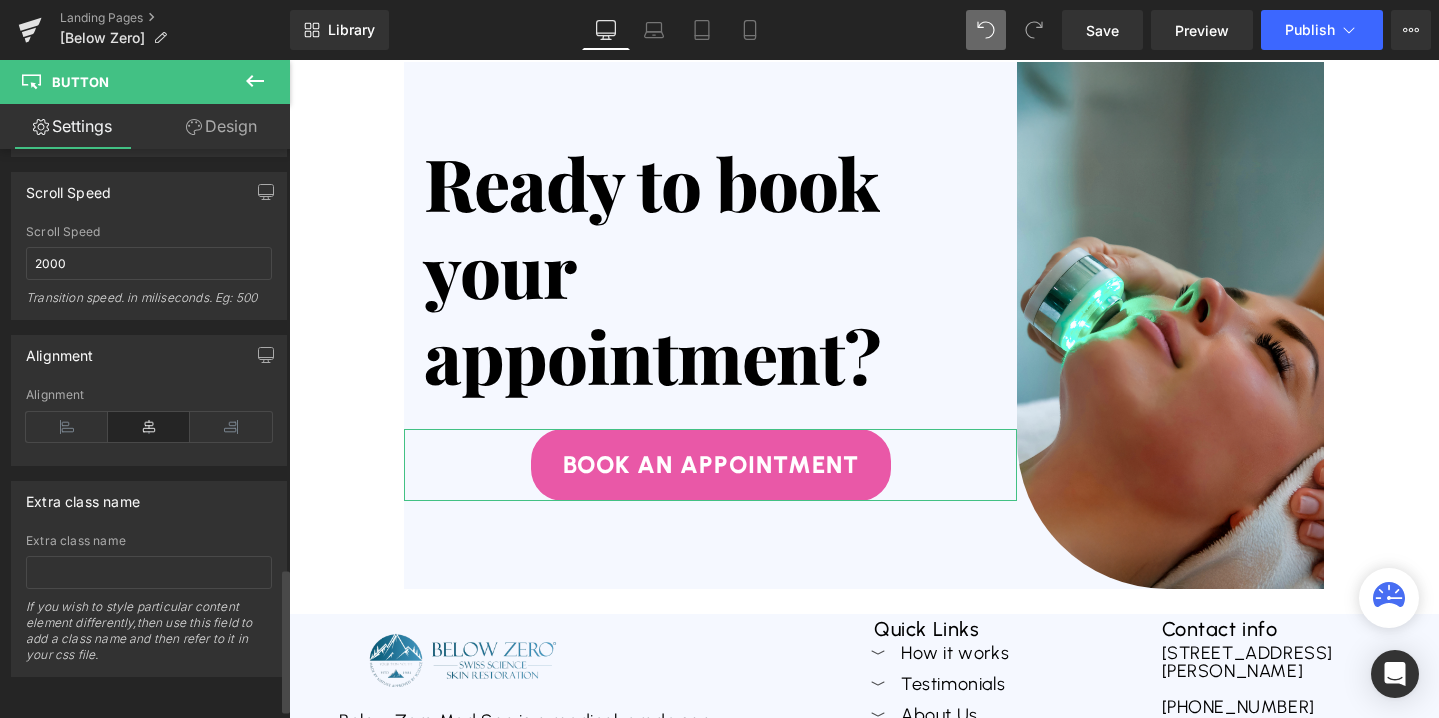 scroll, scrollTop: 1690, scrollLeft: 0, axis: vertical 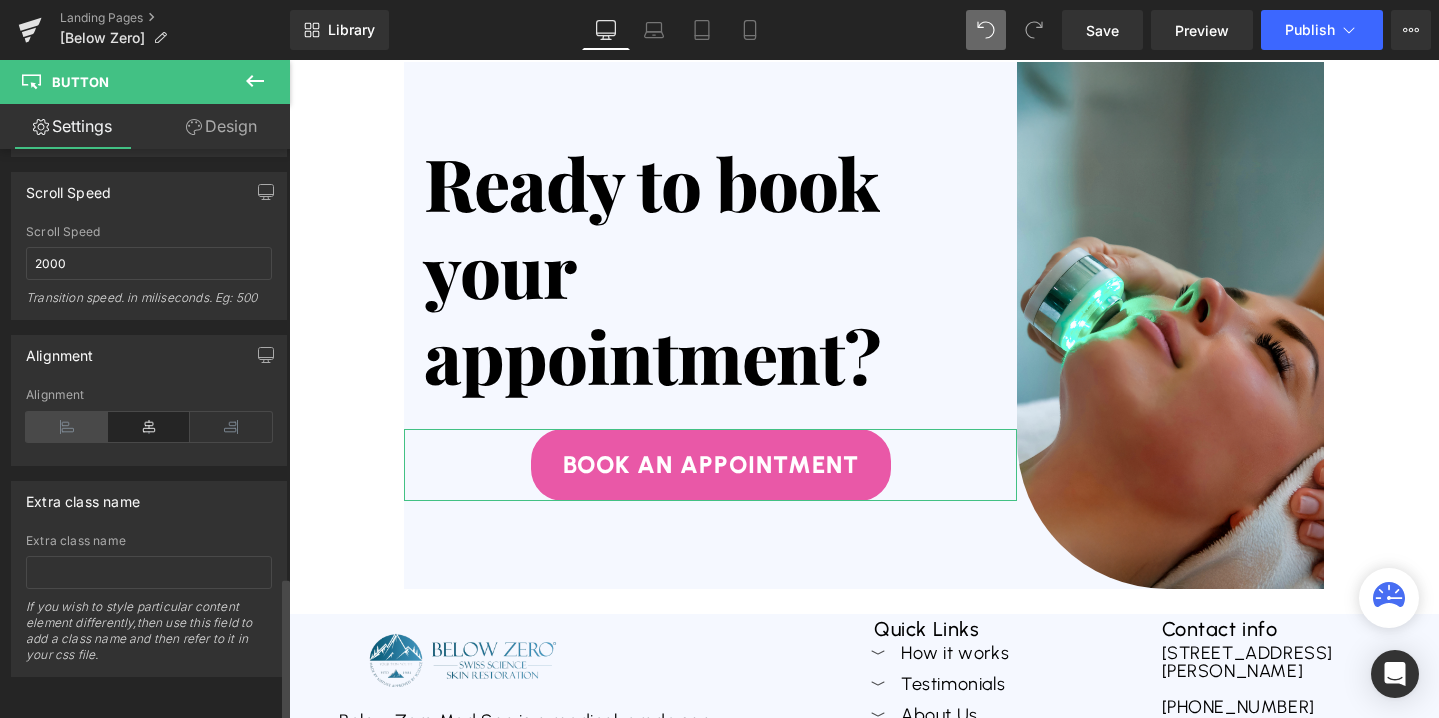 click at bounding box center (67, 427) 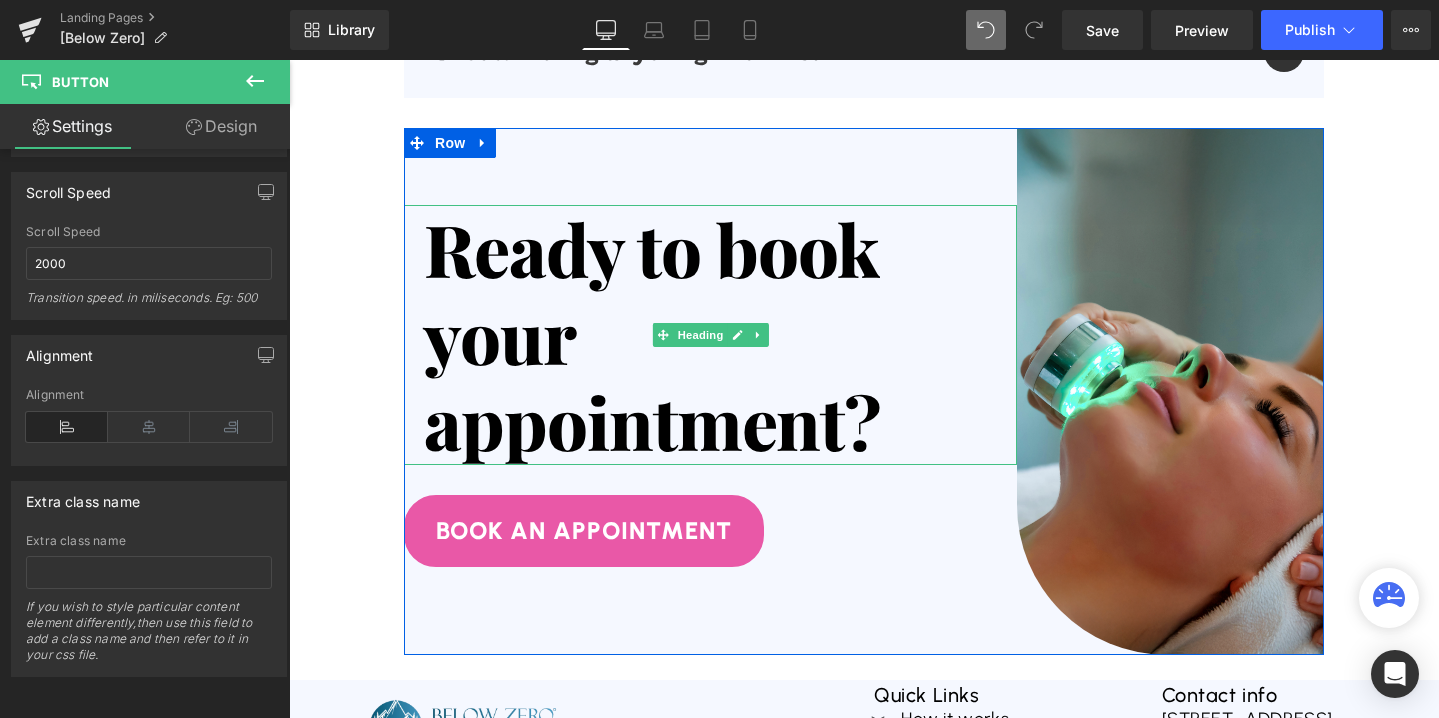 scroll, scrollTop: 6741, scrollLeft: 0, axis: vertical 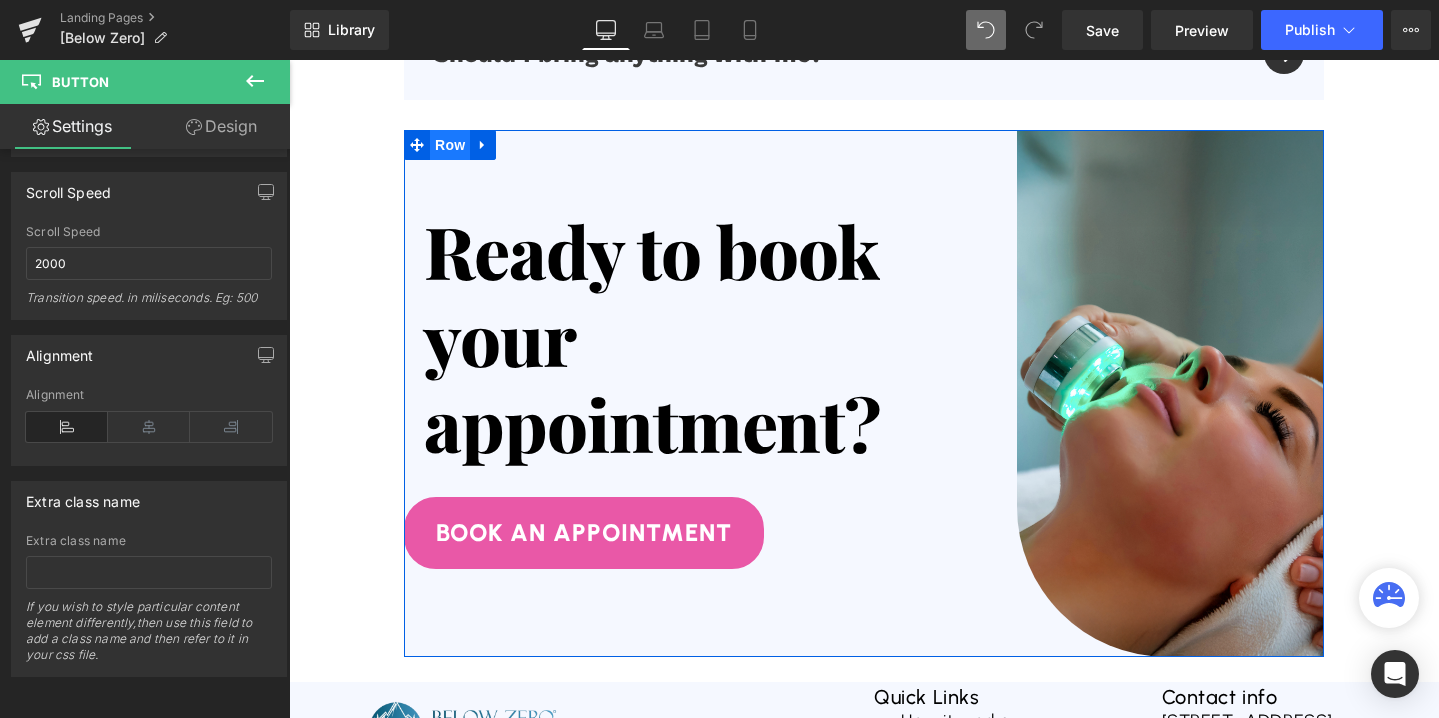 click on "Row" at bounding box center (450, 145) 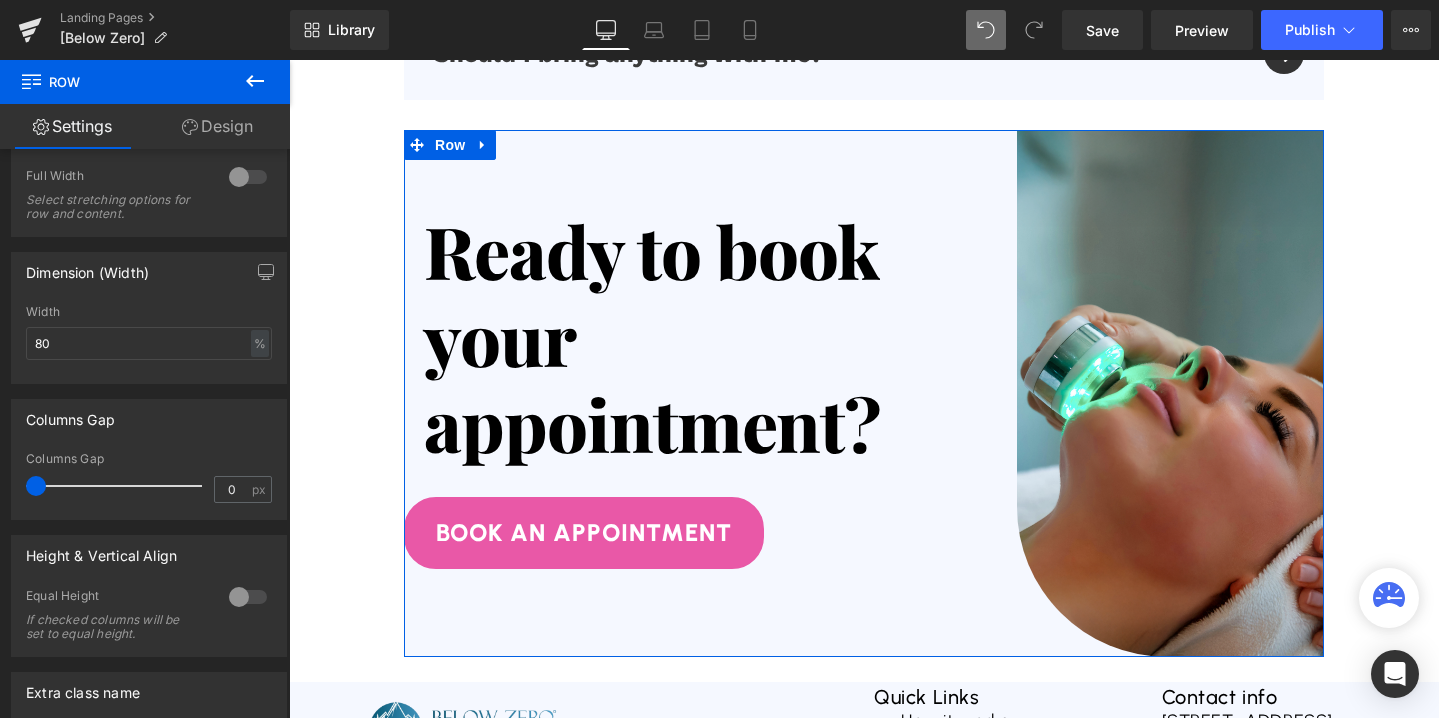 scroll, scrollTop: 362, scrollLeft: 0, axis: vertical 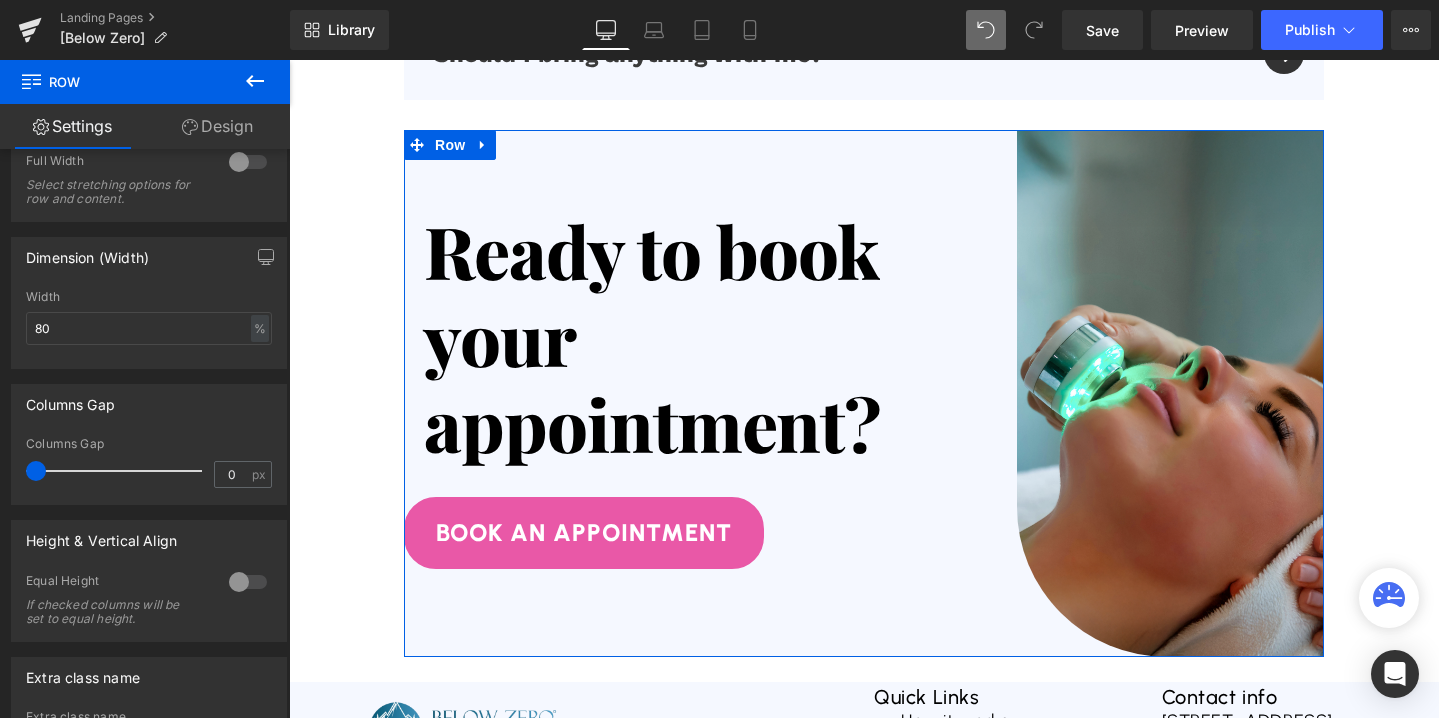 click on "Design" at bounding box center [217, 126] 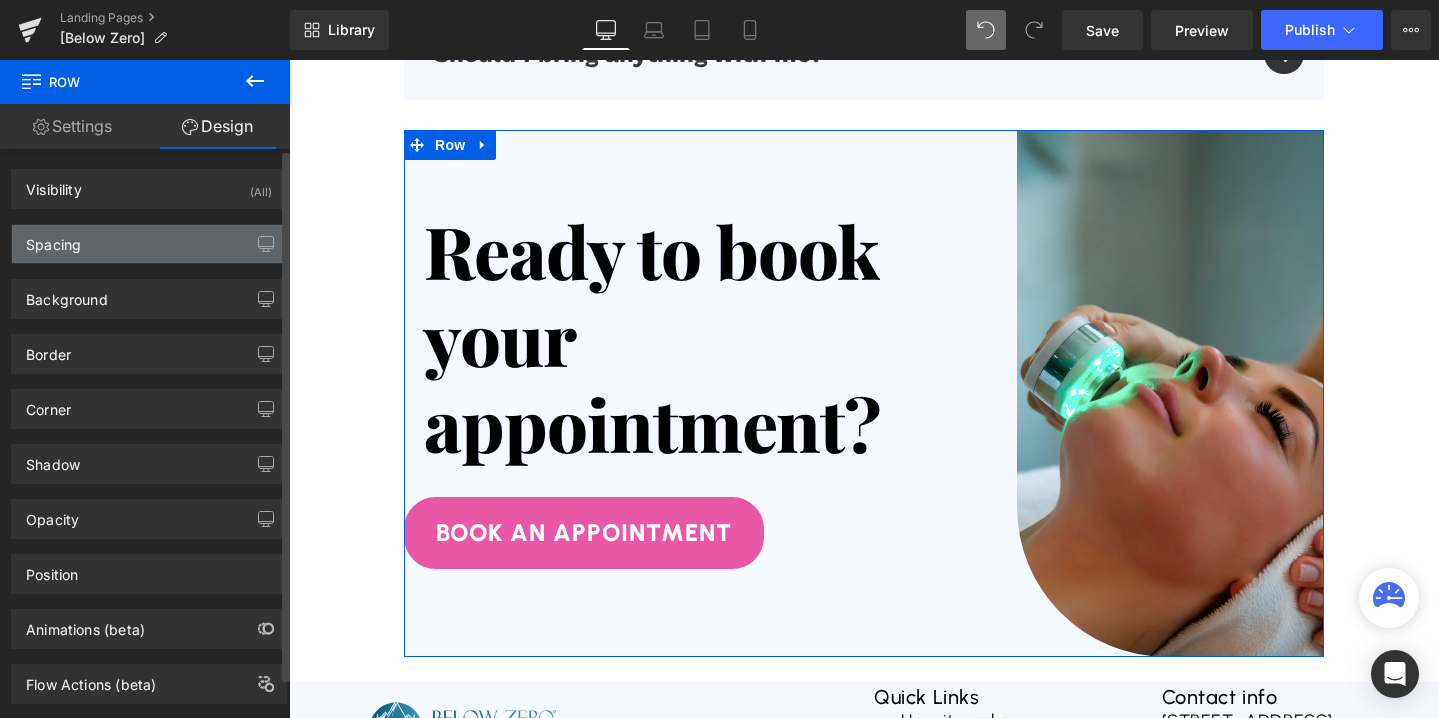 click on "Spacing" at bounding box center [149, 244] 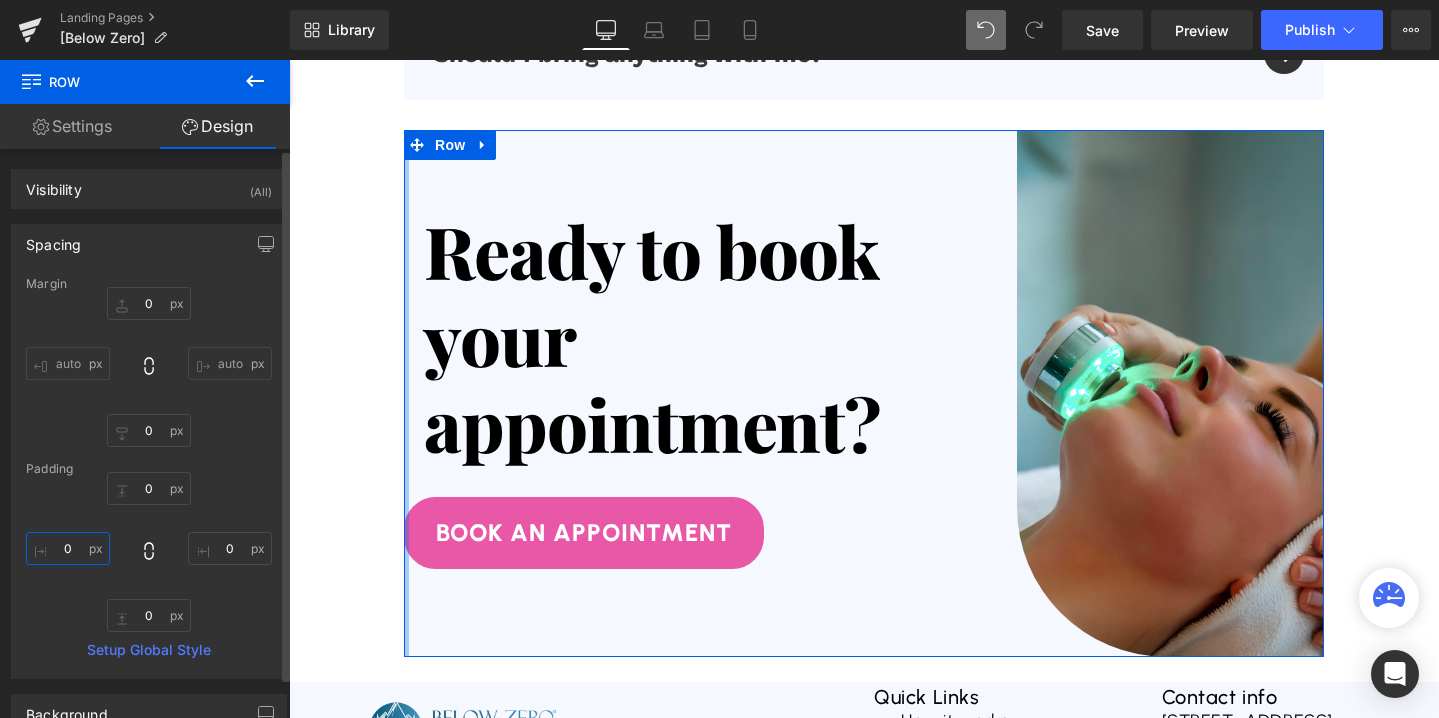 click on "0" at bounding box center (68, 548) 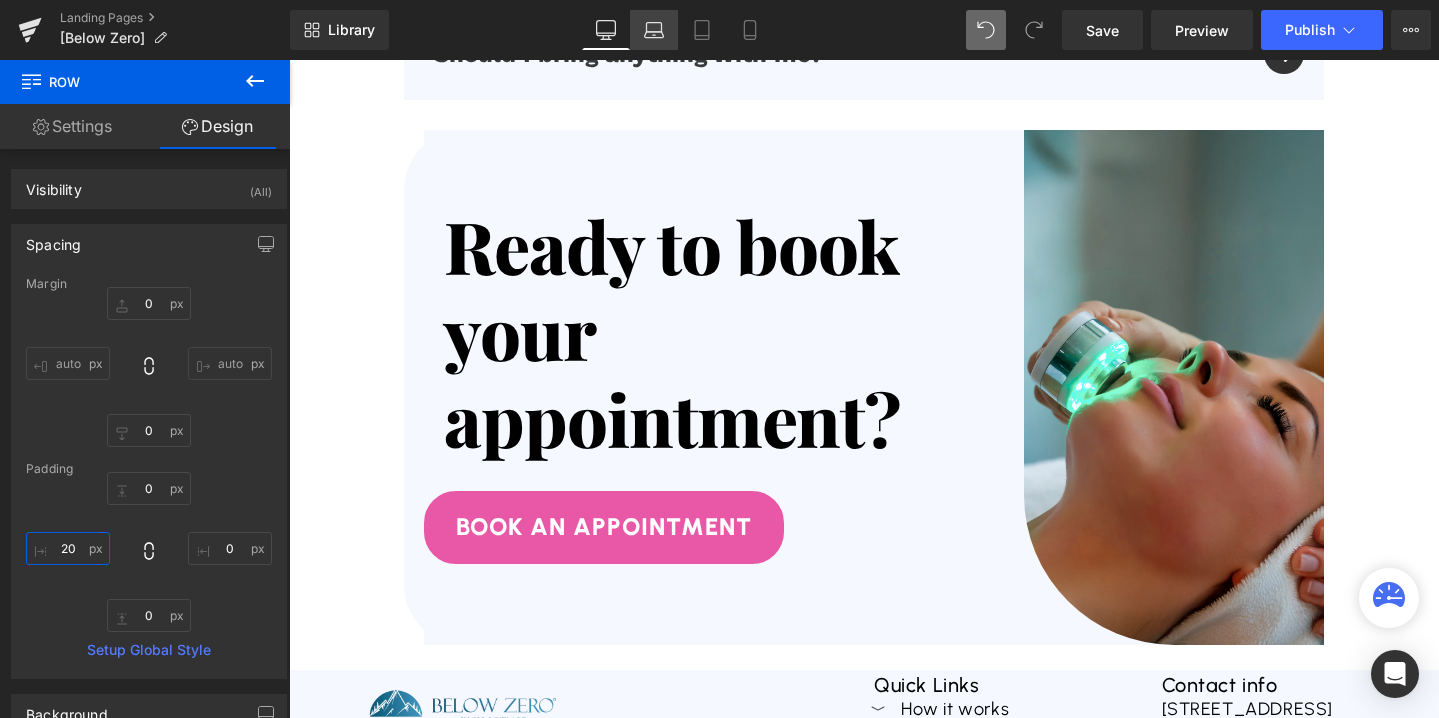 type on "20" 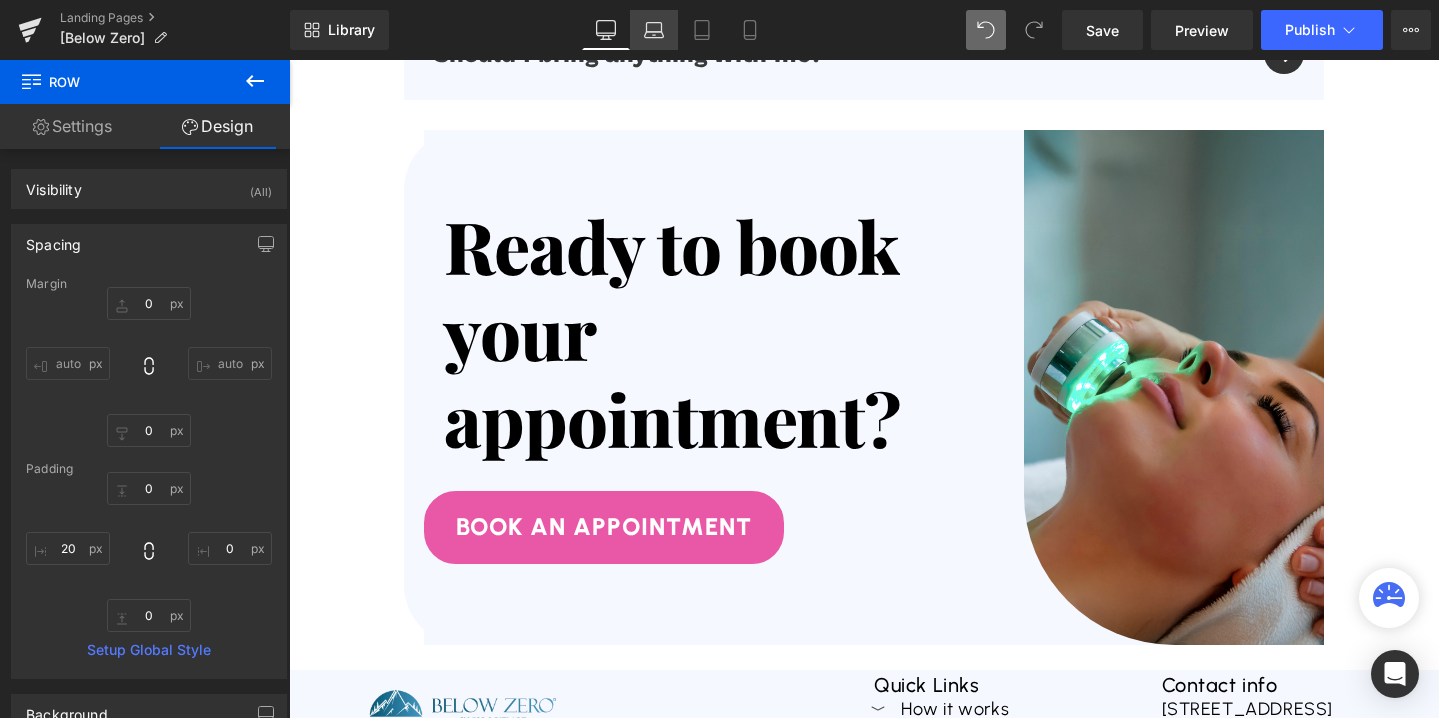 click on "Laptop" at bounding box center [654, 30] 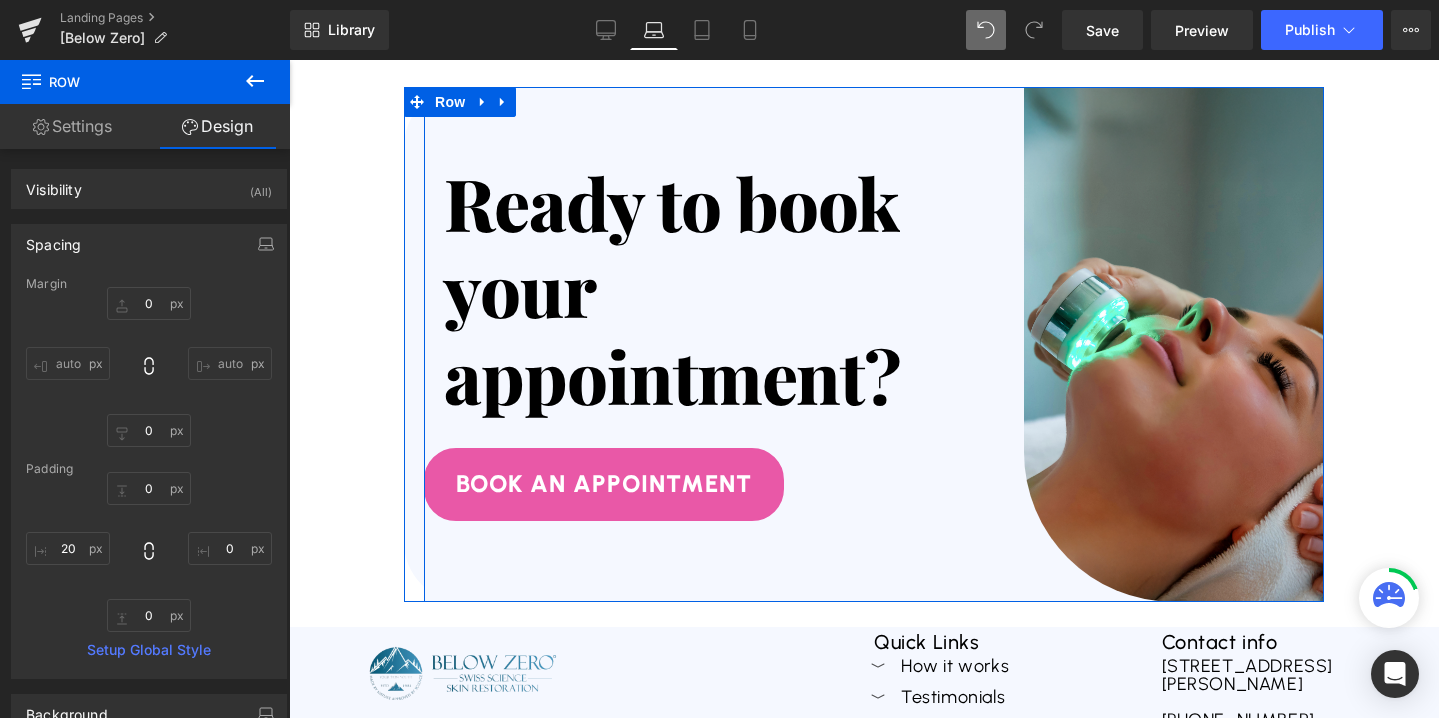 scroll, scrollTop: 6788, scrollLeft: 0, axis: vertical 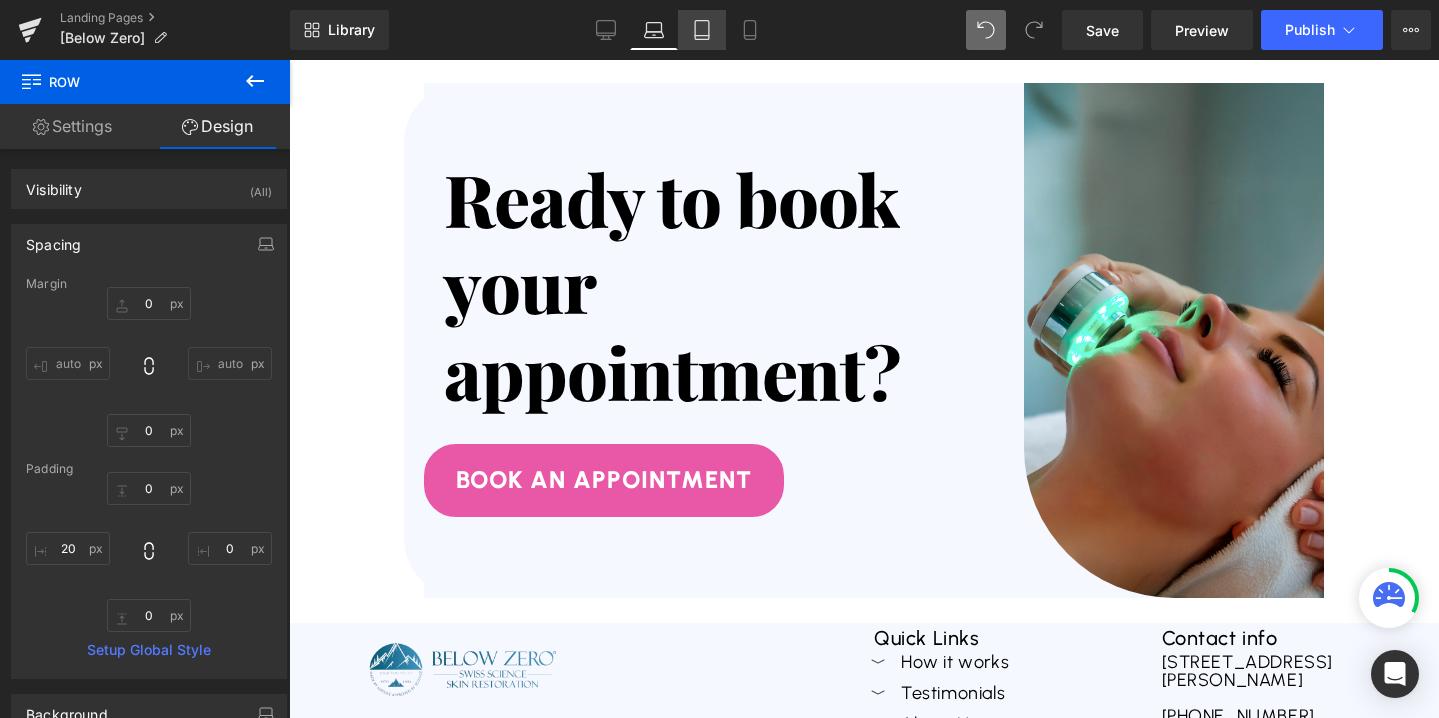 click on "Tablet" at bounding box center [702, 30] 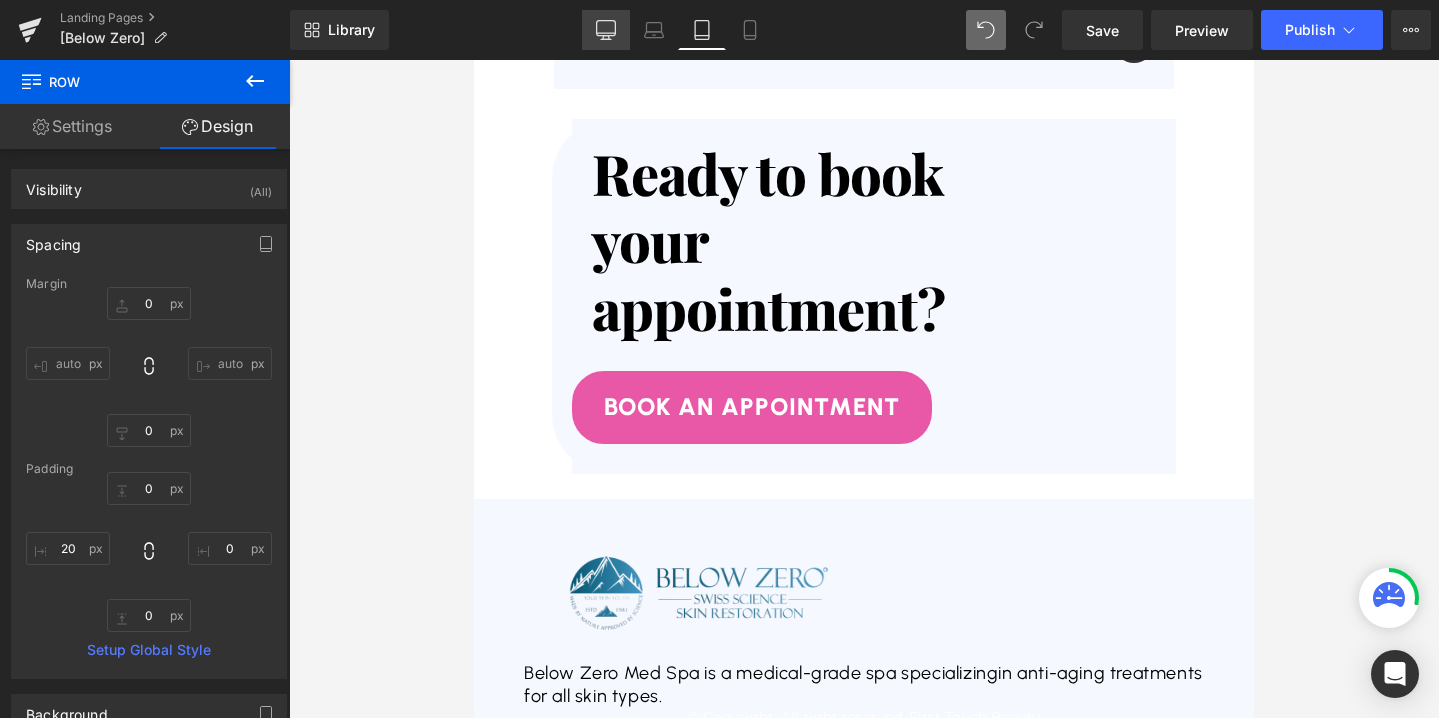 click 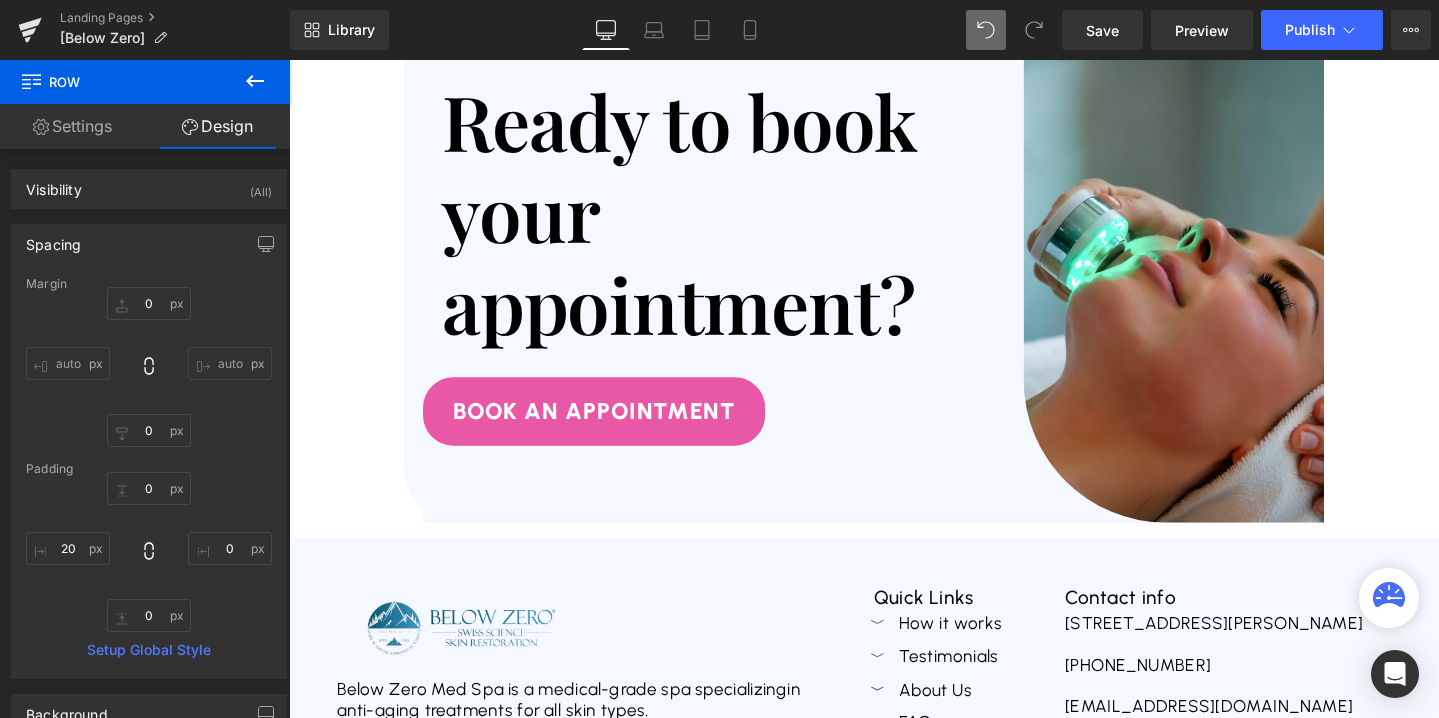 scroll, scrollTop: 6541, scrollLeft: 0, axis: vertical 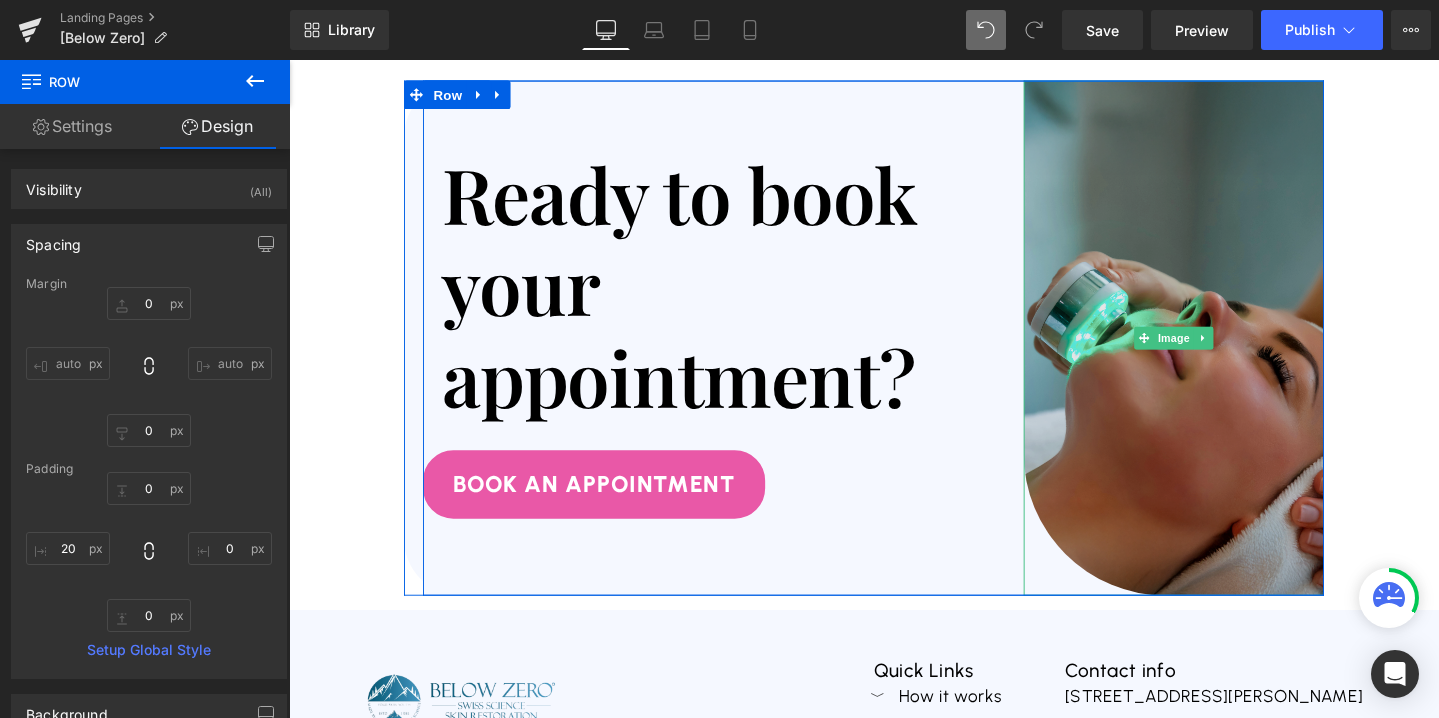 click at bounding box center [1220, 353] 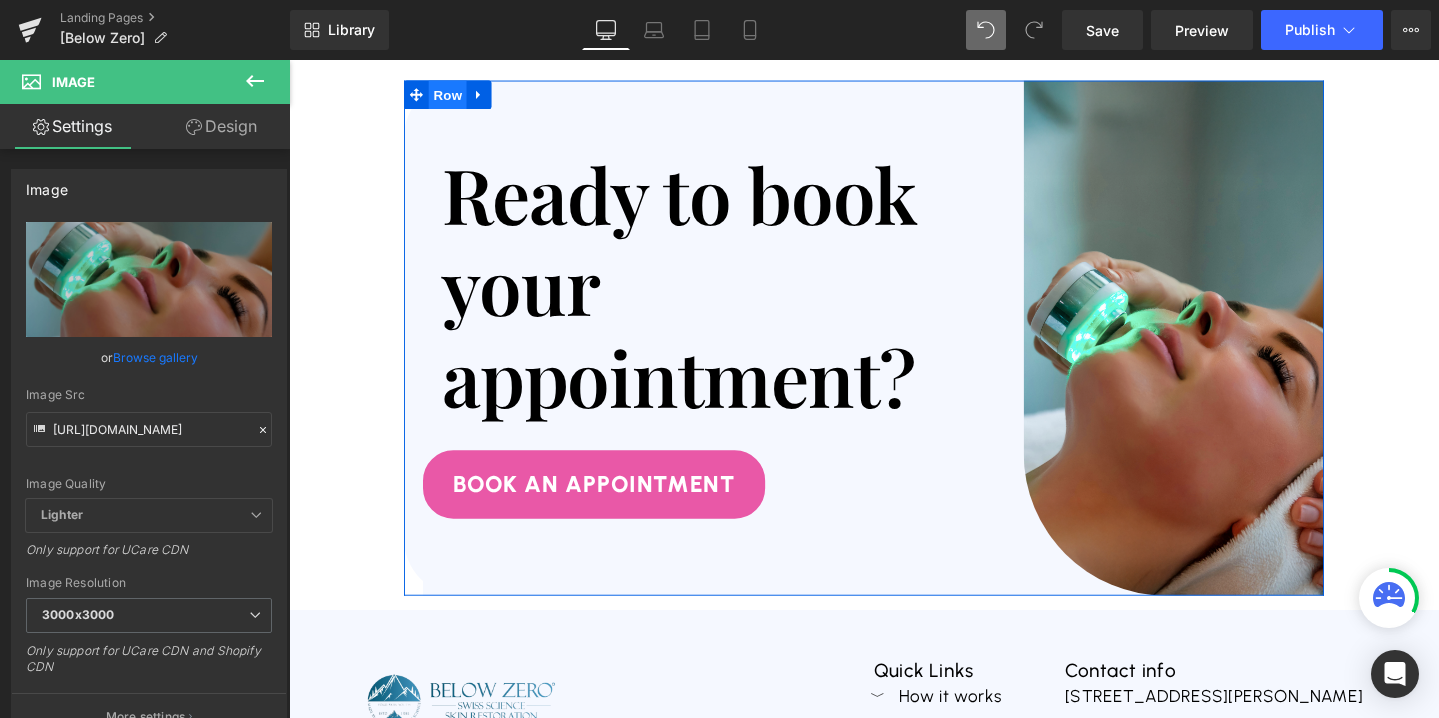 click on "Row" at bounding box center (456, 97) 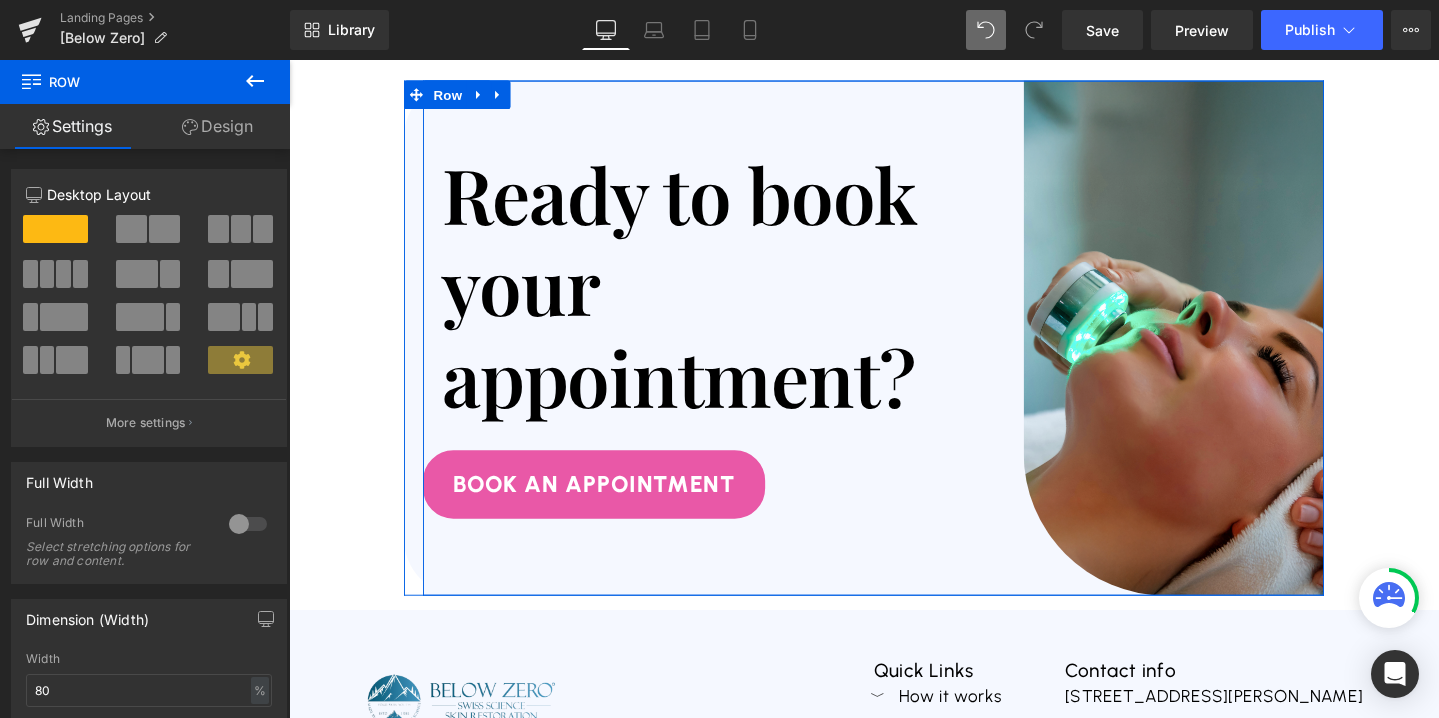 click on "Ready to book your appointment? Heading
Book An APPOINTMENT
Button" at bounding box center [746, 353] 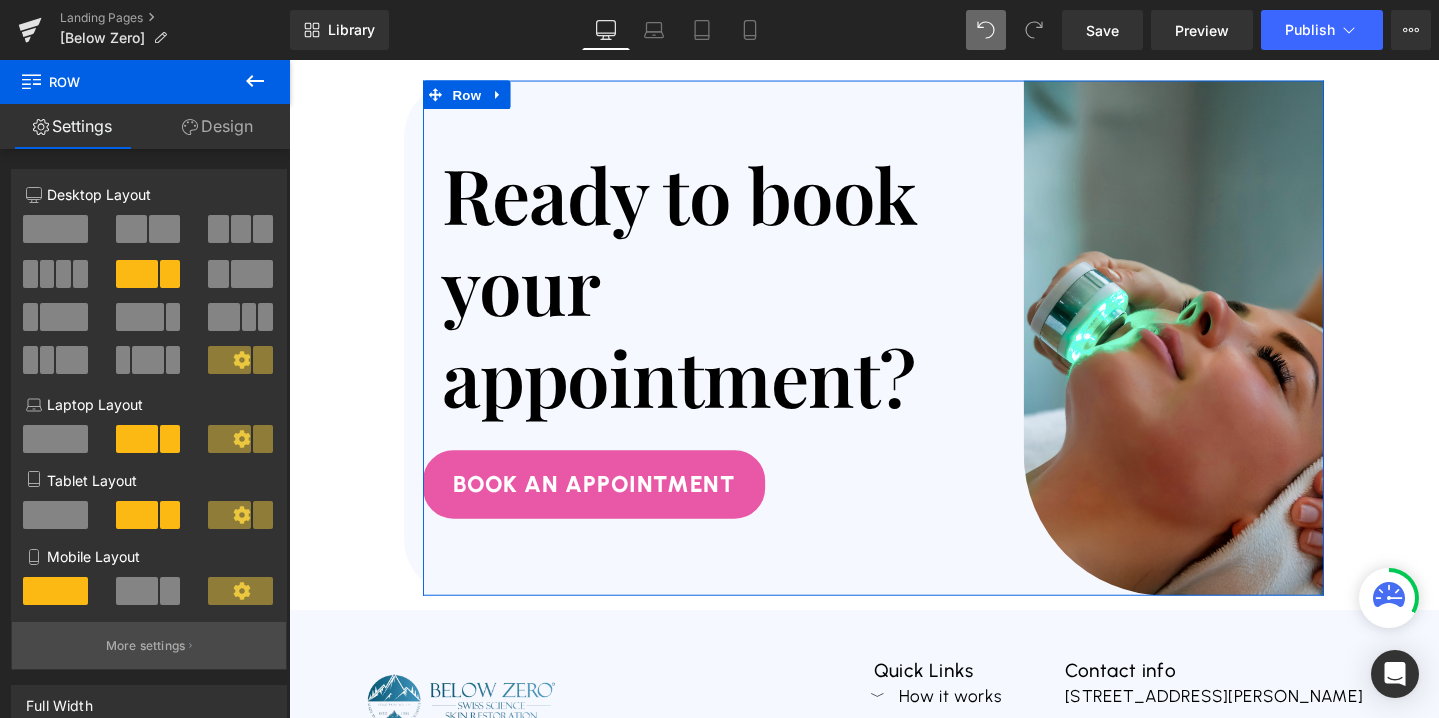 click on "More settings" at bounding box center [146, 646] 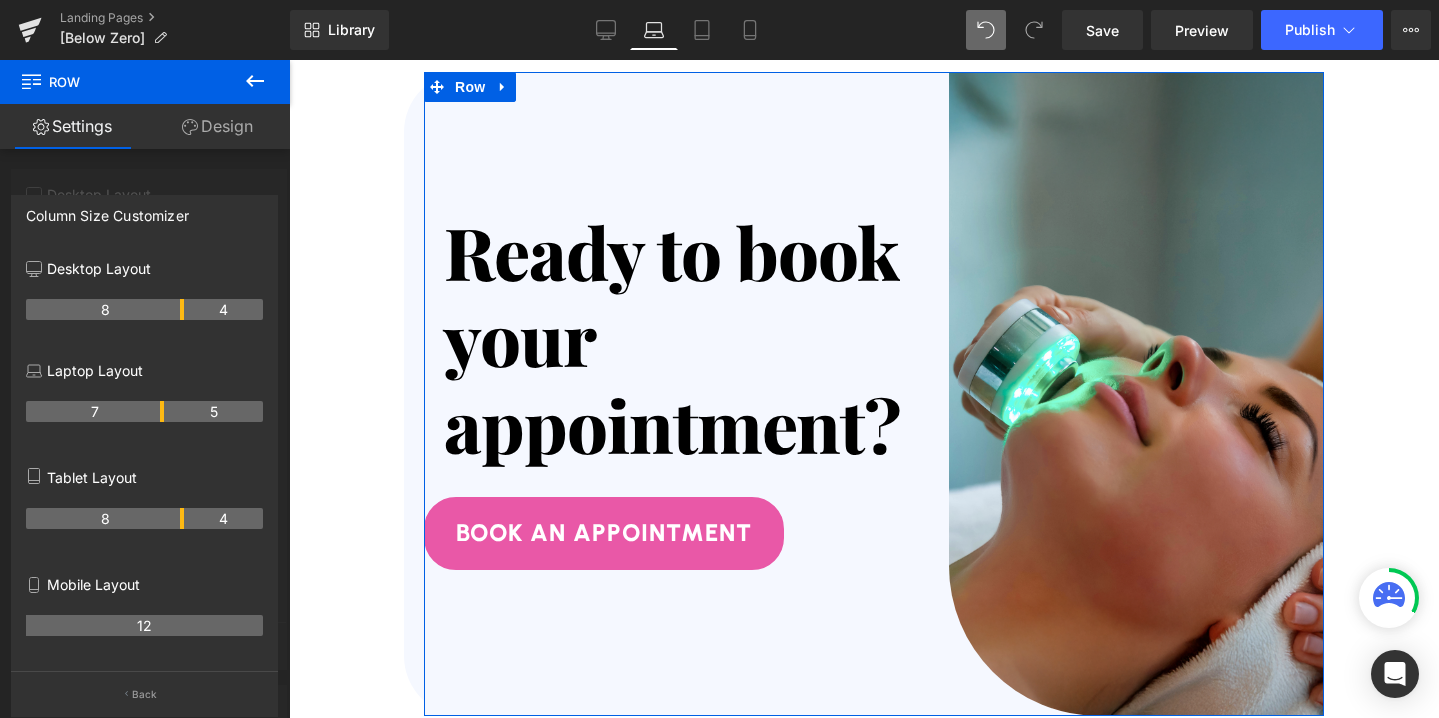 scroll, scrollTop: 6799, scrollLeft: 0, axis: vertical 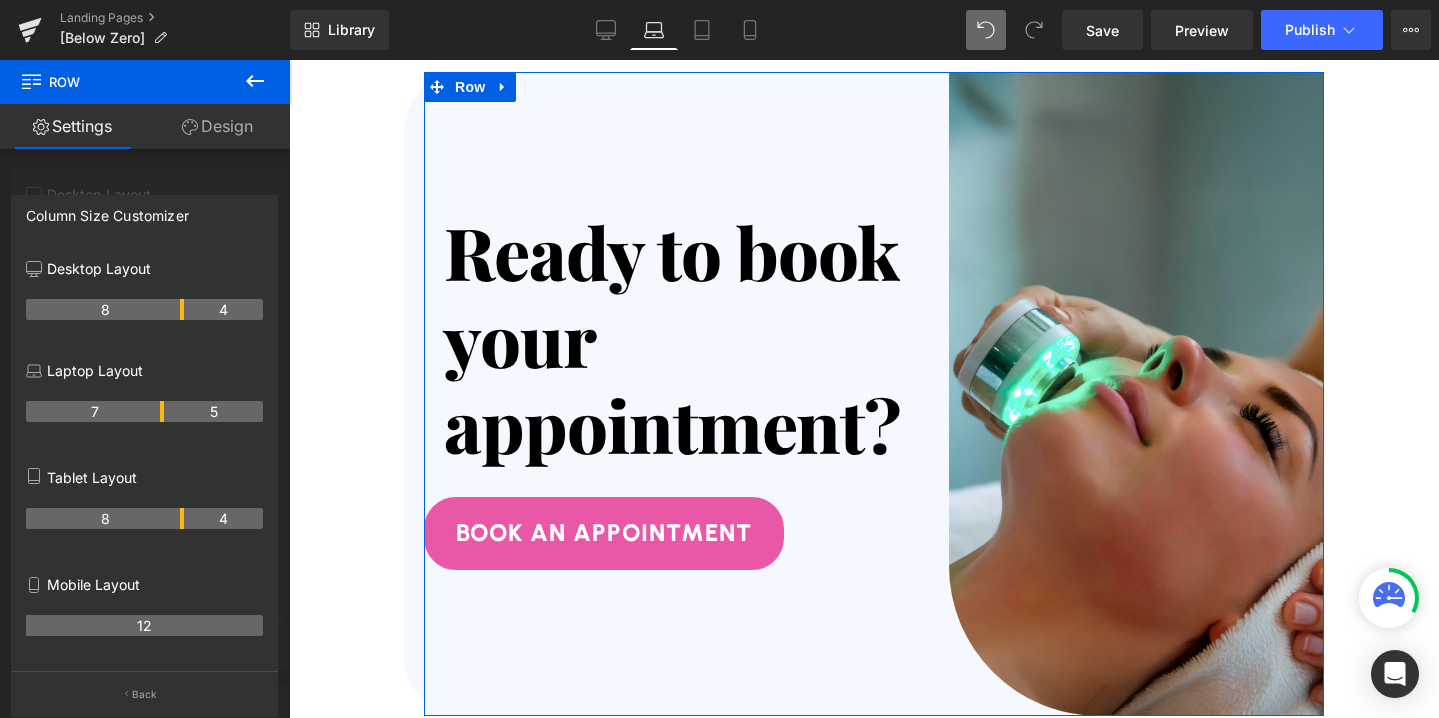 drag, startPoint x: 182, startPoint y: 413, endPoint x: 168, endPoint y: 413, distance: 14 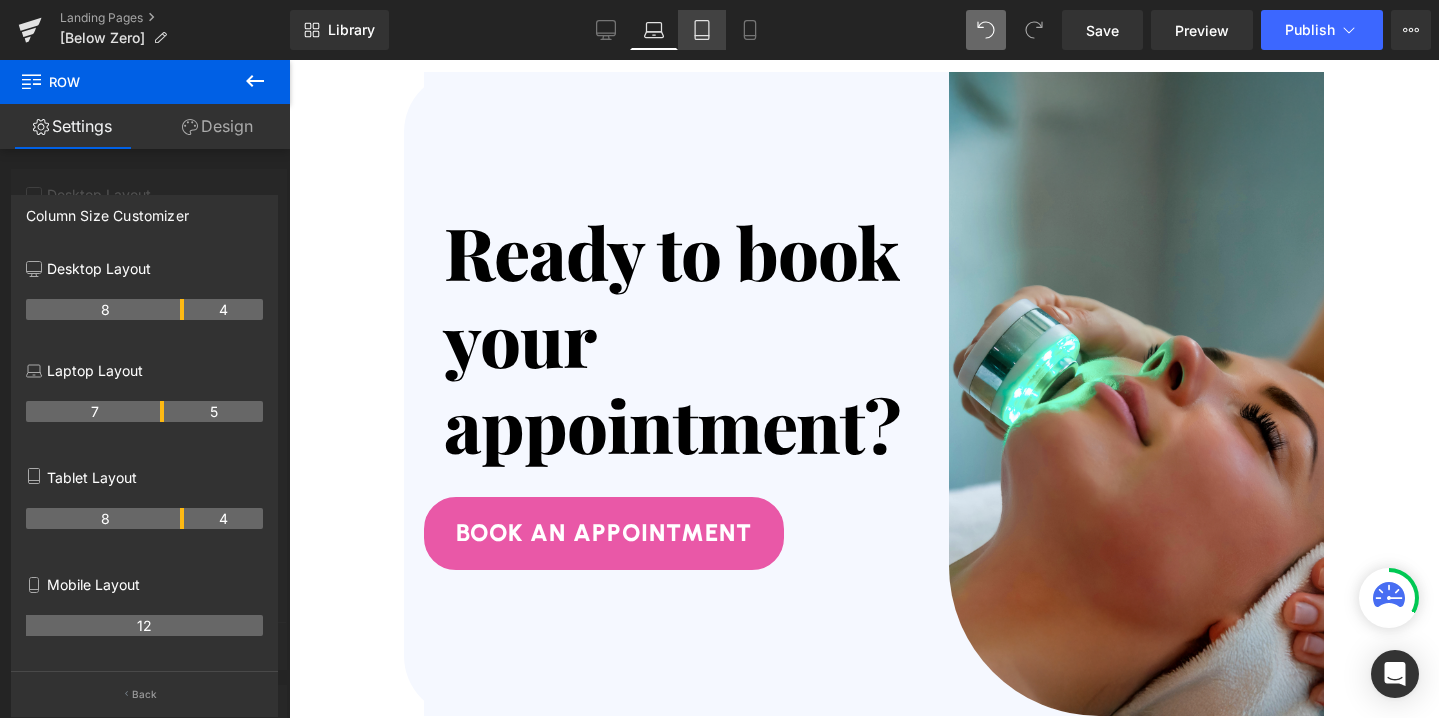 click on "Tablet" at bounding box center (702, 30) 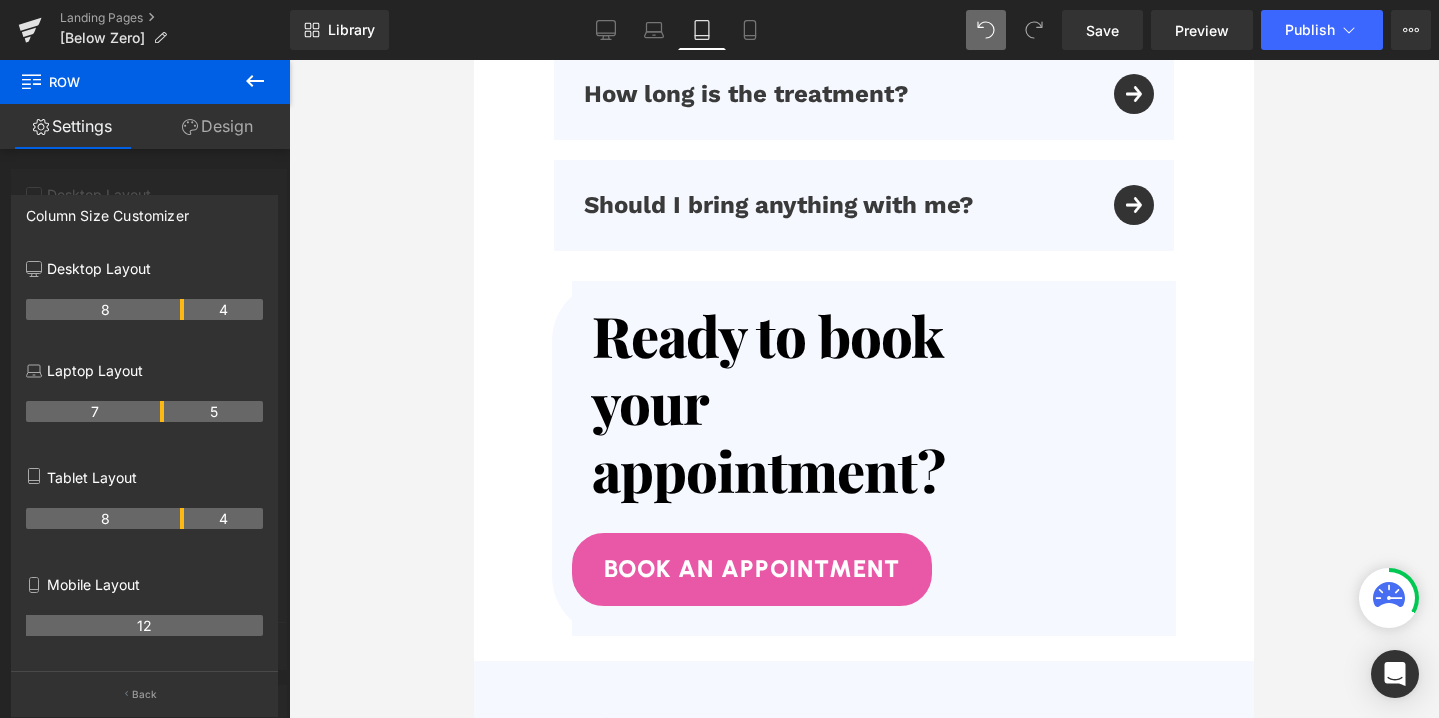scroll, scrollTop: 8265, scrollLeft: 0, axis: vertical 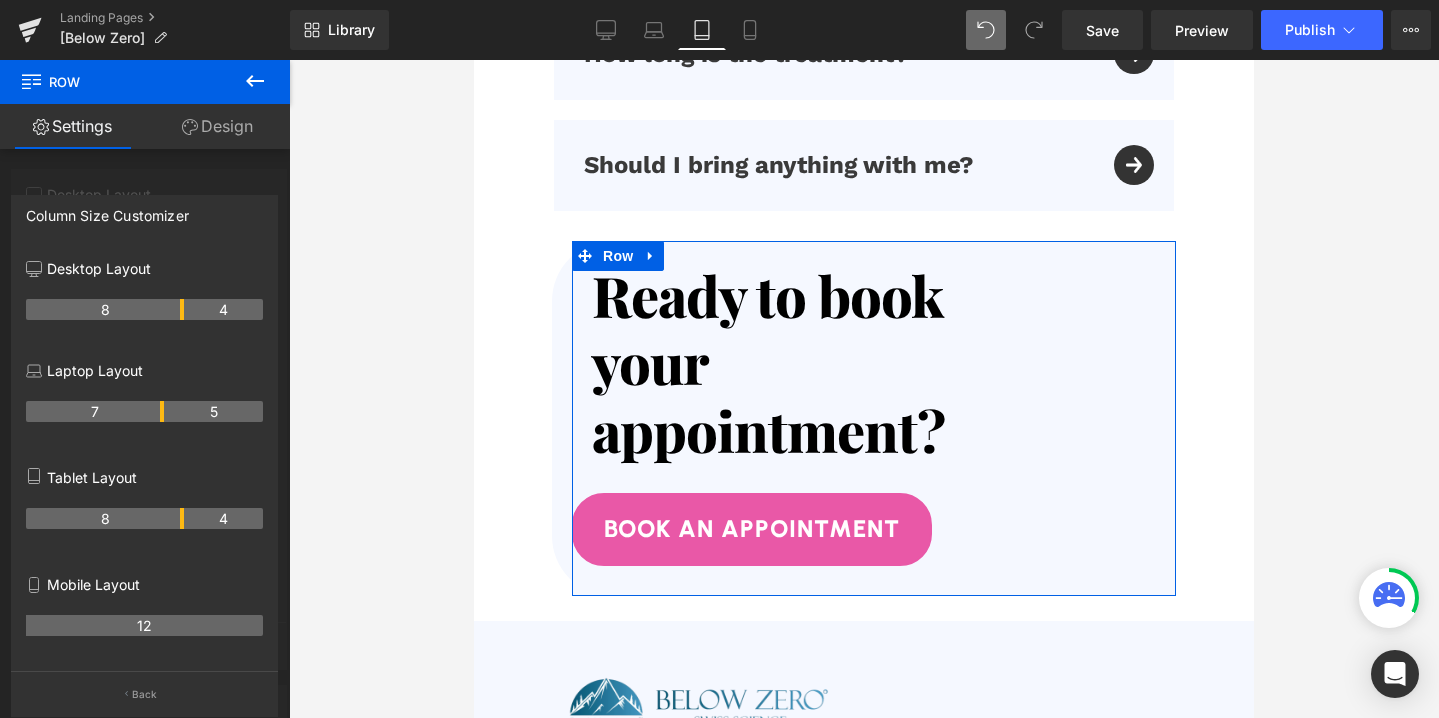 click on "8" at bounding box center [105, 518] 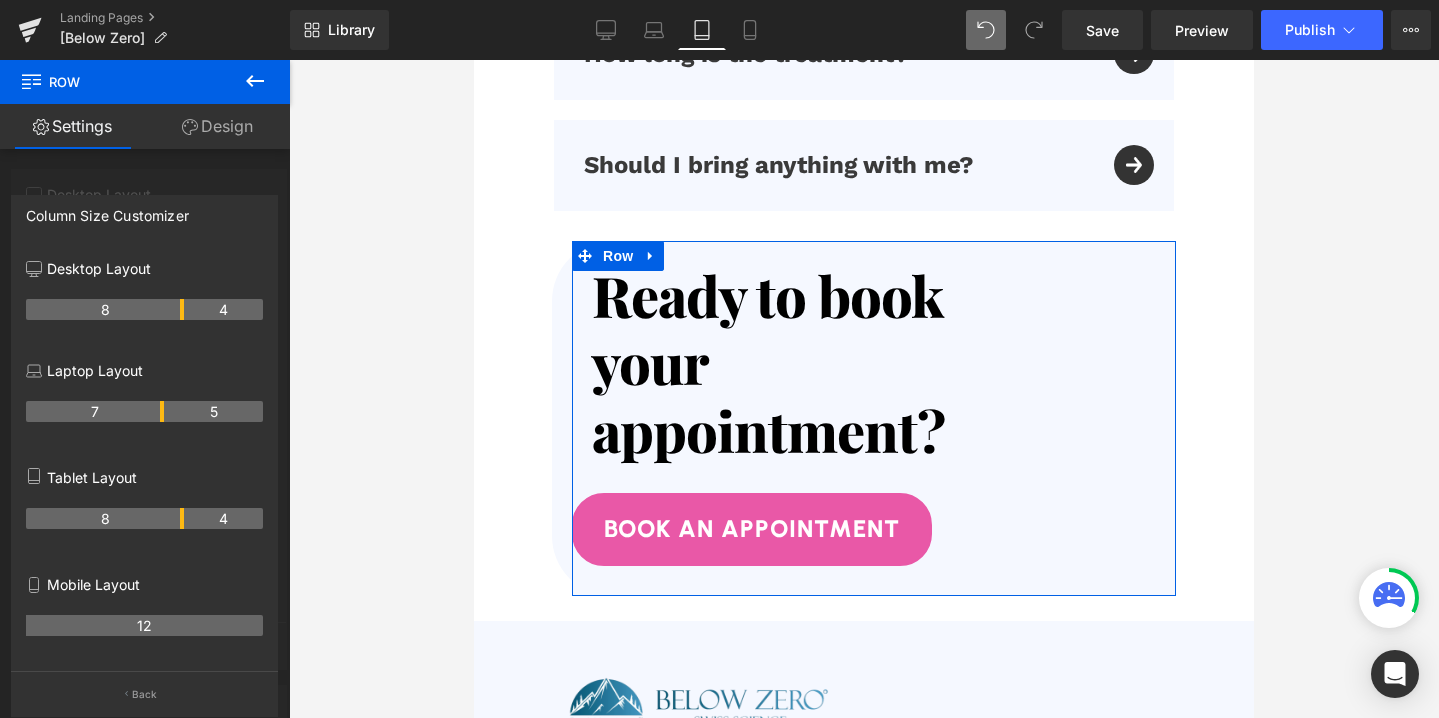 click on "12" at bounding box center (144, 625) 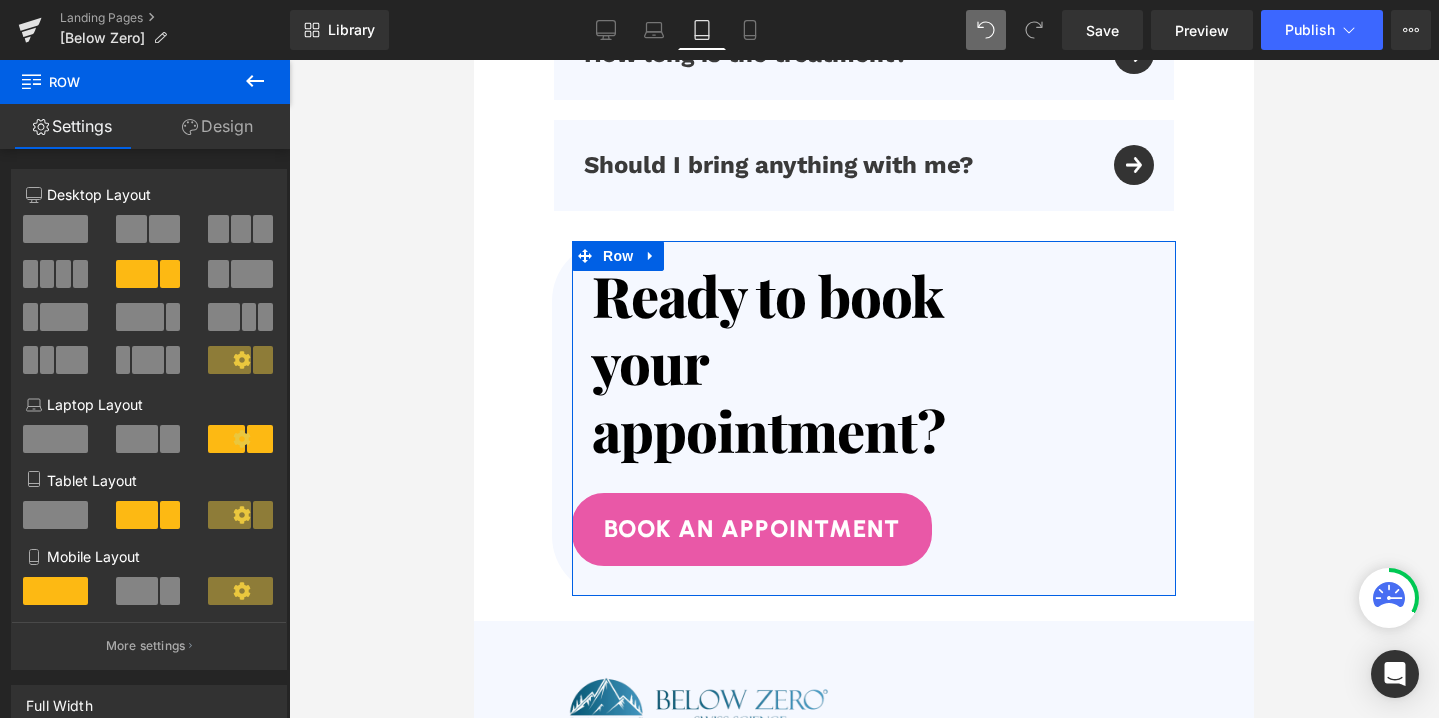 click at bounding box center [137, 591] 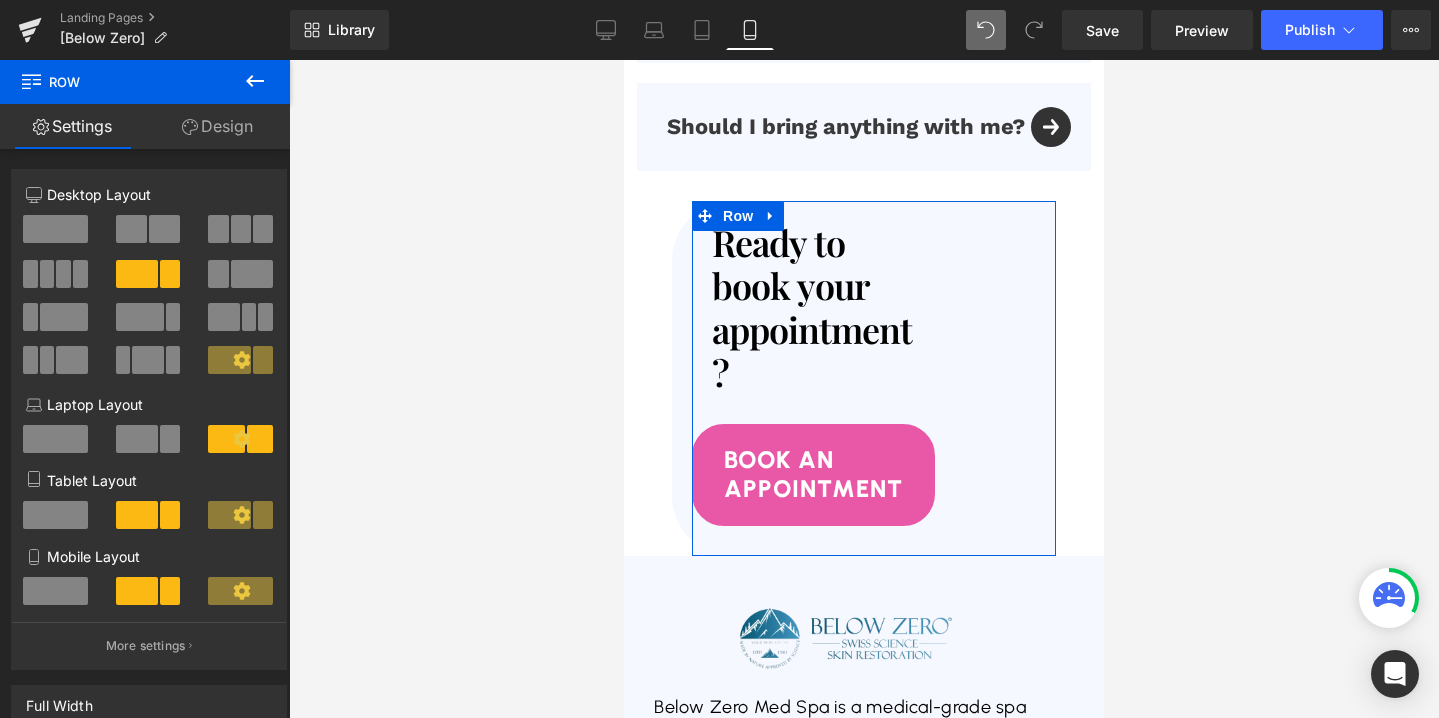 scroll, scrollTop: 7858, scrollLeft: 0, axis: vertical 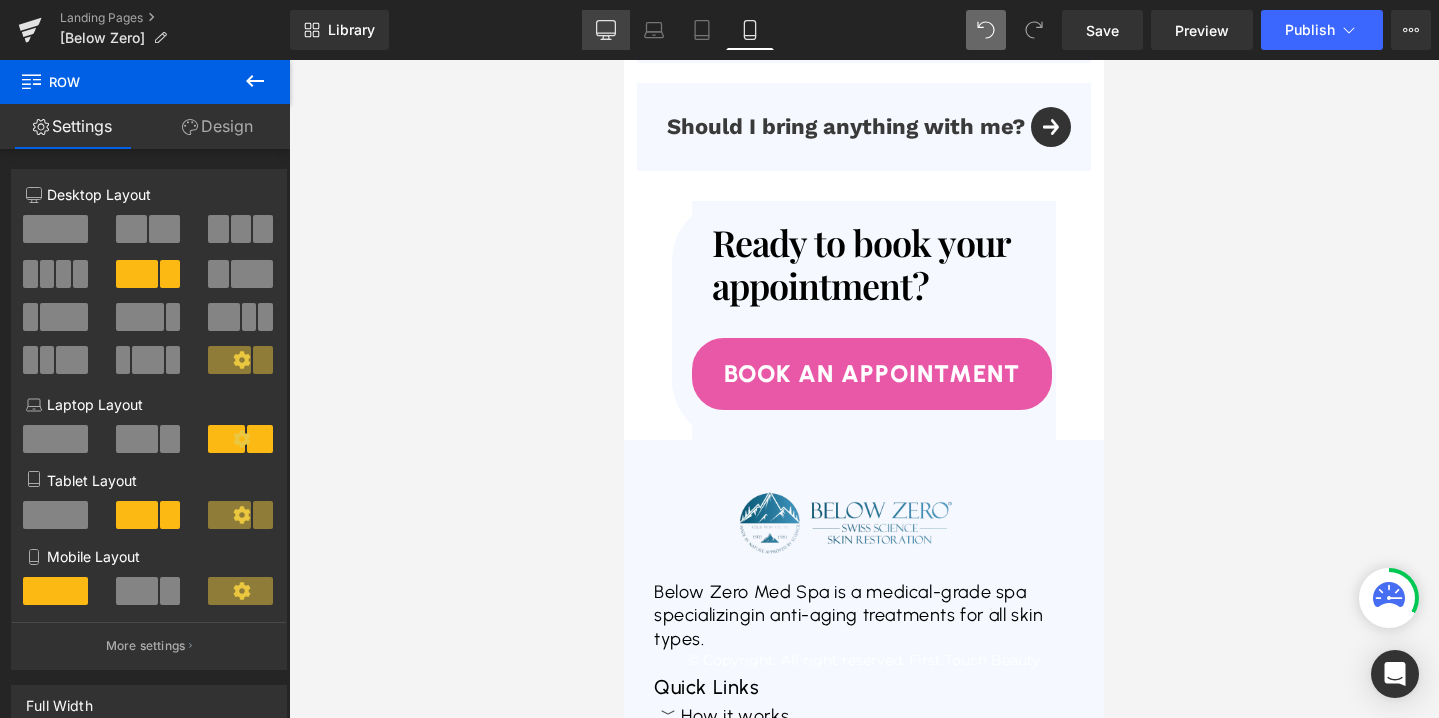 click on "Desktop" at bounding box center (606, 30) 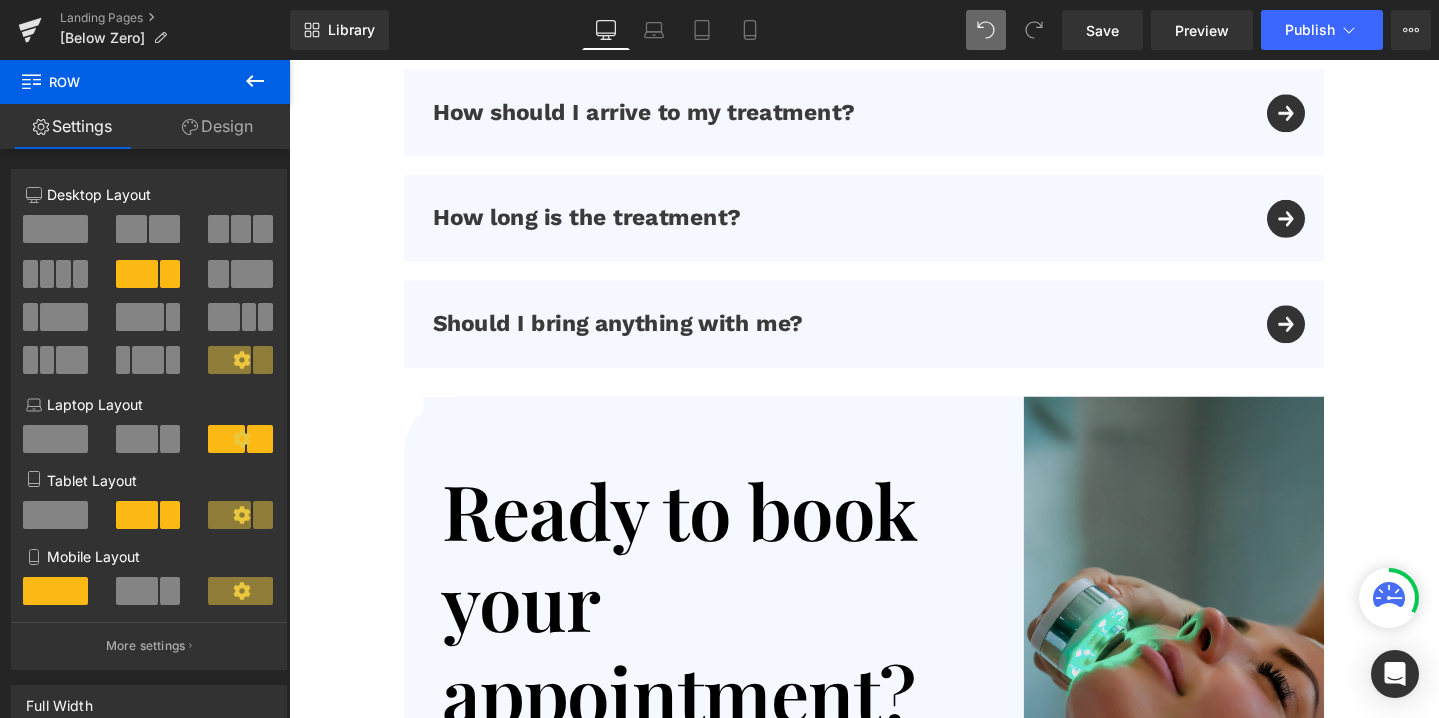 scroll, scrollTop: 6432, scrollLeft: 0, axis: vertical 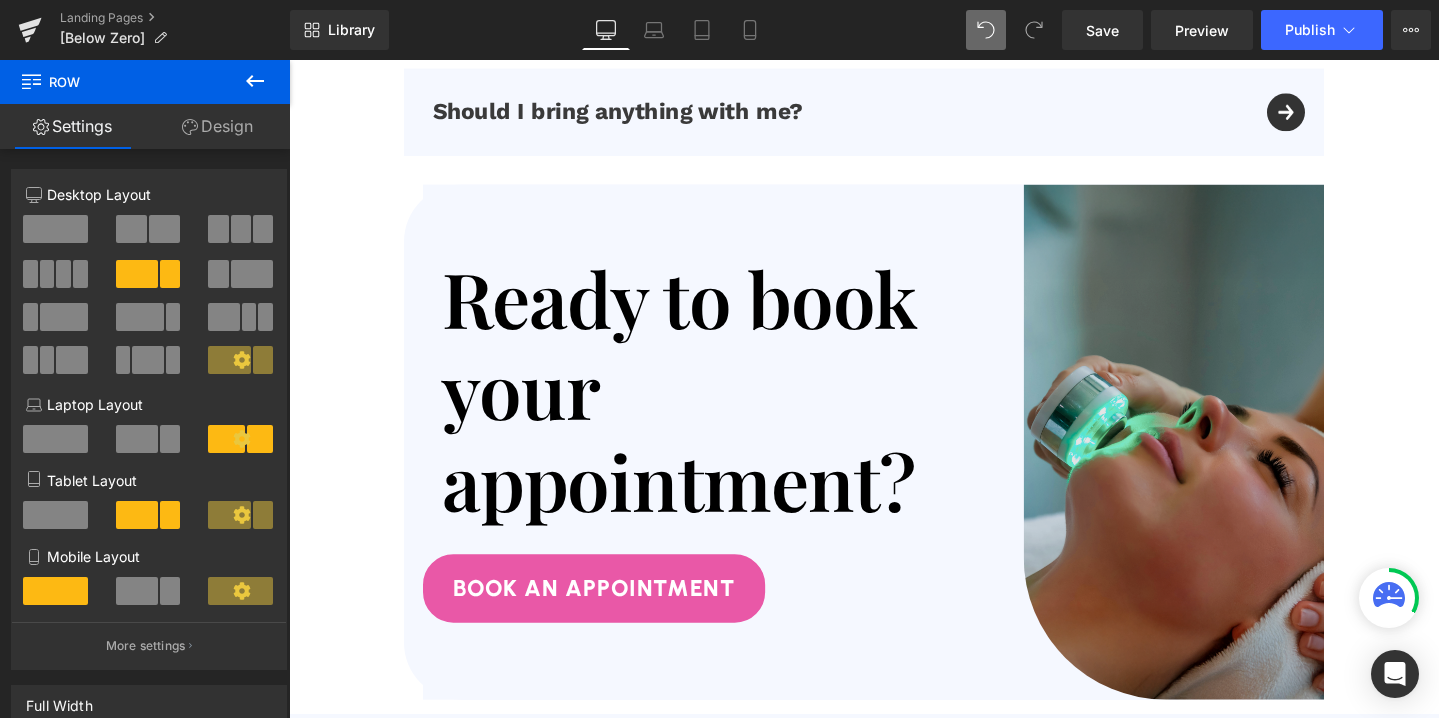 click at bounding box center (1220, 462) 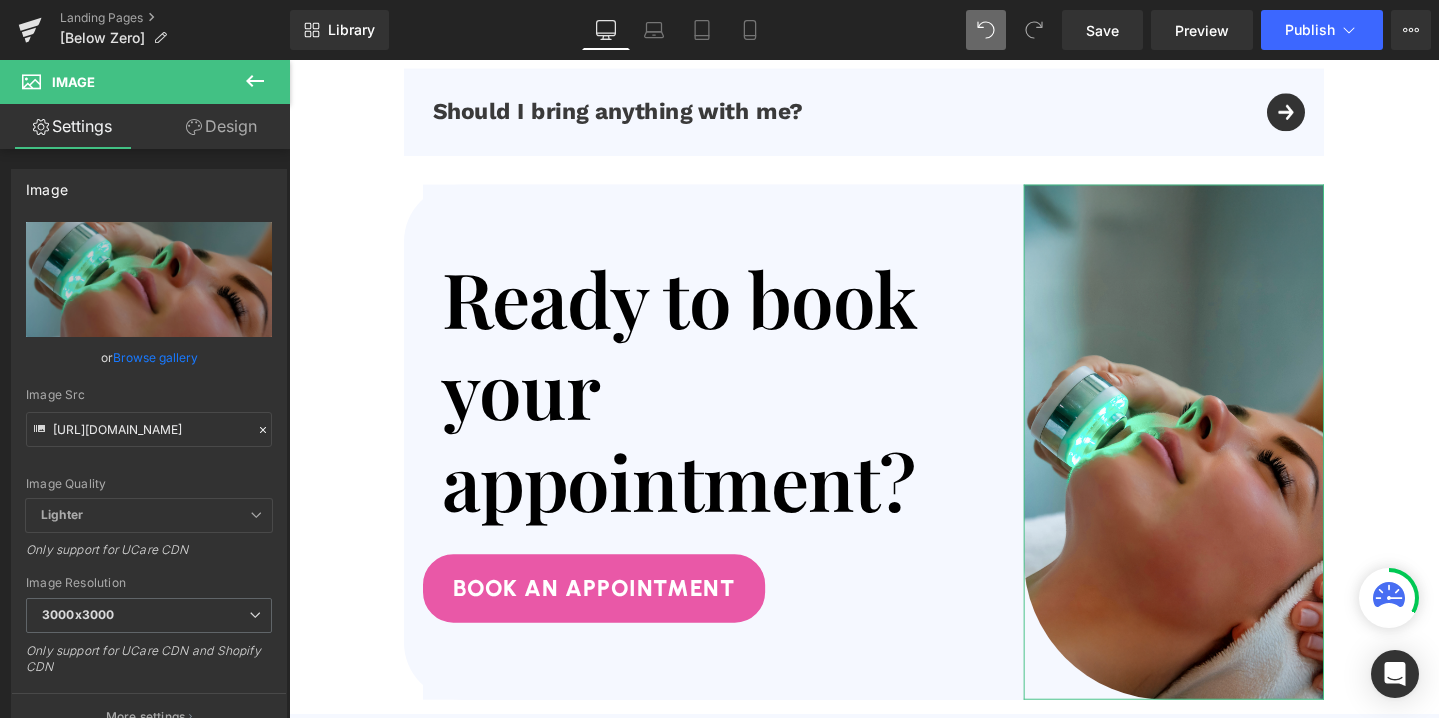 click on "Design" at bounding box center [221, 126] 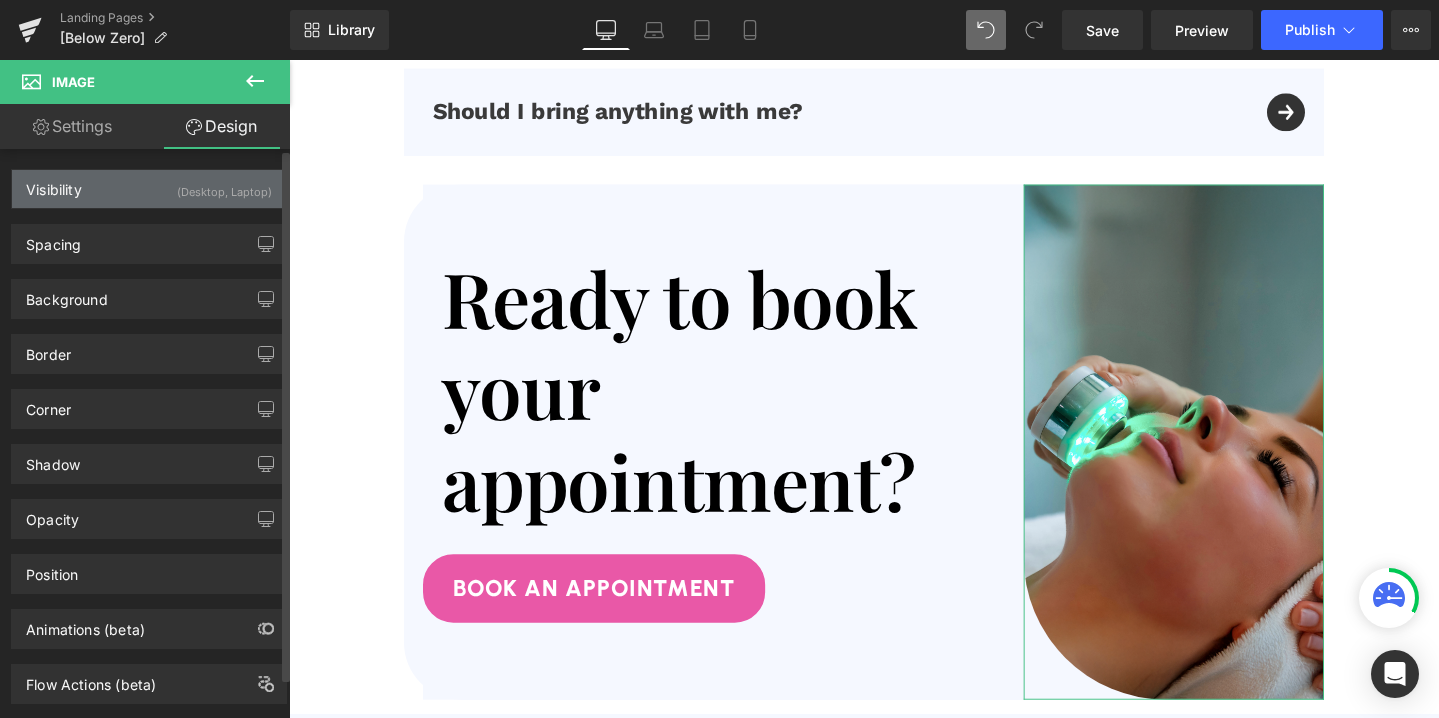 click on "(Desktop, Laptop)" at bounding box center (224, 186) 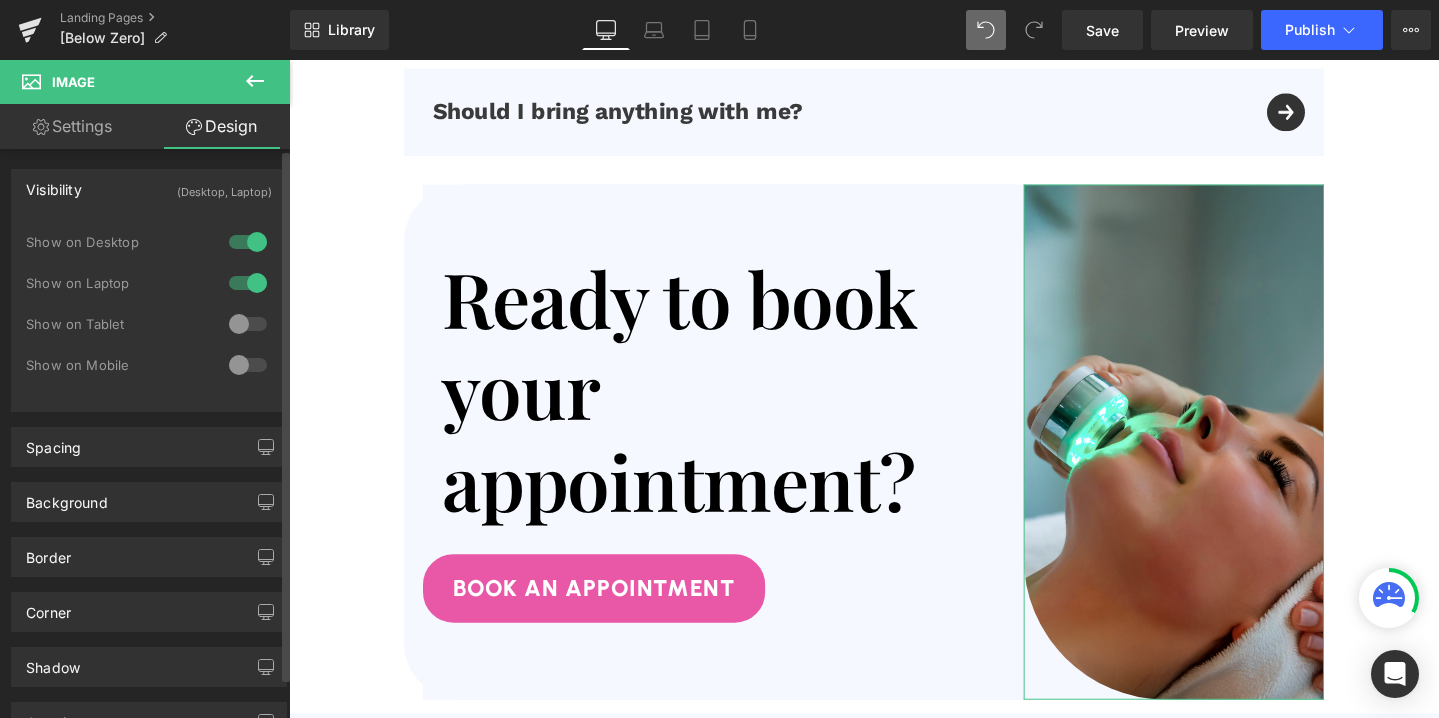 click at bounding box center [248, 324] 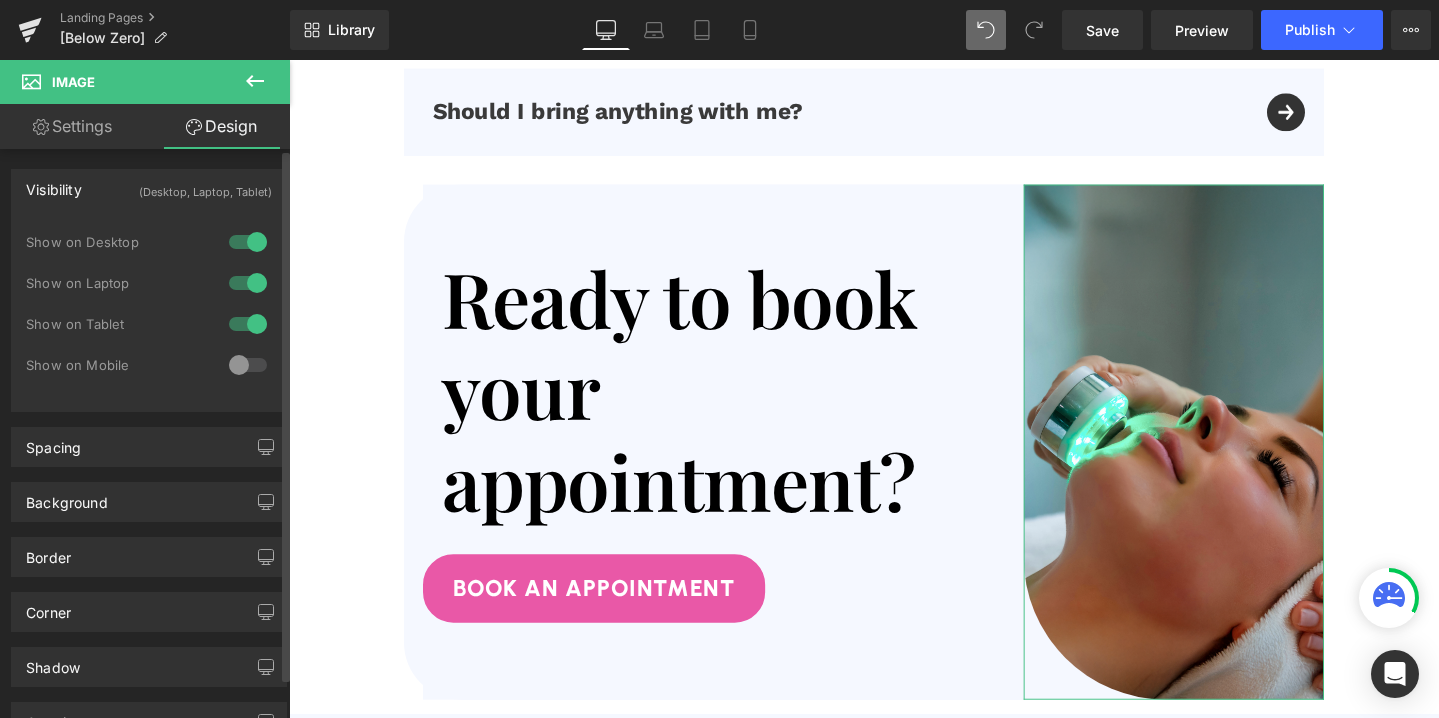 click at bounding box center [248, 365] 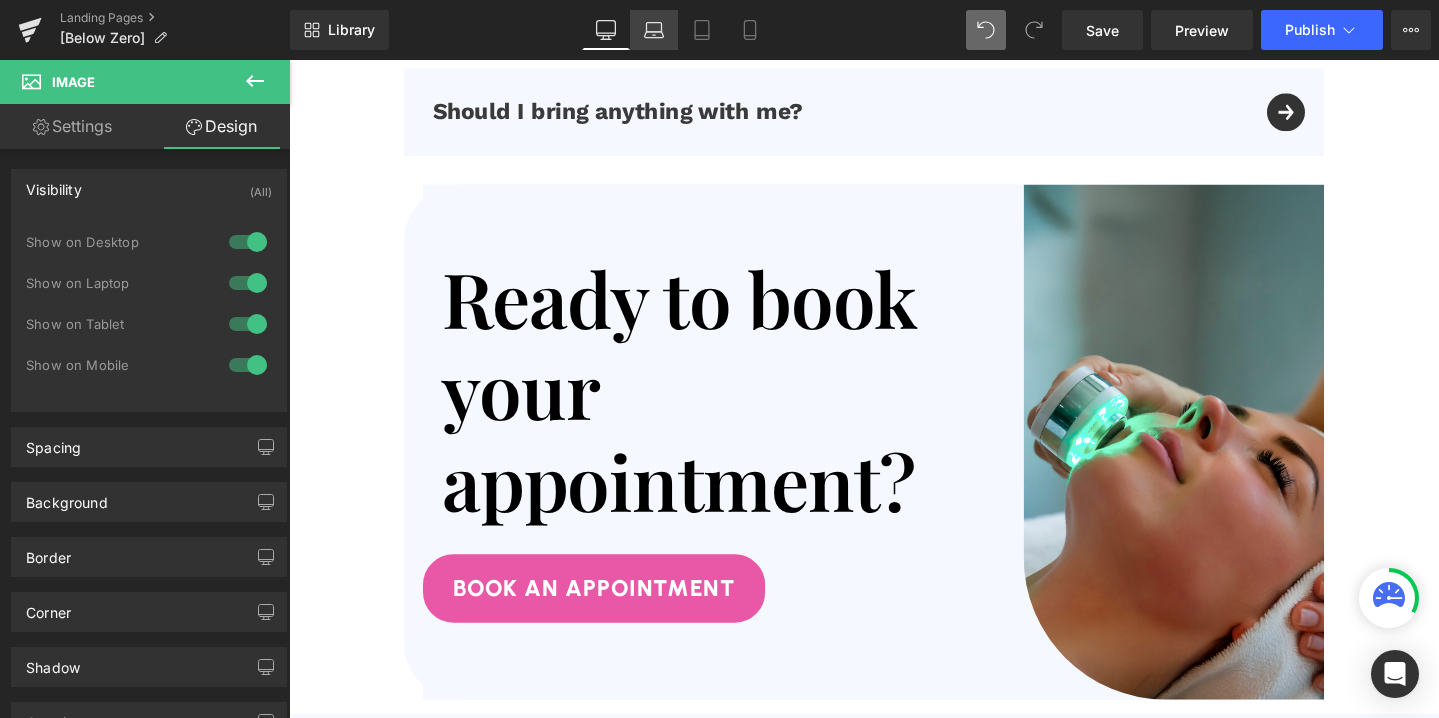 click on "Laptop" at bounding box center (654, 30) 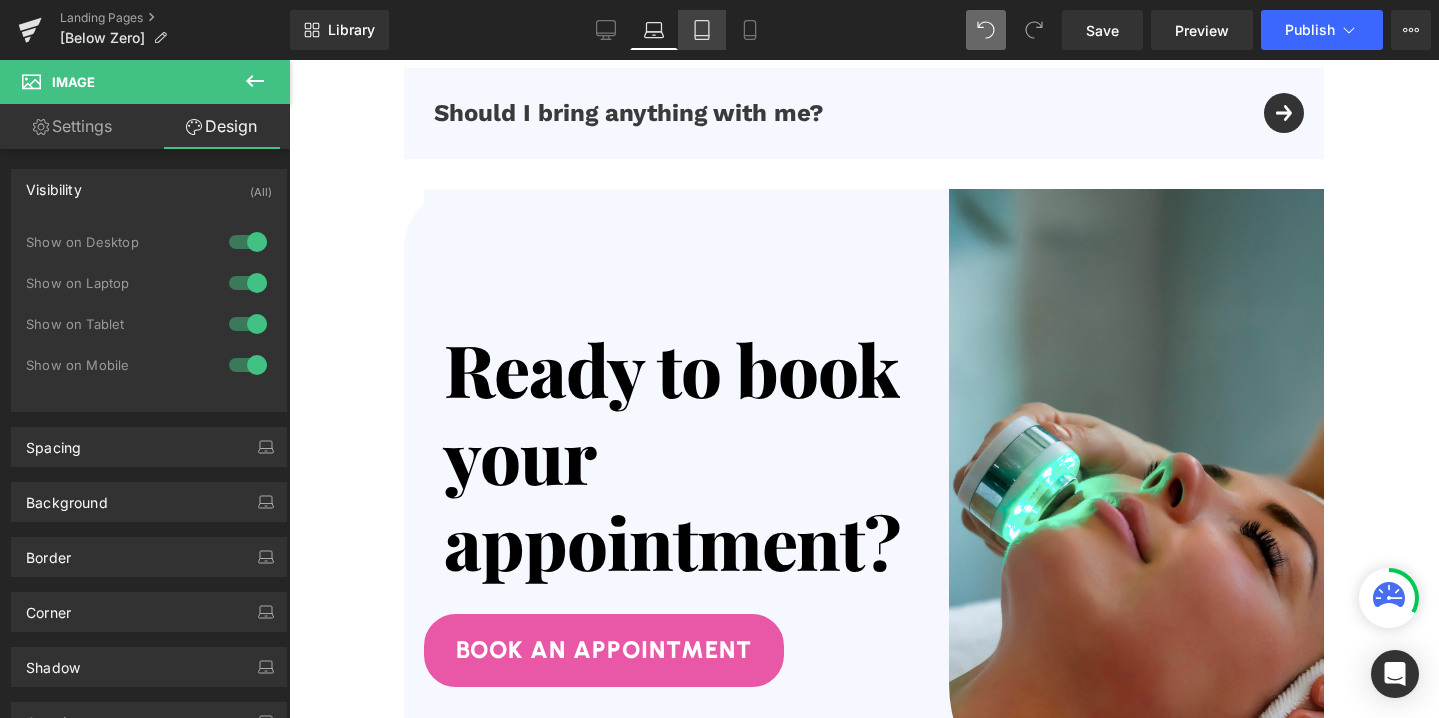 click 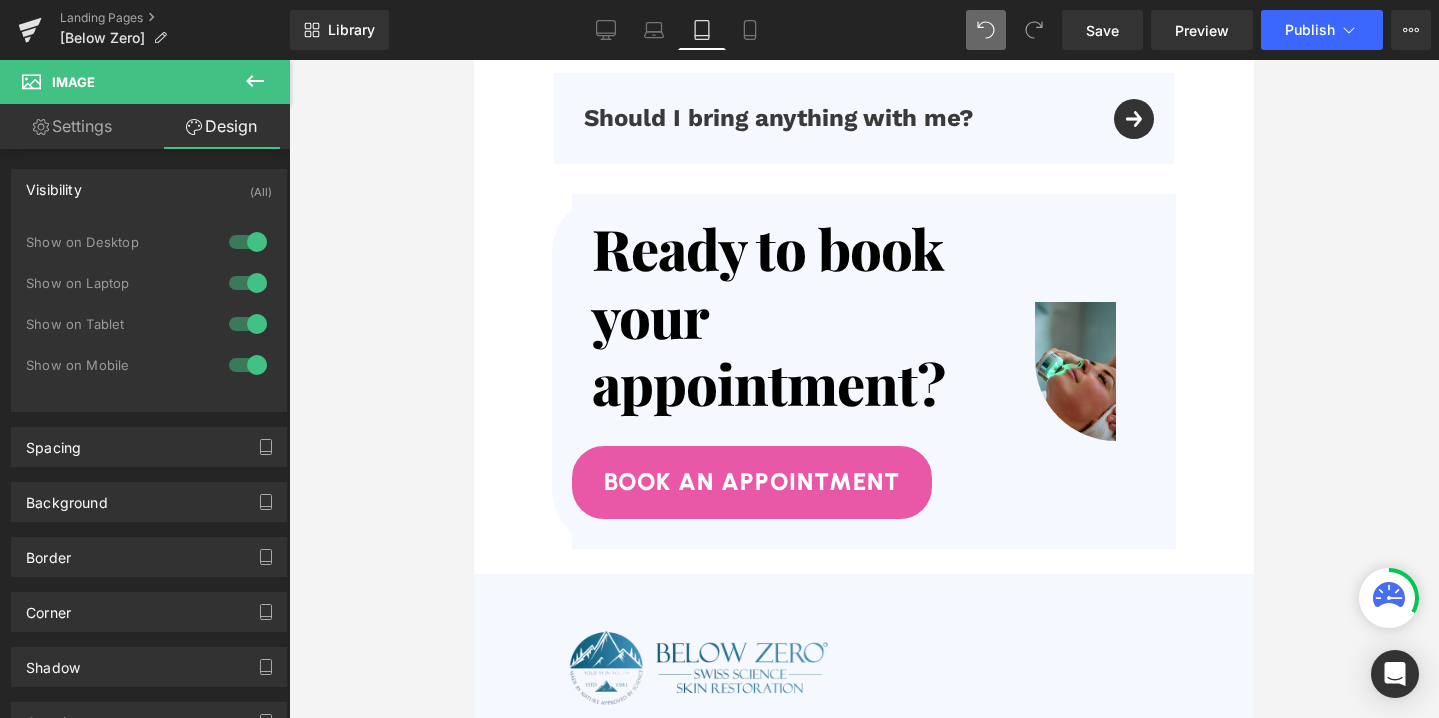 scroll, scrollTop: 8302, scrollLeft: 0, axis: vertical 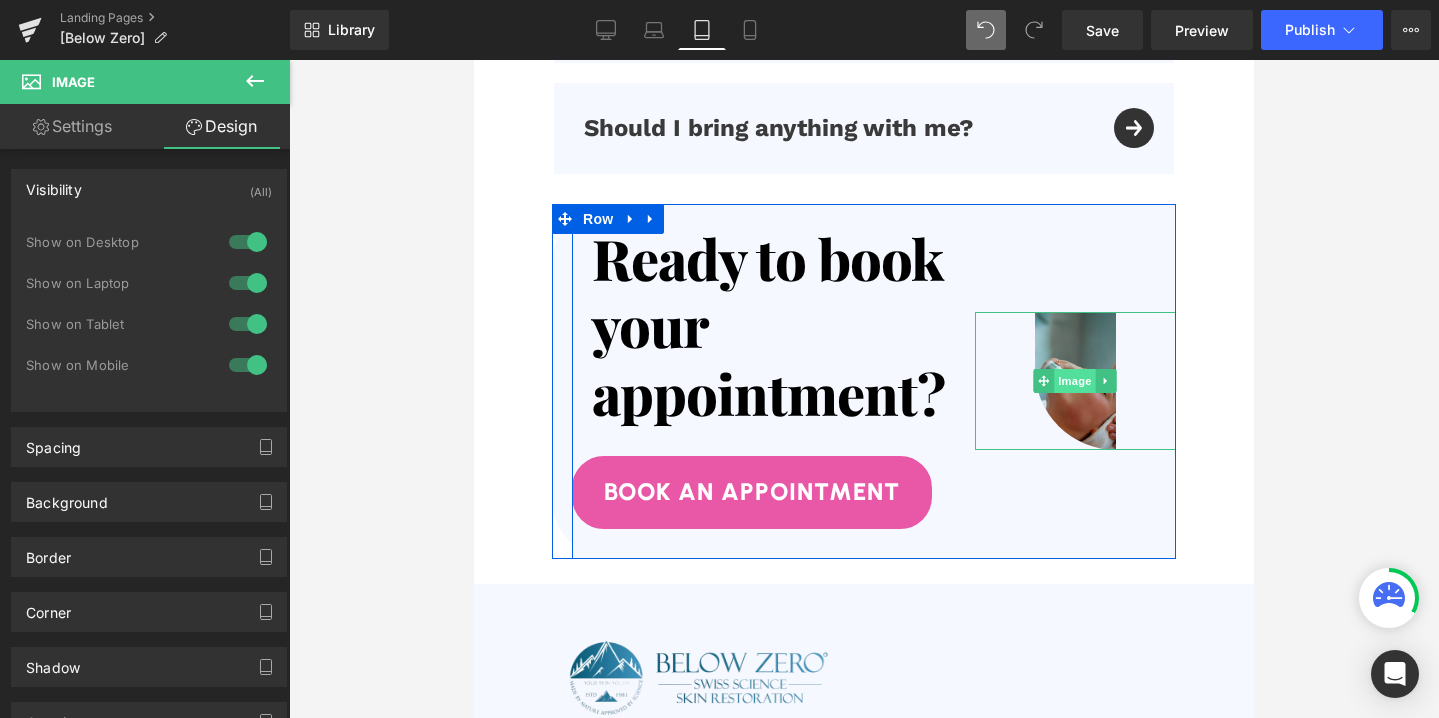 click on "Image" at bounding box center (1076, 381) 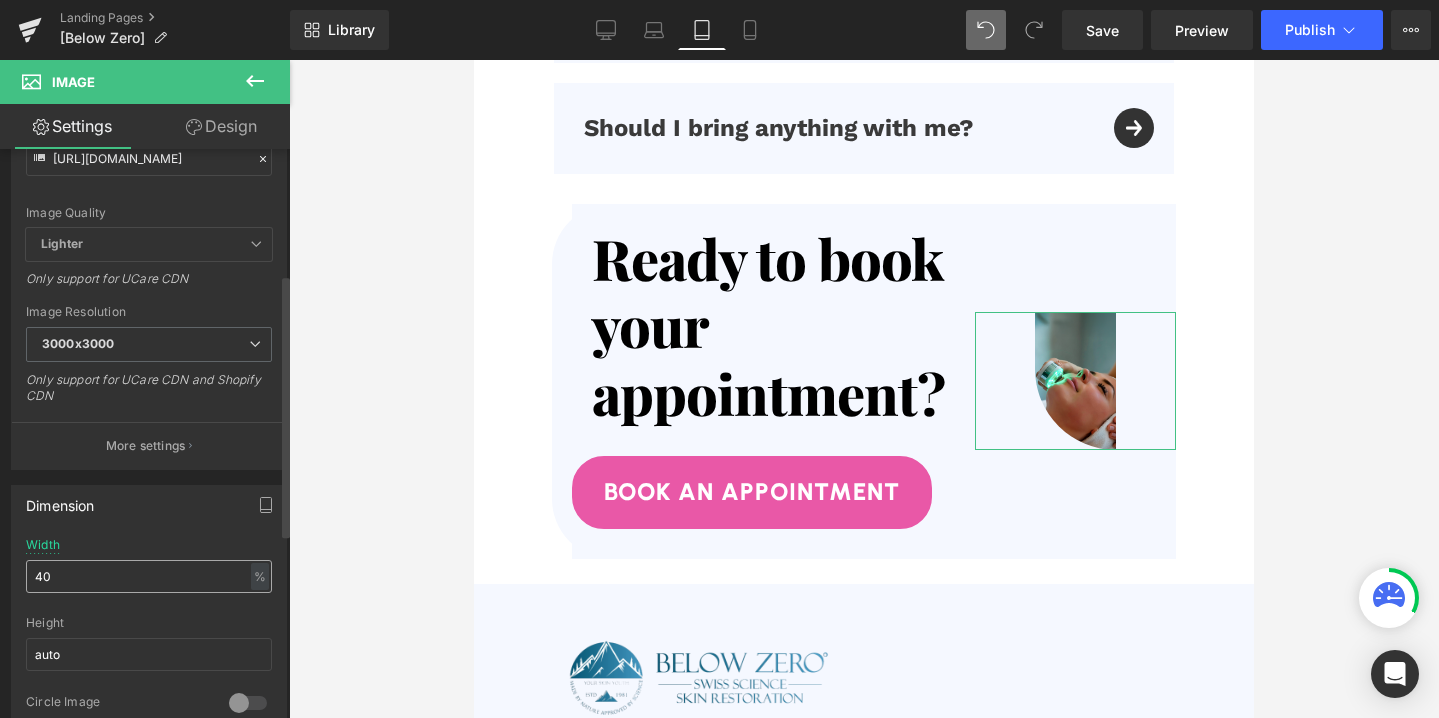 scroll, scrollTop: 275, scrollLeft: 0, axis: vertical 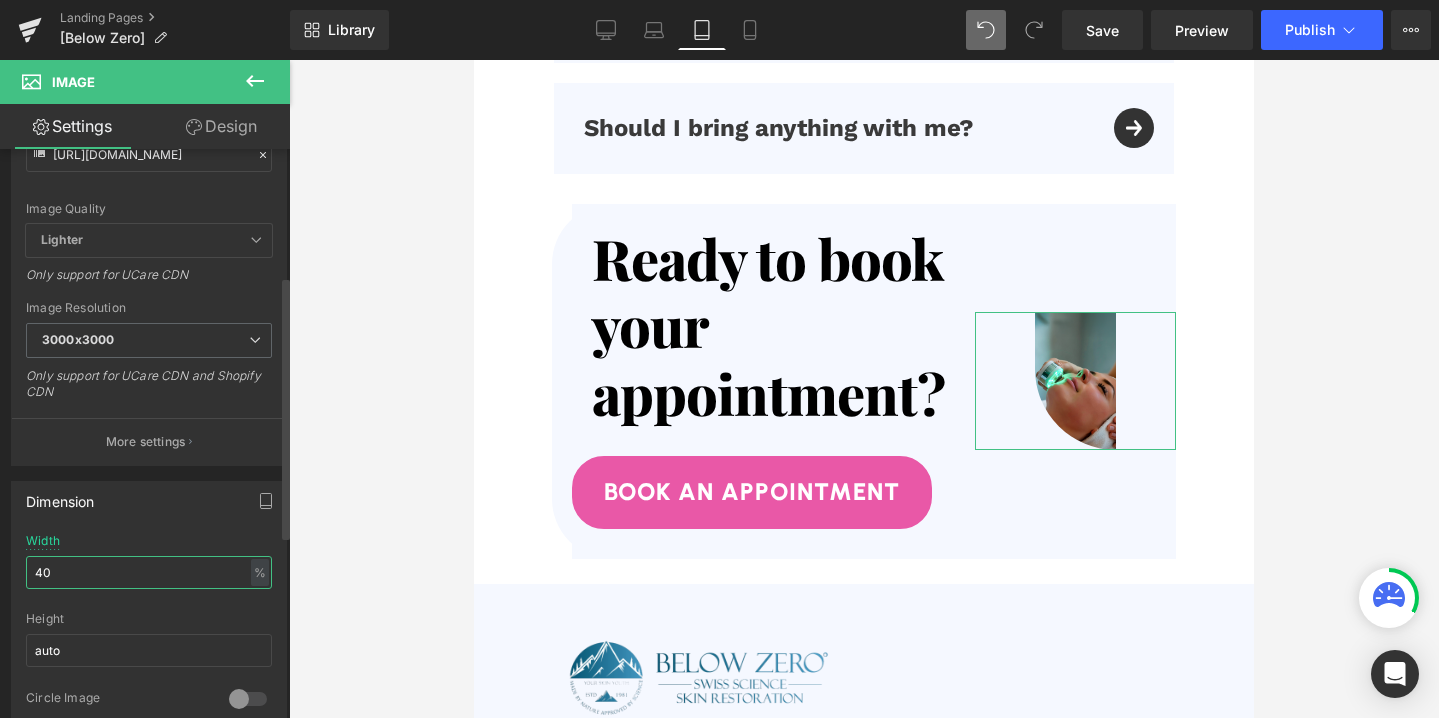 click on "40" at bounding box center [149, 572] 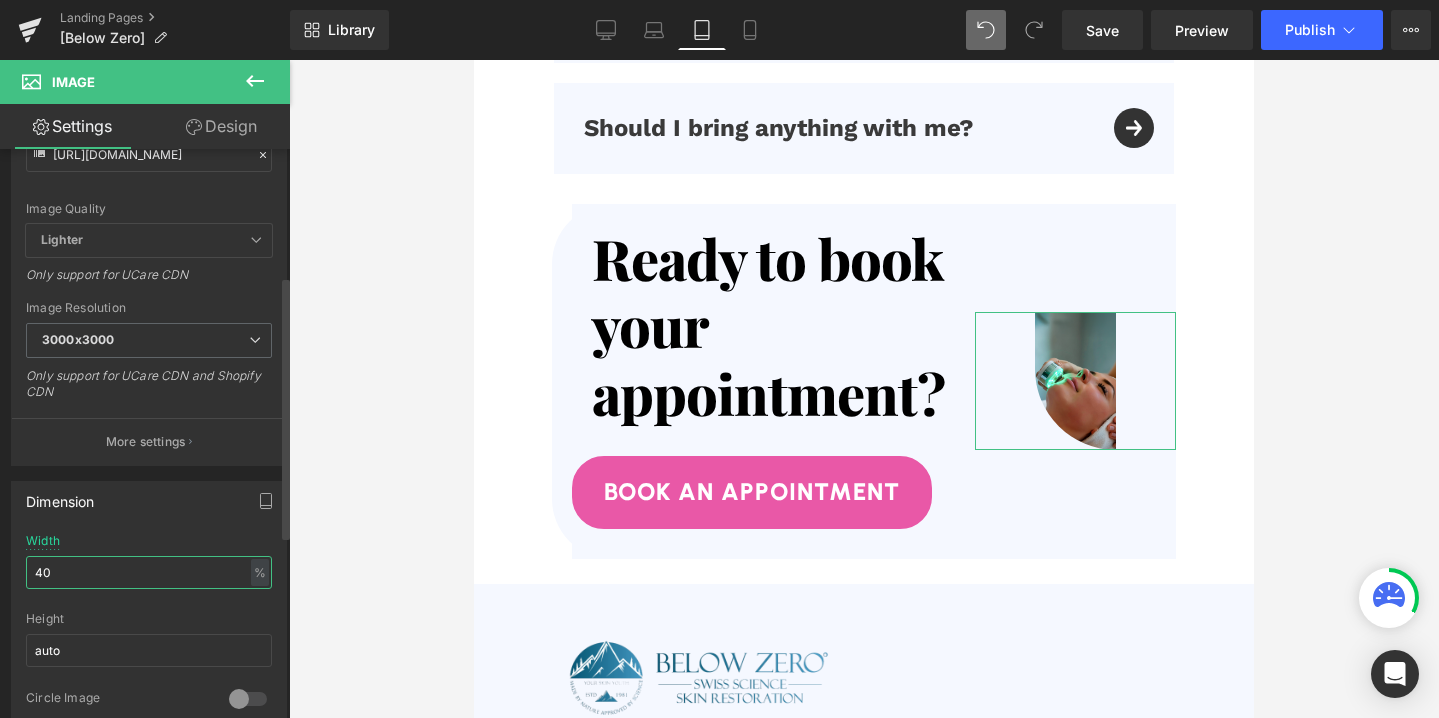 click on "40" at bounding box center [149, 572] 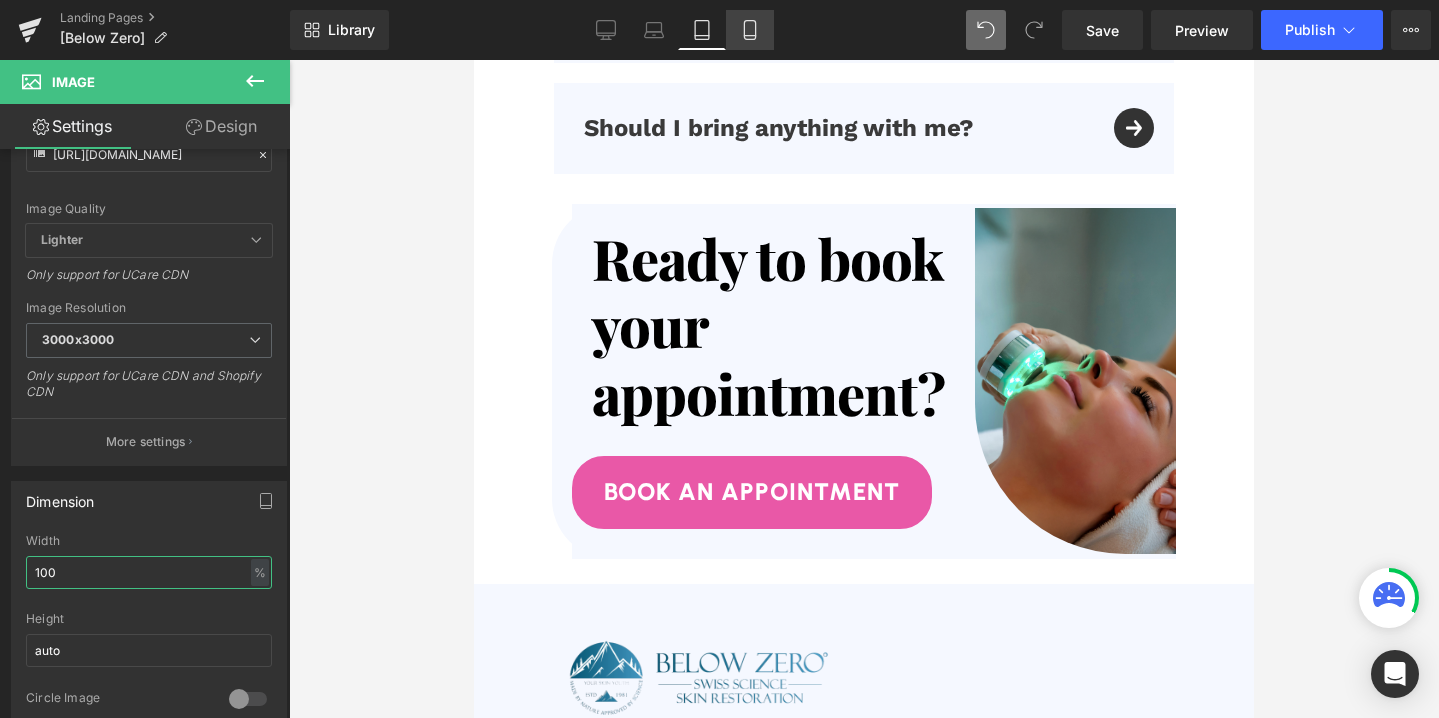 type on "100" 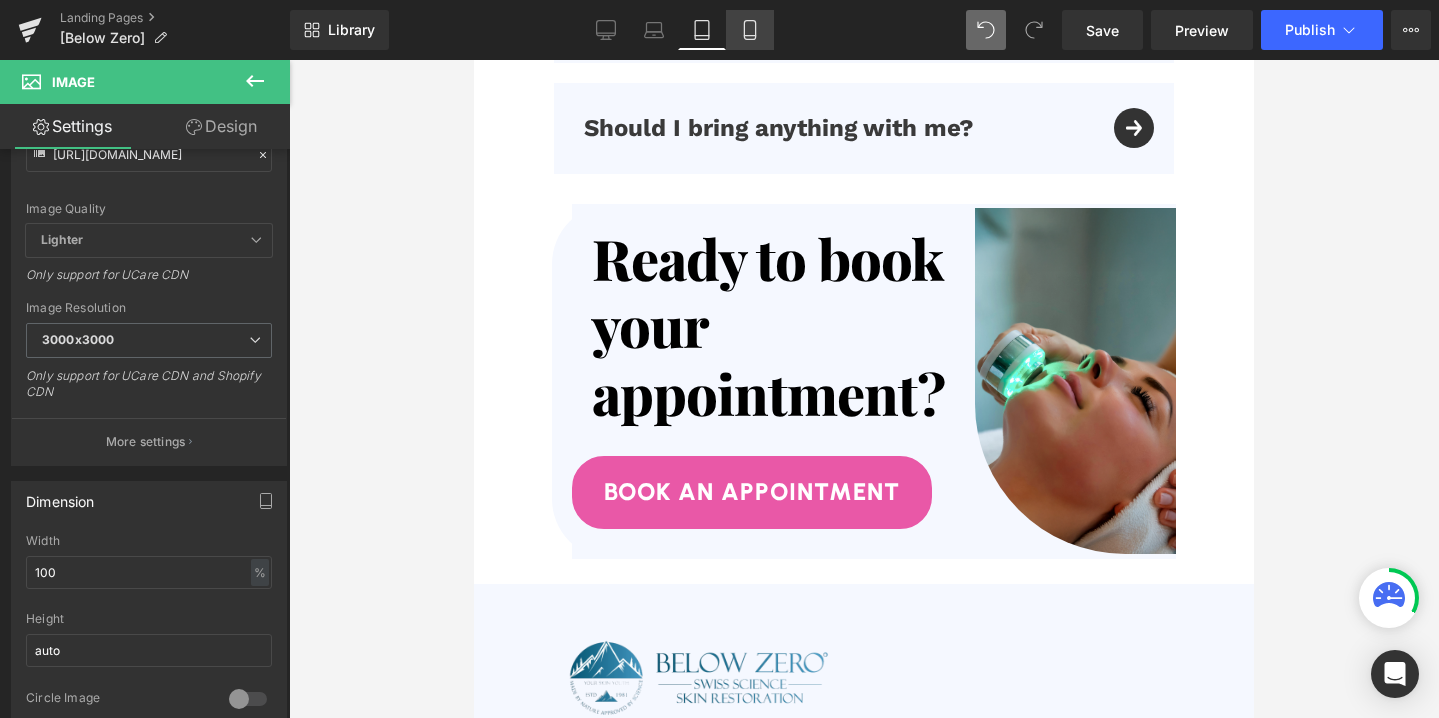 click 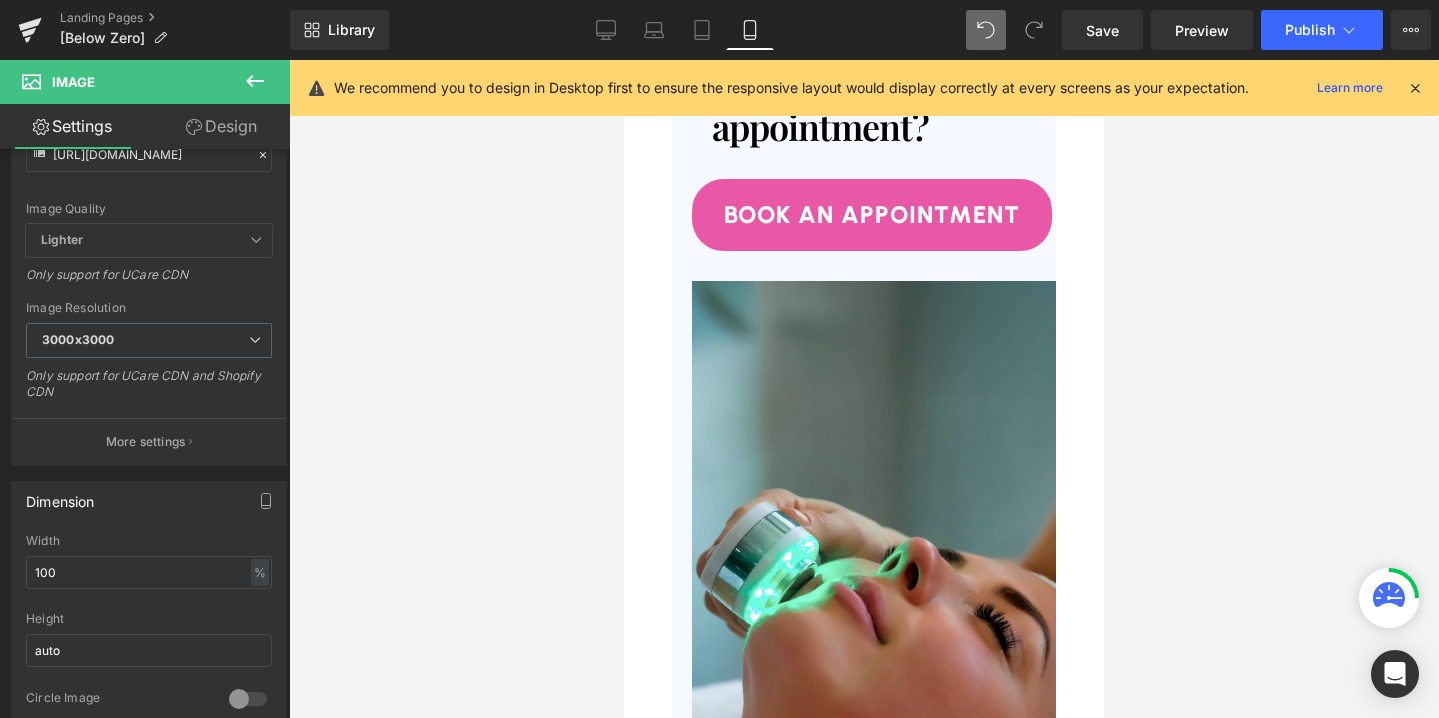 scroll, scrollTop: 8021, scrollLeft: 0, axis: vertical 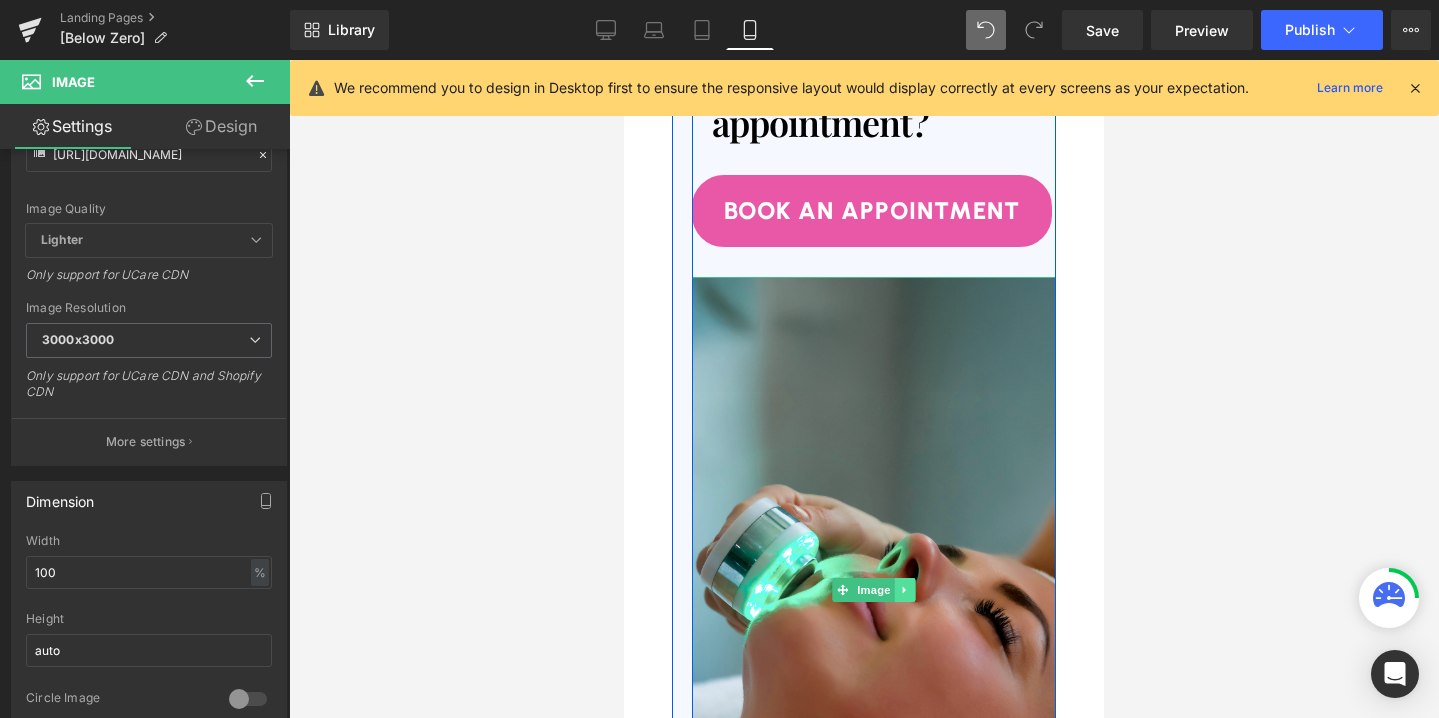 click 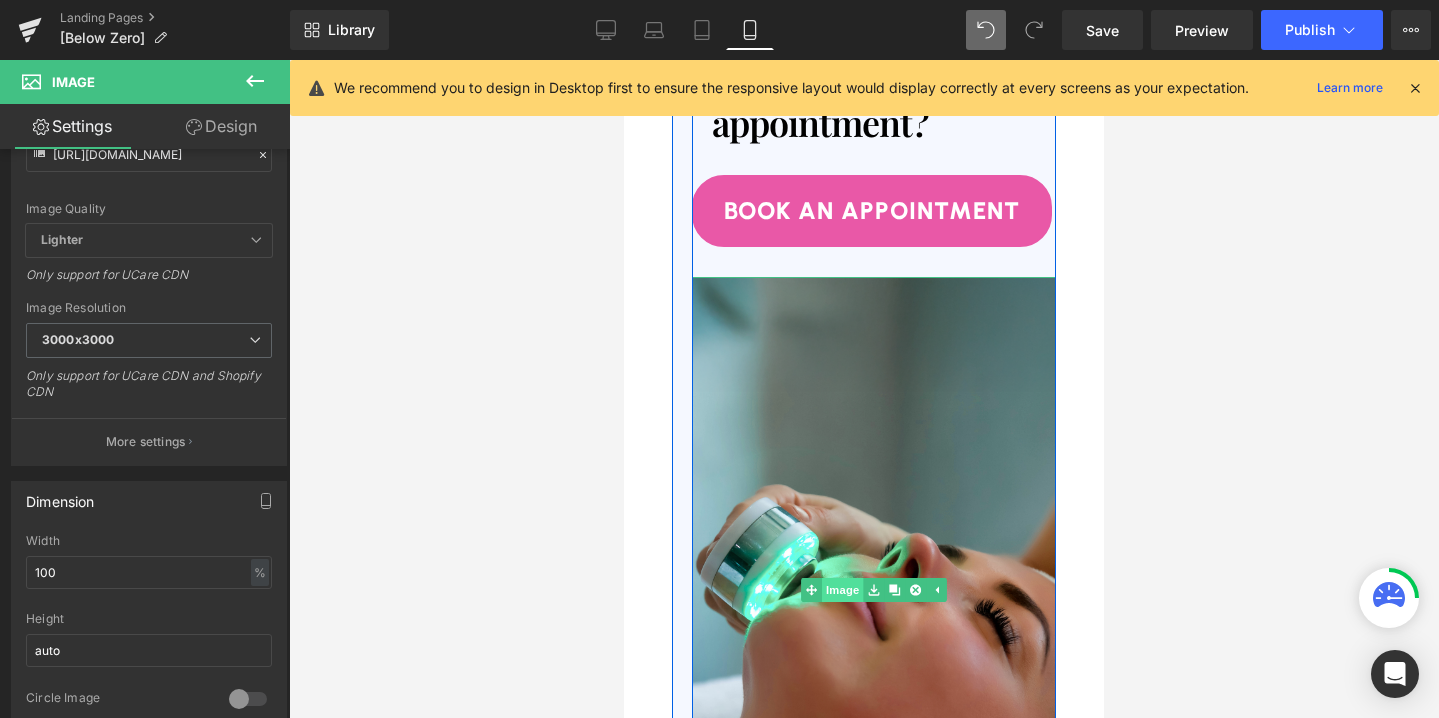 click on "Image" at bounding box center [843, 590] 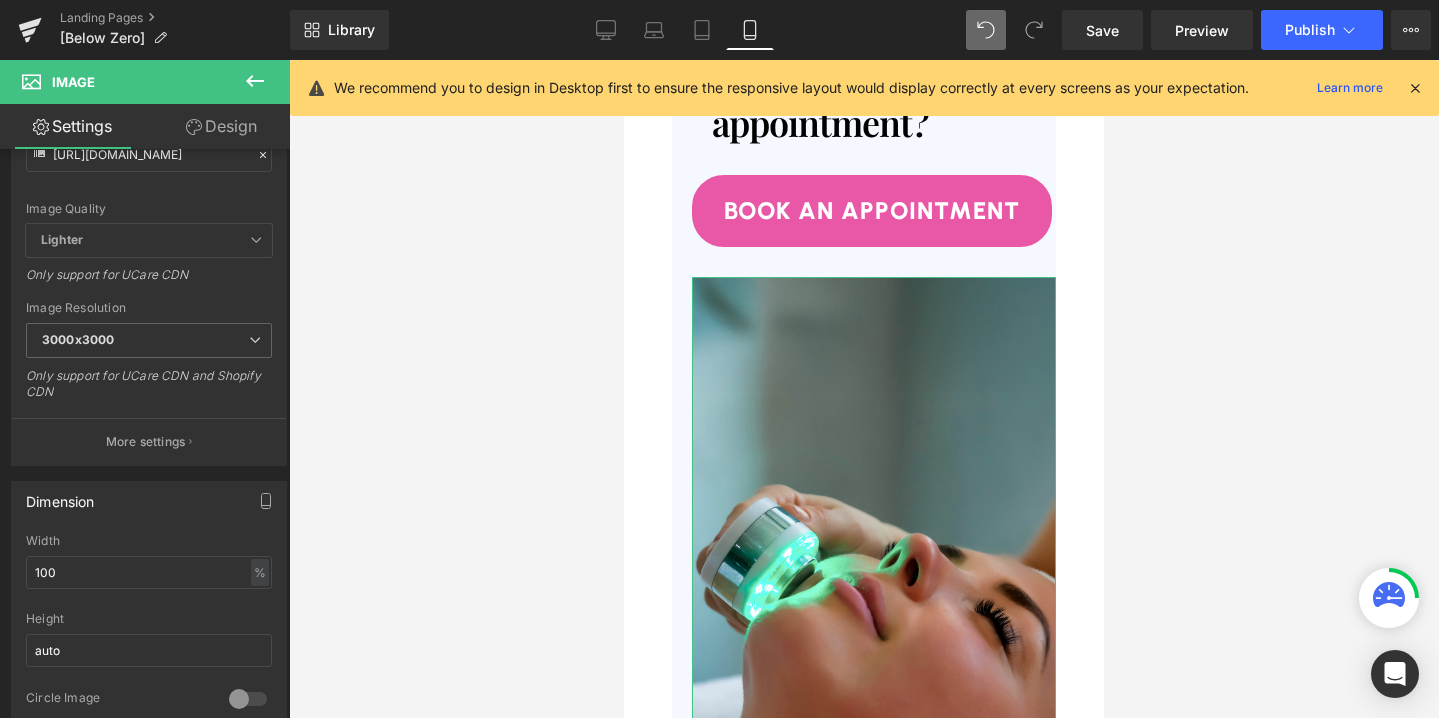 click on "Design" at bounding box center (221, 126) 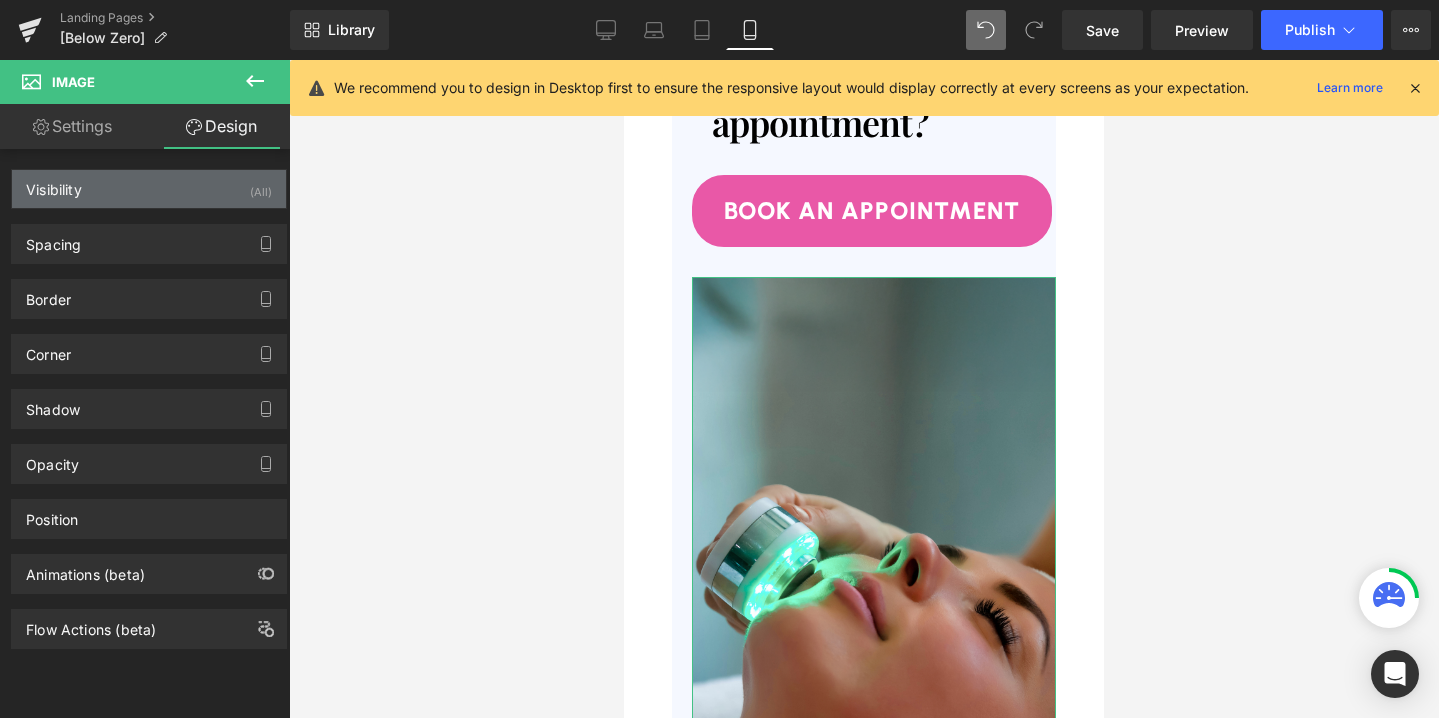 click on "Visibility
(All)" at bounding box center [149, 189] 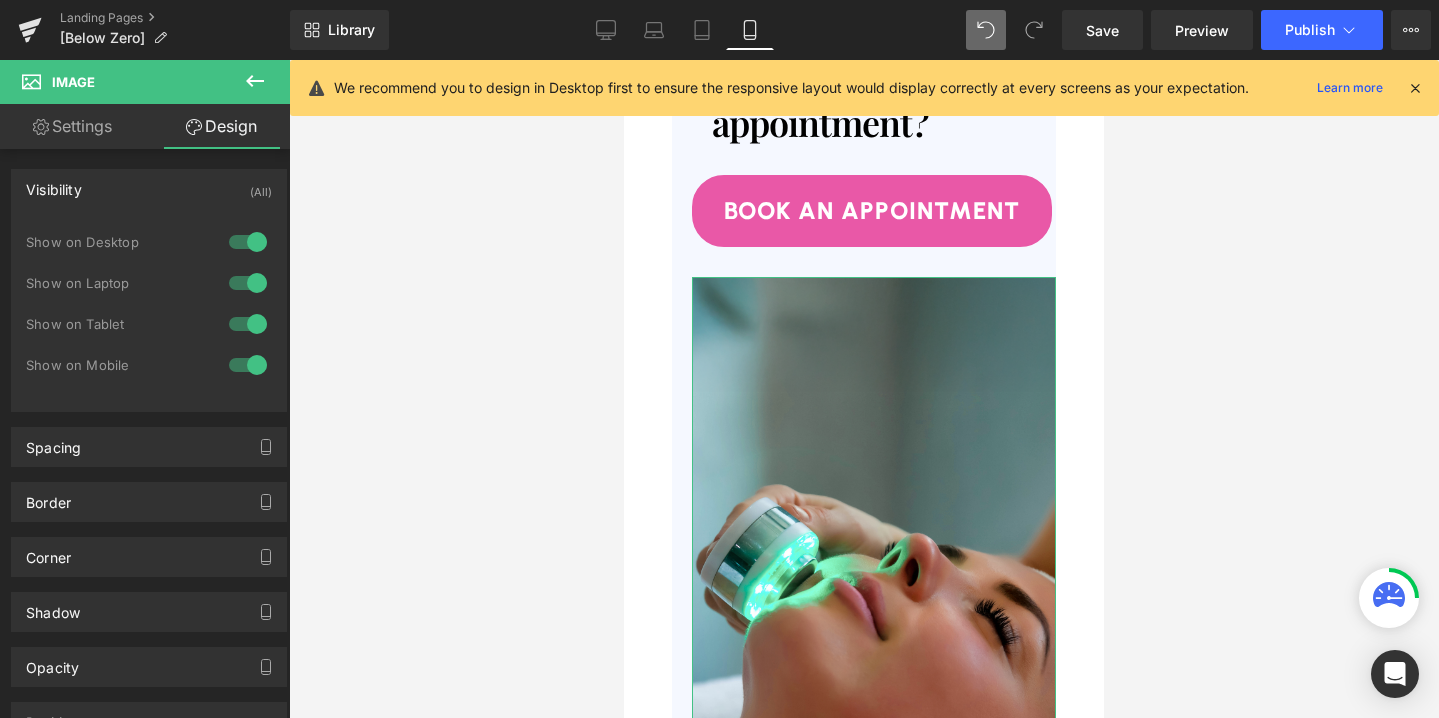 click at bounding box center (248, 365) 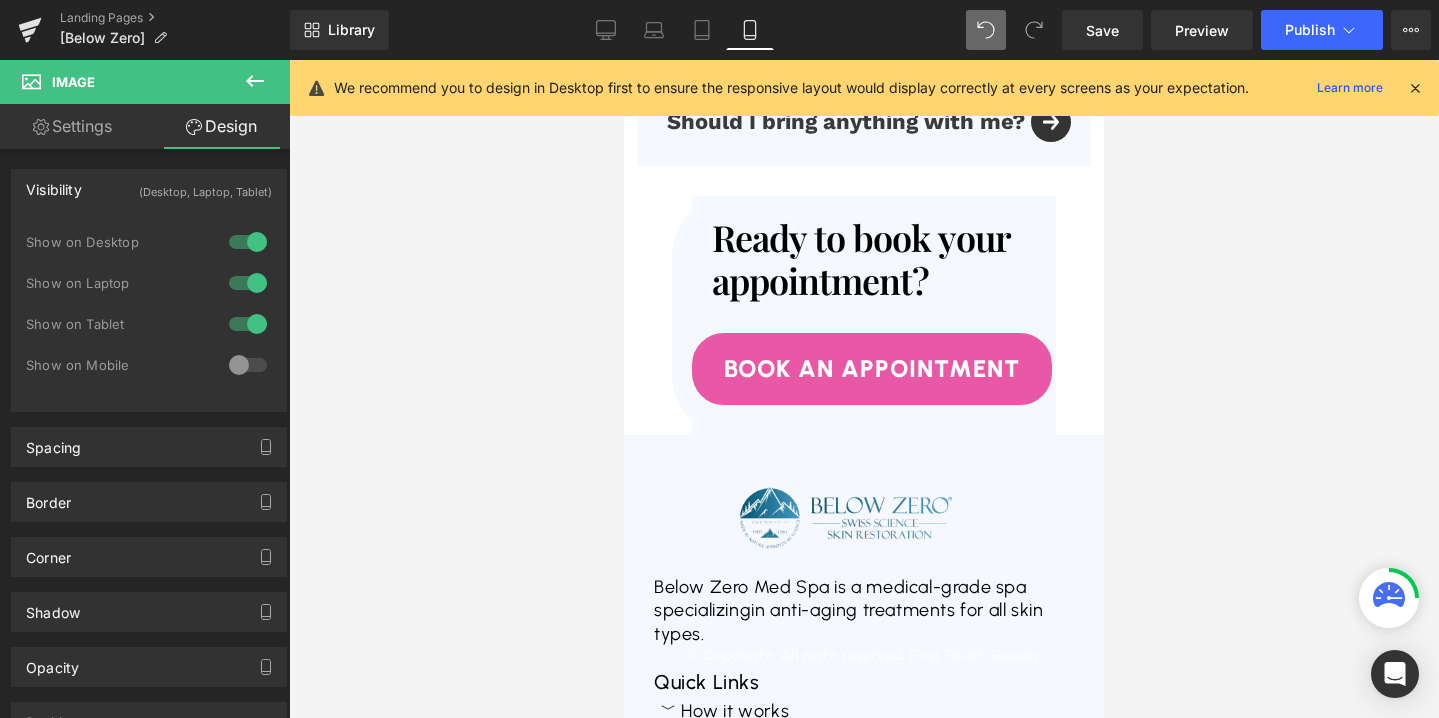 scroll, scrollTop: 7818, scrollLeft: 0, axis: vertical 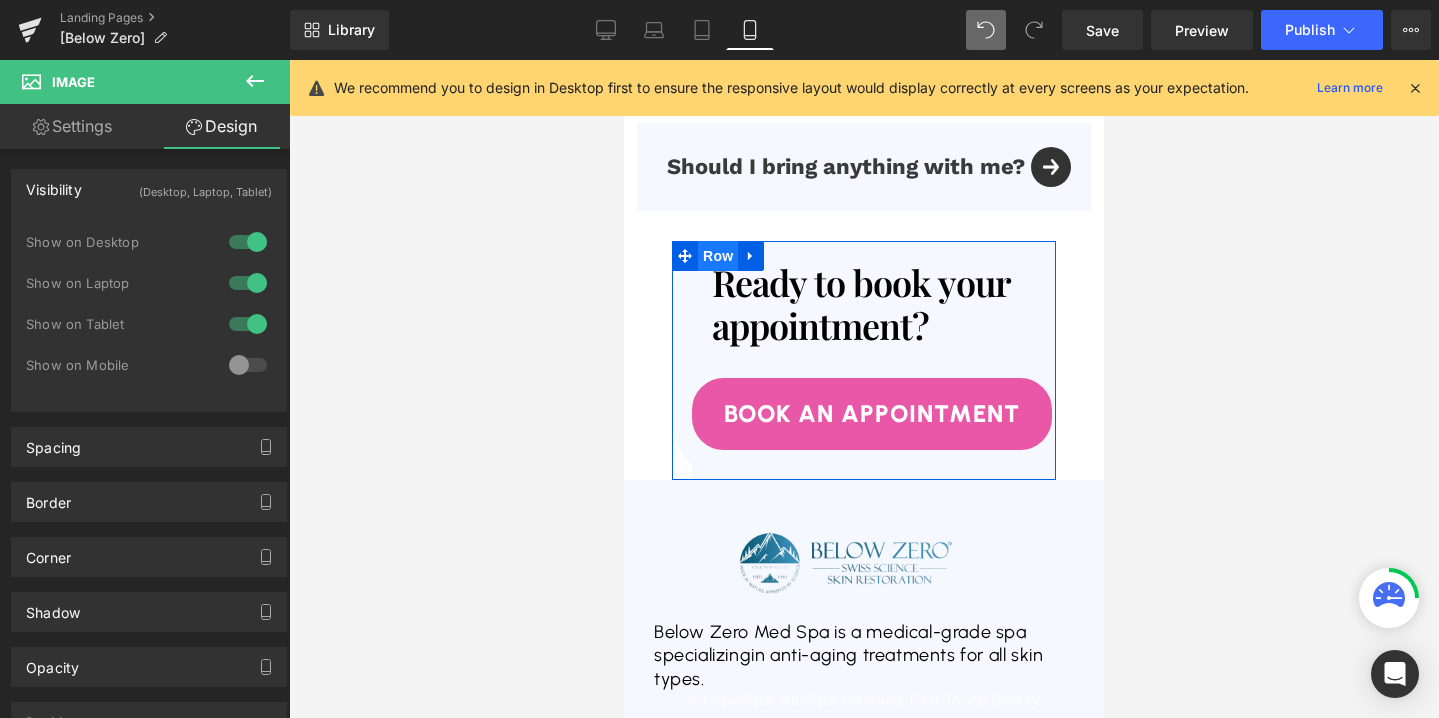 click on "Row" at bounding box center (718, 256) 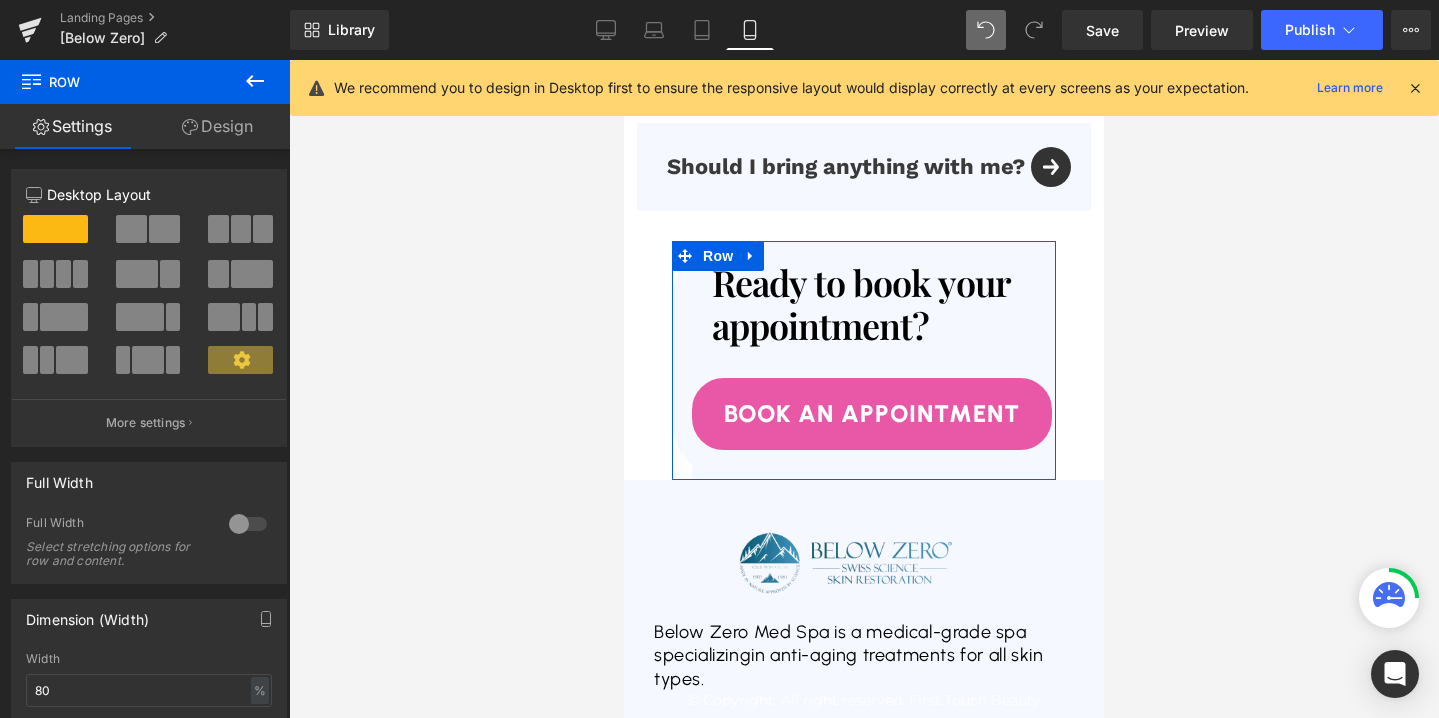 click on "Design" at bounding box center [217, 126] 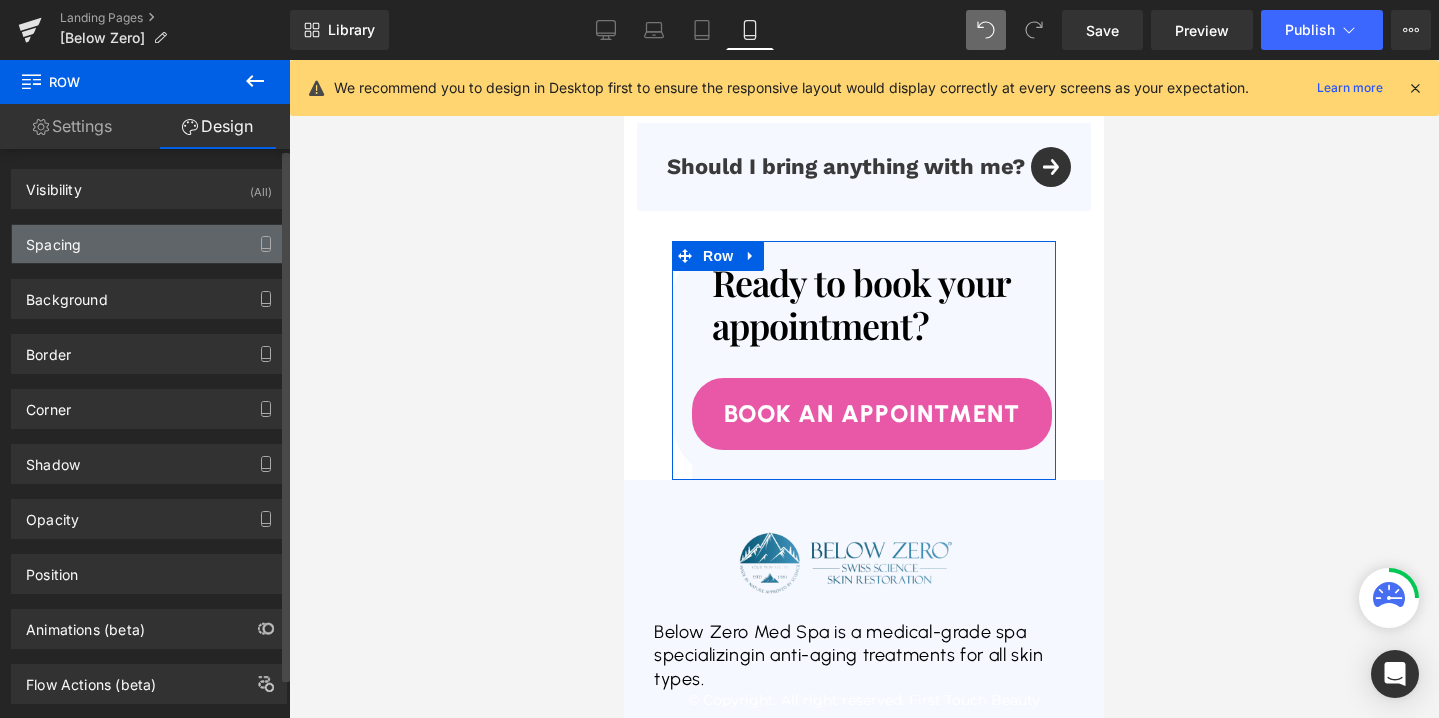 click on "Spacing" at bounding box center [149, 244] 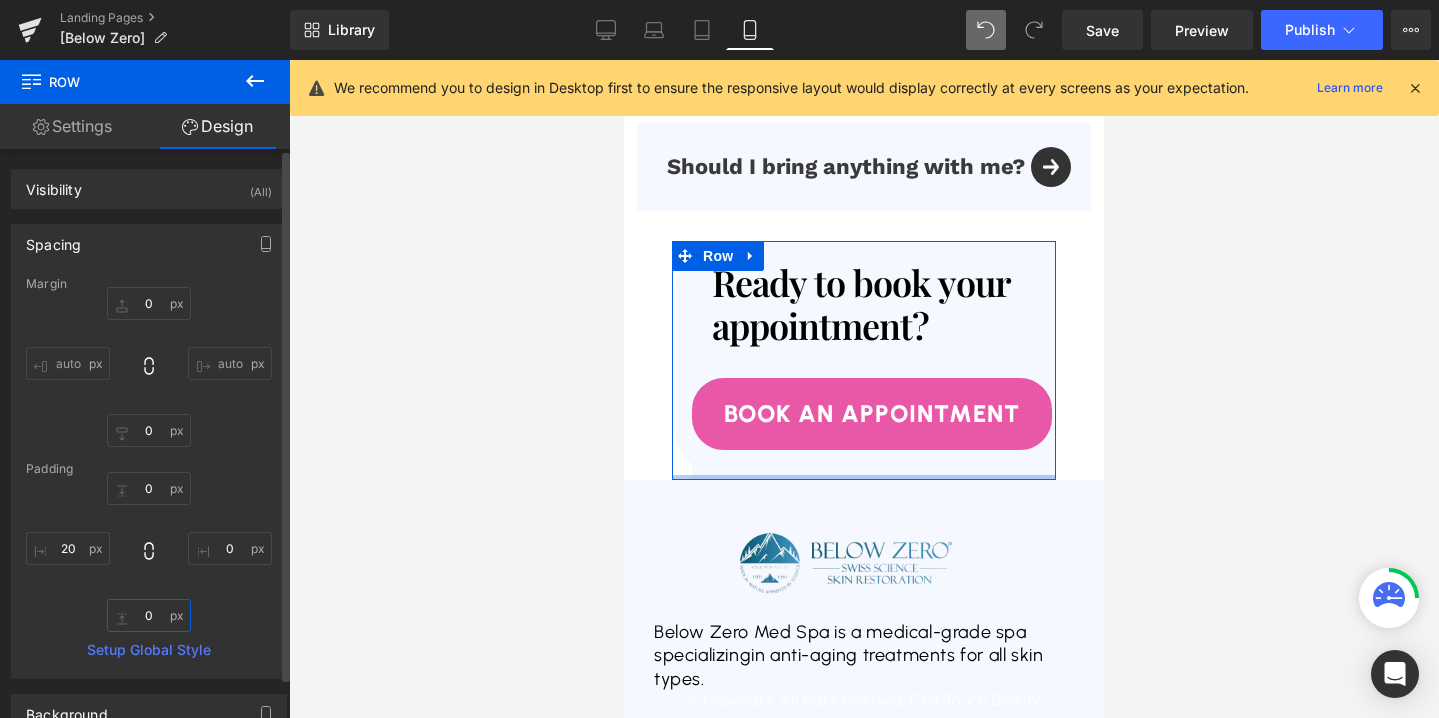 click on "0" at bounding box center [149, 615] 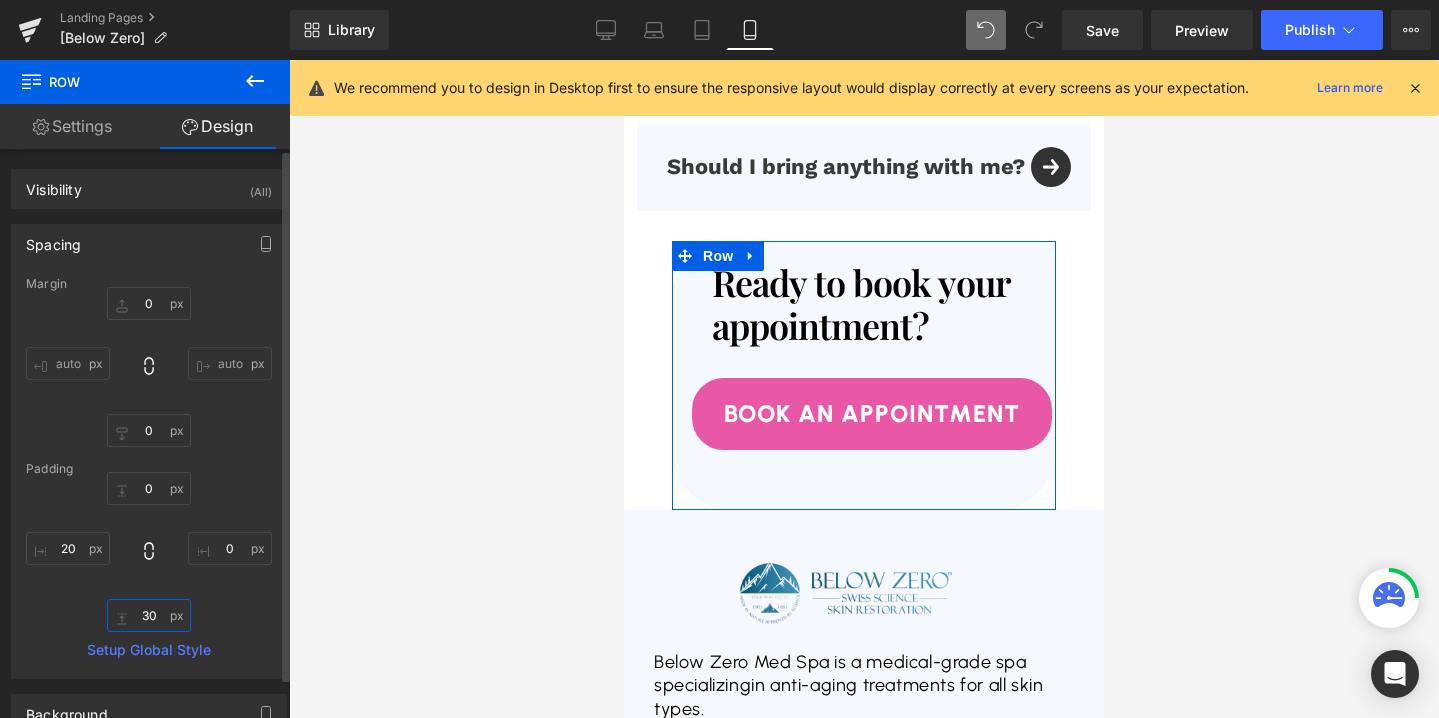 type on "3" 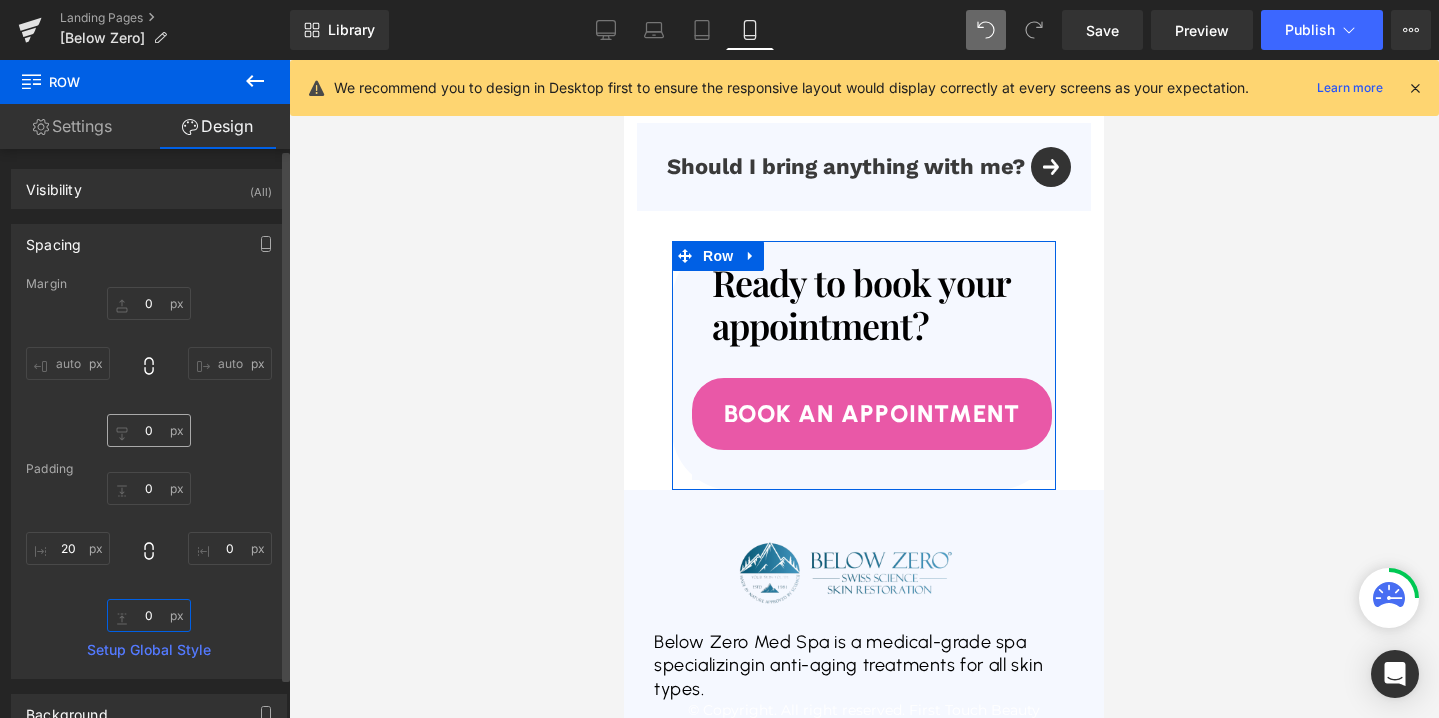 type 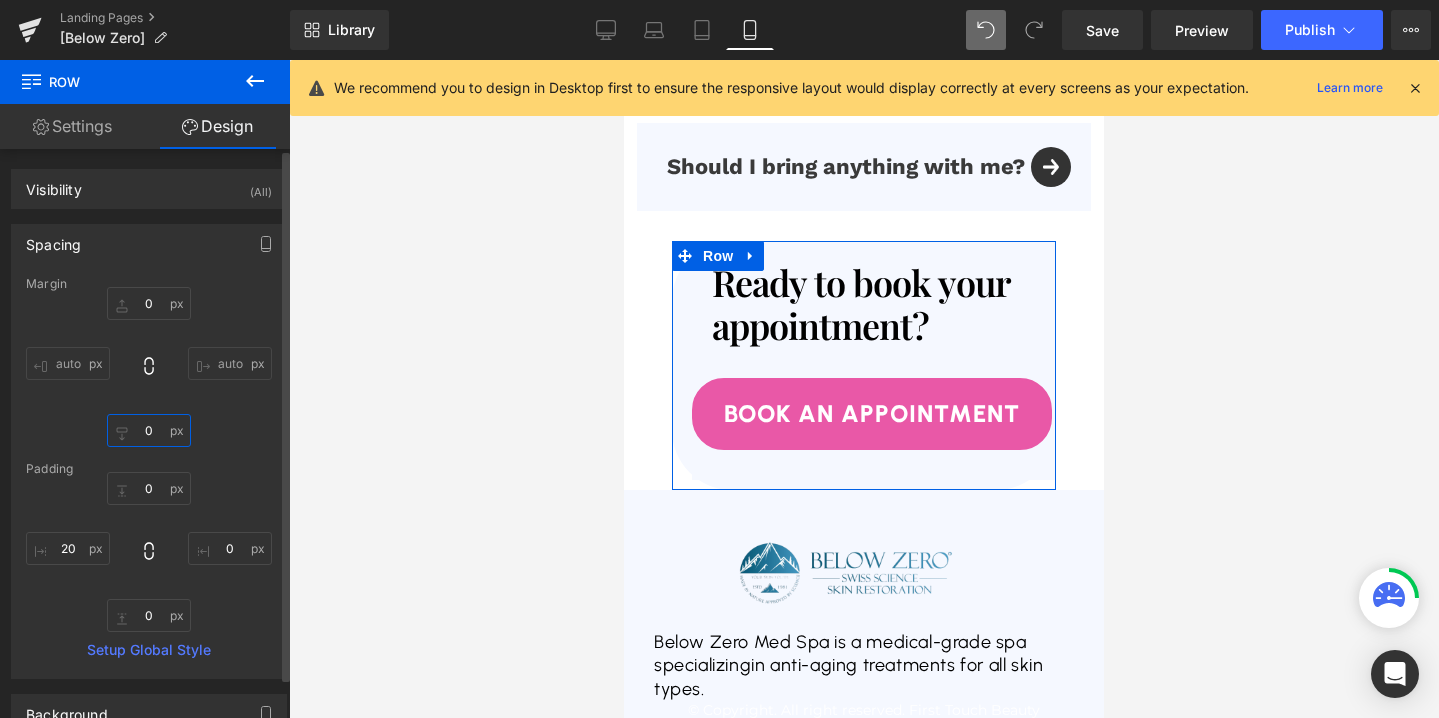 click on "0" at bounding box center [149, 430] 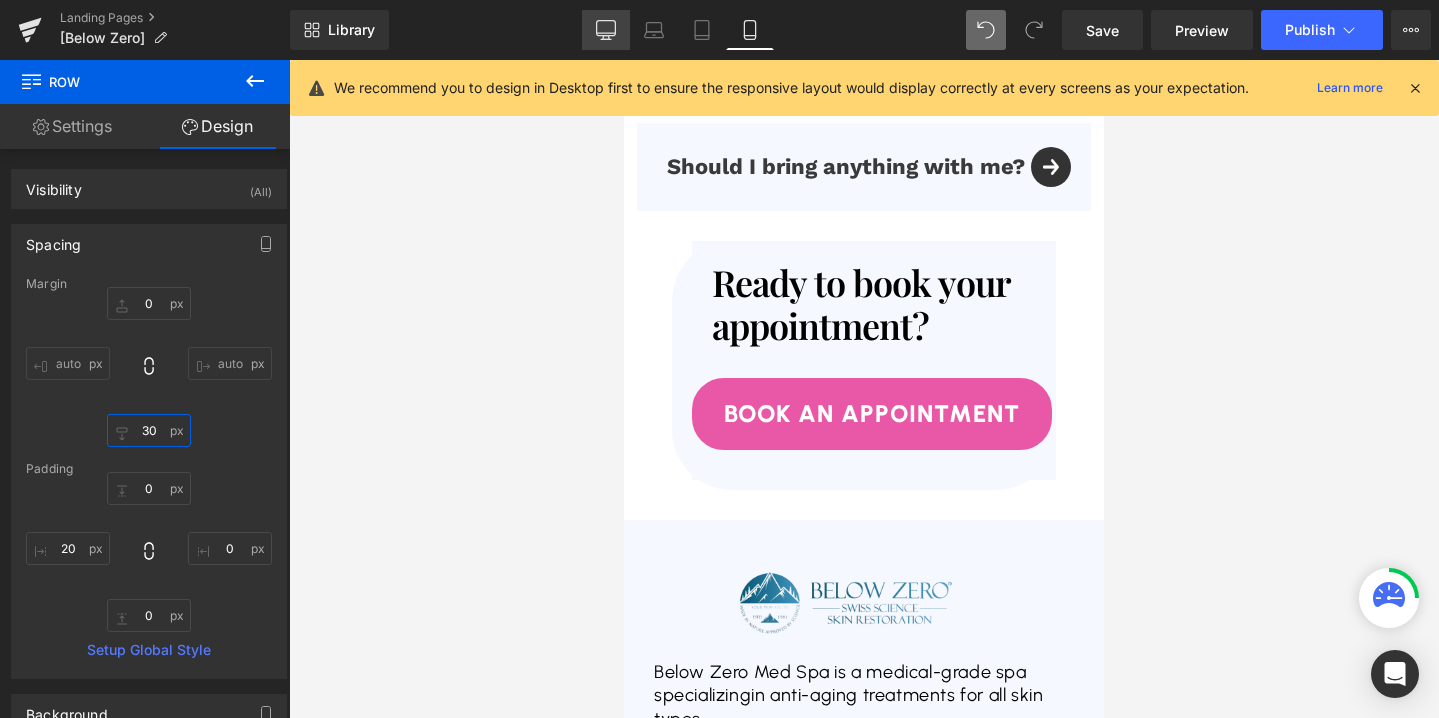 type on "30" 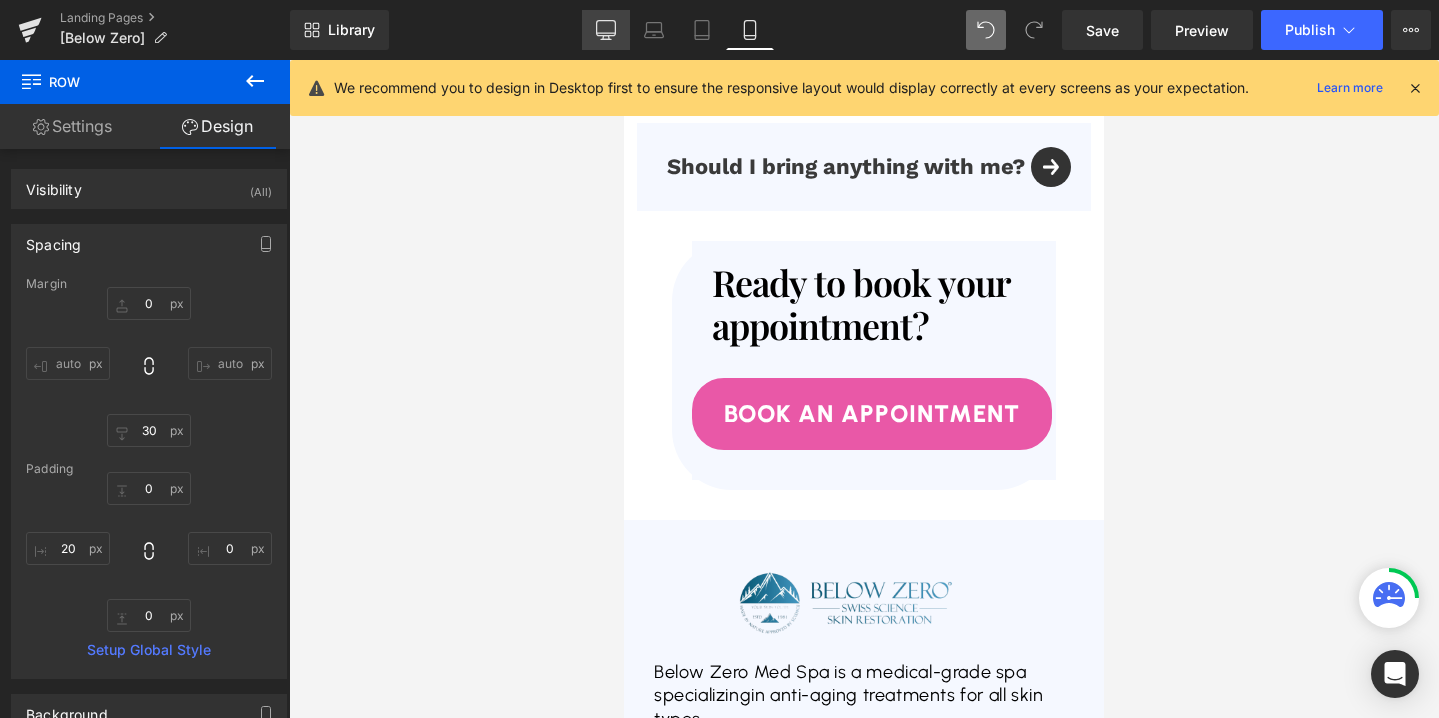 click on "Desktop" at bounding box center (606, 30) 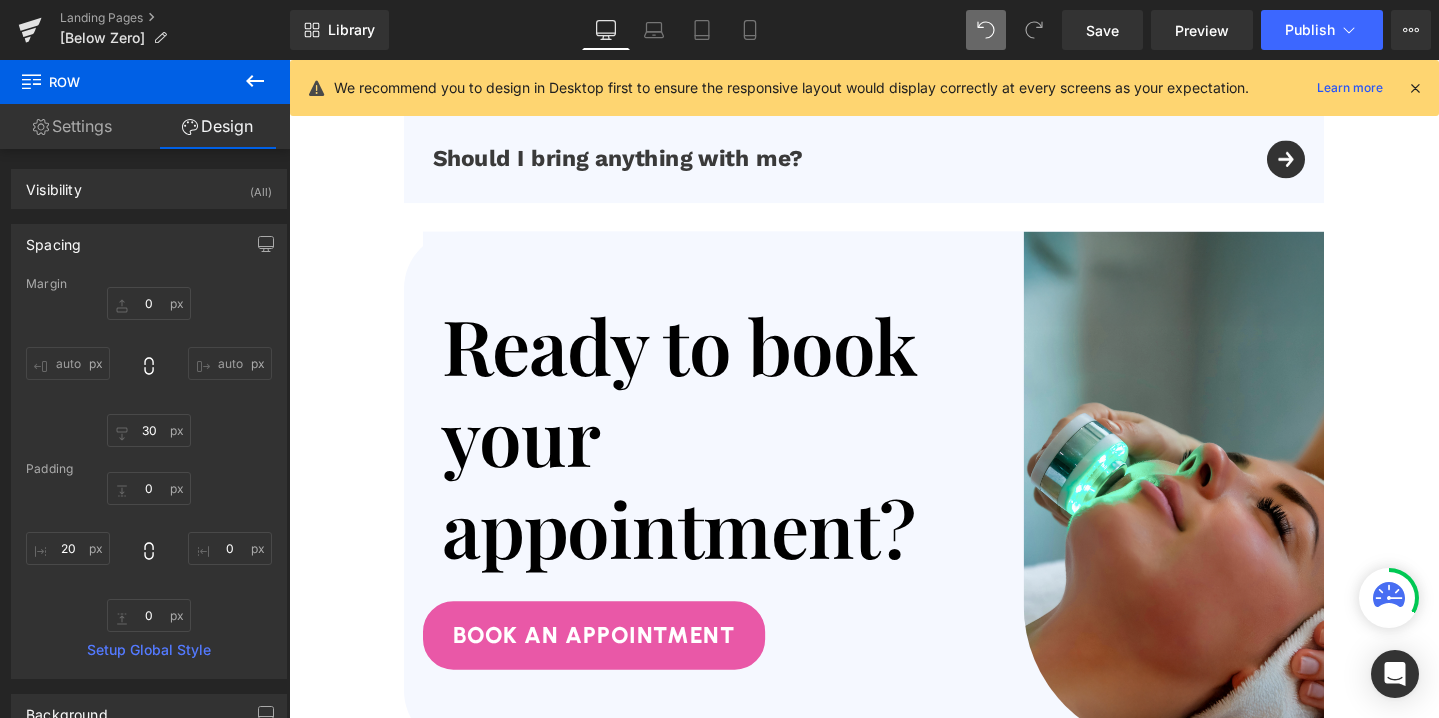 scroll, scrollTop: 6382, scrollLeft: 0, axis: vertical 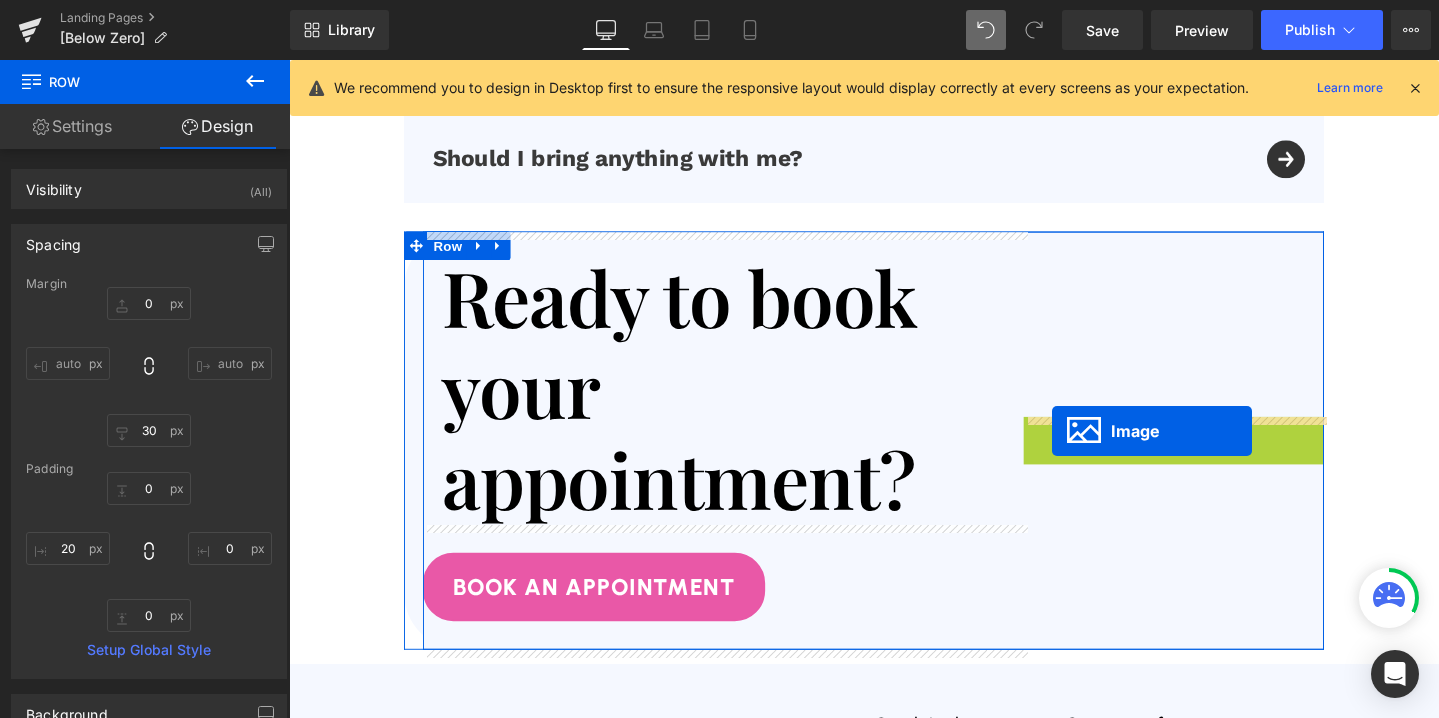 drag, startPoint x: 1185, startPoint y: 513, endPoint x: 1092, endPoint y: 450, distance: 112.32987 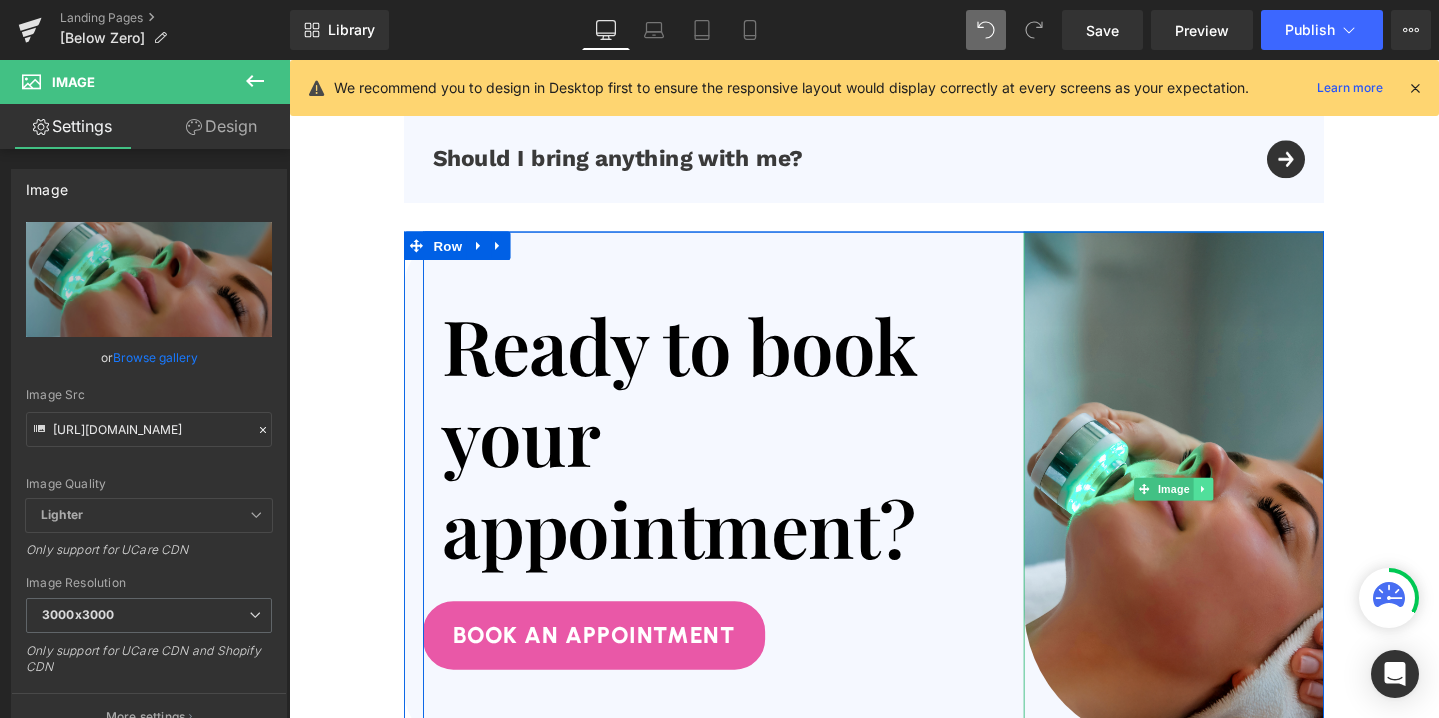 click at bounding box center (1251, 512) 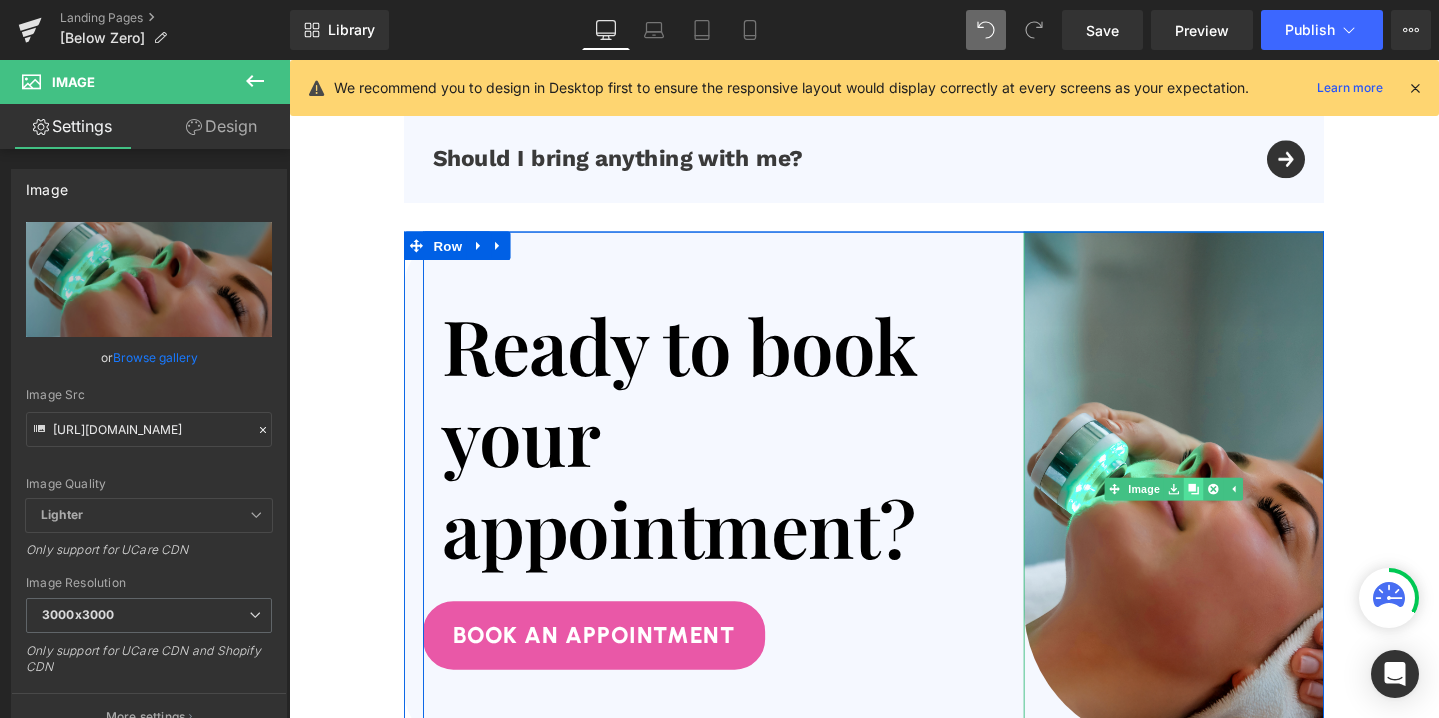 click 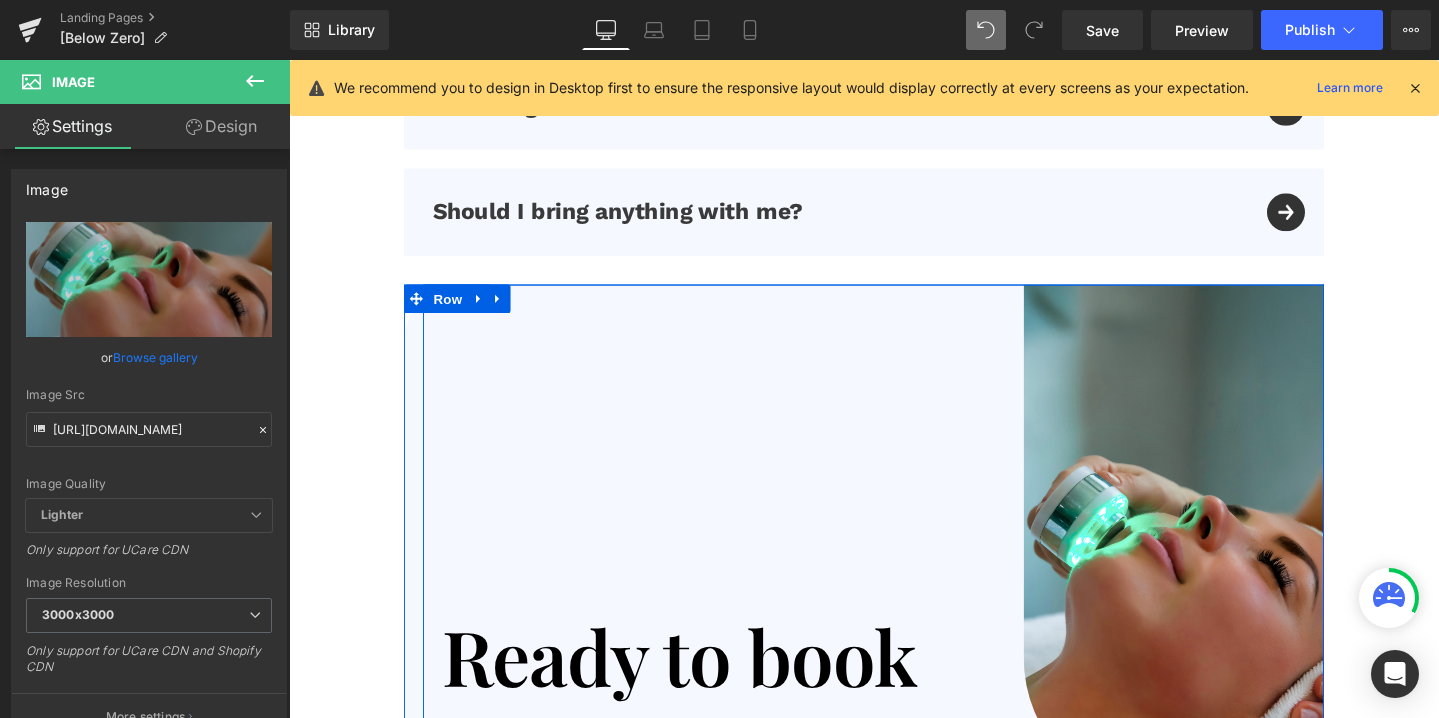 scroll, scrollTop: 6312, scrollLeft: 0, axis: vertical 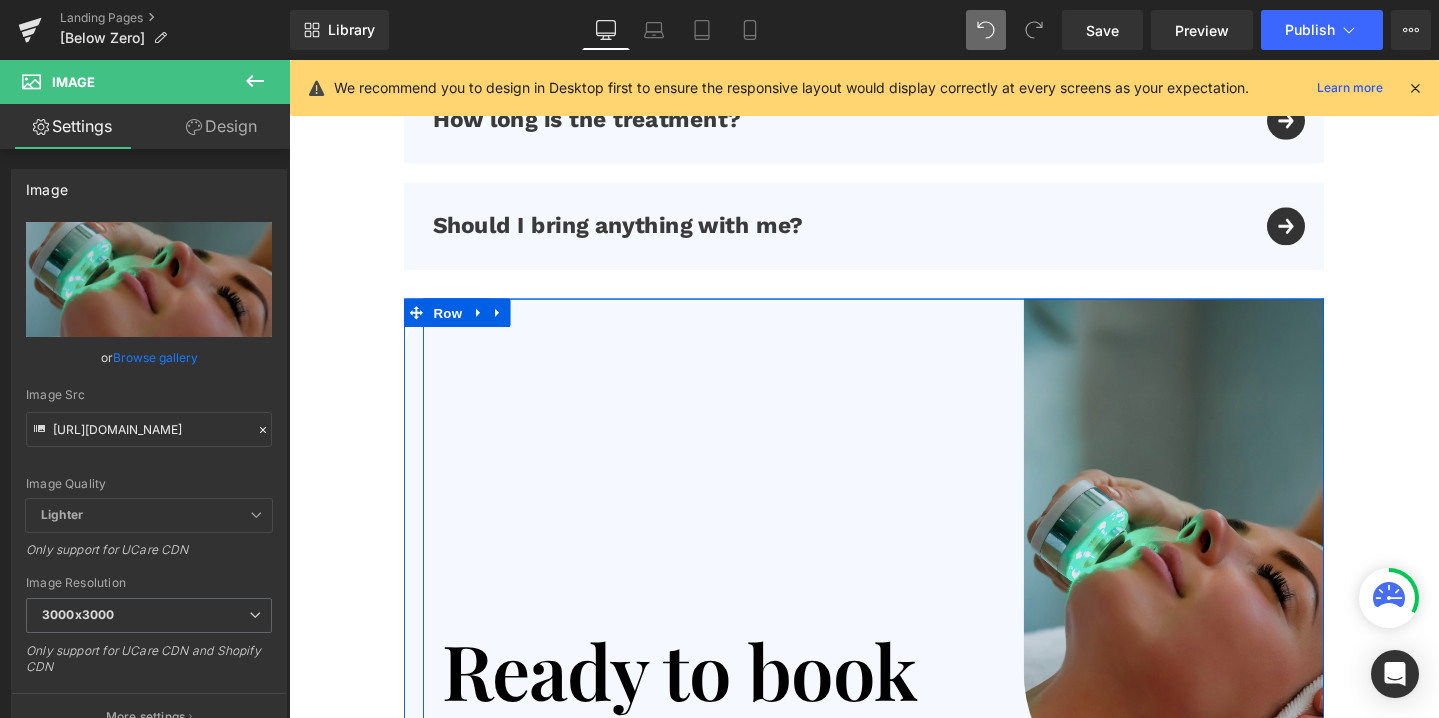 click at bounding box center (1220, 582) 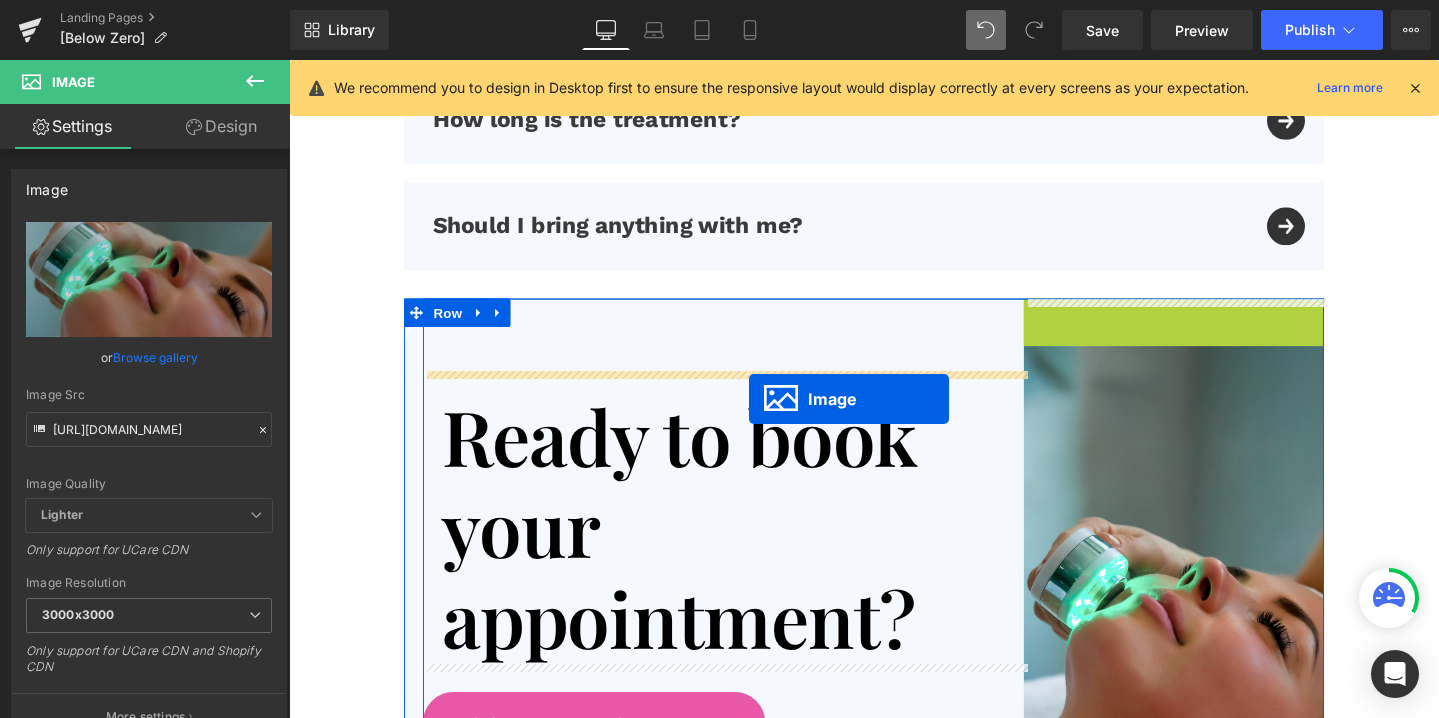 drag, startPoint x: 1156, startPoint y: 585, endPoint x: 773, endPoint y: 417, distance: 418.226 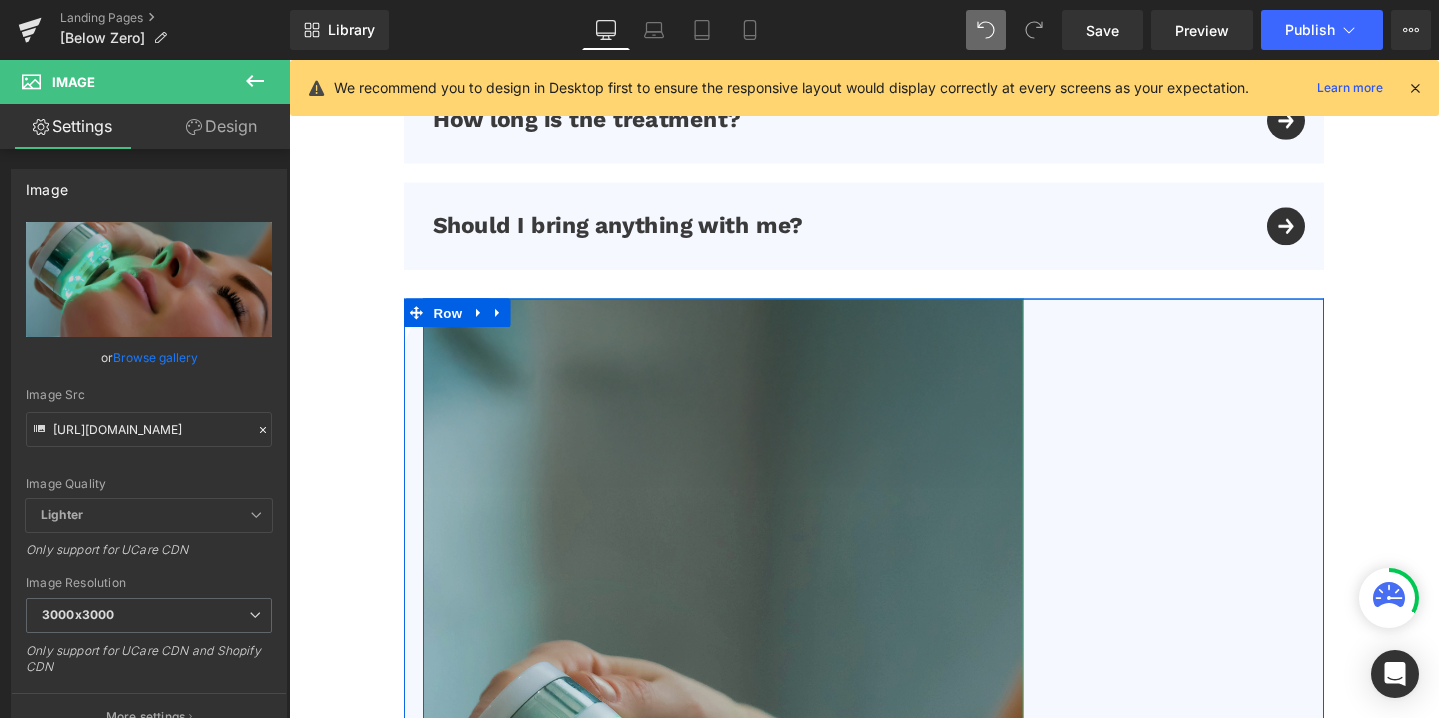 click at bounding box center (746, 854) 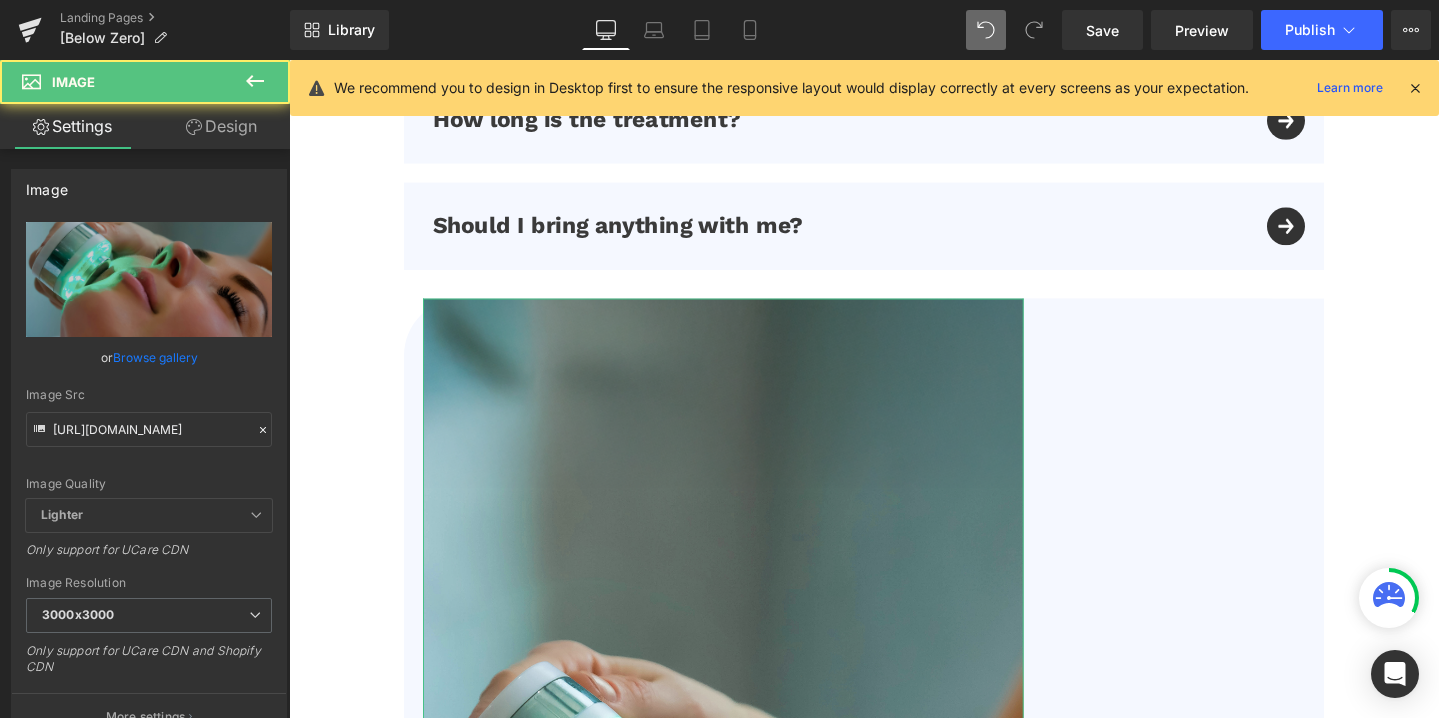 click on "Design" at bounding box center (221, 126) 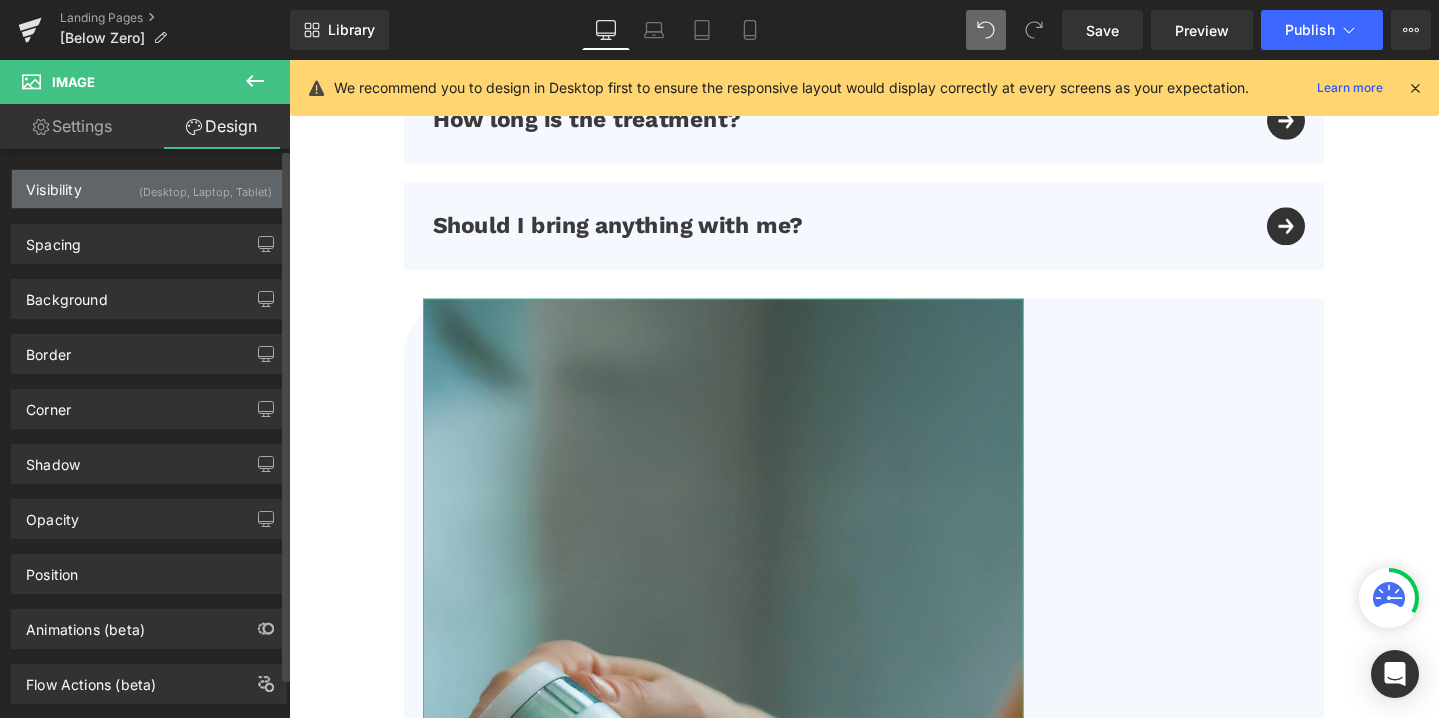 click on "(Desktop, Laptop, Tablet)" at bounding box center (205, 186) 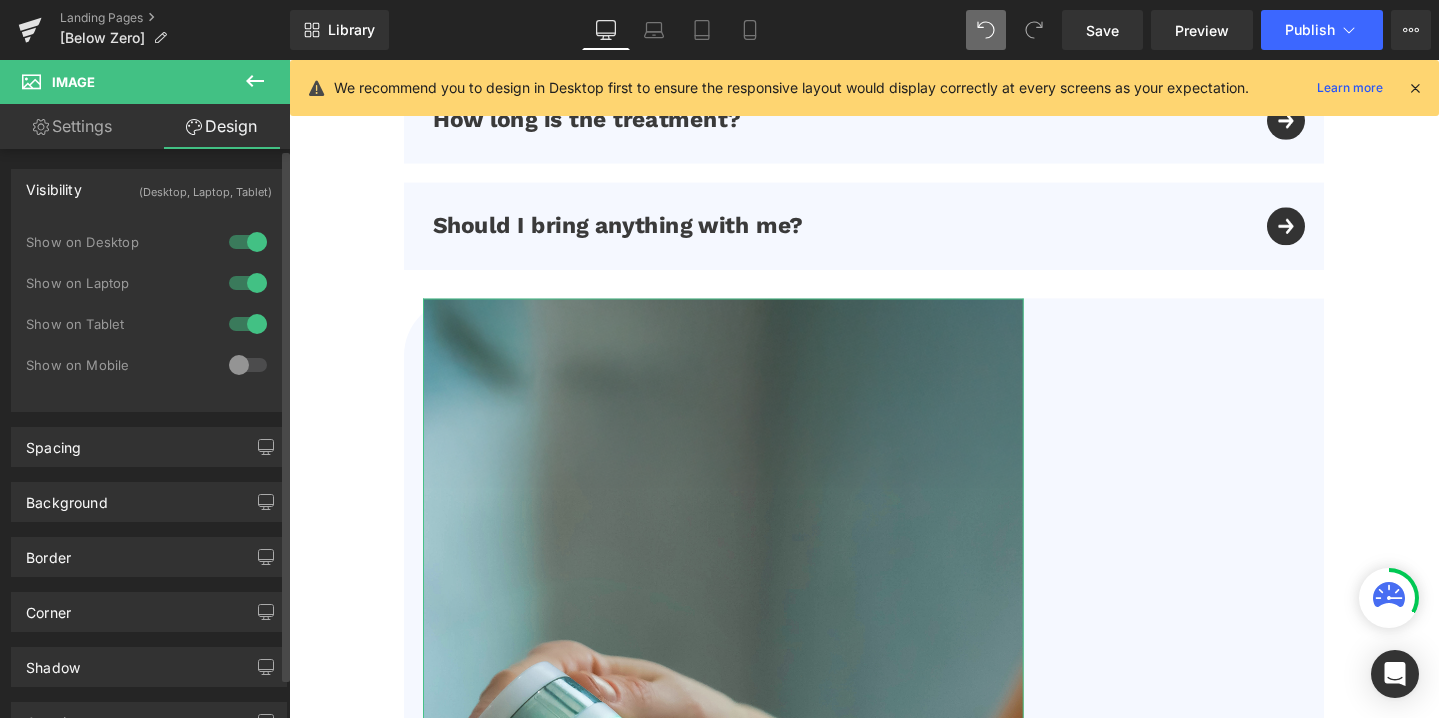click at bounding box center [248, 365] 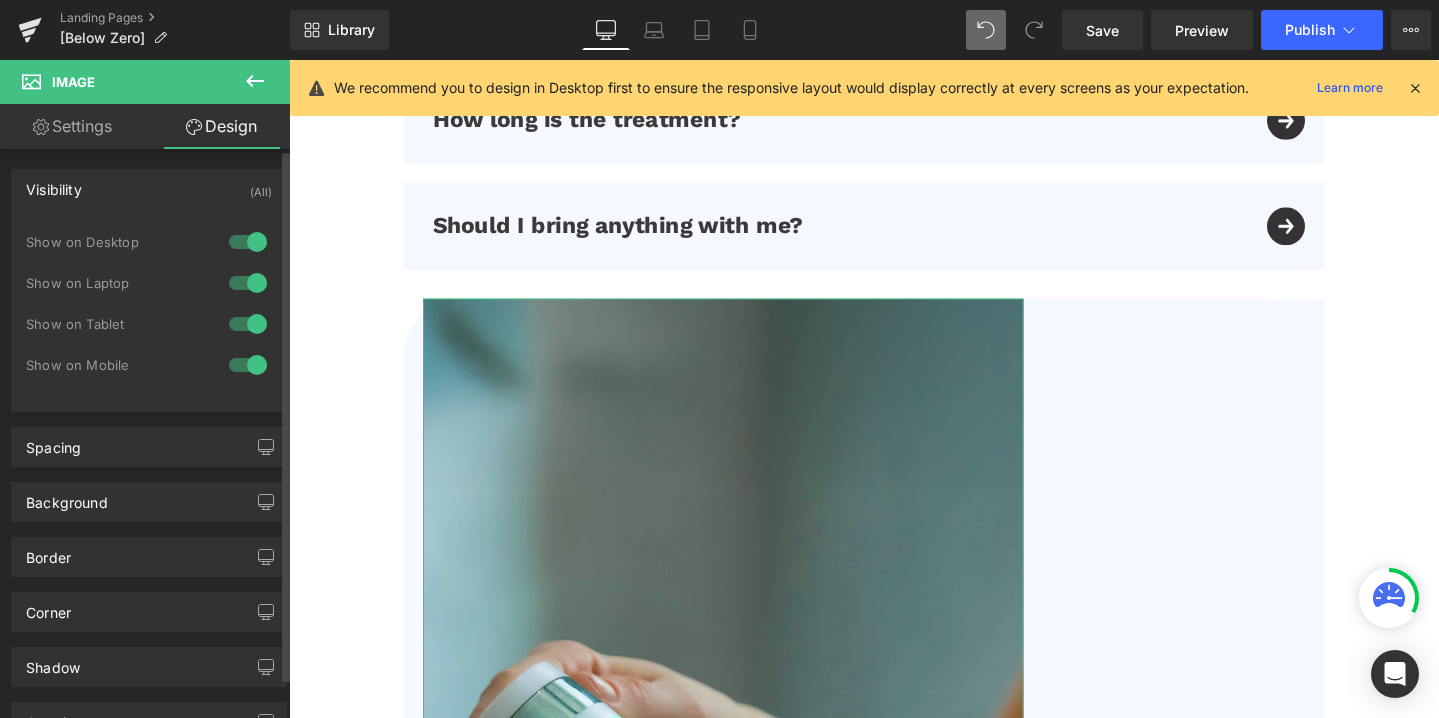 click at bounding box center [248, 324] 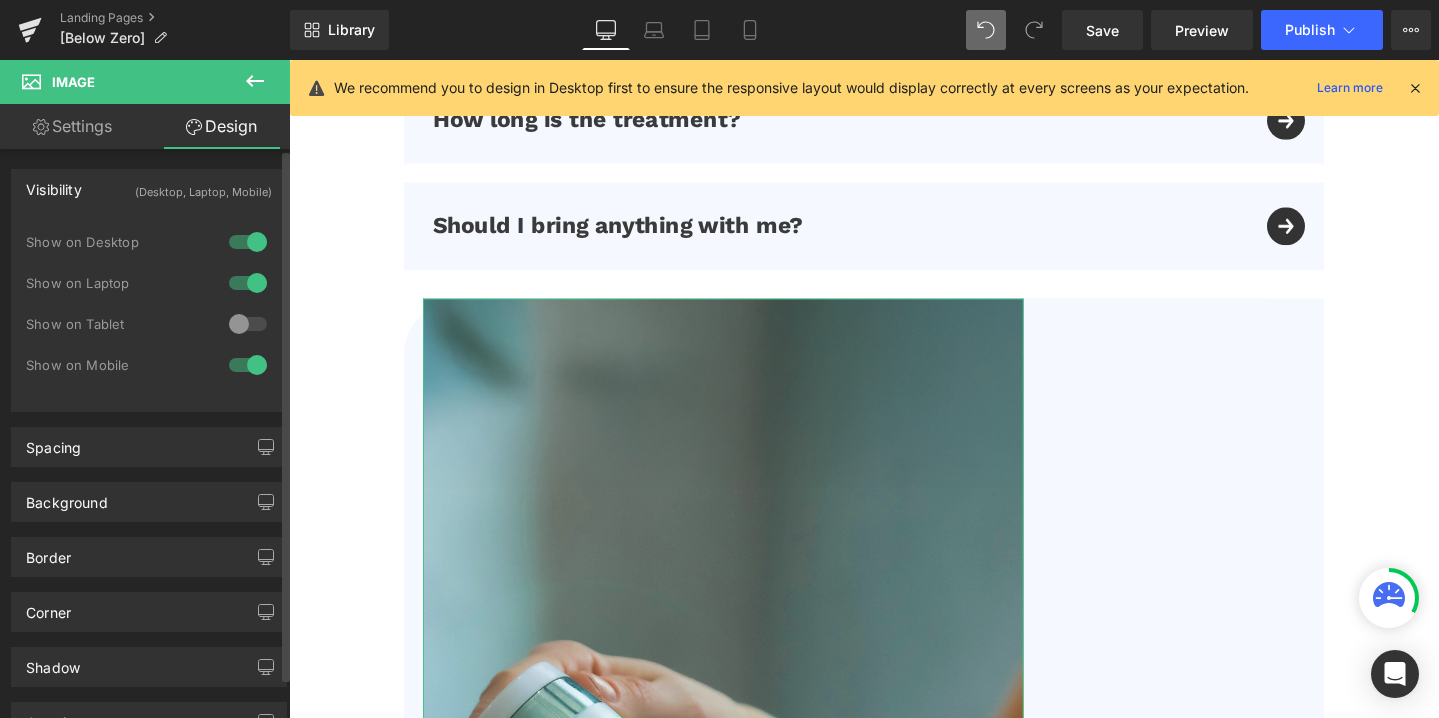 click at bounding box center (248, 283) 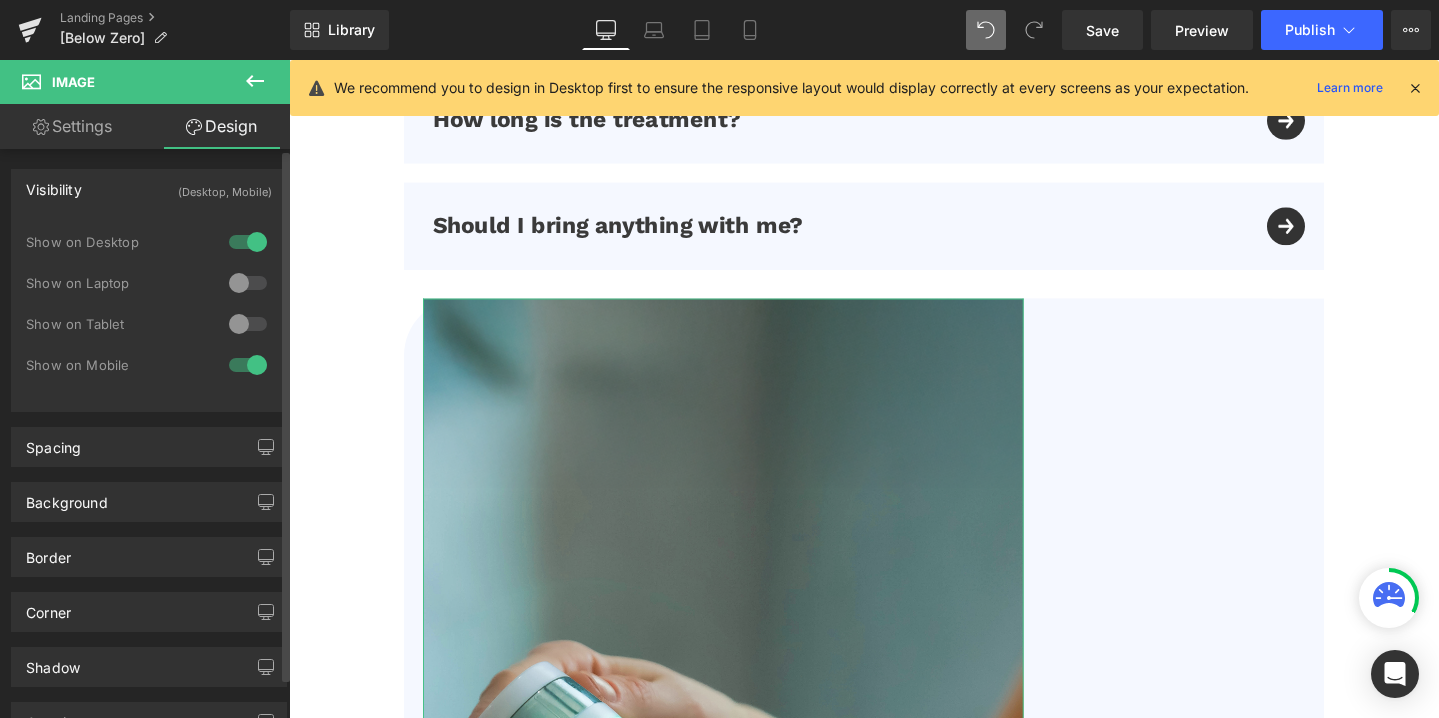 click at bounding box center [248, 242] 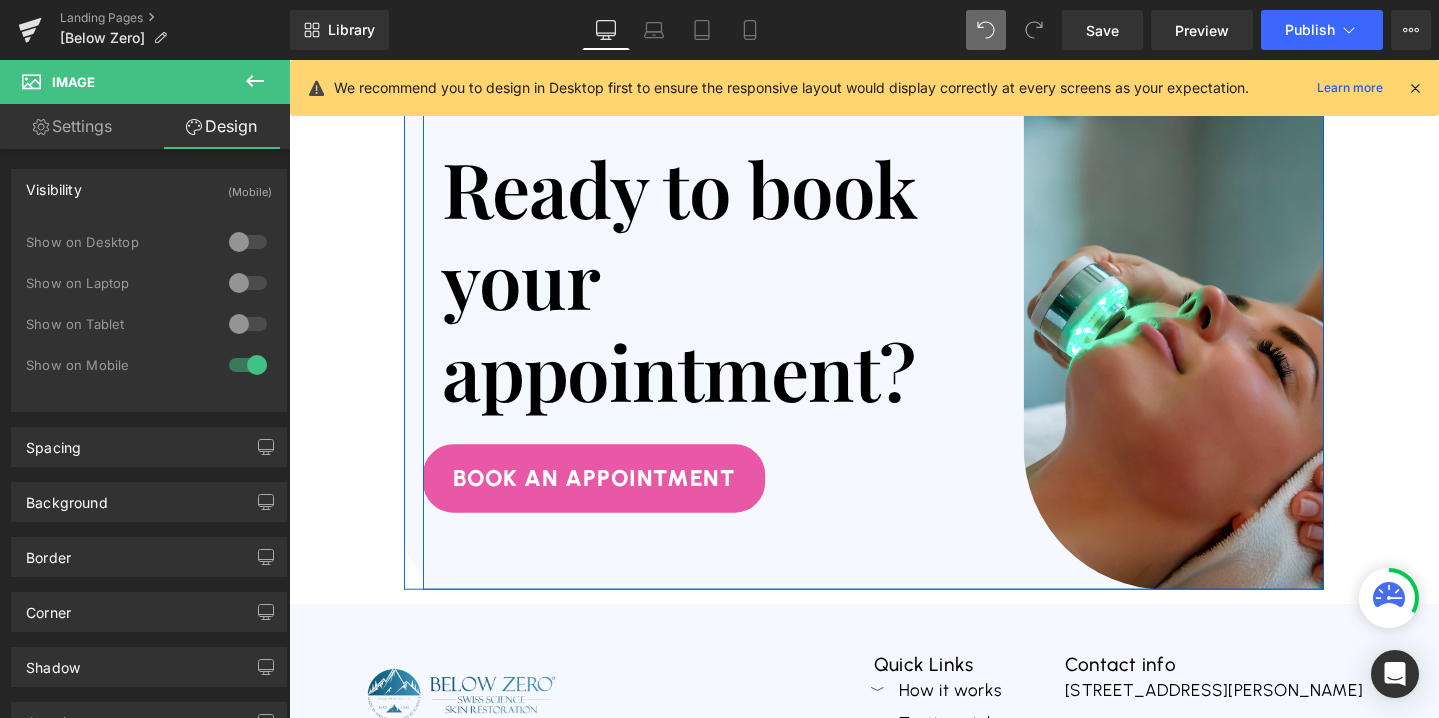 scroll, scrollTop: 6573, scrollLeft: 0, axis: vertical 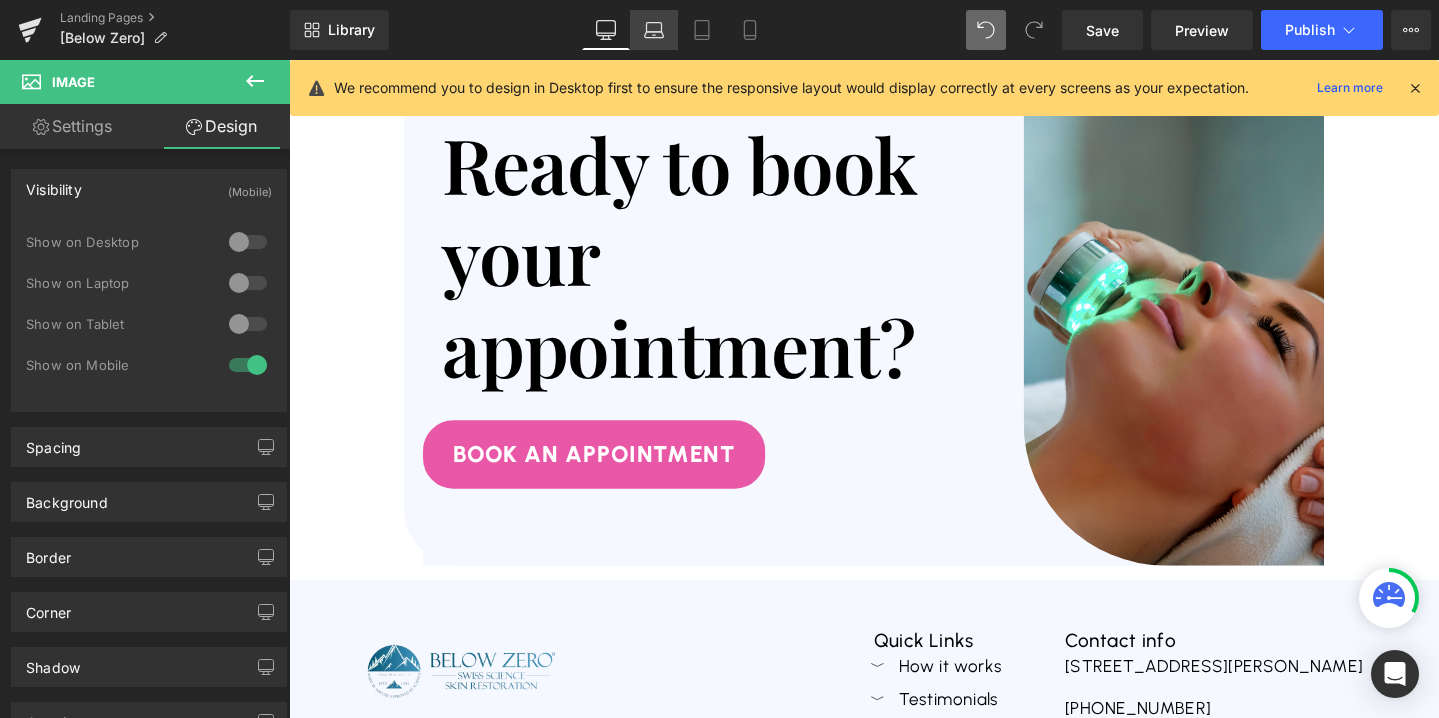 click on "Laptop" at bounding box center (654, 30) 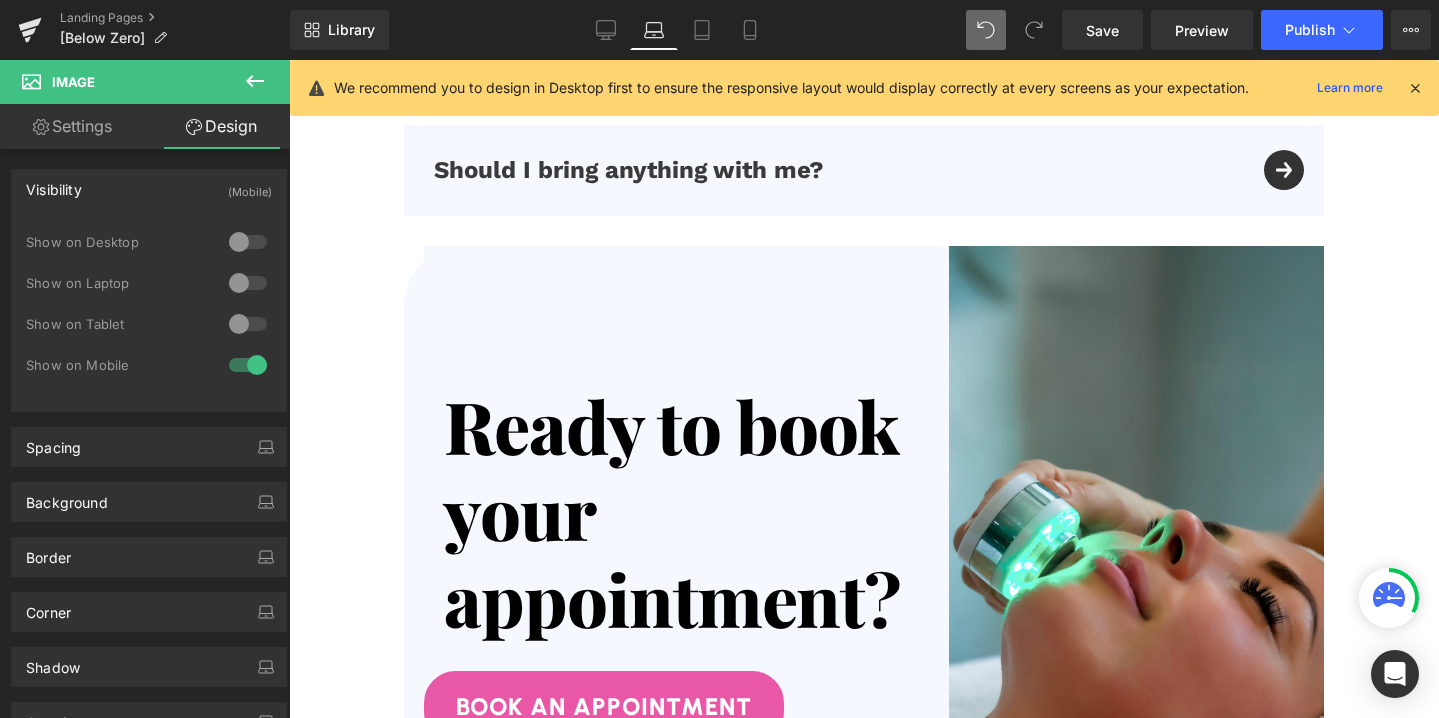 scroll, scrollTop: 0, scrollLeft: 0, axis: both 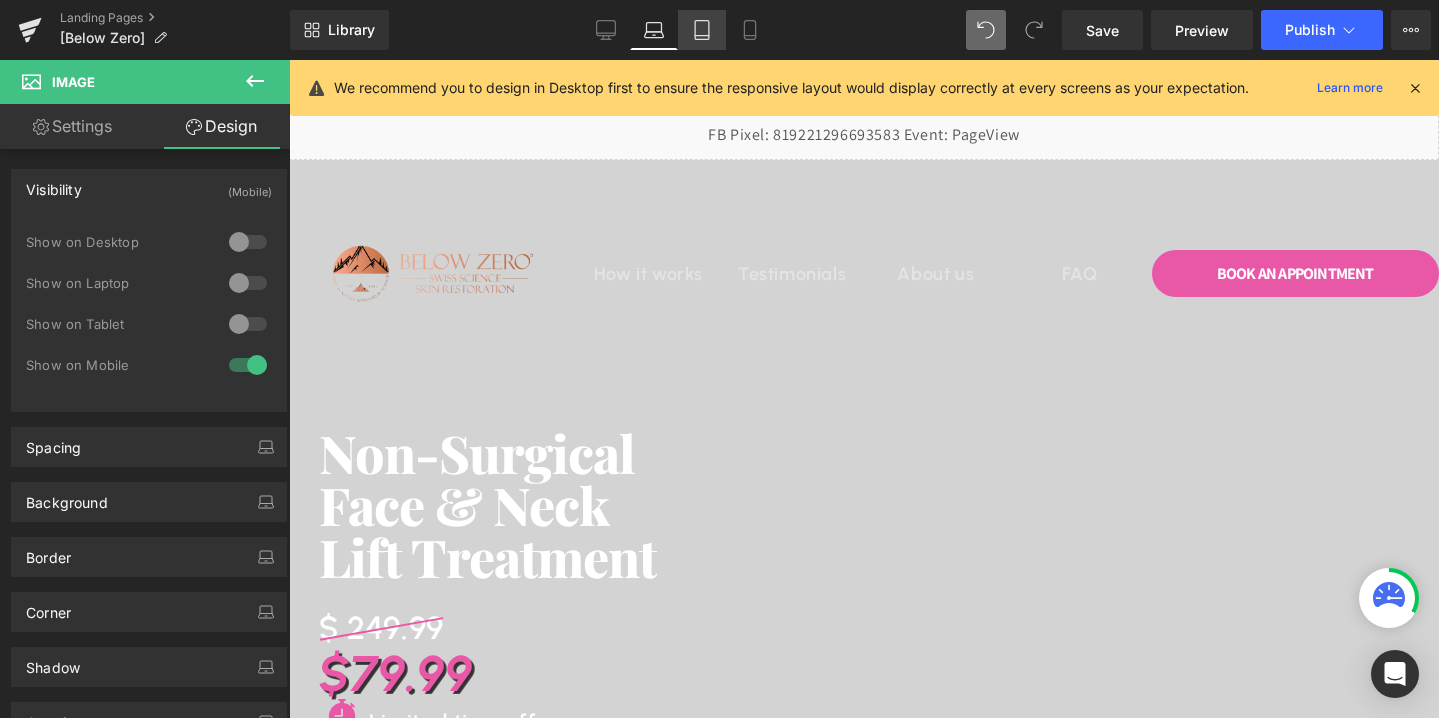 click 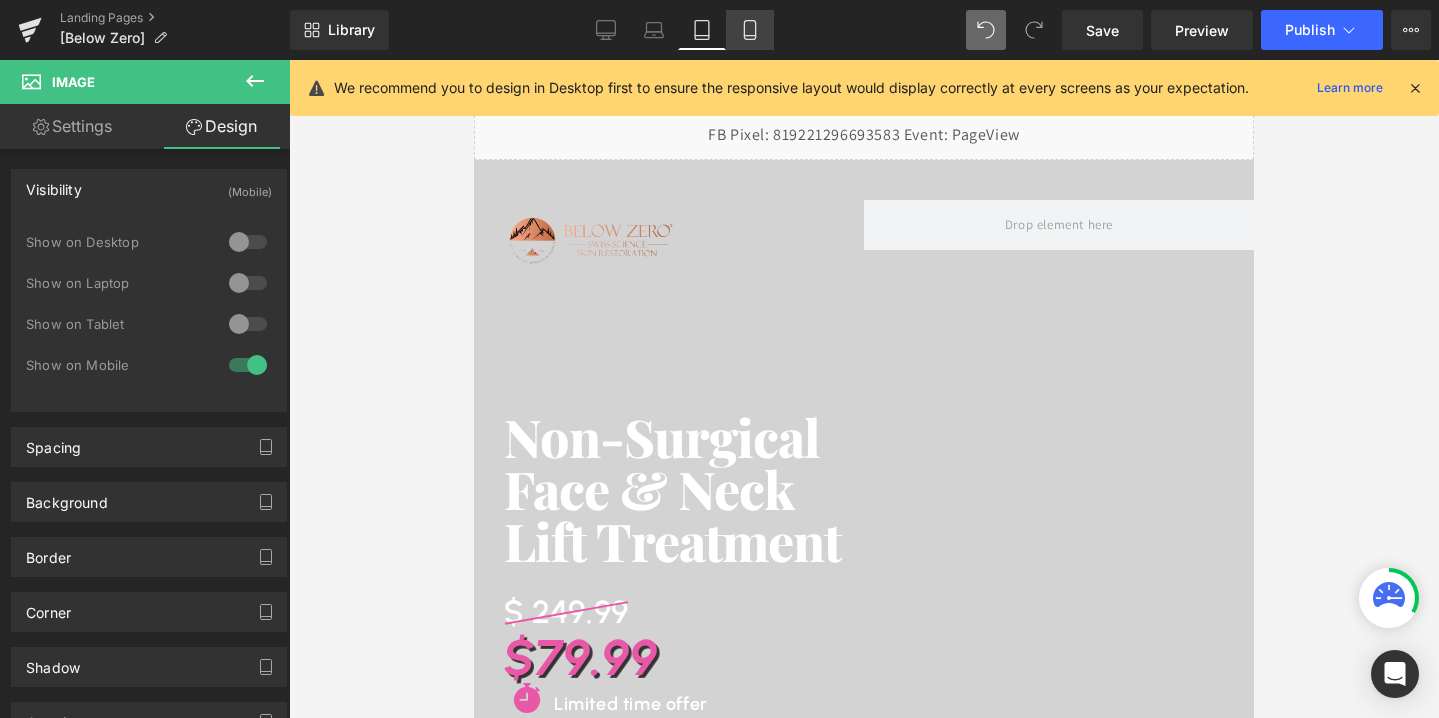 click 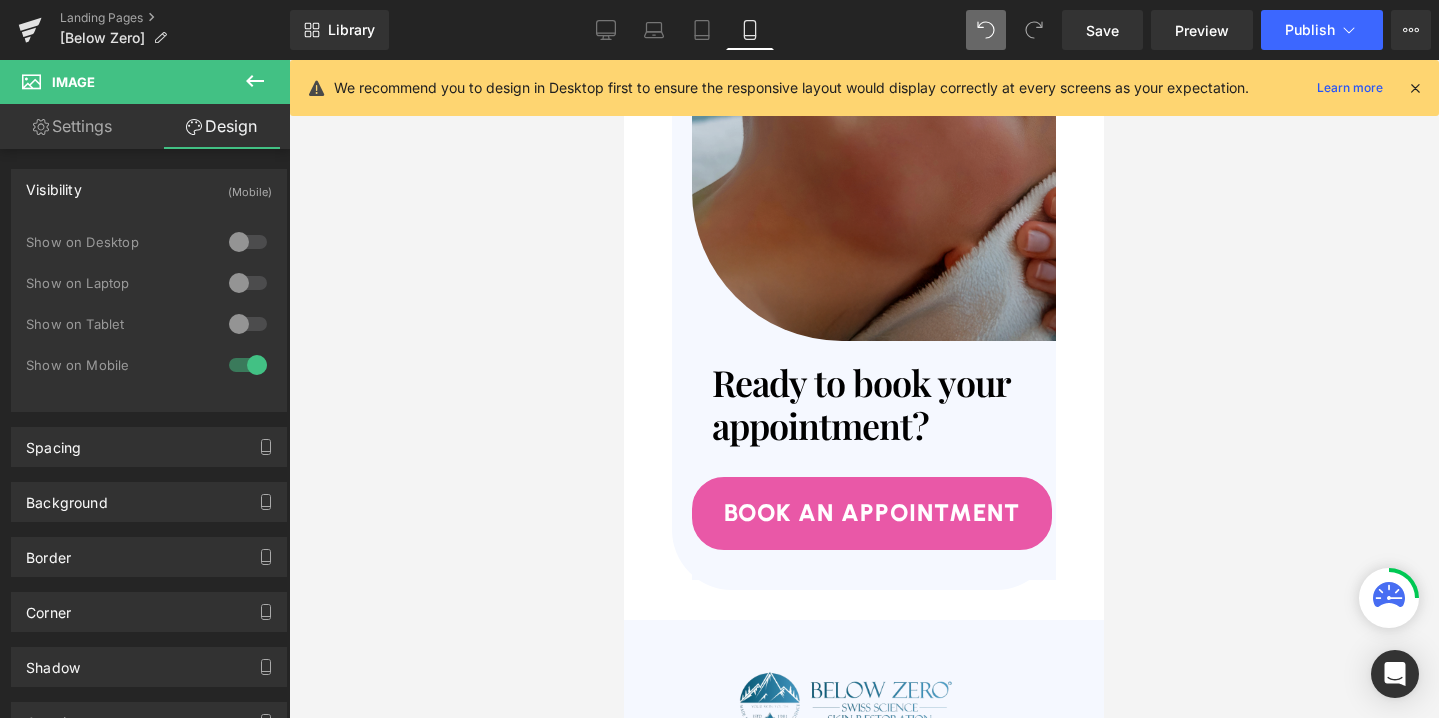 scroll, scrollTop: 8348, scrollLeft: 0, axis: vertical 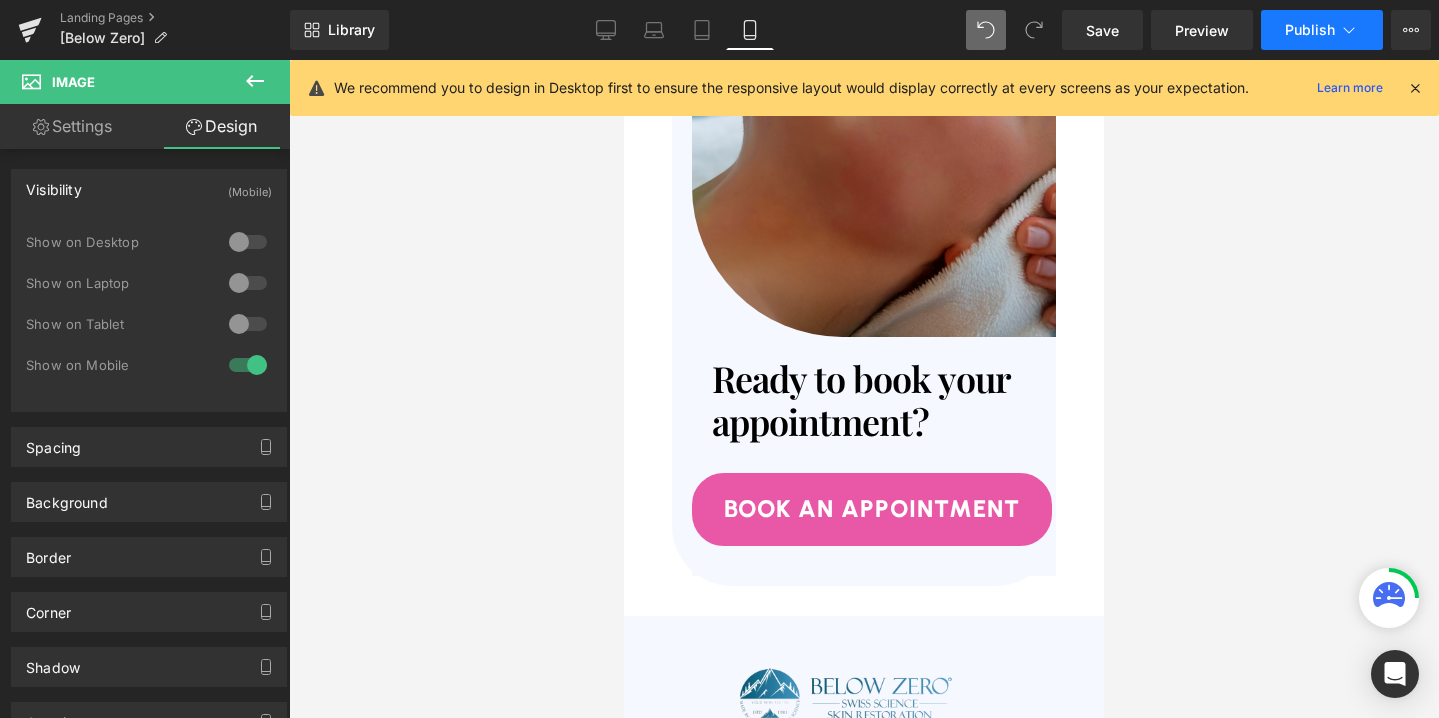 click on "Publish" at bounding box center [1310, 30] 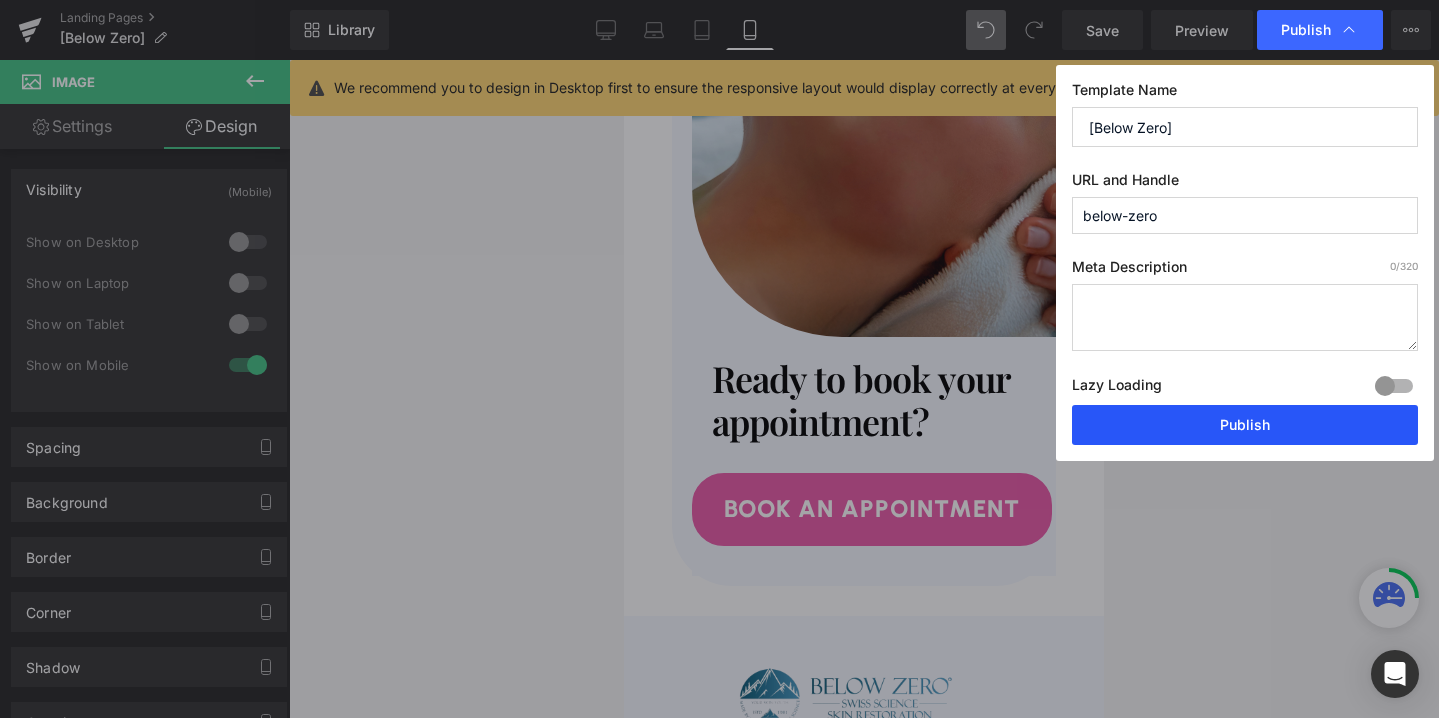 click on "Publish" at bounding box center [1245, 425] 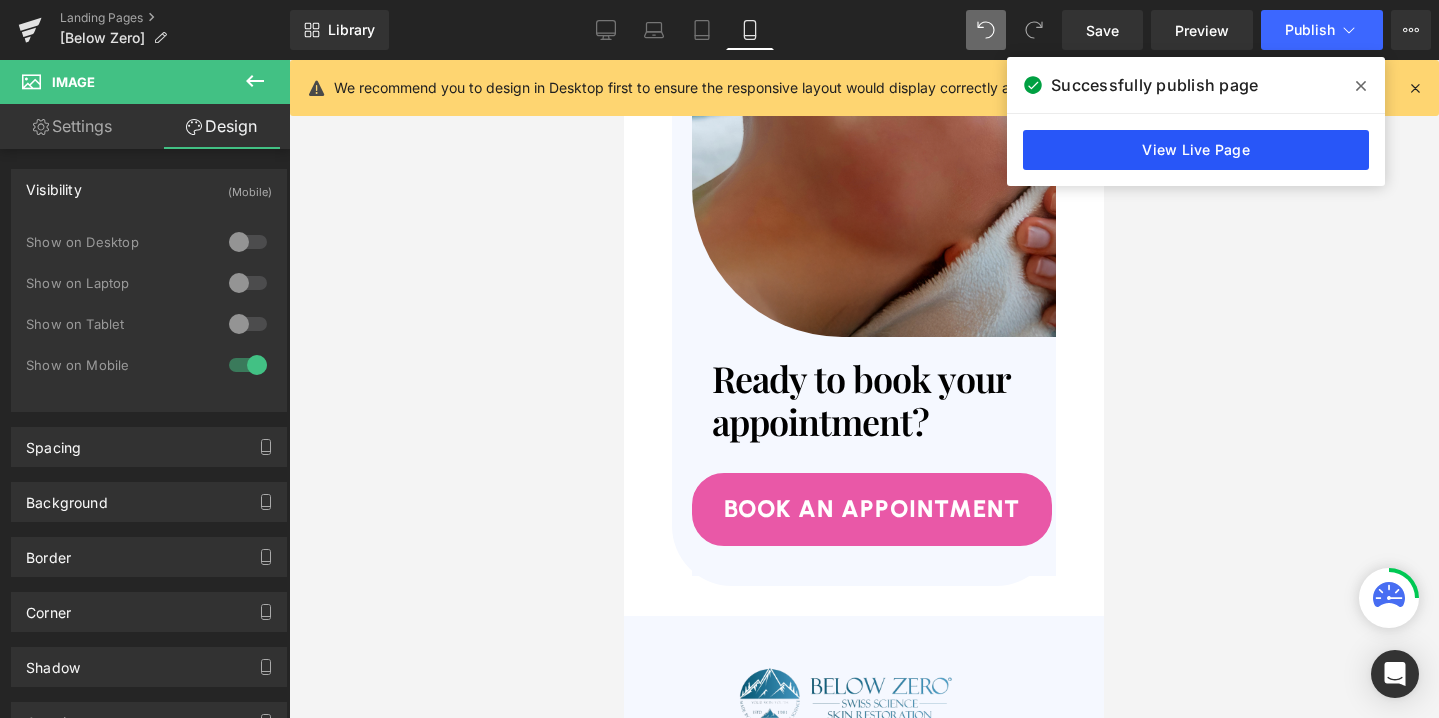 click on "View Live Page" at bounding box center [1196, 150] 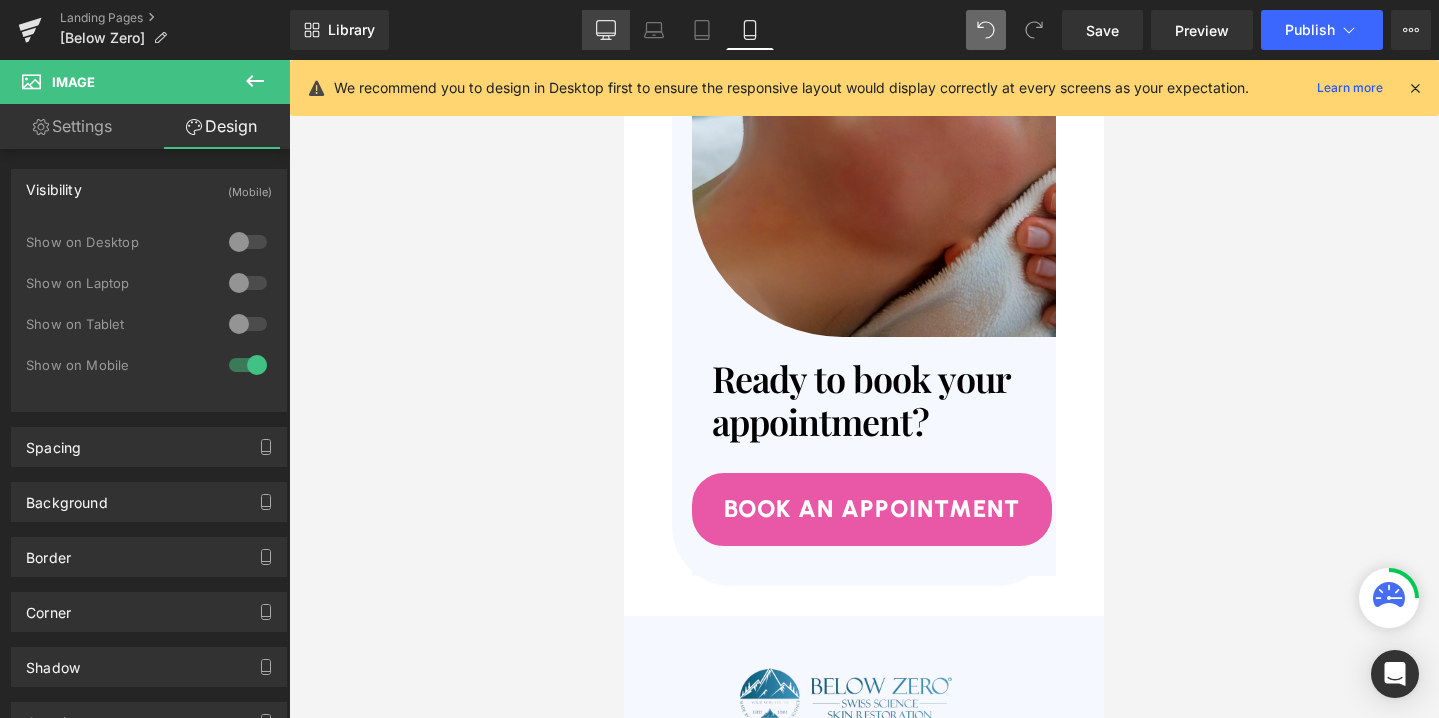 click on "Desktop" at bounding box center (606, 30) 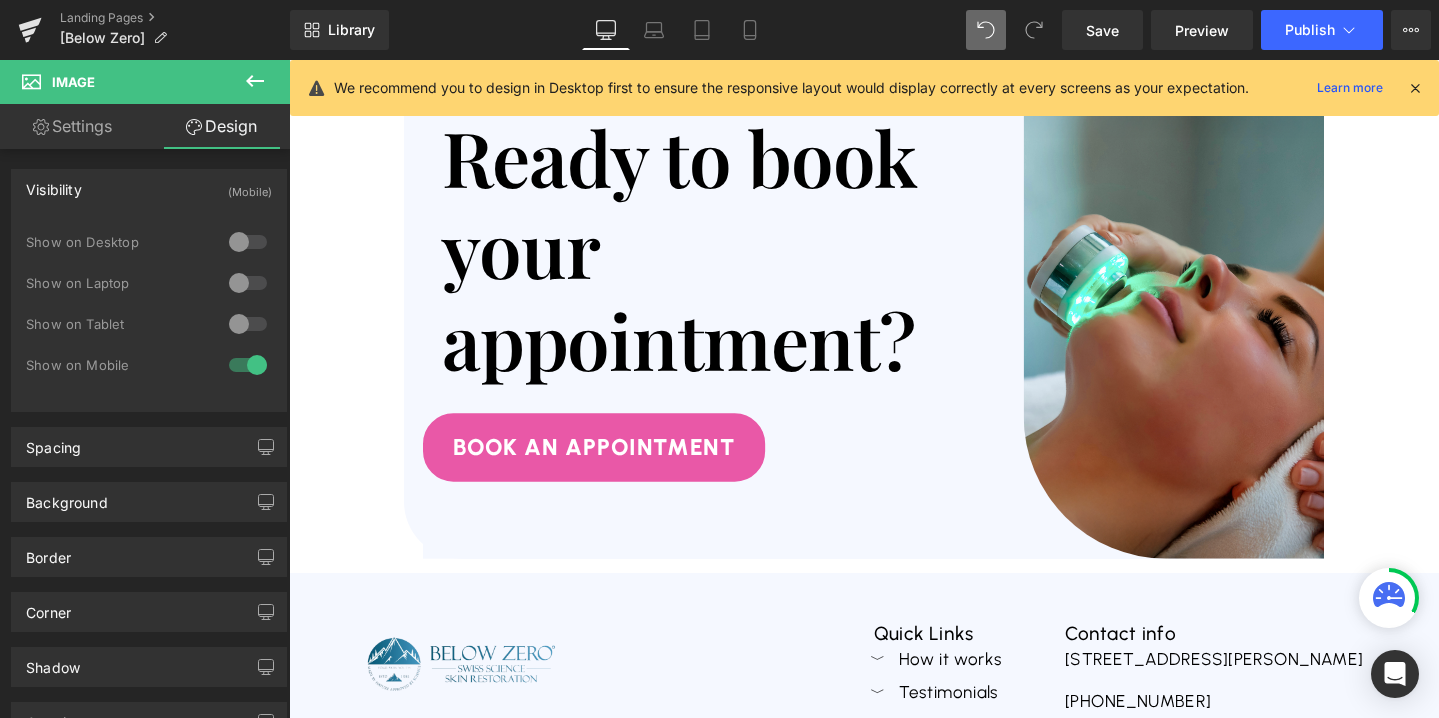 scroll, scrollTop: 6585, scrollLeft: 0, axis: vertical 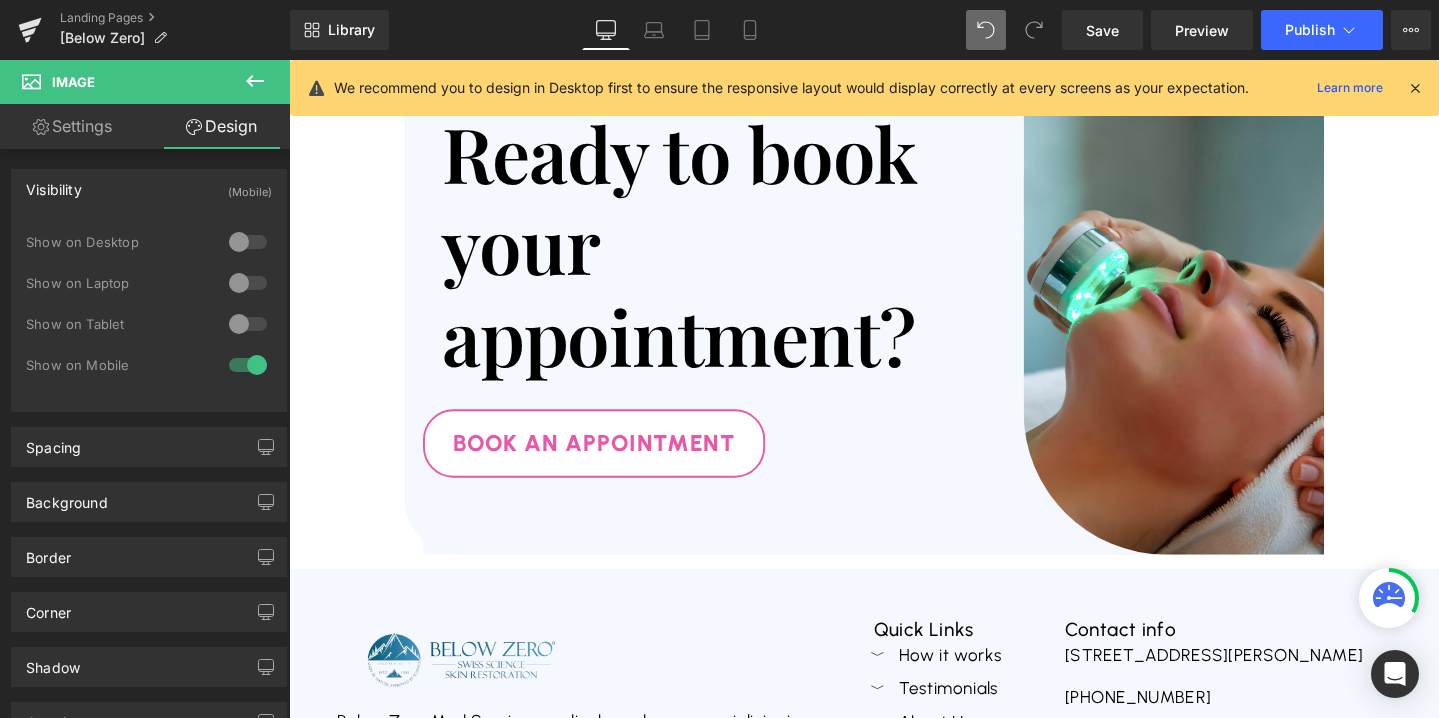 click on "Book An APPOINTMENT" at bounding box center [610, 463] 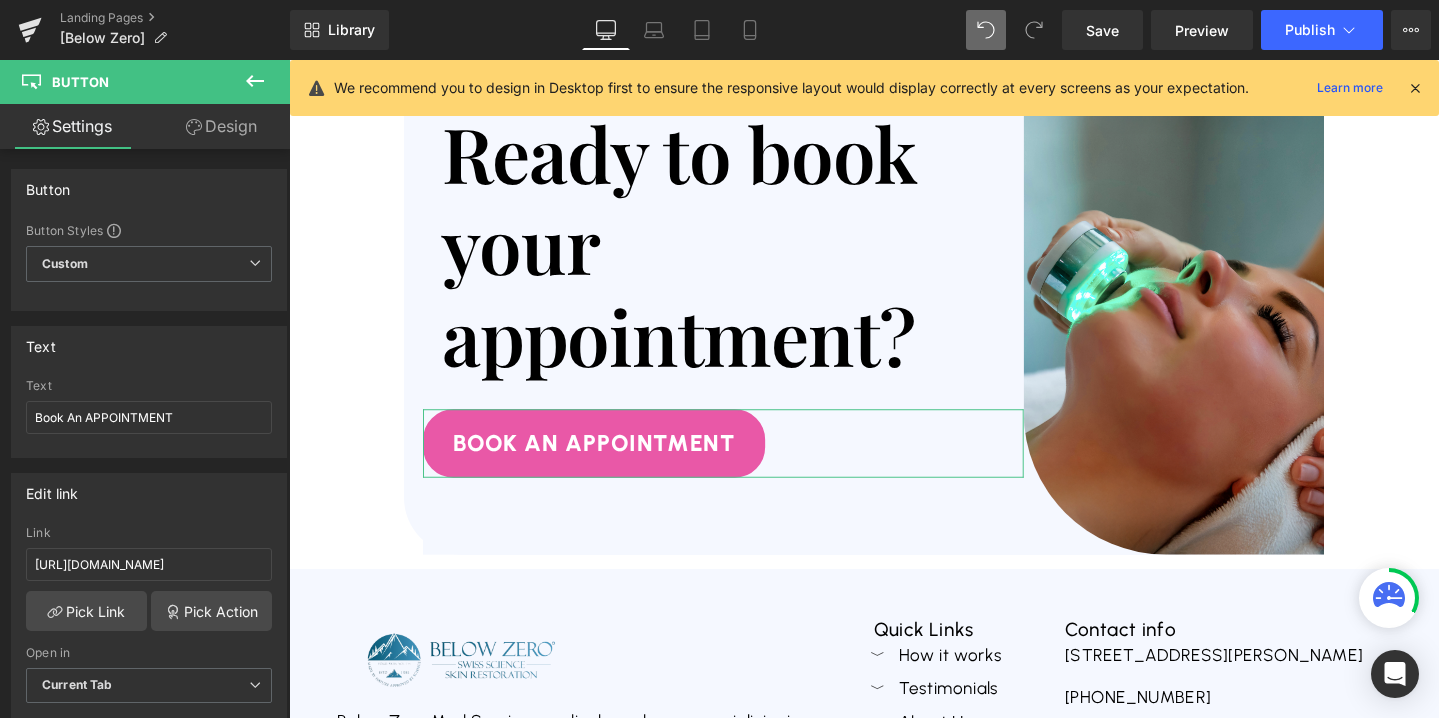 click on "Design" at bounding box center (221, 126) 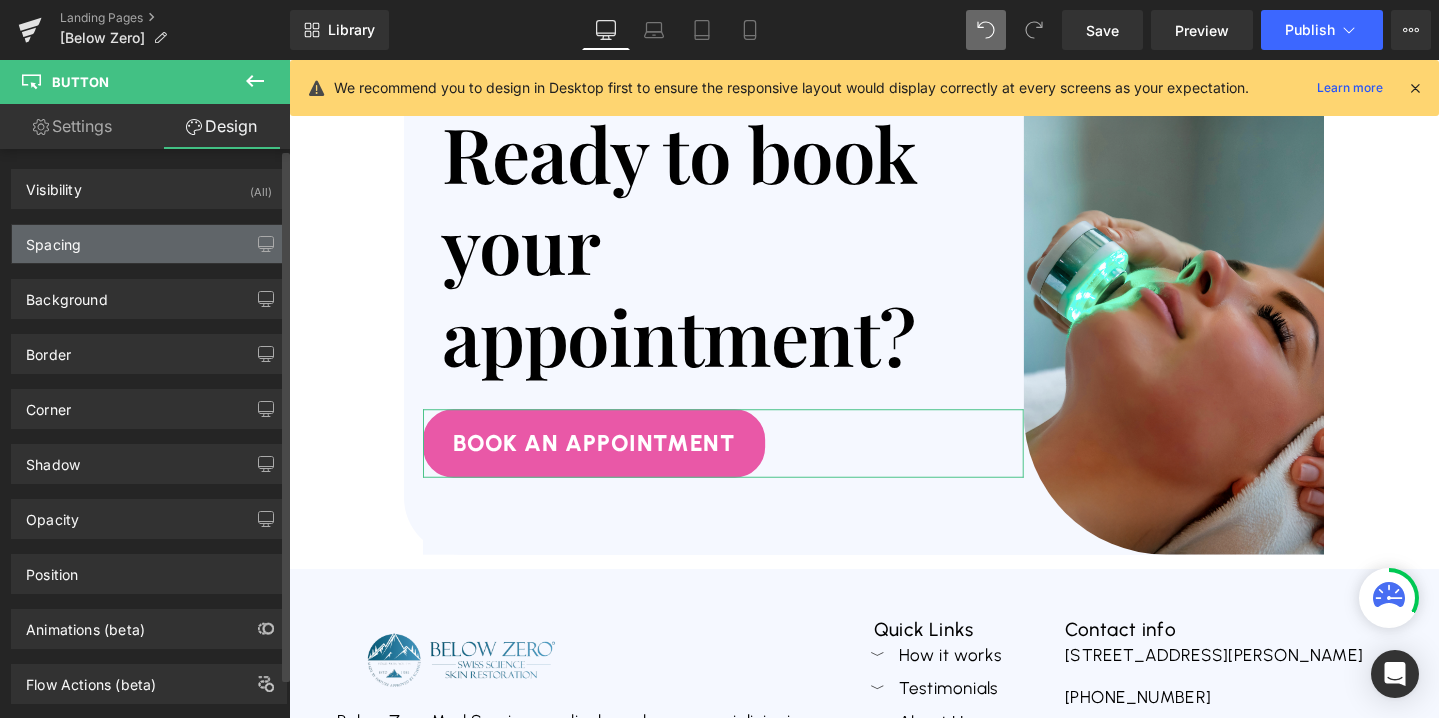 click on "Spacing" at bounding box center (149, 244) 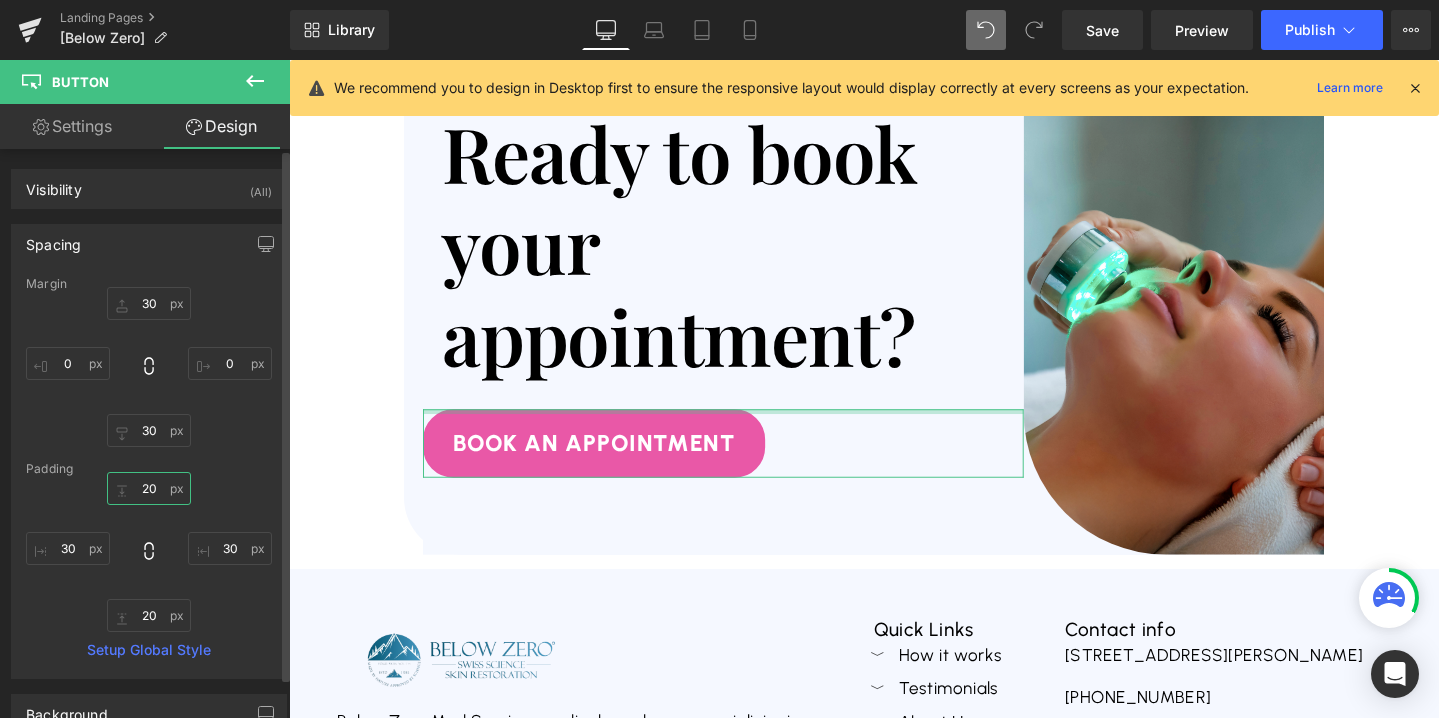 click on "20" at bounding box center [149, 488] 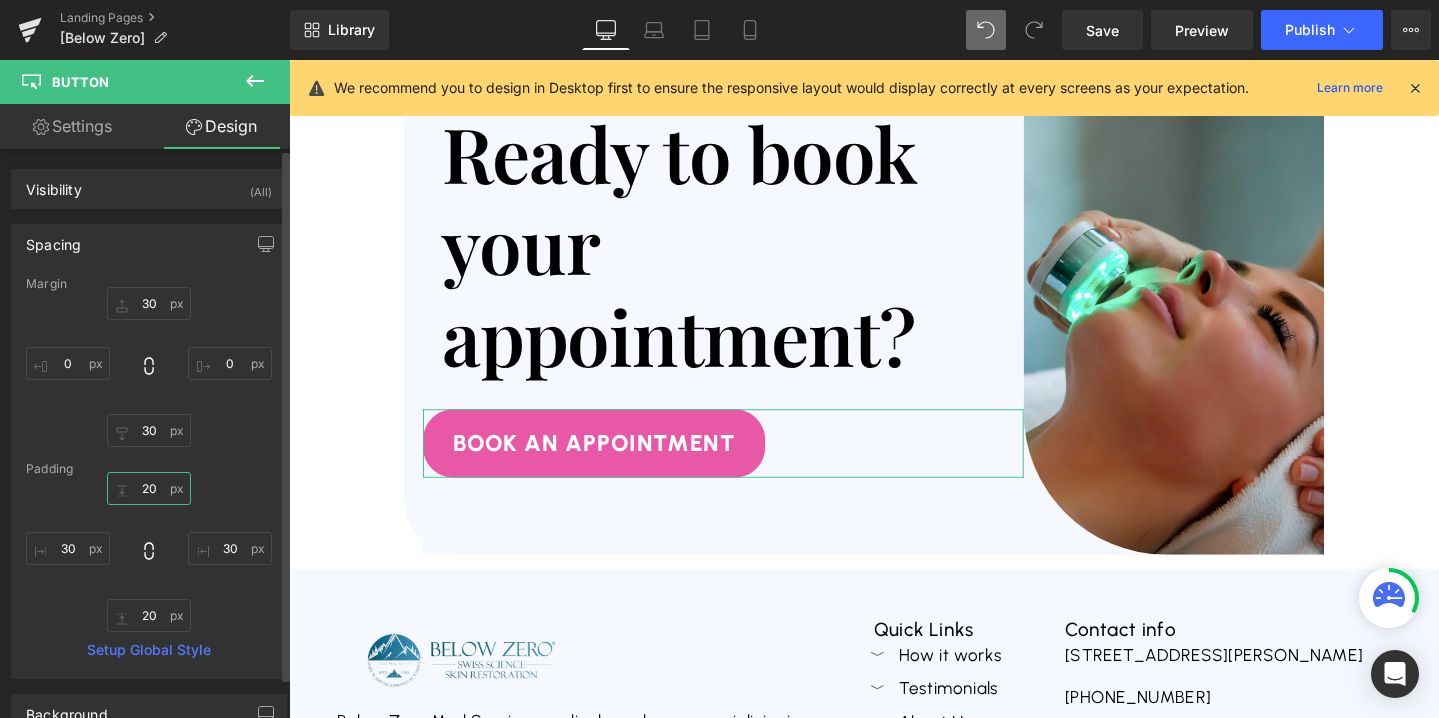 click on "20" at bounding box center (149, 488) 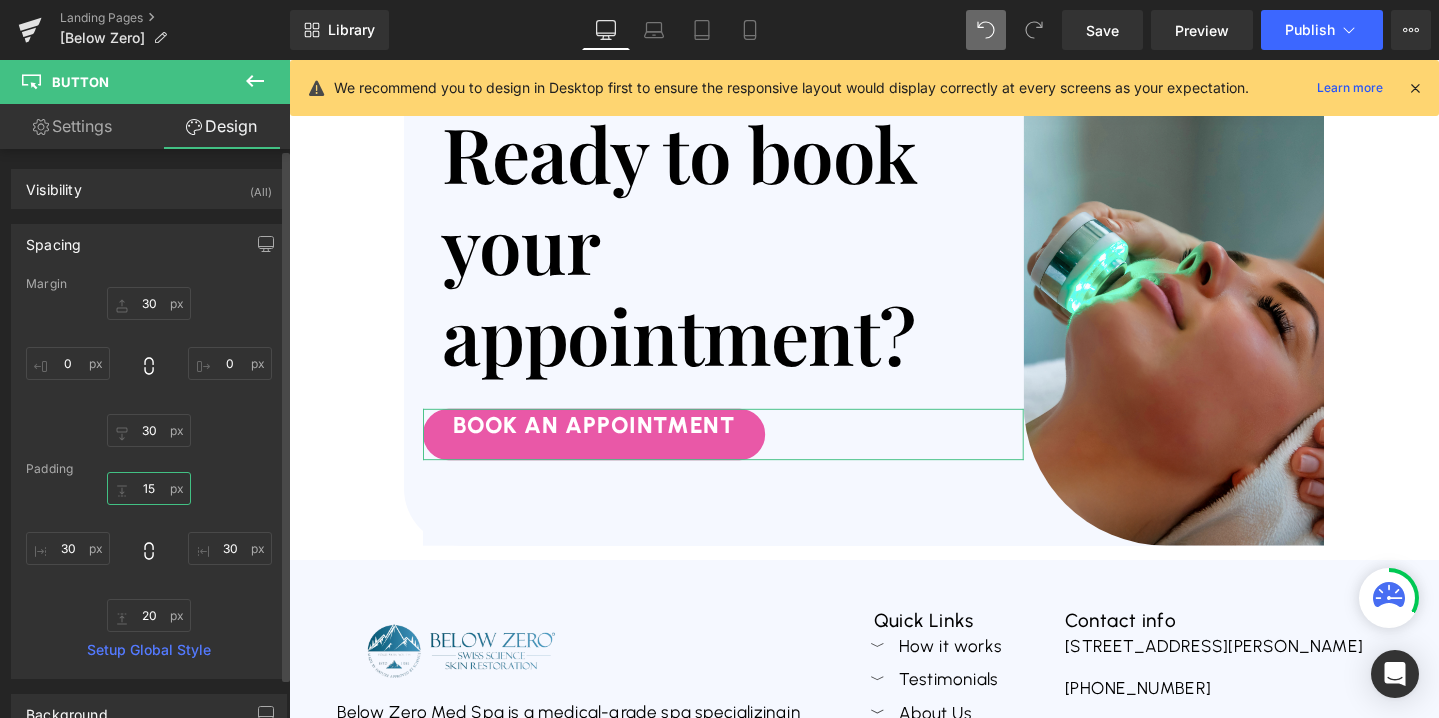 scroll, scrollTop: 6587, scrollLeft: 0, axis: vertical 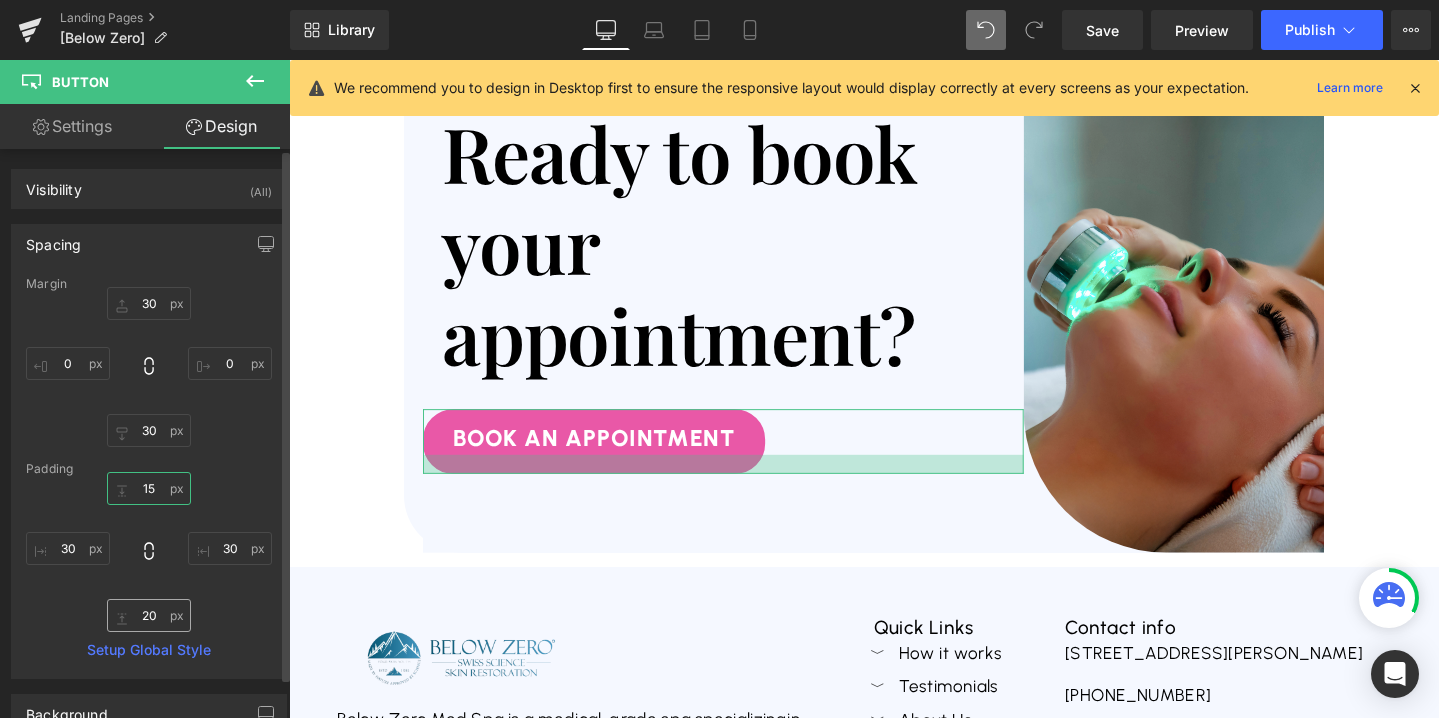 type on "15" 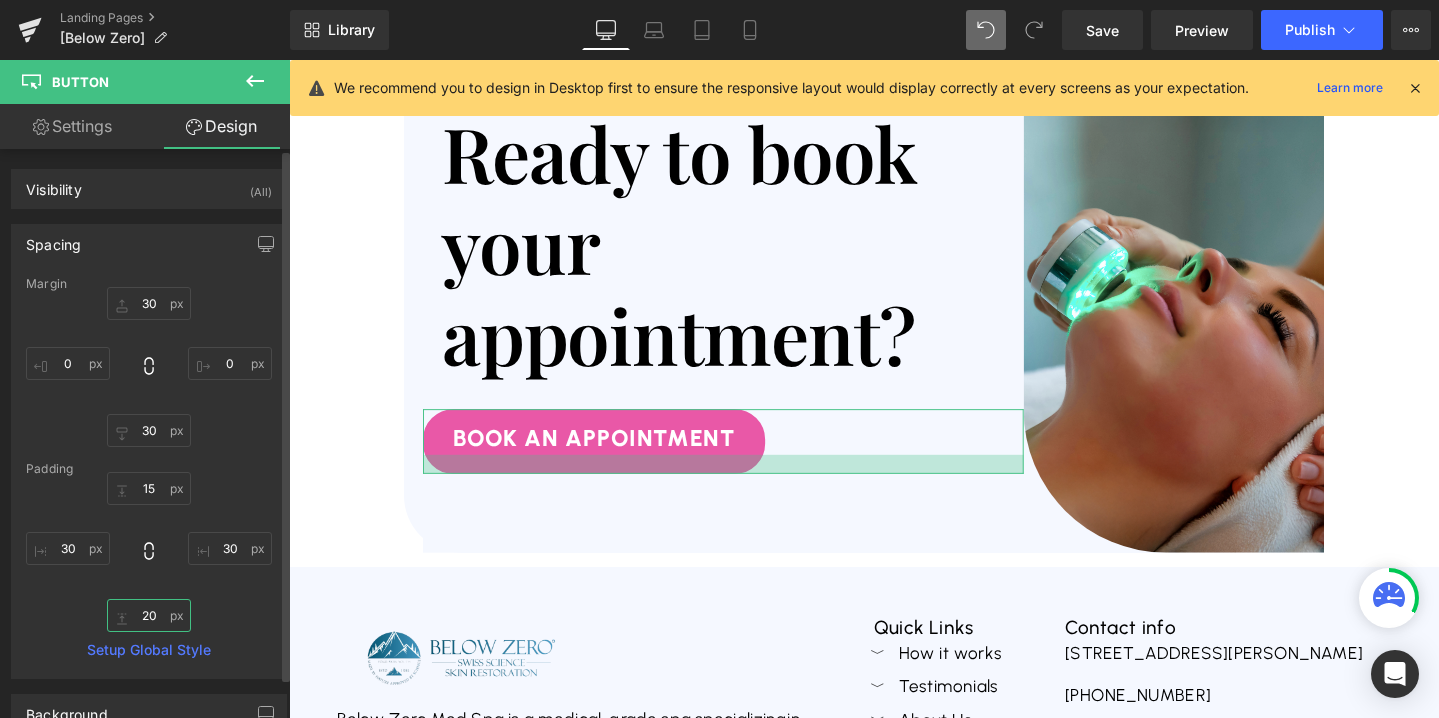 click on "20" at bounding box center [149, 615] 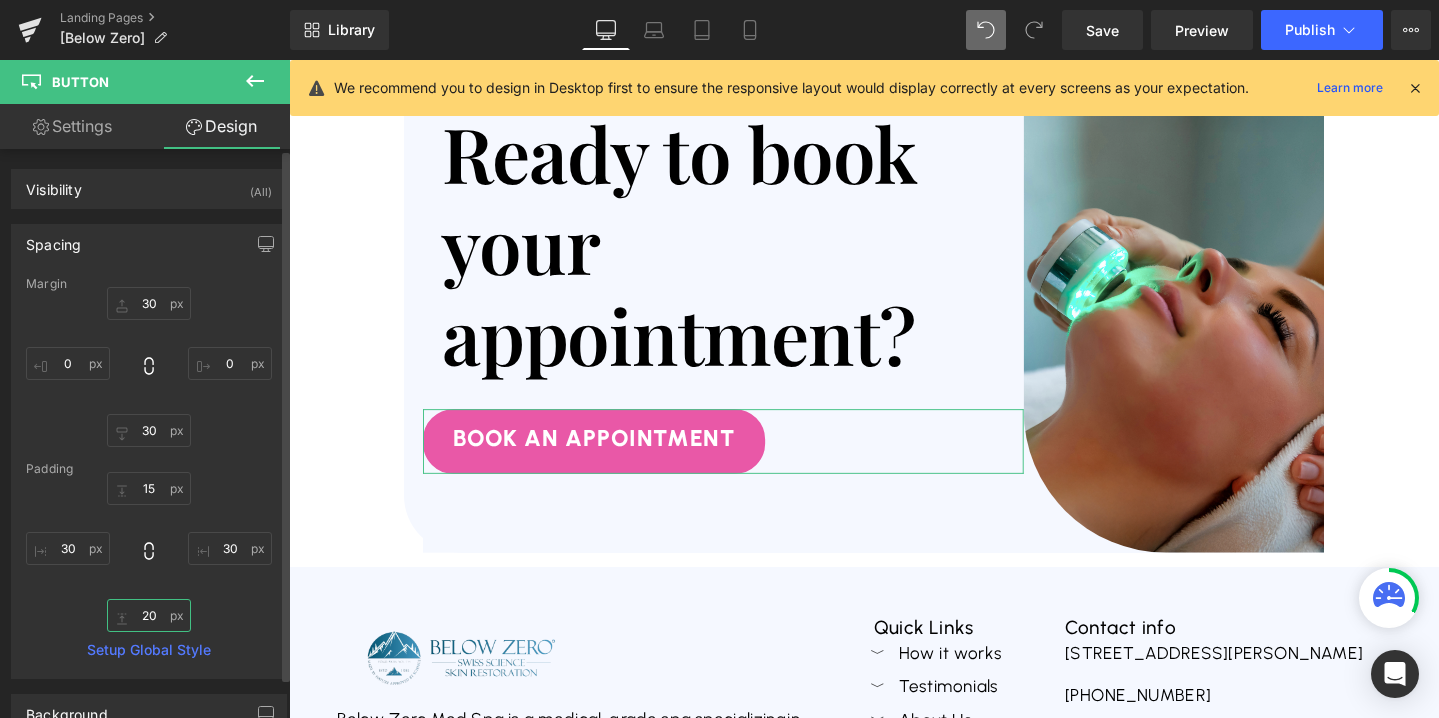 click on "20" at bounding box center (149, 615) 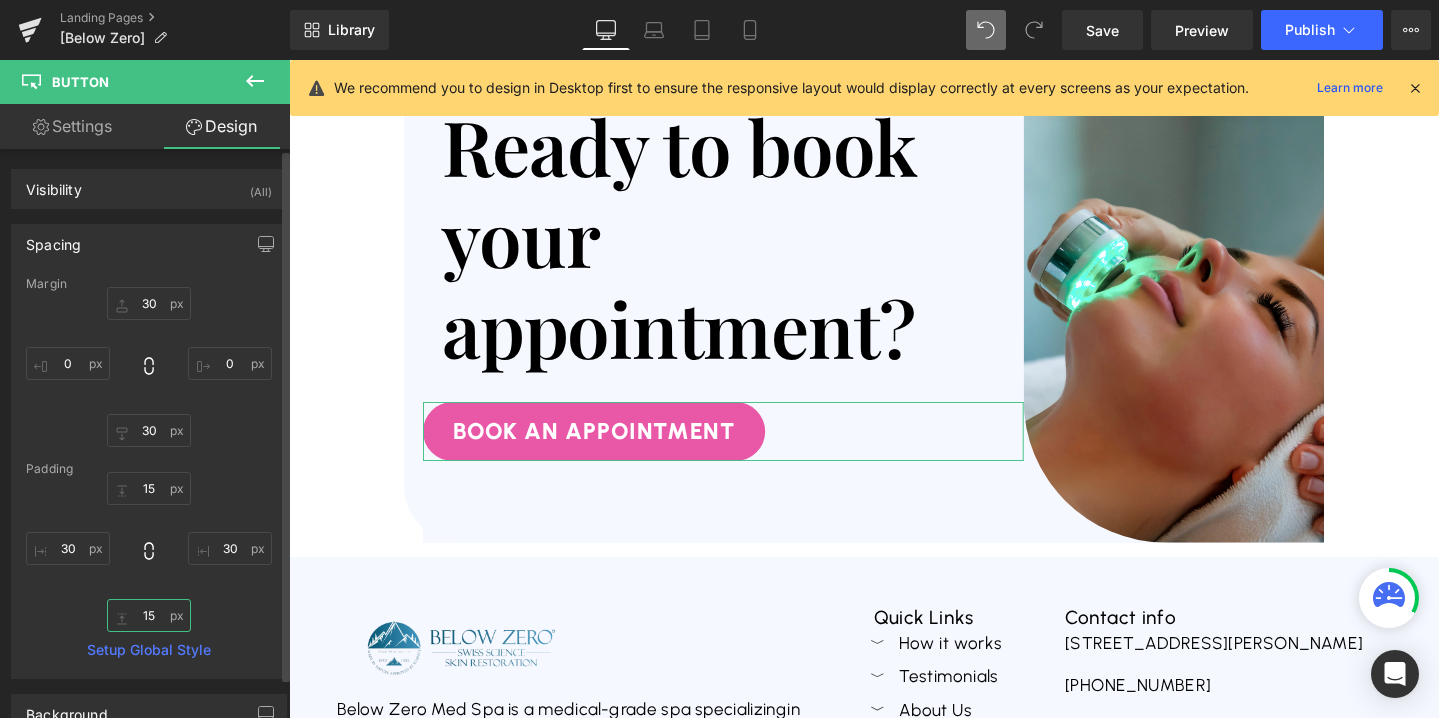 scroll, scrollTop: 6590, scrollLeft: 0, axis: vertical 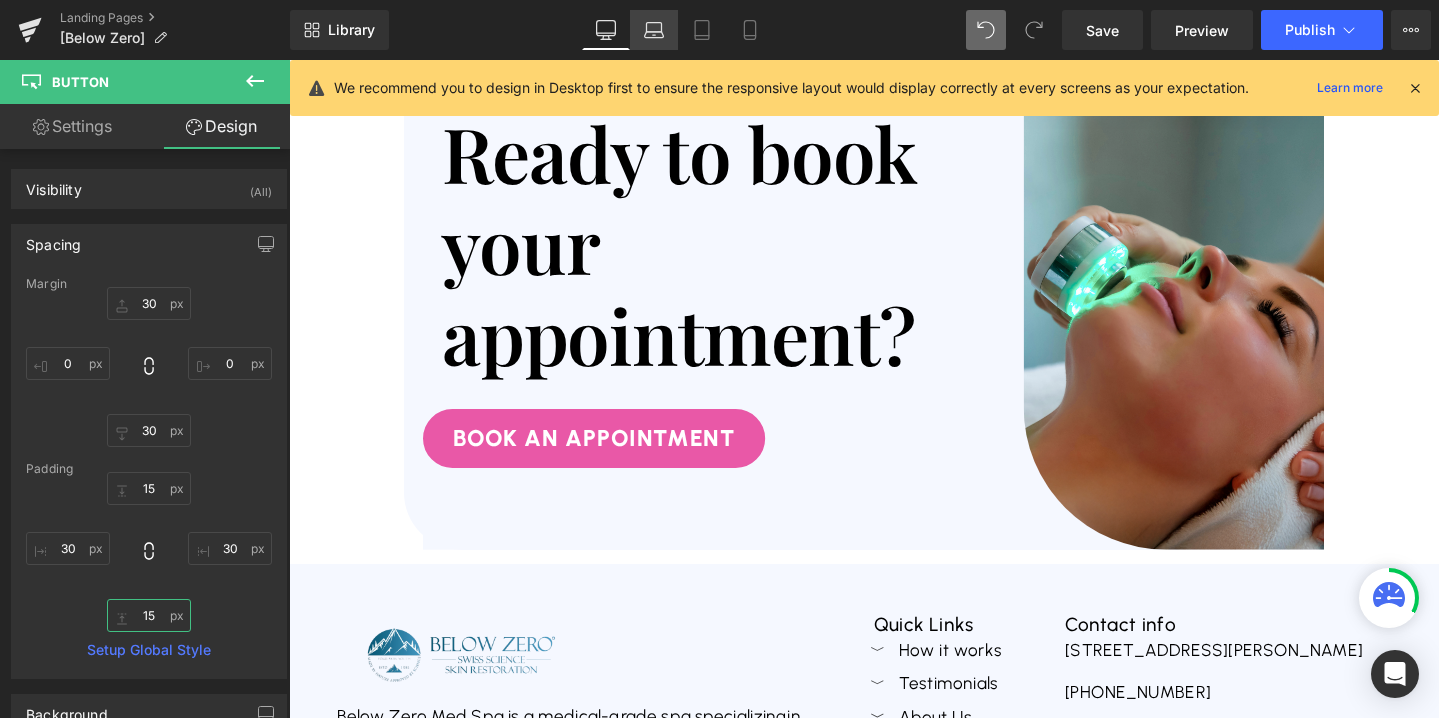 type on "15" 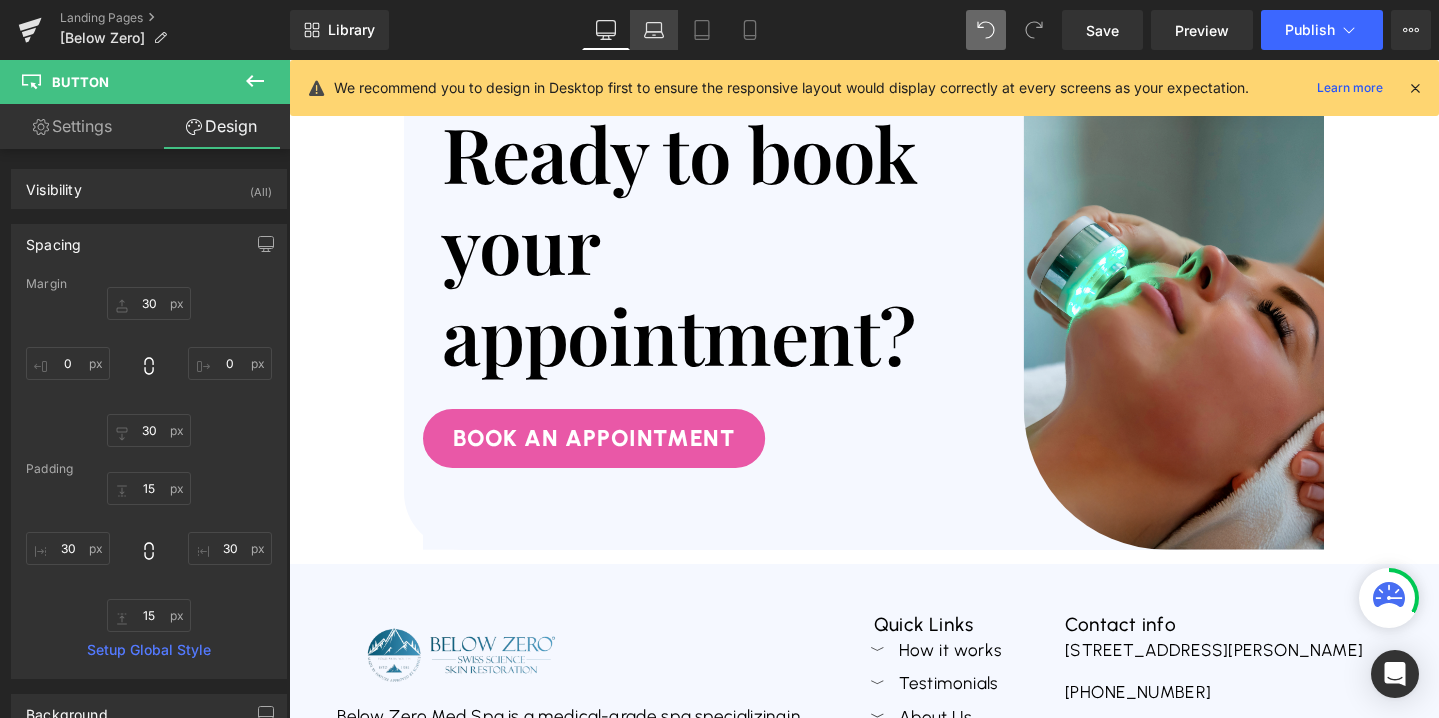 click 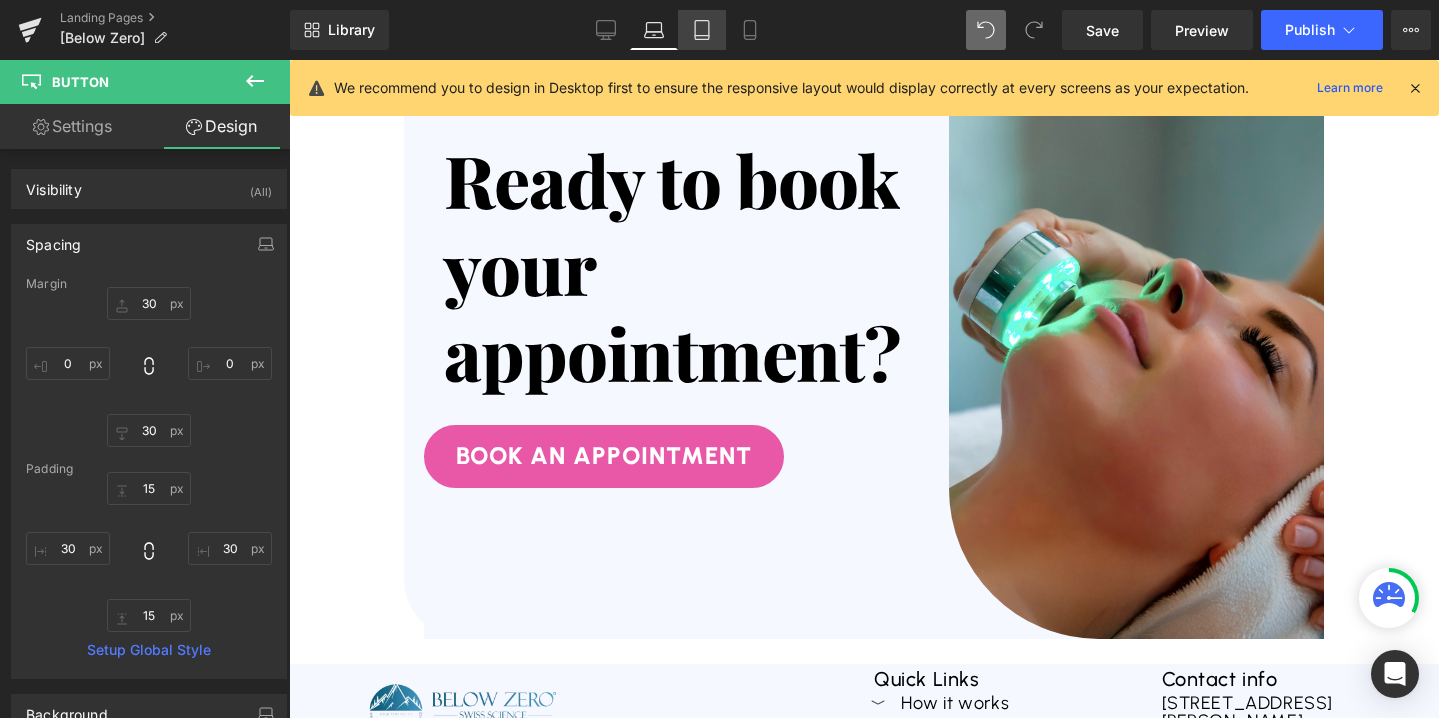 click 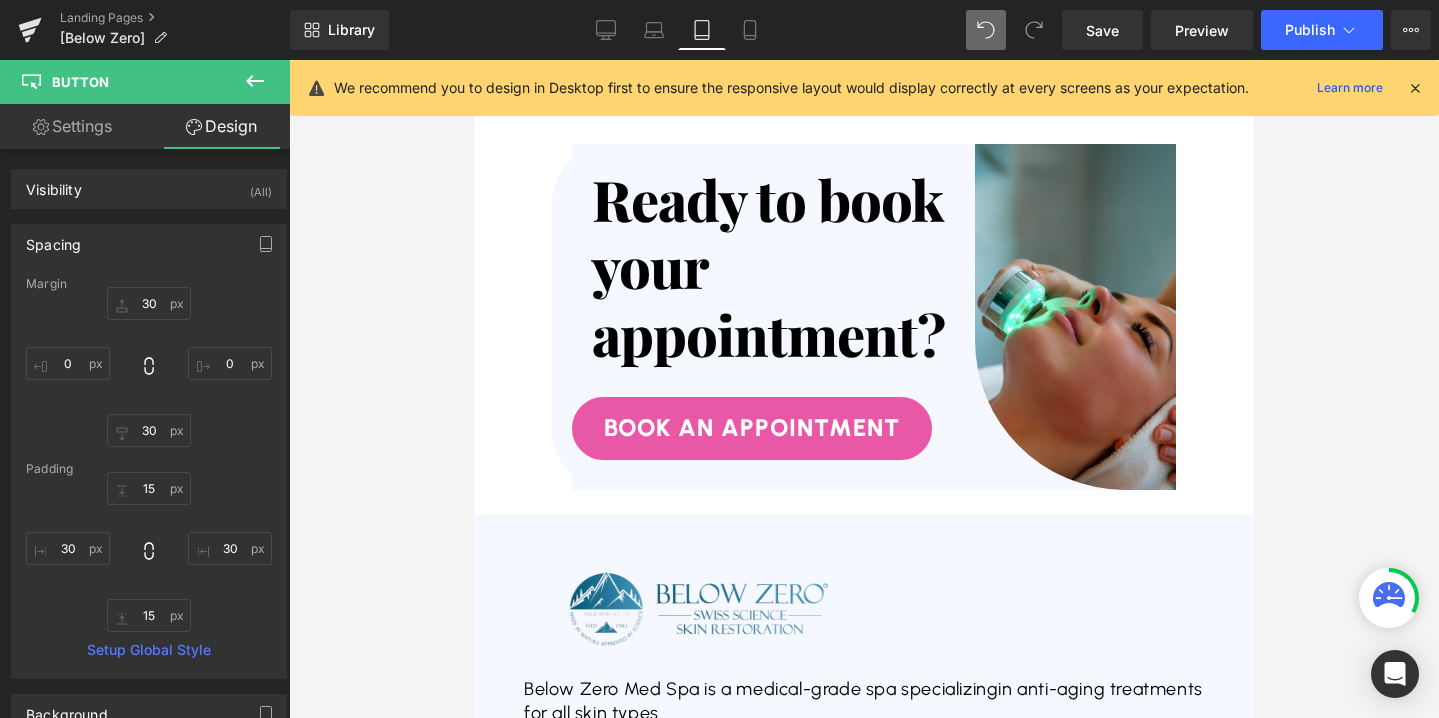 scroll, scrollTop: 8297, scrollLeft: 0, axis: vertical 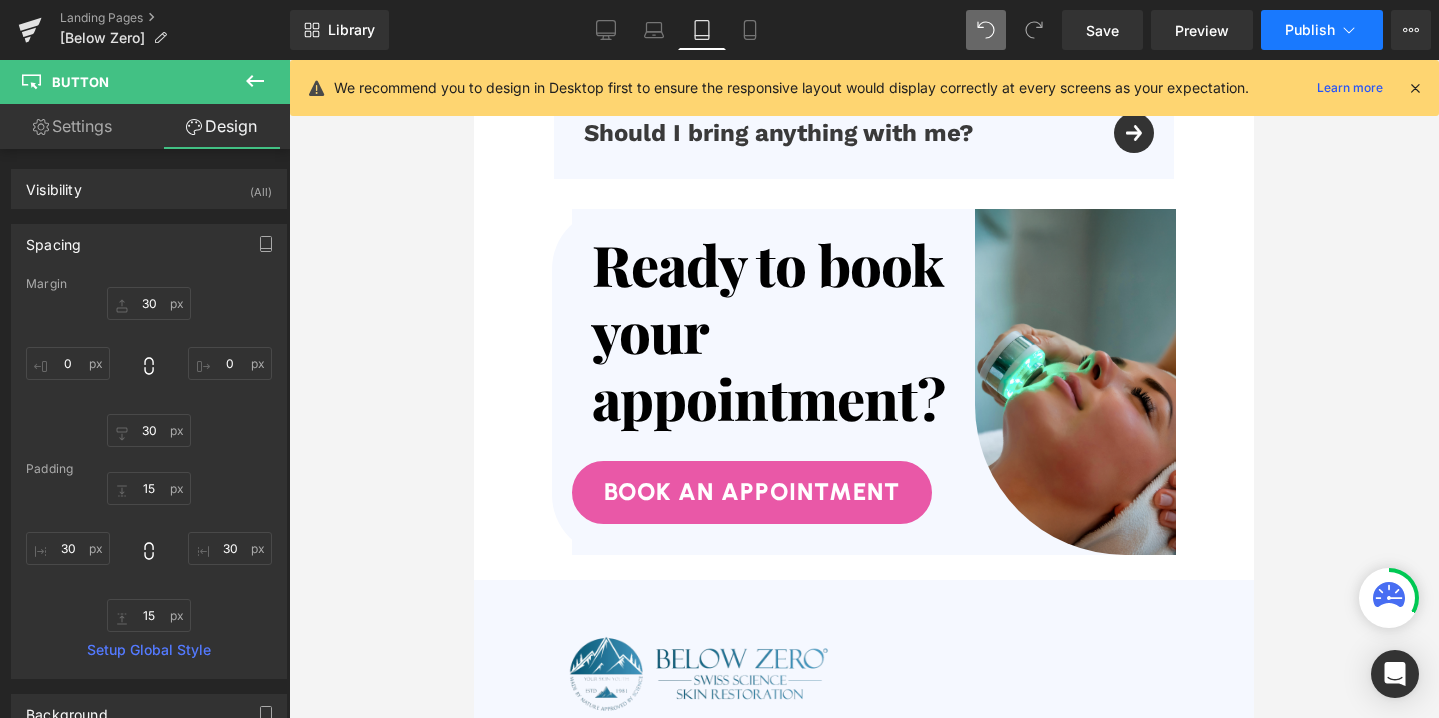 click on "Publish" at bounding box center [1310, 30] 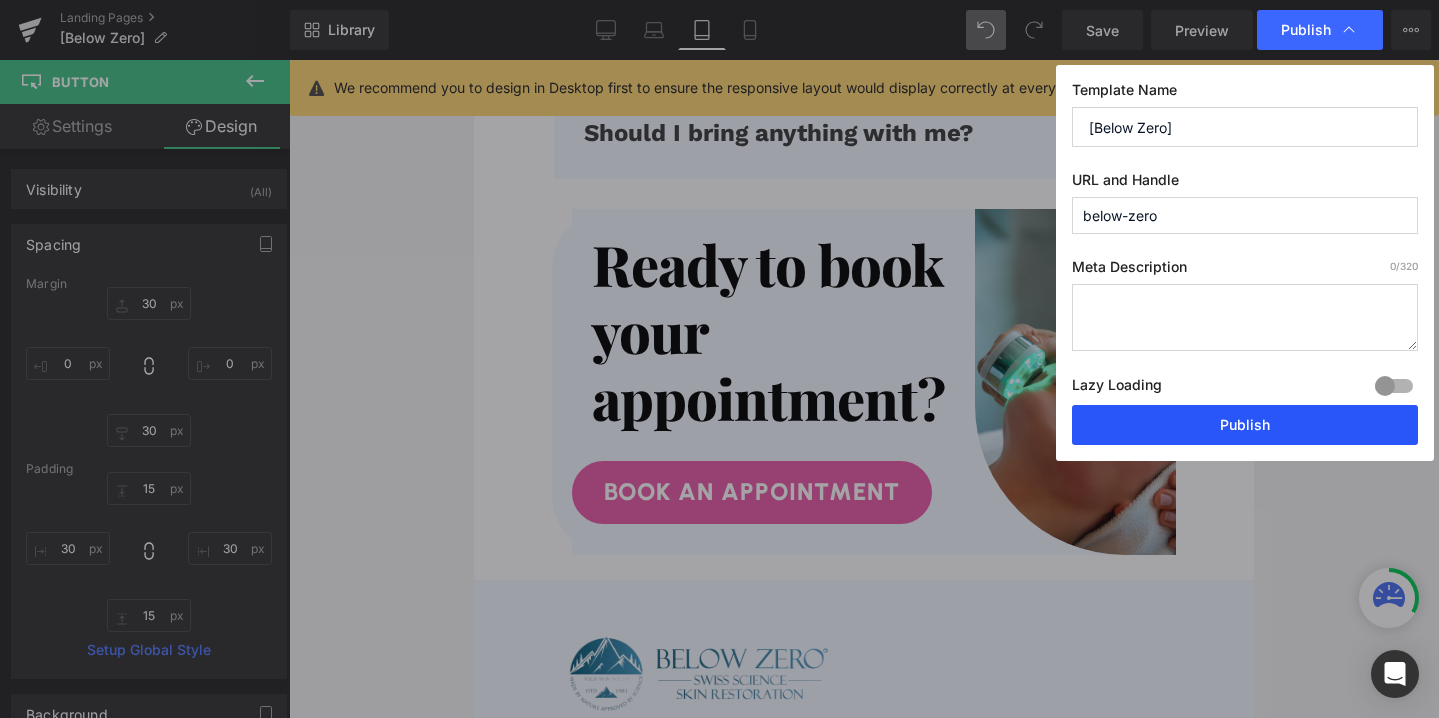 click on "Publish" at bounding box center [1245, 425] 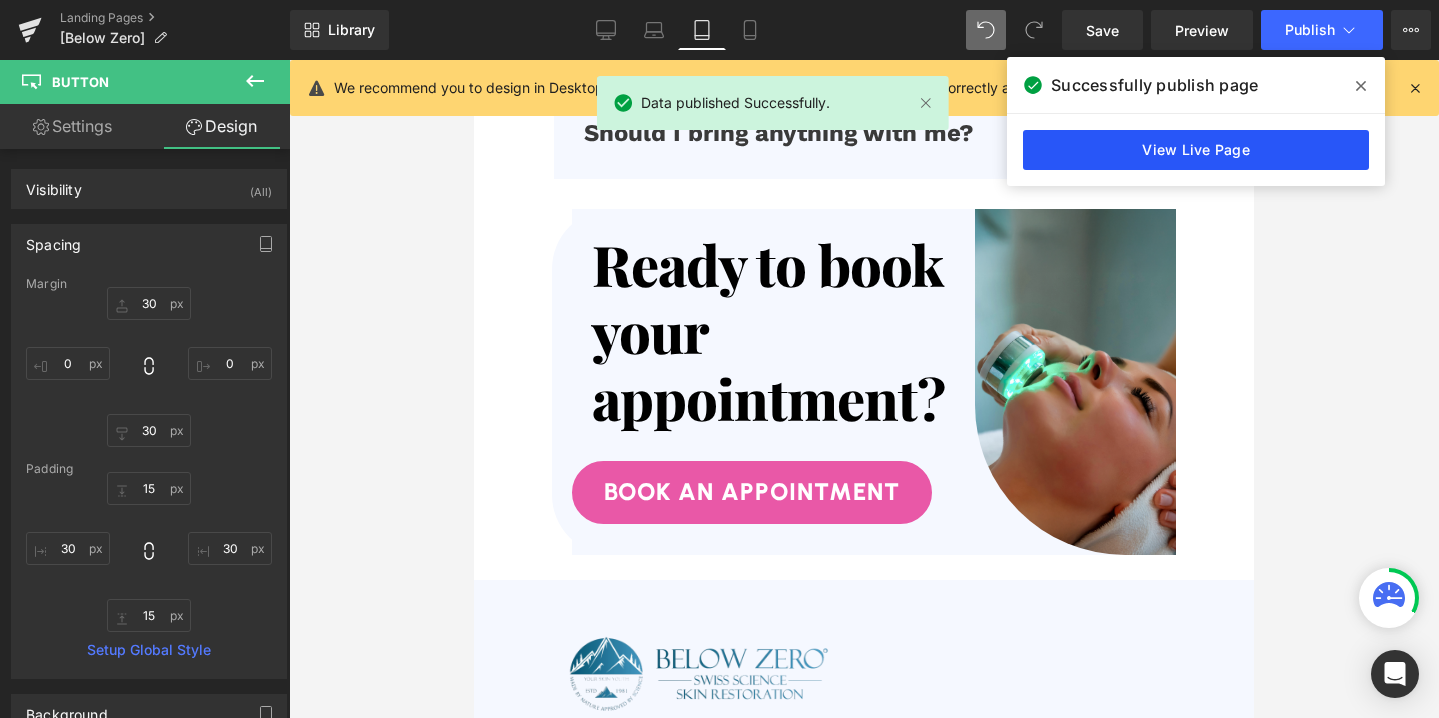 click on "View Live Page" at bounding box center (1196, 150) 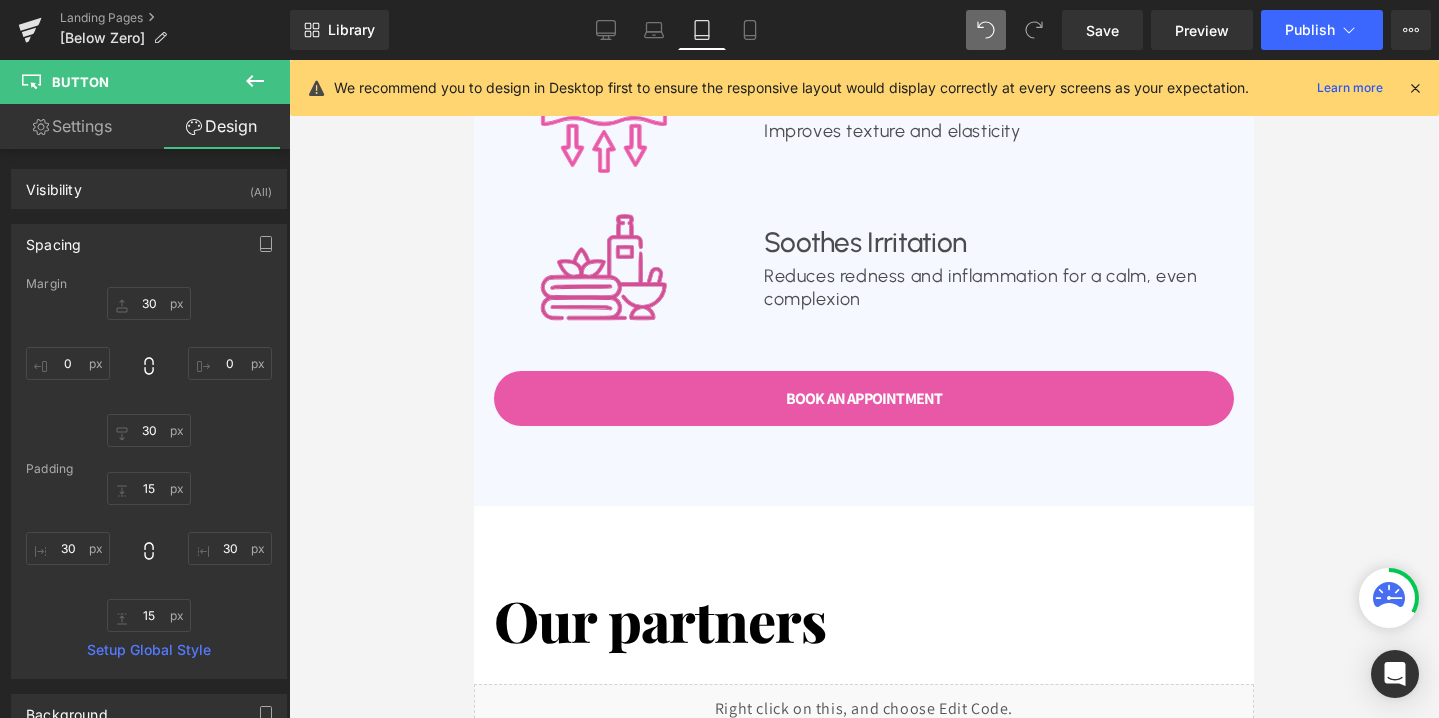 scroll, scrollTop: 1933, scrollLeft: 0, axis: vertical 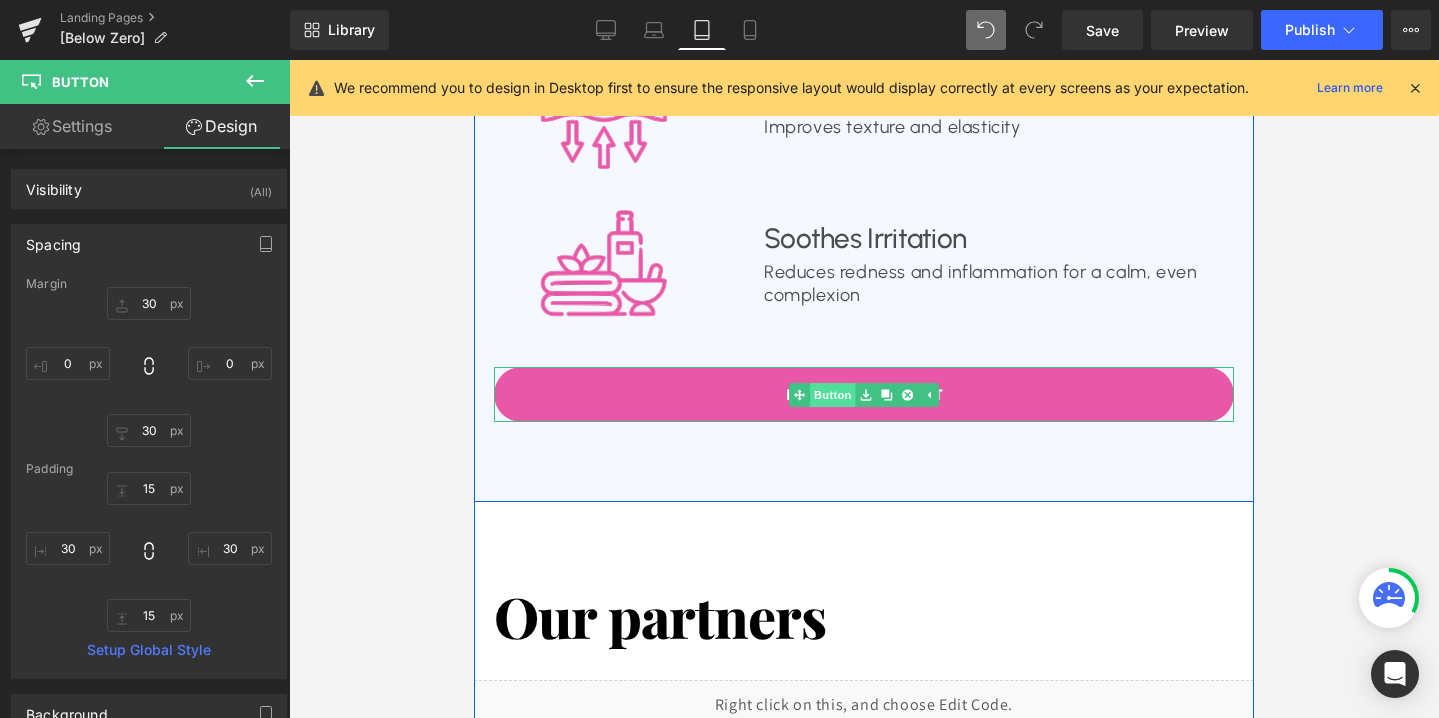 click on "Button" at bounding box center [833, 395] 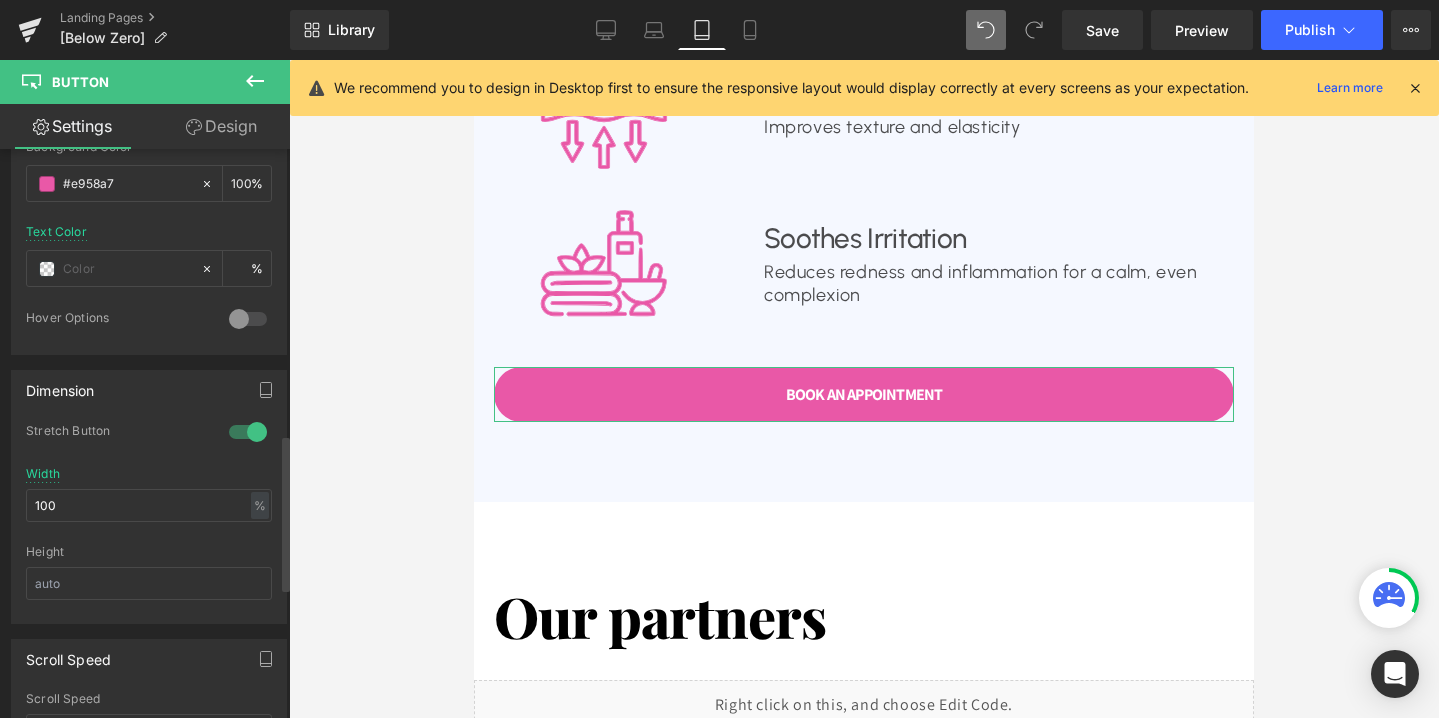 scroll, scrollTop: 1052, scrollLeft: 0, axis: vertical 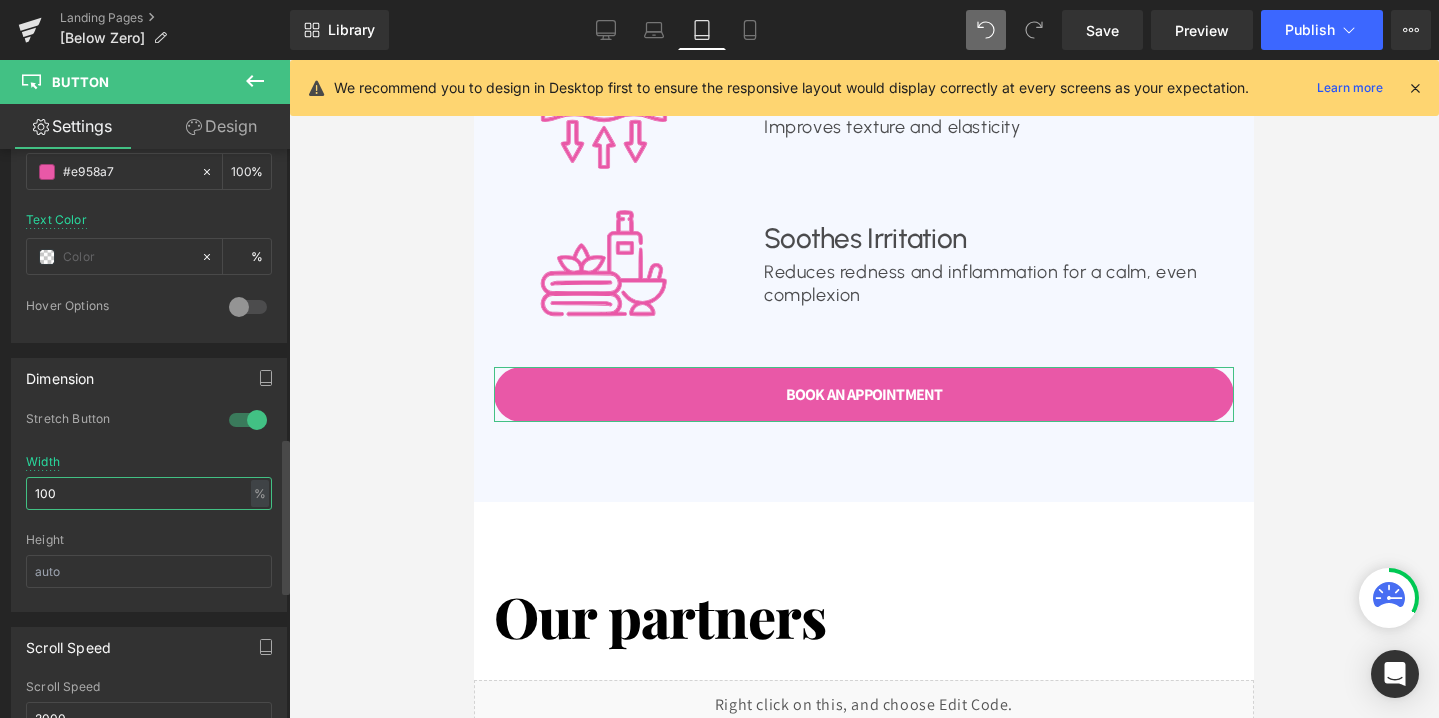 click on "100" at bounding box center (149, 493) 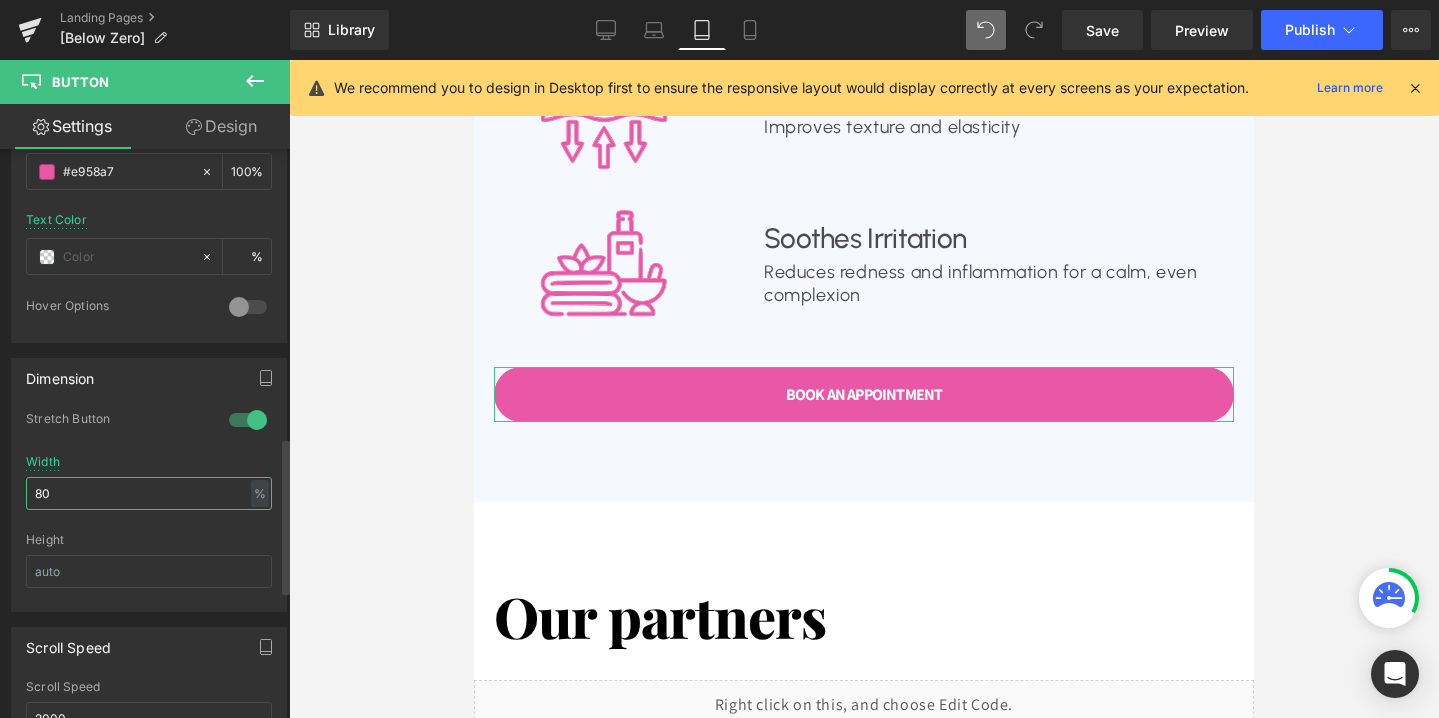 click on "80" at bounding box center (149, 493) 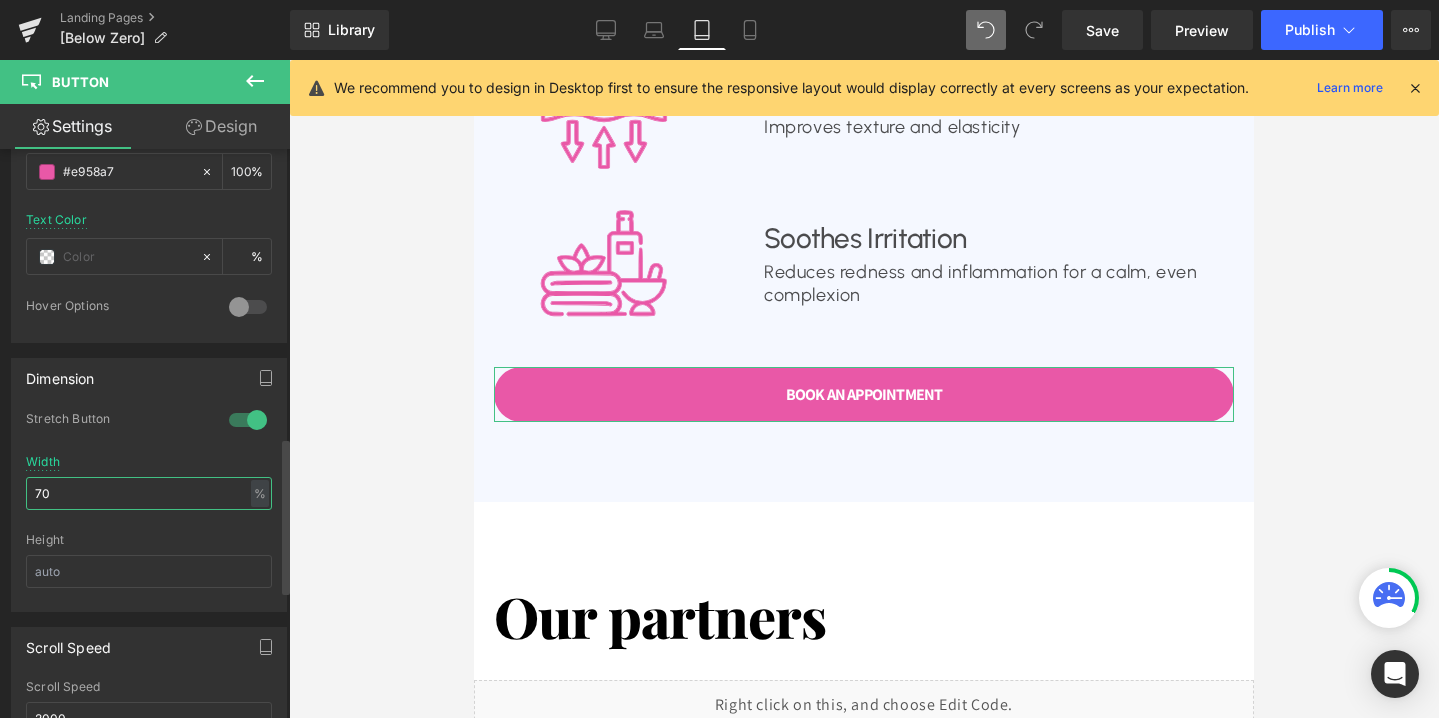 type on "70" 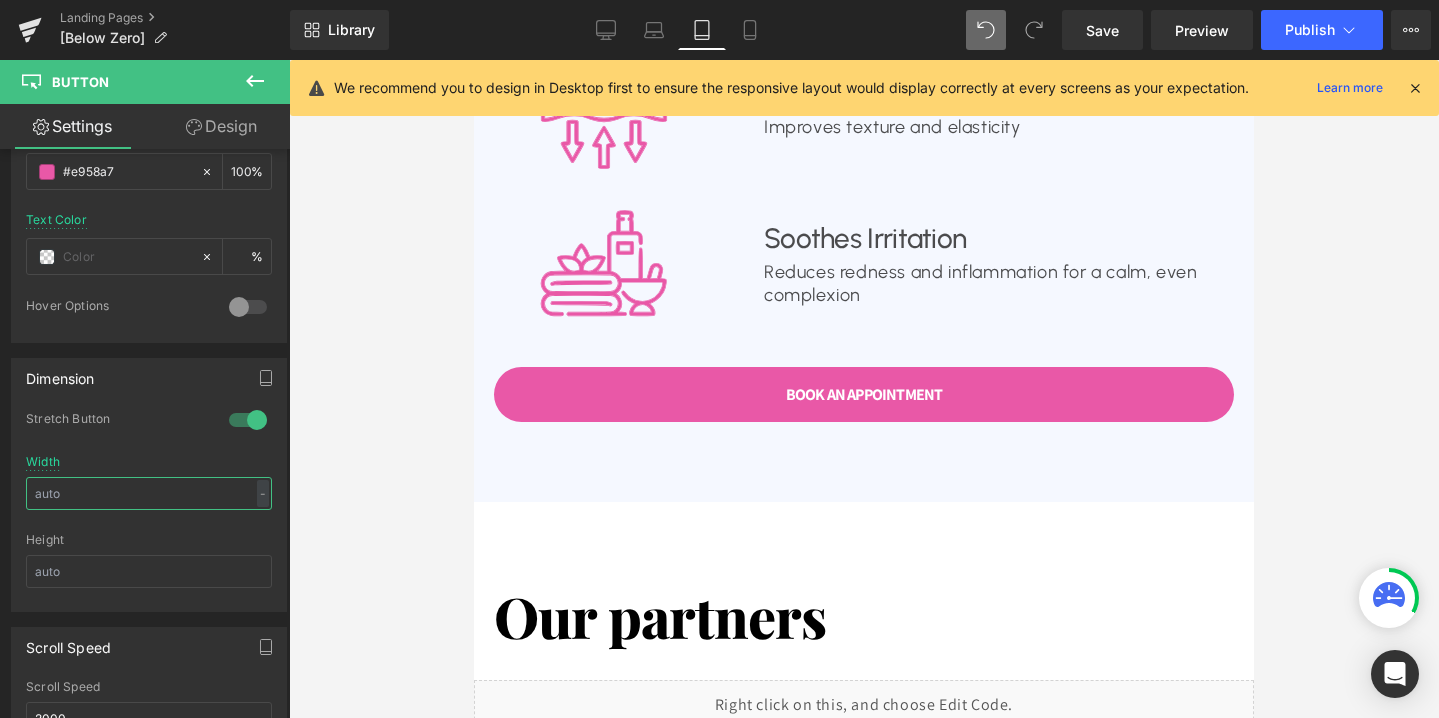 type 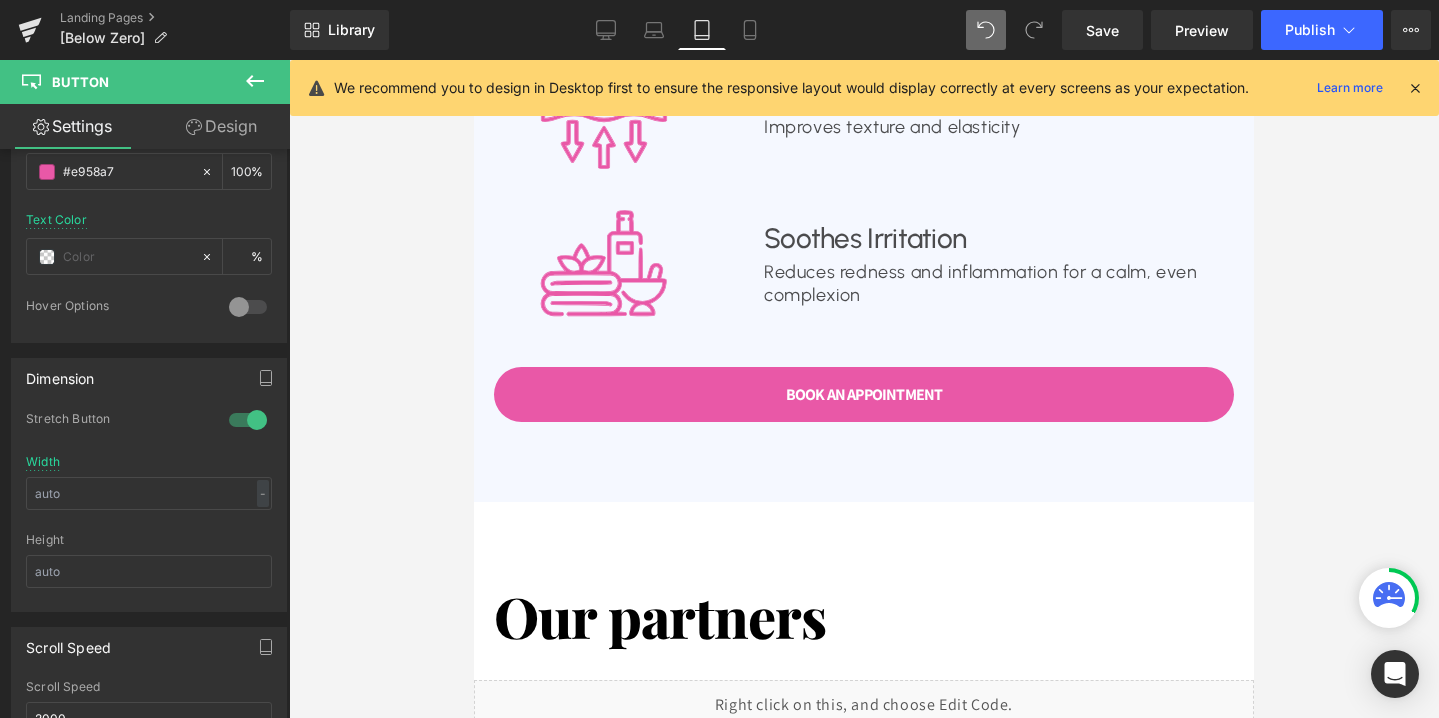 click at bounding box center (864, 389) 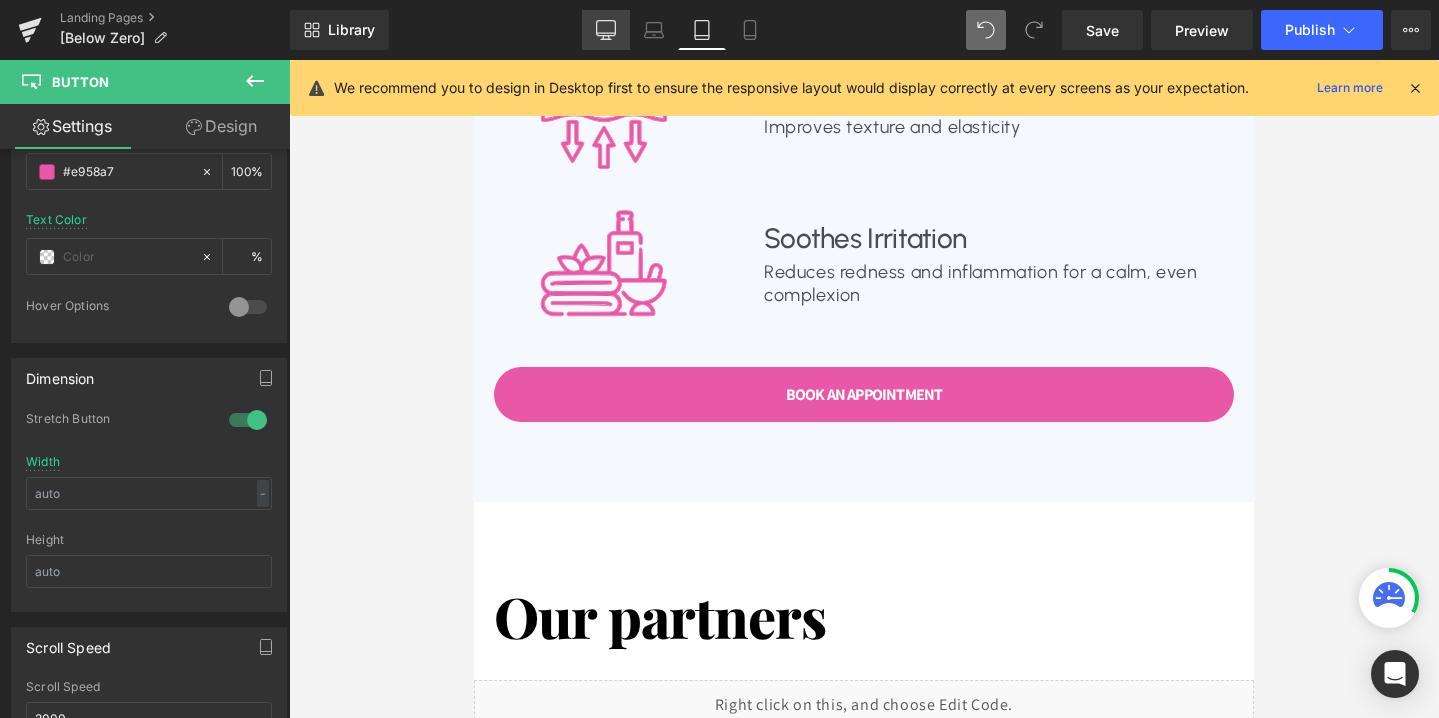 click 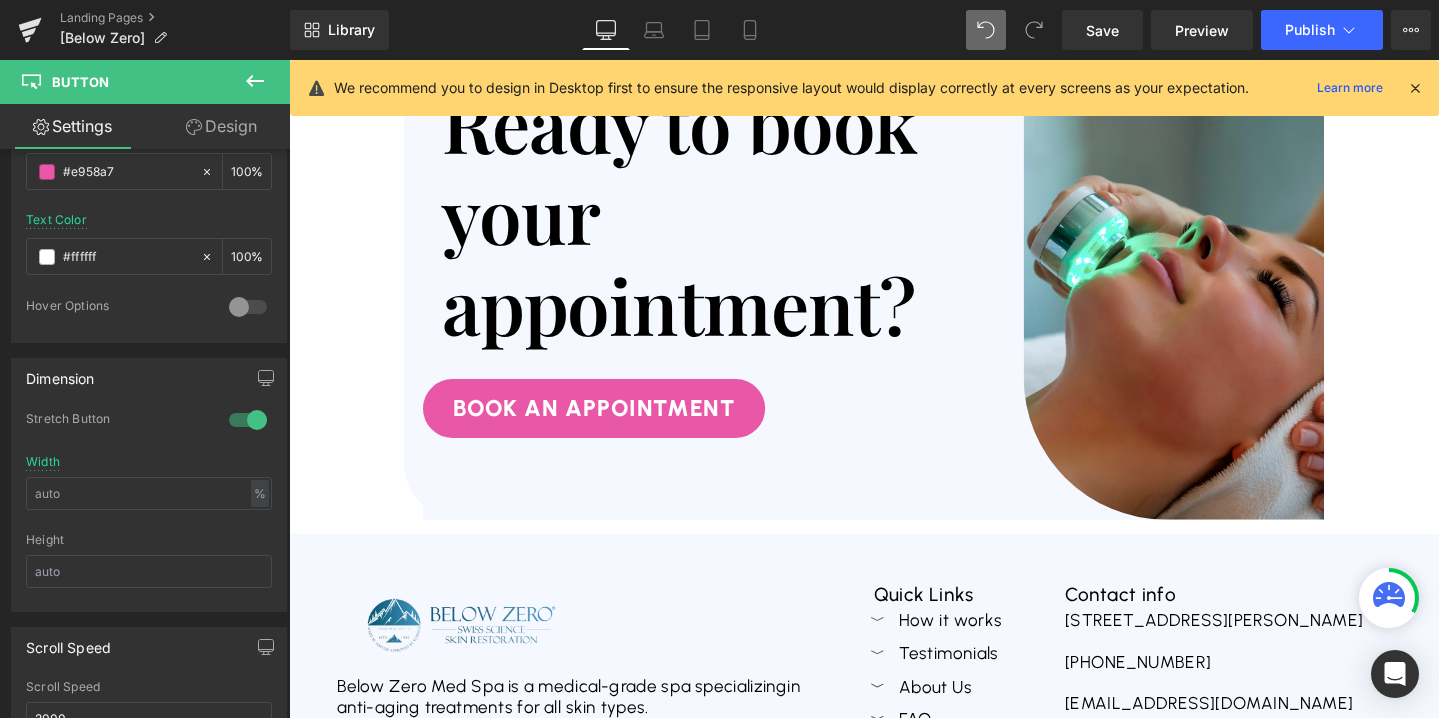 scroll, scrollTop: 6623, scrollLeft: 0, axis: vertical 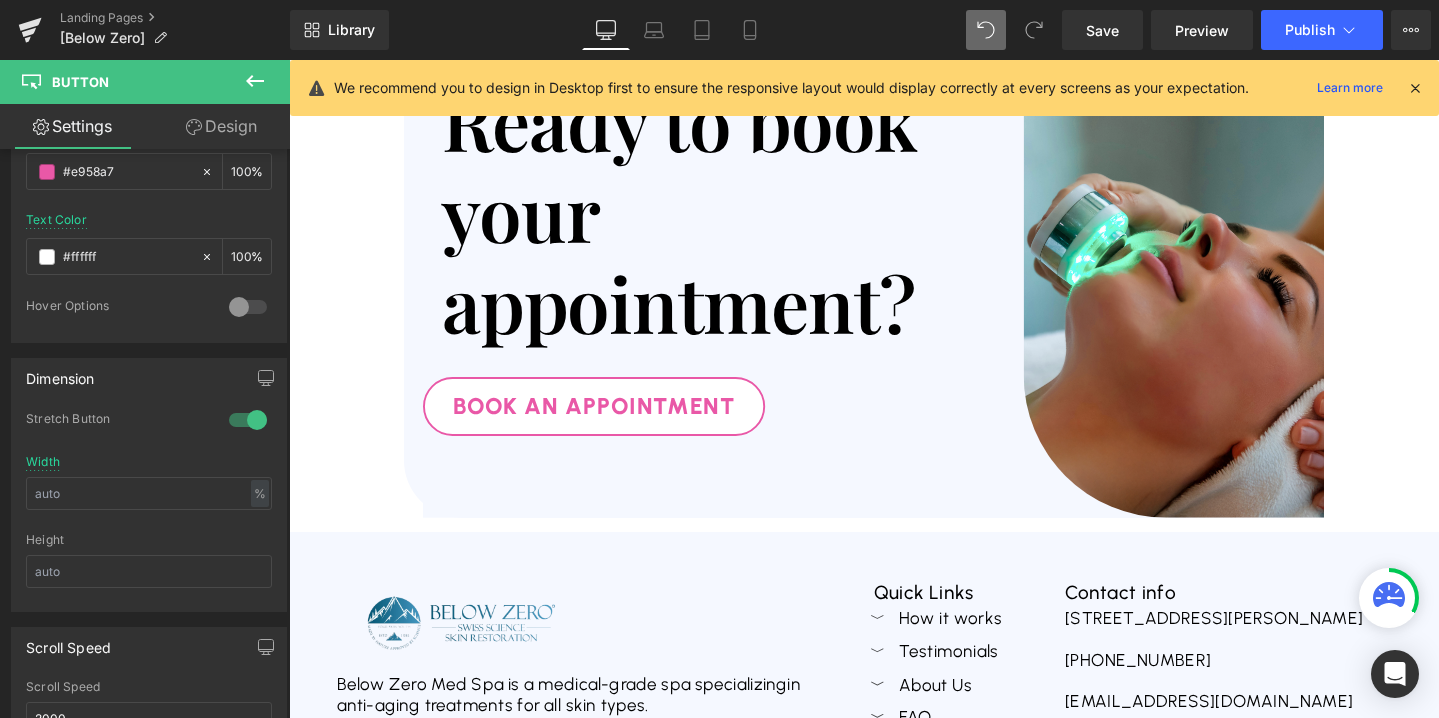 click on "Book An APPOINTMENT" at bounding box center [610, 425] 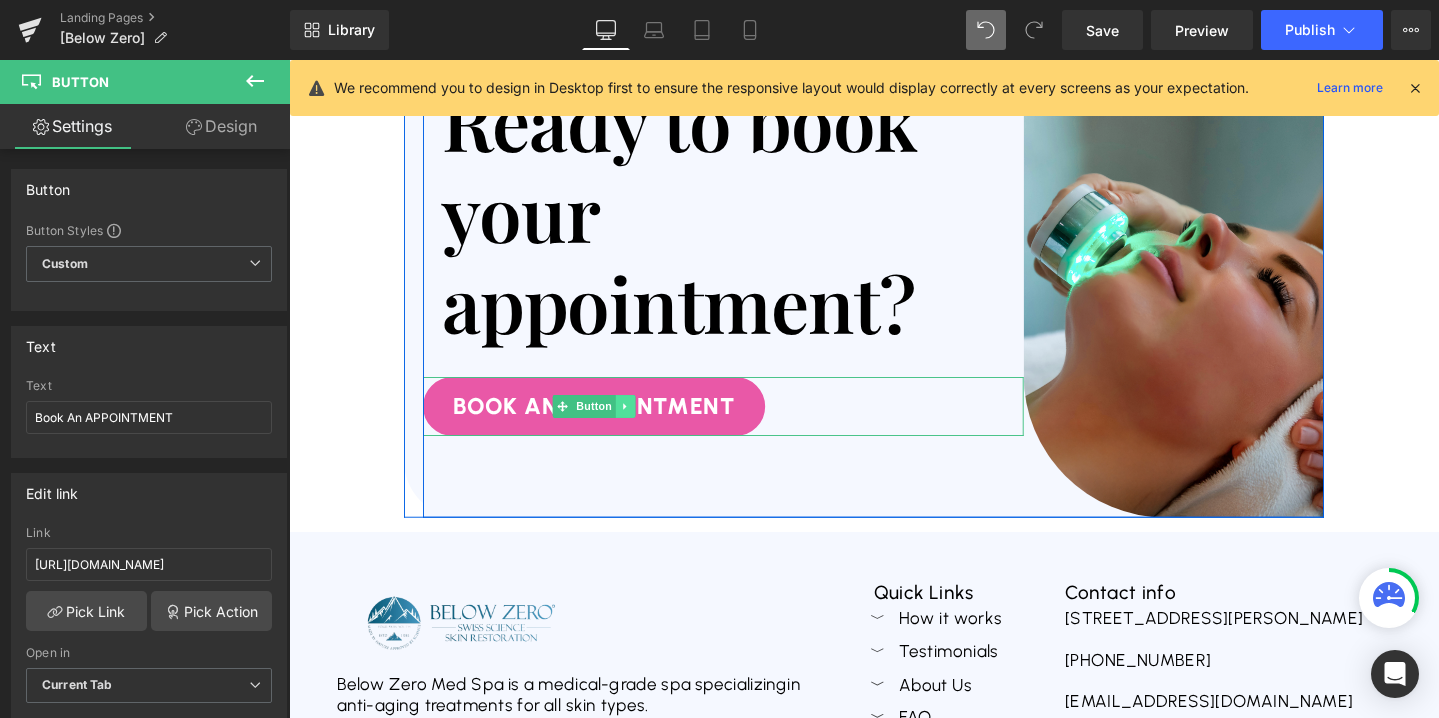 click 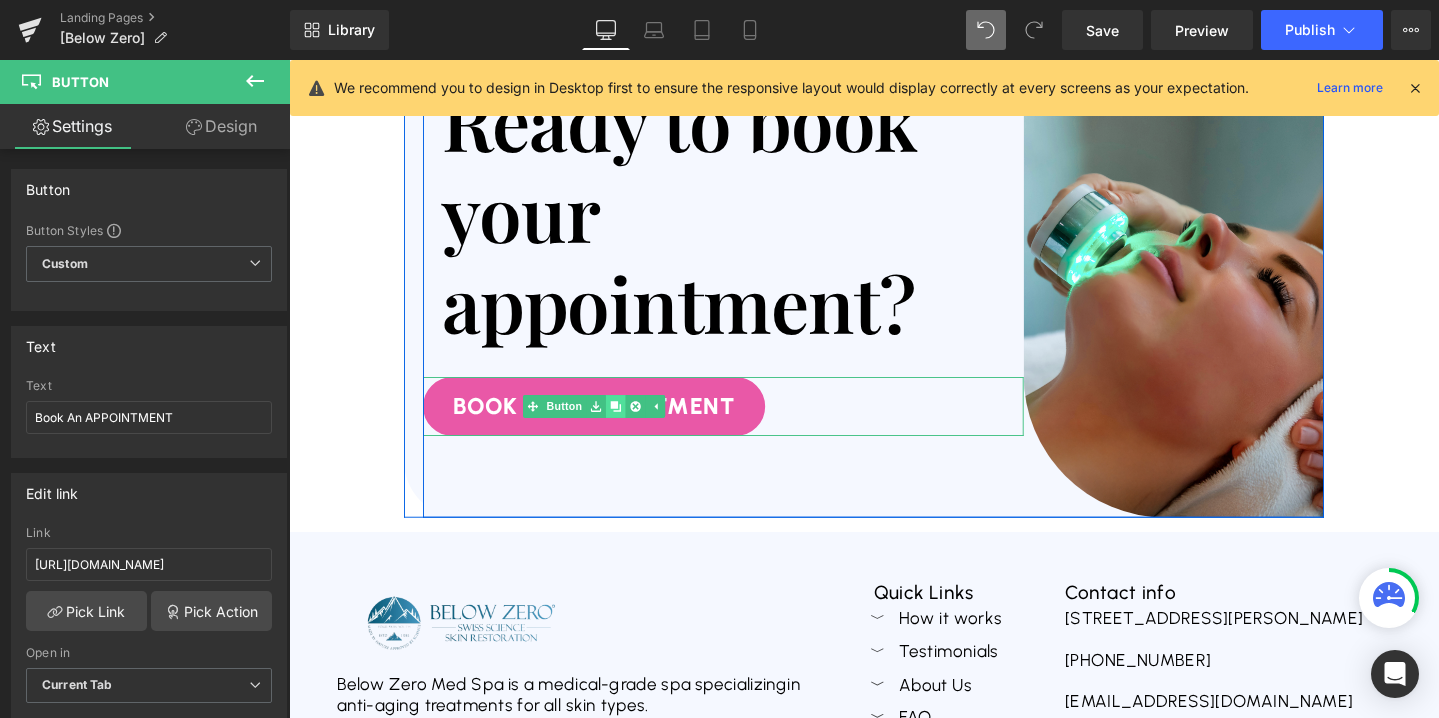 click 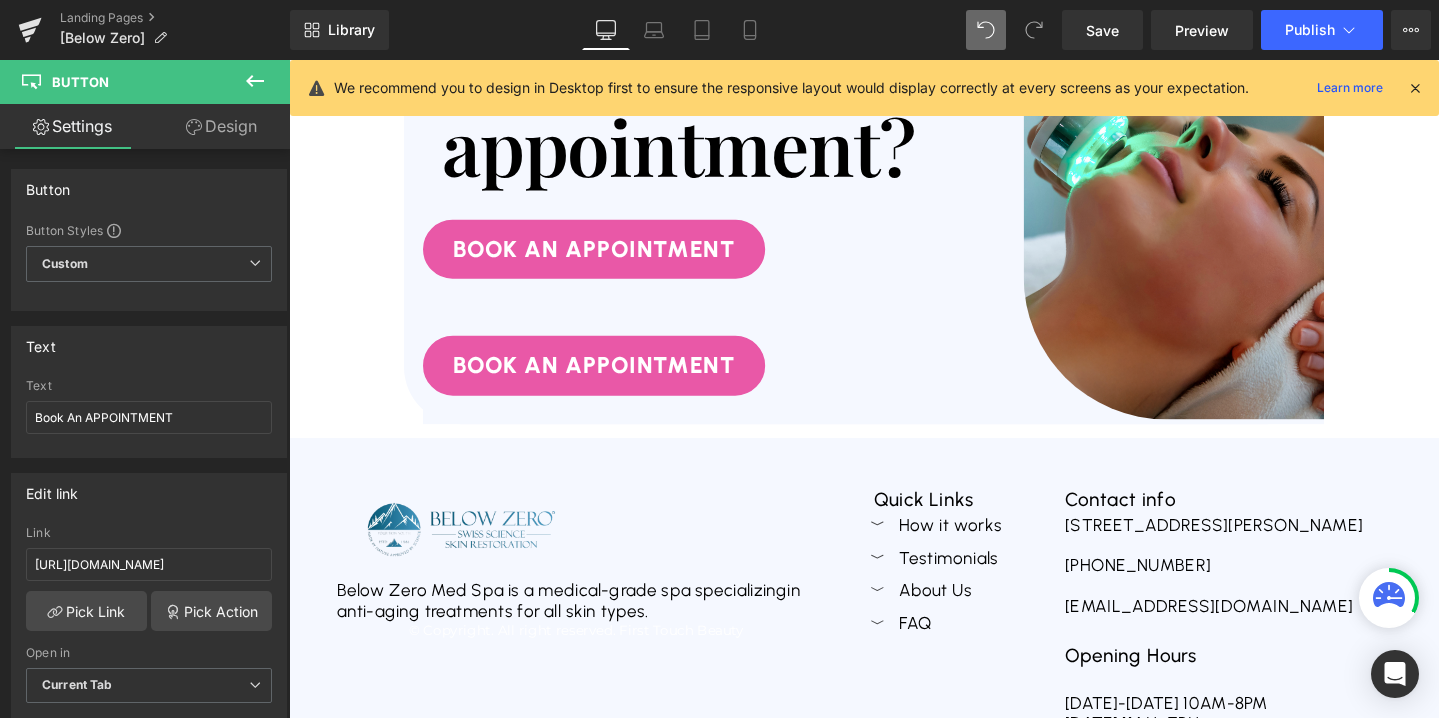 scroll, scrollTop: 6706, scrollLeft: 0, axis: vertical 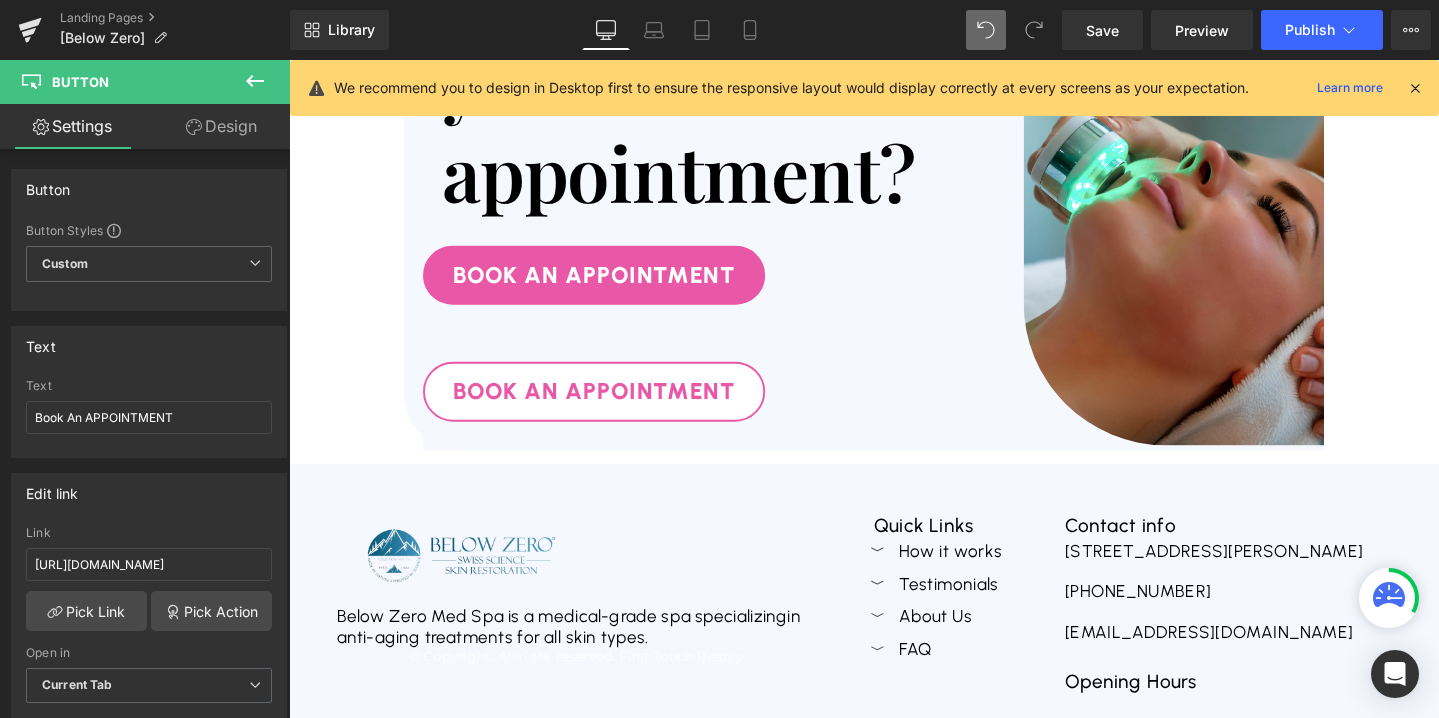 click on "Book An APPOINTMENT" at bounding box center (610, 408) 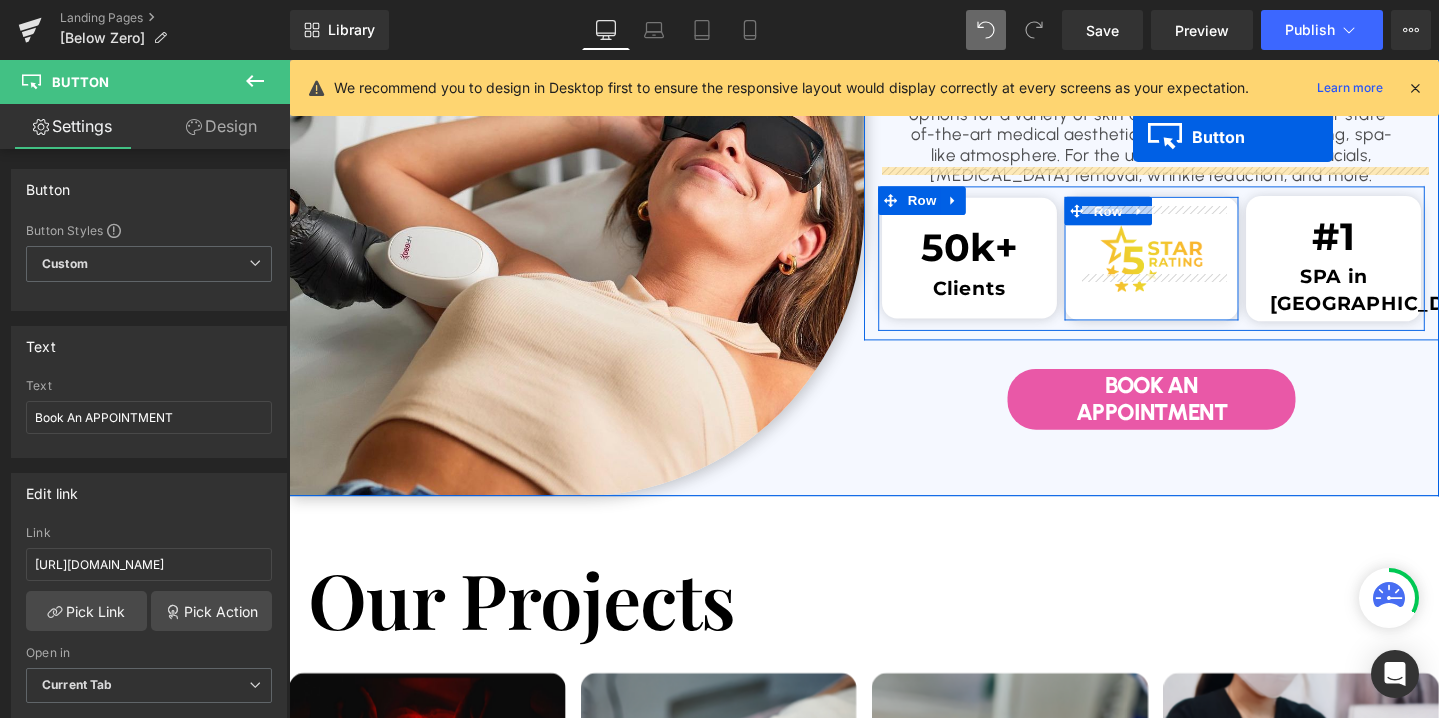 scroll, scrollTop: 3187, scrollLeft: 0, axis: vertical 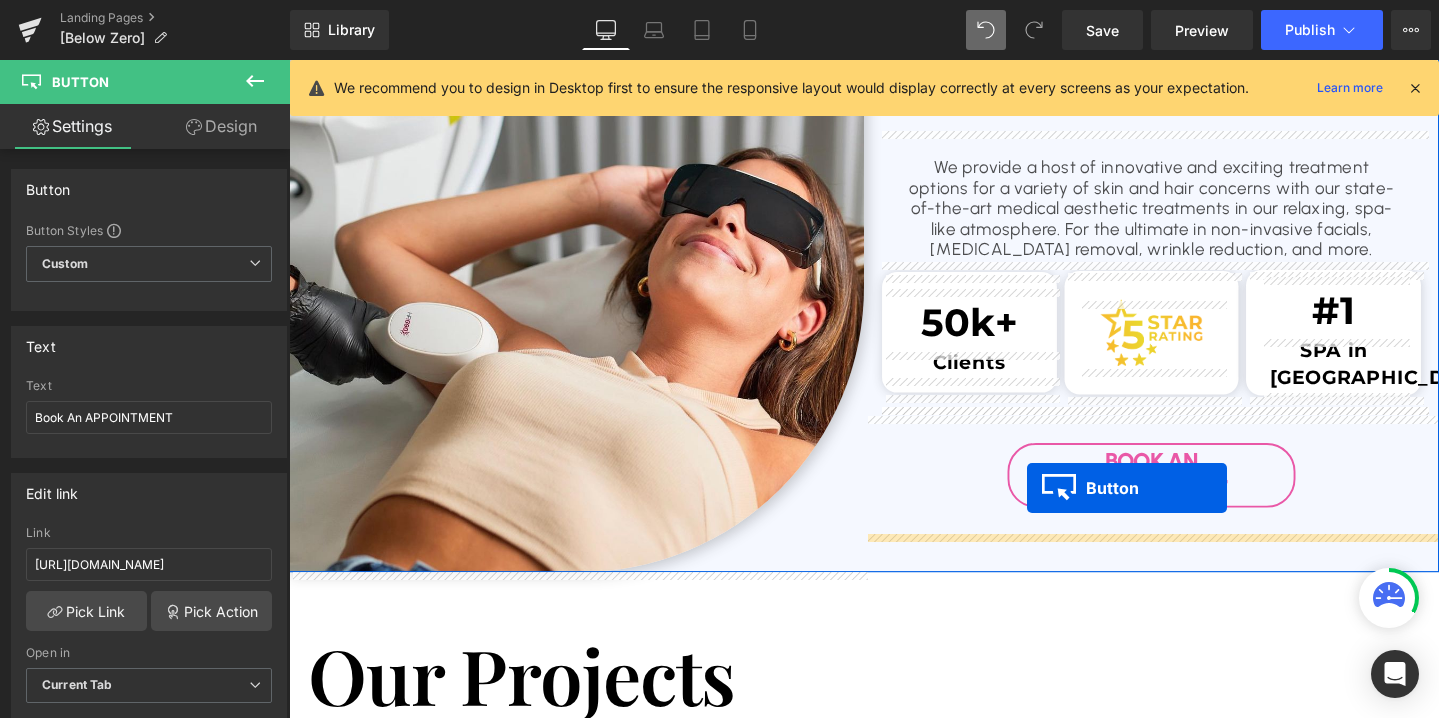 drag, startPoint x: 584, startPoint y: 412, endPoint x: 1066, endPoint y: 510, distance: 491.86176 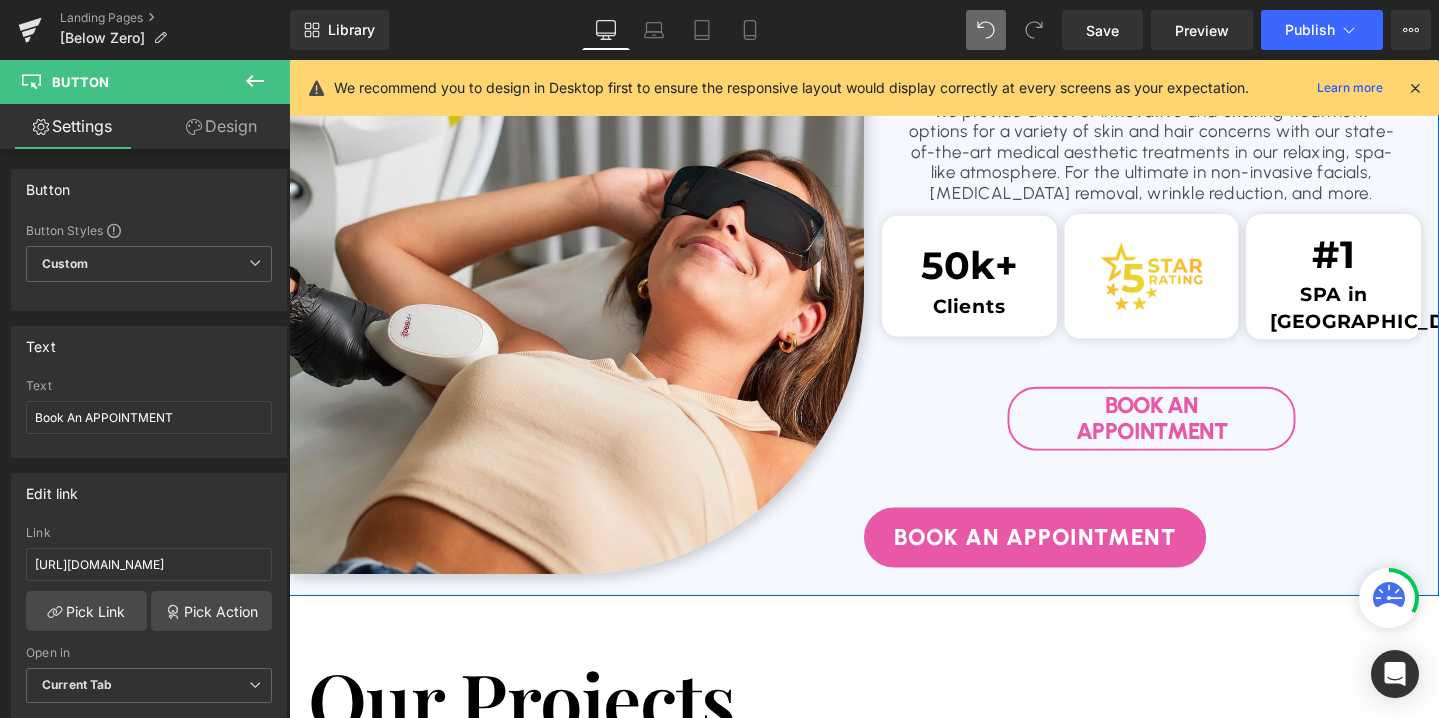 scroll, scrollTop: 3210, scrollLeft: 0, axis: vertical 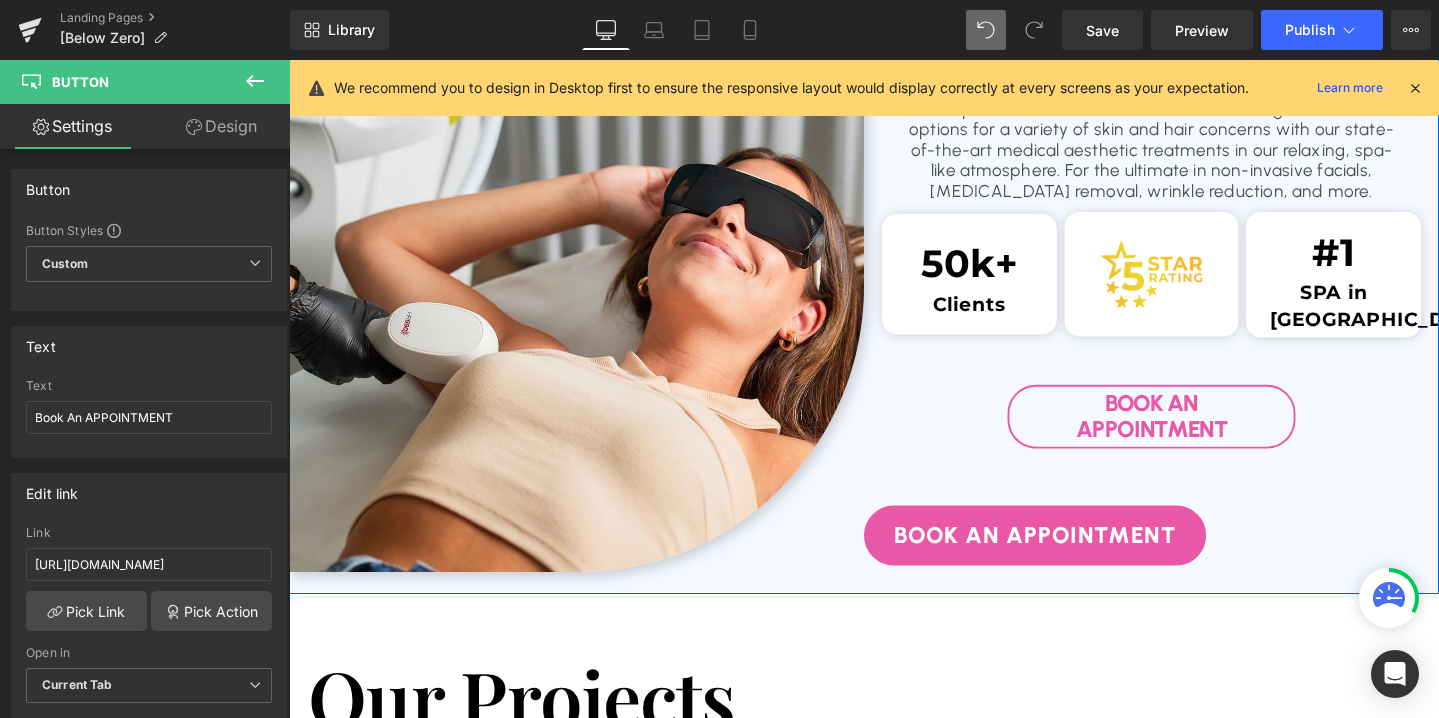 click on "Book An APPOINTMENT" at bounding box center [1196, 436] 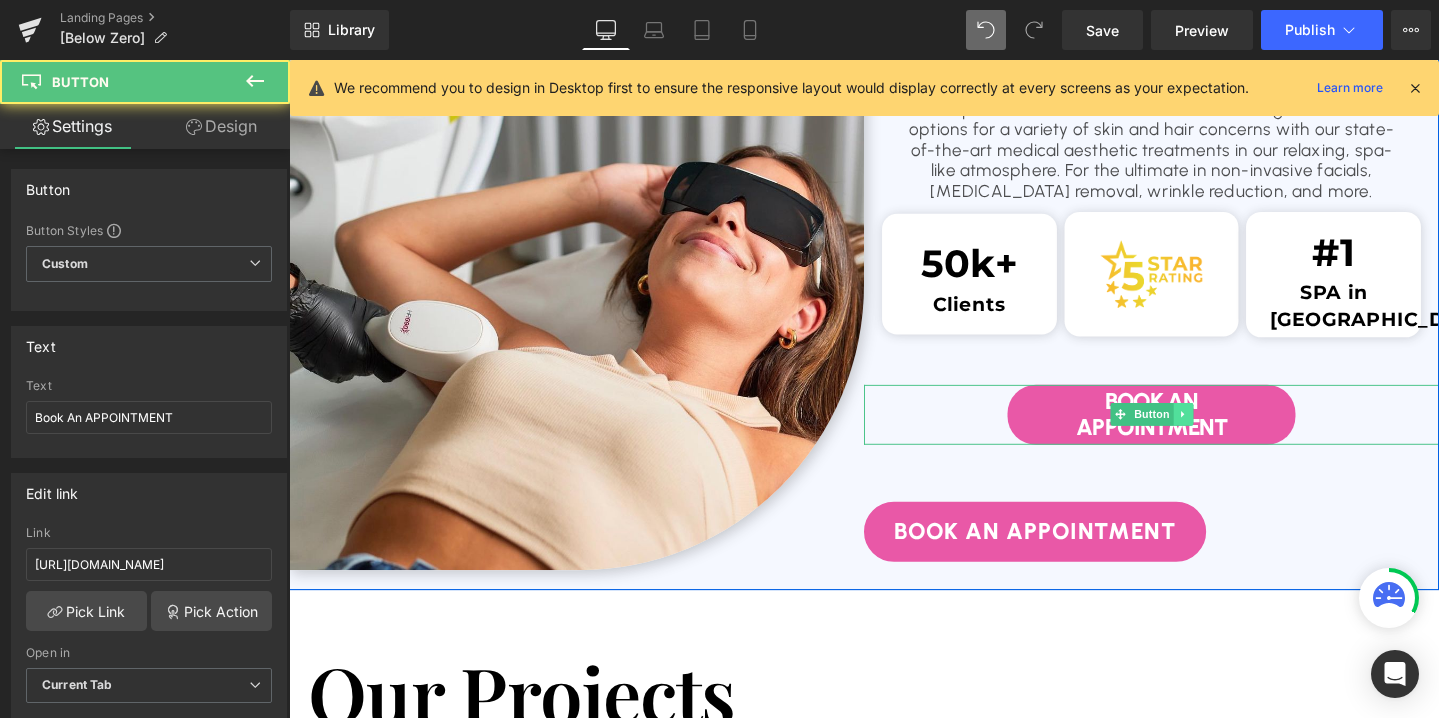 scroll, scrollTop: 3208, scrollLeft: 0, axis: vertical 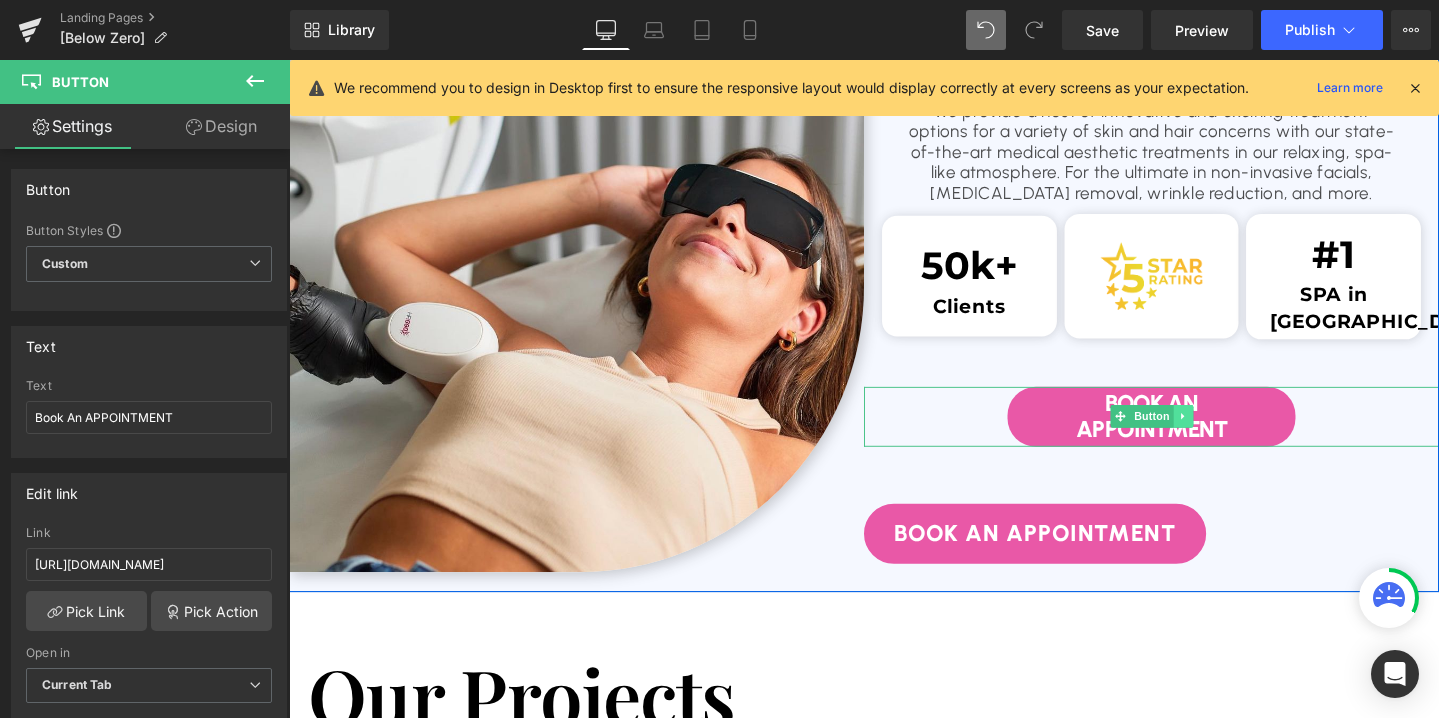 click 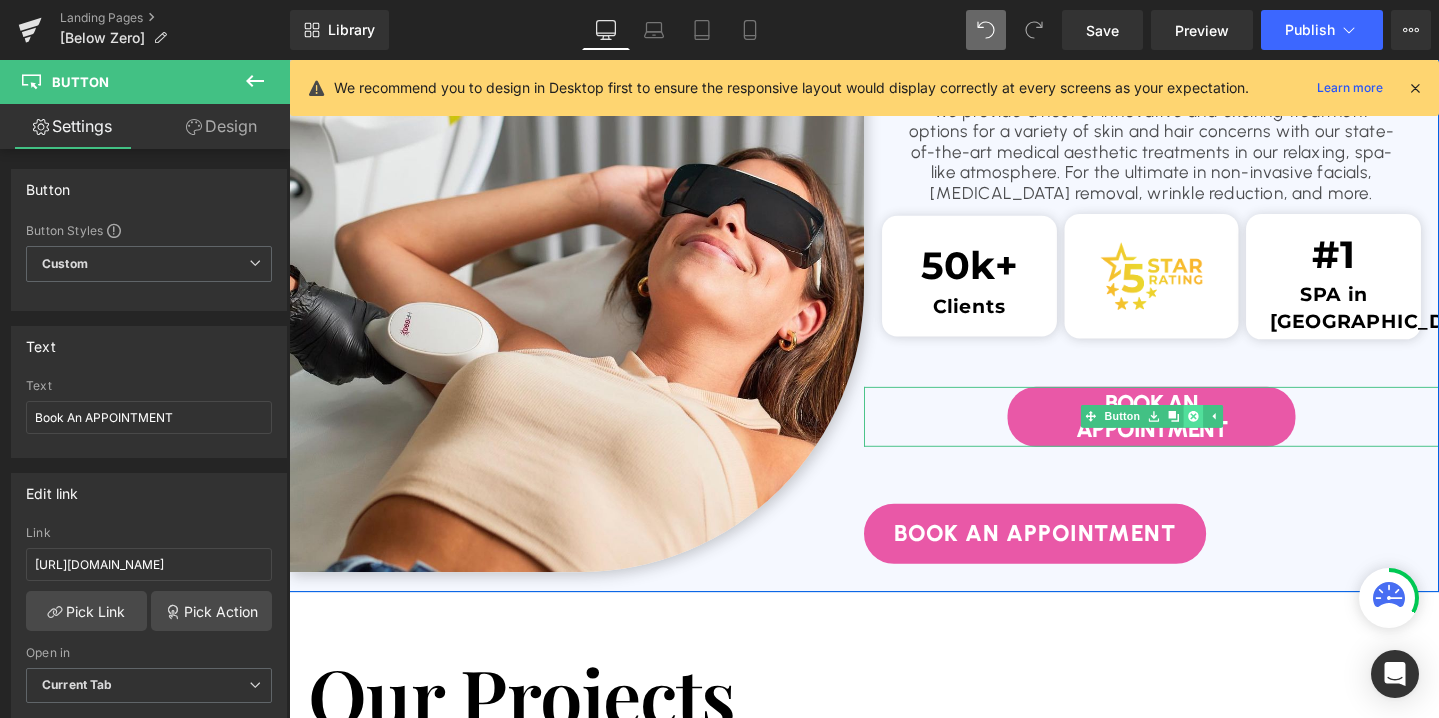 click 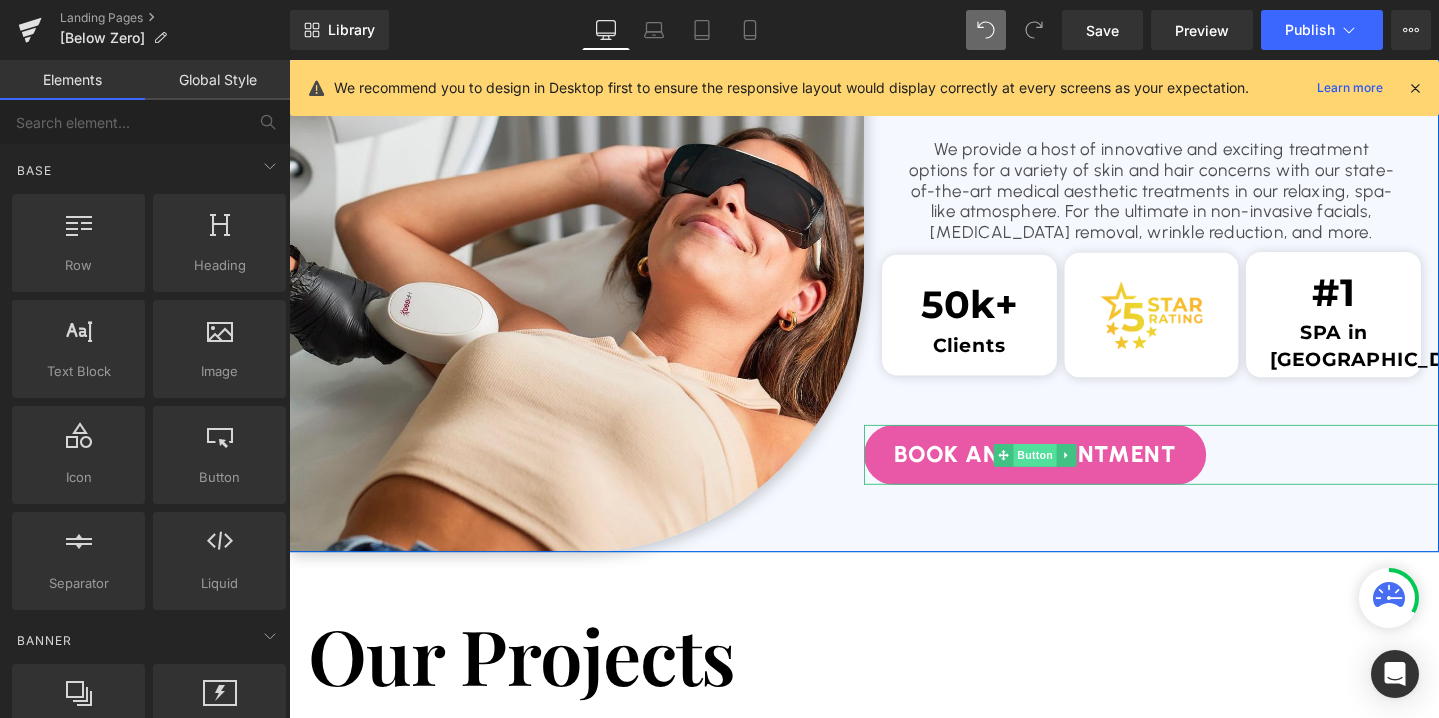 click on "Button" at bounding box center (1074, 476) 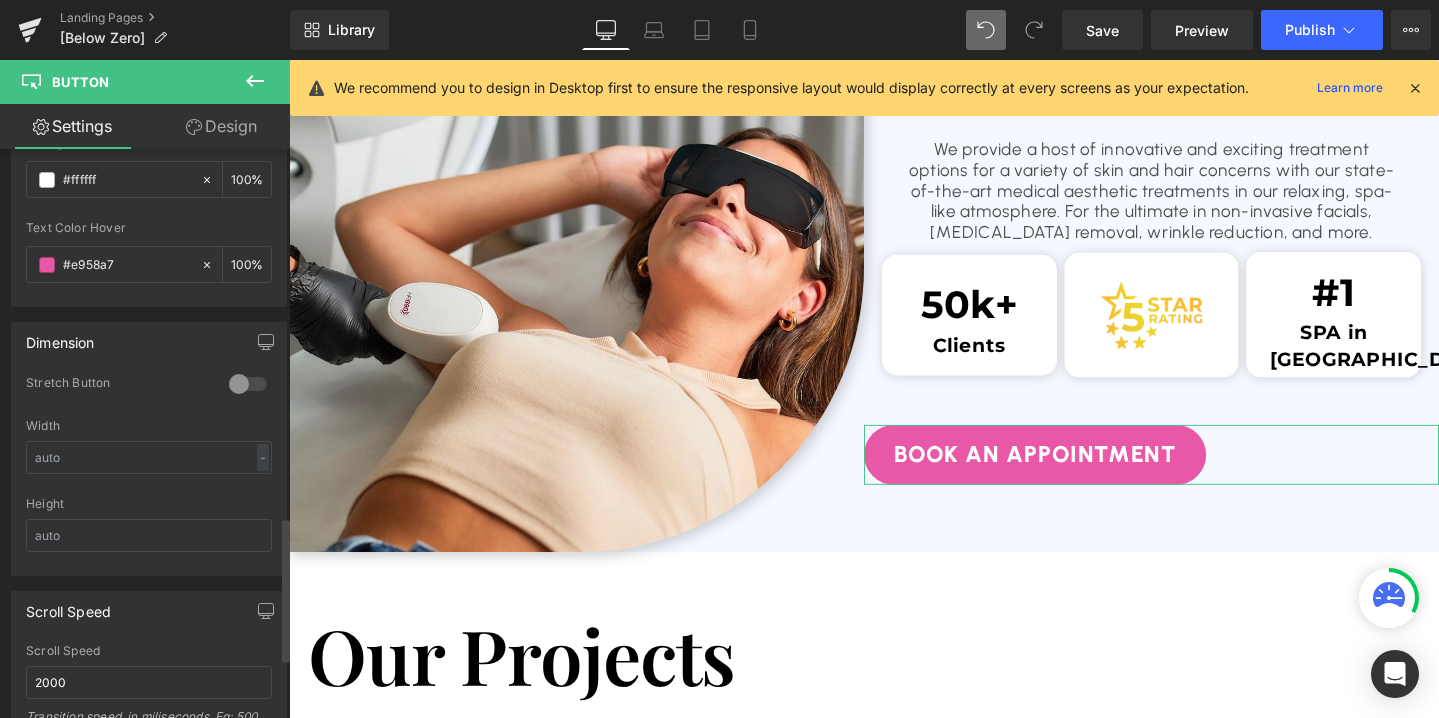 scroll, scrollTop: 1690, scrollLeft: 0, axis: vertical 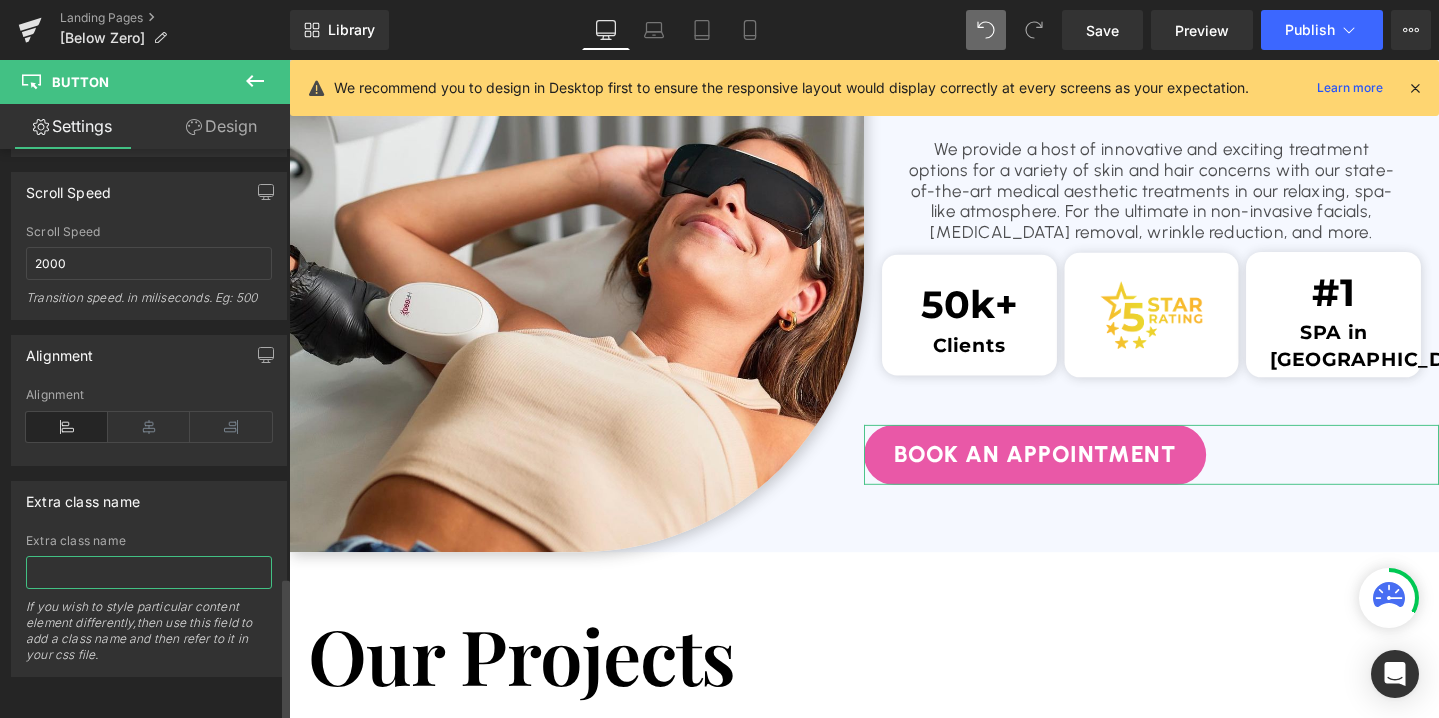 click at bounding box center [149, 572] 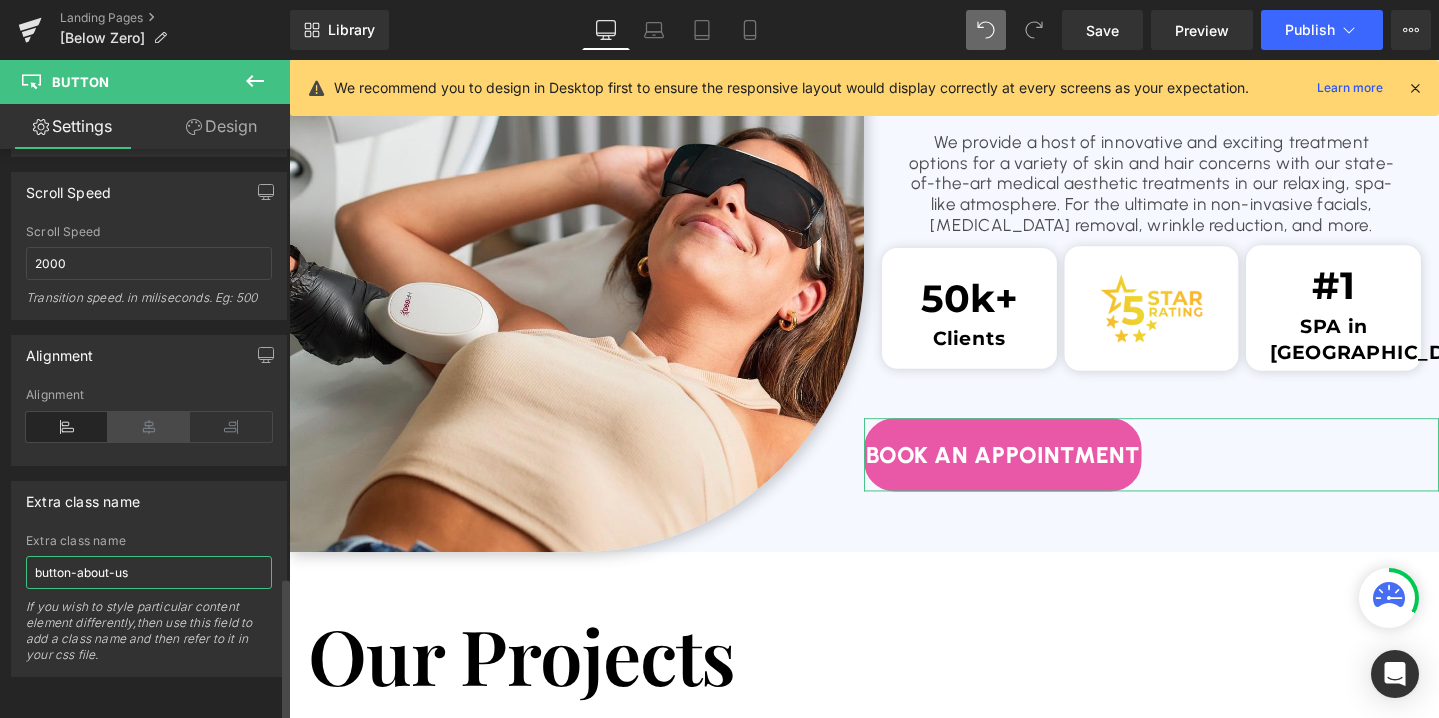 type on "button-about-us" 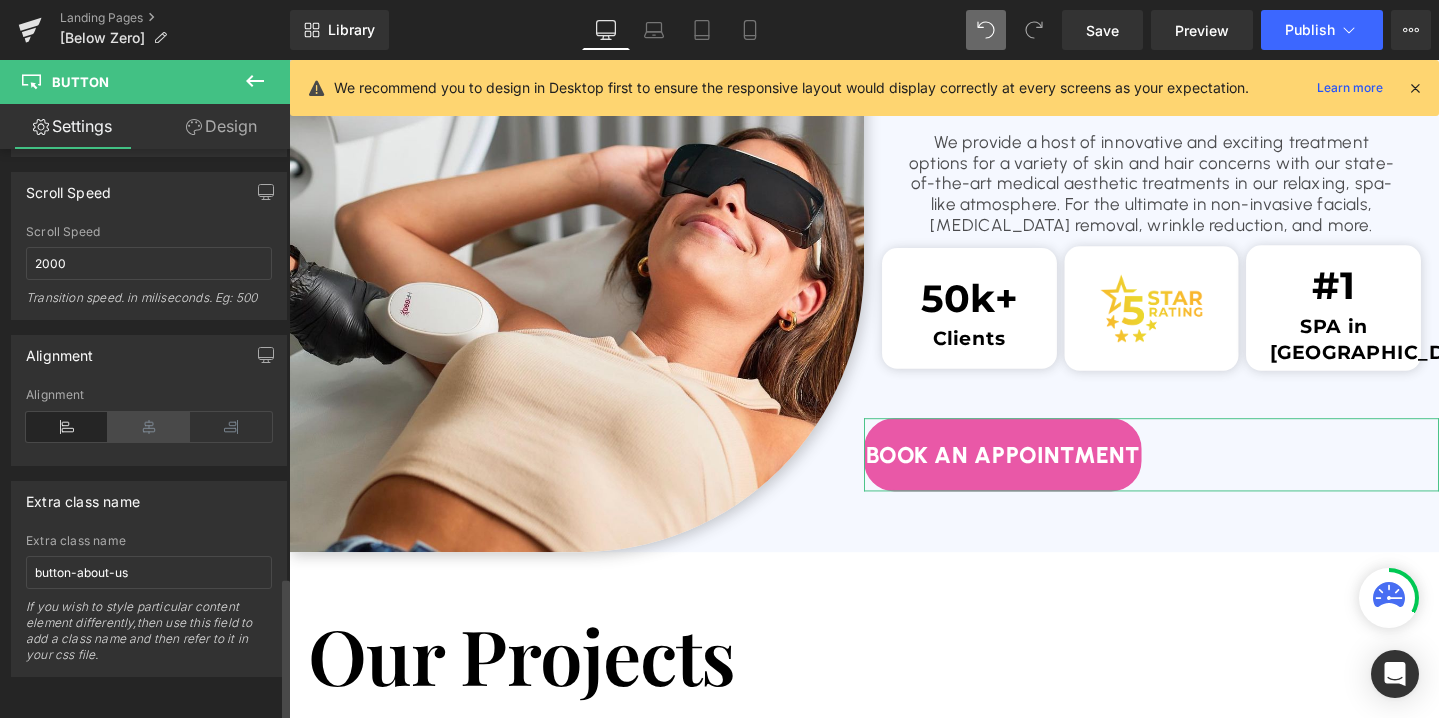 click at bounding box center (149, 427) 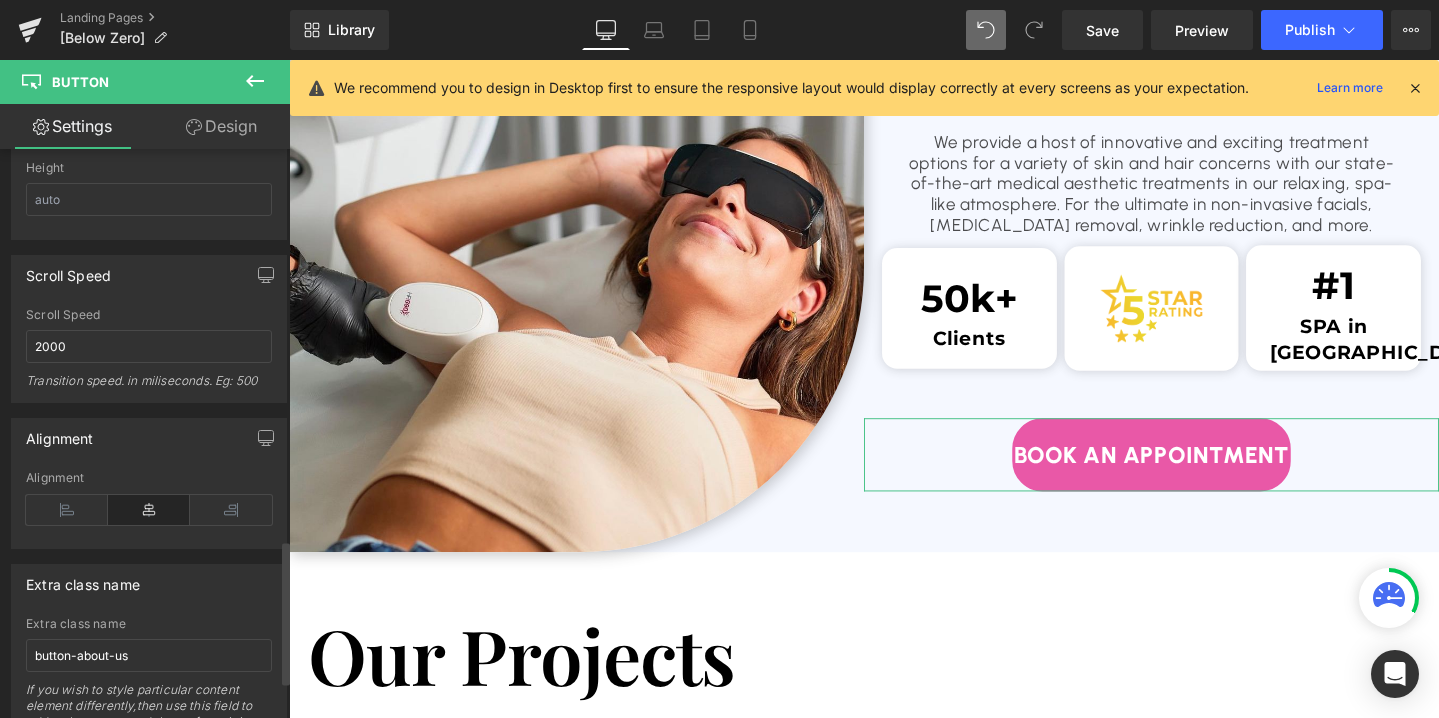 scroll, scrollTop: 1427, scrollLeft: 0, axis: vertical 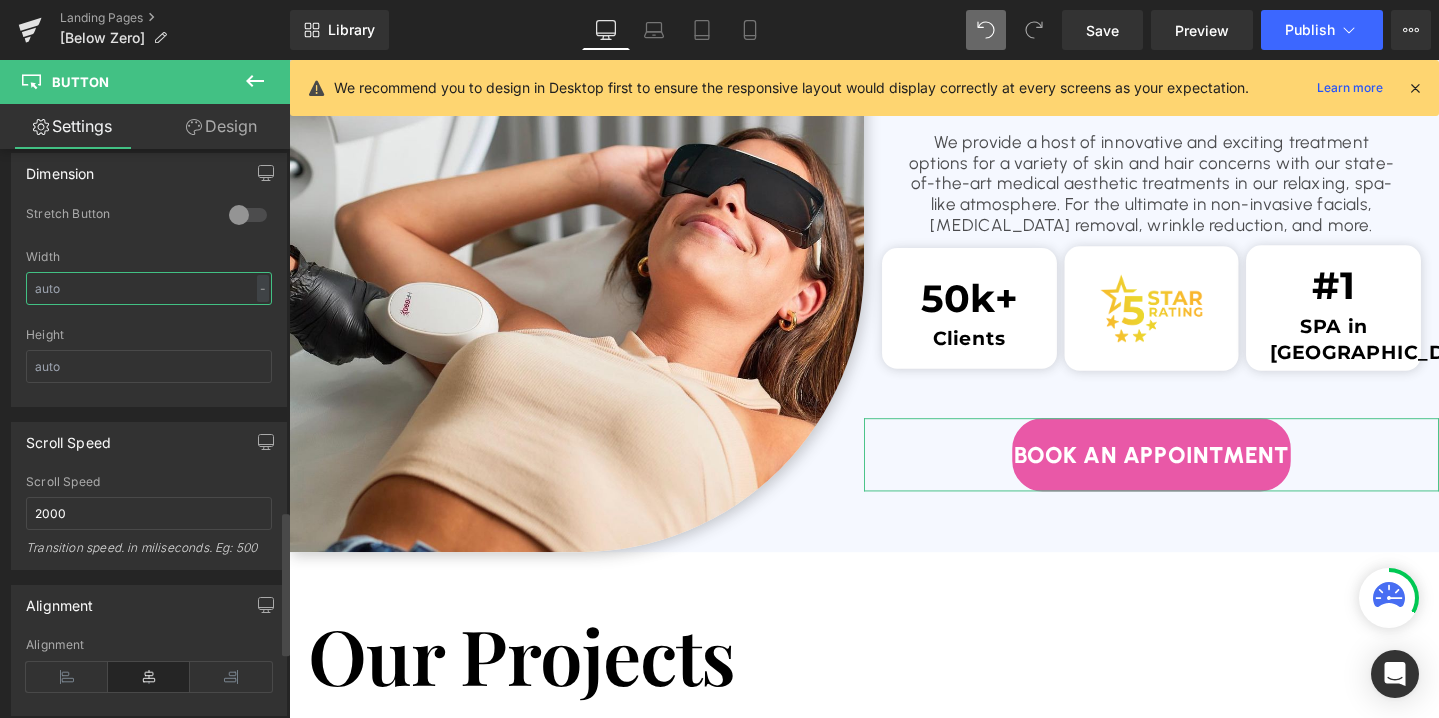 click at bounding box center [149, 288] 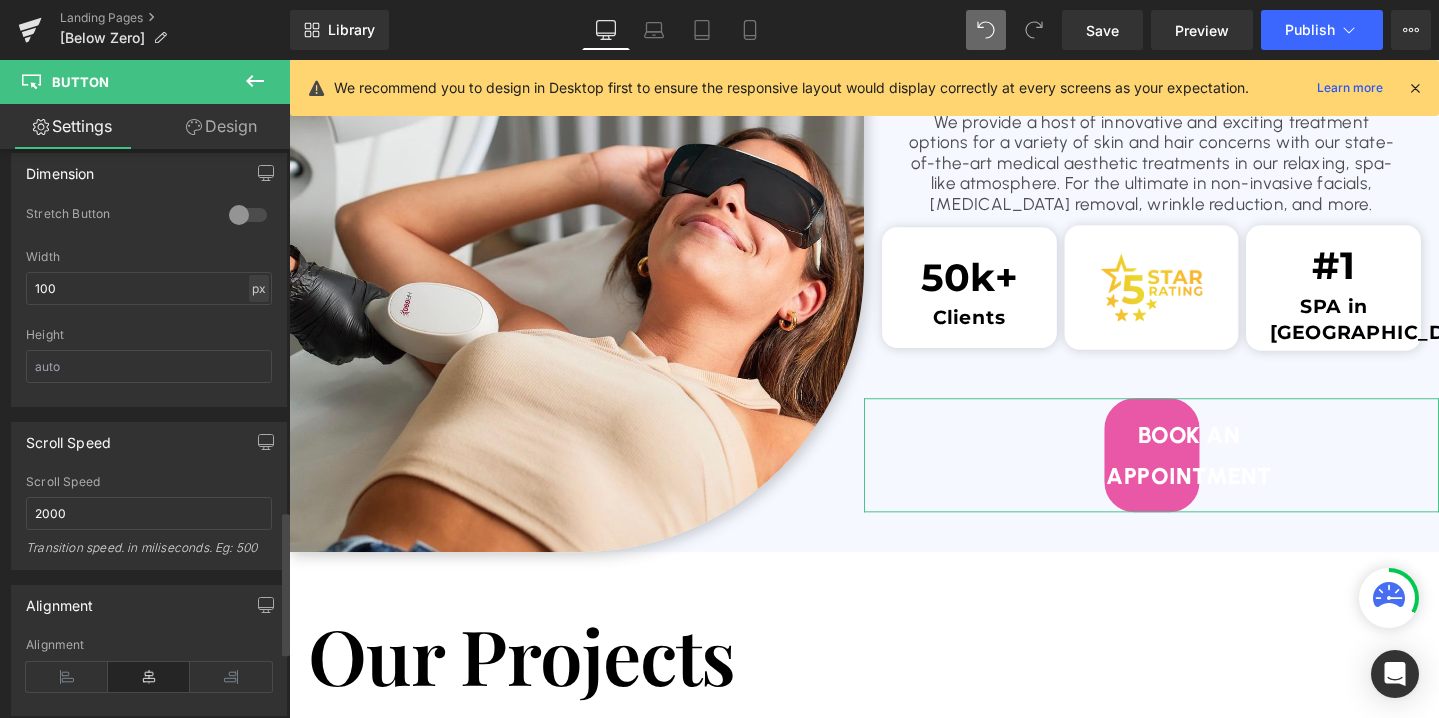 click on "px" at bounding box center (259, 288) 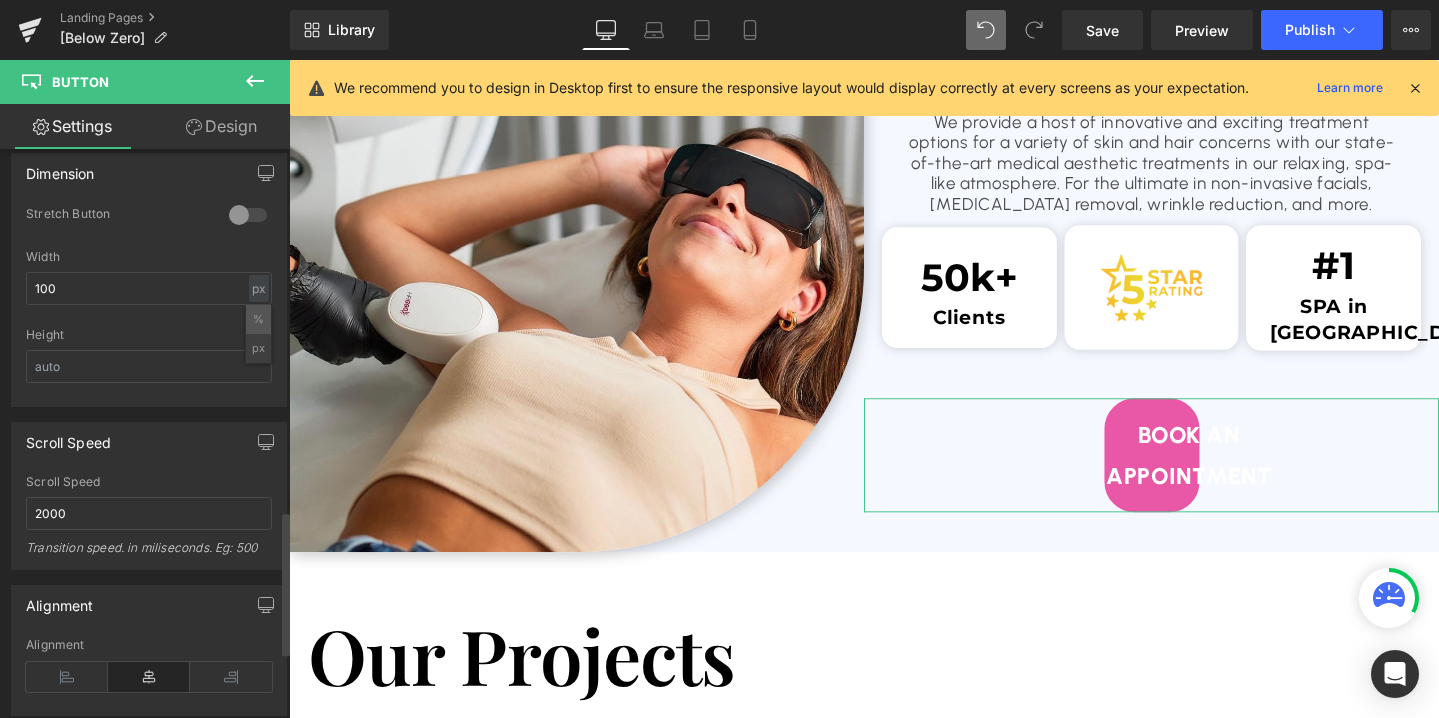 click on "%" at bounding box center [258, 319] 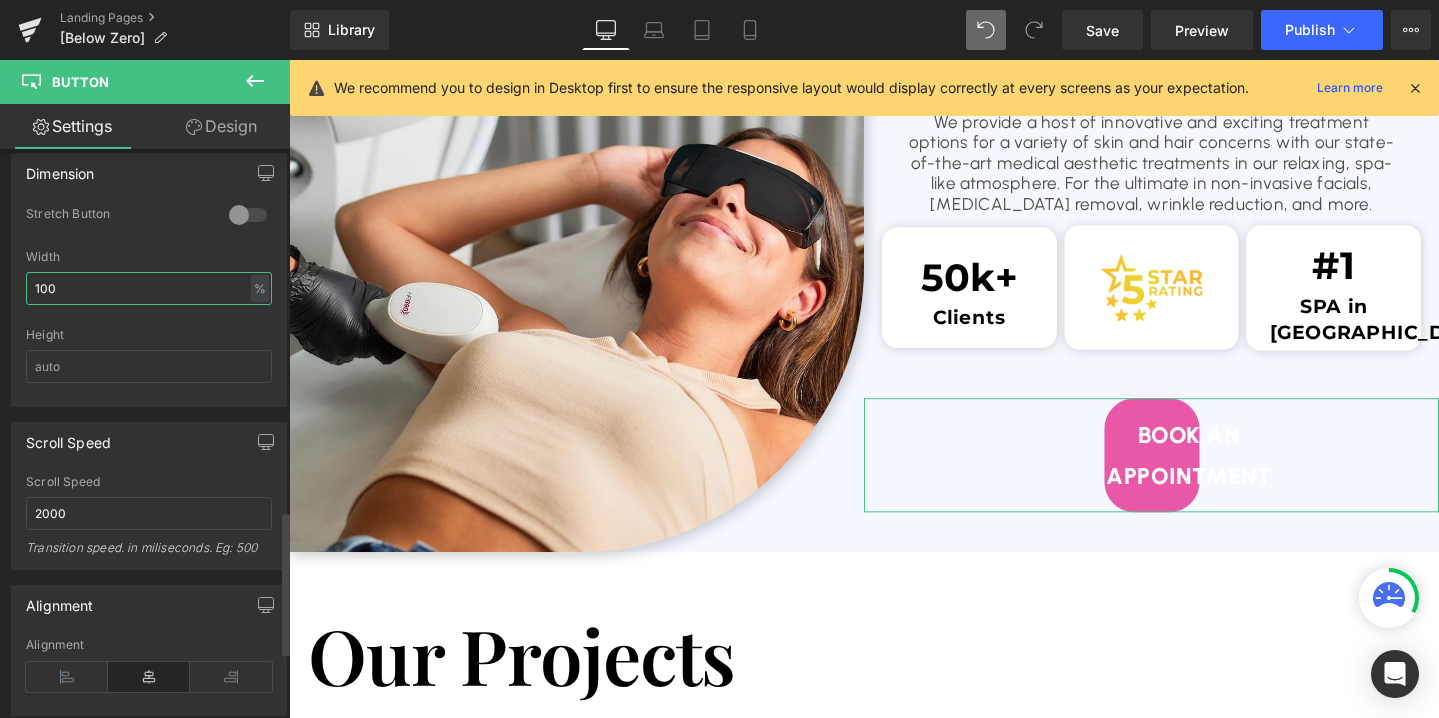 click on "100" at bounding box center (149, 288) 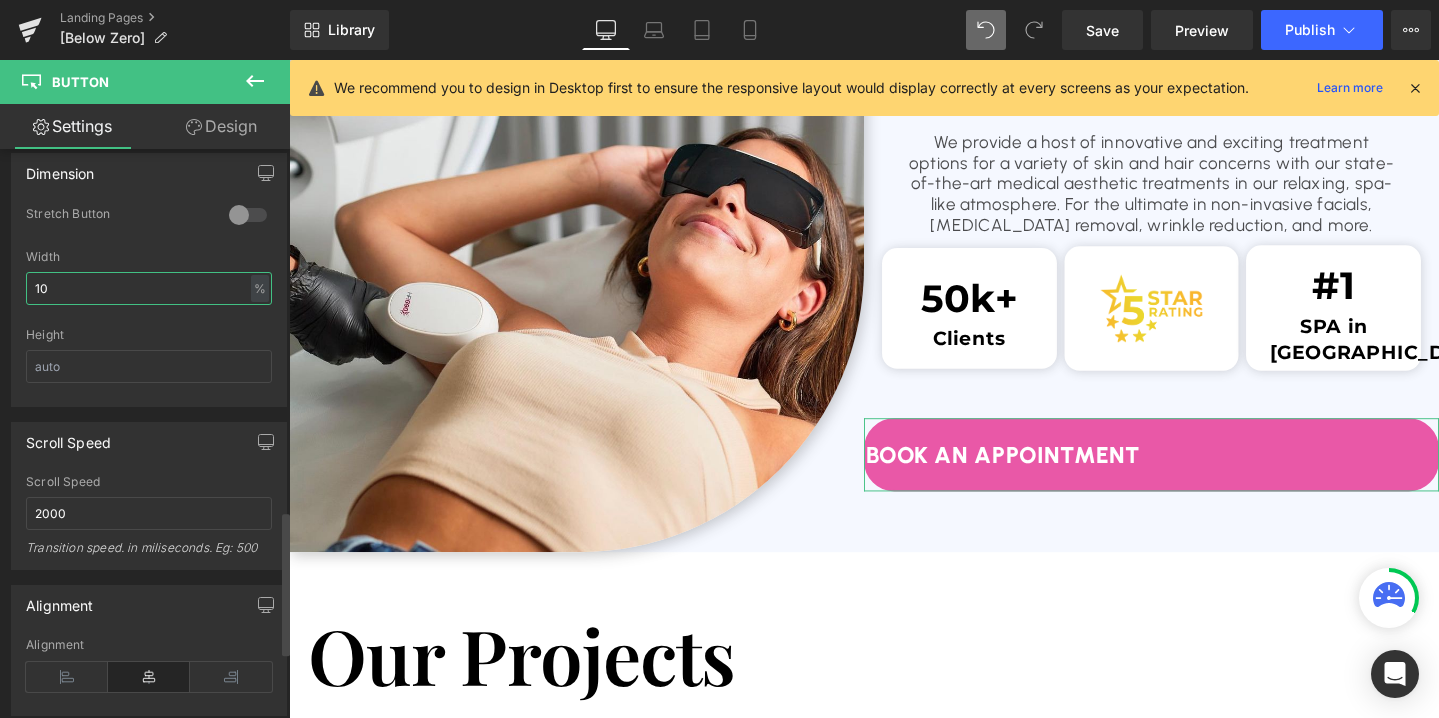 type on "1" 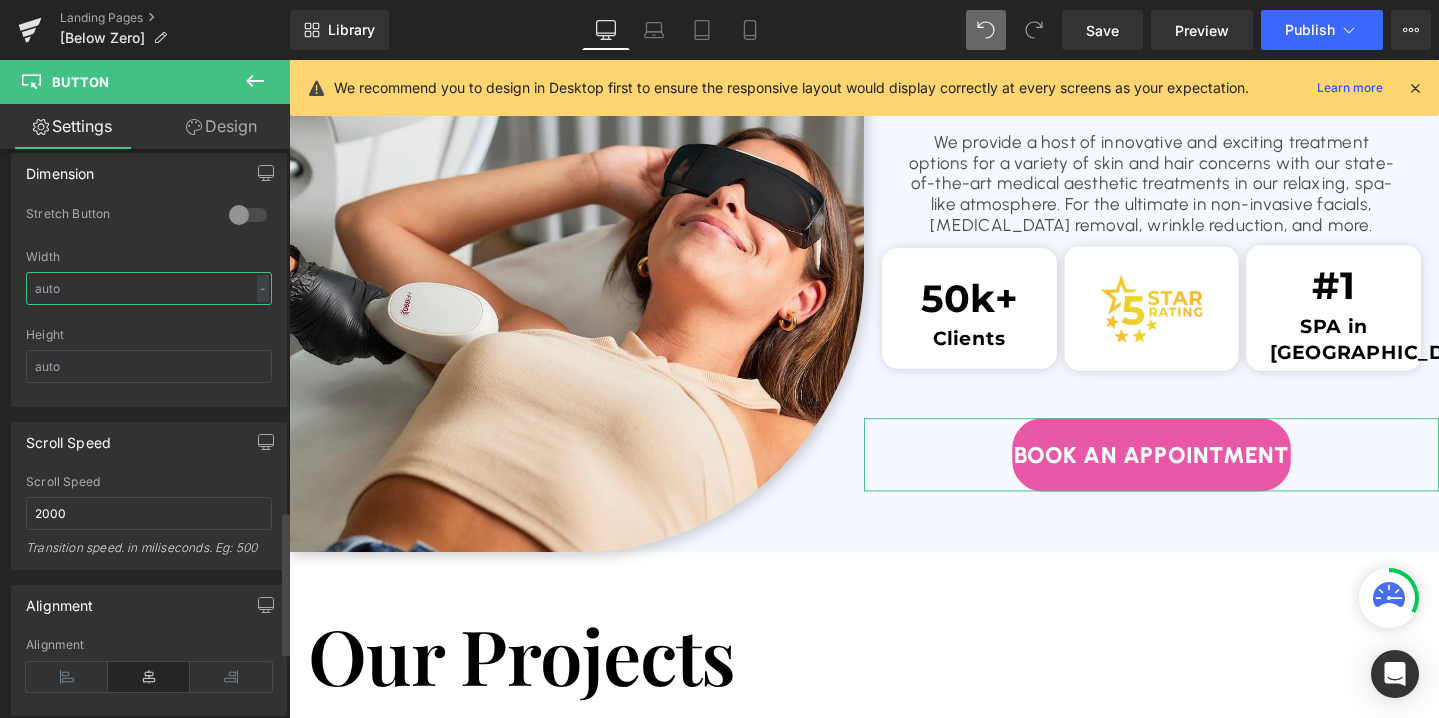 scroll, scrollTop: 1690, scrollLeft: 0, axis: vertical 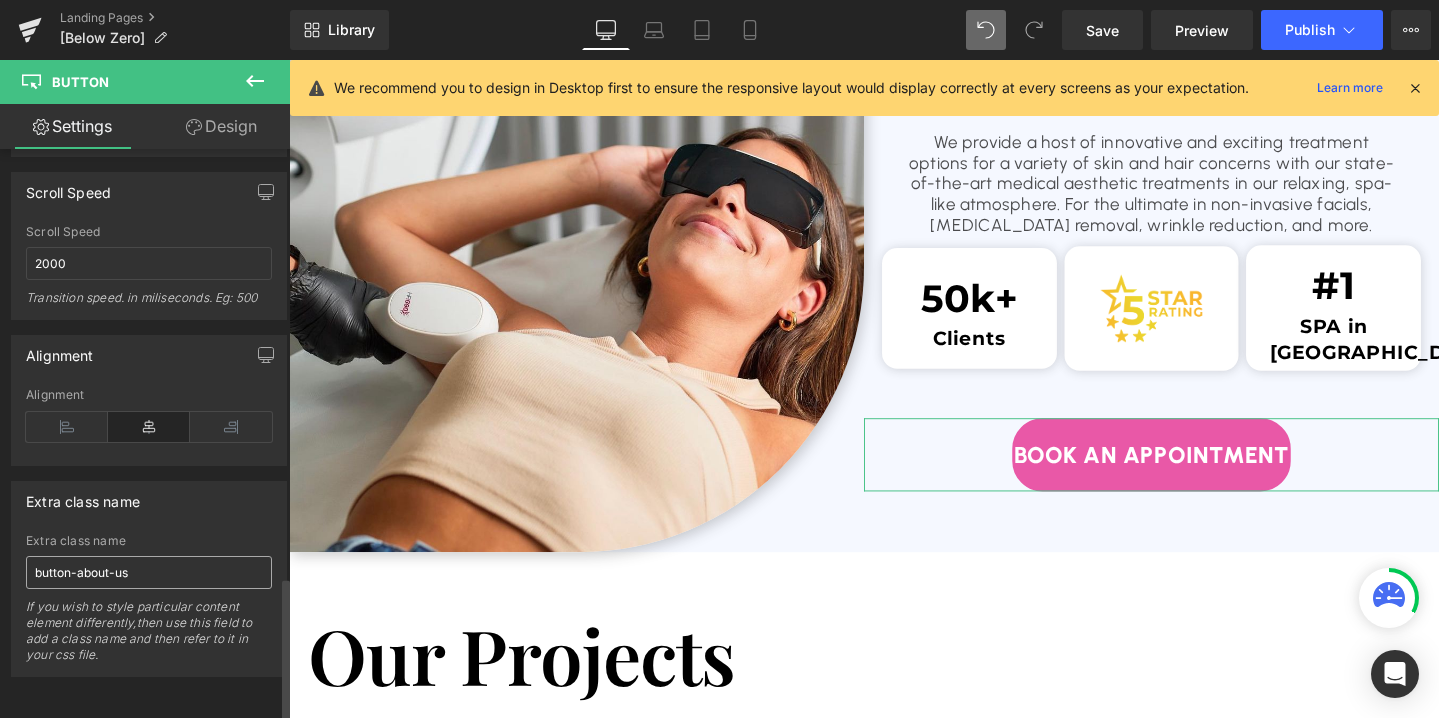 type 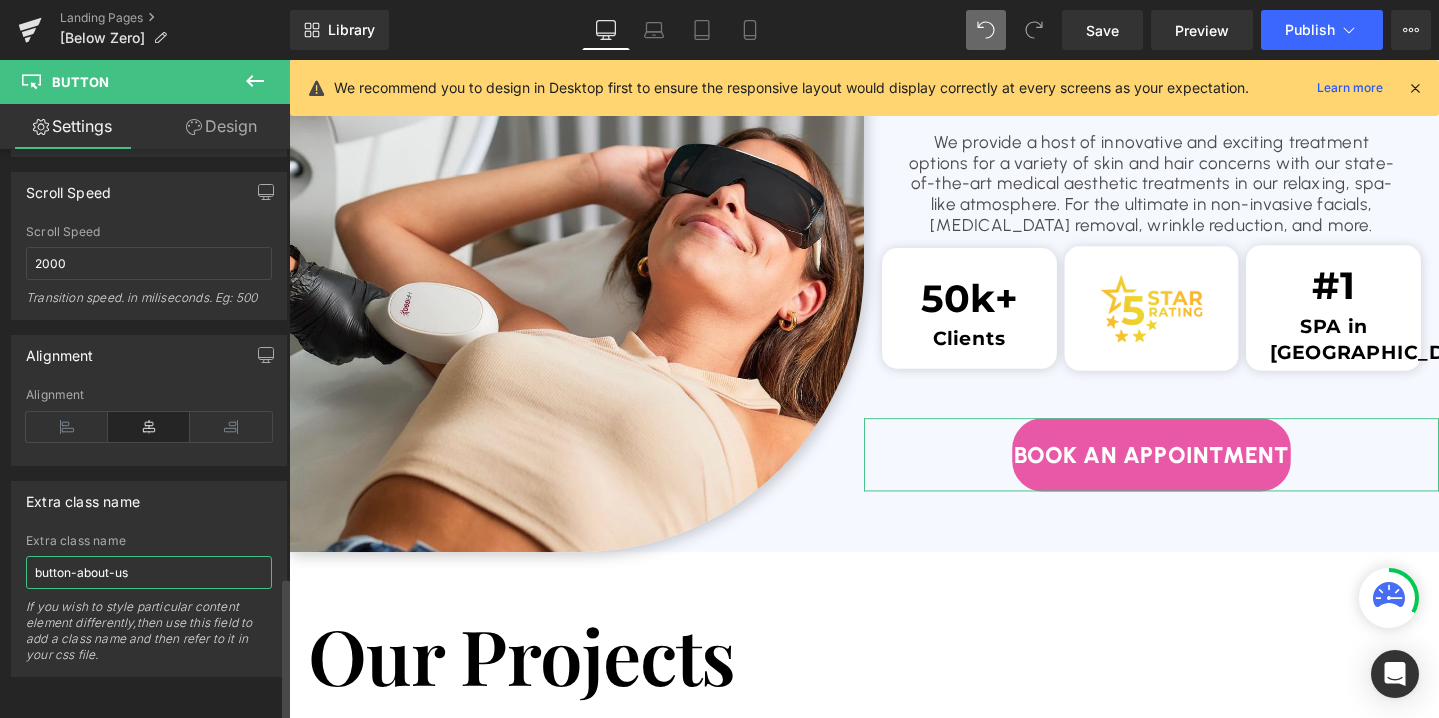 click on "button-about-us" at bounding box center [149, 572] 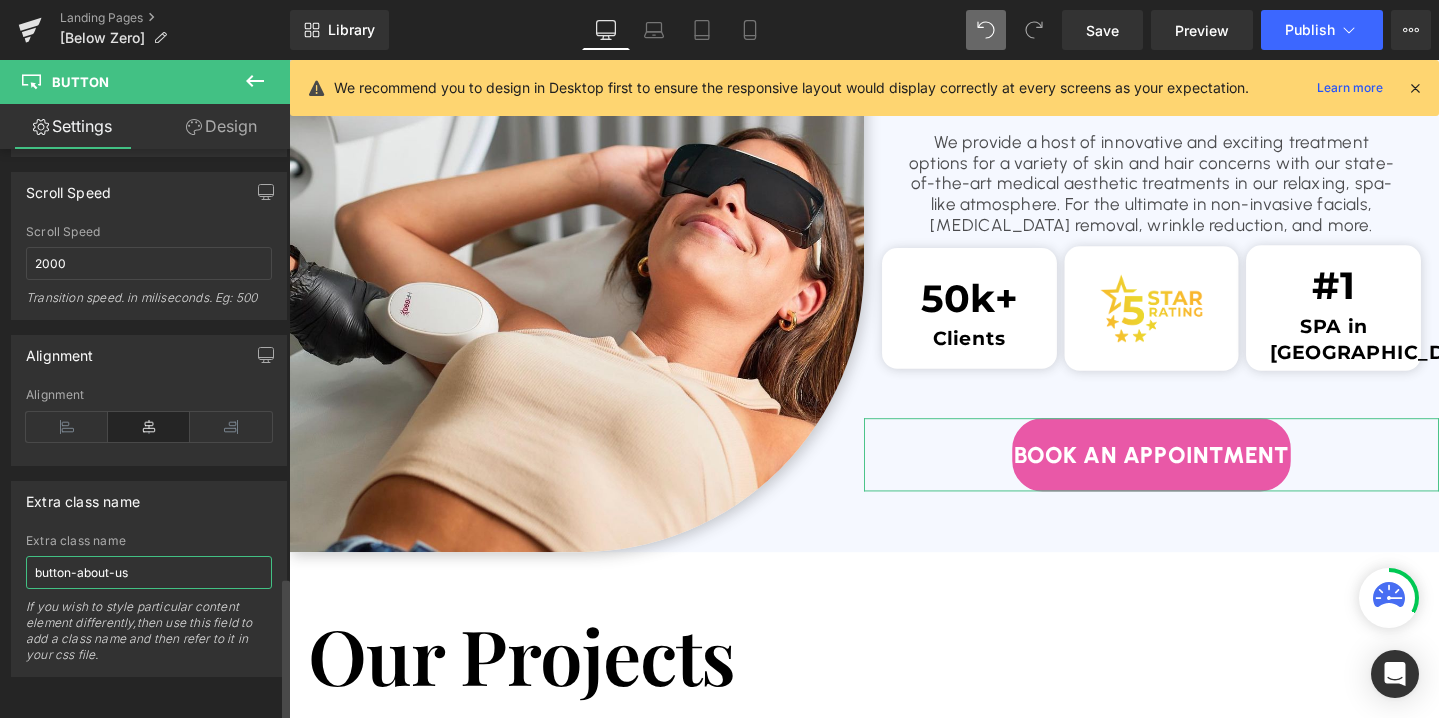 click on "button-about-us" at bounding box center [149, 572] 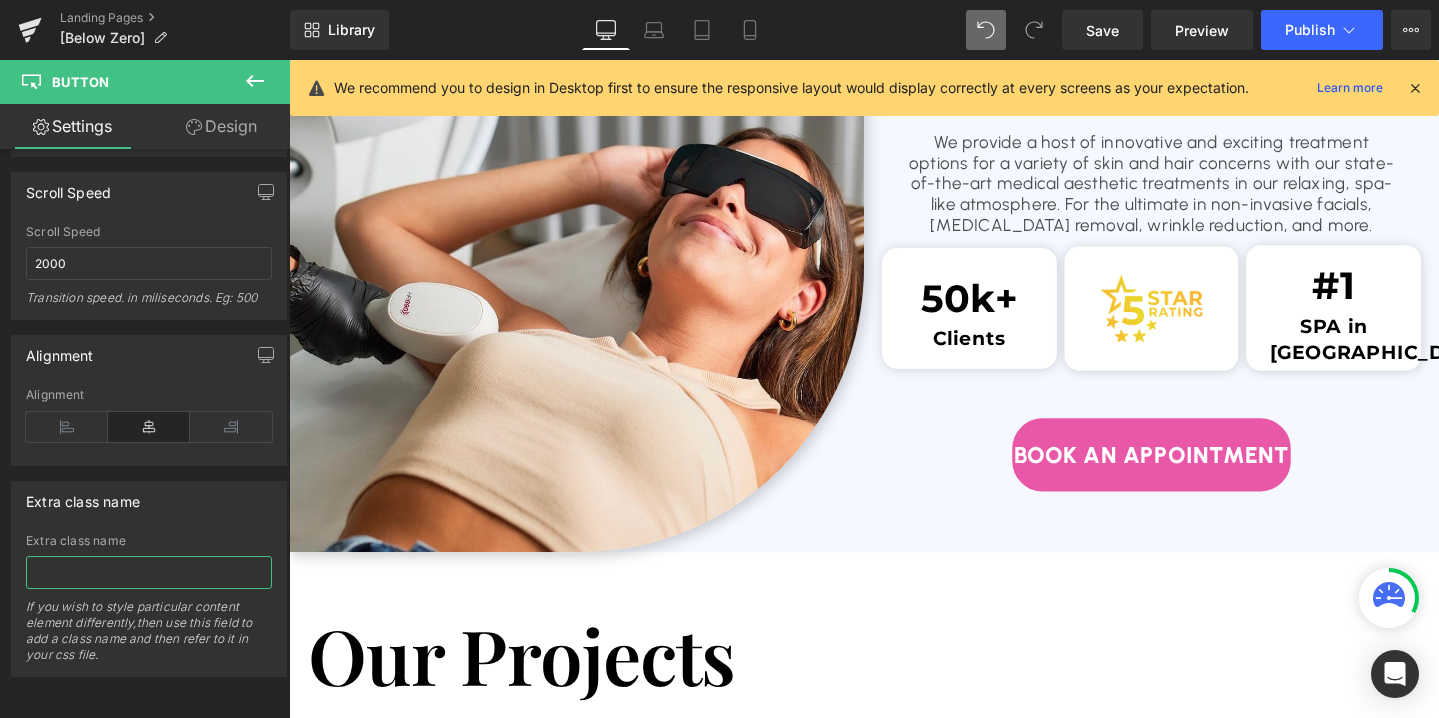 type 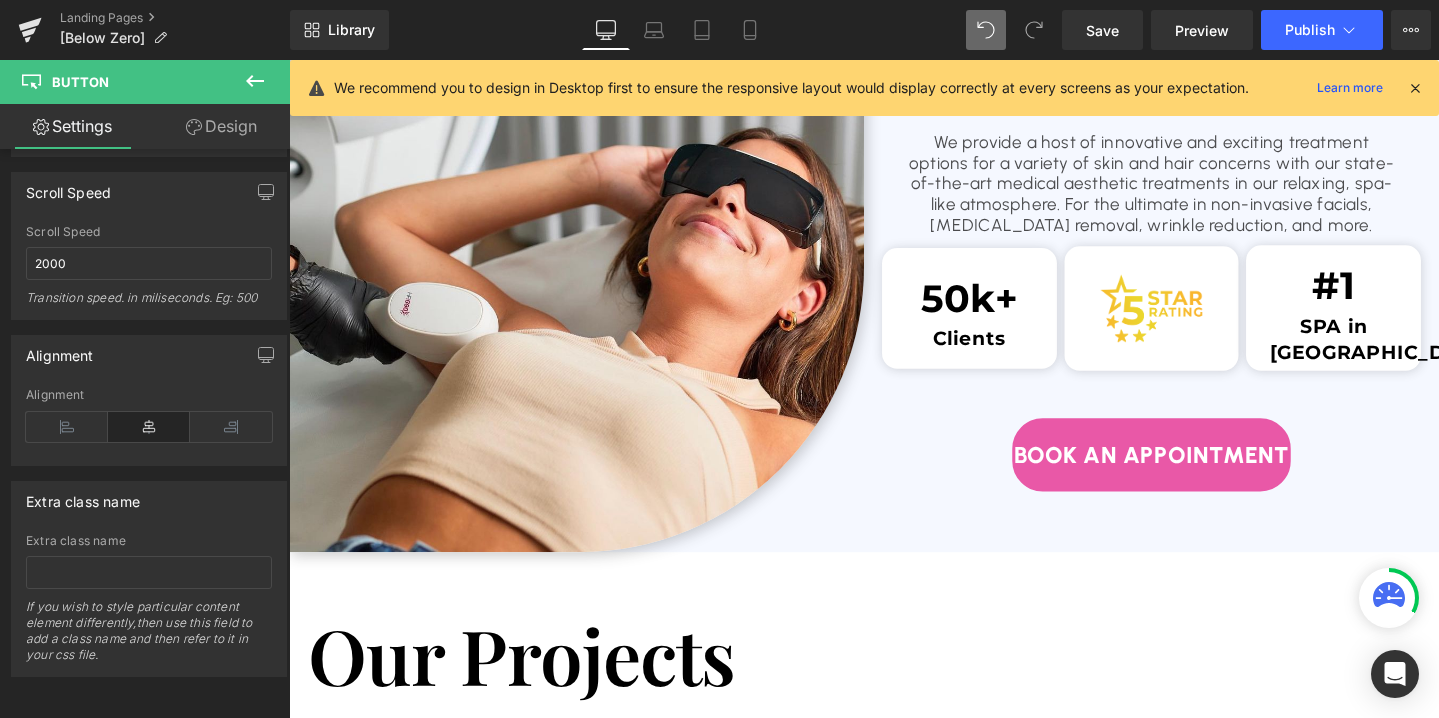 click 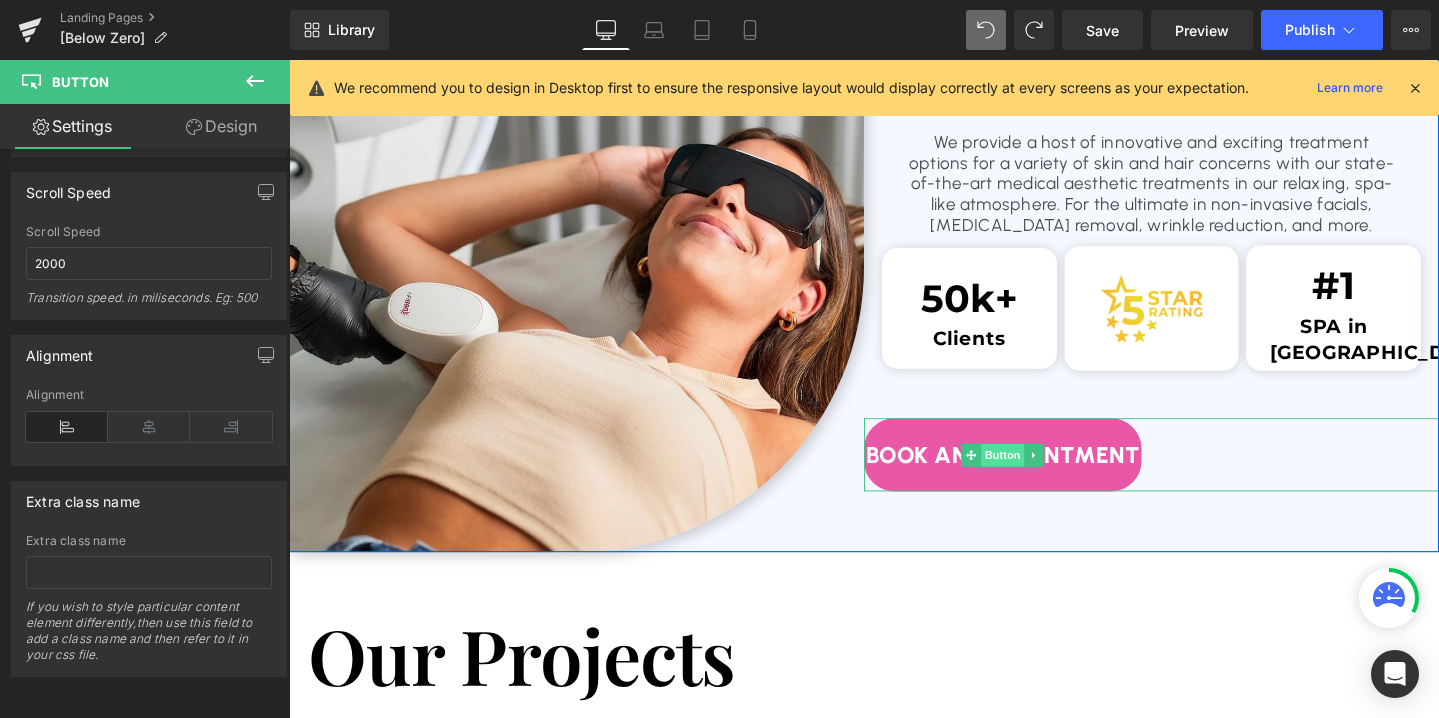 click on "Button" at bounding box center [1040, 476] 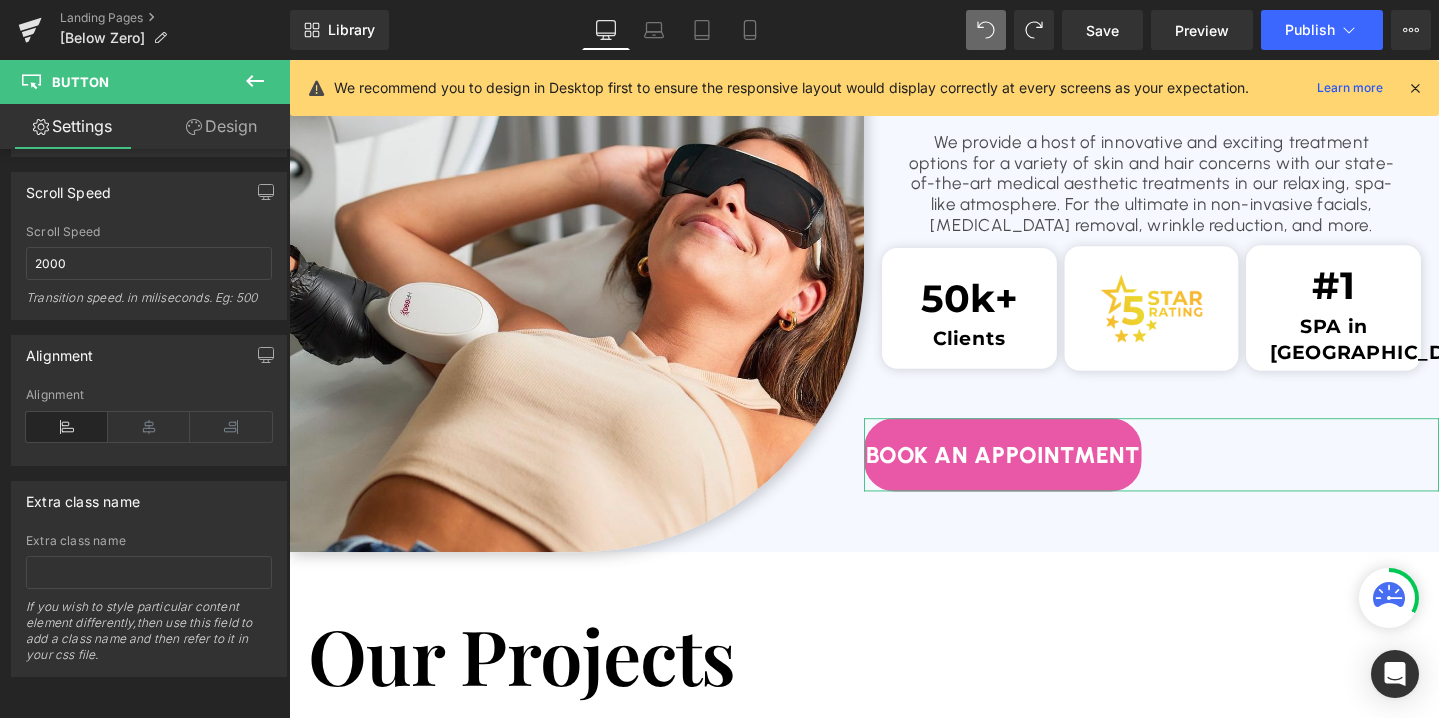click 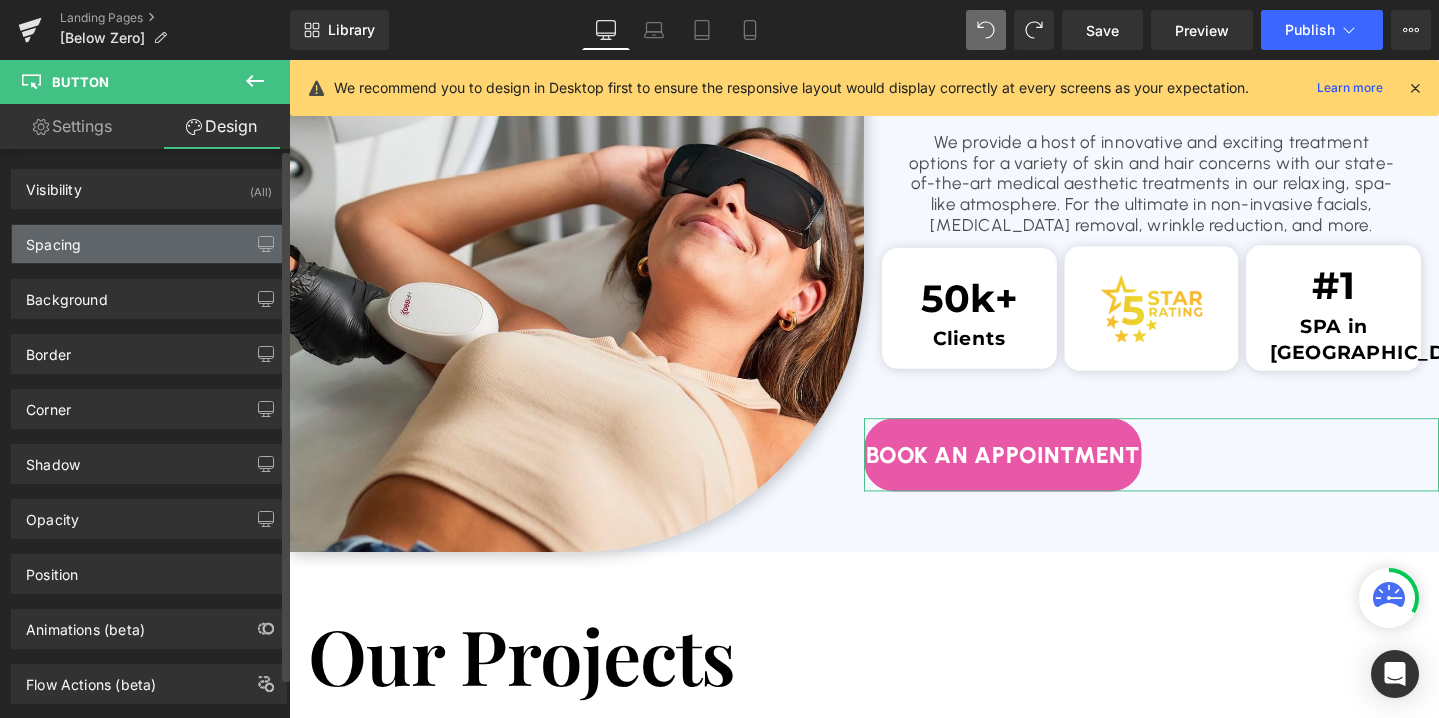 click on "Spacing" at bounding box center [149, 244] 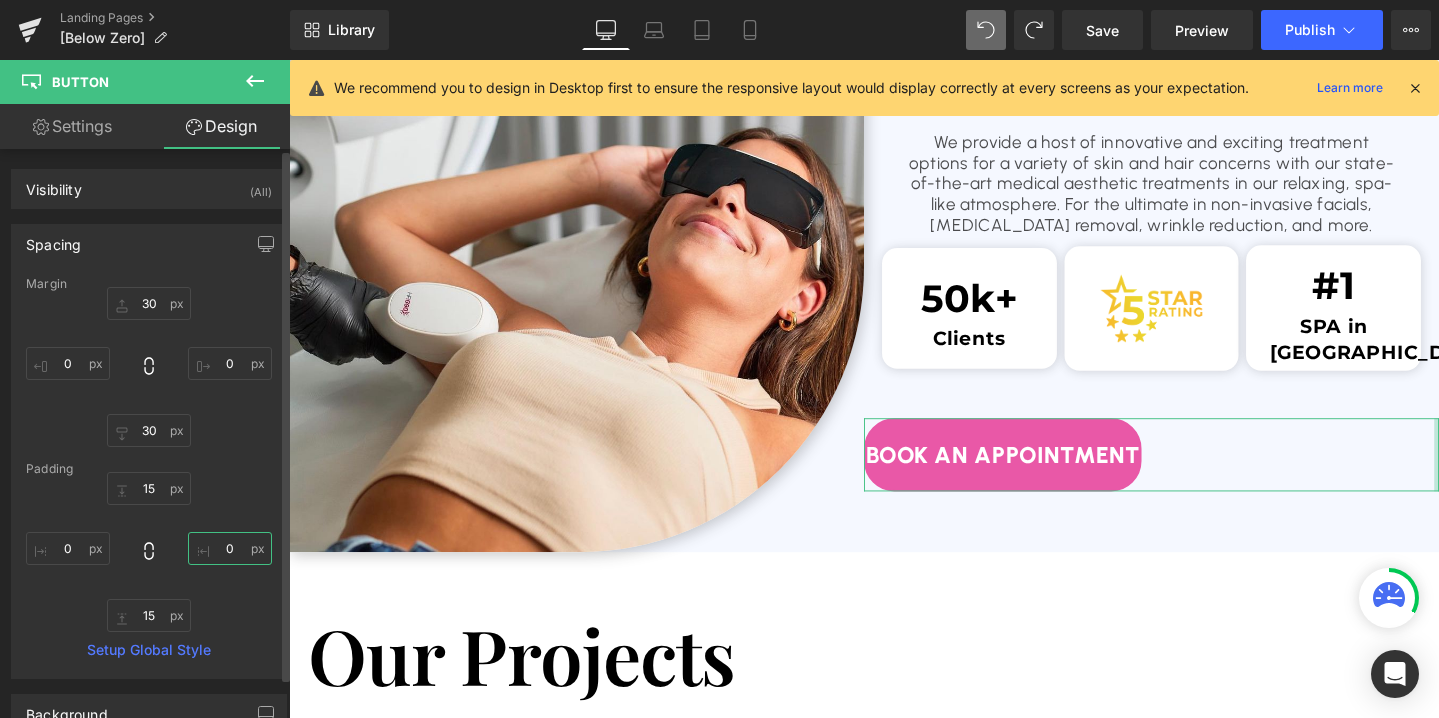 click on "0" at bounding box center [230, 548] 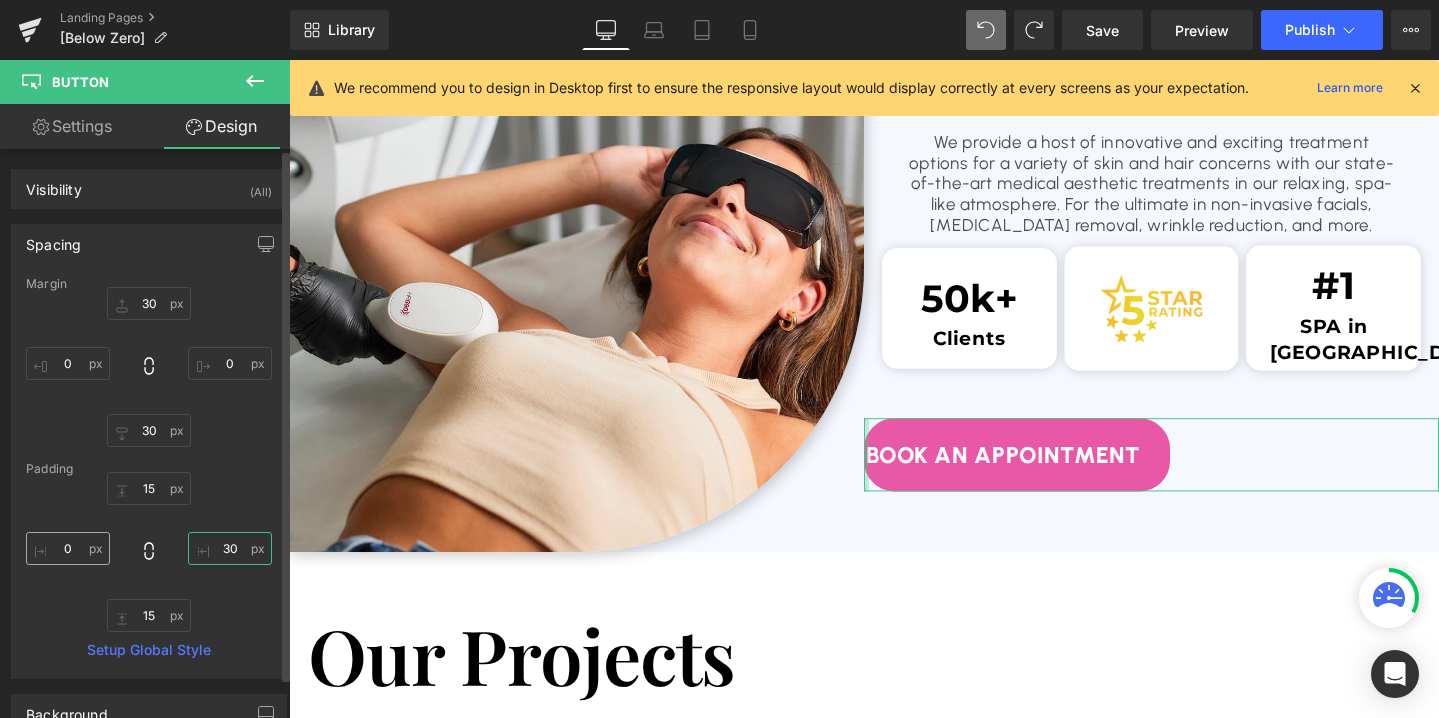type on "30" 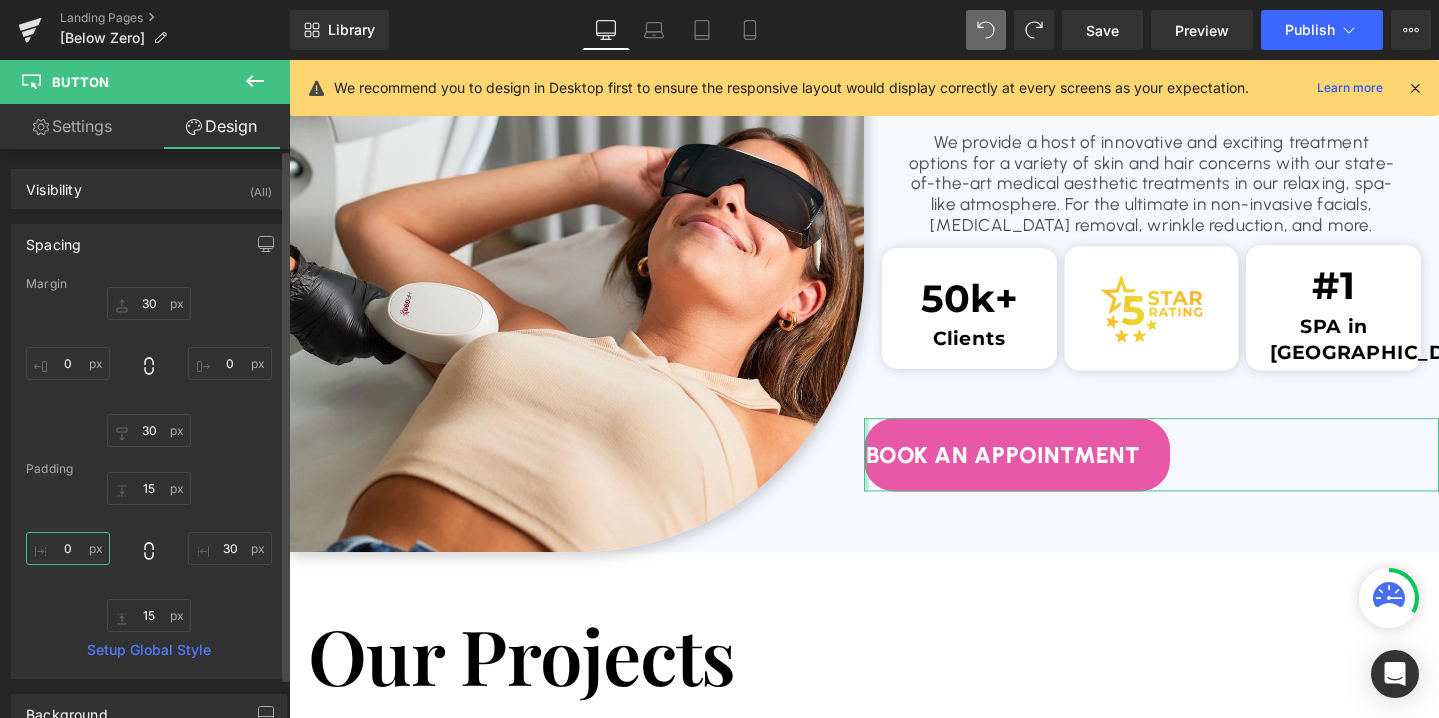 click on "0" at bounding box center [68, 548] 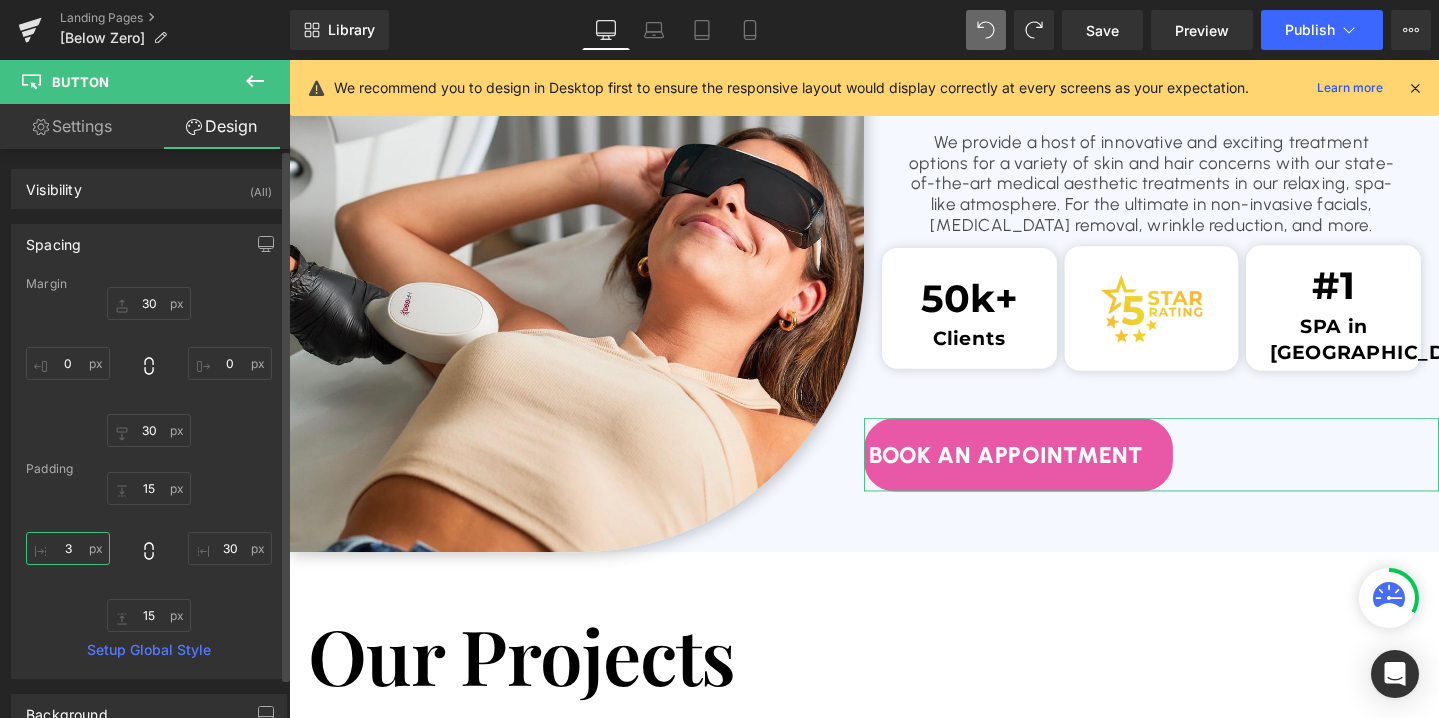 type on "30" 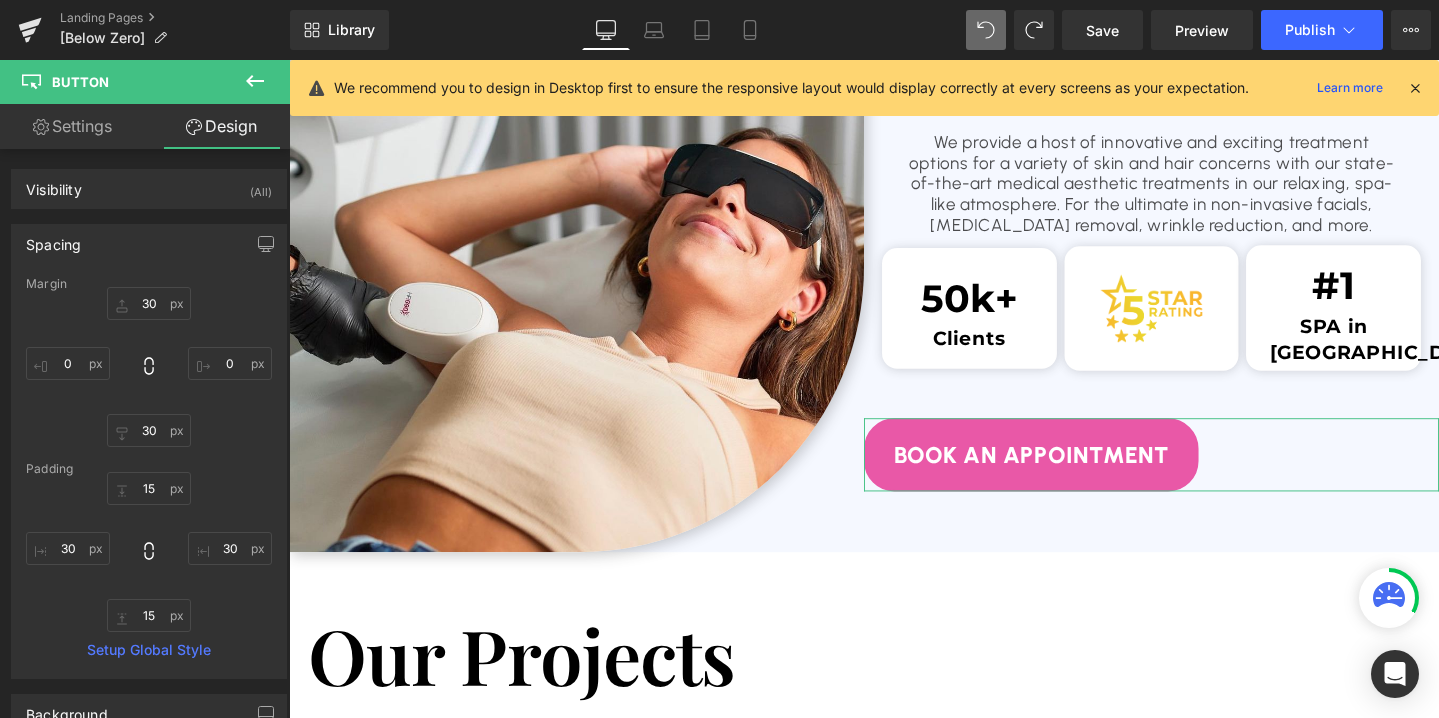 click on "Settings" at bounding box center [72, 126] 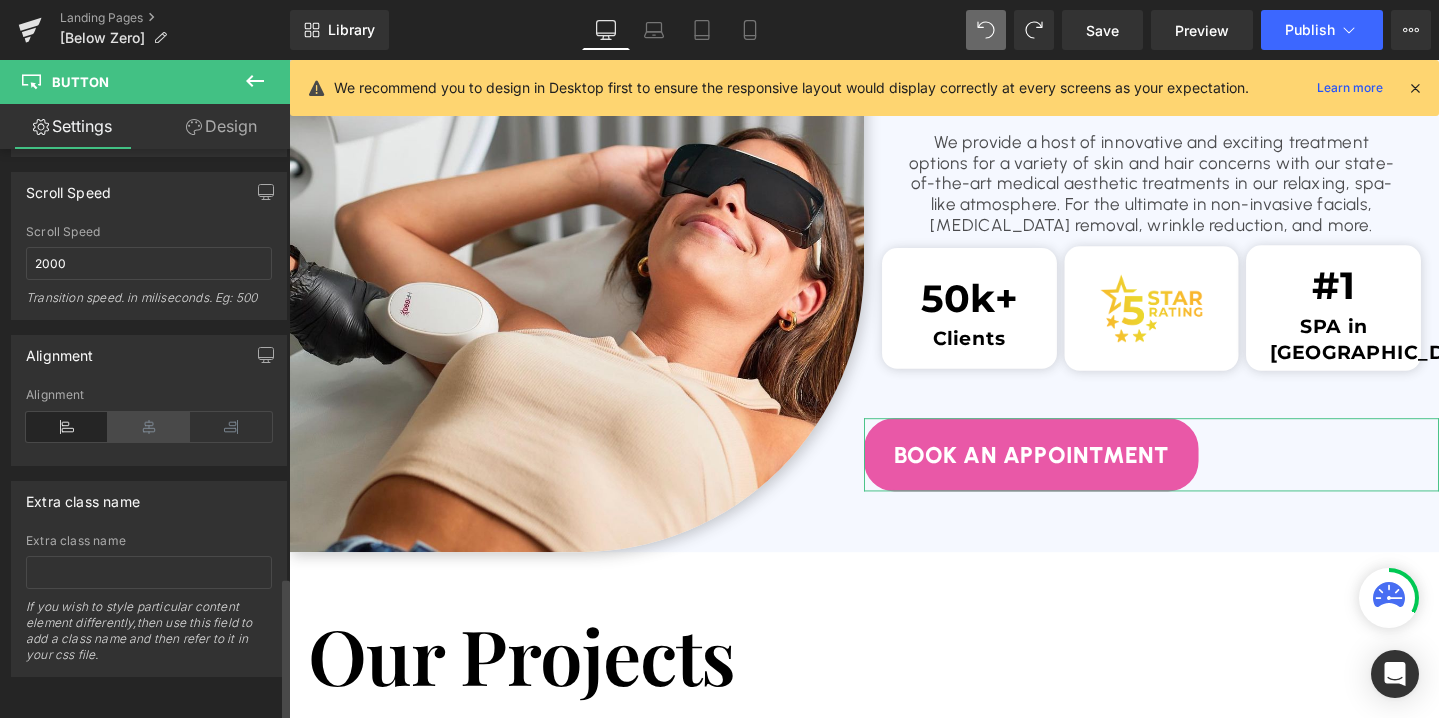 click at bounding box center (149, 427) 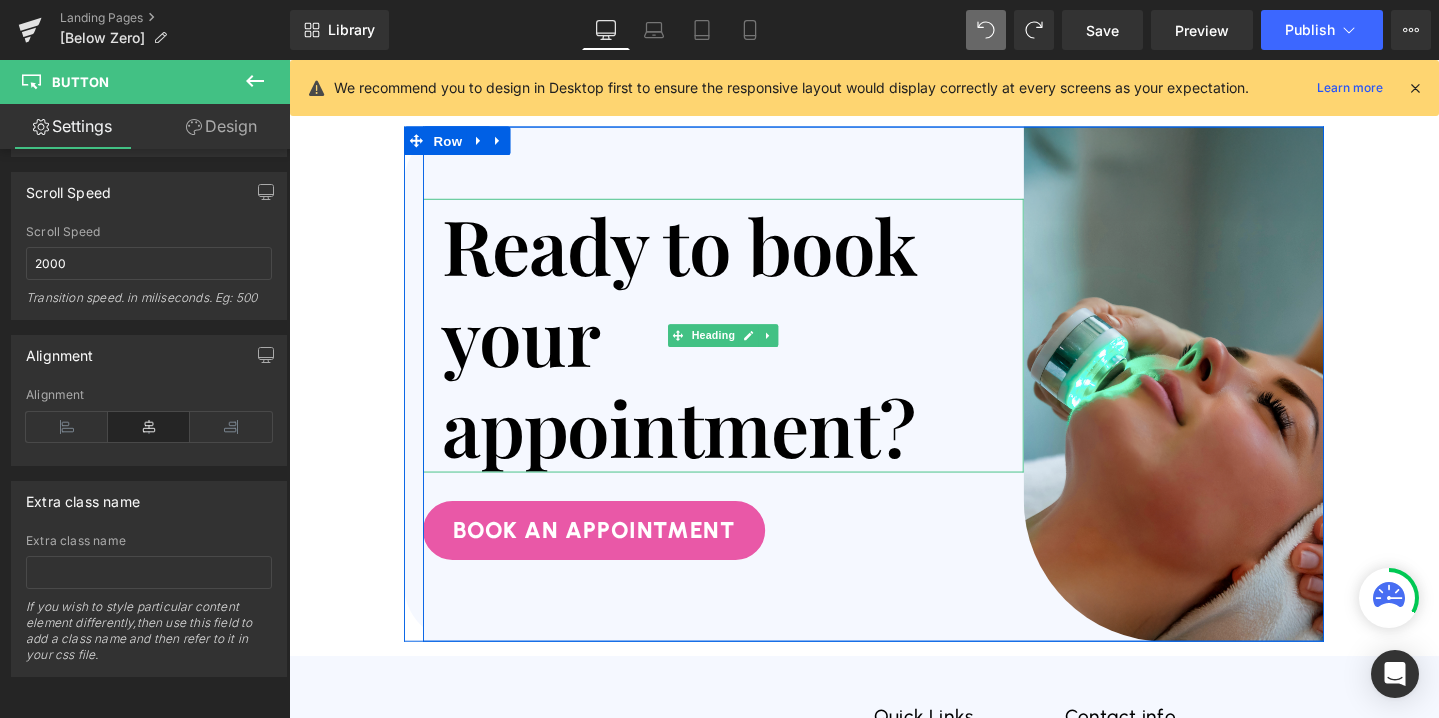 scroll, scrollTop: 6492, scrollLeft: 0, axis: vertical 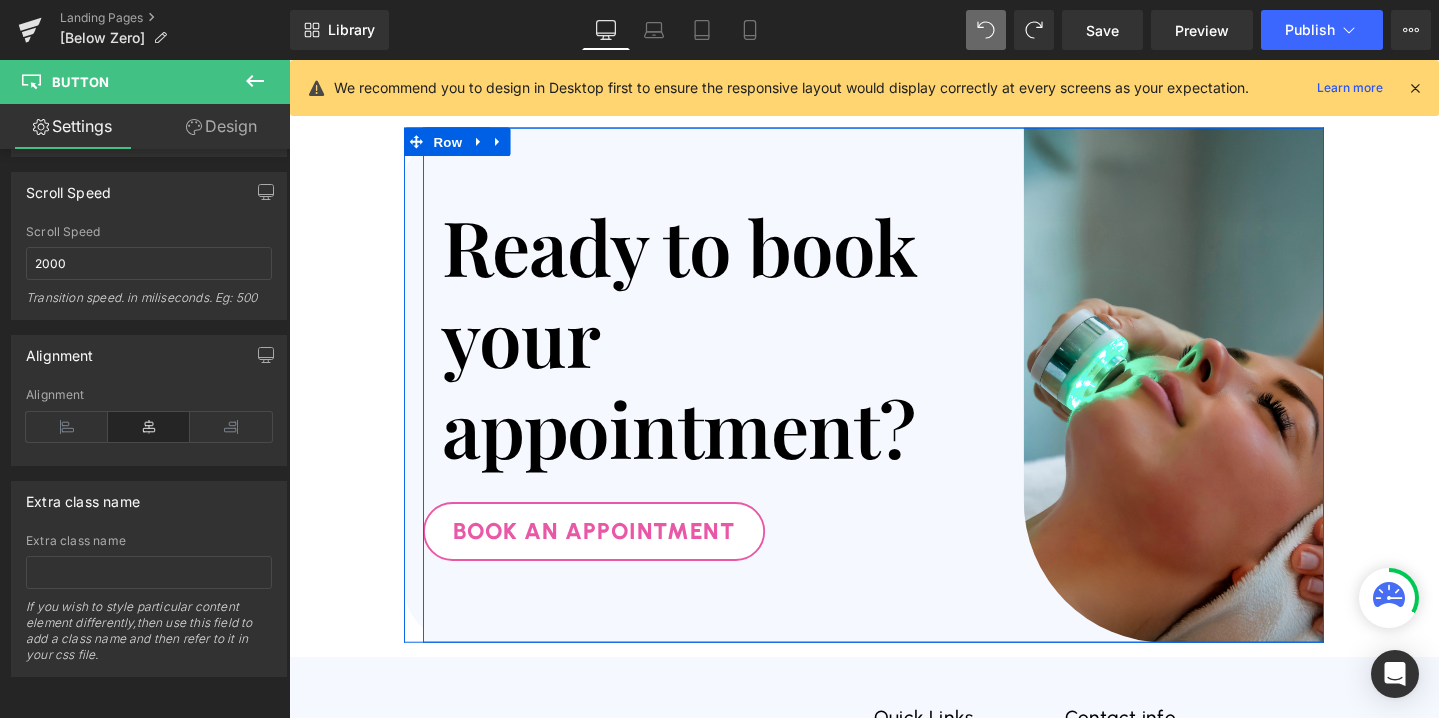 click on "Book An APPOINTMENT
Button" at bounding box center [746, 556] 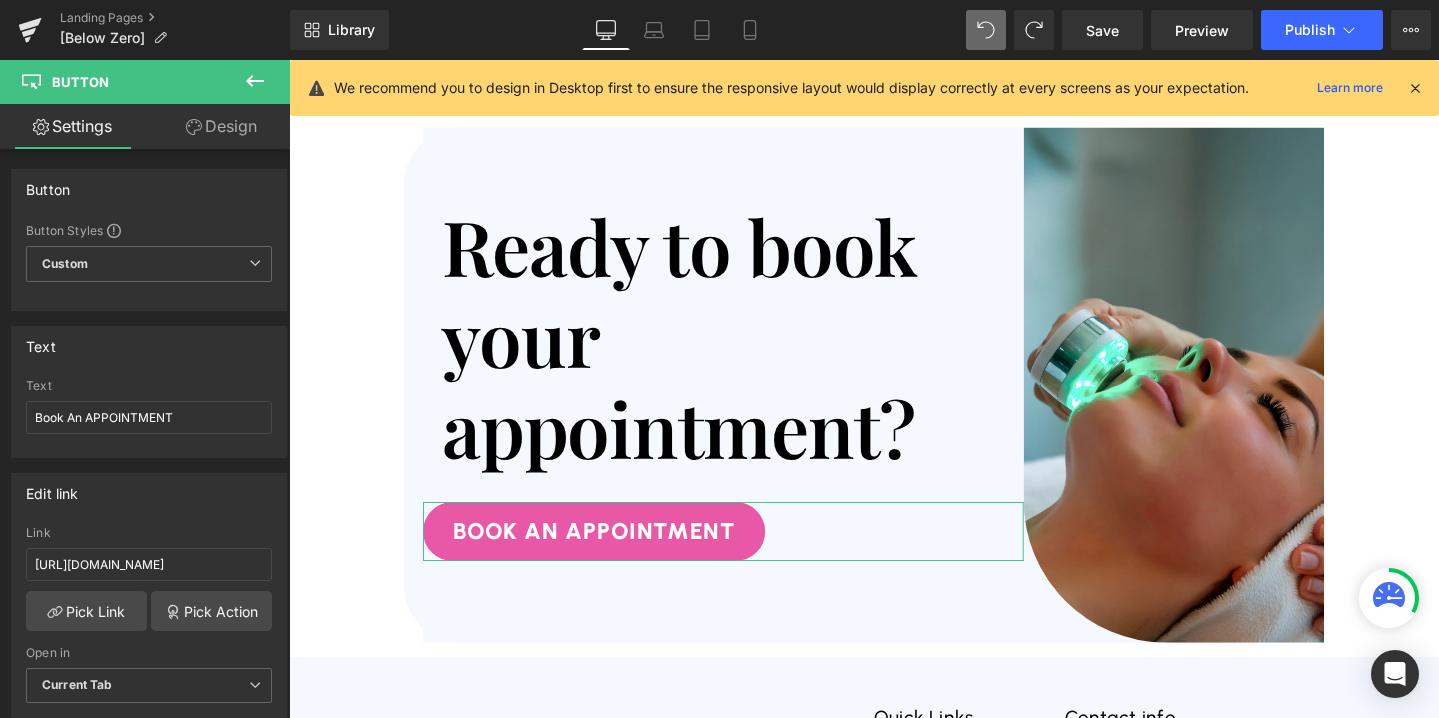 click on "Design" at bounding box center [221, 126] 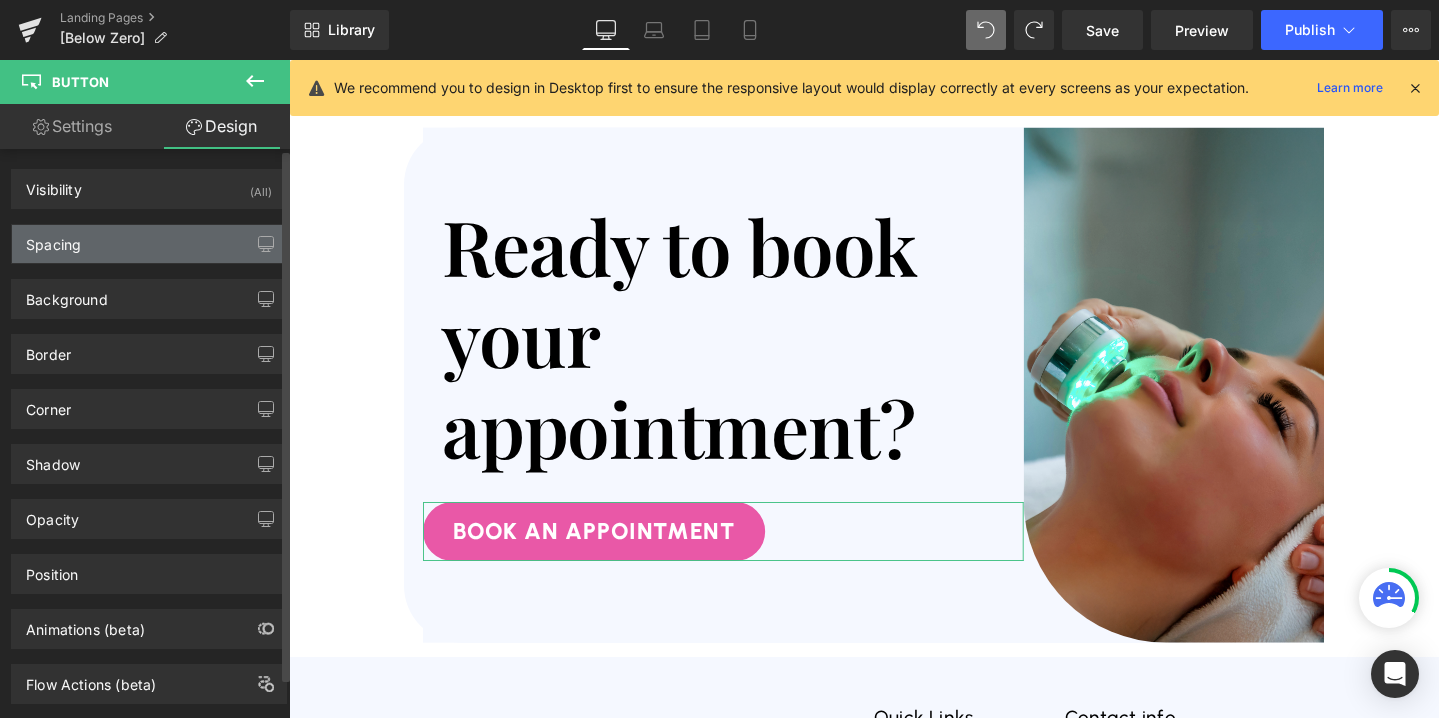 click on "Spacing" at bounding box center [149, 244] 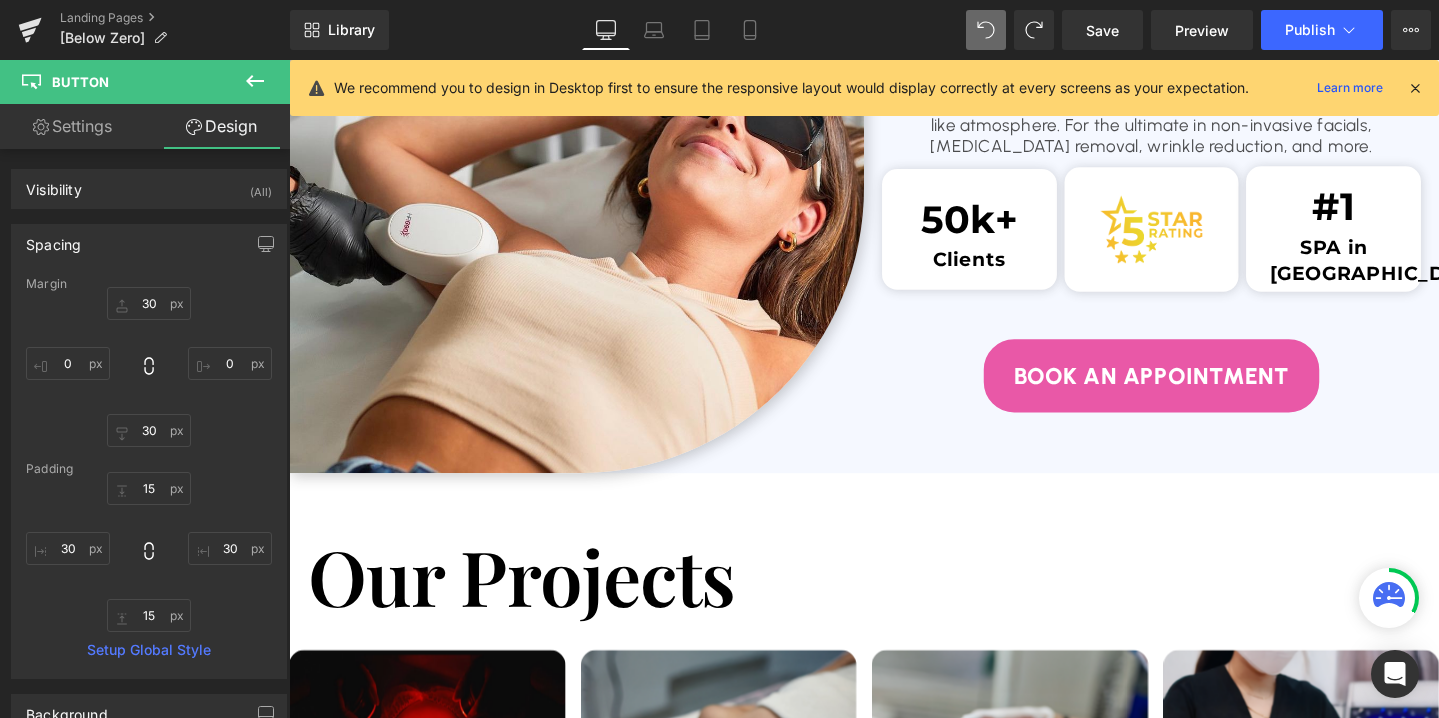 scroll, scrollTop: 3288, scrollLeft: 0, axis: vertical 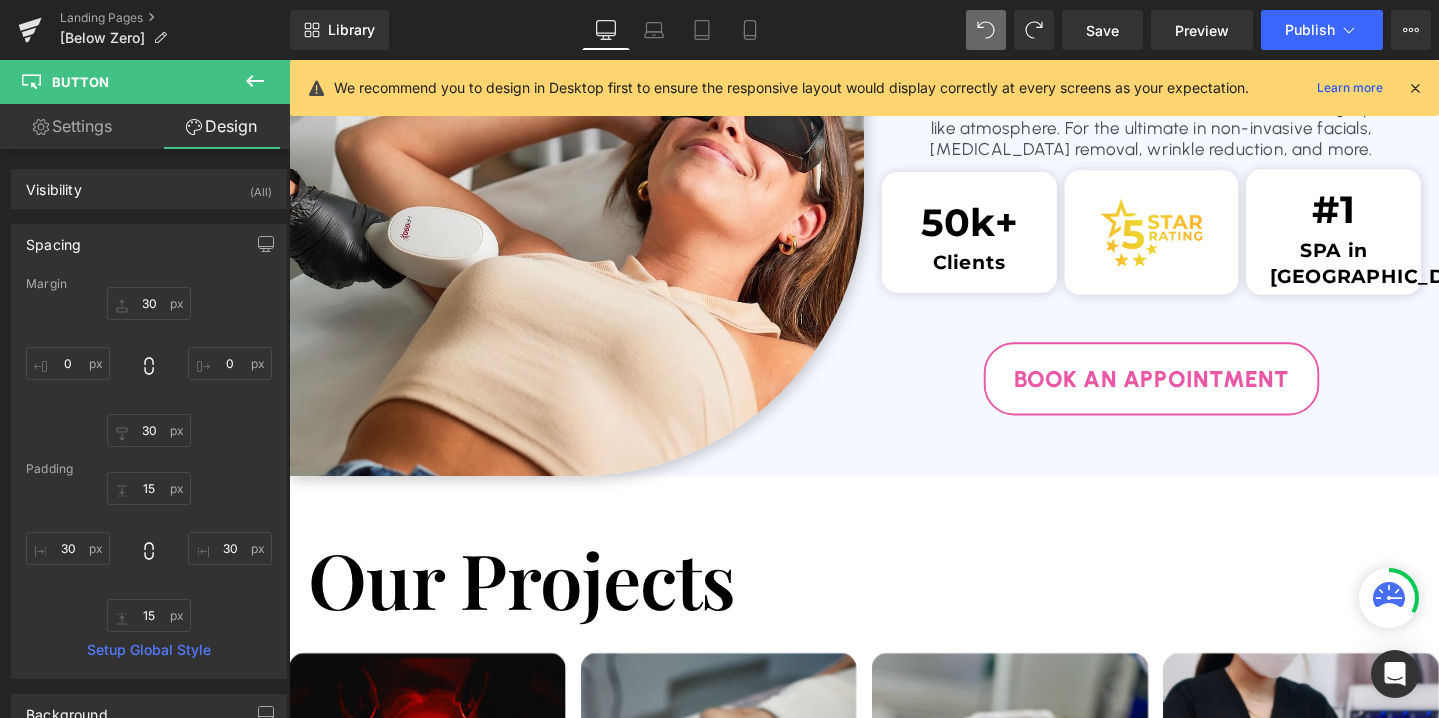 click on "Book An APPOINTMENT" at bounding box center [1196, 395] 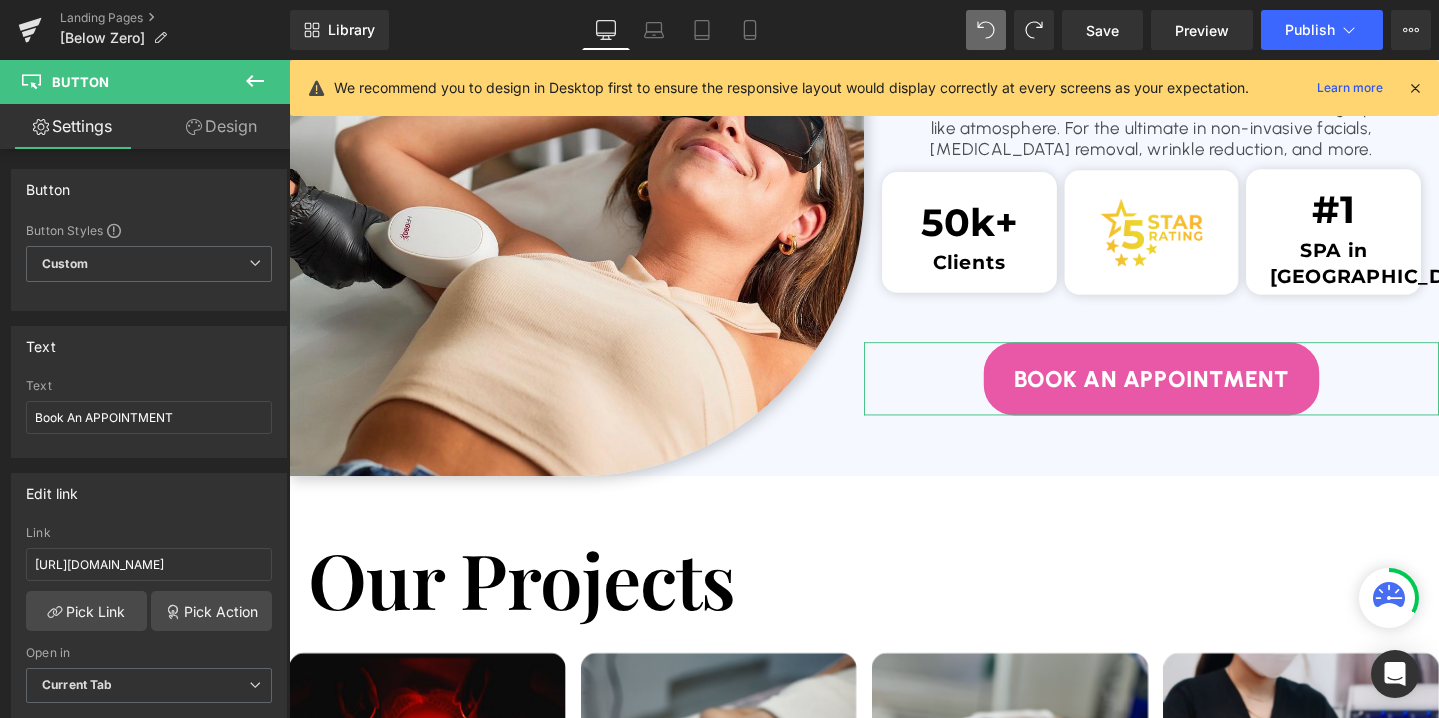 click on "Design" at bounding box center [221, 126] 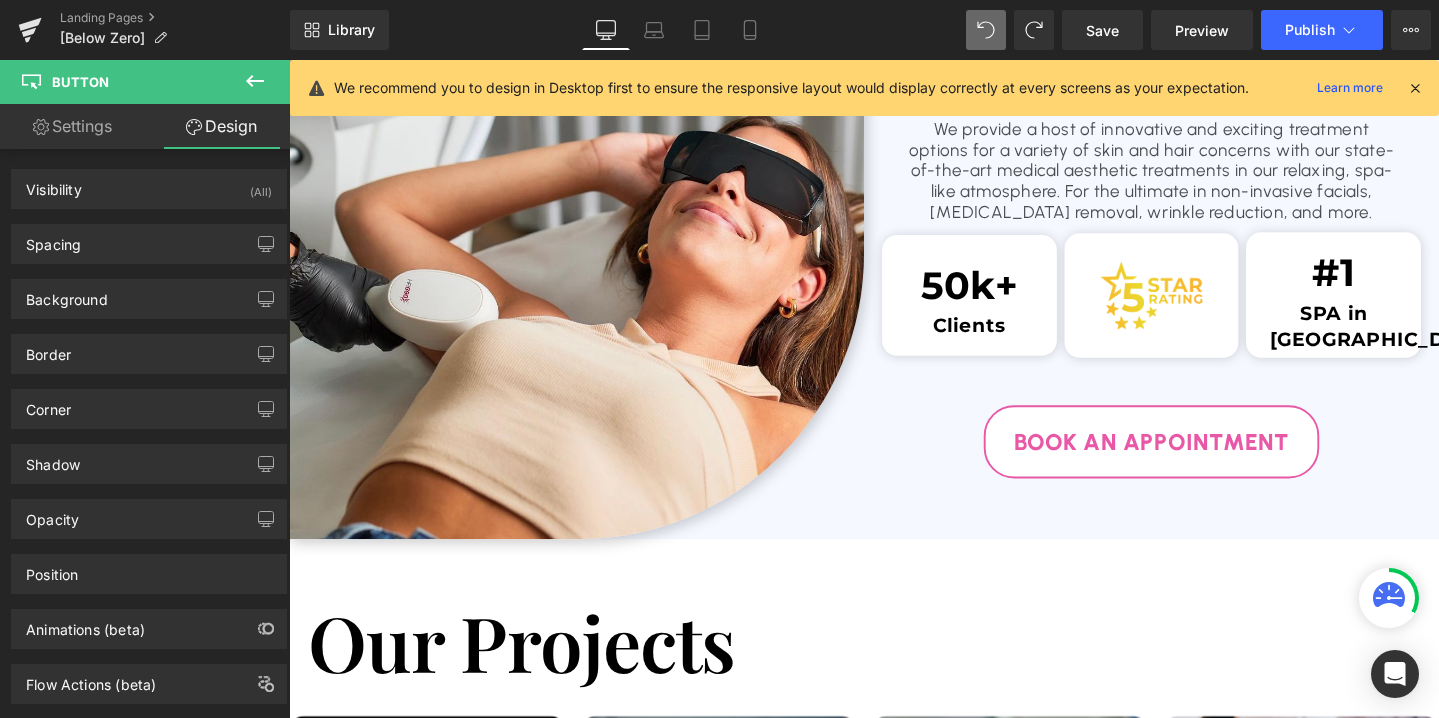 scroll, scrollTop: 3227, scrollLeft: 0, axis: vertical 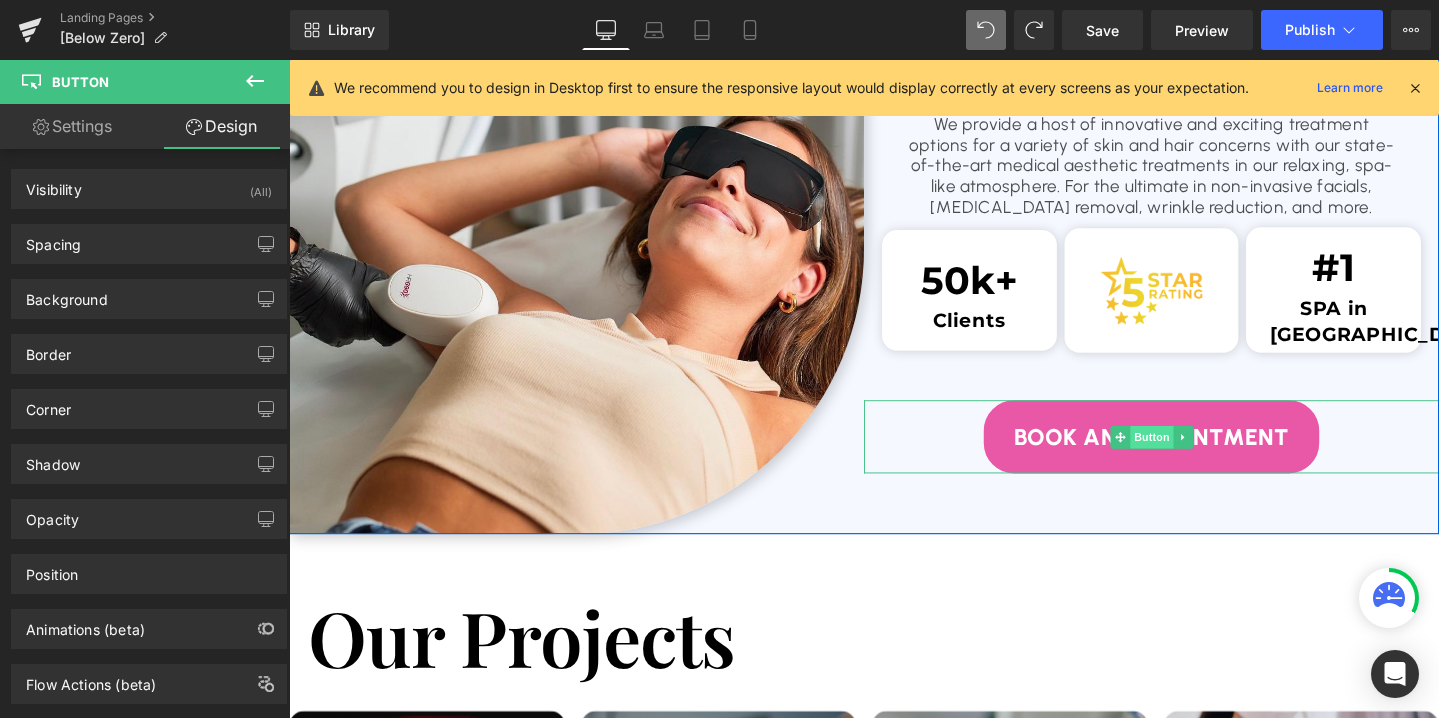 click on "Button" at bounding box center [1197, 457] 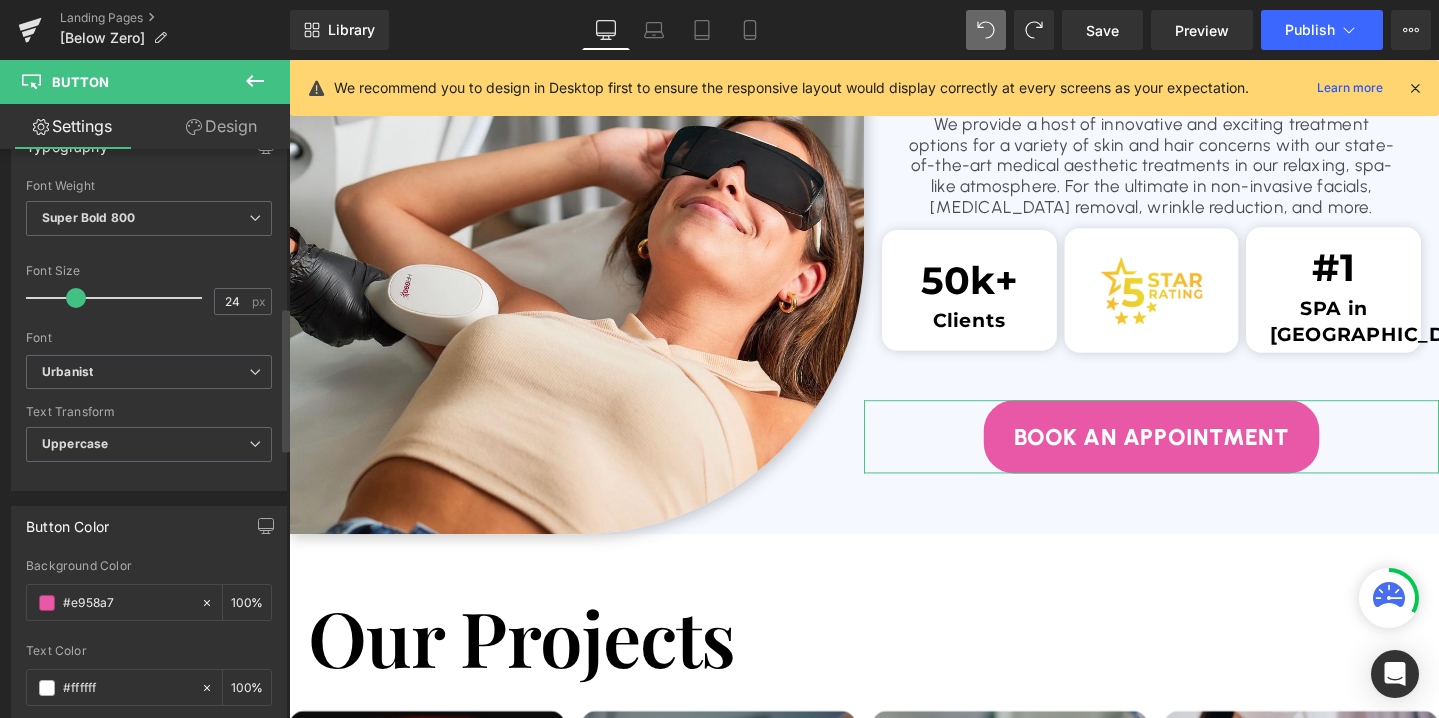 scroll, scrollTop: 622, scrollLeft: 0, axis: vertical 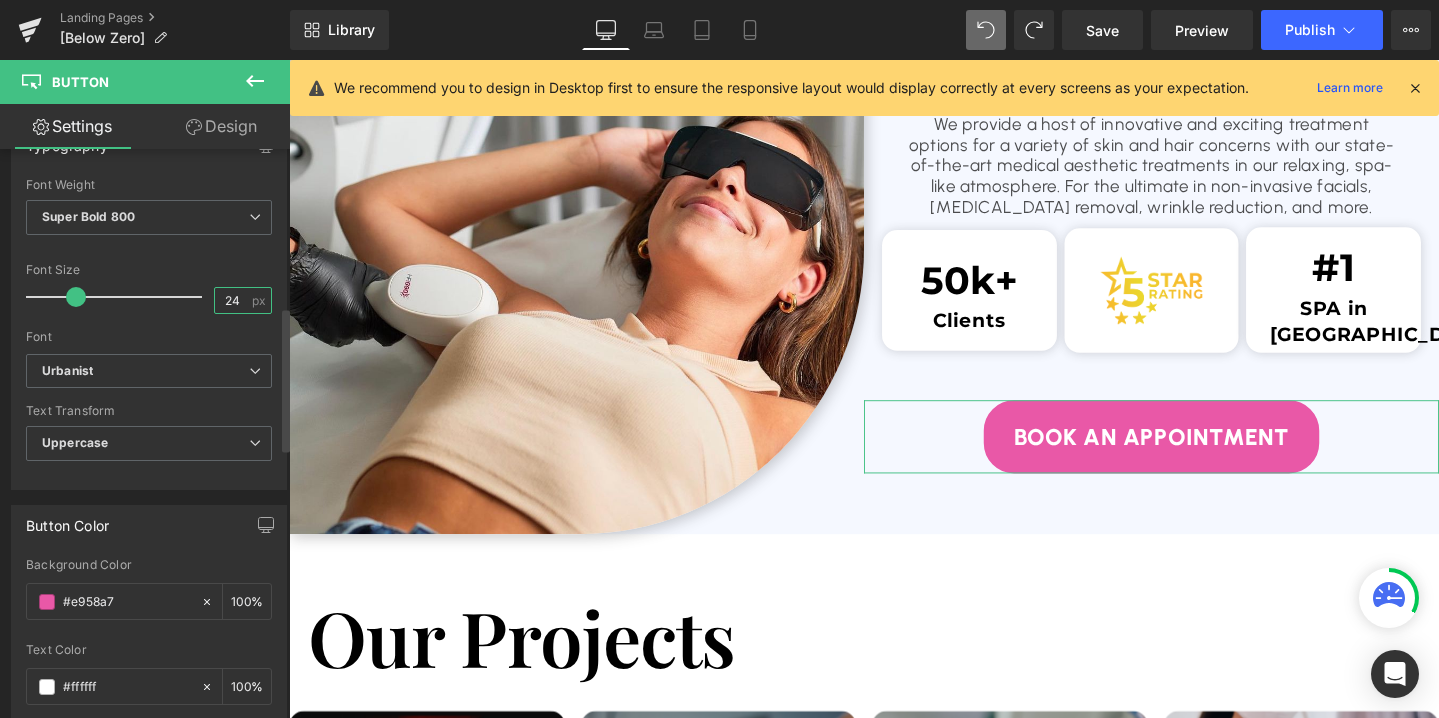 click on "24" at bounding box center (232, 300) 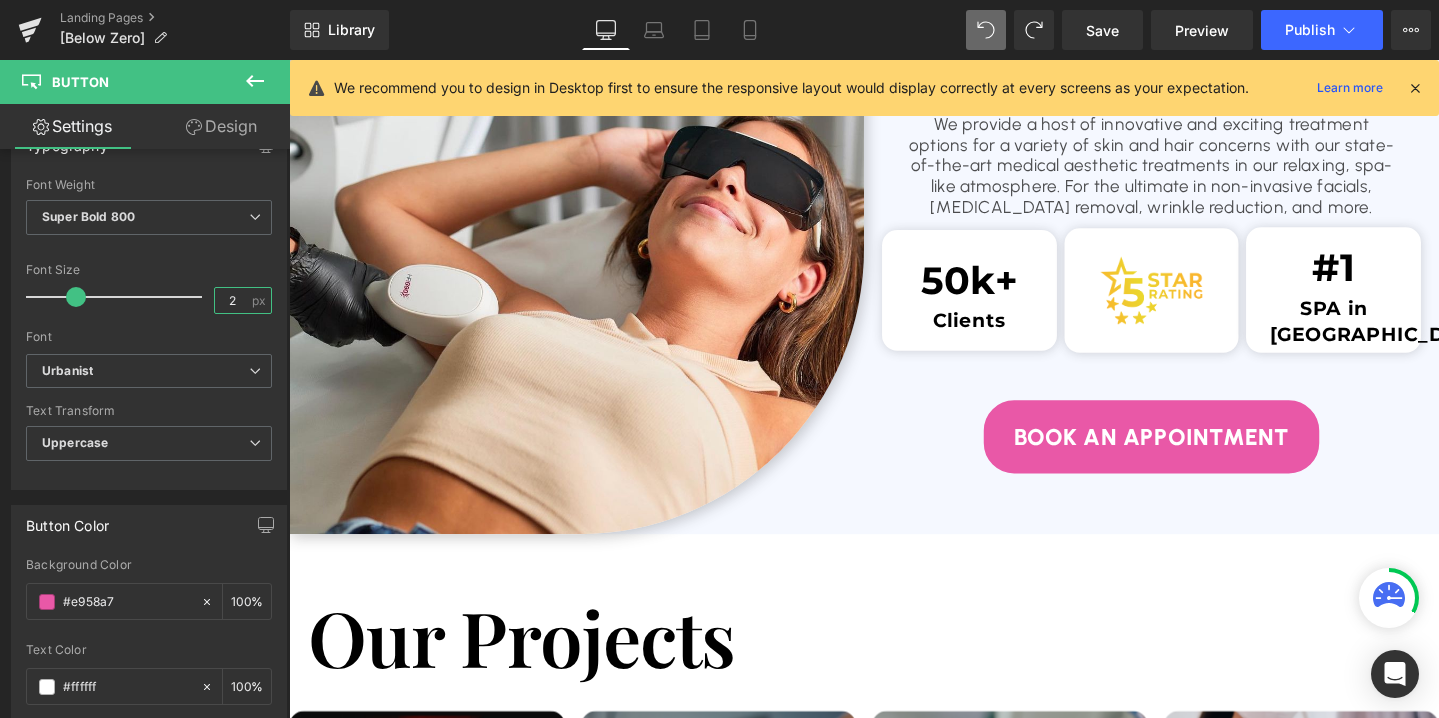 type on "20" 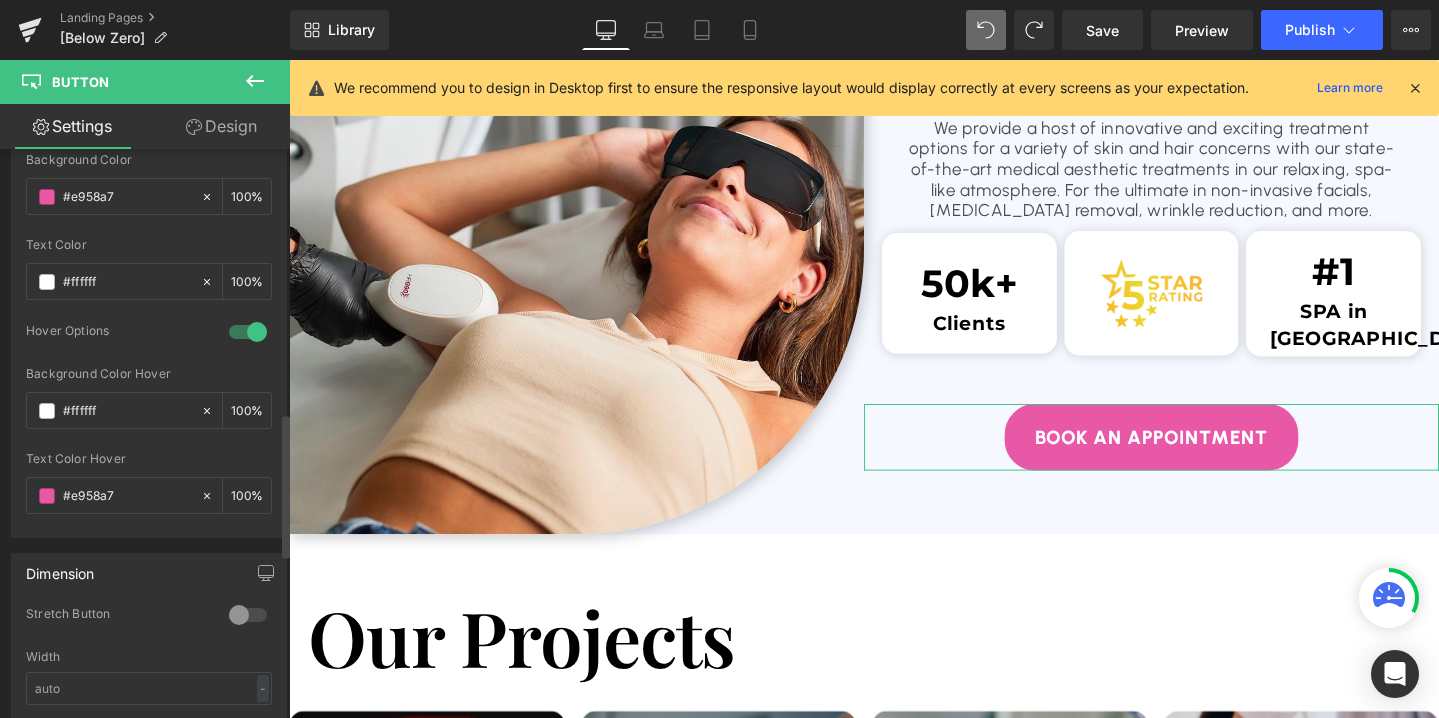 scroll, scrollTop: 1049, scrollLeft: 0, axis: vertical 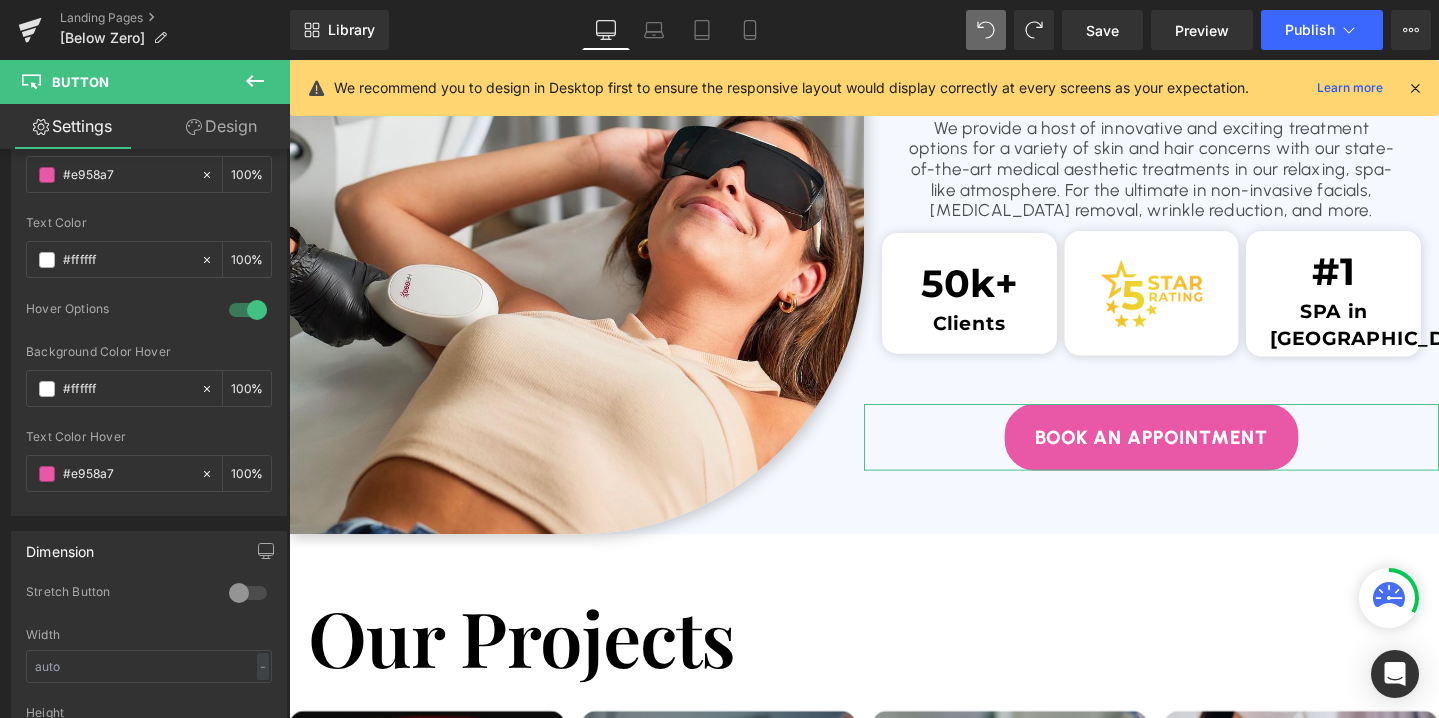 click on "Design" at bounding box center (221, 126) 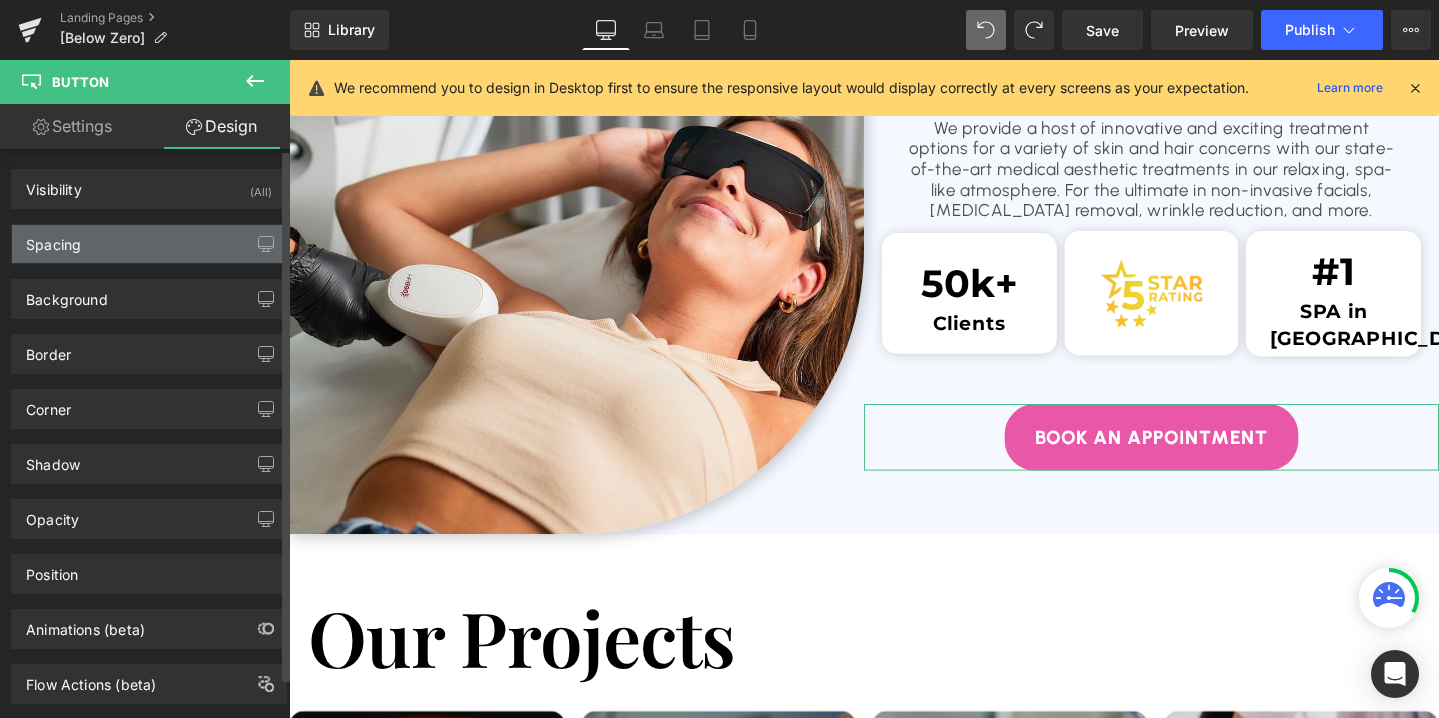 click on "Spacing" at bounding box center [149, 244] 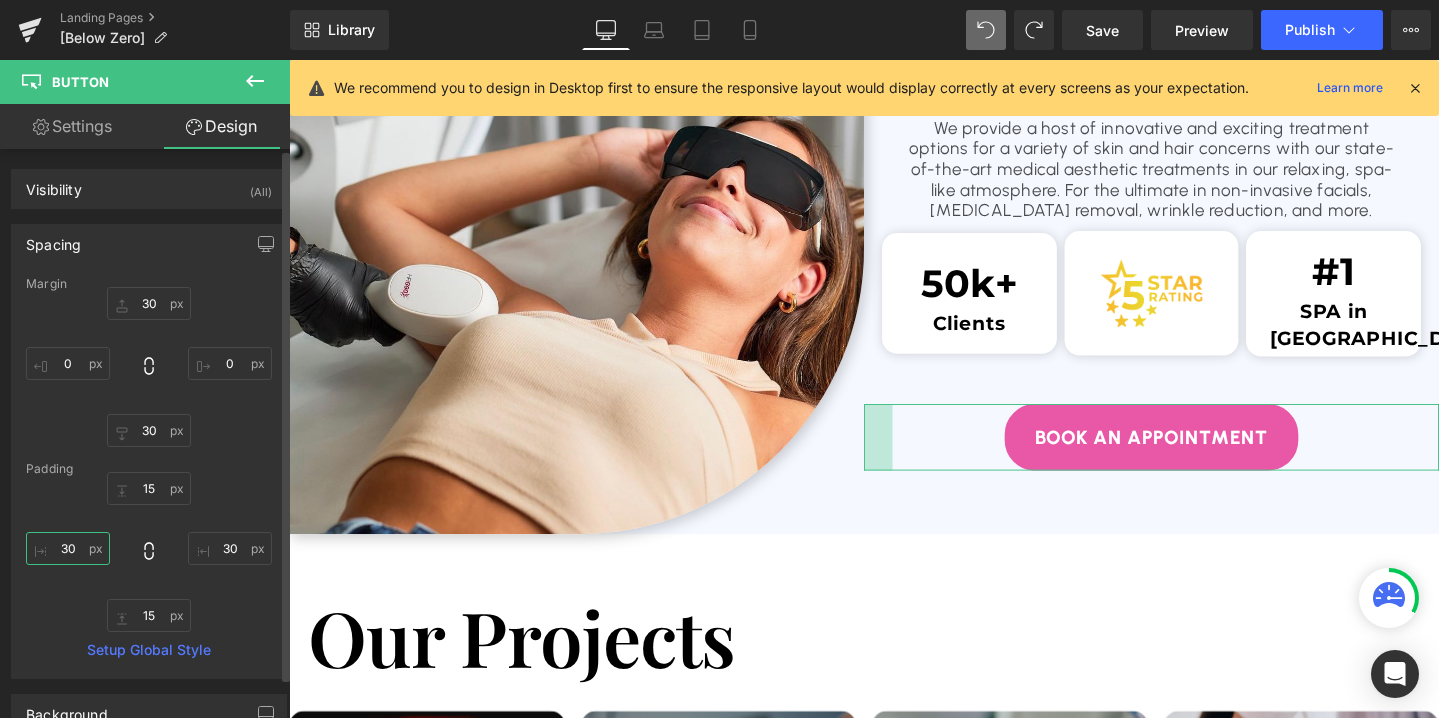 click on "30" at bounding box center (68, 548) 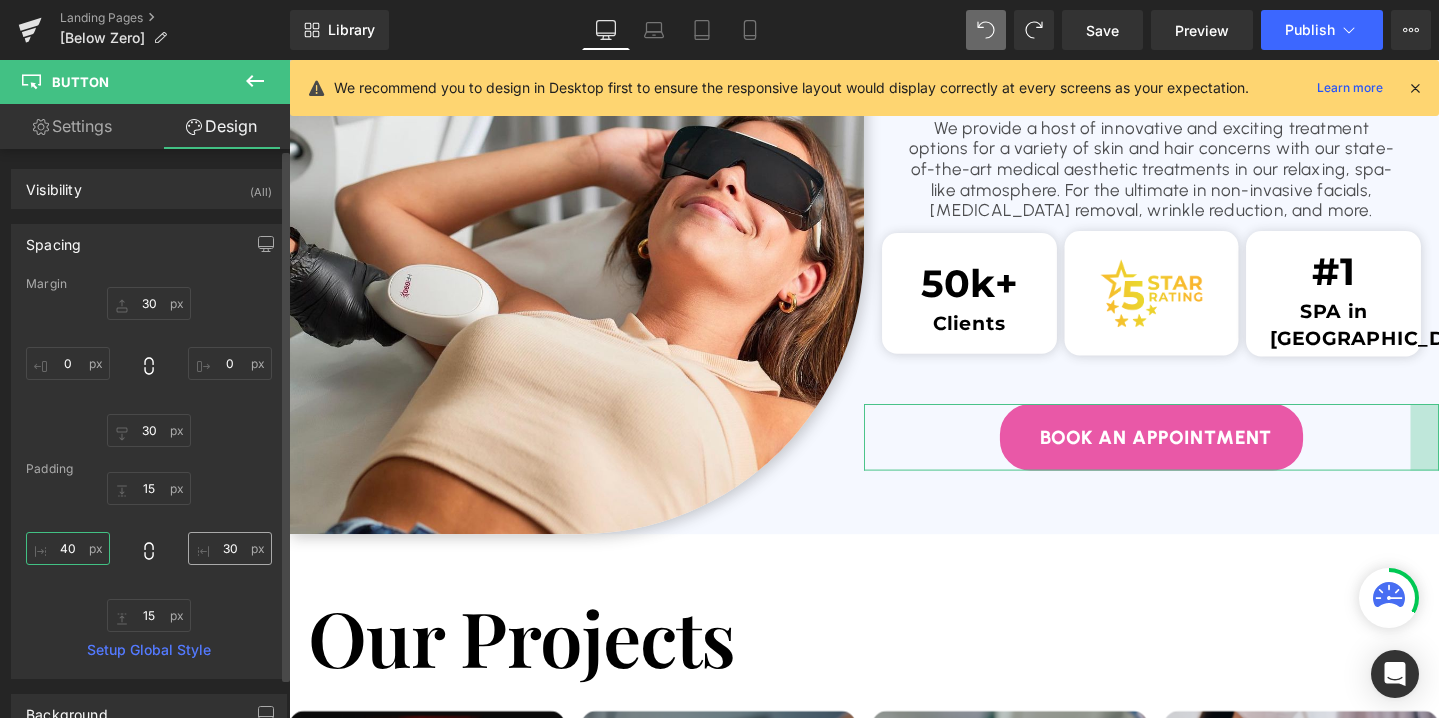 type on "40" 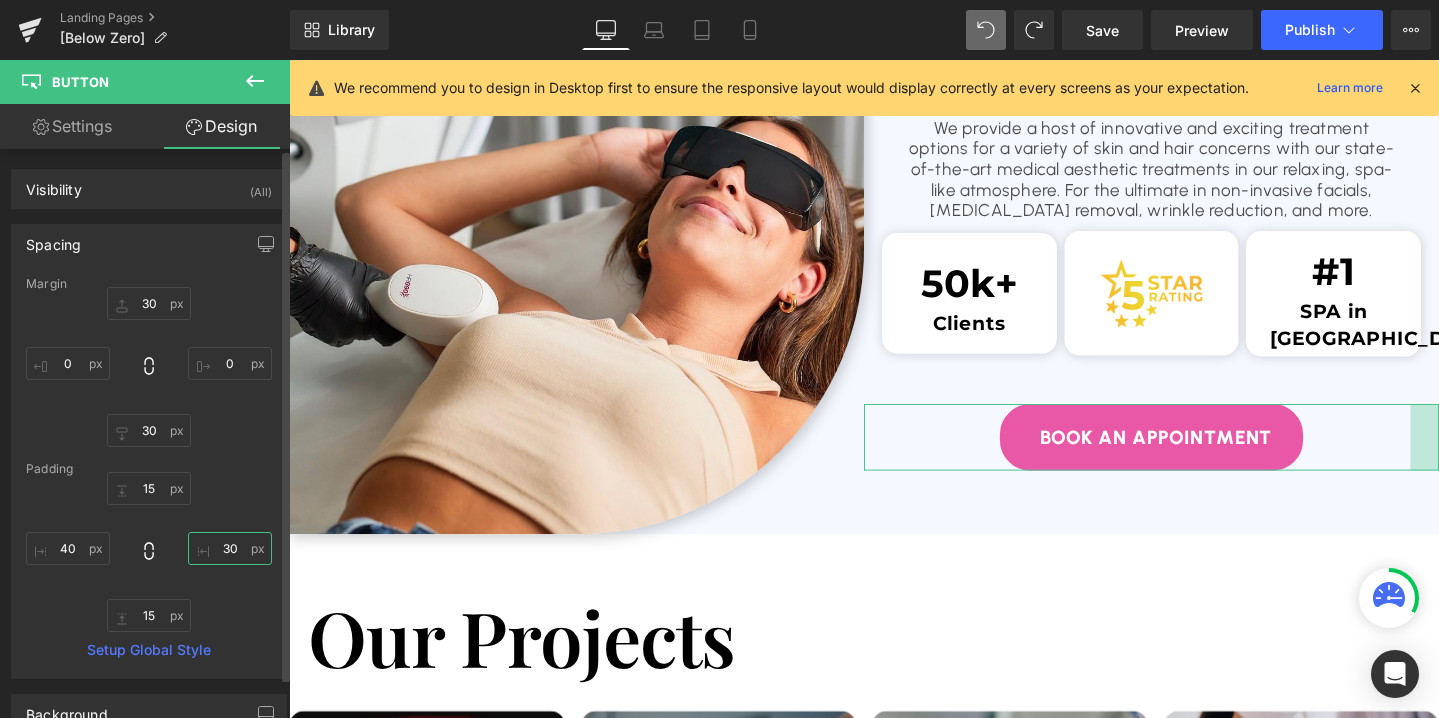 click on "30" at bounding box center [230, 548] 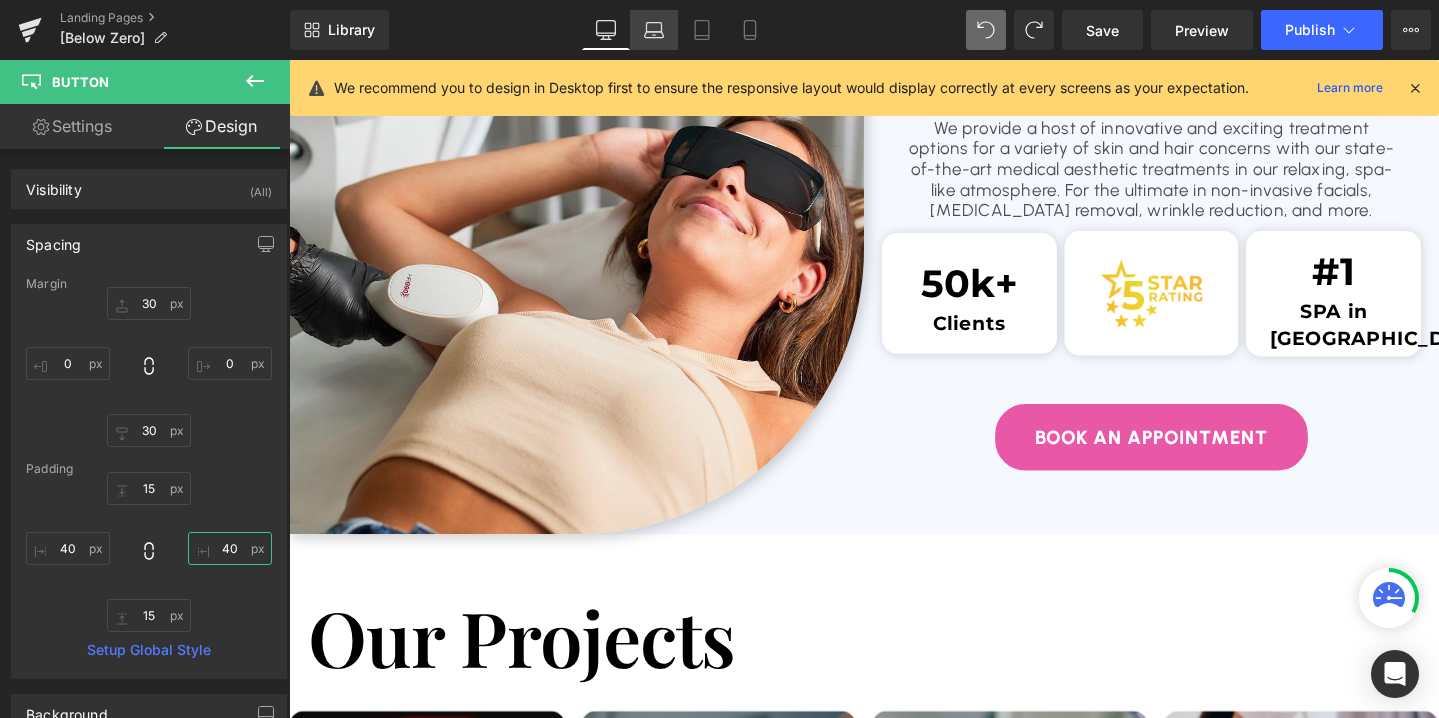 type on "40" 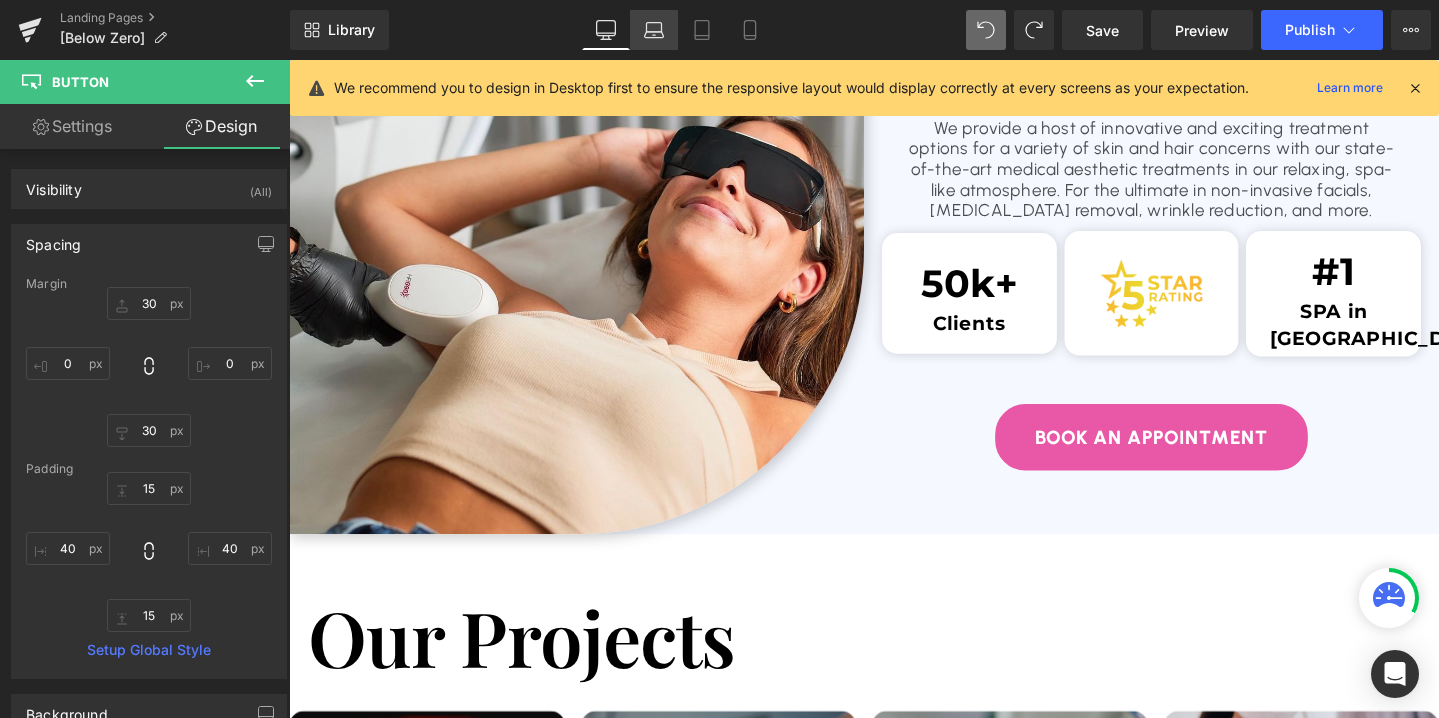 click 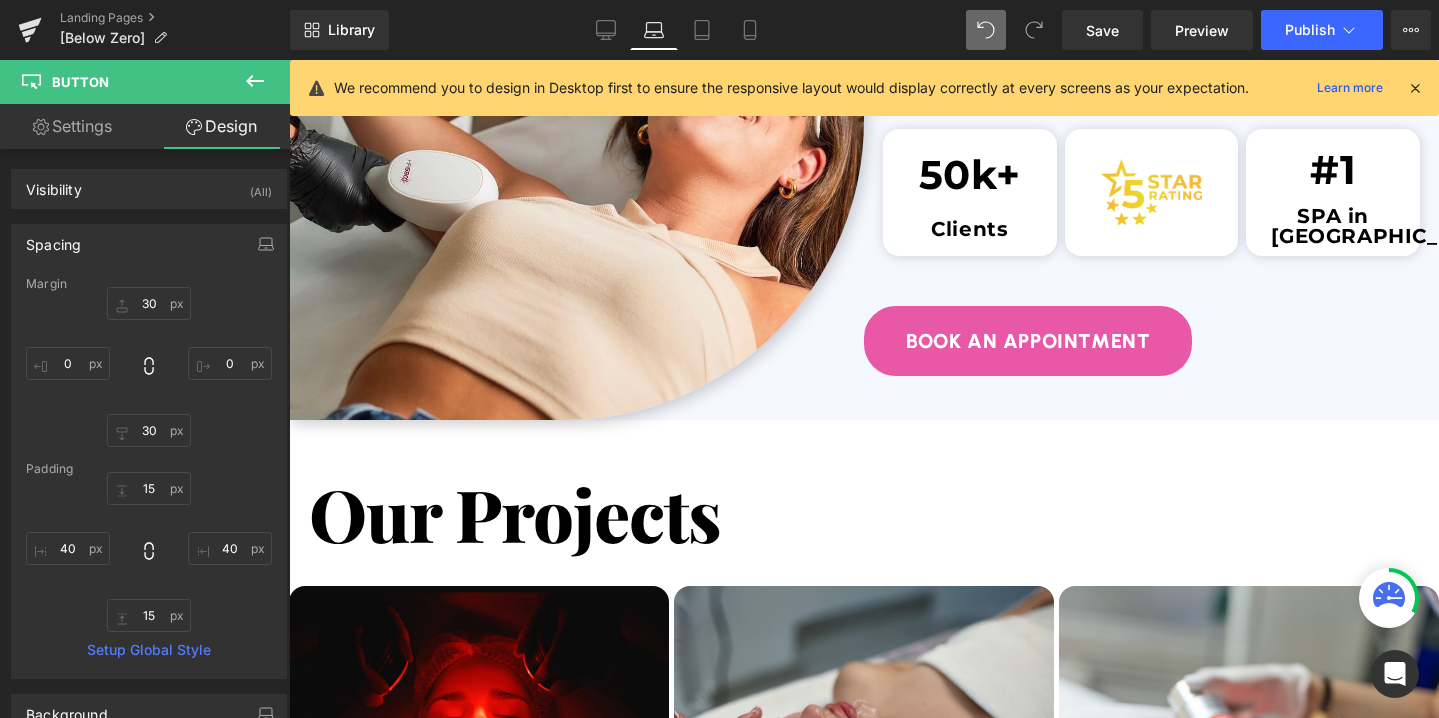 scroll, scrollTop: 3013, scrollLeft: 0, axis: vertical 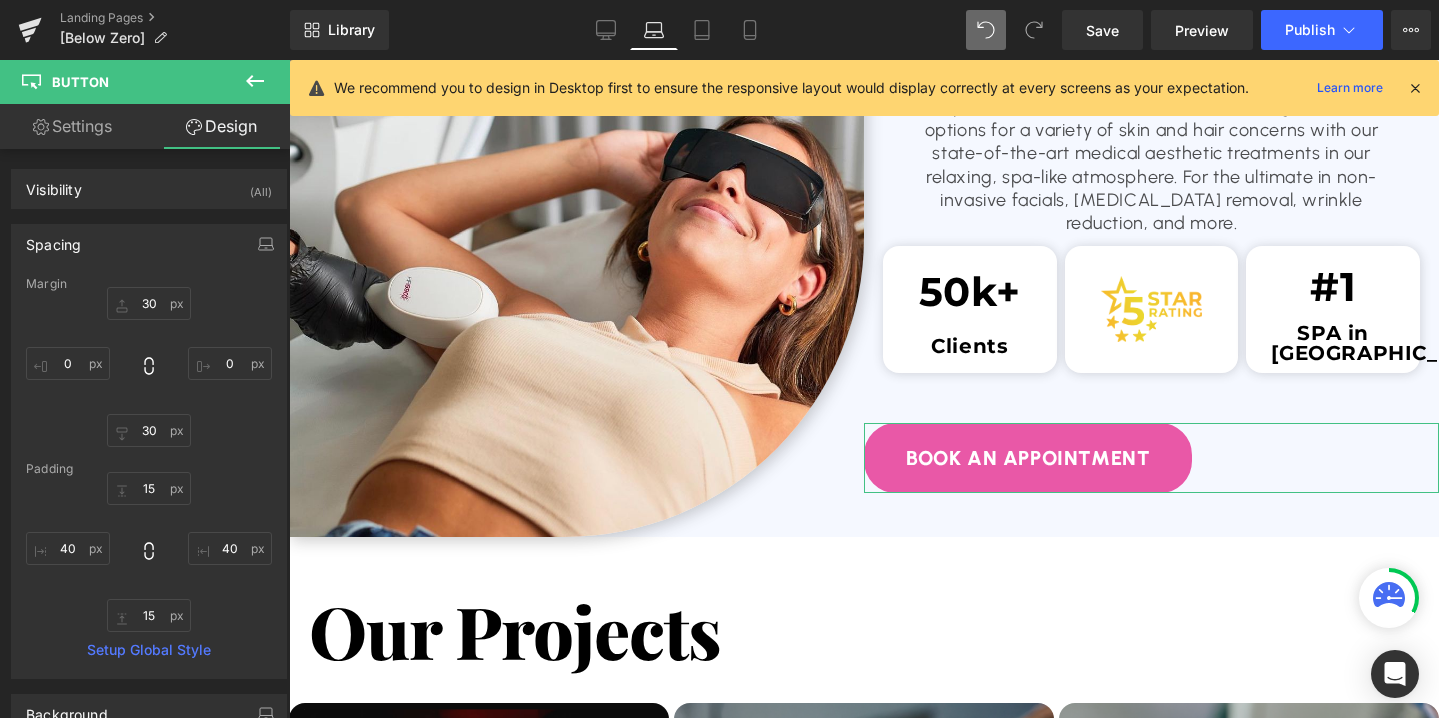 click on "Settings" at bounding box center (72, 126) 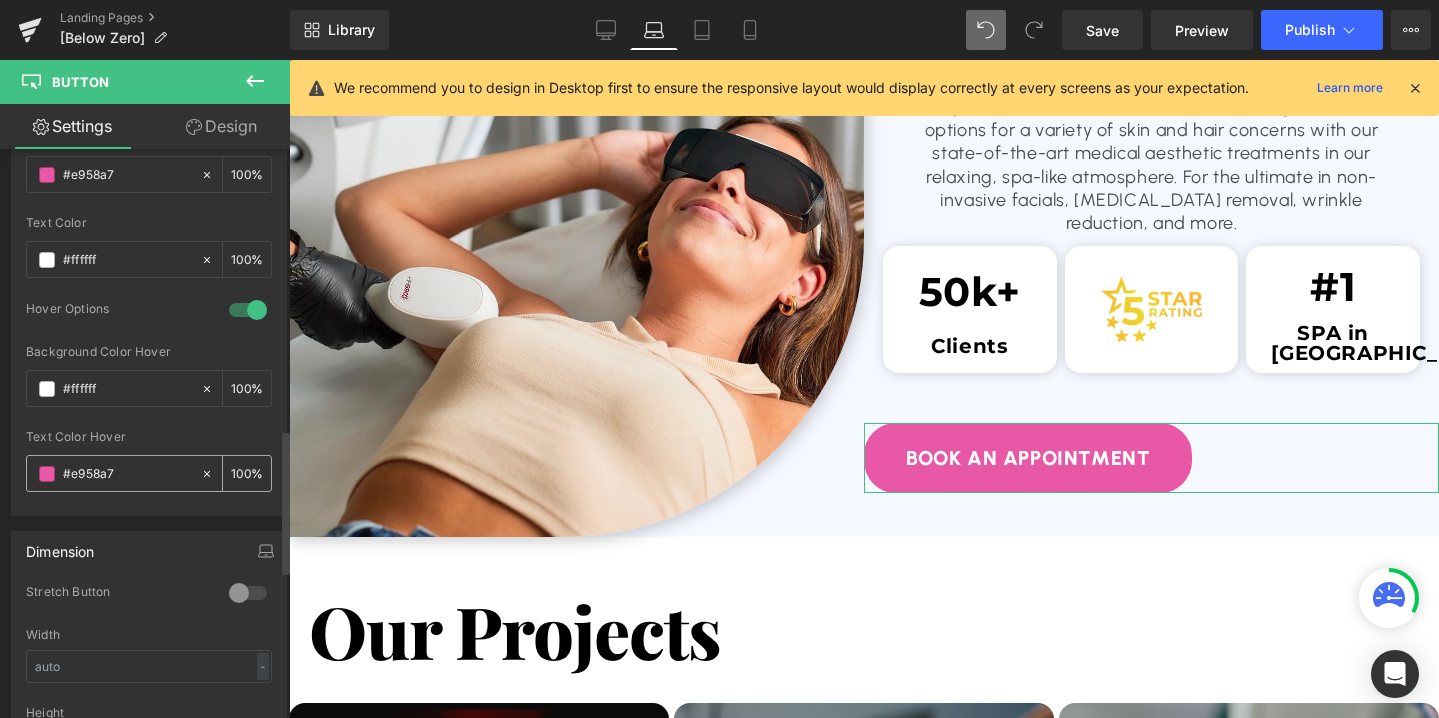 scroll, scrollTop: 1690, scrollLeft: 0, axis: vertical 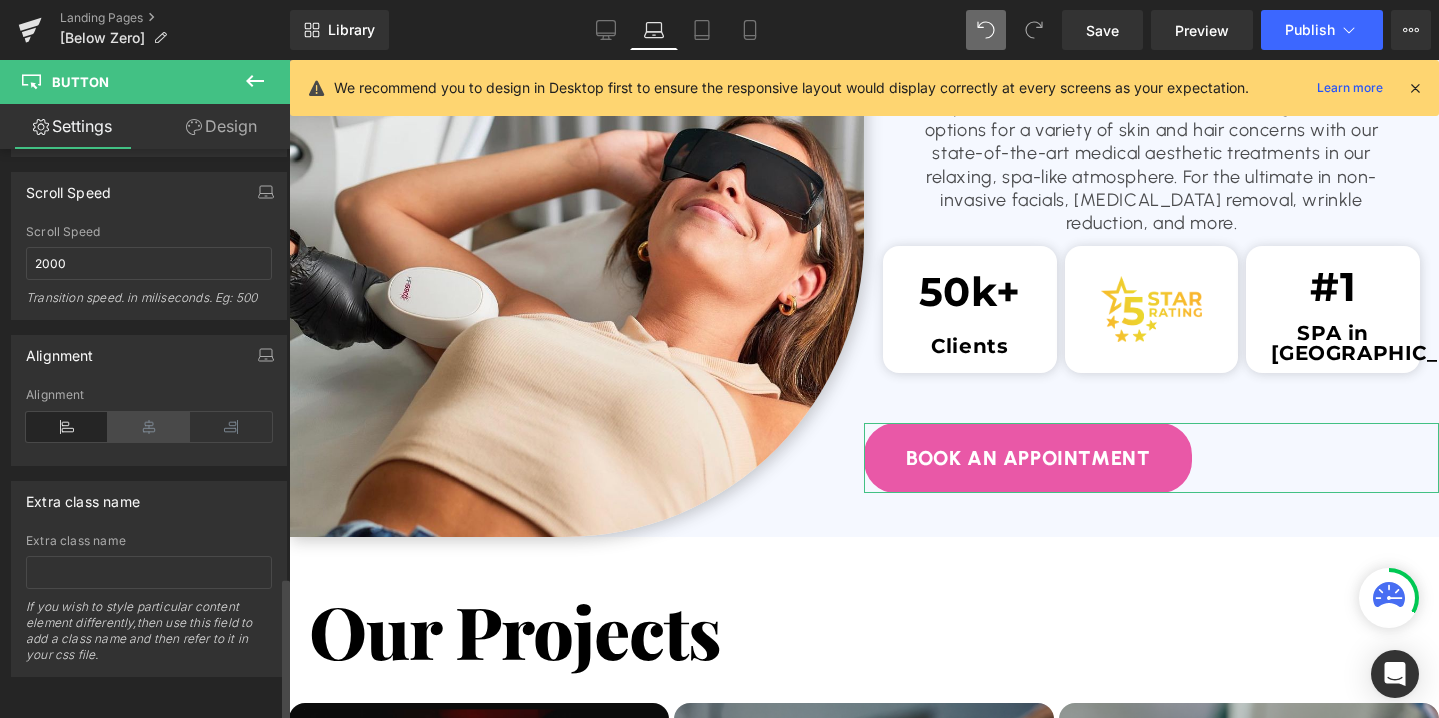 click at bounding box center (149, 427) 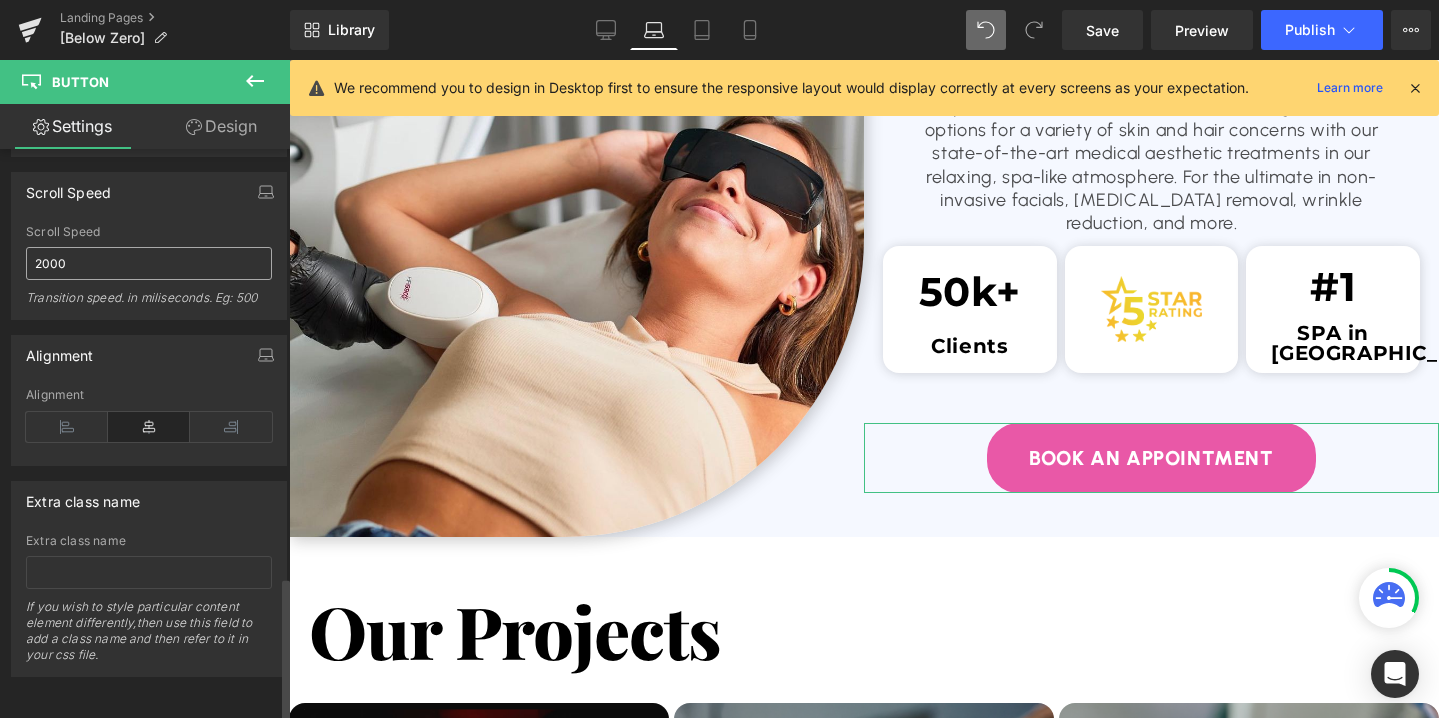 scroll, scrollTop: 1680, scrollLeft: 0, axis: vertical 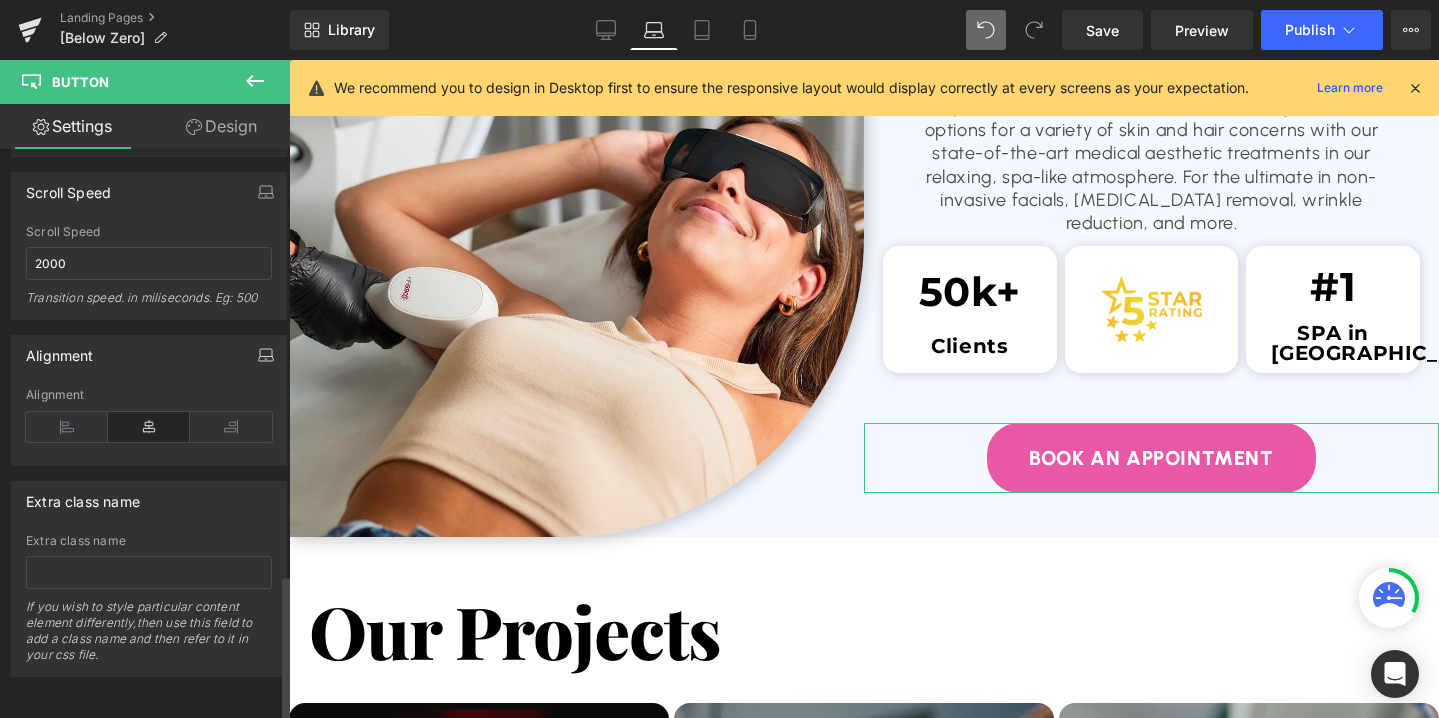 click 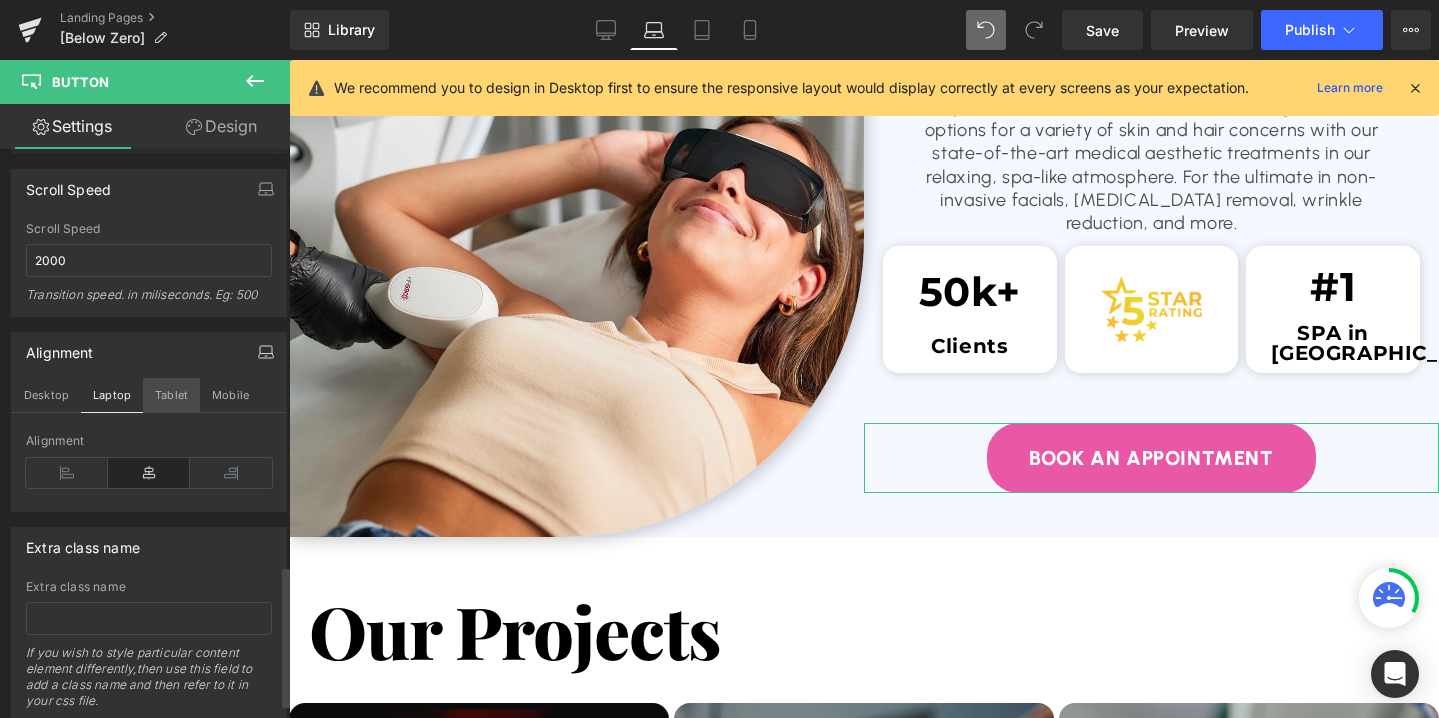 click on "Tablet" at bounding box center [171, 395] 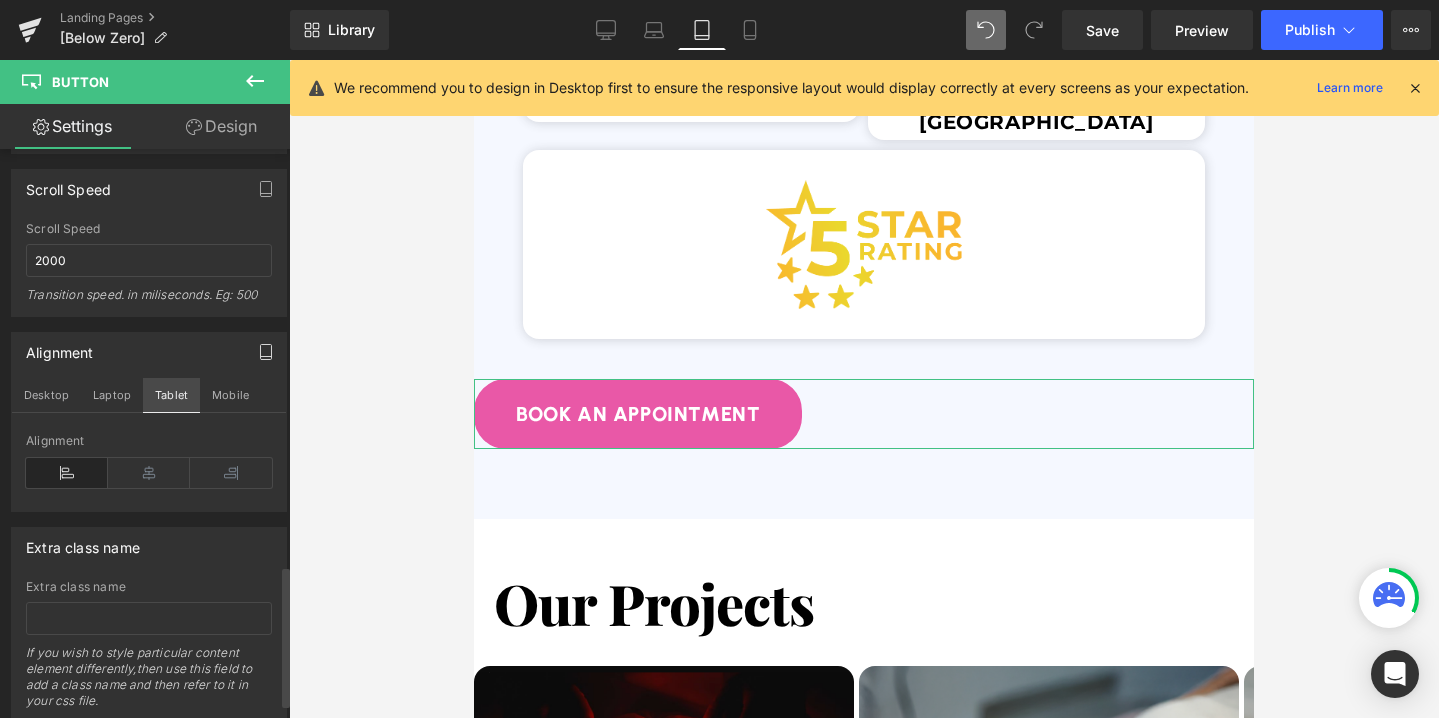 scroll, scrollTop: 4341, scrollLeft: 0, axis: vertical 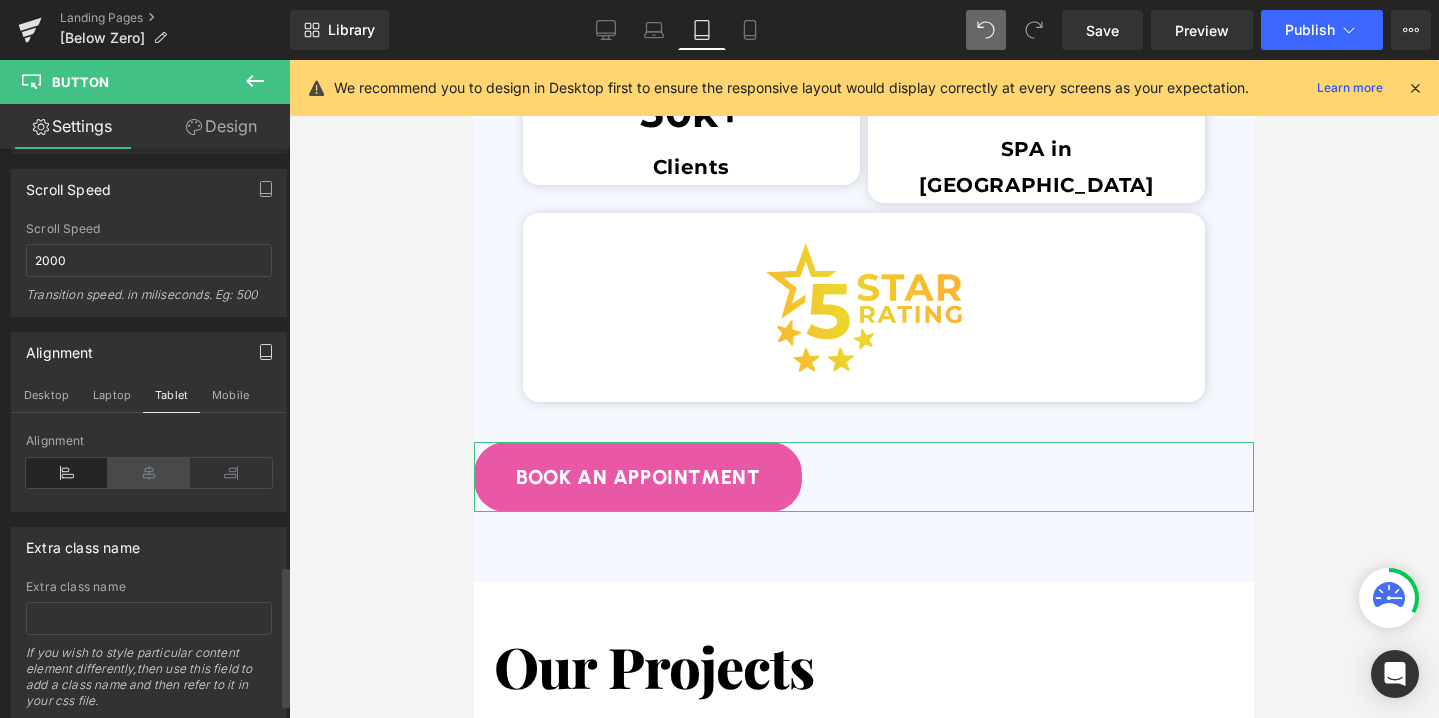 click at bounding box center [149, 473] 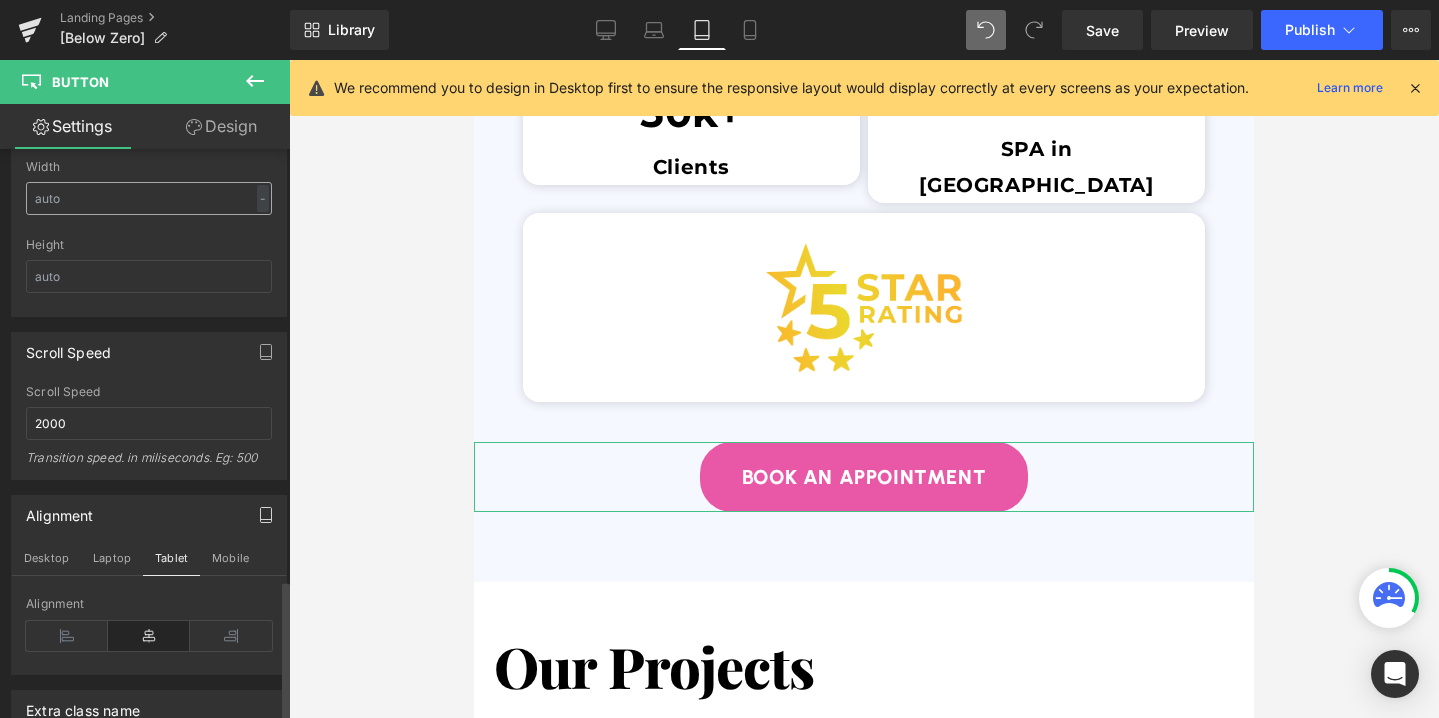 scroll, scrollTop: 1739, scrollLeft: 0, axis: vertical 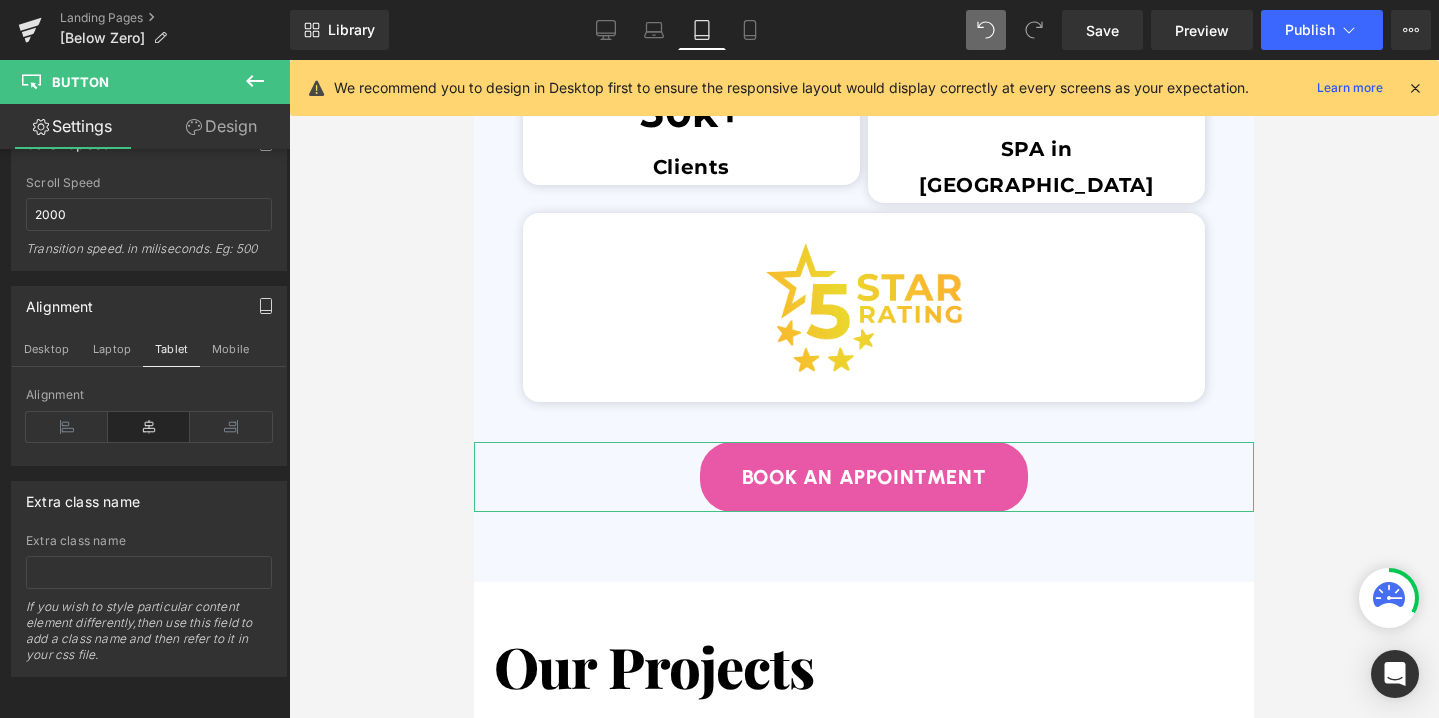 click at bounding box center [266, 306] 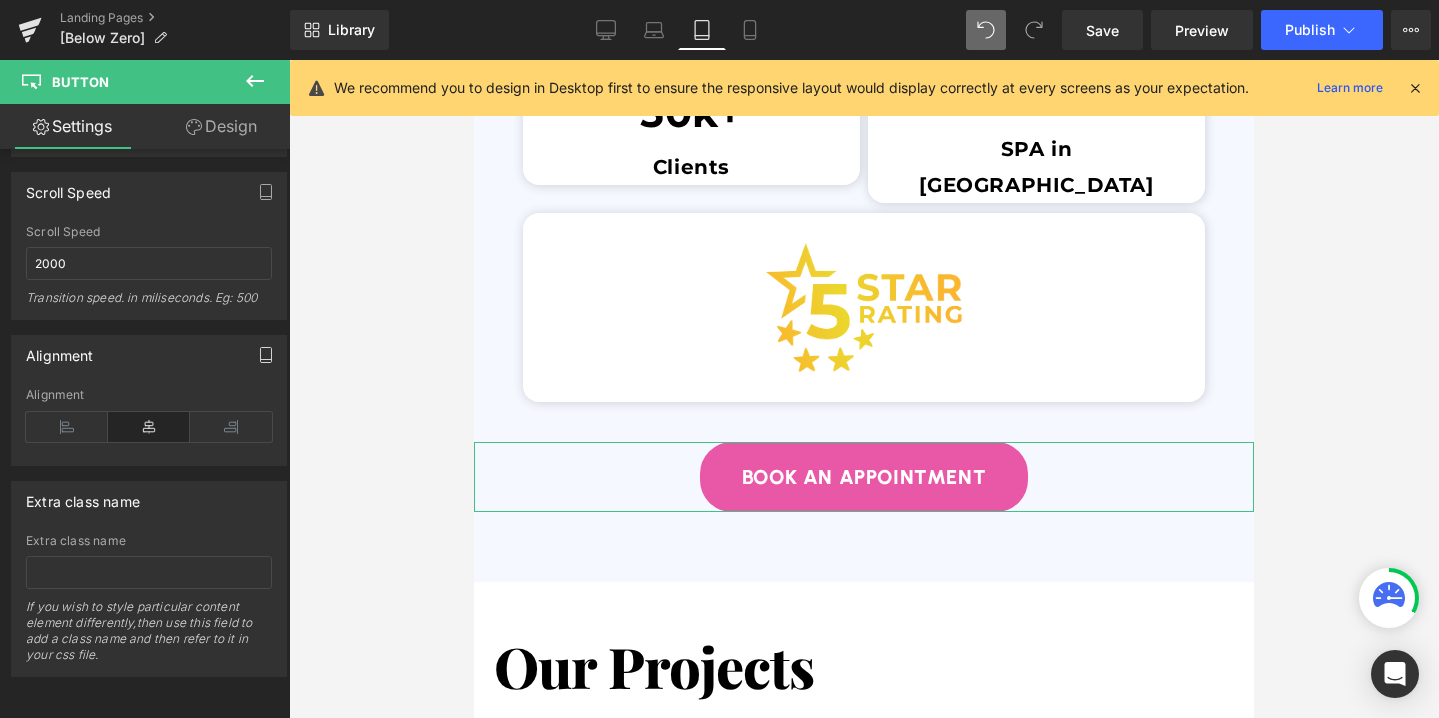 scroll, scrollTop: 1690, scrollLeft: 0, axis: vertical 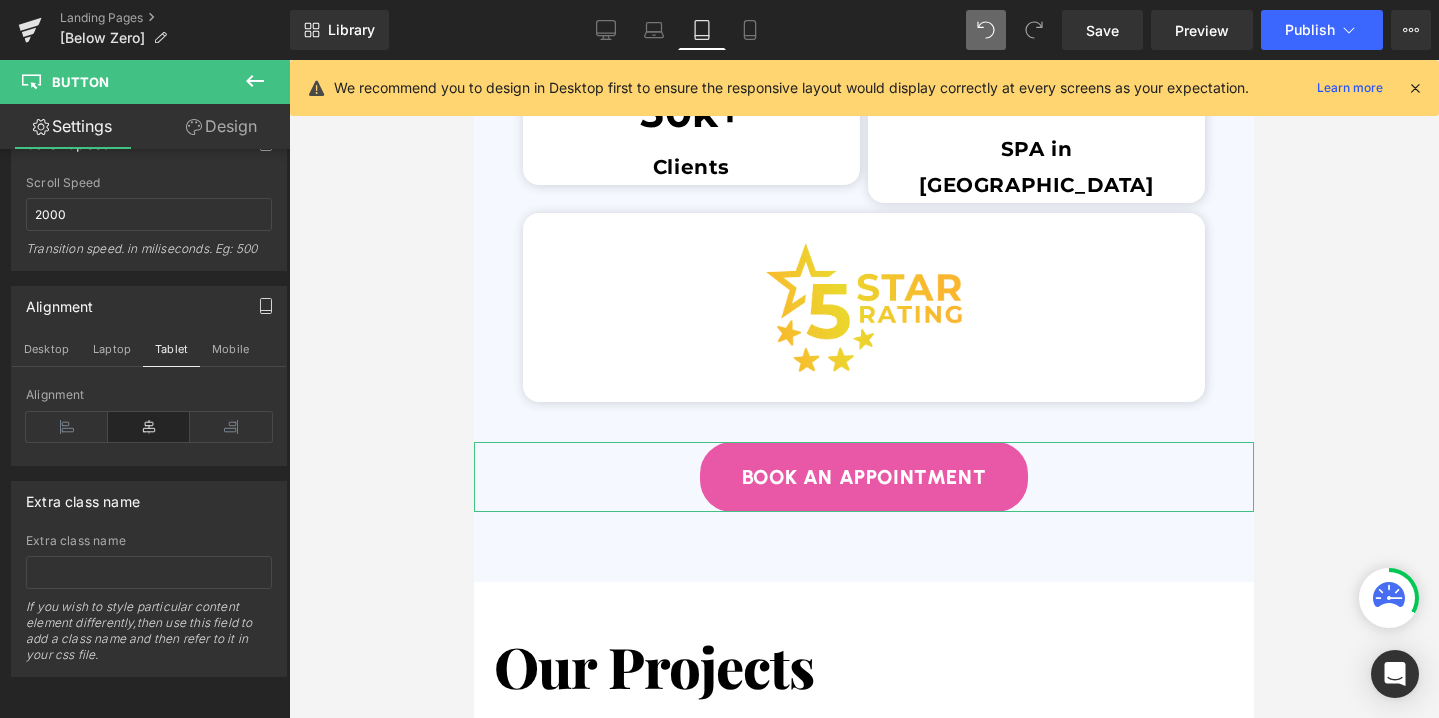 click on "Mobile" at bounding box center [230, 349] 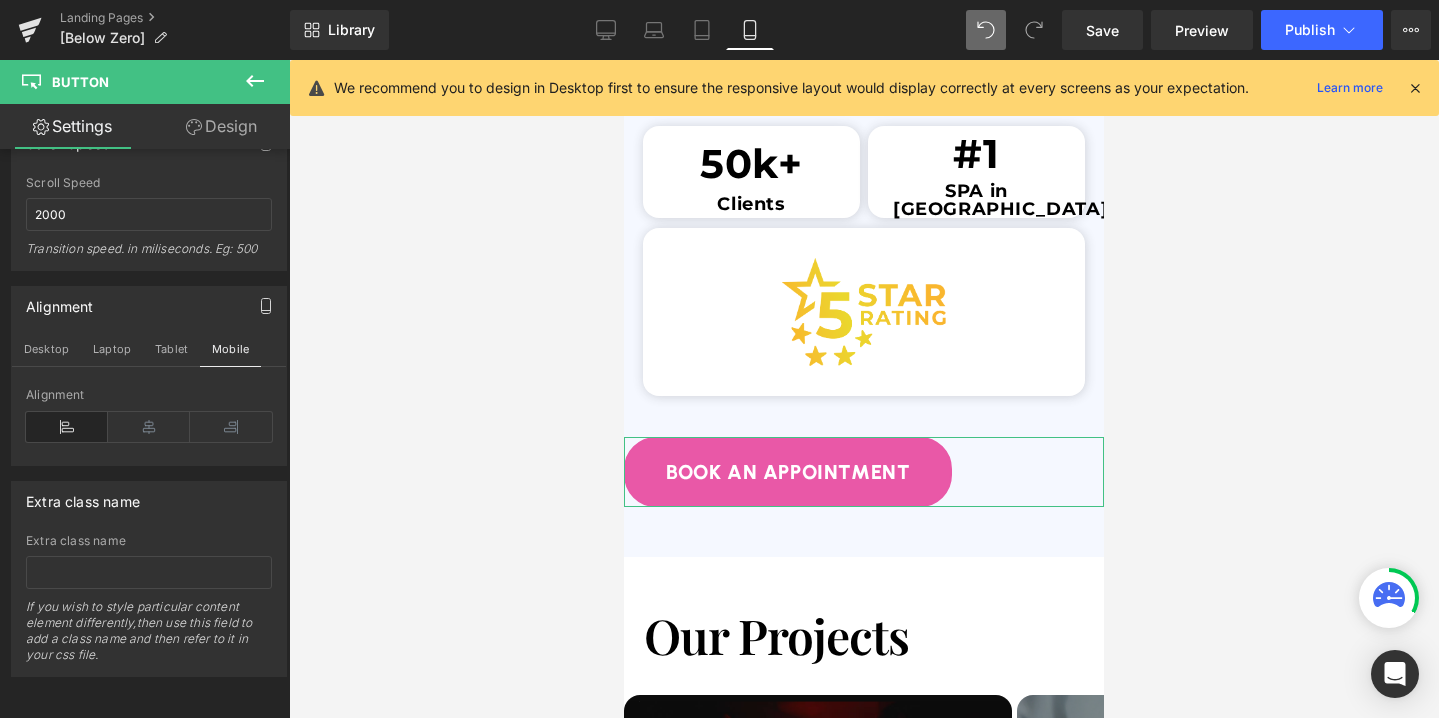 scroll, scrollTop: 4086, scrollLeft: 0, axis: vertical 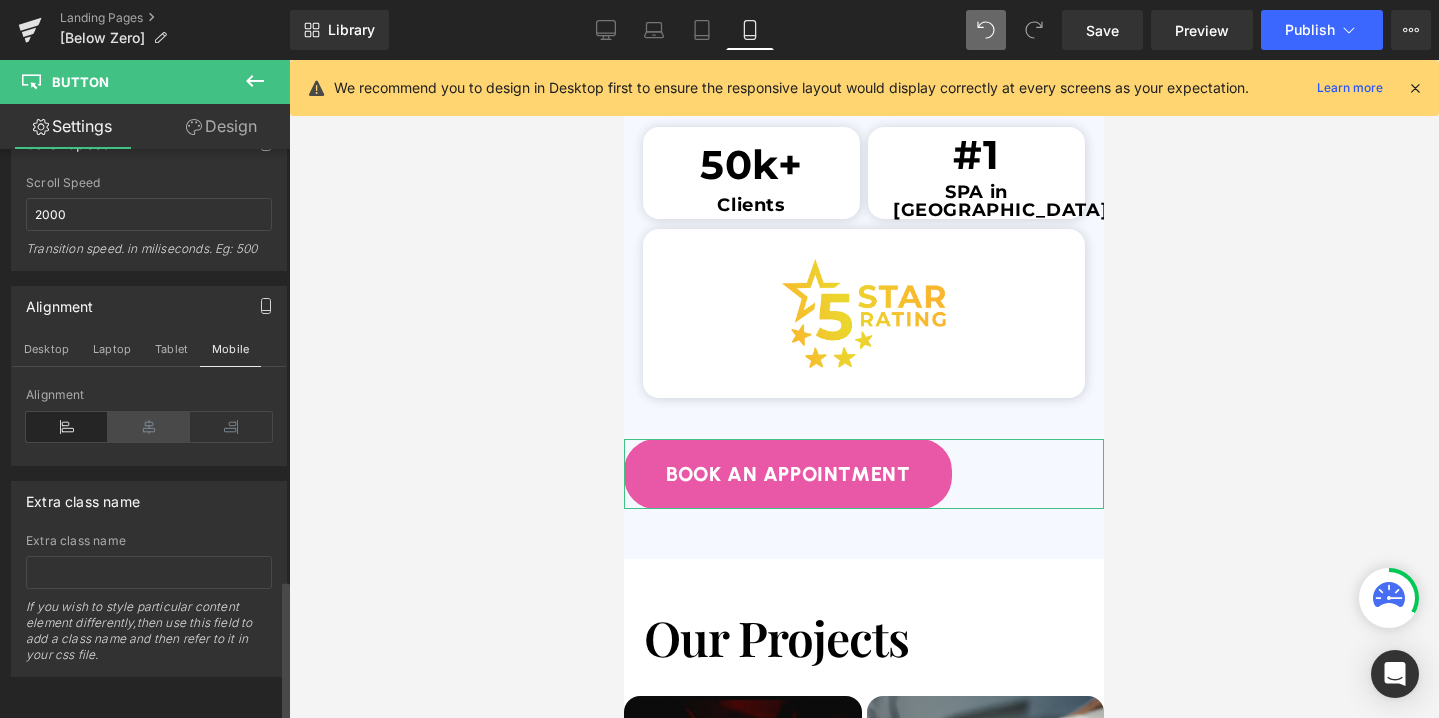 click at bounding box center (149, 427) 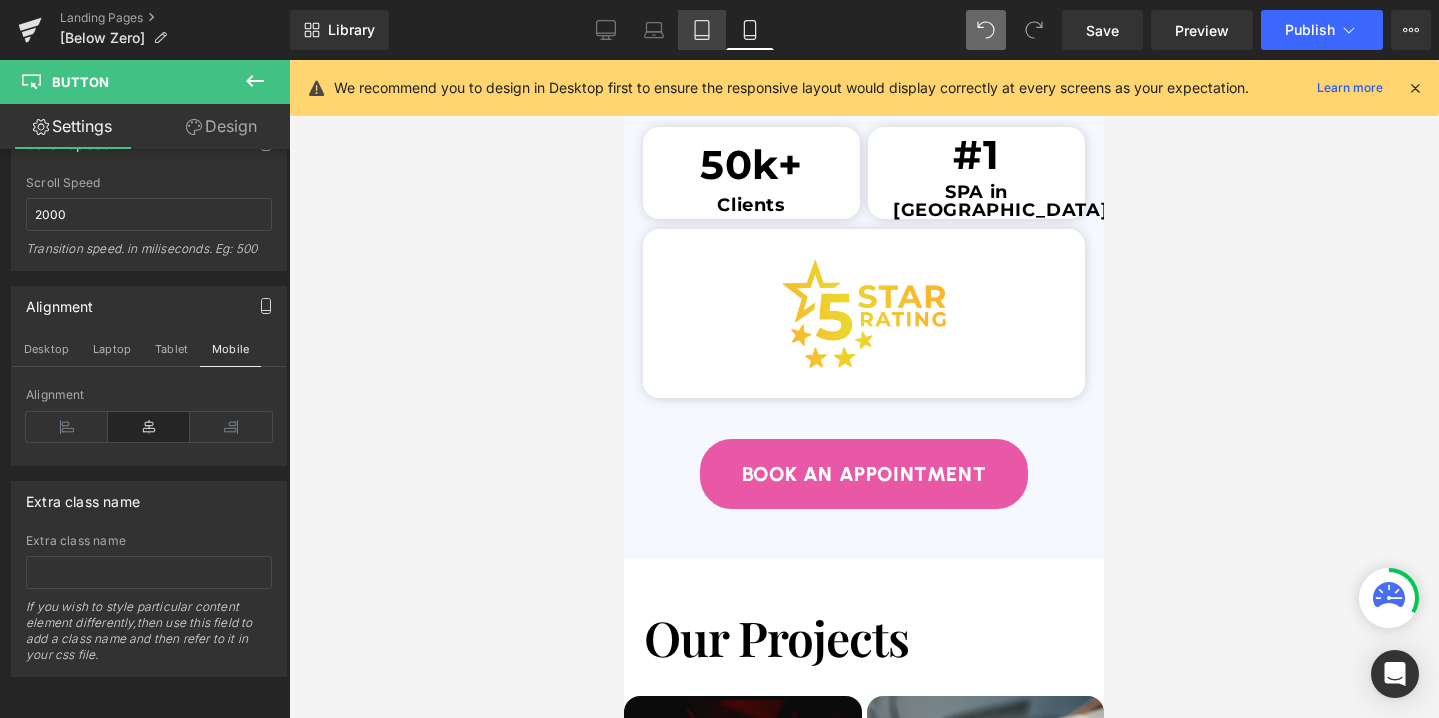 click 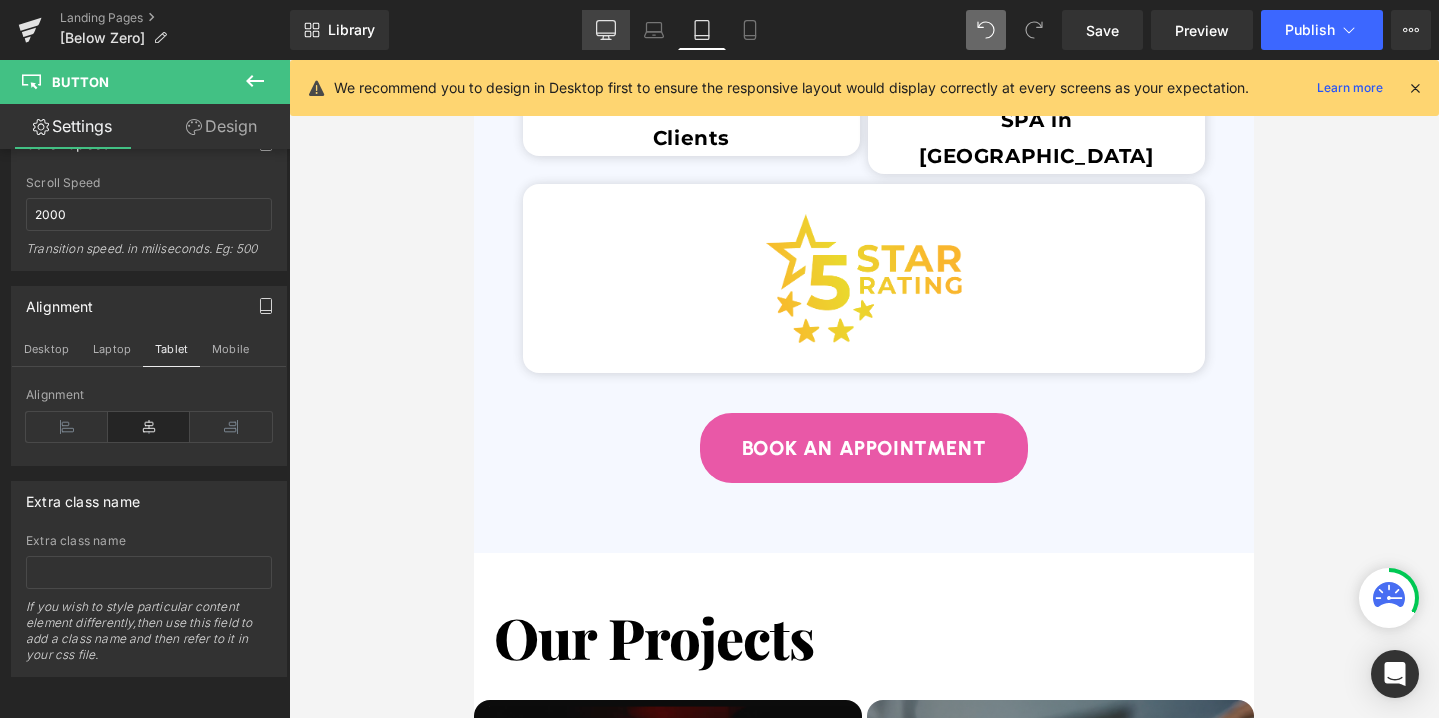 click 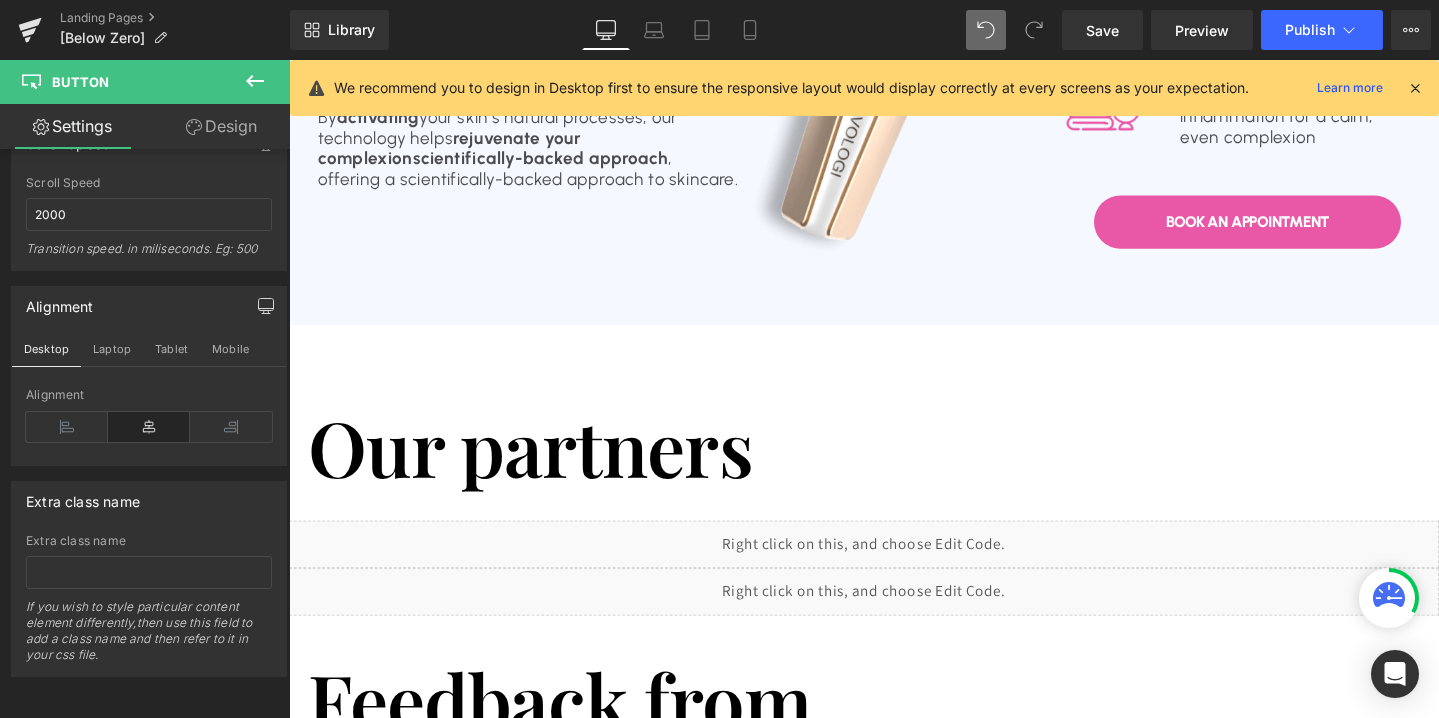 scroll, scrollTop: 1353, scrollLeft: 0, axis: vertical 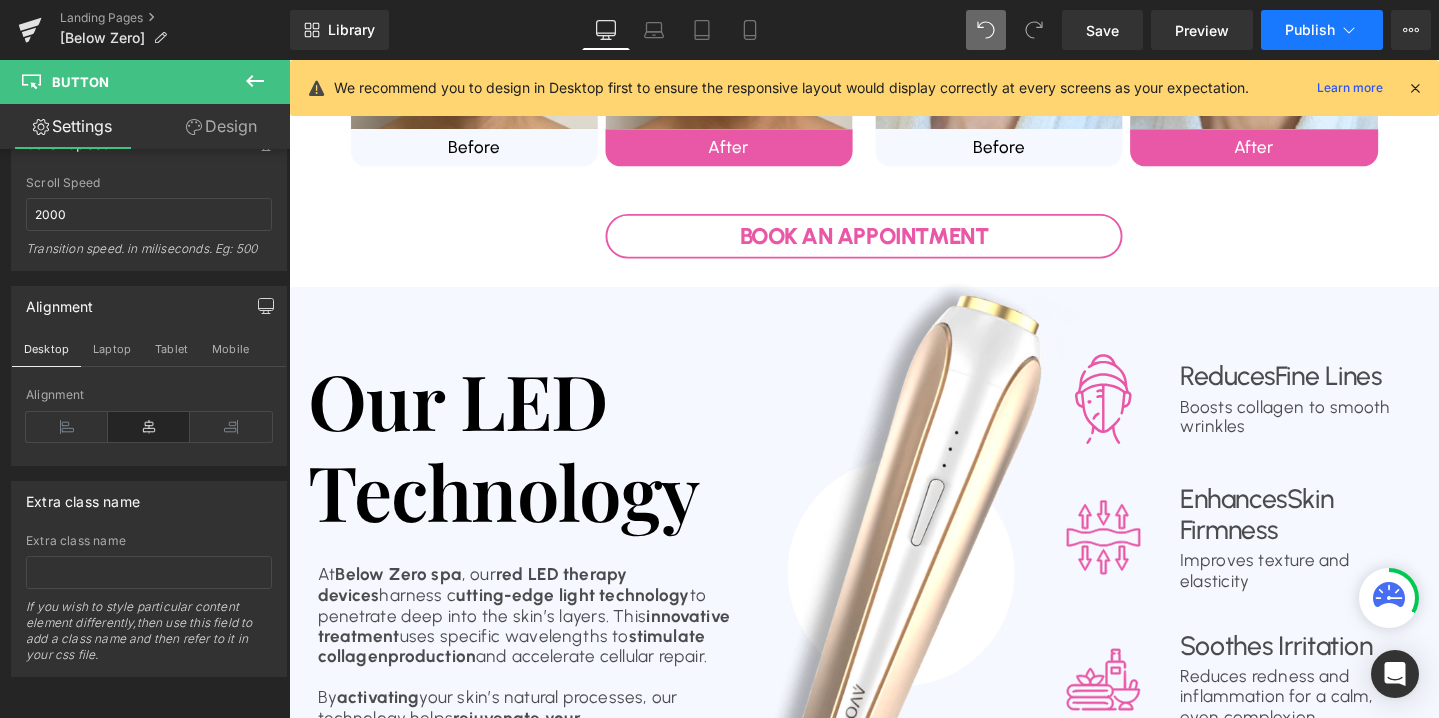 click on "Publish" at bounding box center [1310, 30] 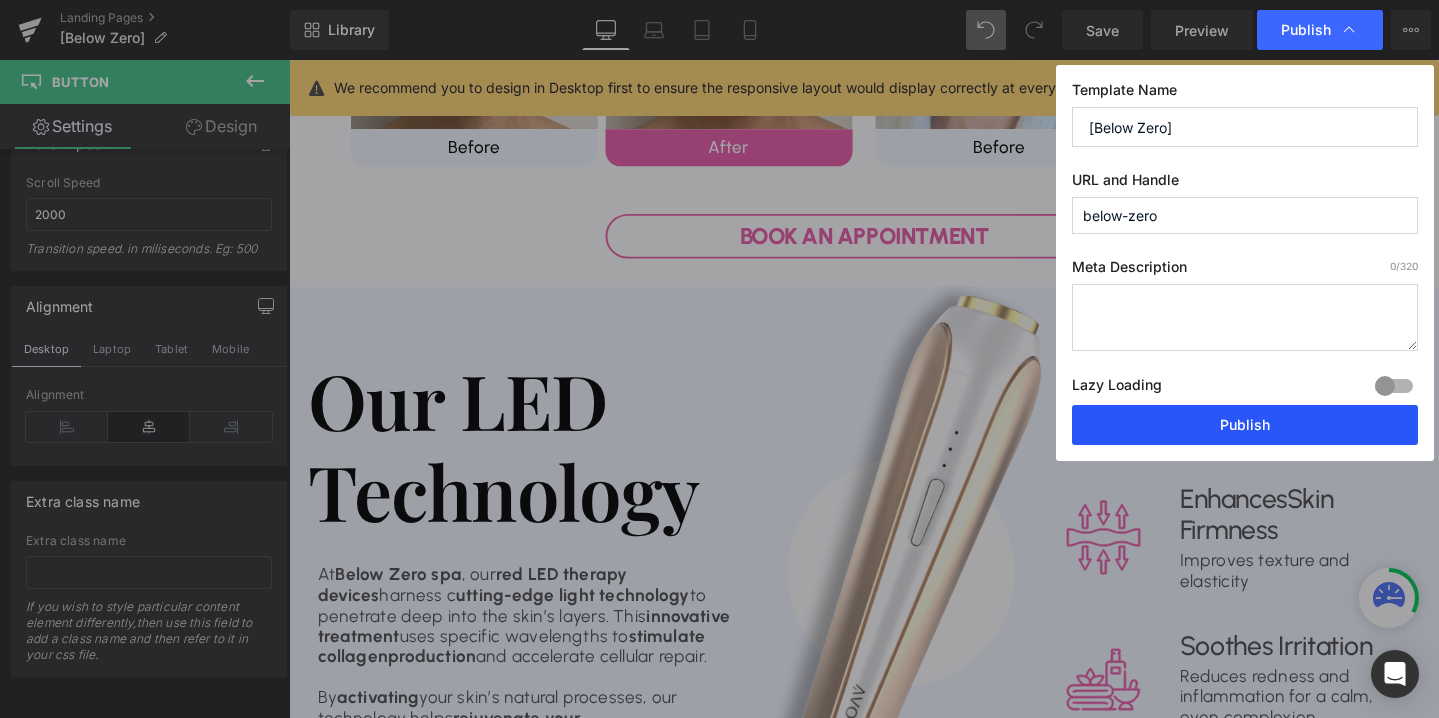 click on "Publish" at bounding box center [1245, 425] 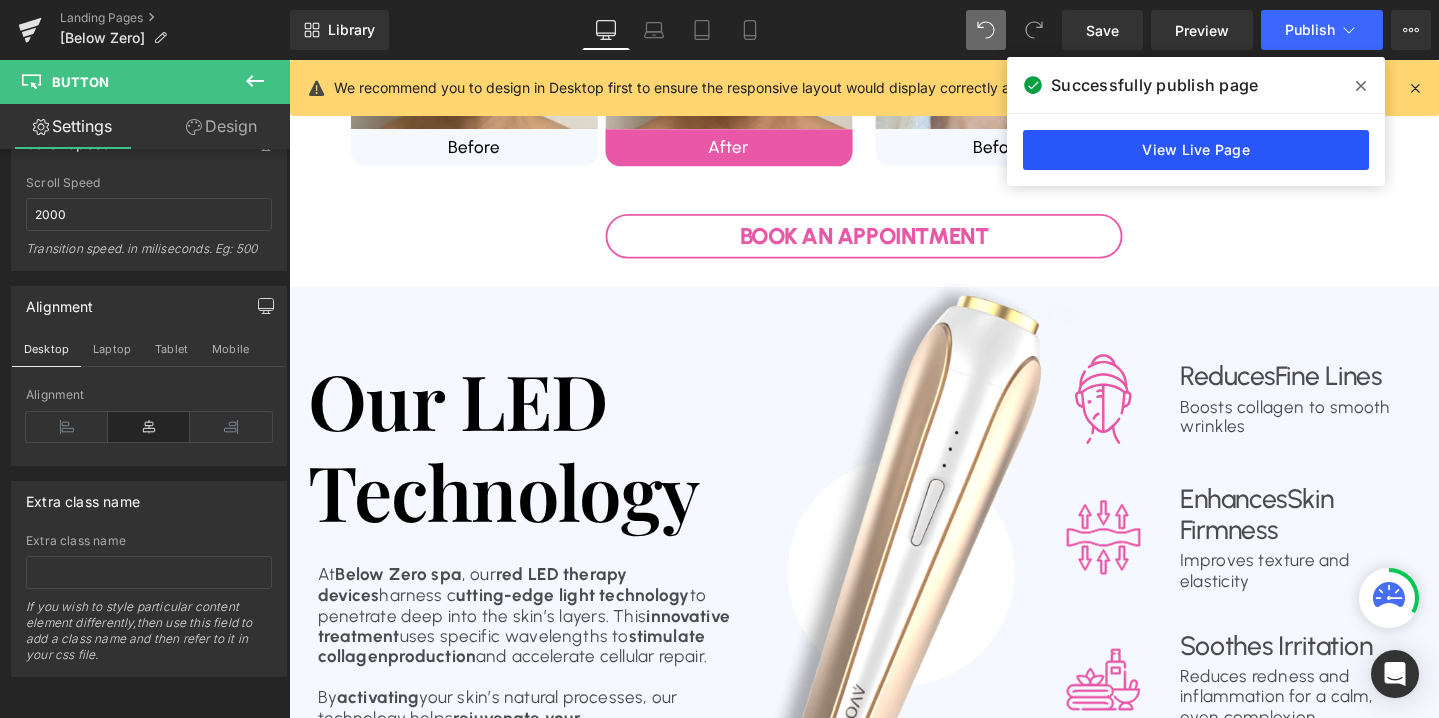 click on "View Live Page" at bounding box center [1196, 150] 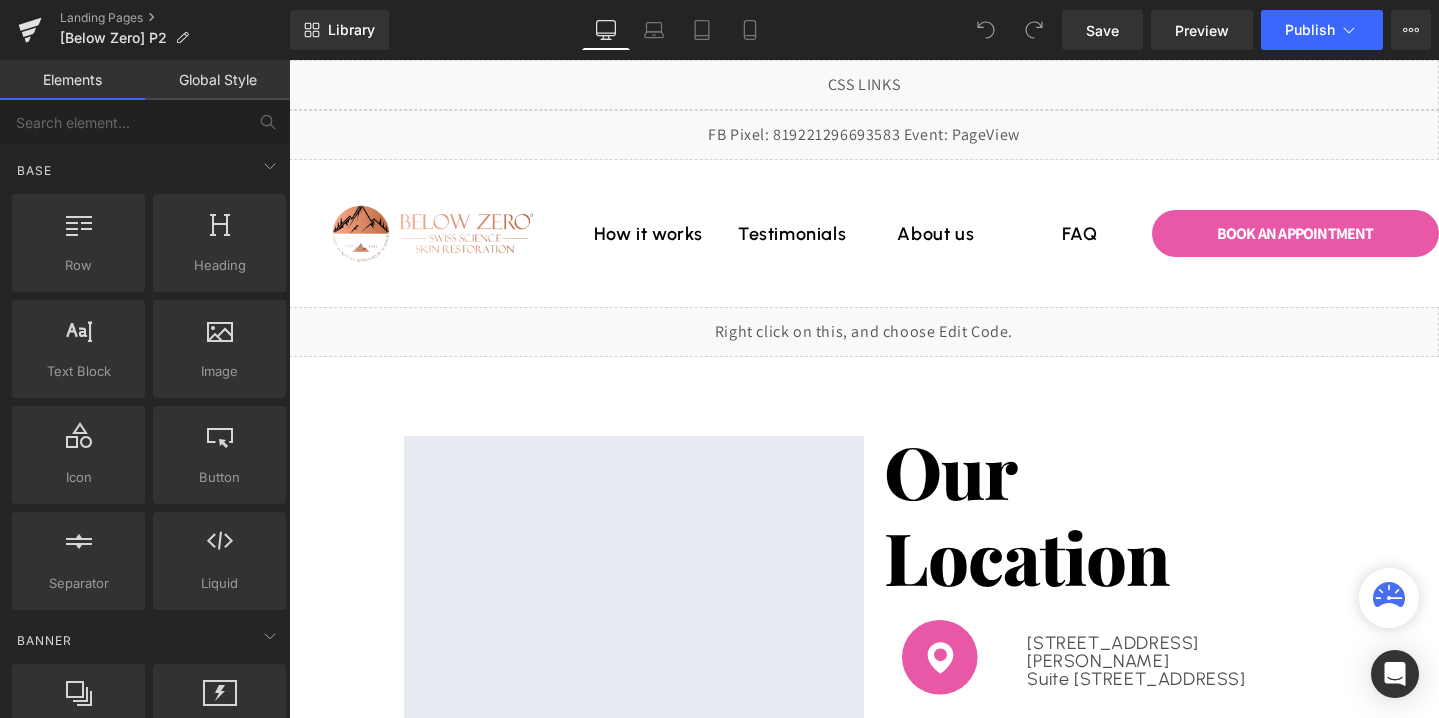 scroll, scrollTop: 0, scrollLeft: 0, axis: both 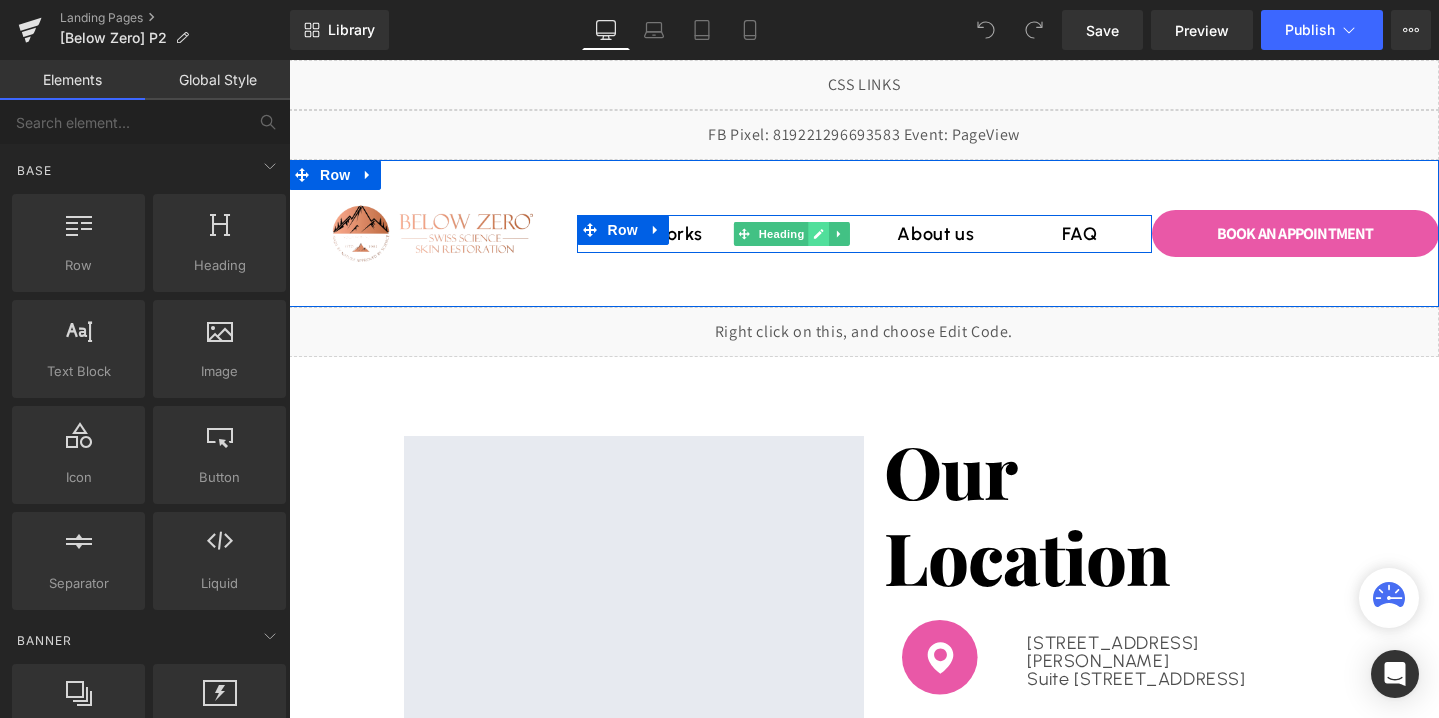 click at bounding box center (819, 234) 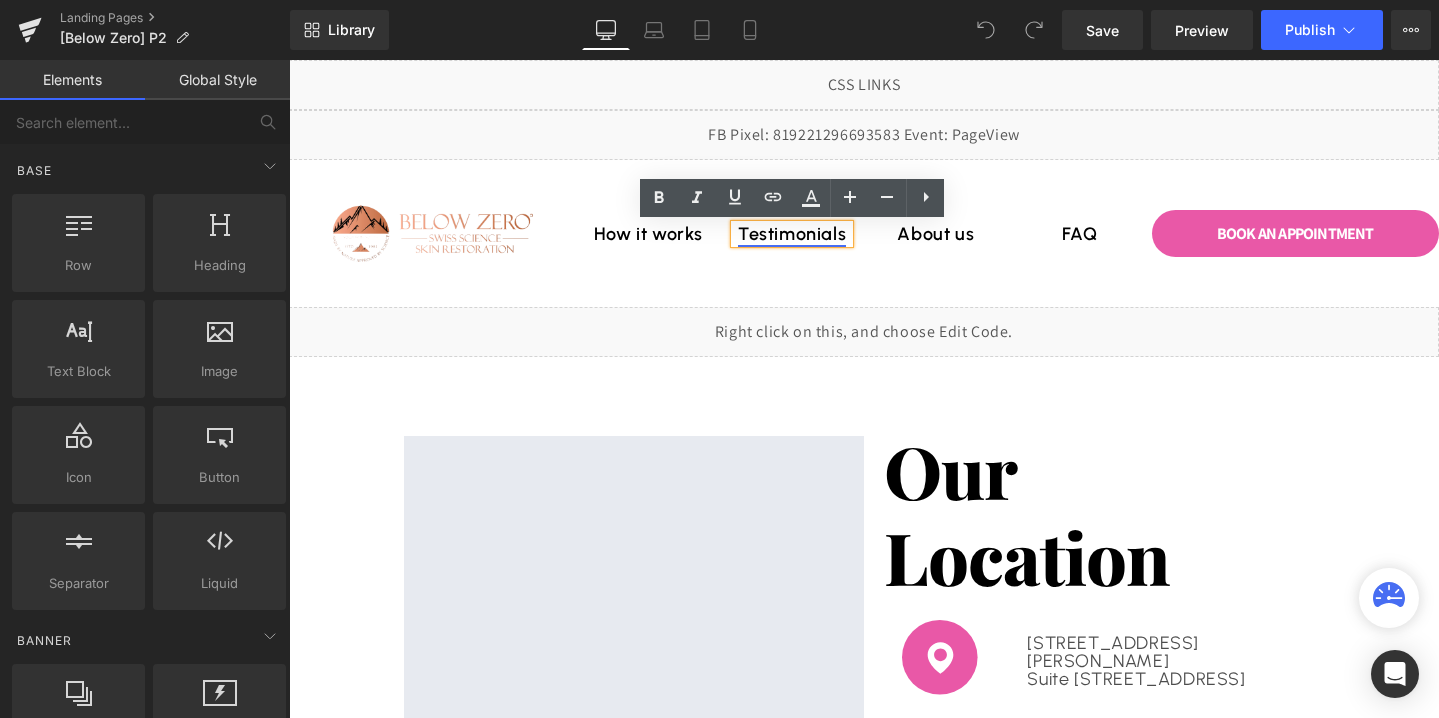 click on "Testimonials" at bounding box center [792, 234] 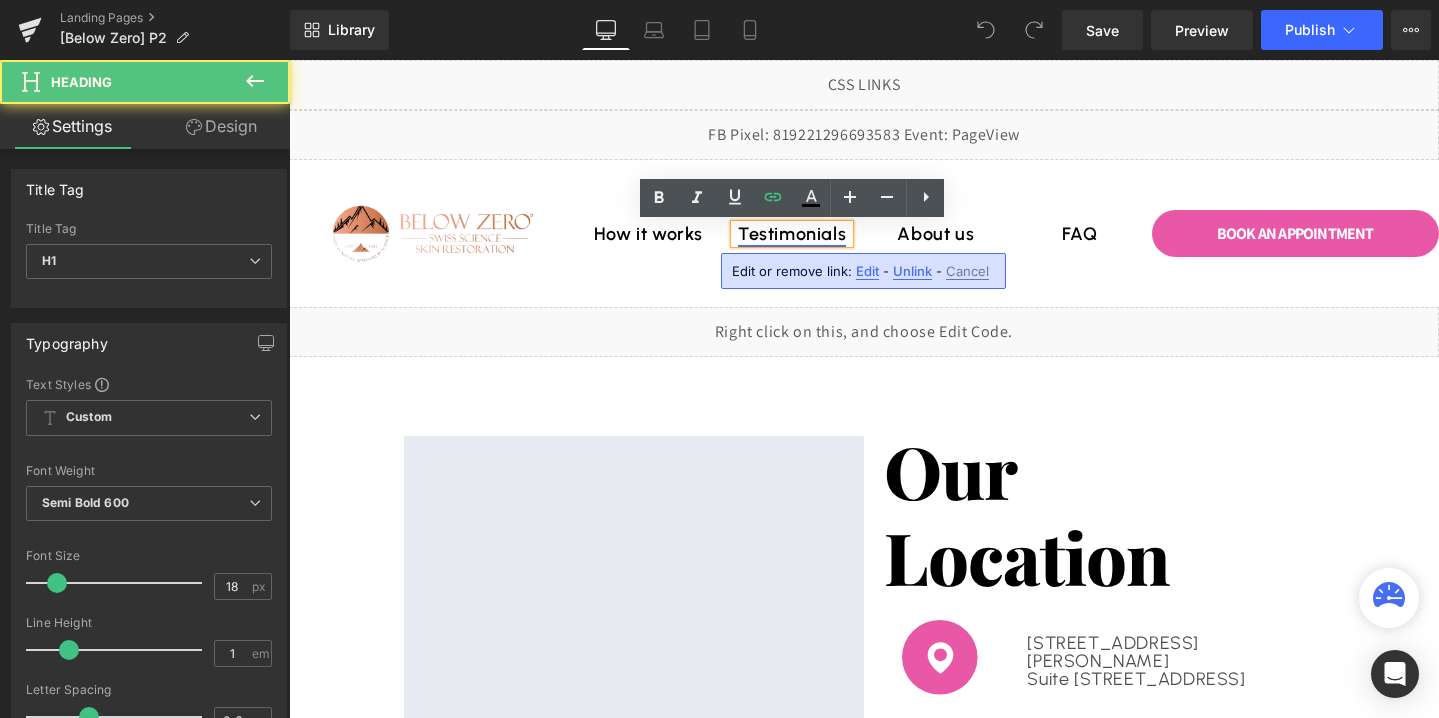click on "Testimonials" at bounding box center [792, 234] 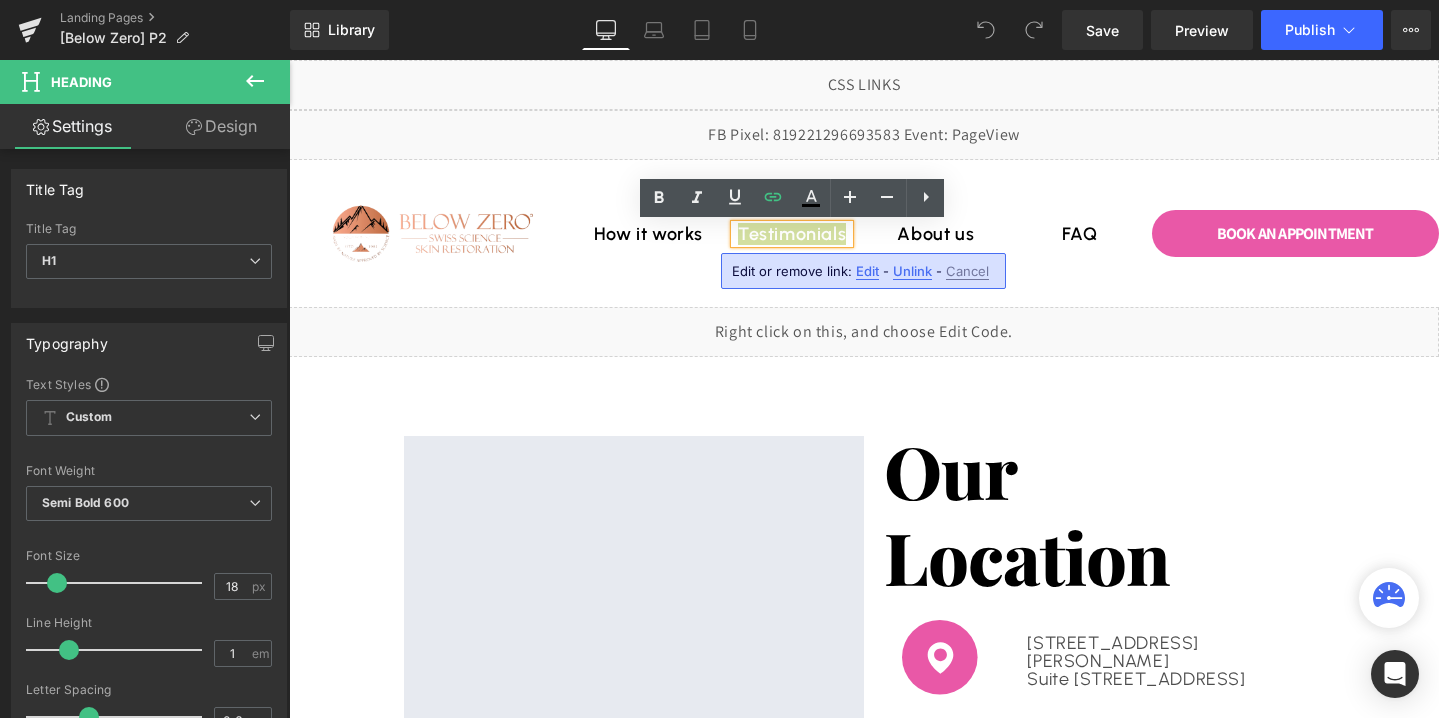 click on "Edit" at bounding box center (867, 271) 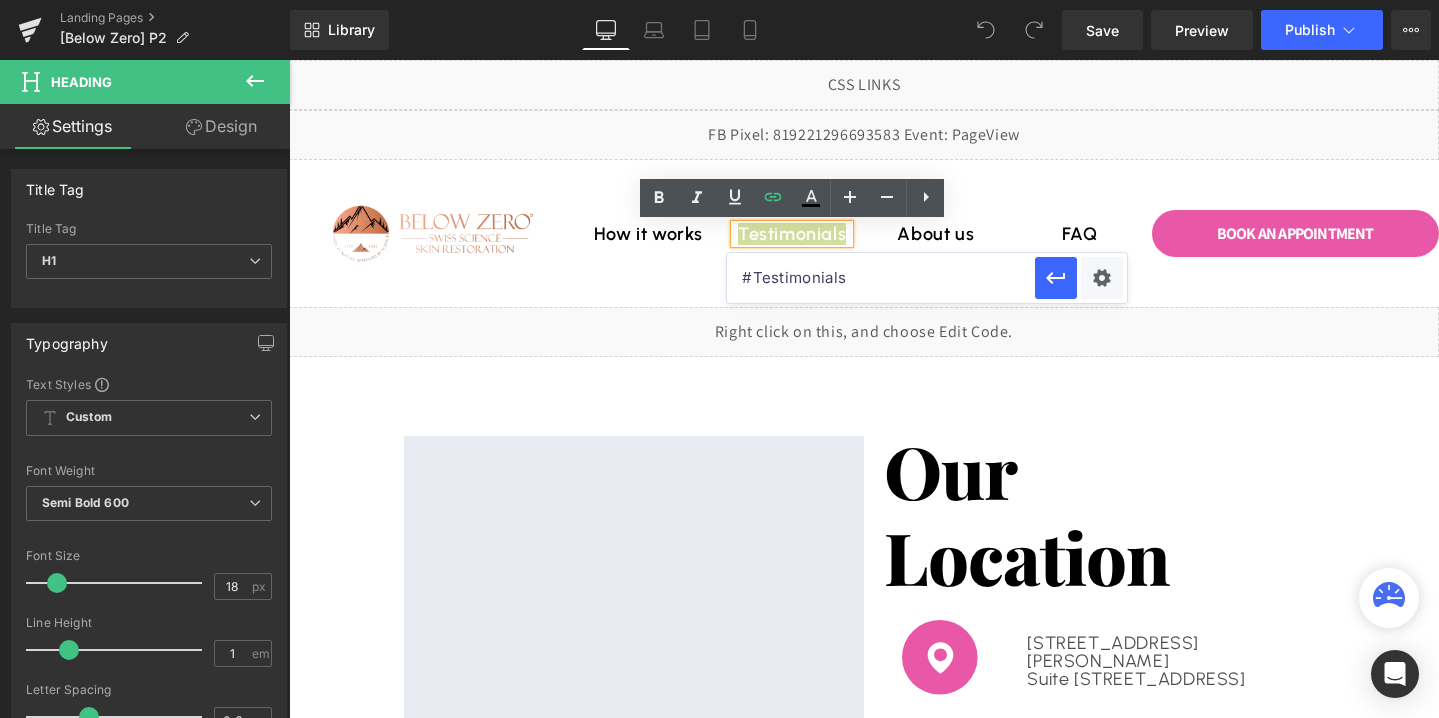 click on "#Testimonials" at bounding box center [881, 278] 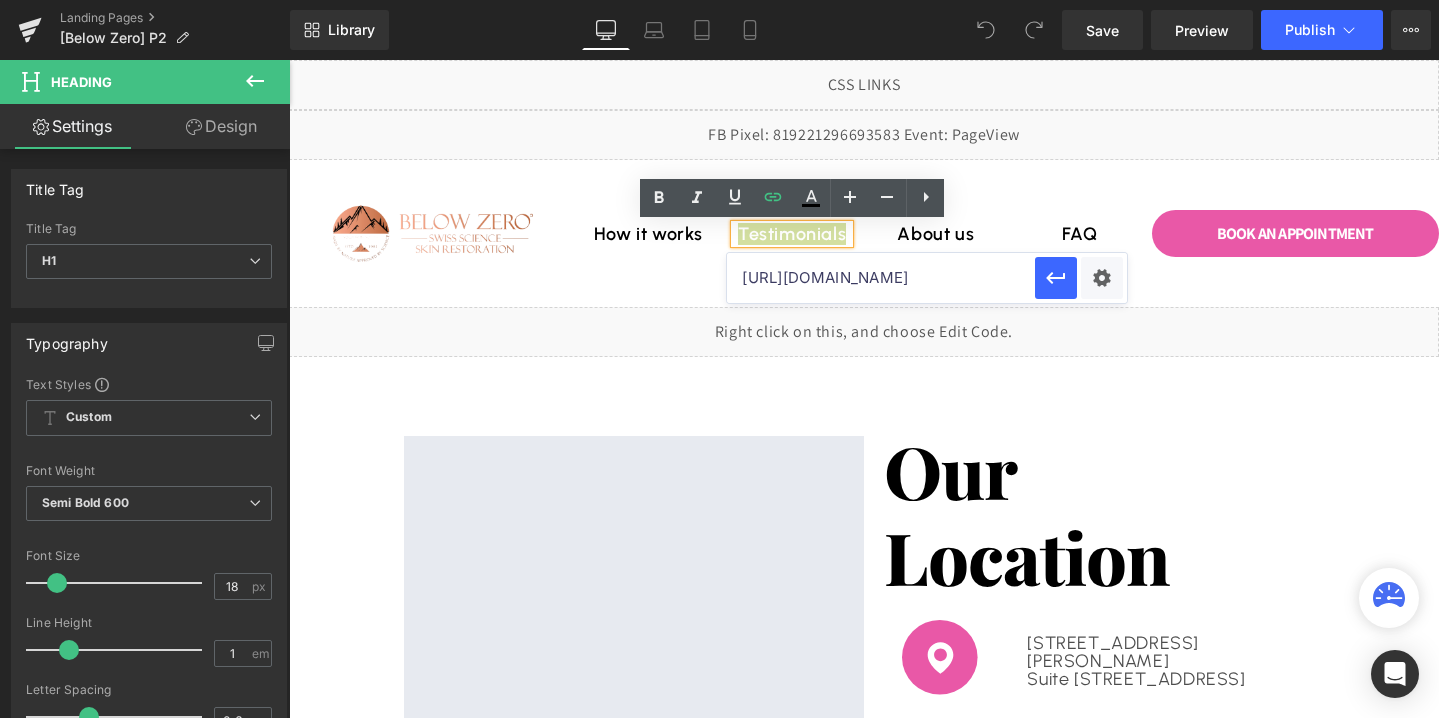 scroll, scrollTop: 0, scrollLeft: 518, axis: horizontal 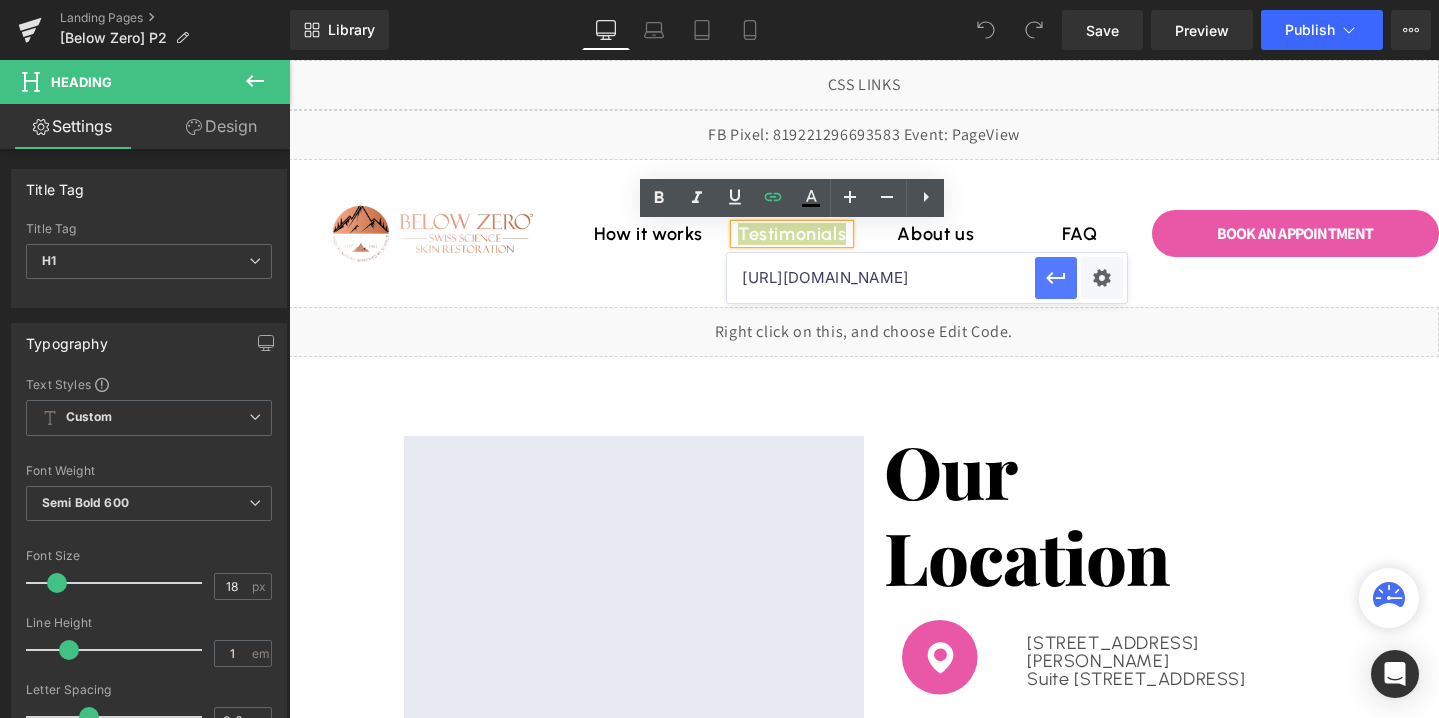 click 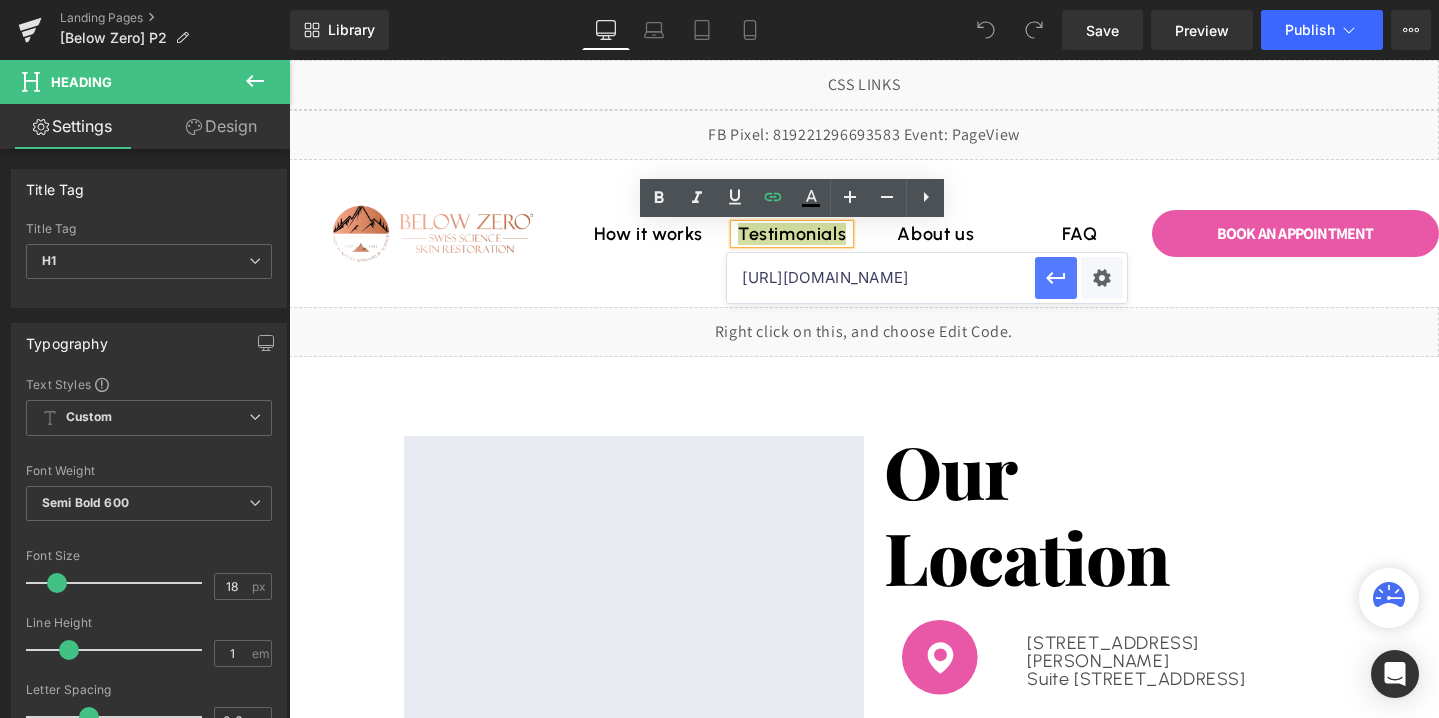 scroll, scrollTop: 0, scrollLeft: 0, axis: both 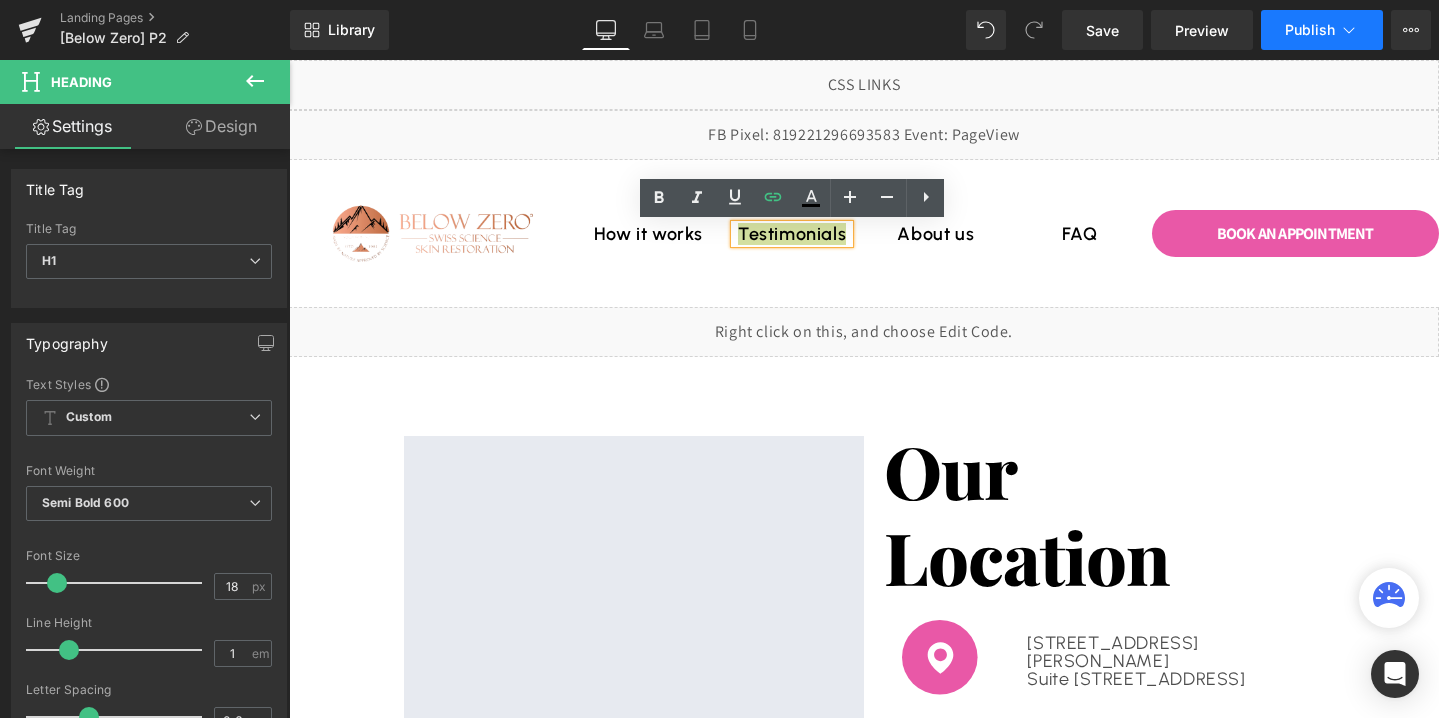 click on "Publish" at bounding box center [1310, 30] 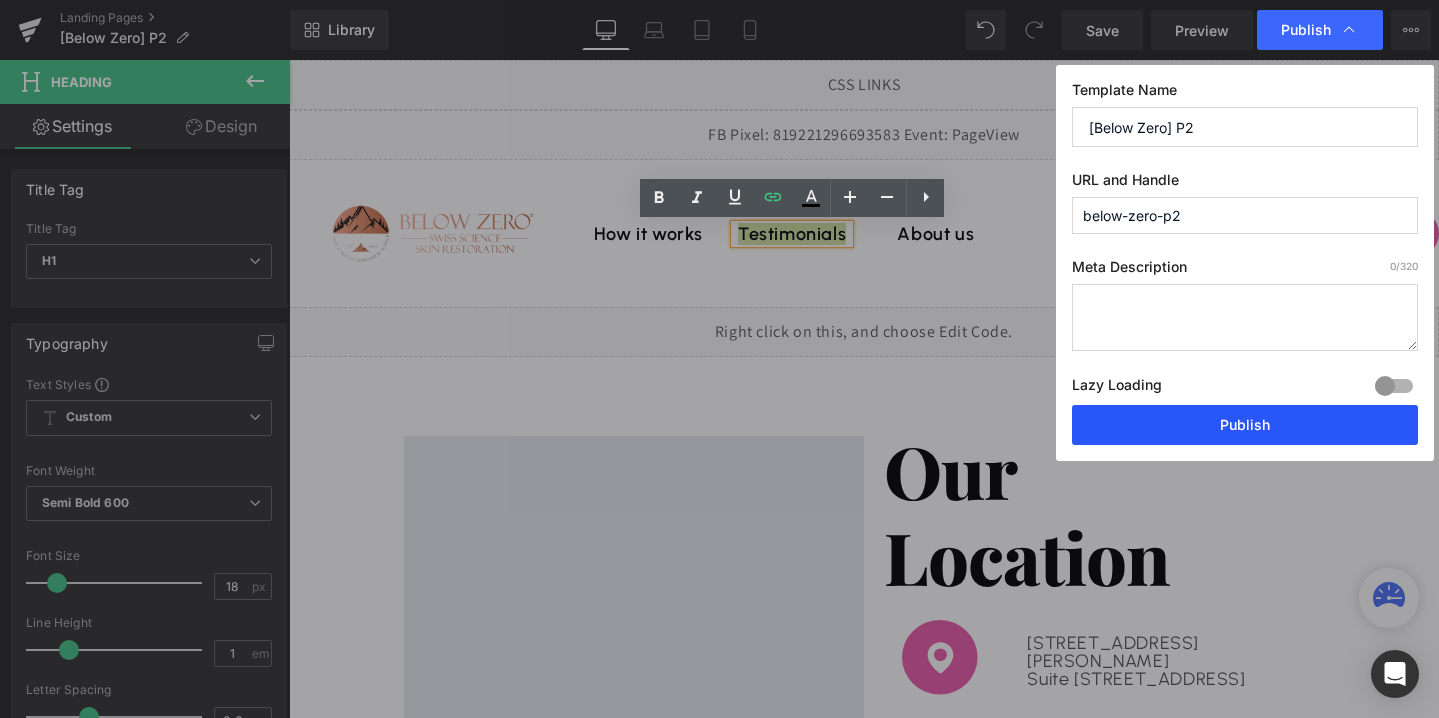 click on "Publish" at bounding box center (1245, 425) 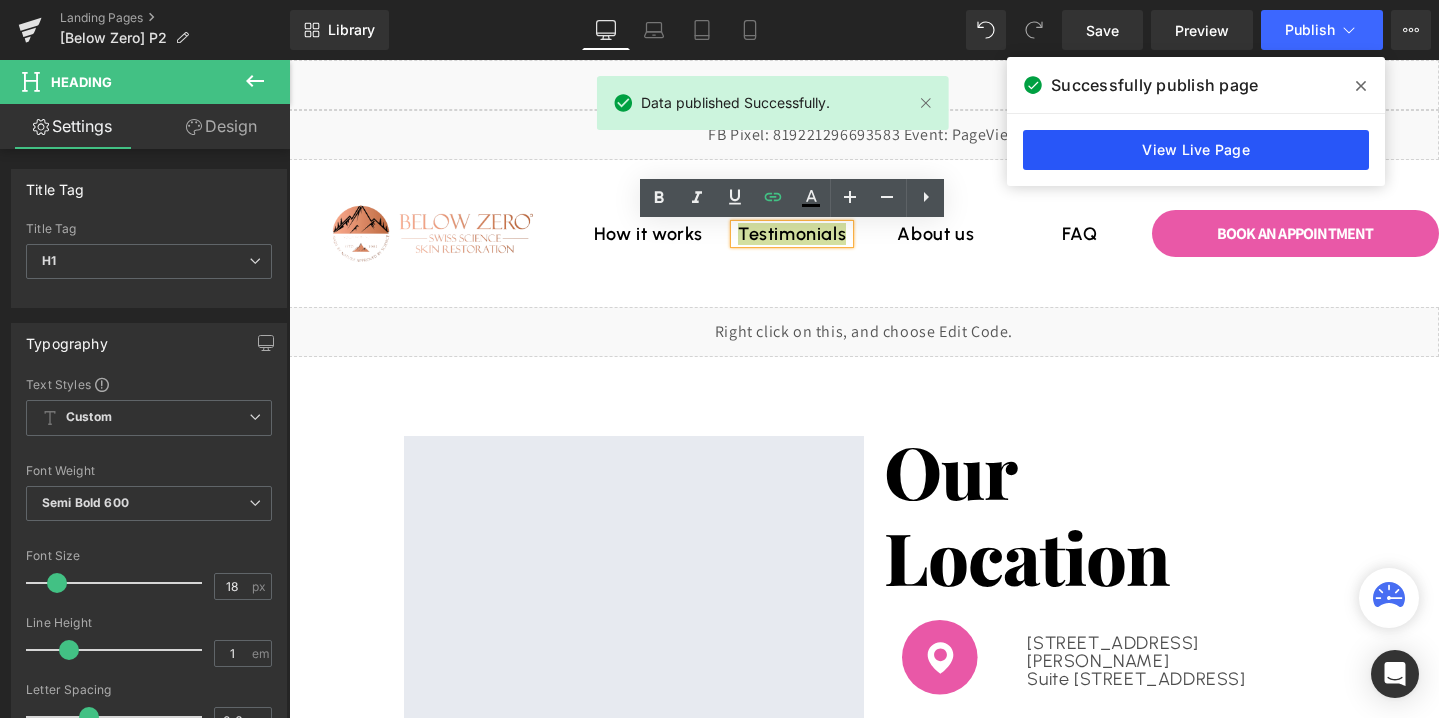 click on "View Live Page" at bounding box center [1196, 150] 